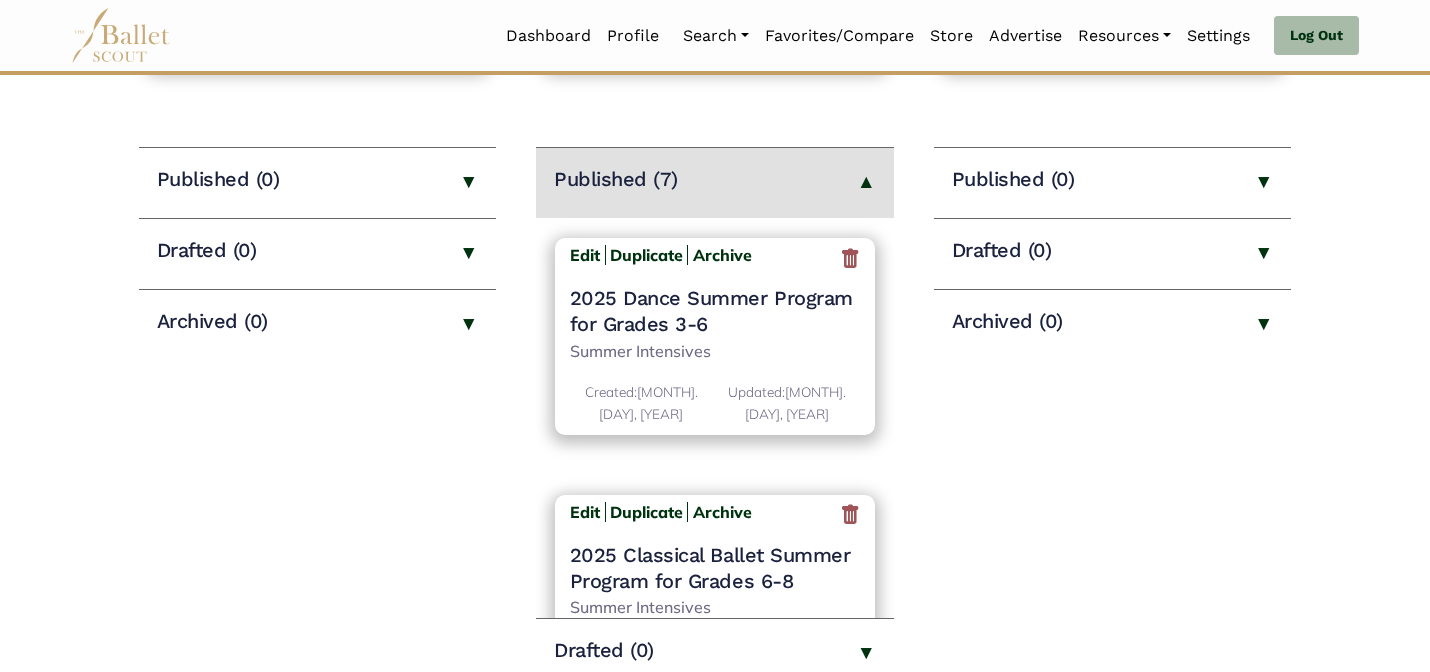 scroll, scrollTop: 280, scrollLeft: 0, axis: vertical 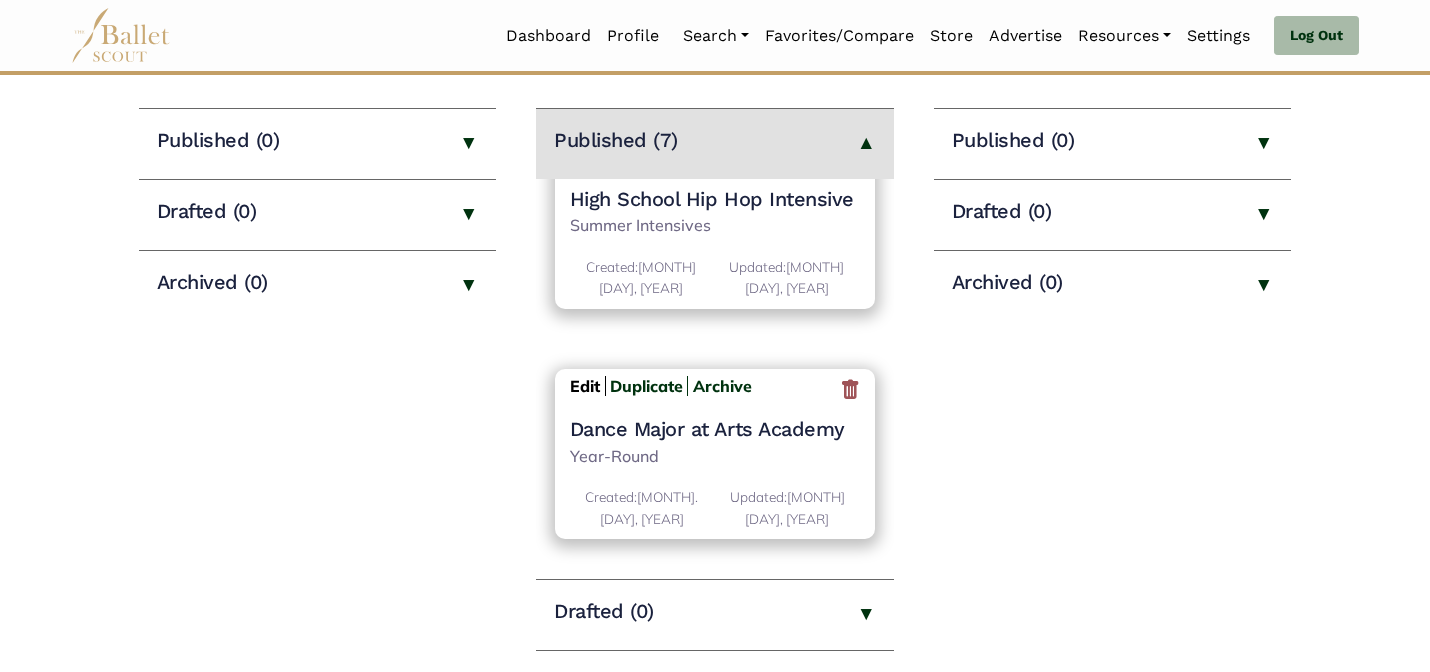 click on "Edit" at bounding box center [585, 386] 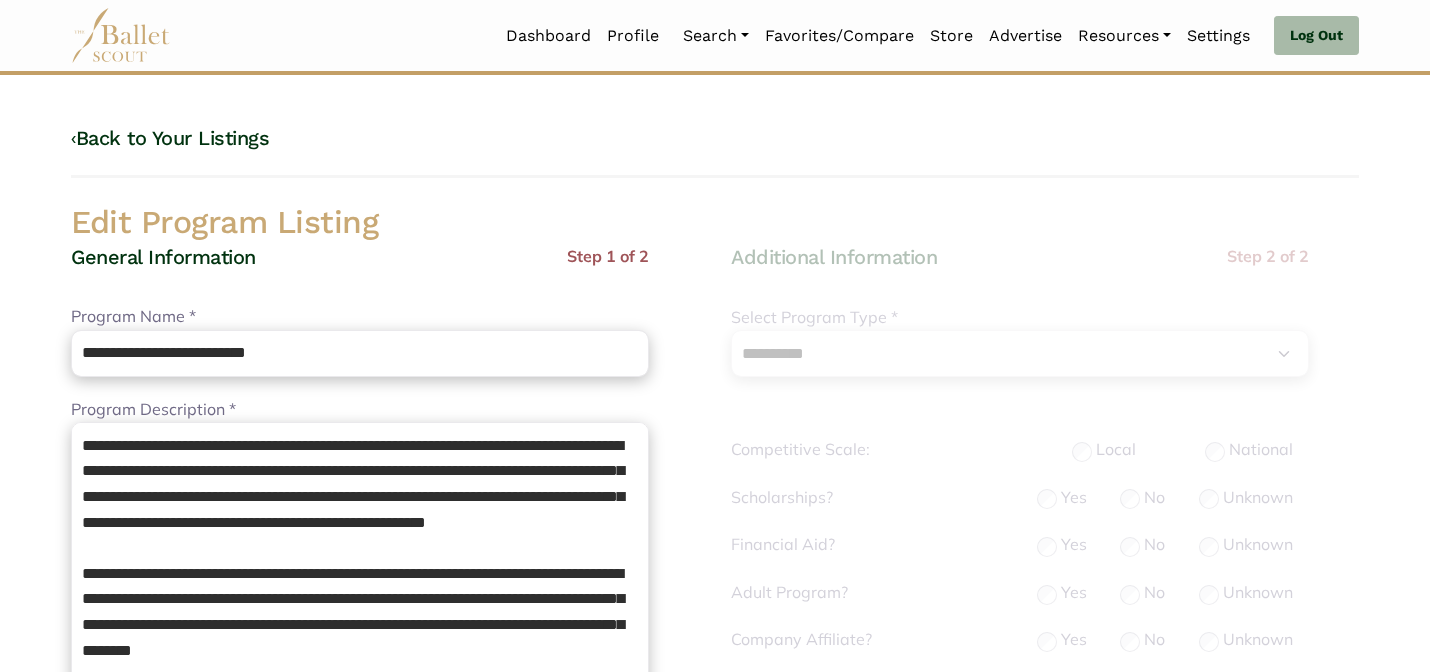 select on "**" 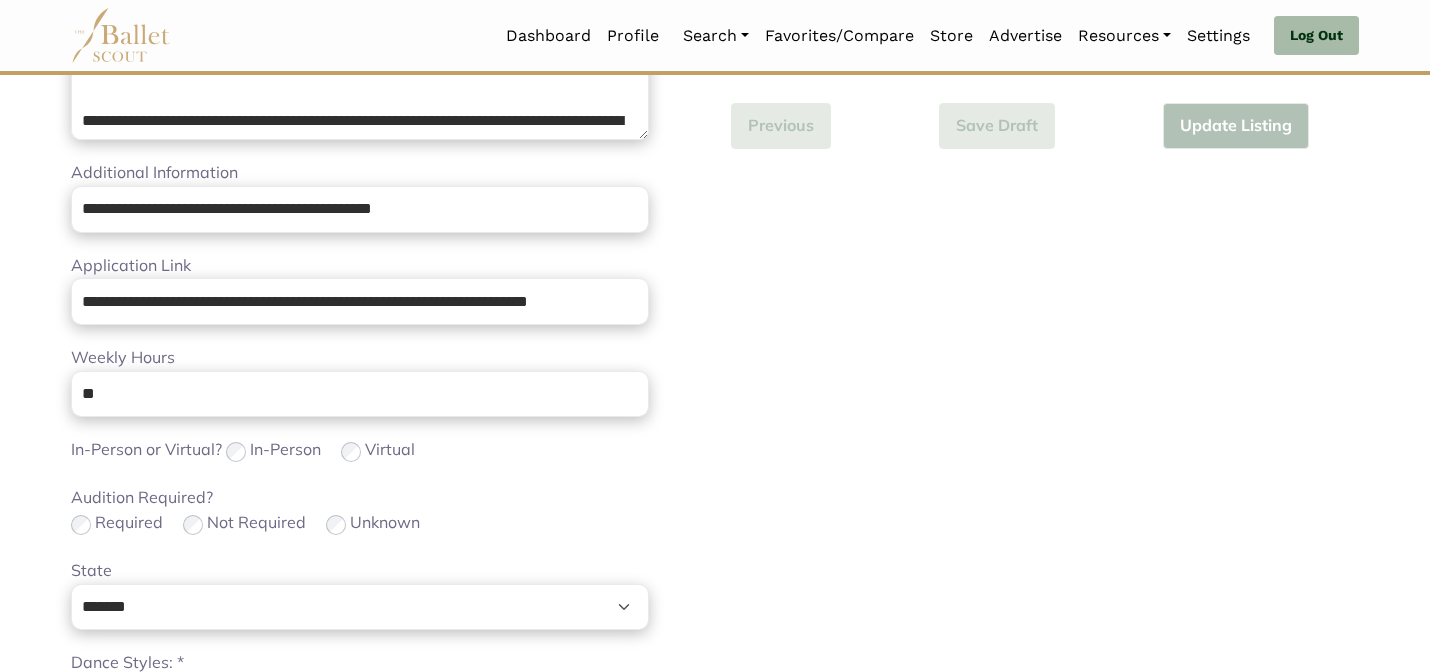scroll, scrollTop: 1264, scrollLeft: 0, axis: vertical 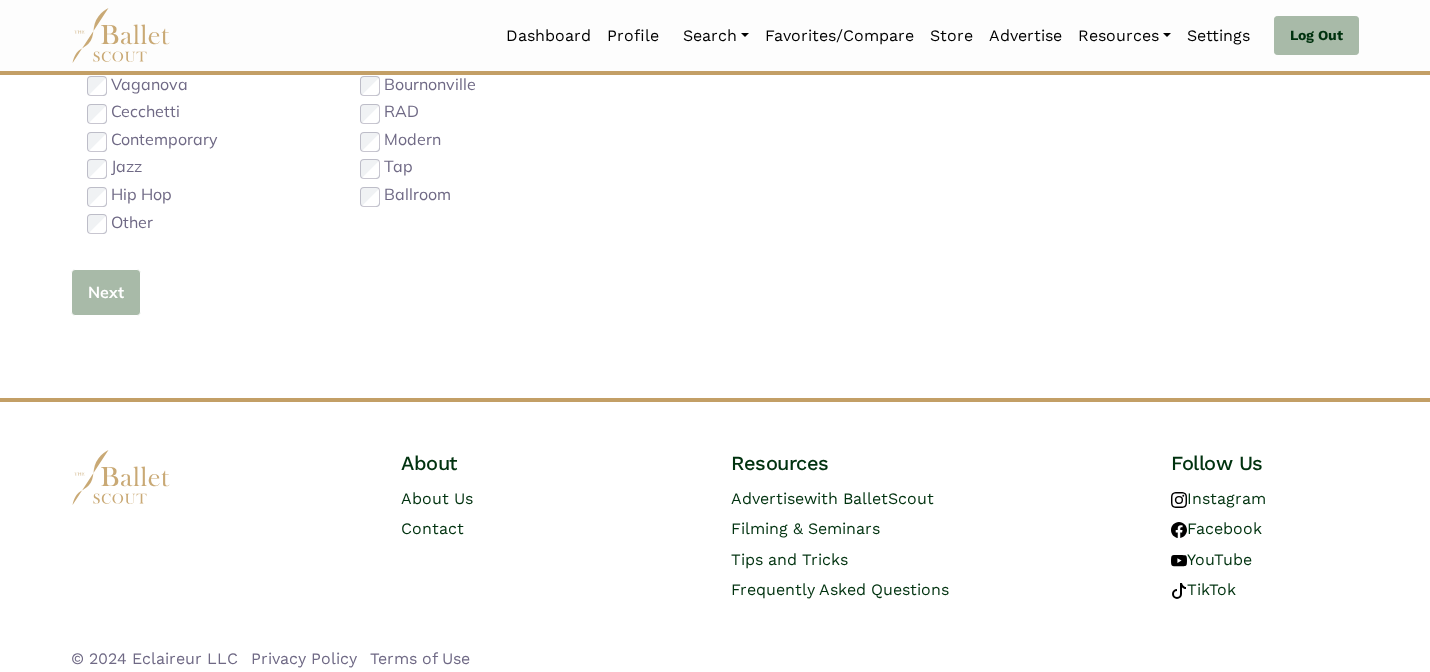 click on "Next" at bounding box center (106, 292) 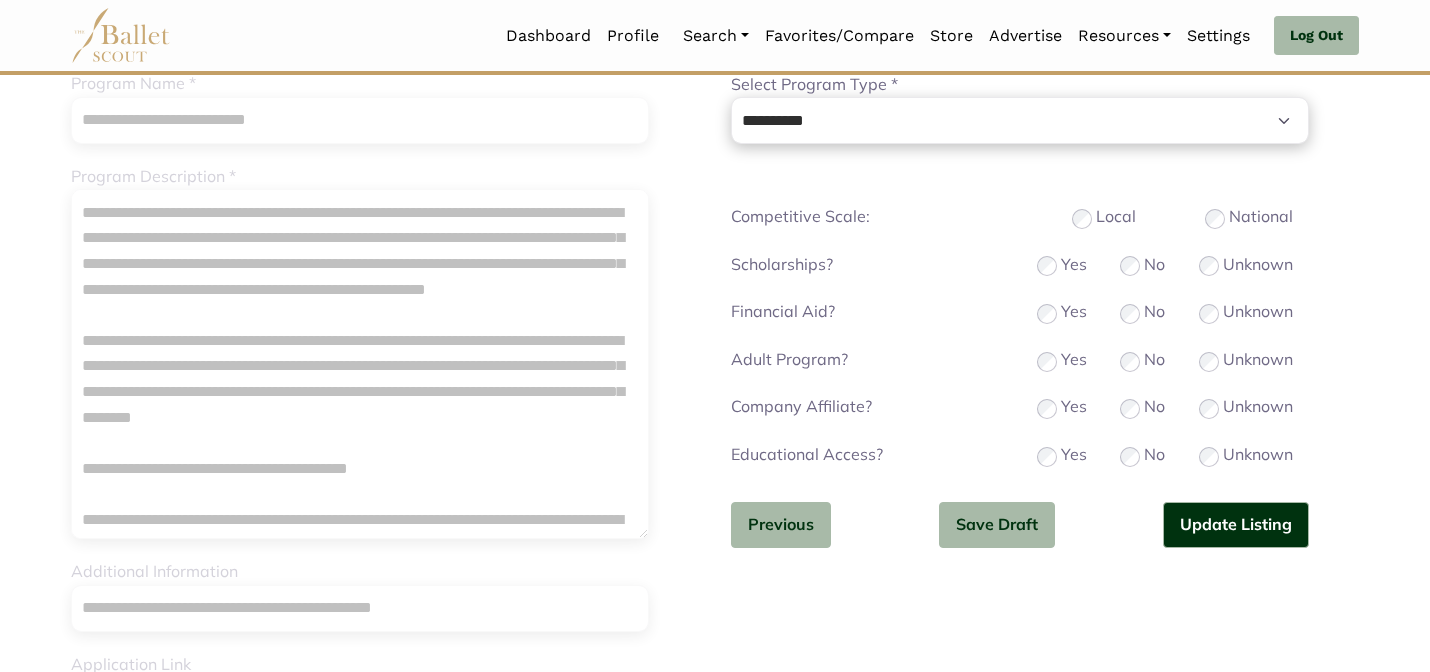 scroll, scrollTop: 240, scrollLeft: 0, axis: vertical 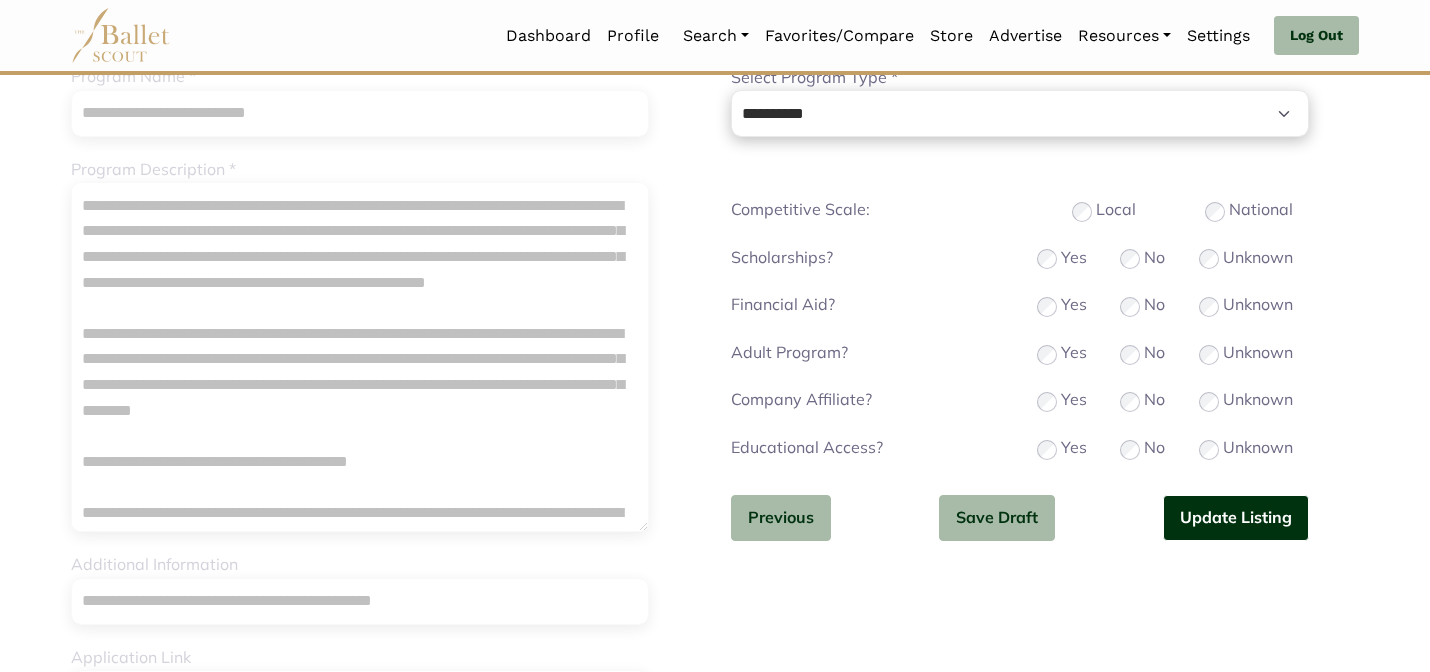 click on "Update Listing" at bounding box center [1236, 518] 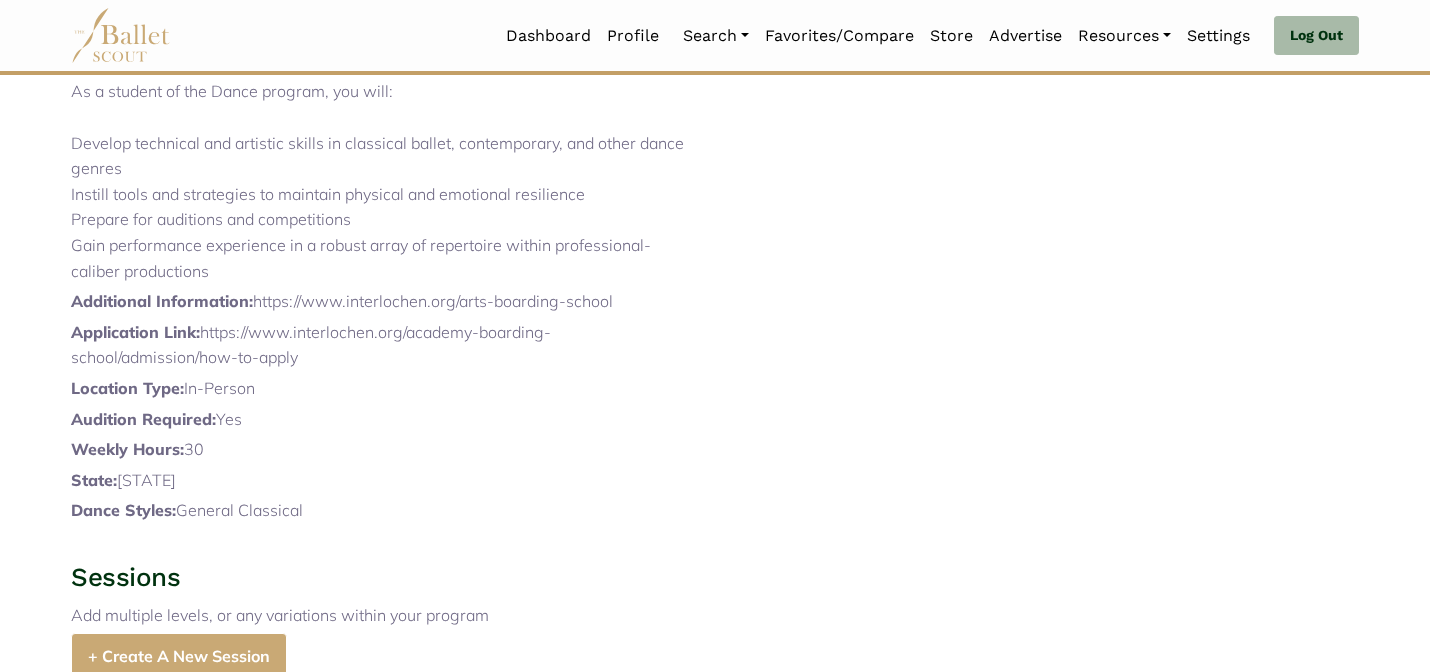 scroll, scrollTop: 1079, scrollLeft: 0, axis: vertical 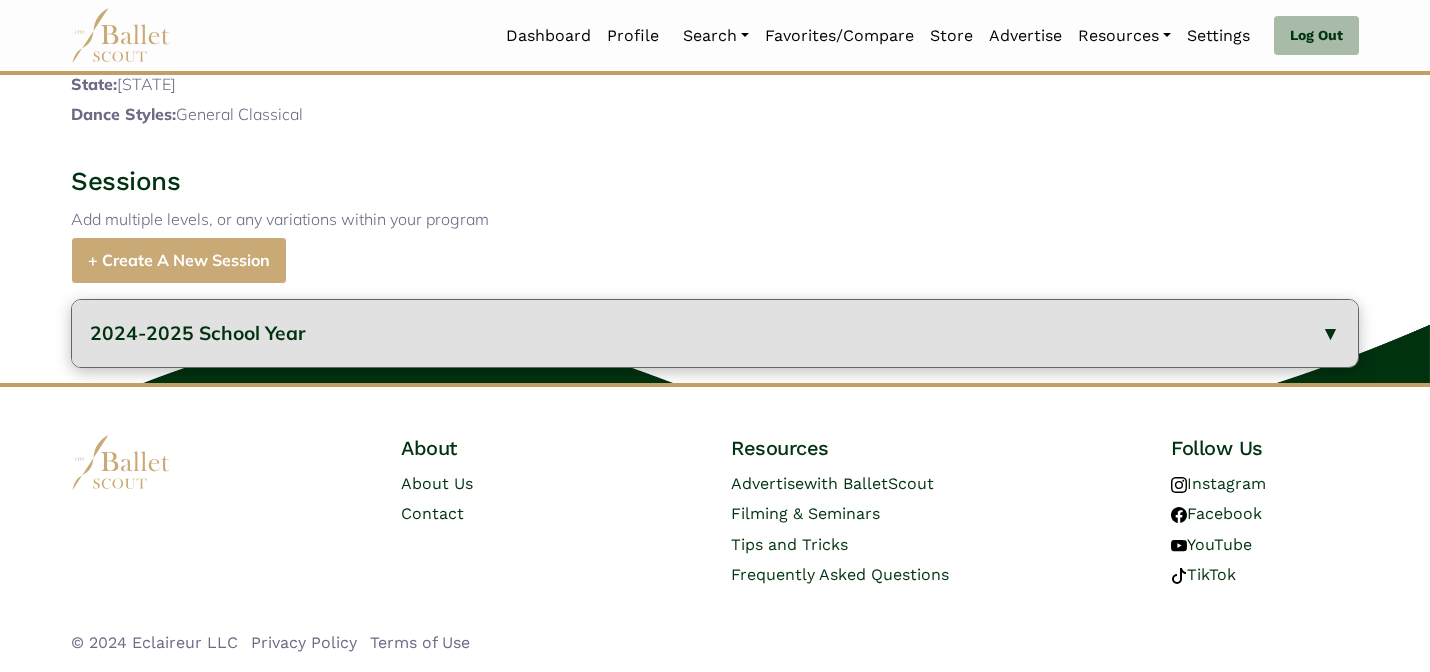 click on "2024-2025 School Year" at bounding box center (198, 333) 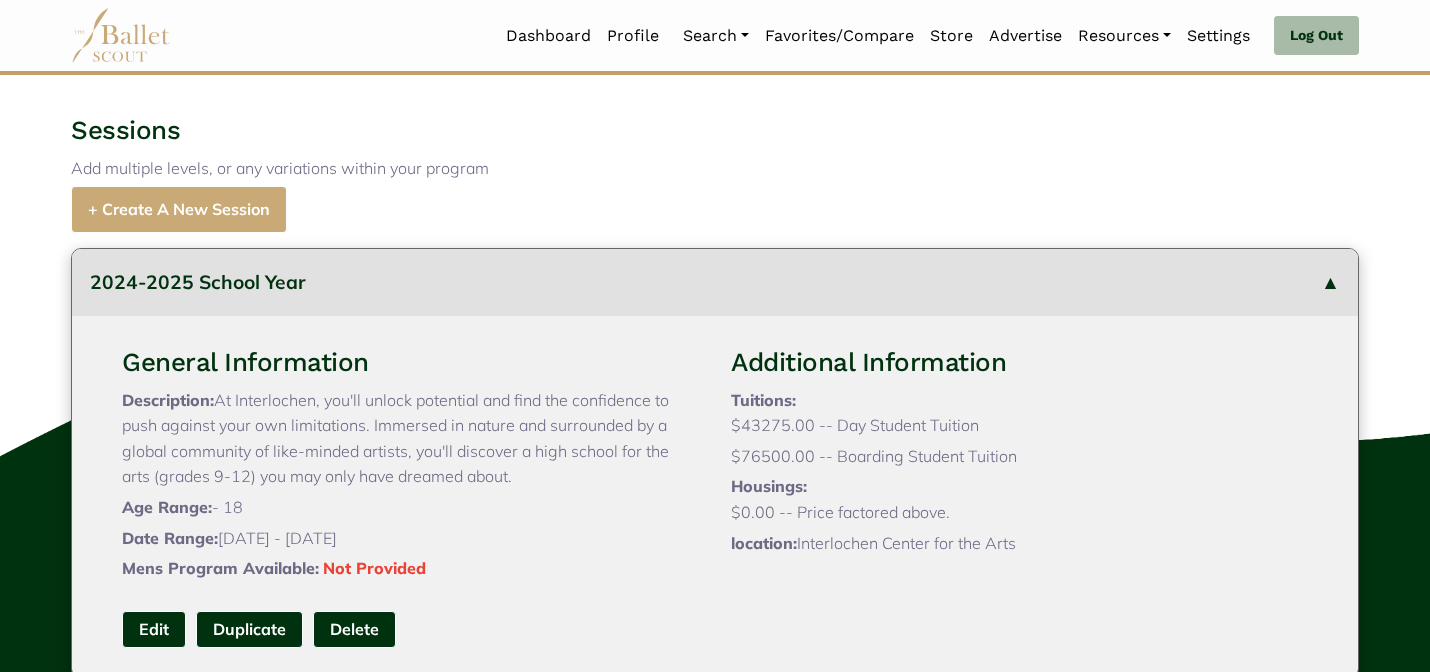 click on "Sessions" at bounding box center (715, 131) 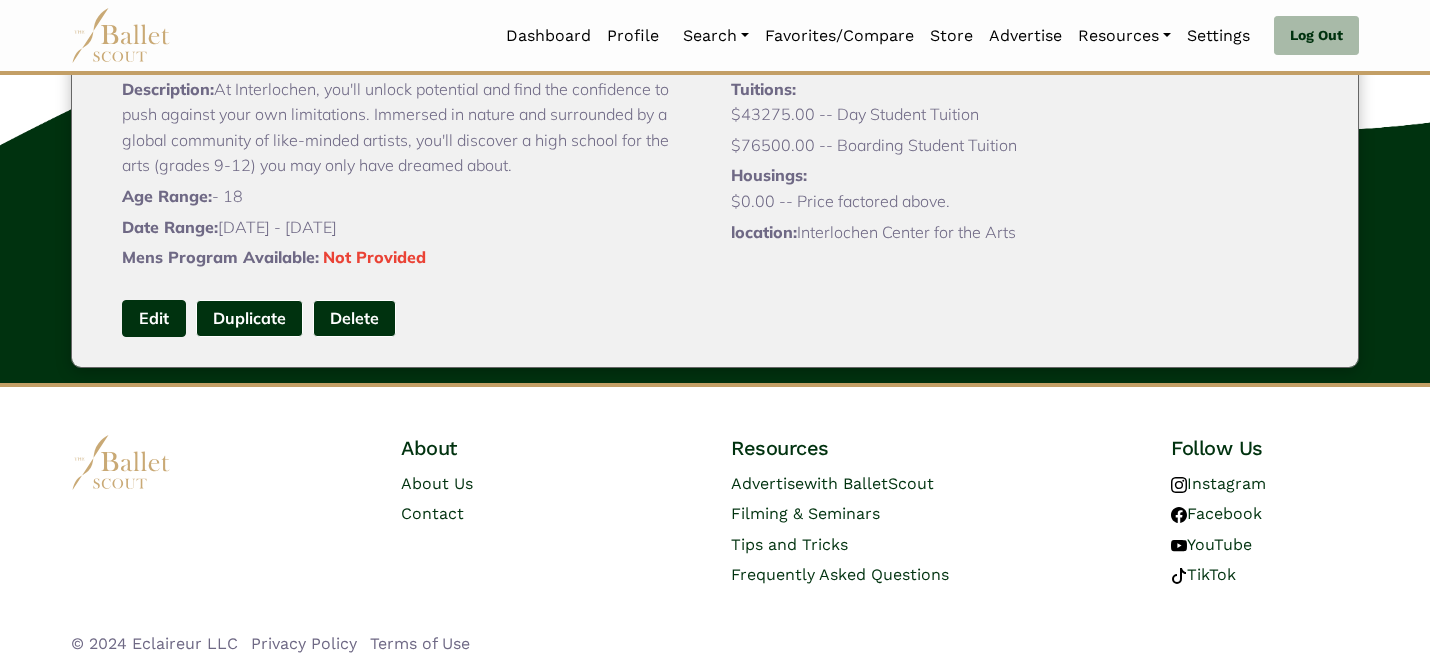 click on "Edit" at bounding box center [154, 318] 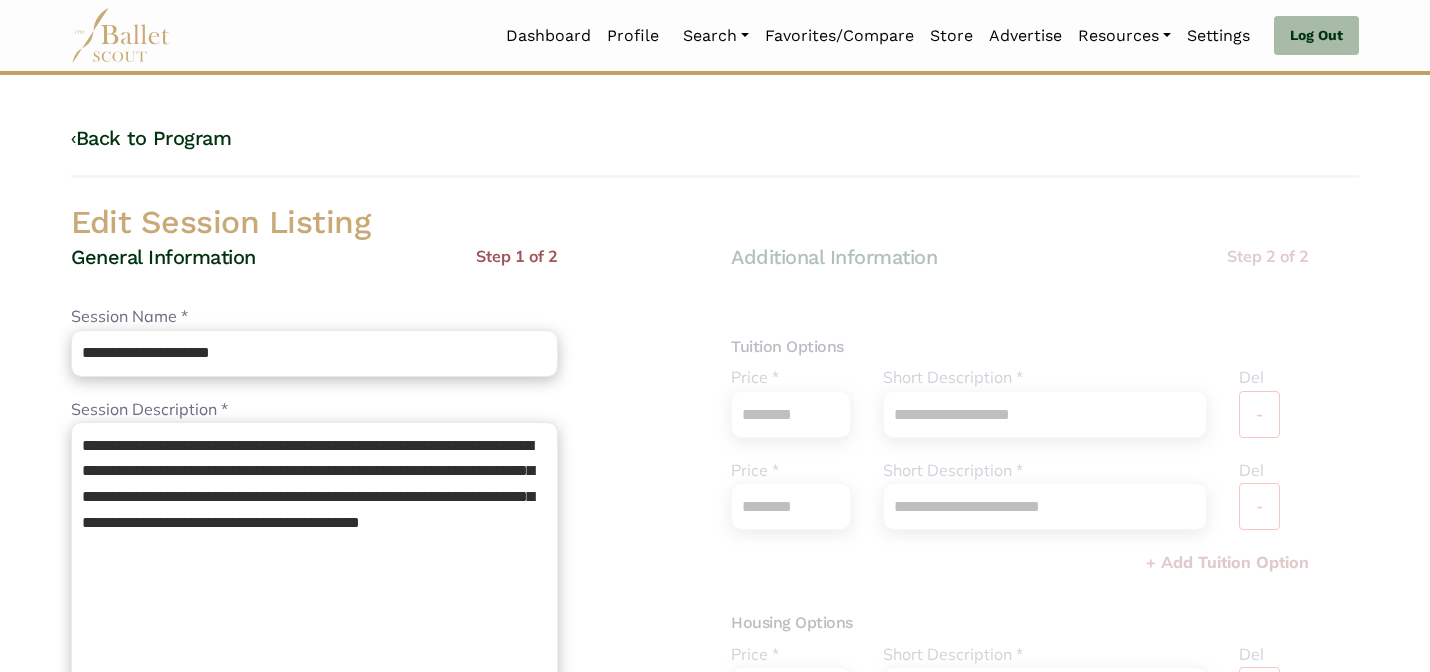 scroll, scrollTop: 0, scrollLeft: 0, axis: both 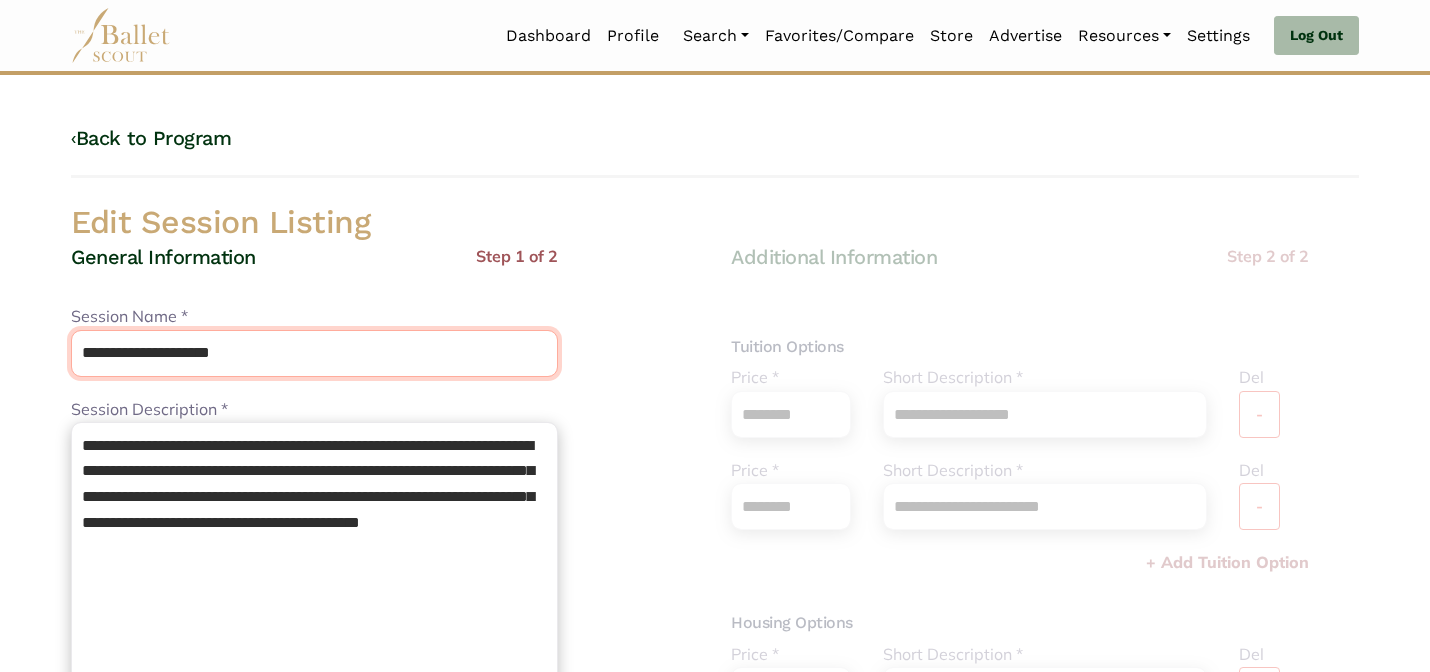 drag, startPoint x: 273, startPoint y: 353, endPoint x: 211, endPoint y: 238, distance: 130.64838 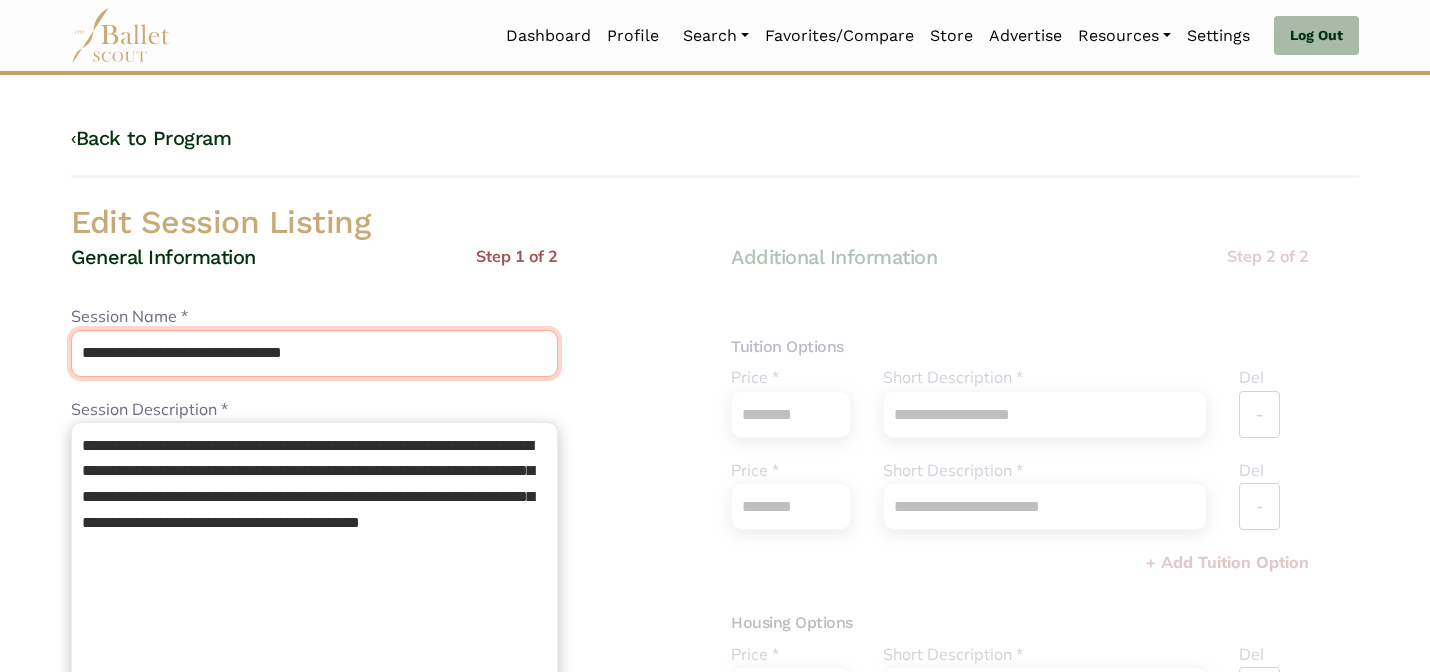 type on "**********" 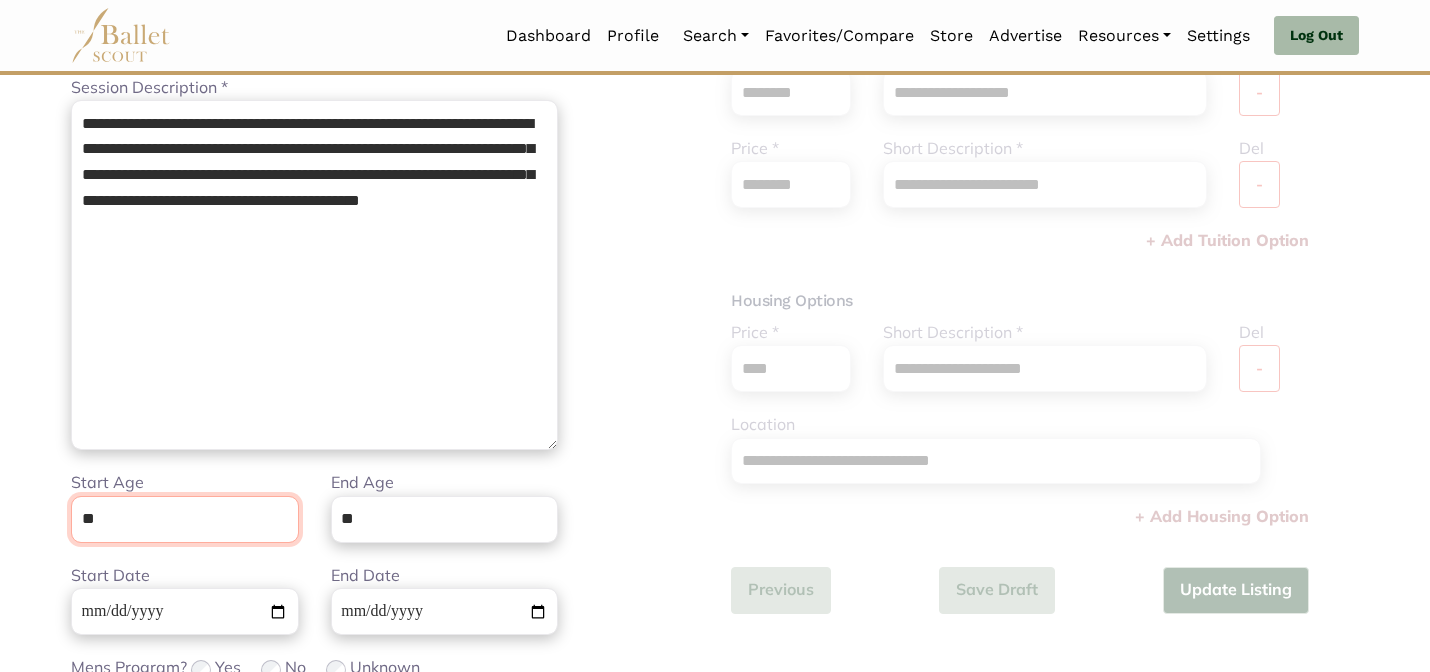 scroll, scrollTop: 505, scrollLeft: 0, axis: vertical 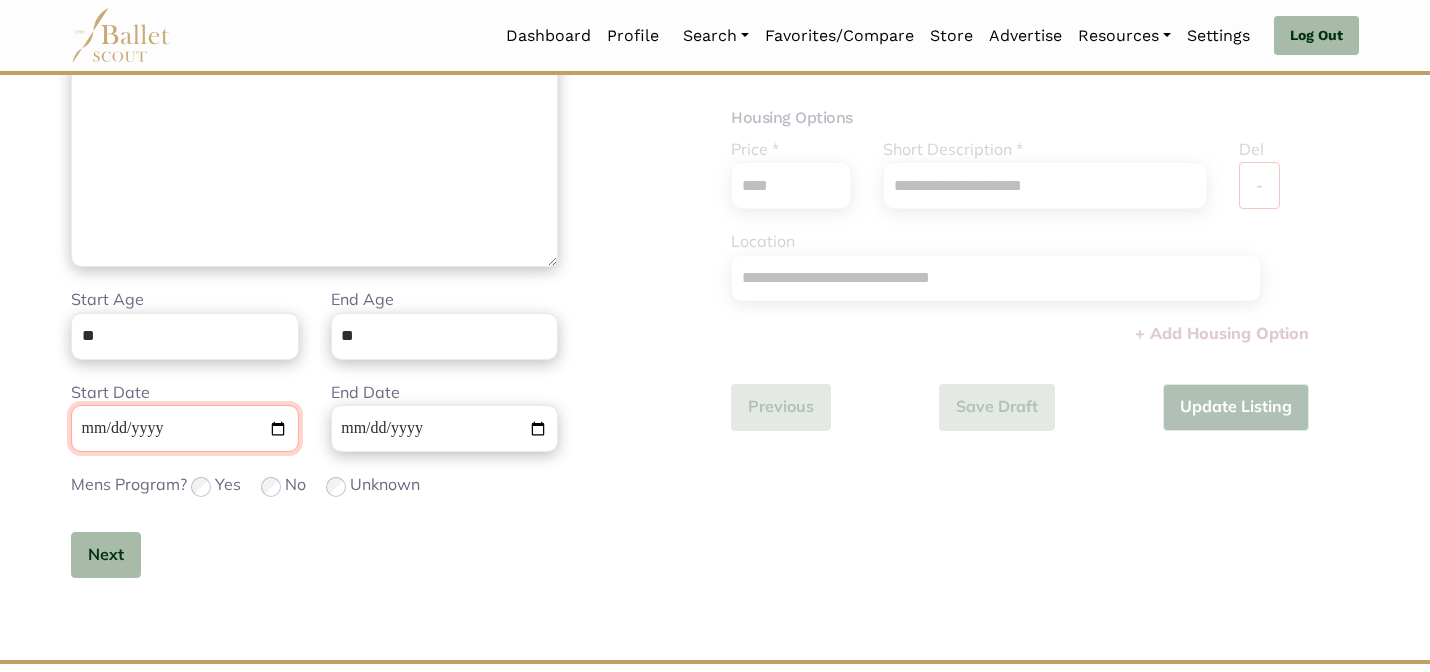 type 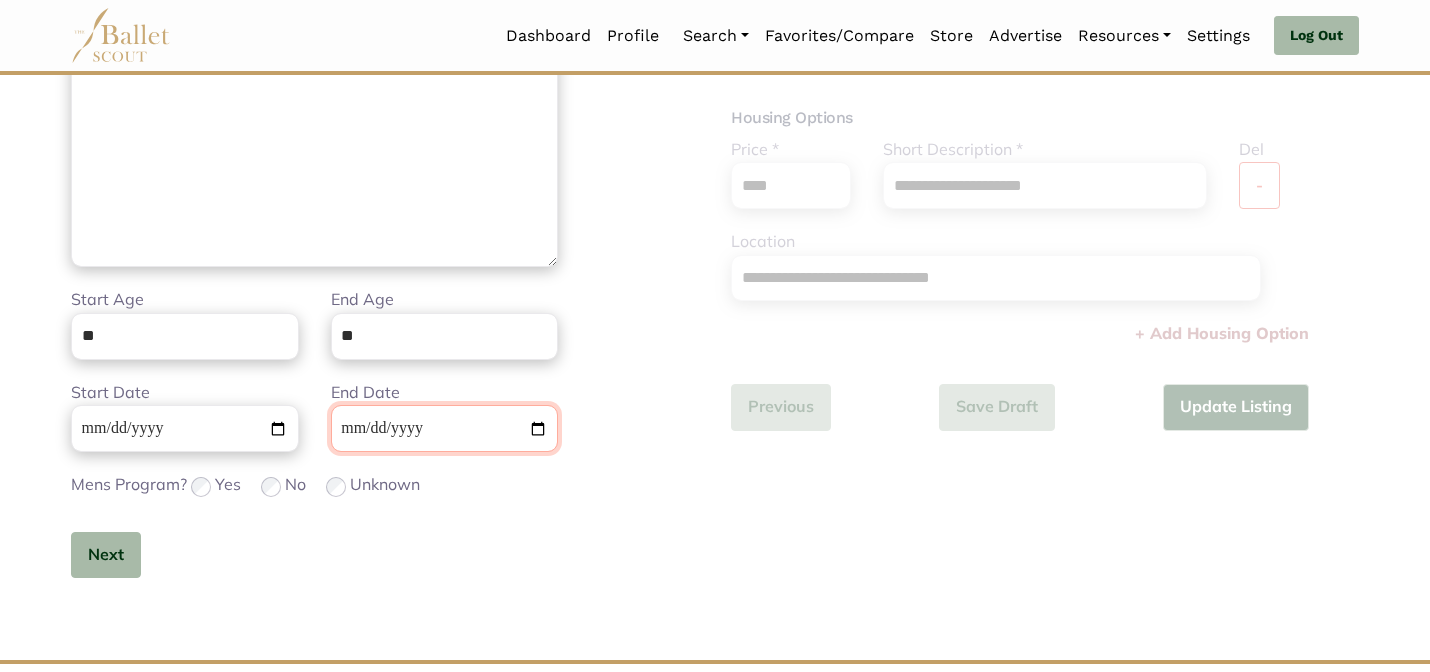 type 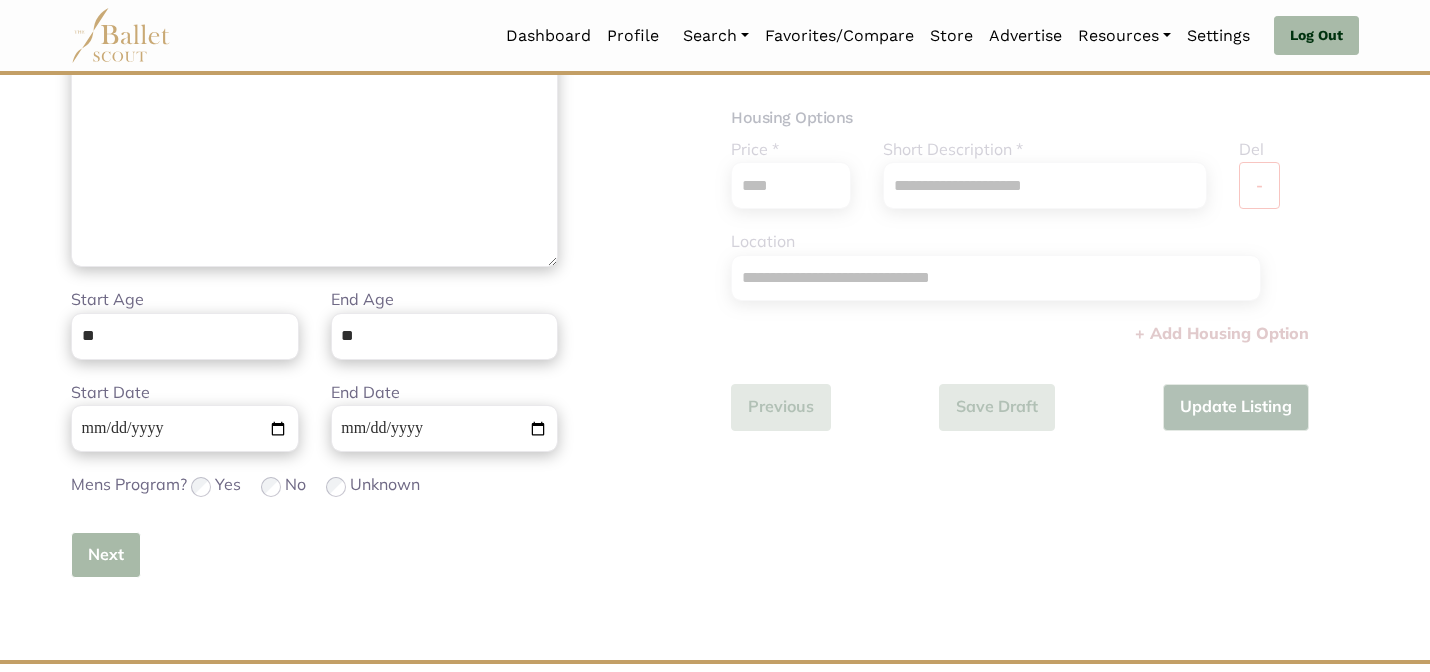 click on "Next" at bounding box center [106, 555] 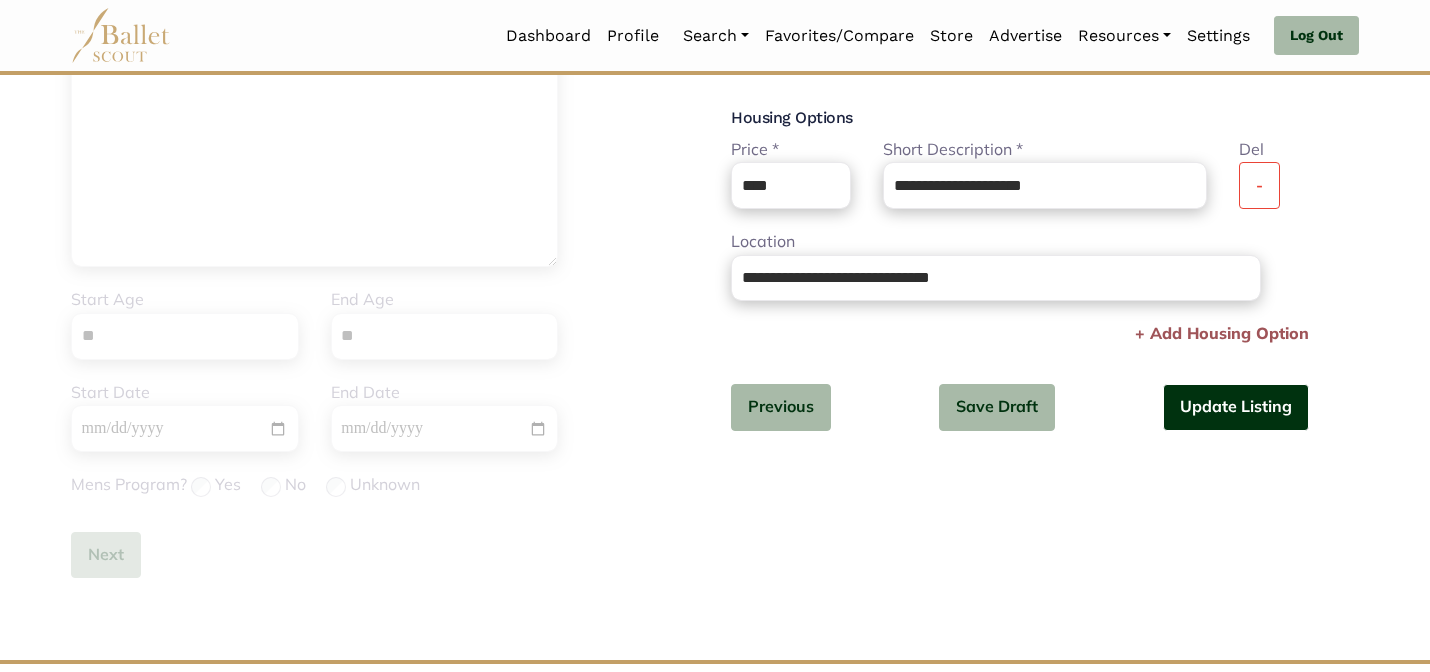 click on "Update Listing" at bounding box center (1236, 407) 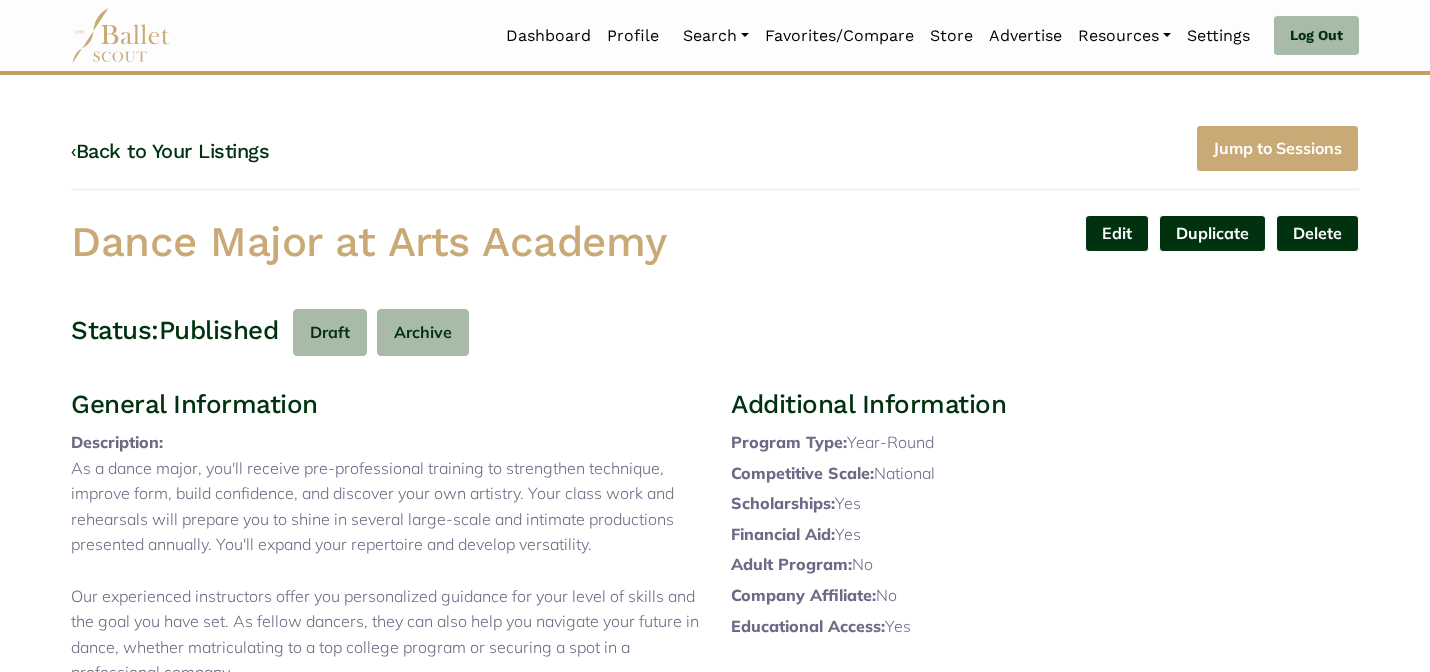 scroll, scrollTop: 0, scrollLeft: 0, axis: both 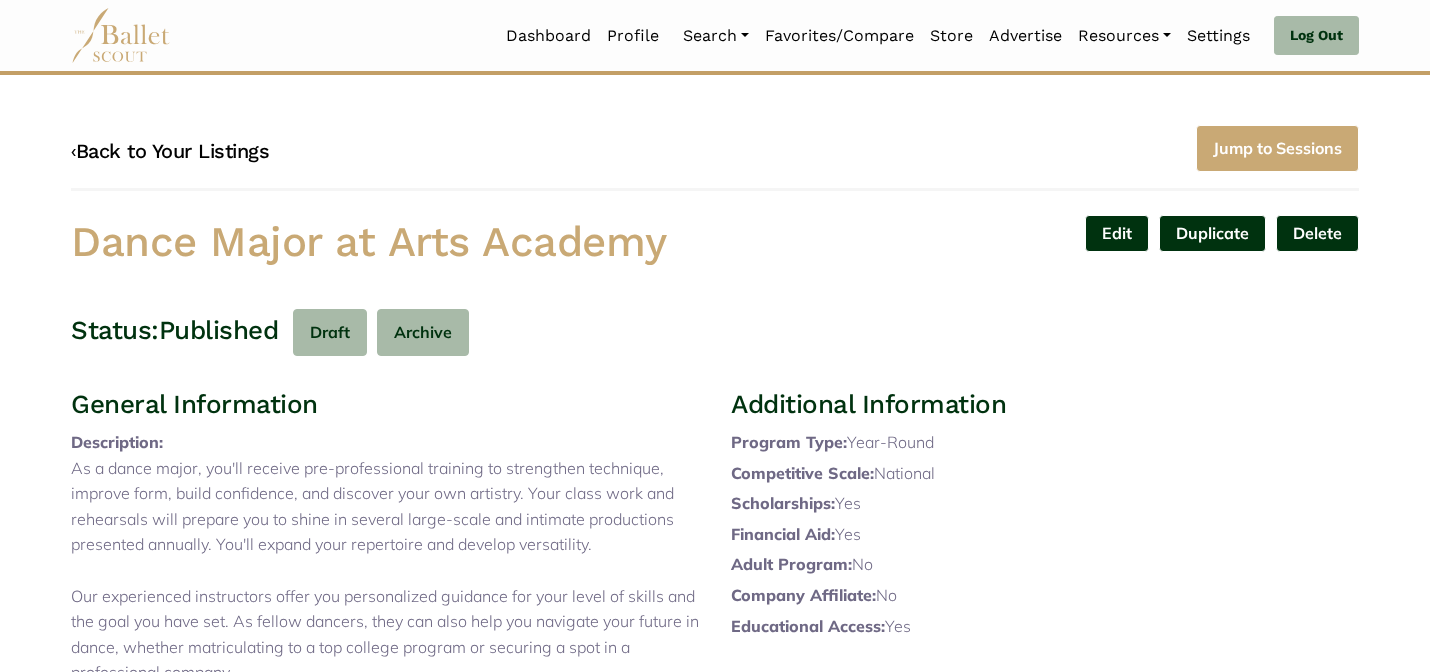 click on "‹  Back to Your Listings" at bounding box center [170, 151] 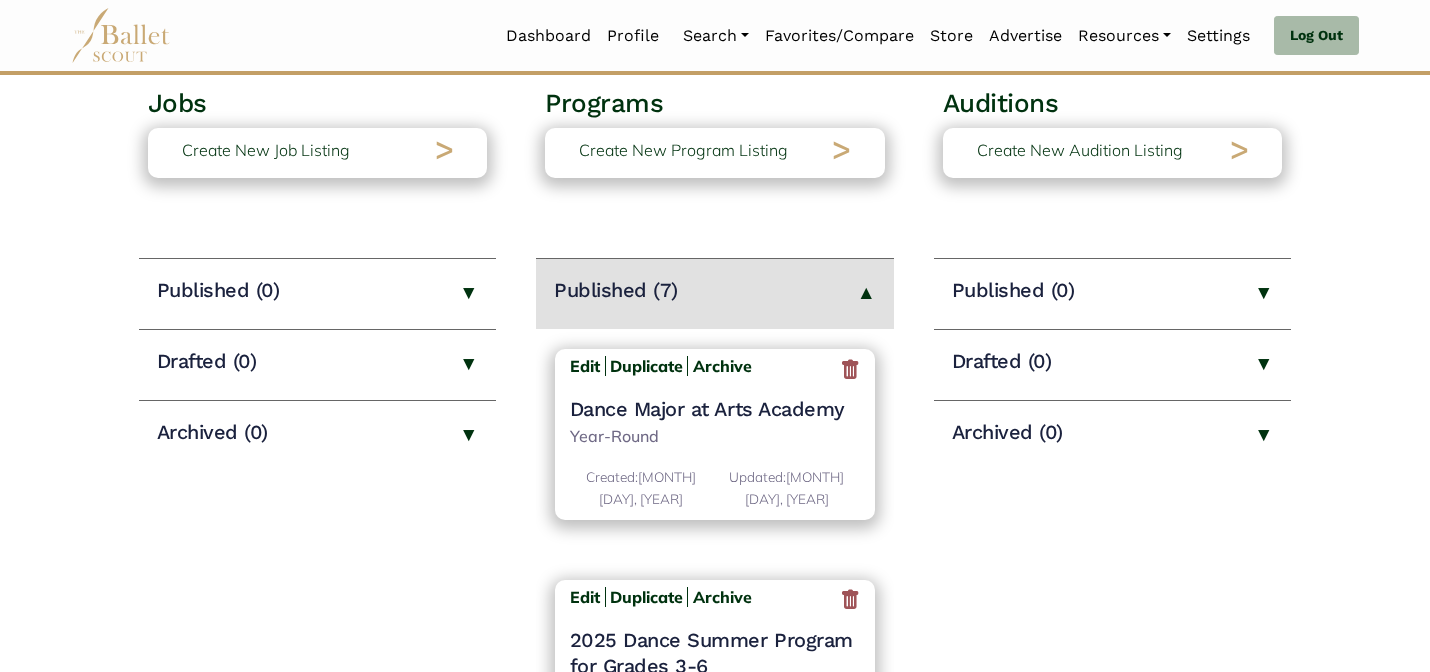 scroll, scrollTop: 200, scrollLeft: 0, axis: vertical 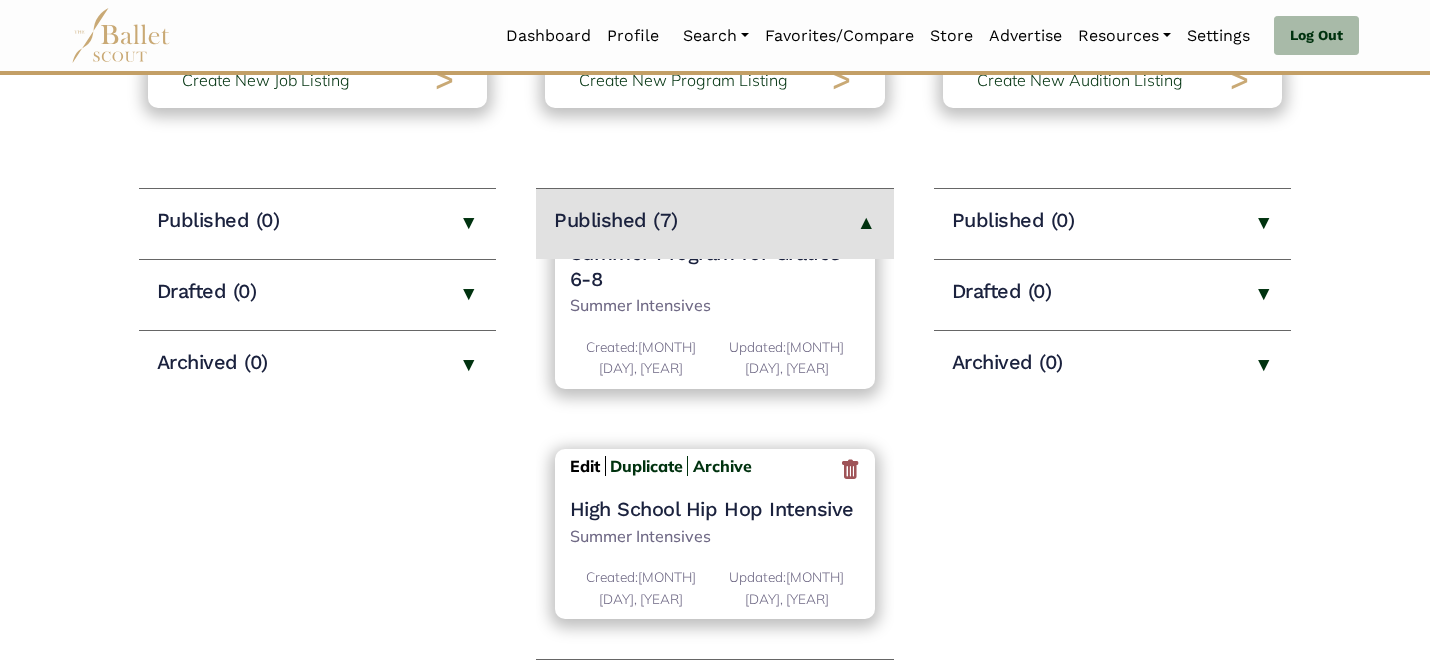 click on "Edit" at bounding box center (585, 466) 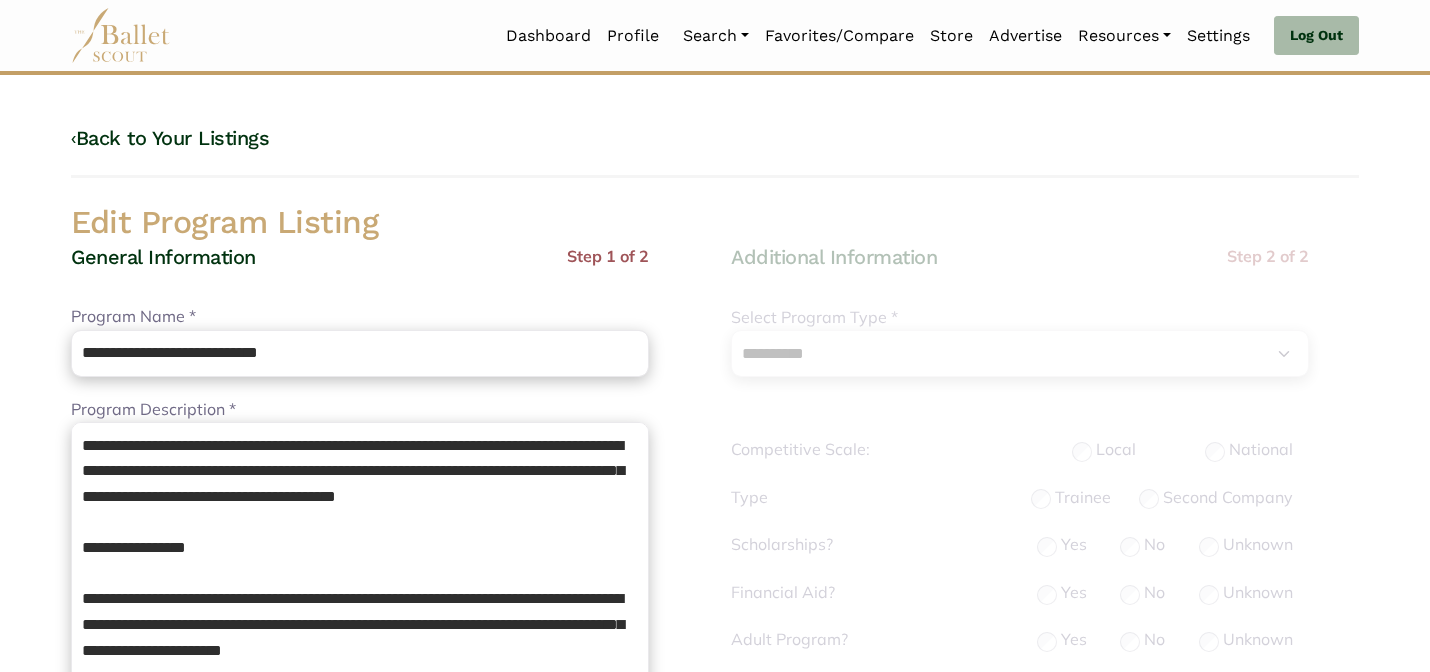 select on "**" 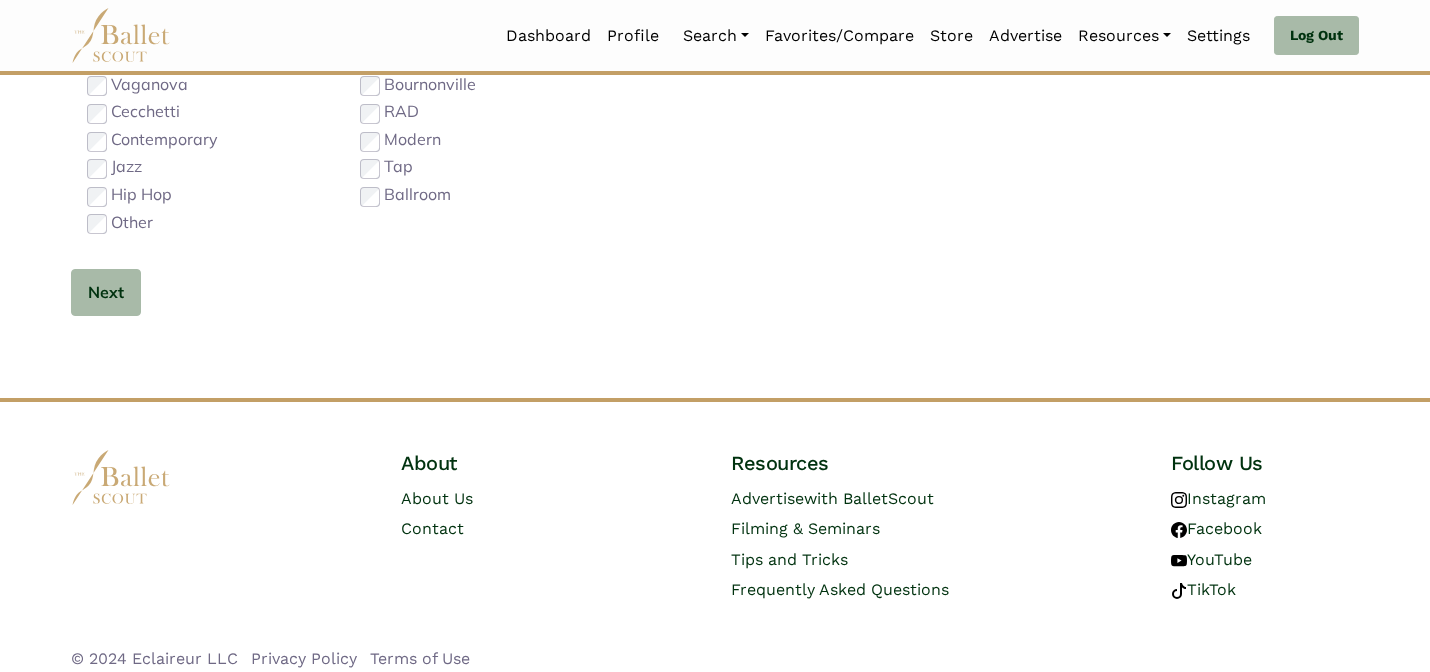scroll, scrollTop: 1279, scrollLeft: 0, axis: vertical 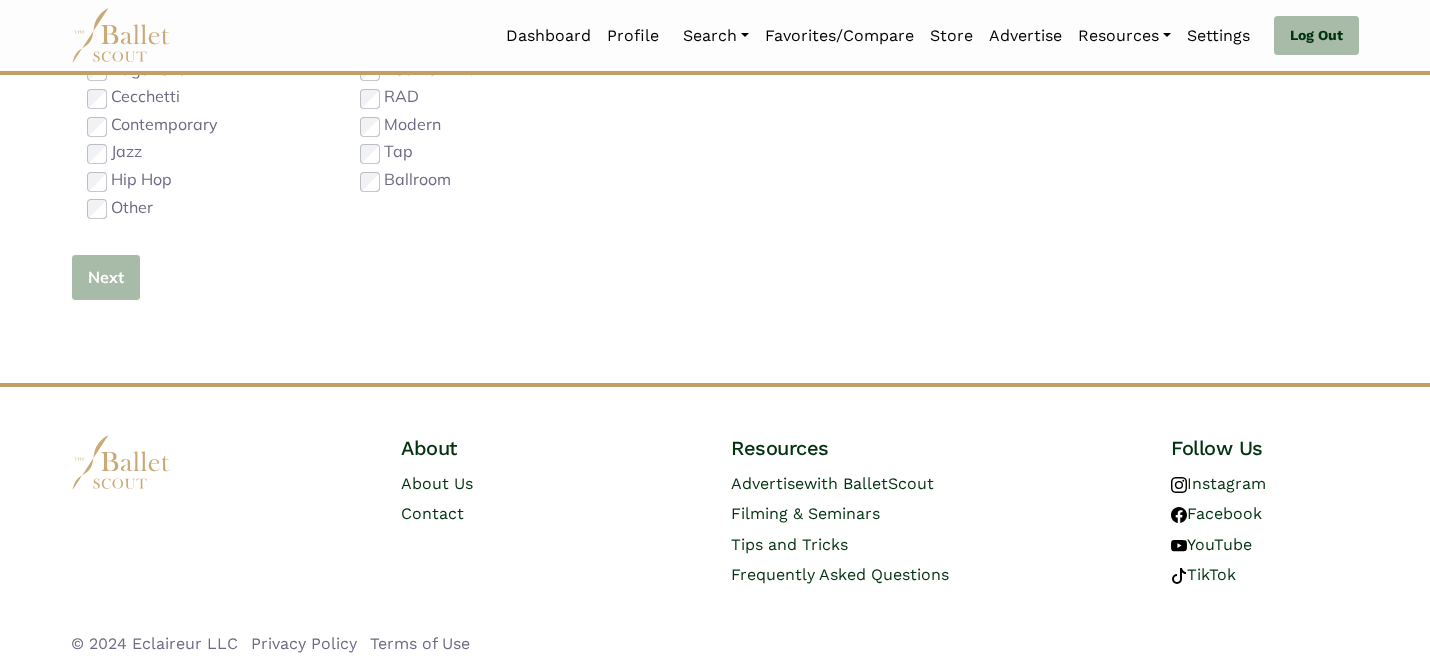 click on "Next" at bounding box center (106, 277) 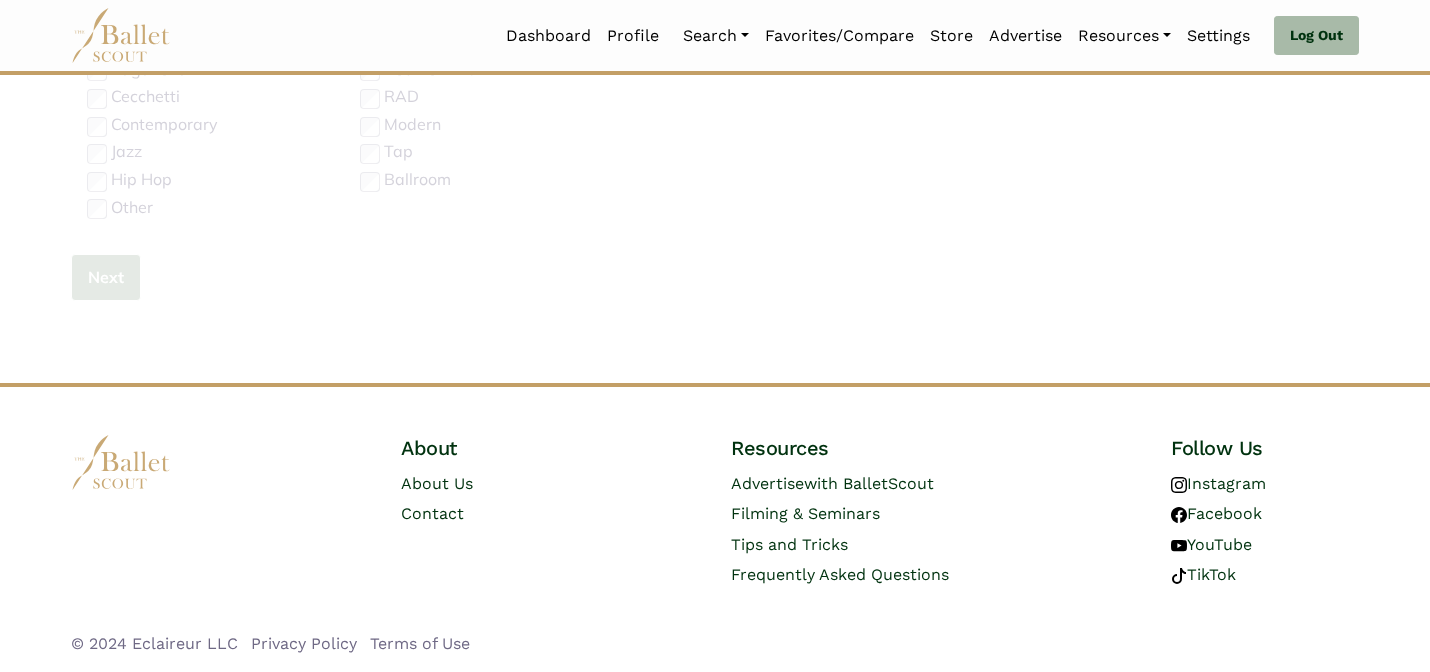 type 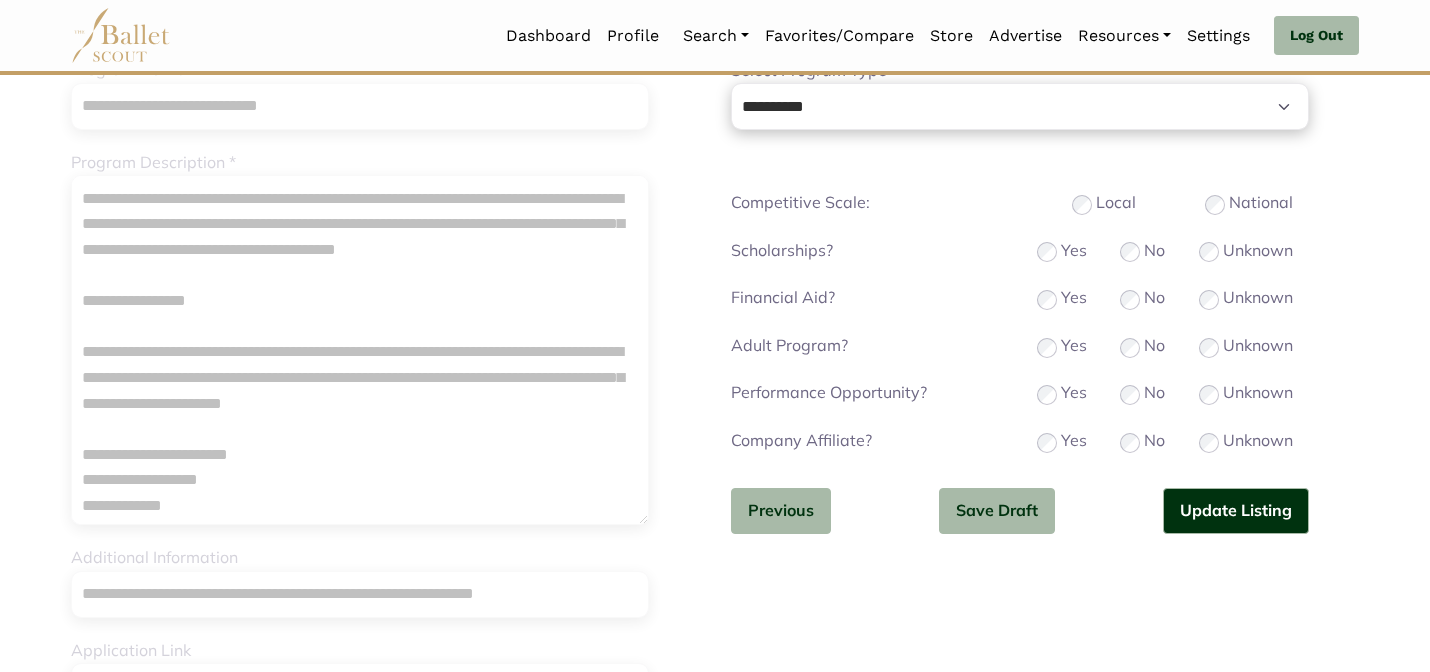 scroll, scrollTop: 255, scrollLeft: 0, axis: vertical 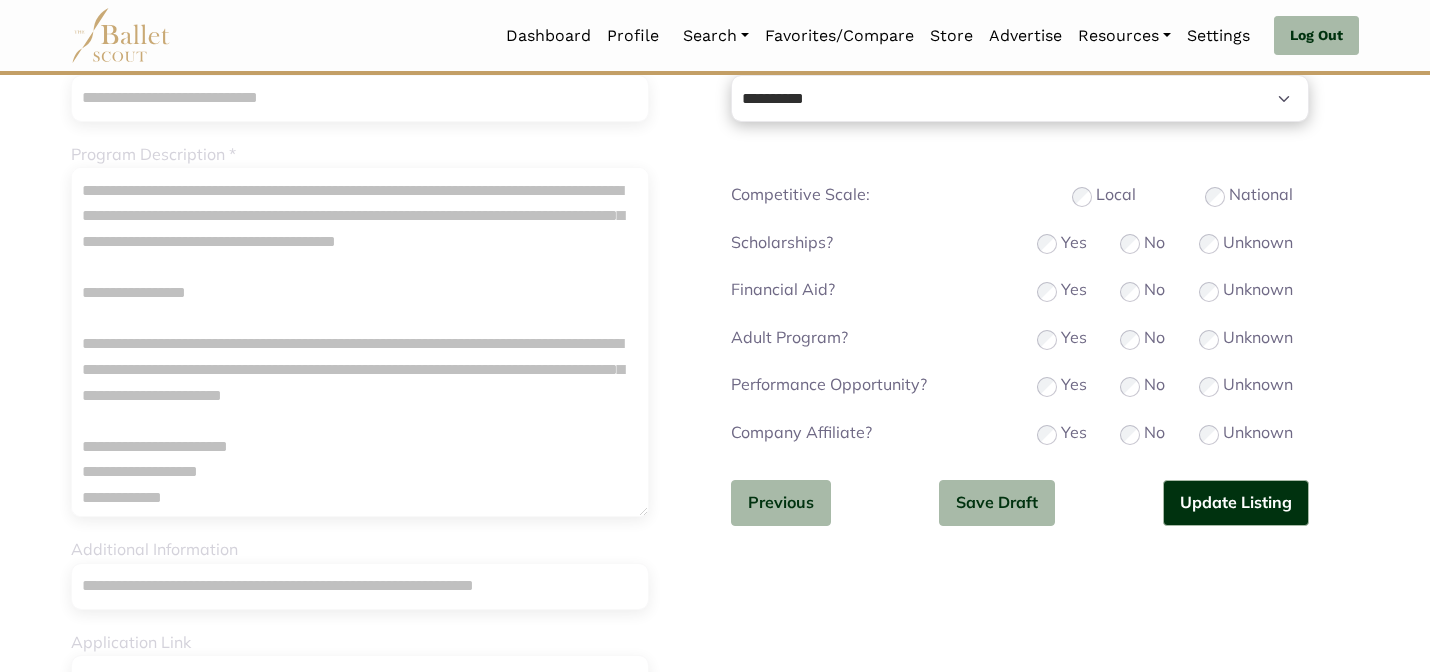 click on "No" at bounding box center [1142, 385] 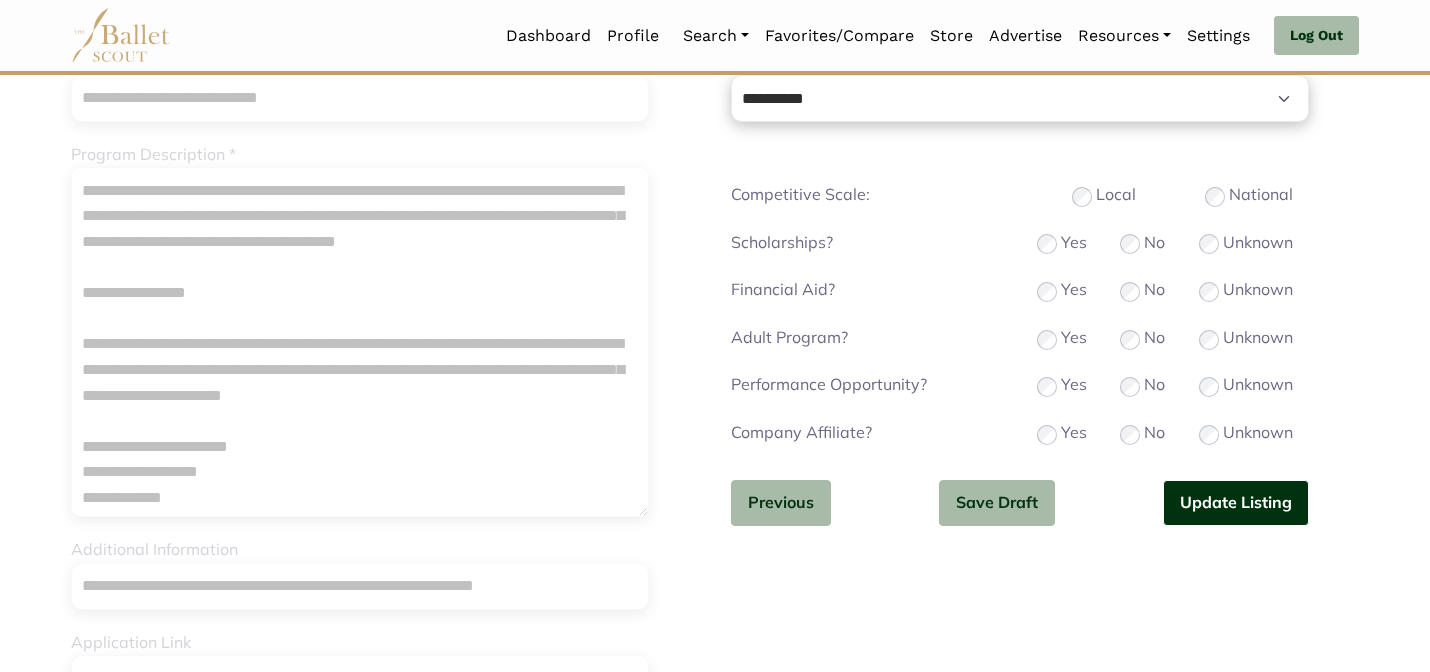 click on "Update Listing" at bounding box center [1236, 503] 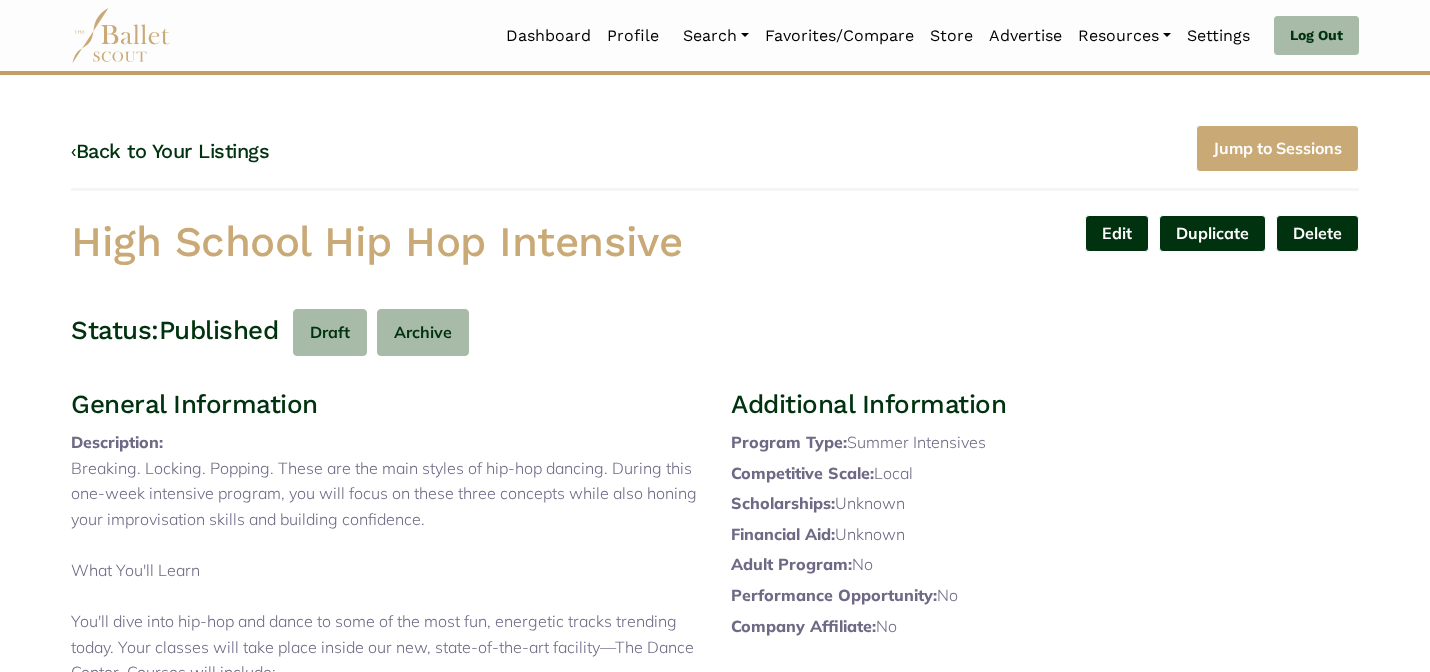 scroll, scrollTop: 0, scrollLeft: 0, axis: both 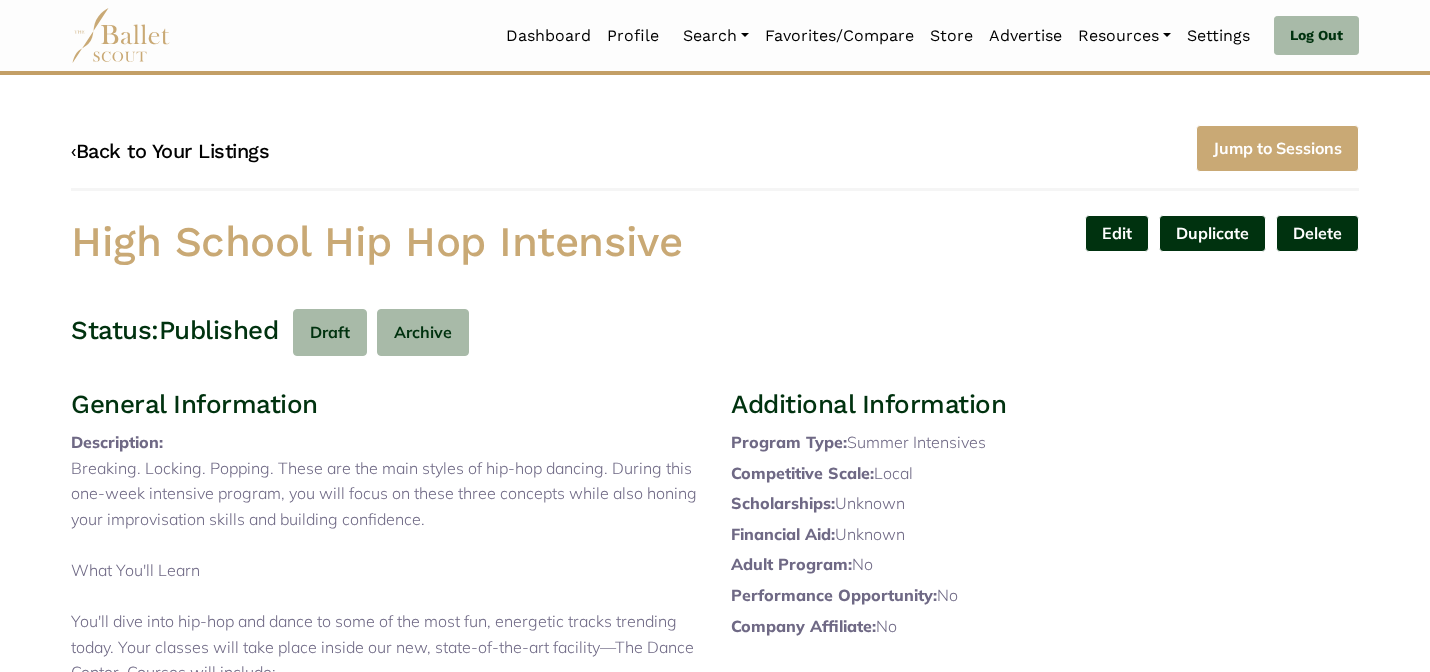 click on "‹  Back to Your Listings" at bounding box center (170, 151) 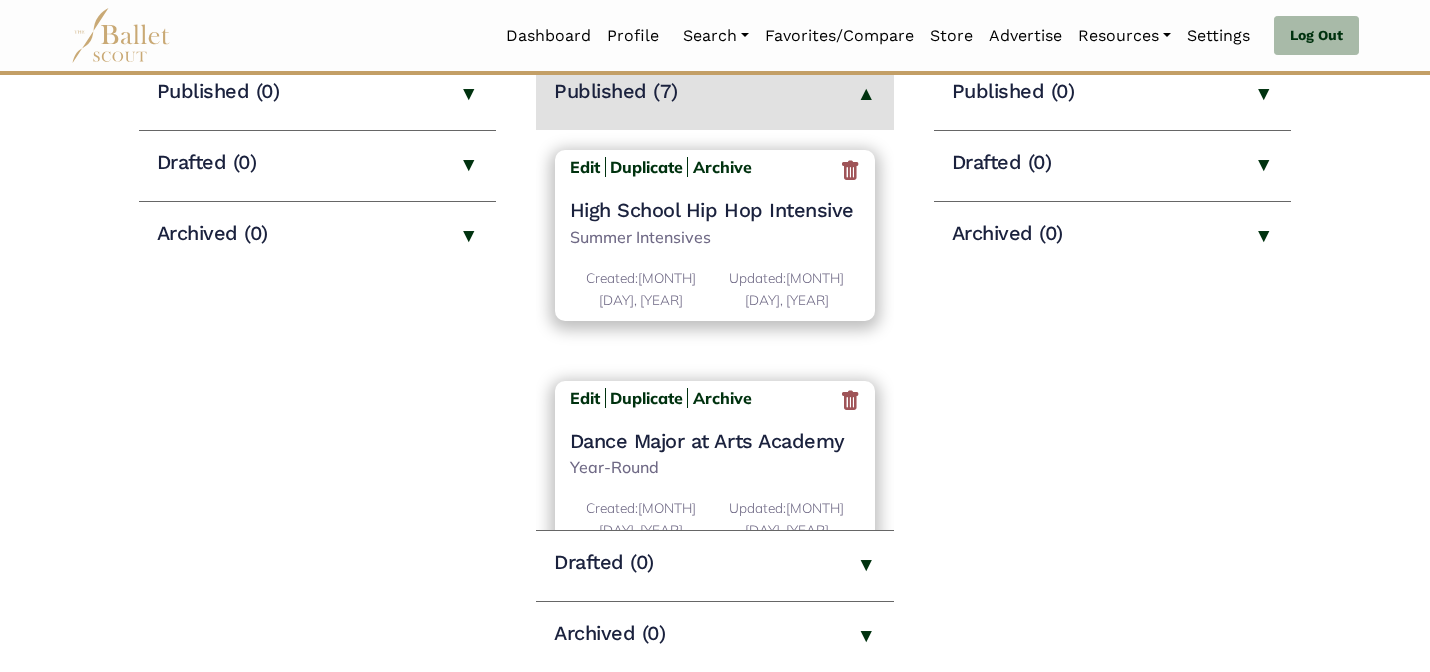 scroll, scrollTop: 360, scrollLeft: 0, axis: vertical 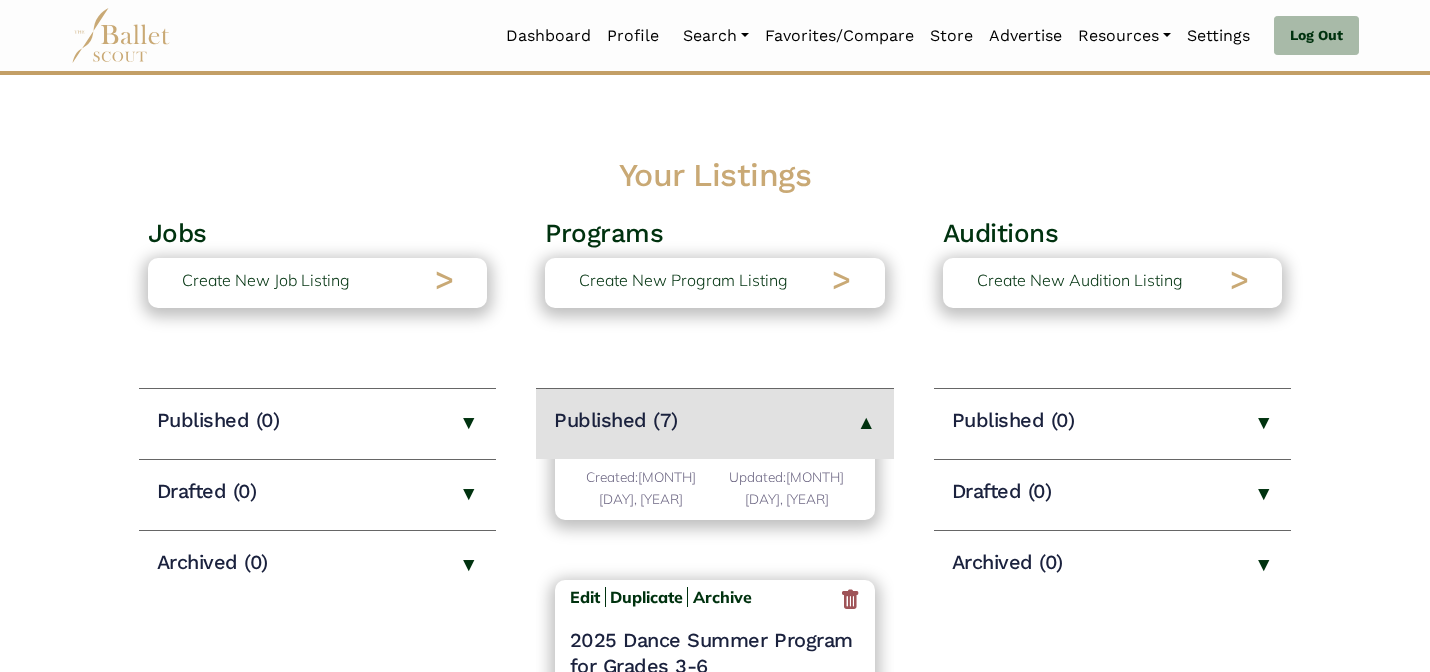 click on "Your Listings" at bounding box center [715, 176] 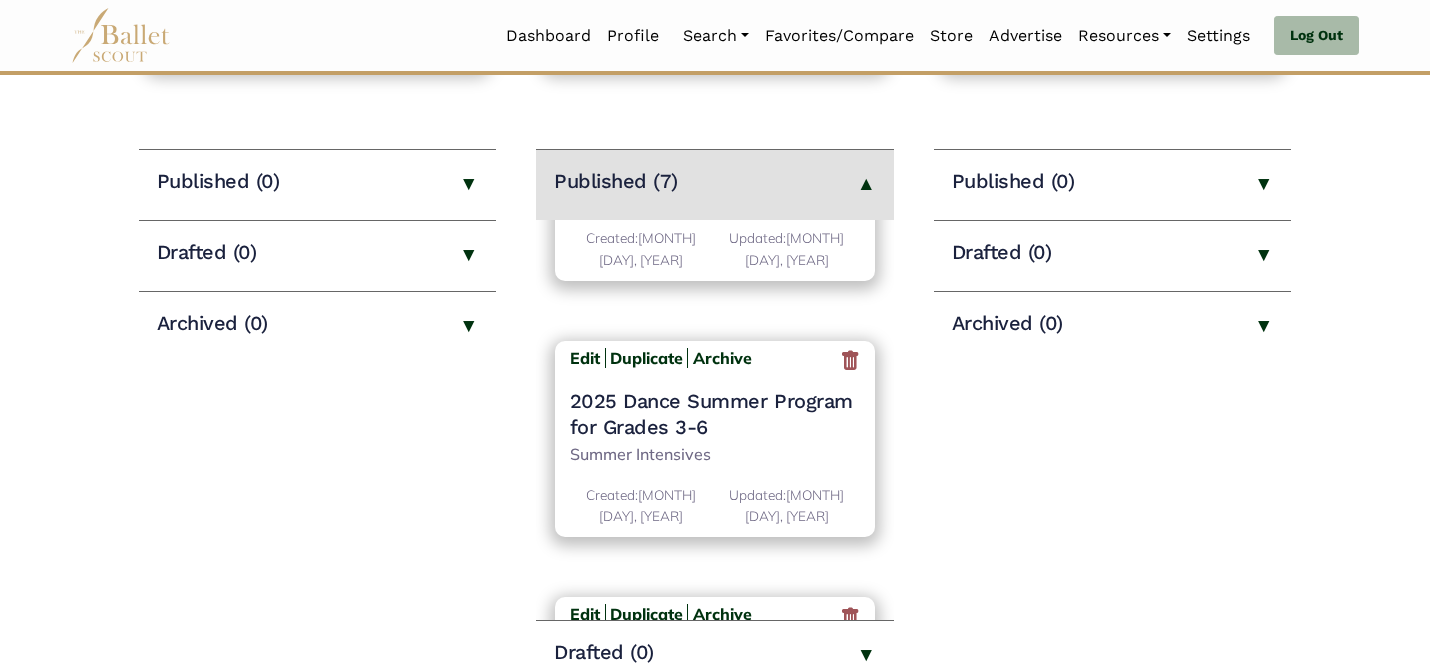 scroll, scrollTop: 240, scrollLeft: 0, axis: vertical 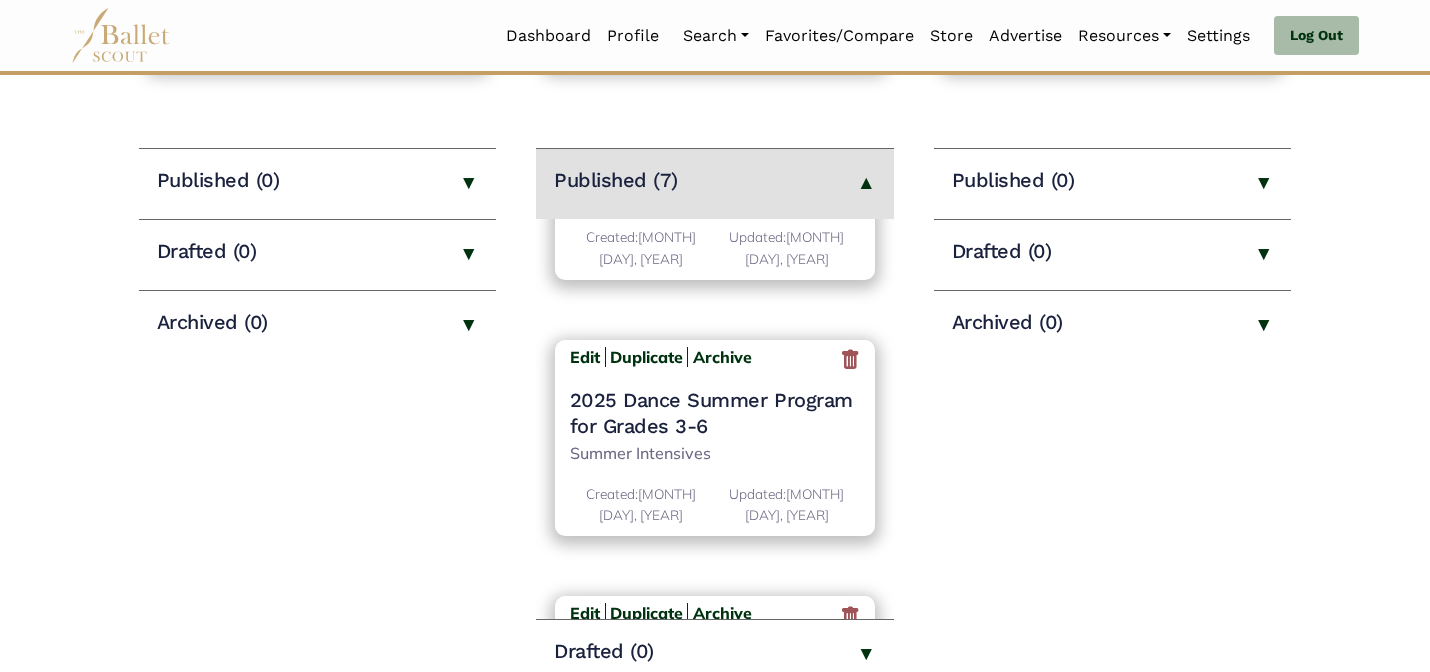 click on "Jobs
Create New Job Listing  >
Published (0)
Drafted (0)
Archived (0)
Programs
Create New Program Listing  >
Published (7)
Edit
Duplicate
Archive
Created:" at bounding box center (715, 369) 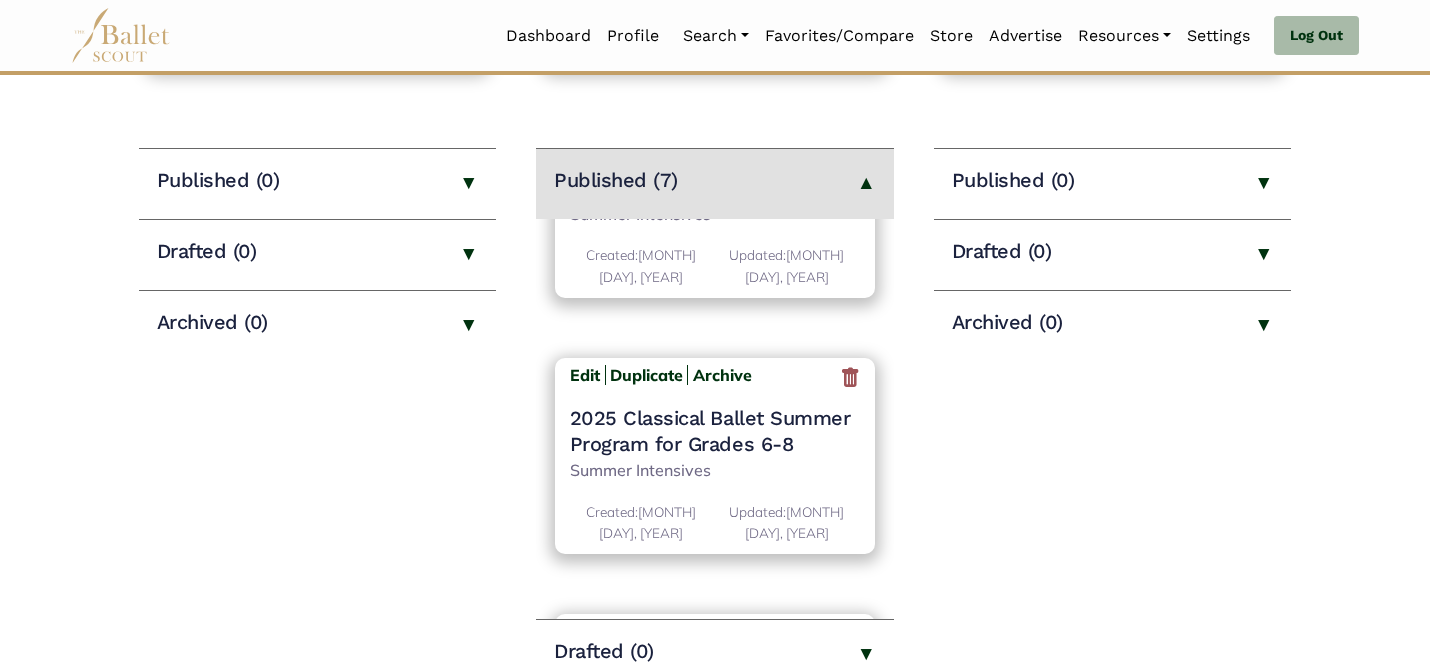 scroll, scrollTop: 1372, scrollLeft: 0, axis: vertical 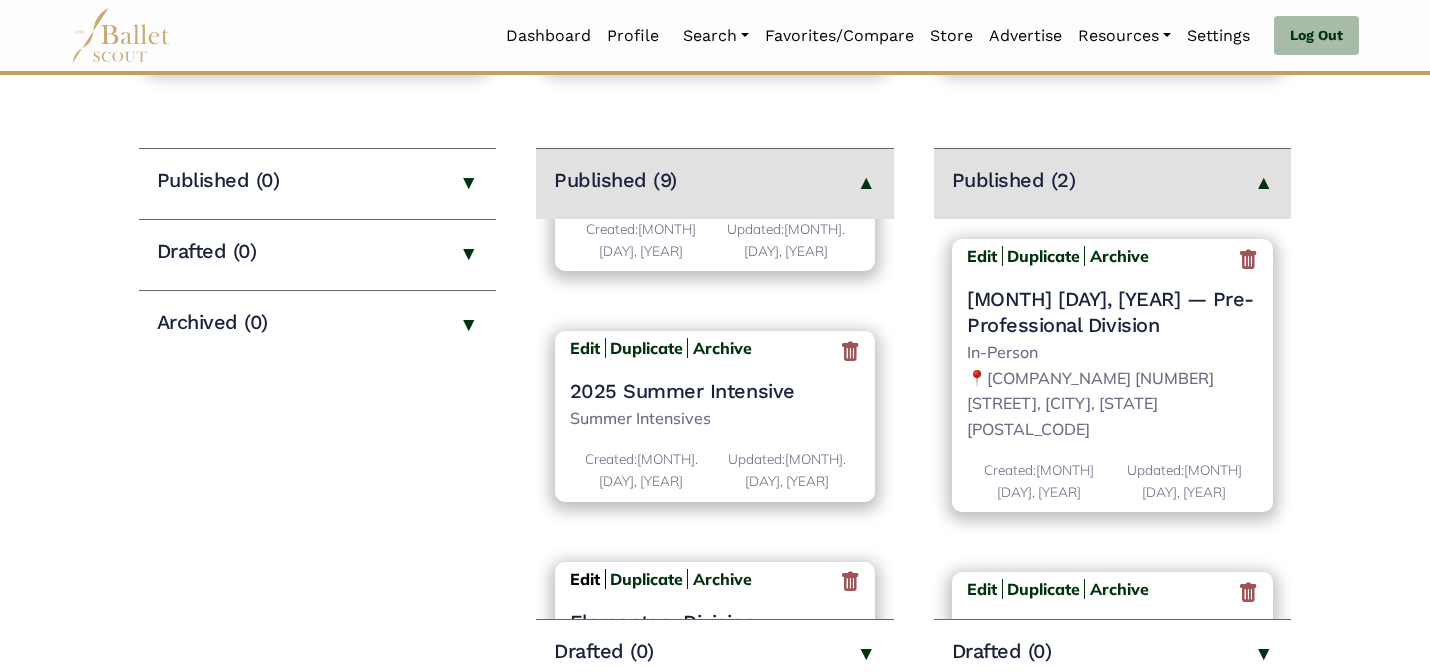 click on "Edit" at bounding box center (585, 579) 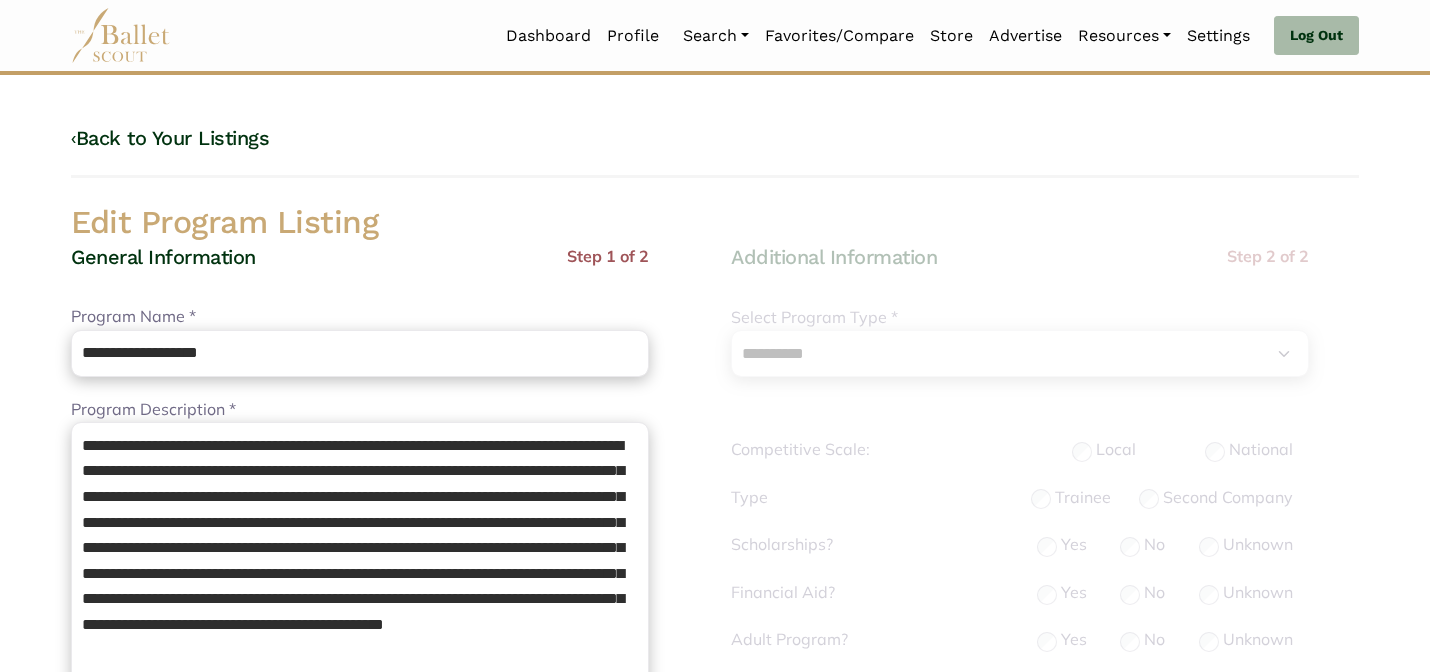 select on "**" 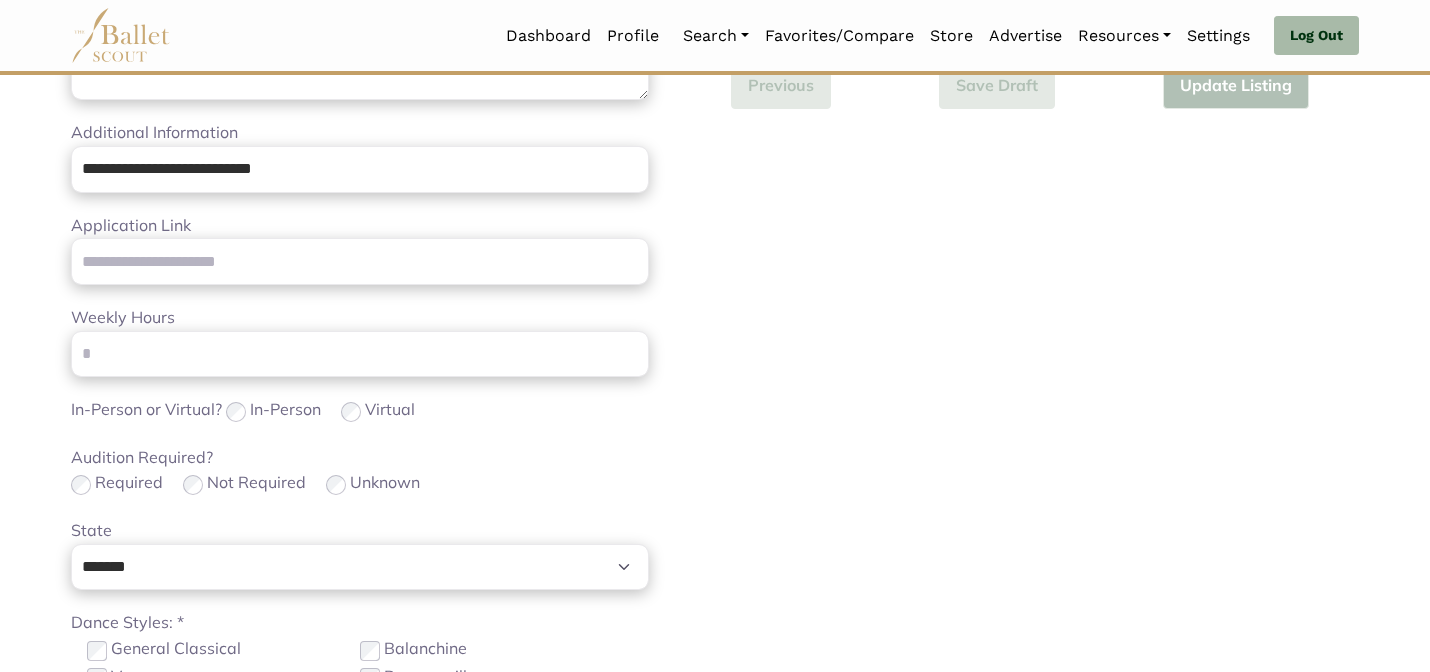 scroll, scrollTop: 1279, scrollLeft: 0, axis: vertical 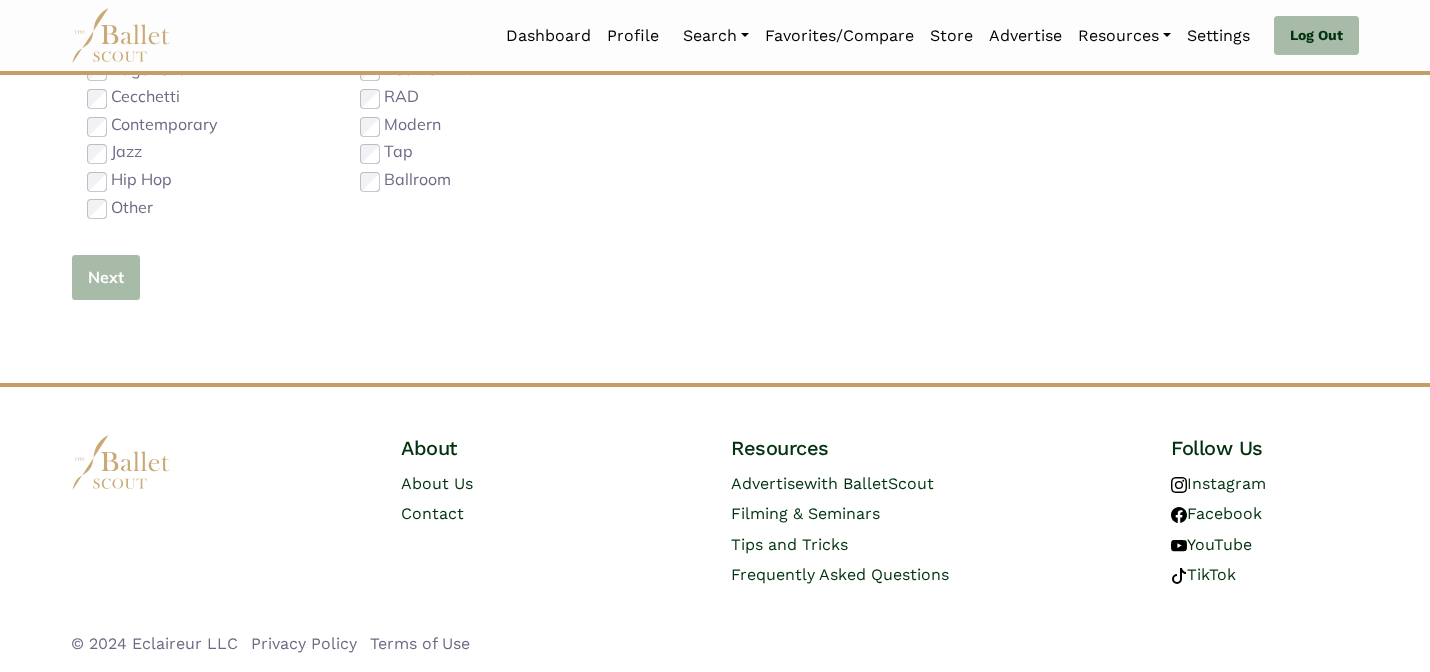 click on "Next" at bounding box center [106, 277] 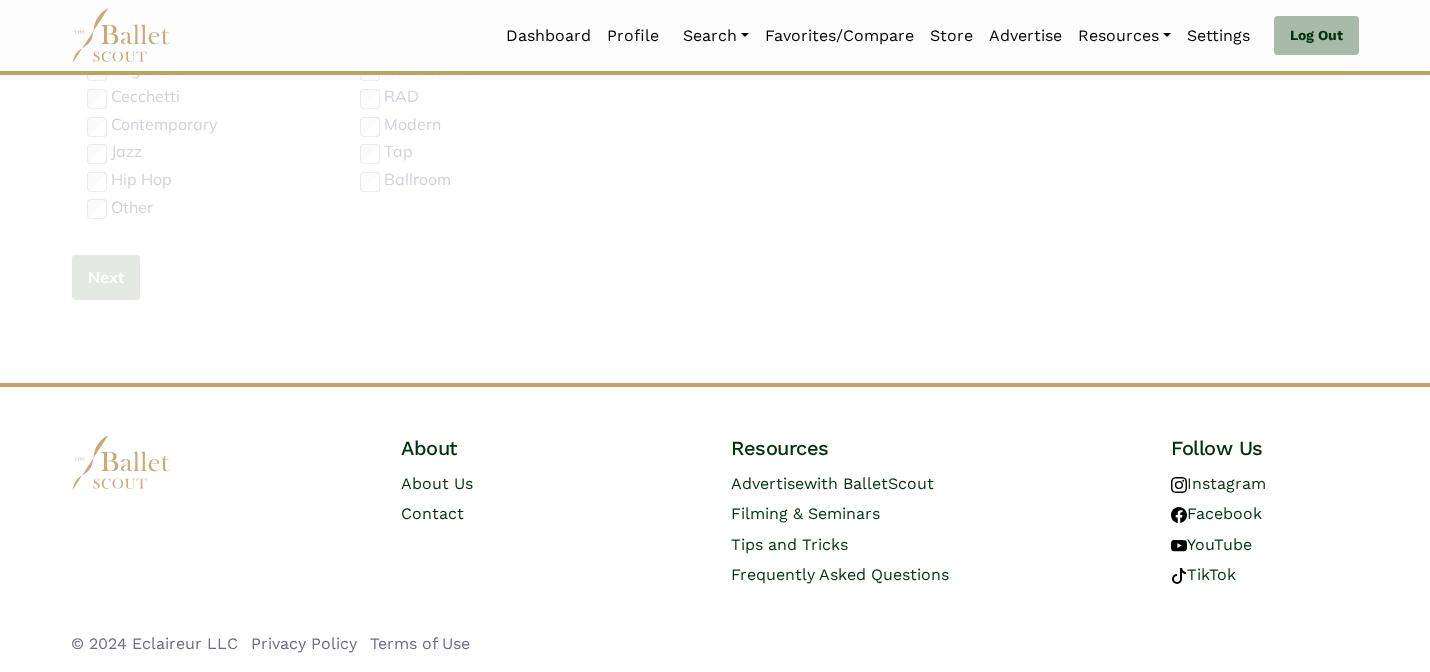 type 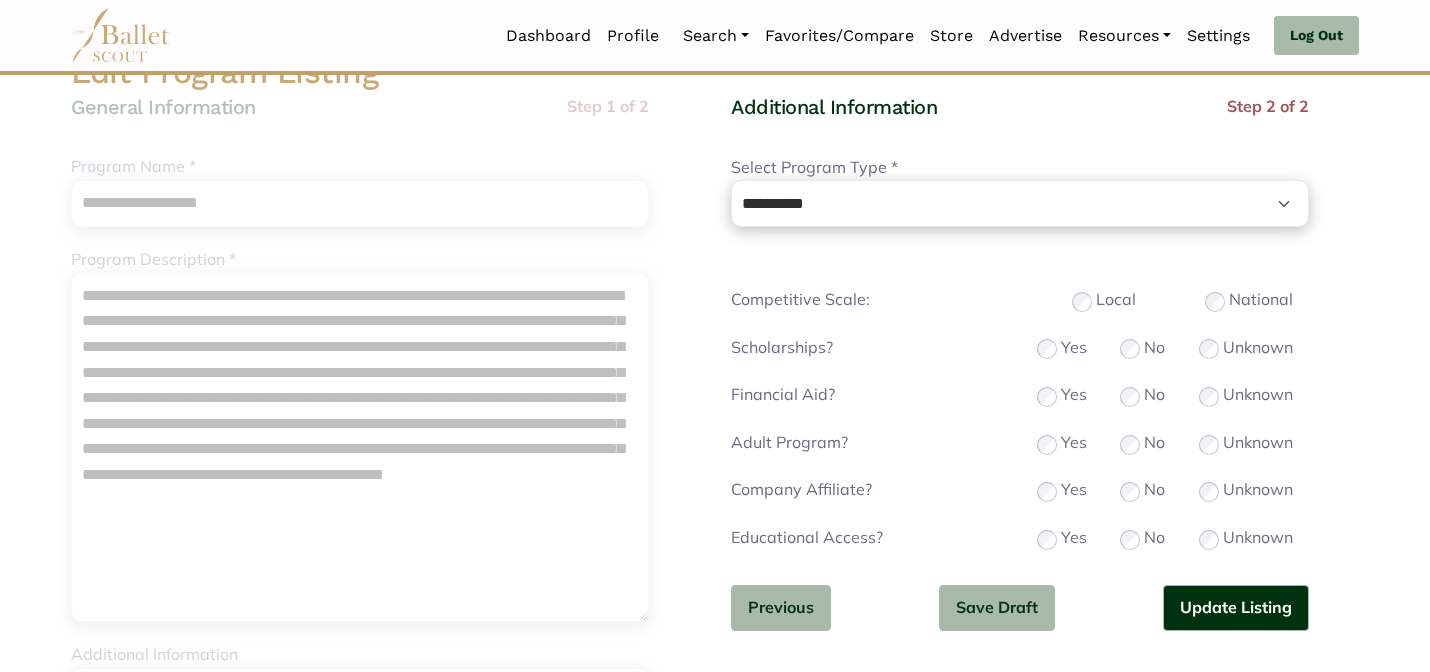 scroll, scrollTop: 175, scrollLeft: 0, axis: vertical 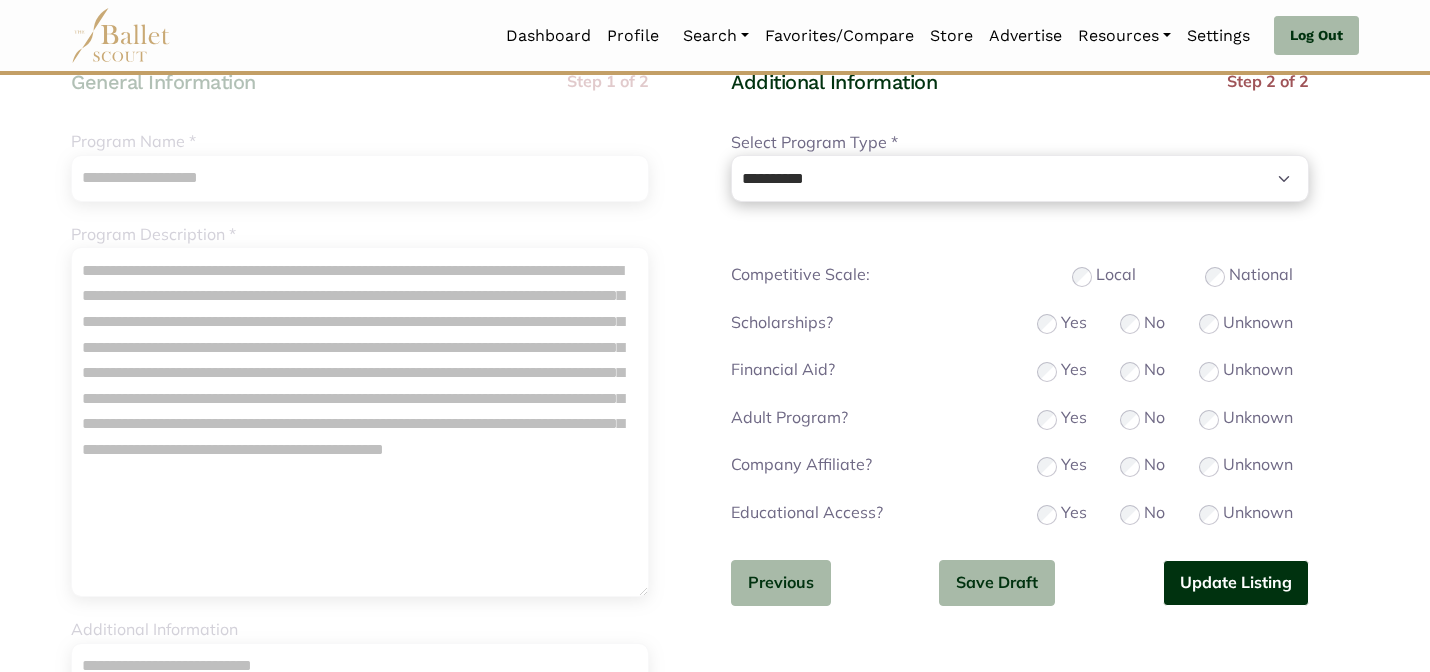 click on "Update Listing" at bounding box center [1236, 583] 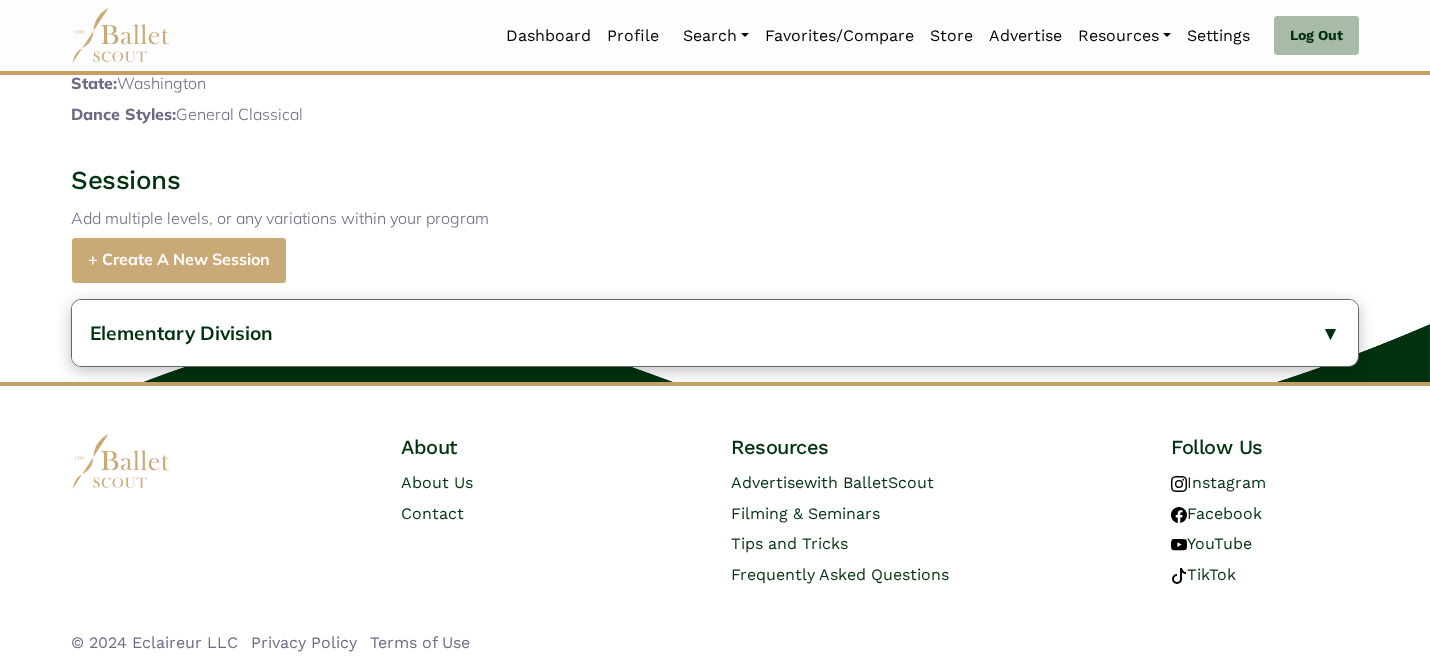 scroll, scrollTop: 823, scrollLeft: 0, axis: vertical 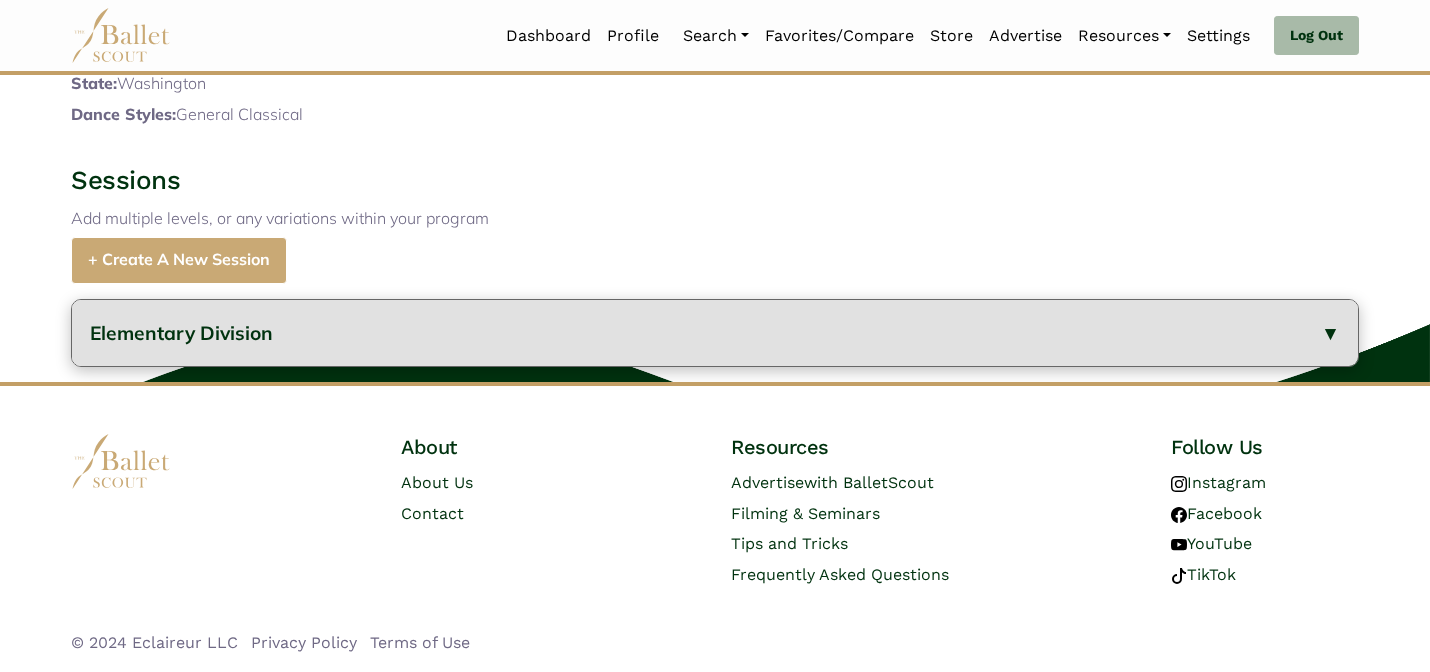 click on "Elementary Division" at bounding box center (715, 333) 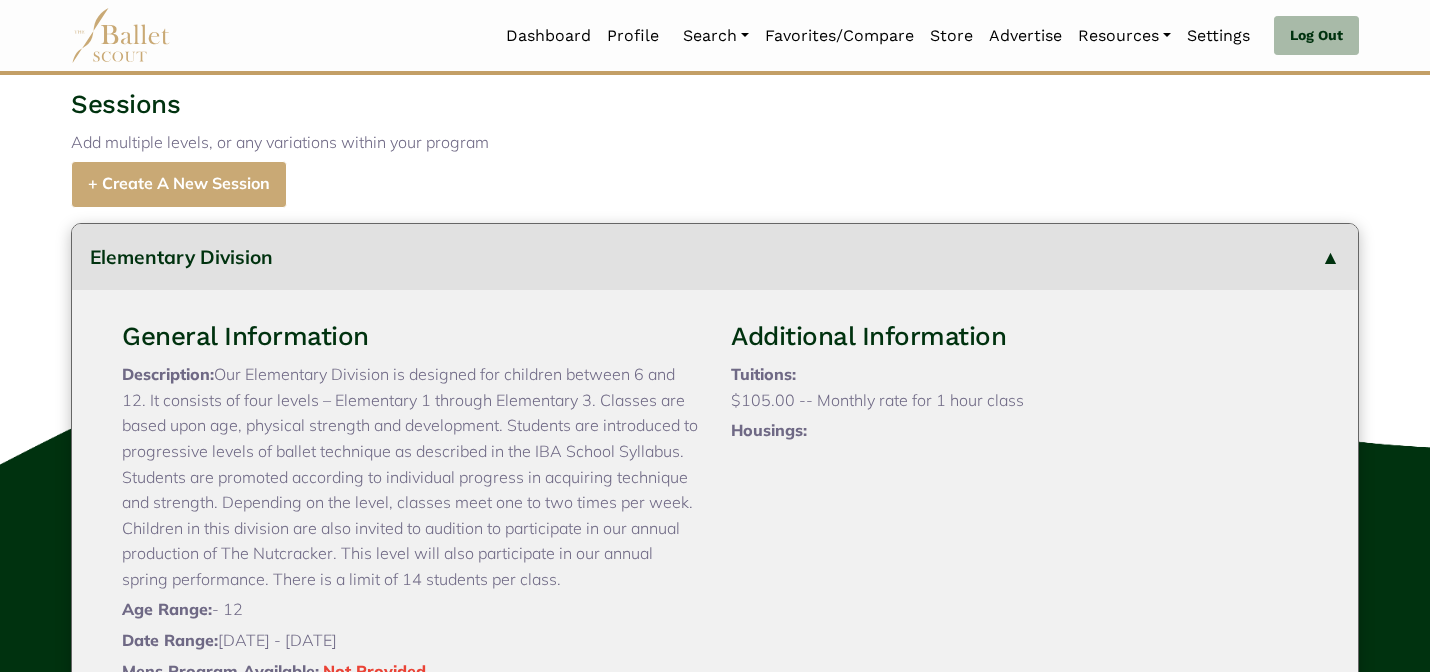 type 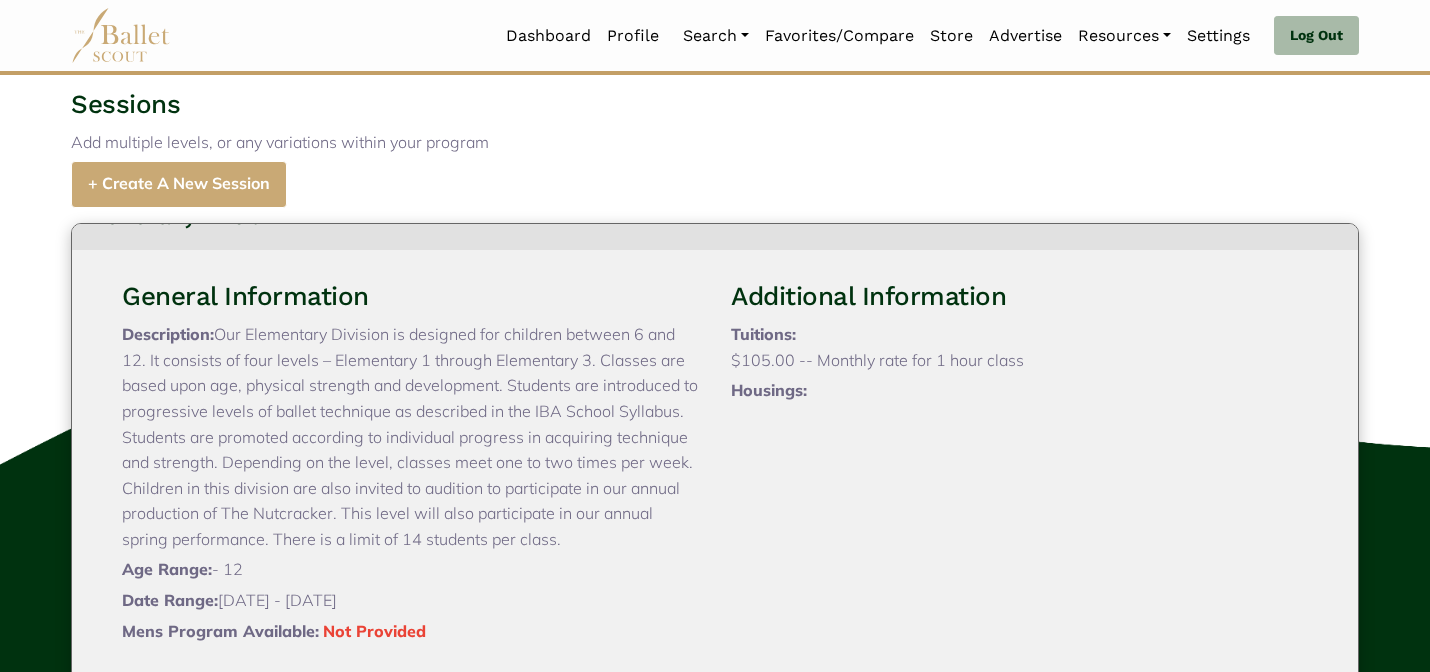 scroll, scrollTop: 59, scrollLeft: 0, axis: vertical 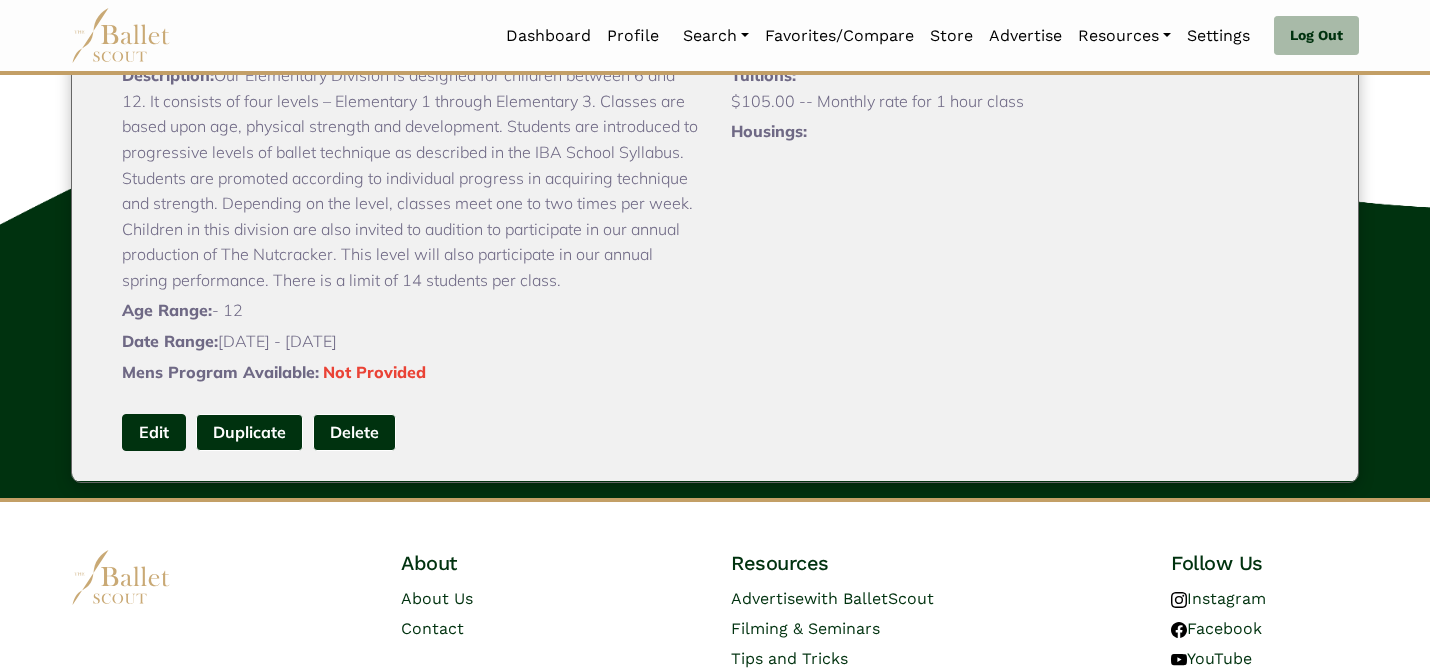 click on "Edit" at bounding box center [154, 432] 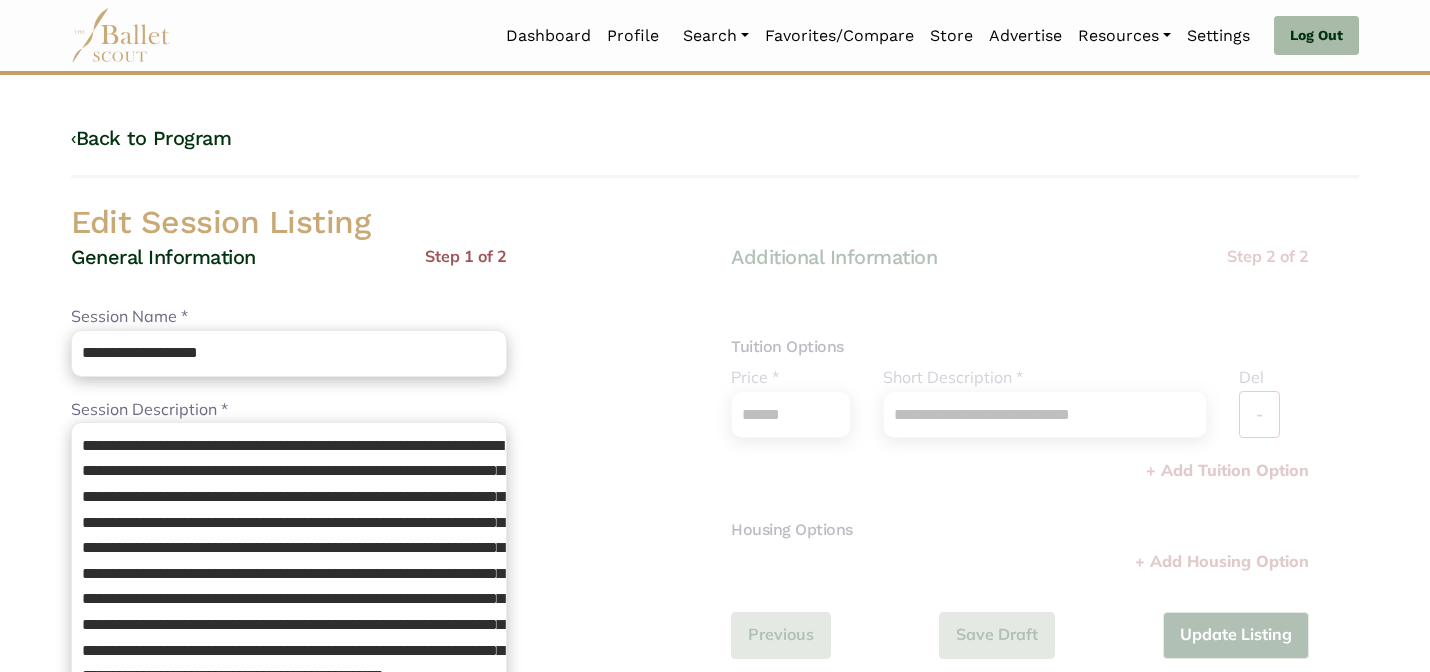 scroll, scrollTop: 0, scrollLeft: 0, axis: both 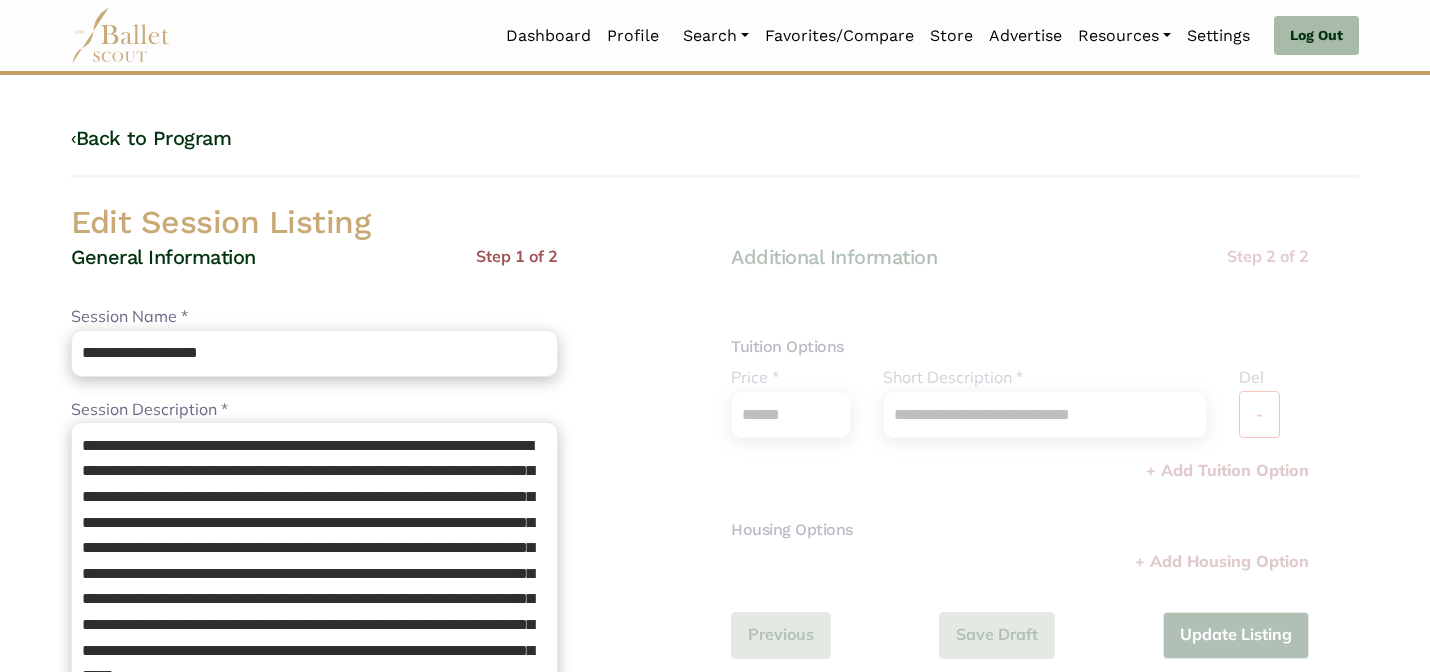 click on "Loading...
Please Wait
Dashboard
Profile" at bounding box center (715, 727) 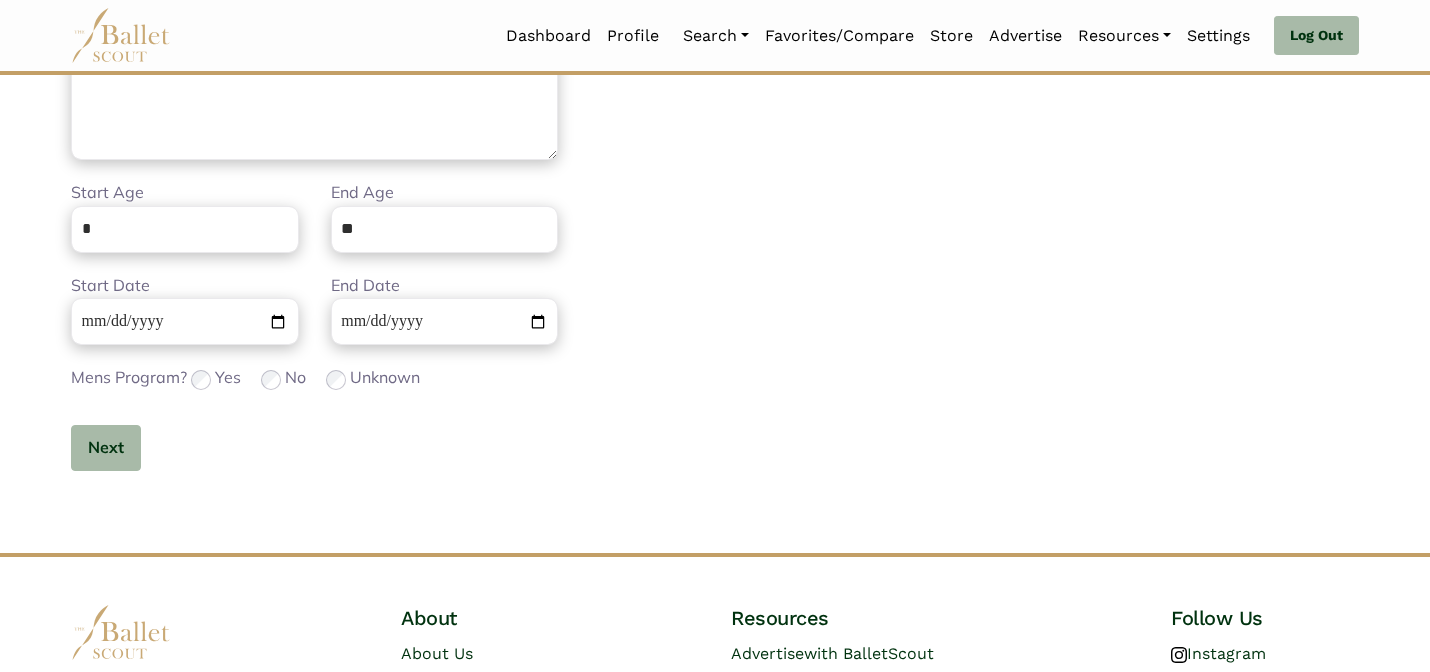 scroll, scrollTop: 632, scrollLeft: 0, axis: vertical 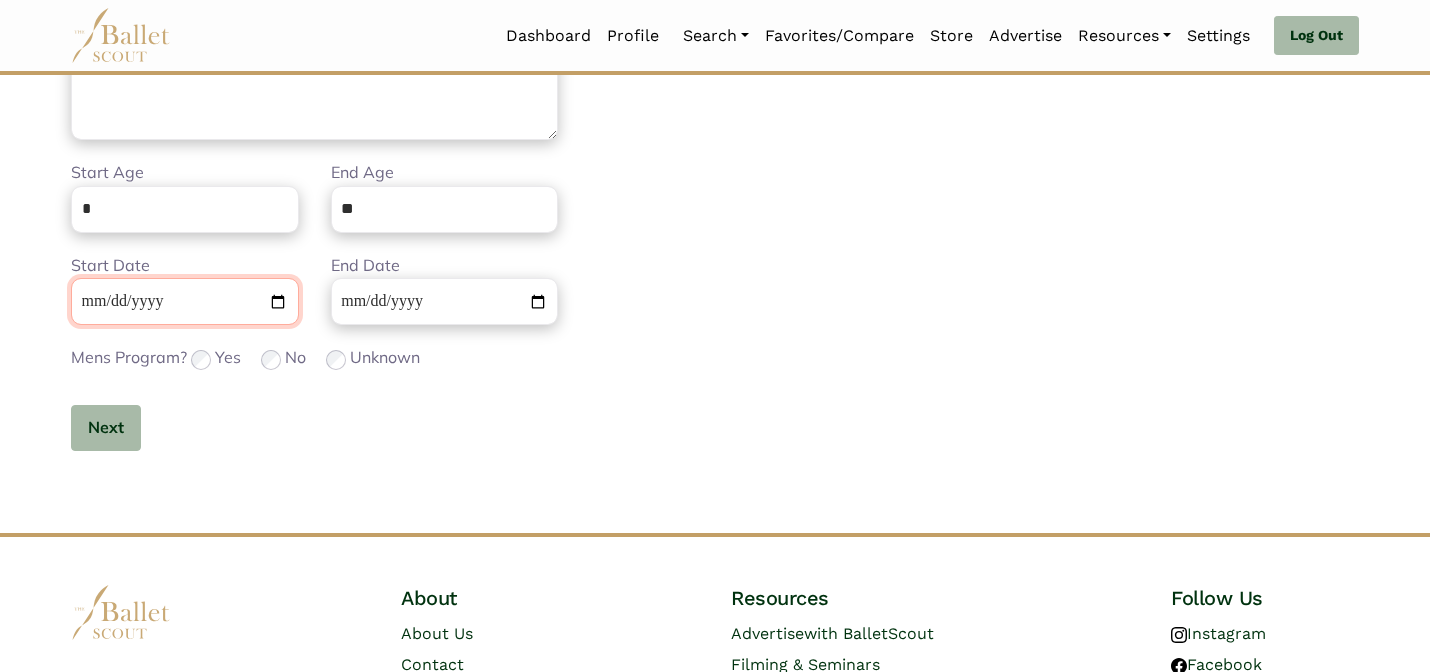 click on "**********" at bounding box center (185, 301) 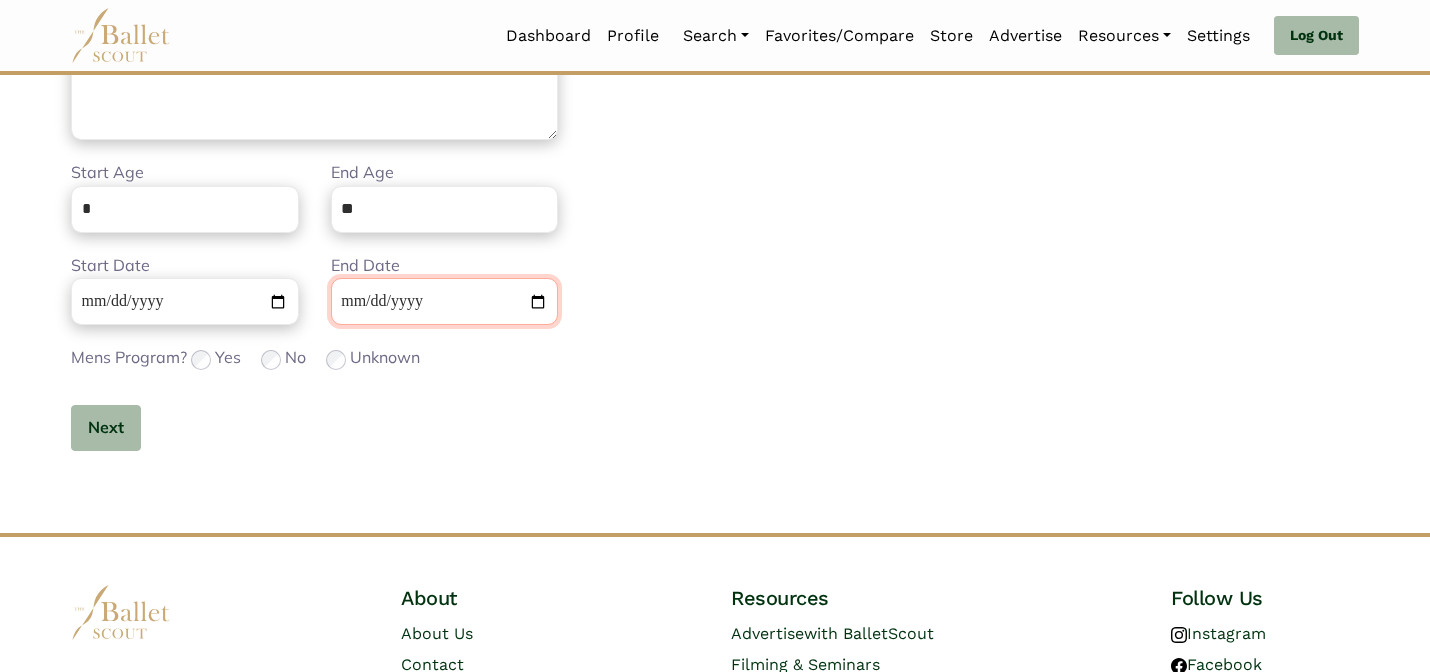 type 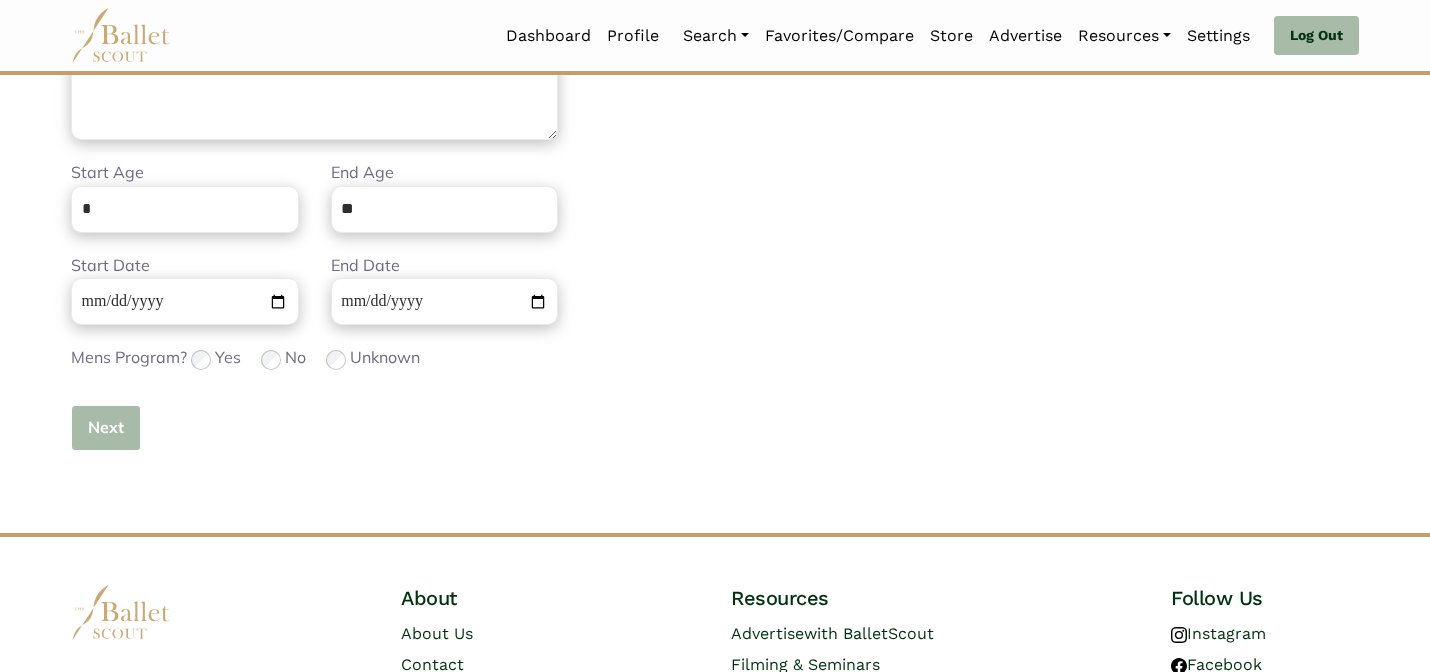 click on "Next" at bounding box center (106, 428) 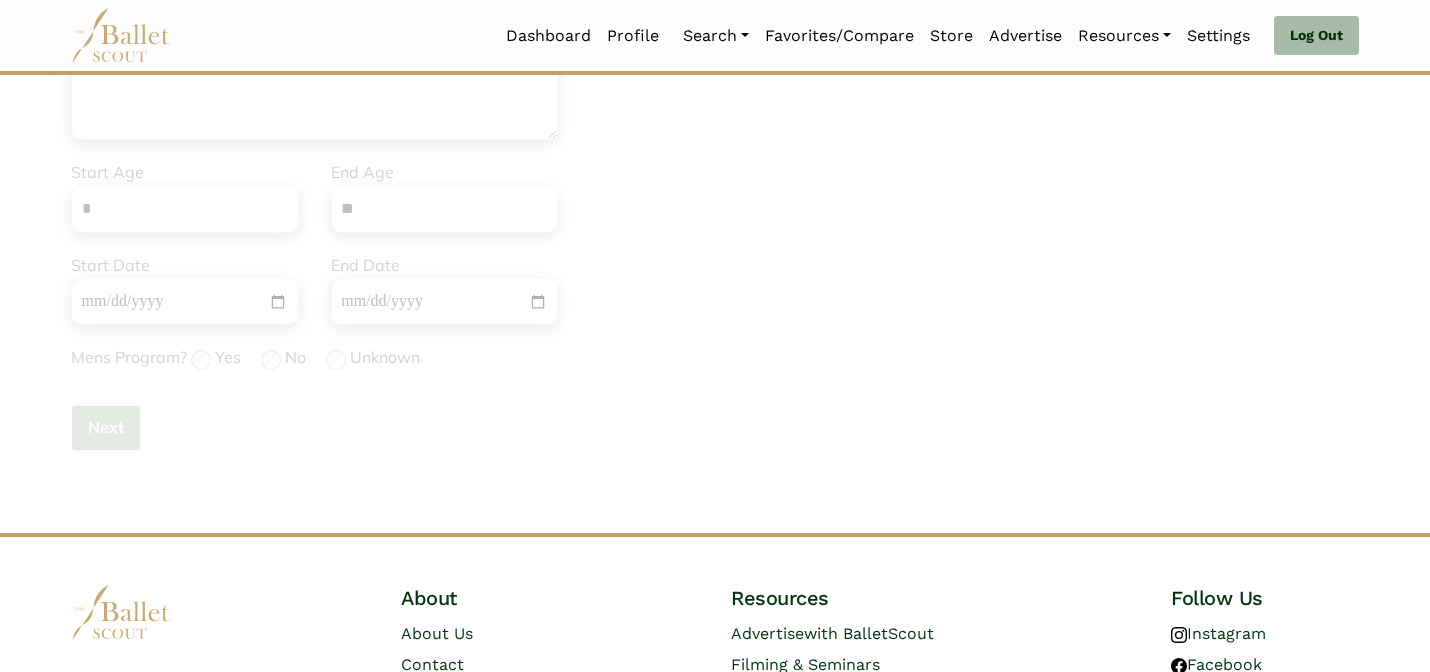 type 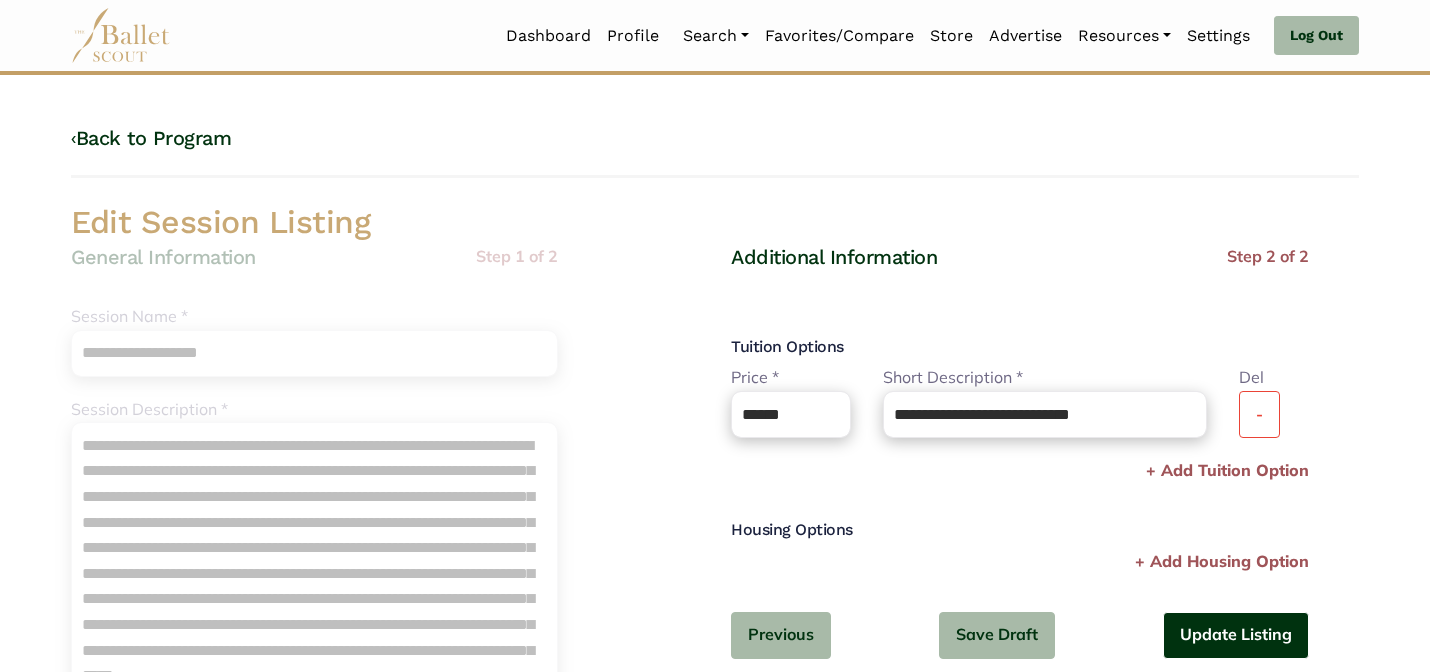 click on "Update Listing" at bounding box center [1236, 635] 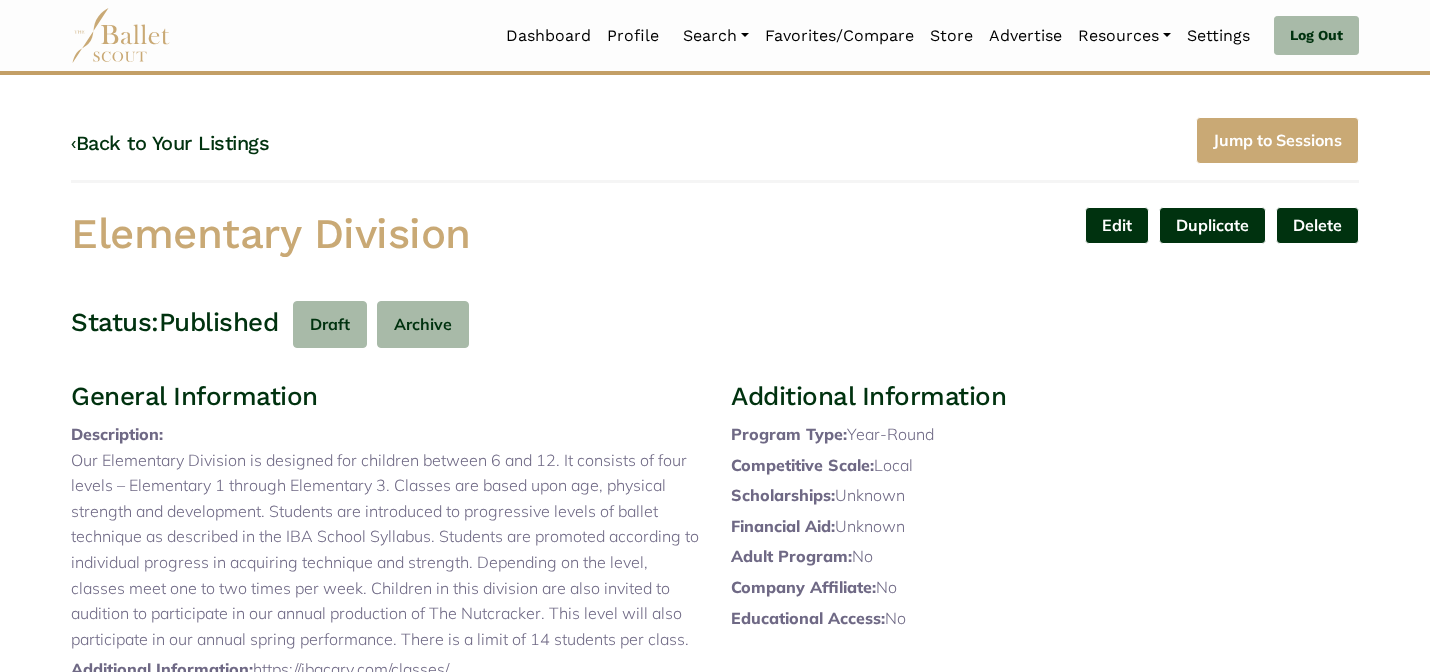 scroll, scrollTop: 0, scrollLeft: 0, axis: both 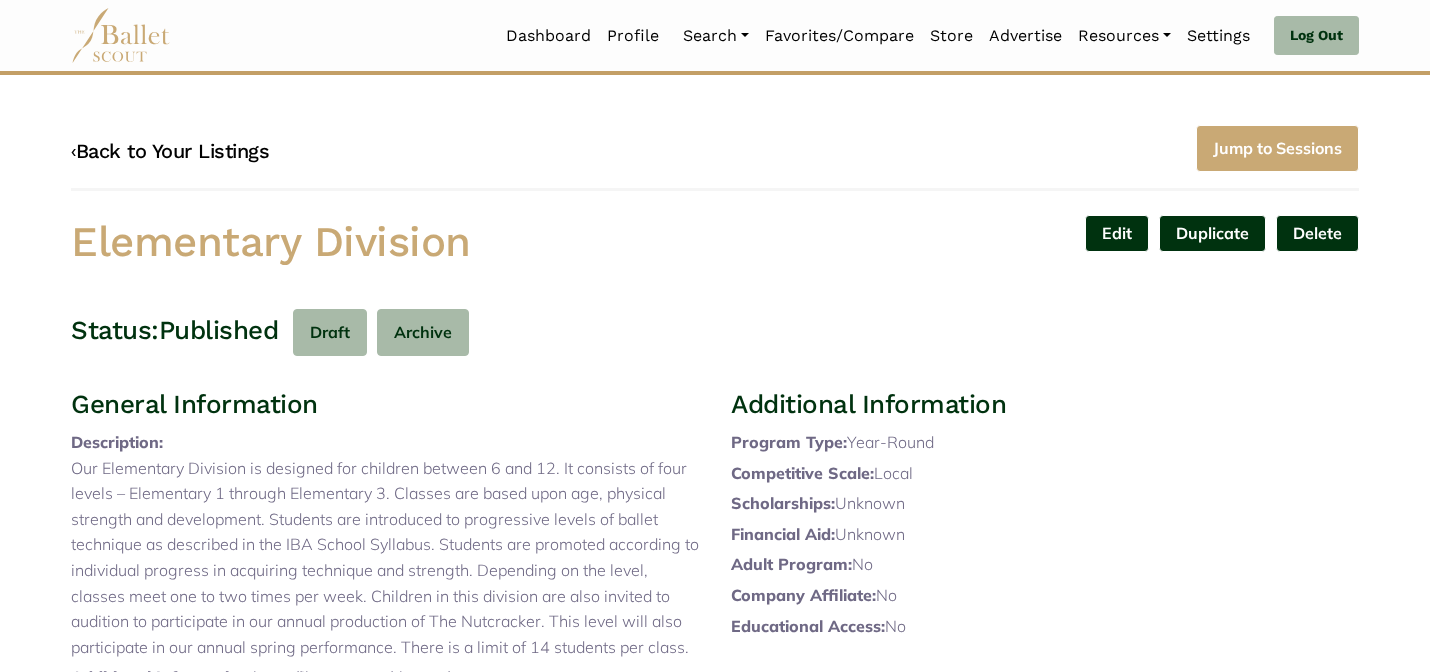 click on "‹  Back to Your Listings" at bounding box center (170, 151) 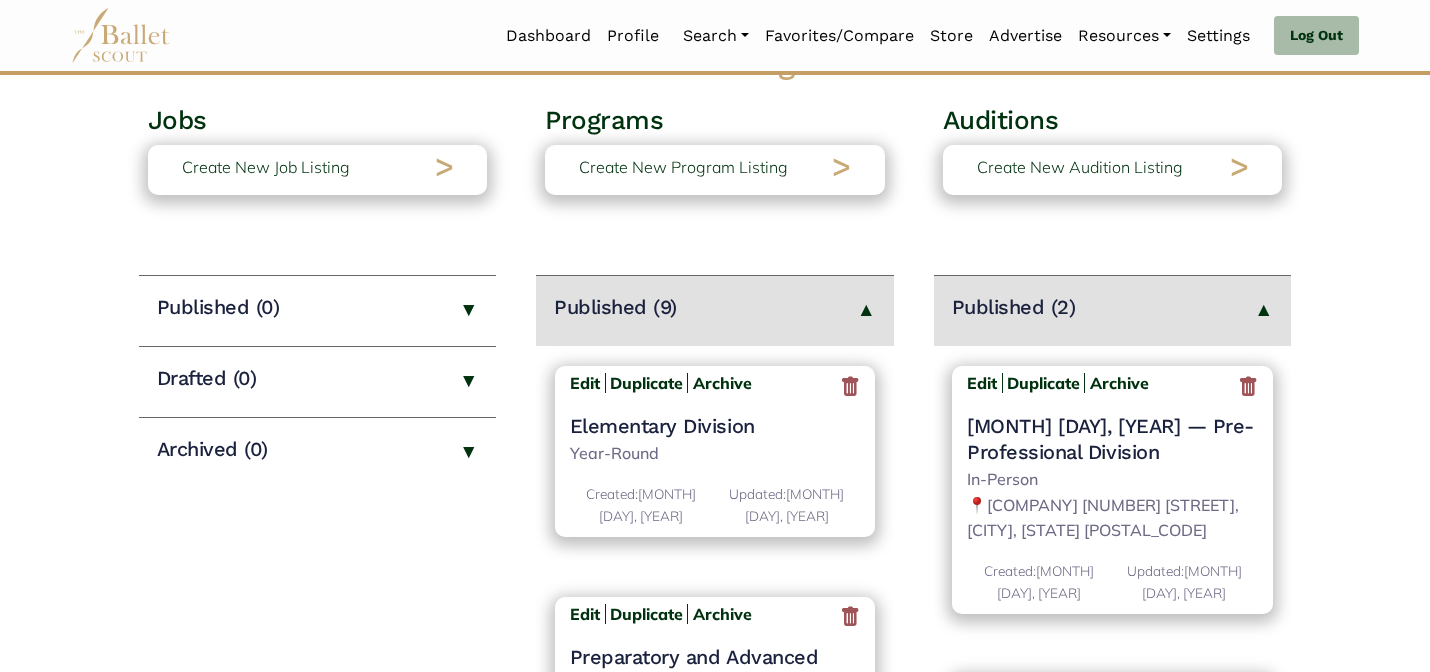 scroll, scrollTop: 200, scrollLeft: 0, axis: vertical 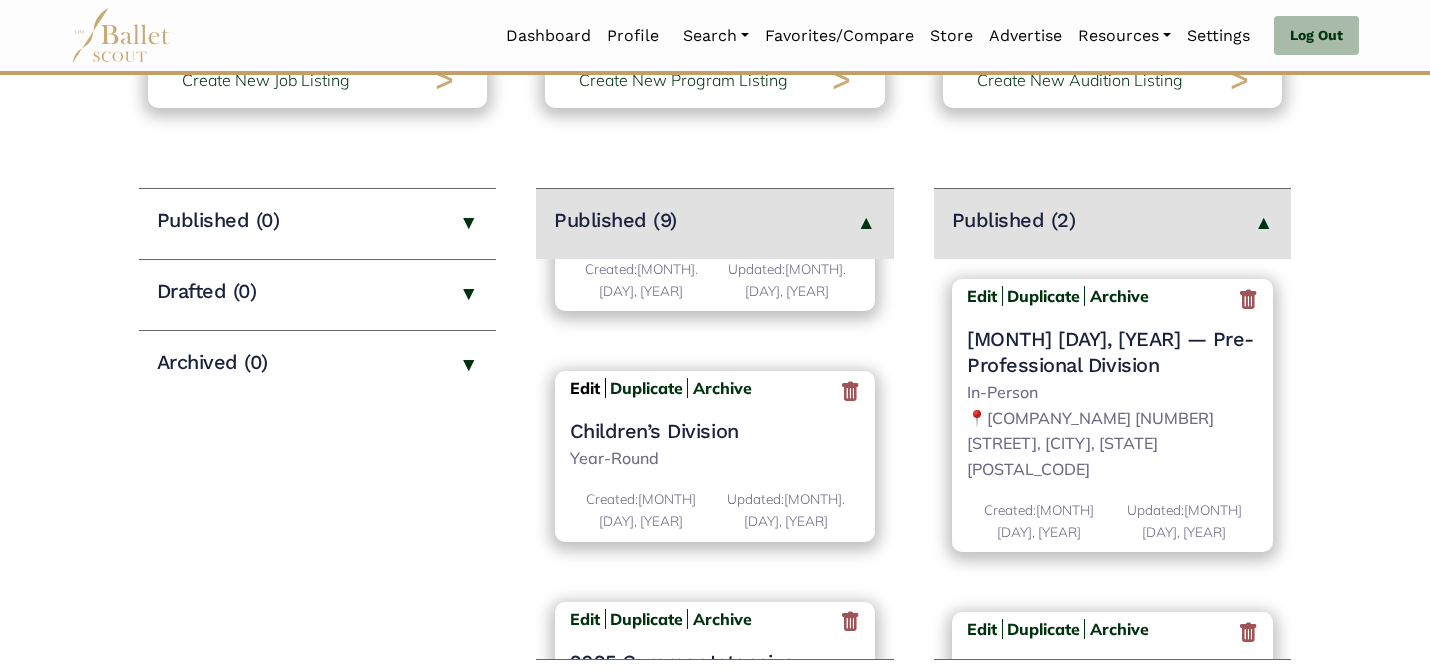 click on "Edit" 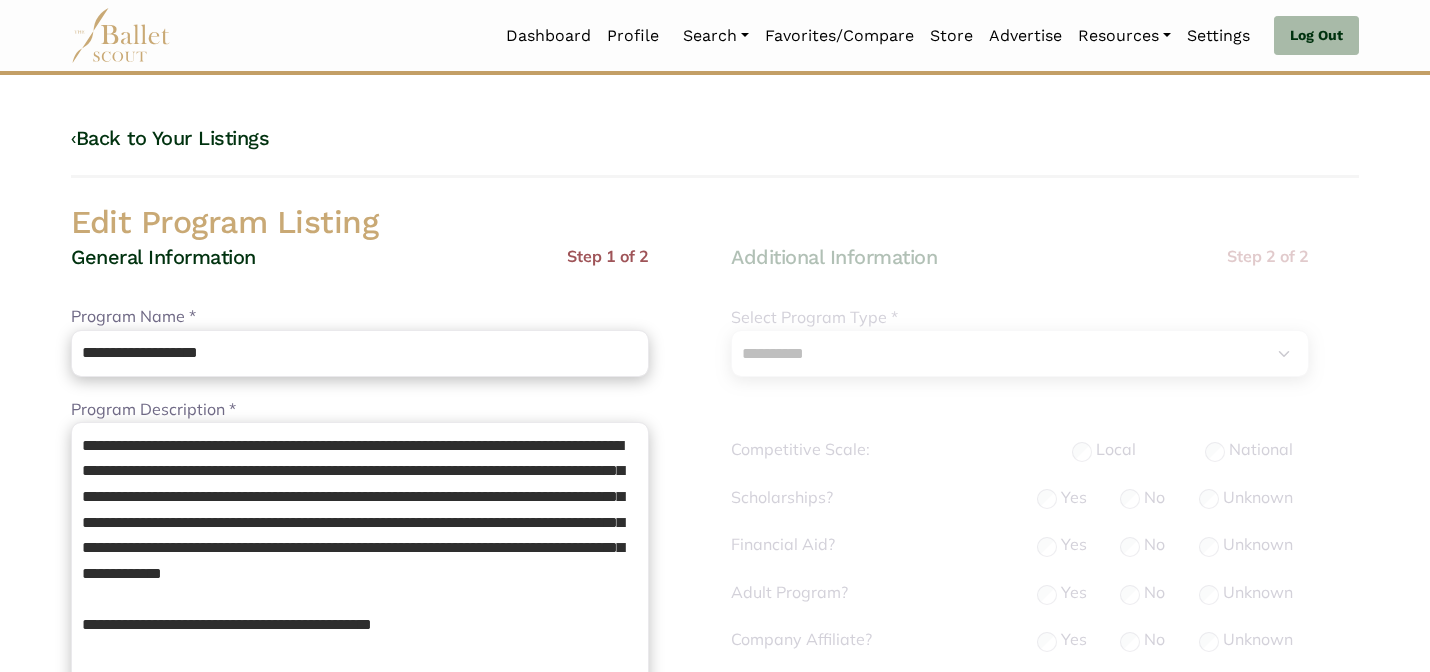select on "**" 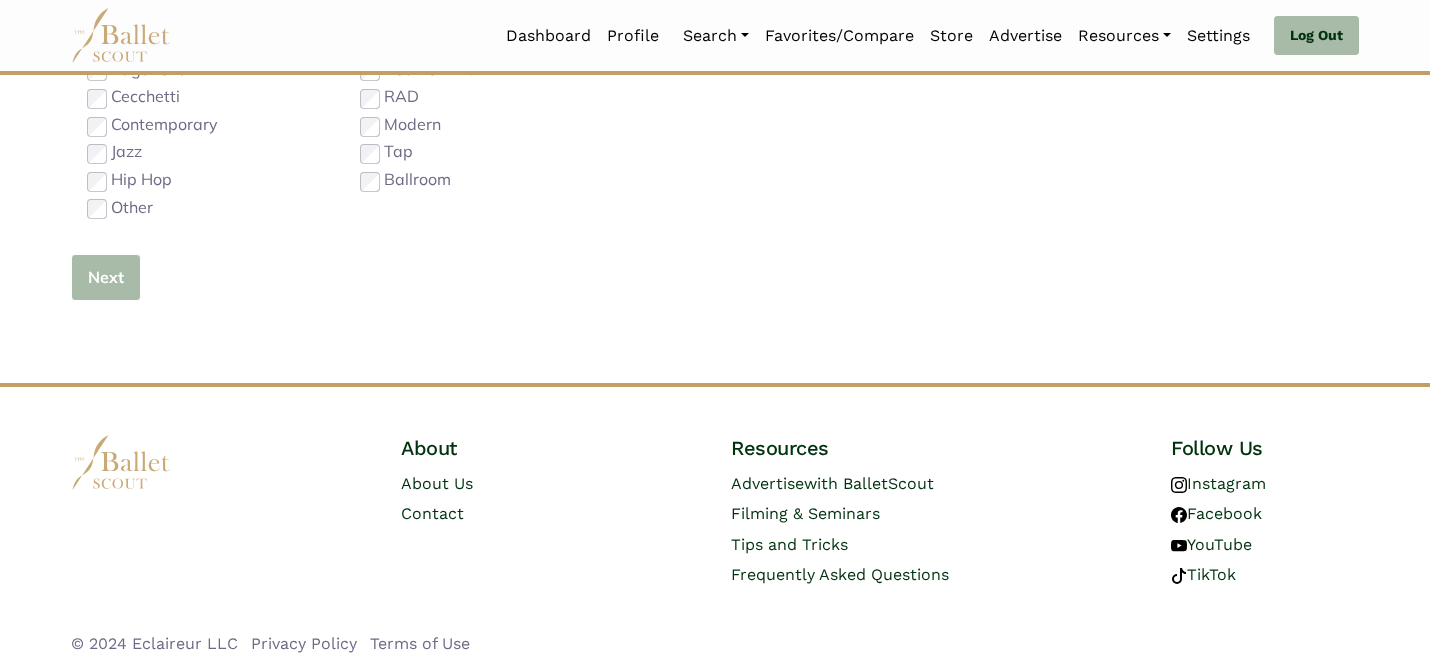 click on "Next" at bounding box center (106, 277) 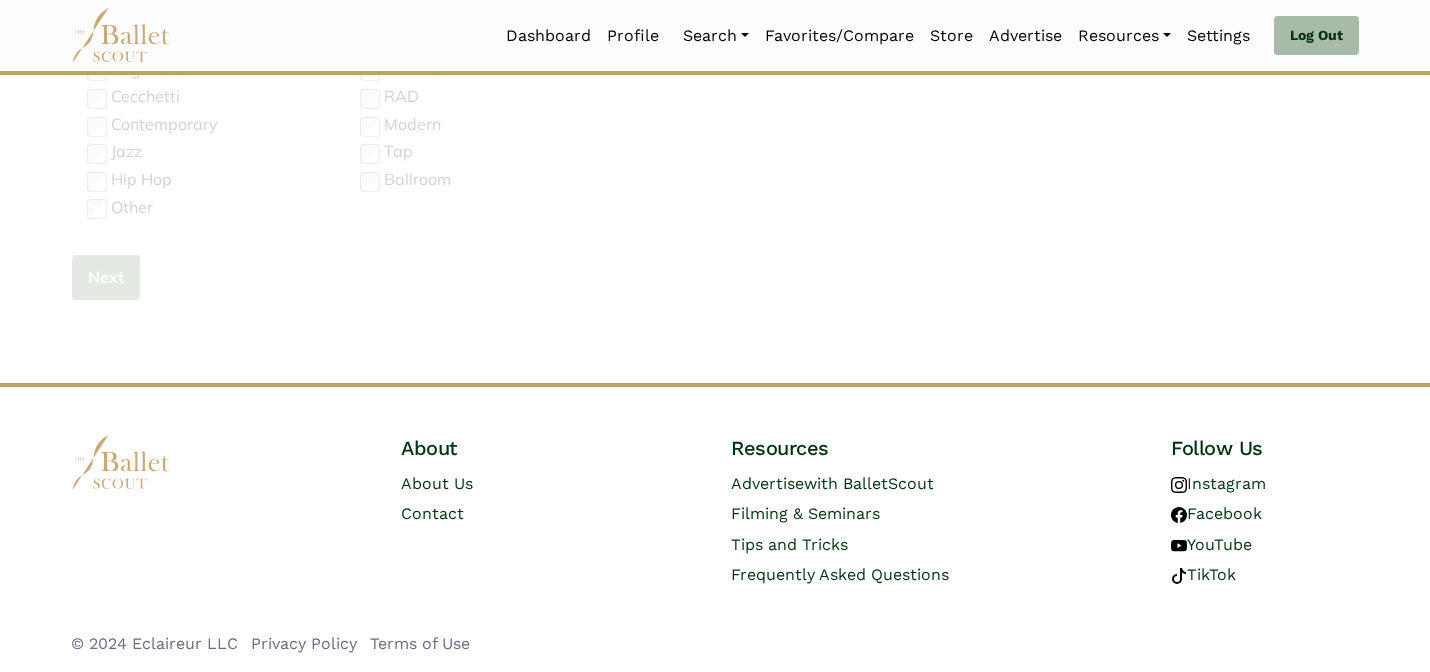 type 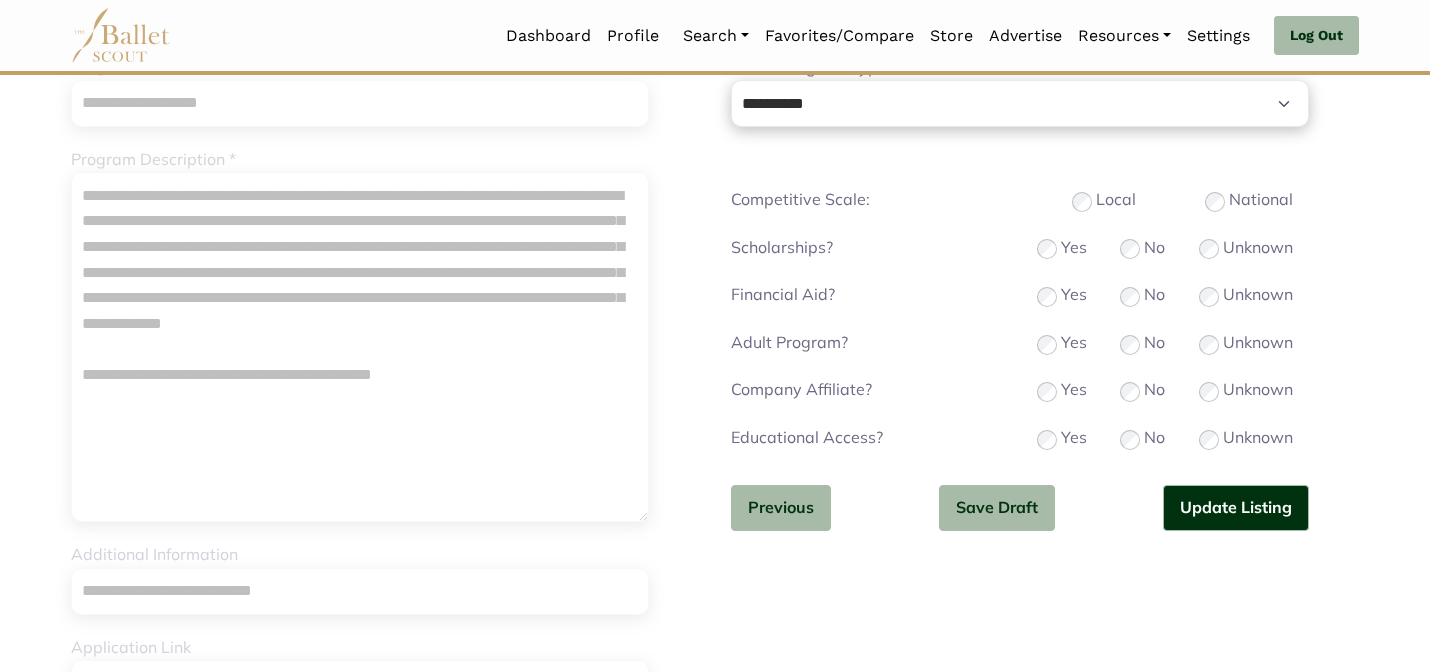 scroll, scrollTop: 247, scrollLeft: 0, axis: vertical 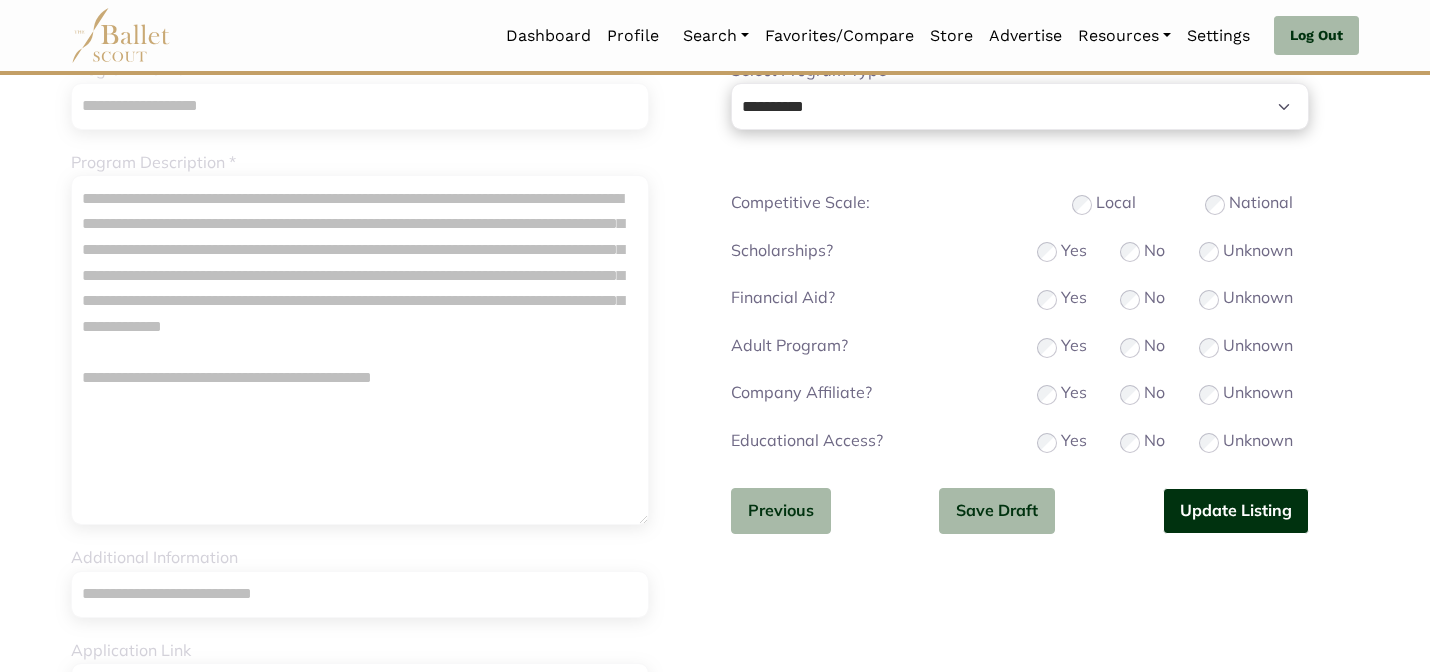 click on "Update Listing" at bounding box center [1236, 511] 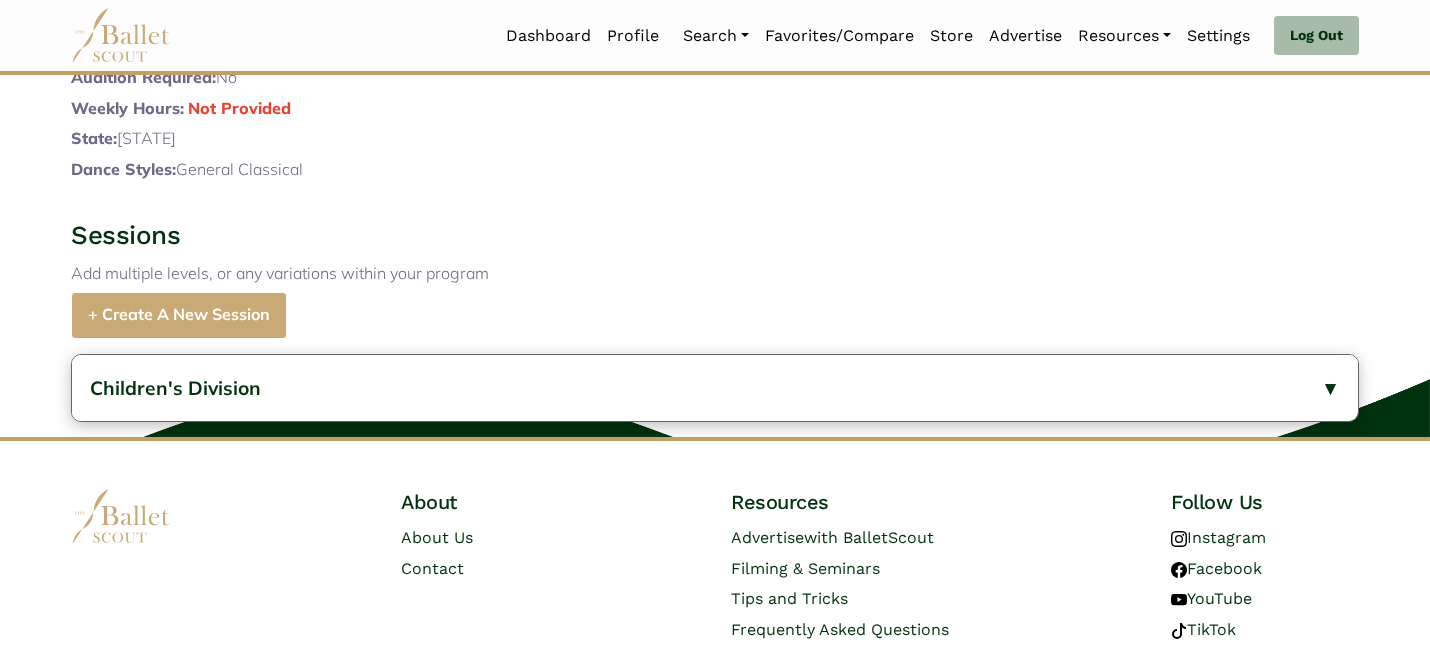 scroll, scrollTop: 798, scrollLeft: 0, axis: vertical 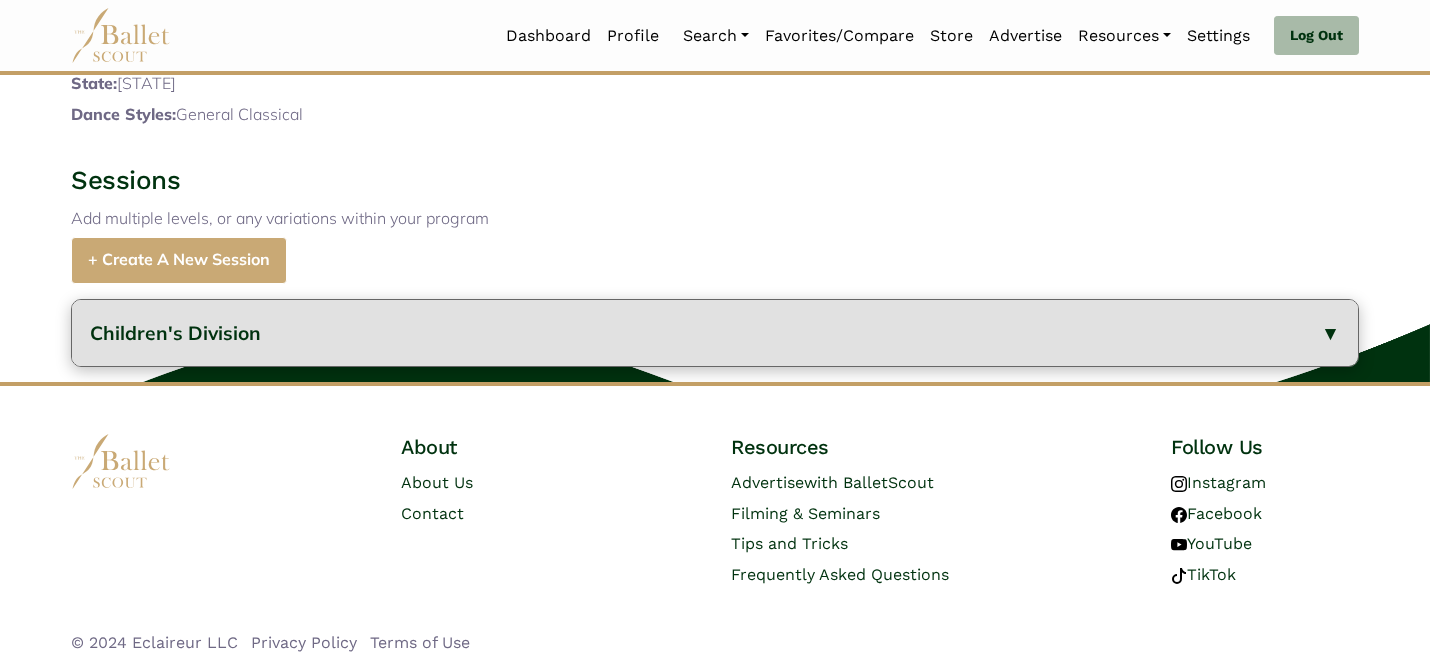 click on "Children's Division" at bounding box center [715, 333] 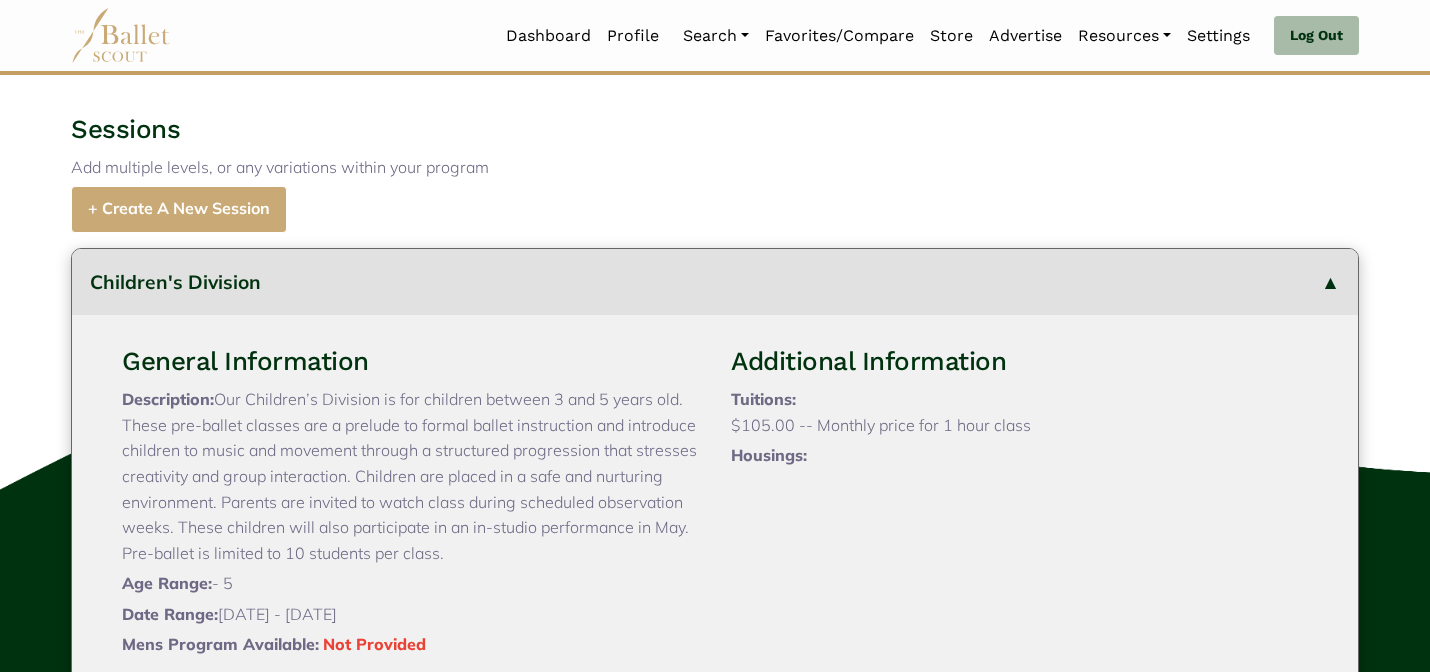 click on "Sessions
Add multiple levels, or any variations within your program
+ Create A New Session" at bounding box center (715, 172) 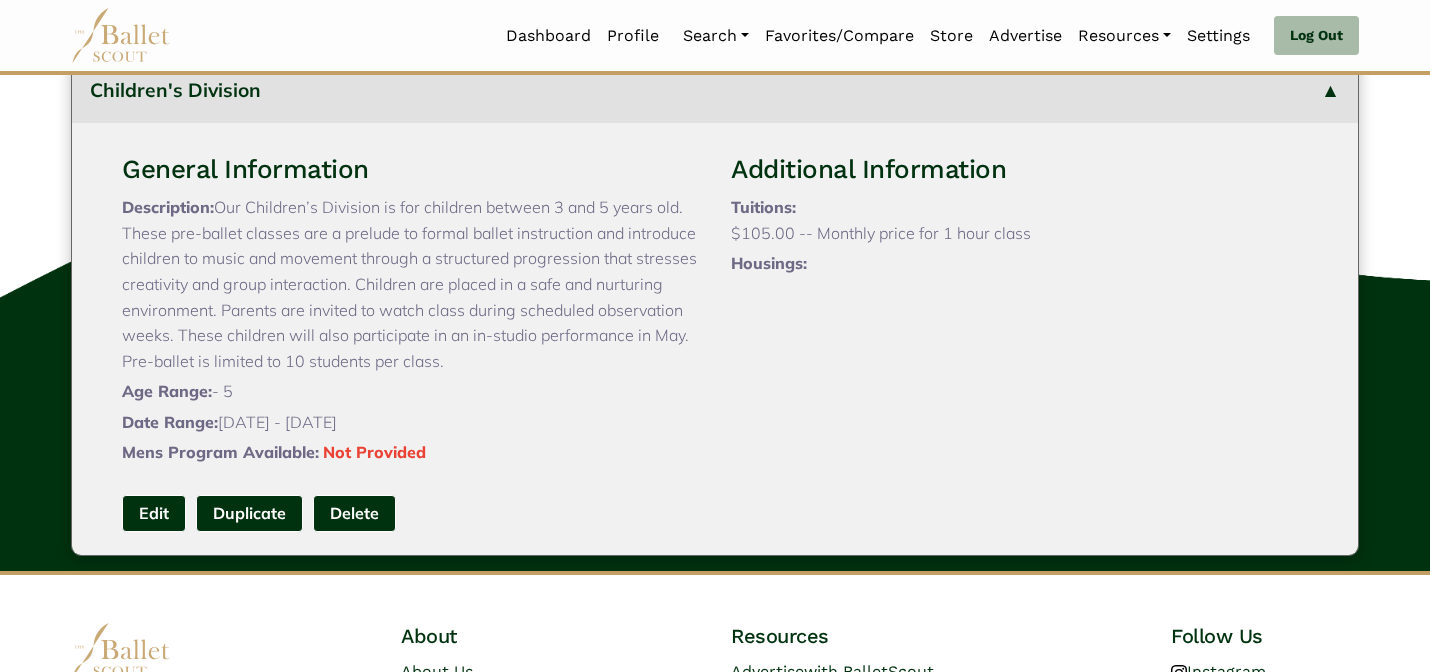scroll, scrollTop: 998, scrollLeft: 0, axis: vertical 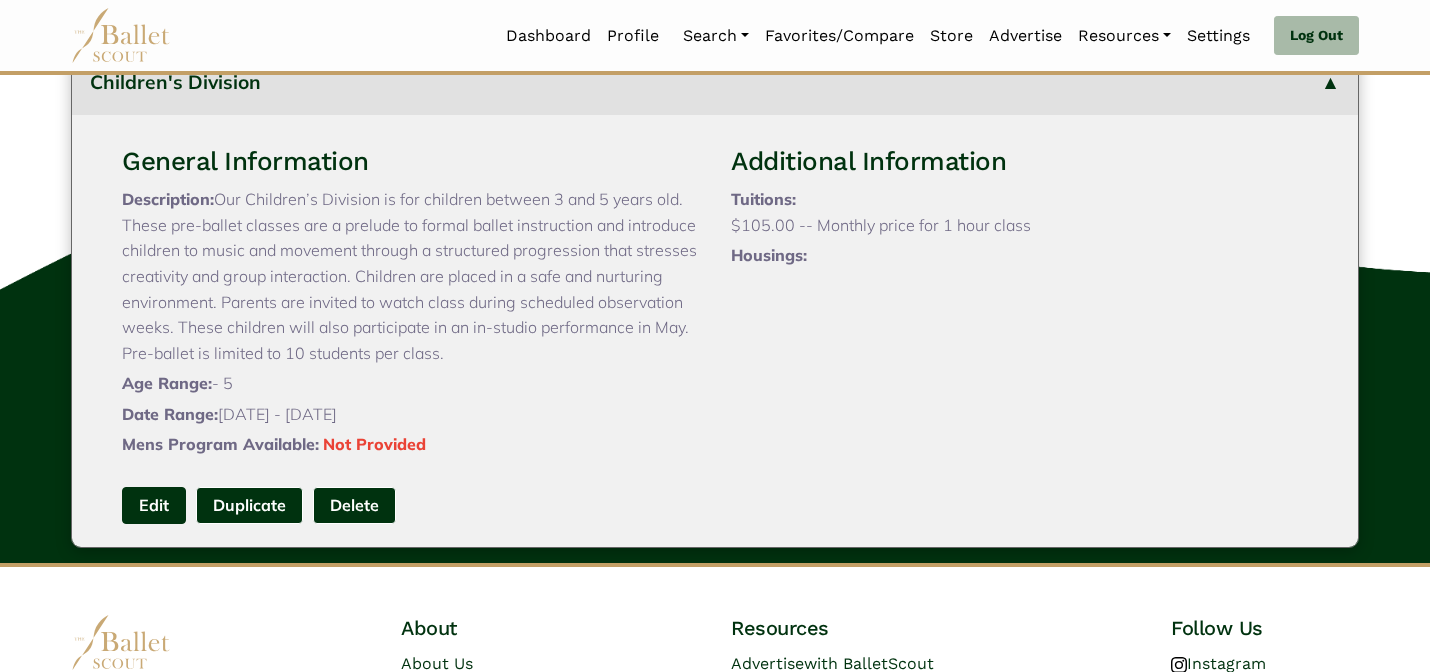 click on "Edit" at bounding box center [154, 505] 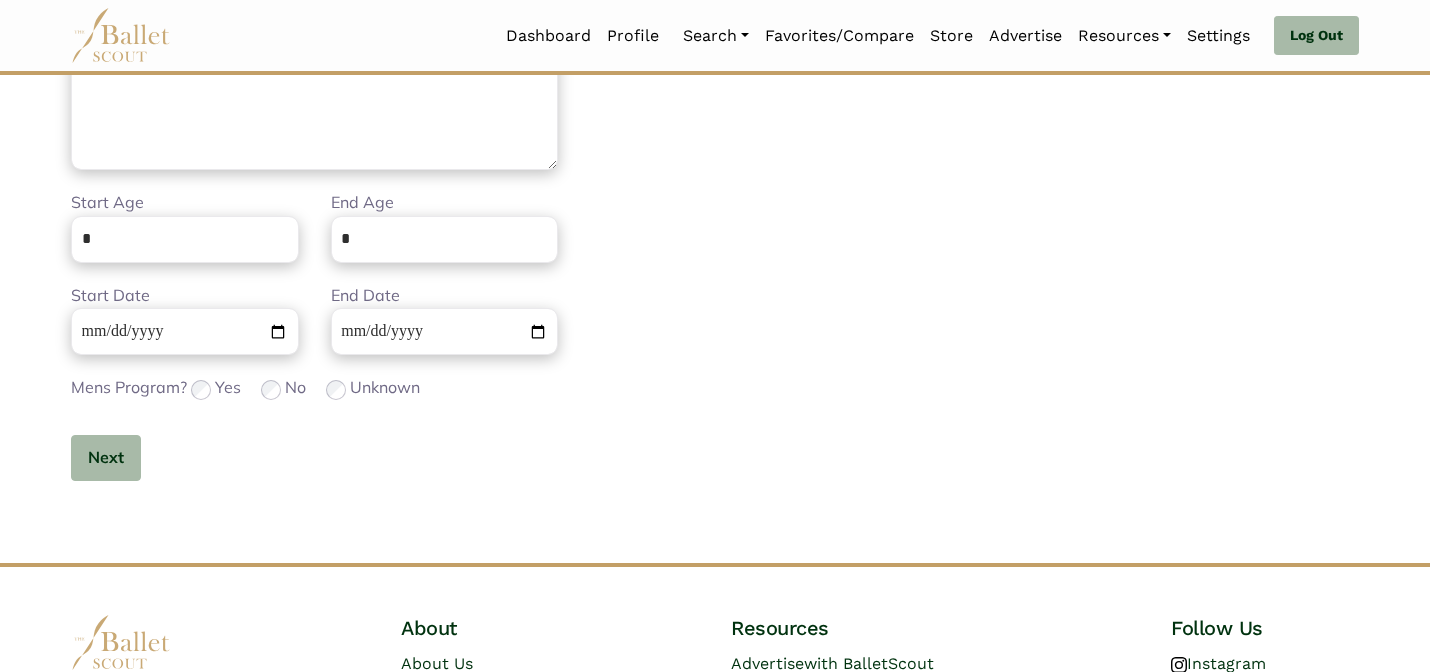 scroll, scrollTop: 632, scrollLeft: 0, axis: vertical 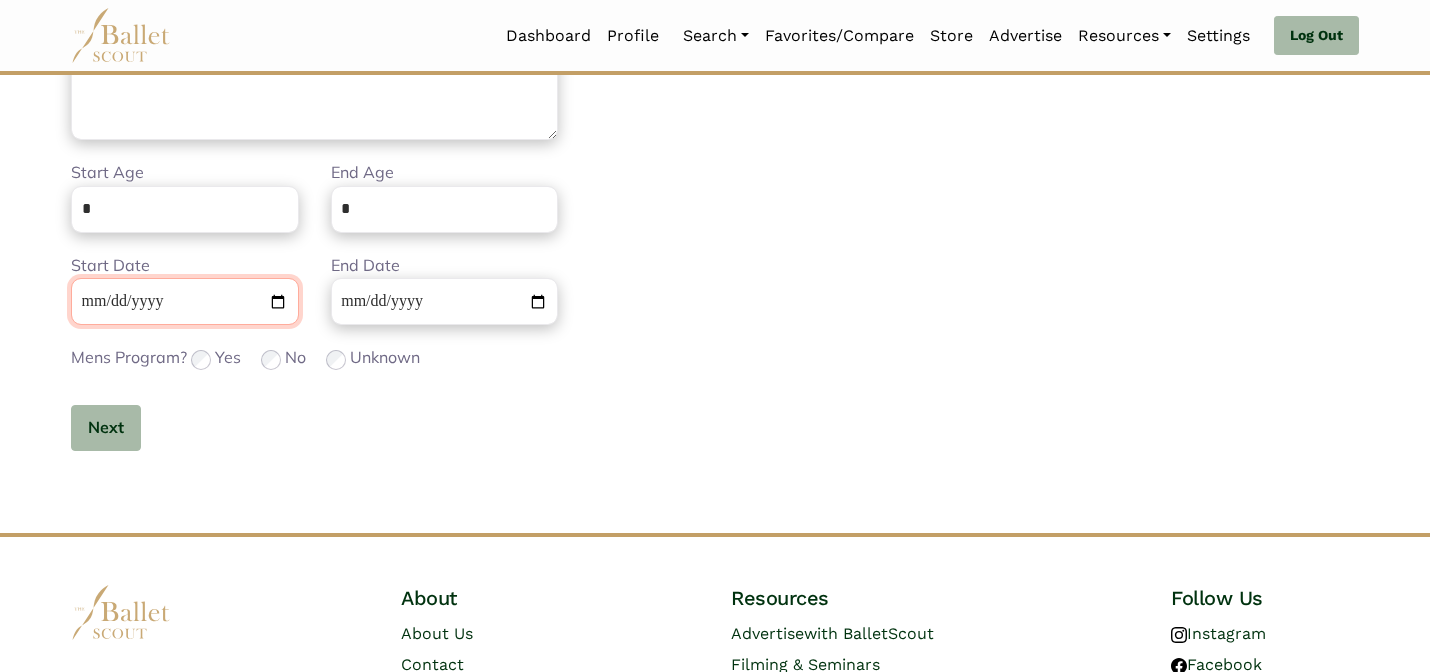 click on "**********" at bounding box center [185, 301] 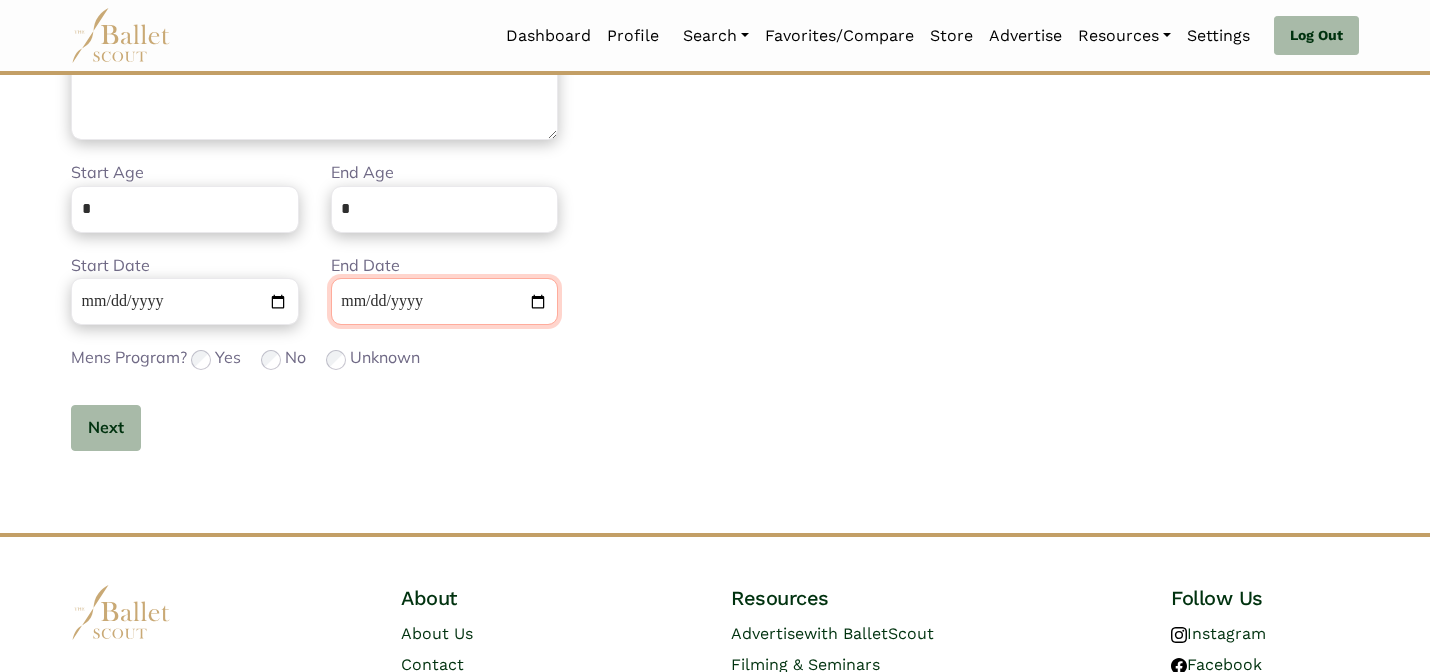 type 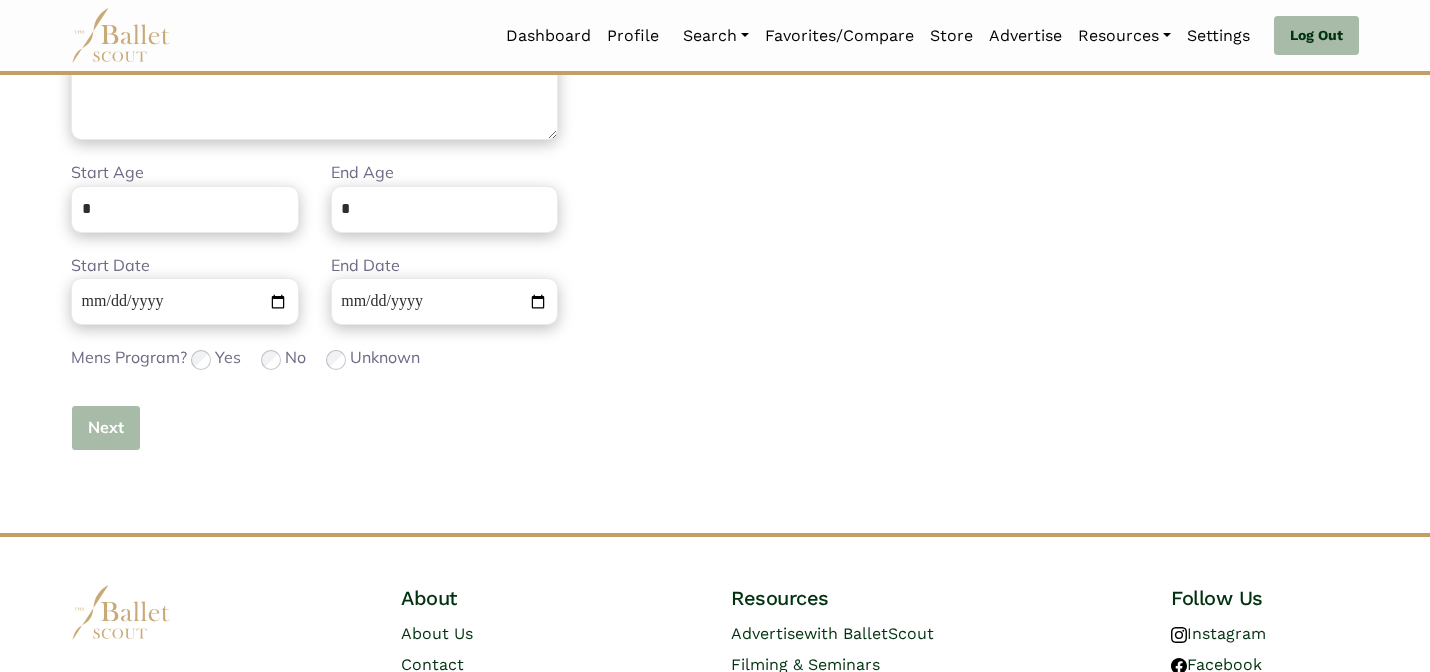 click on "Next" at bounding box center [106, 428] 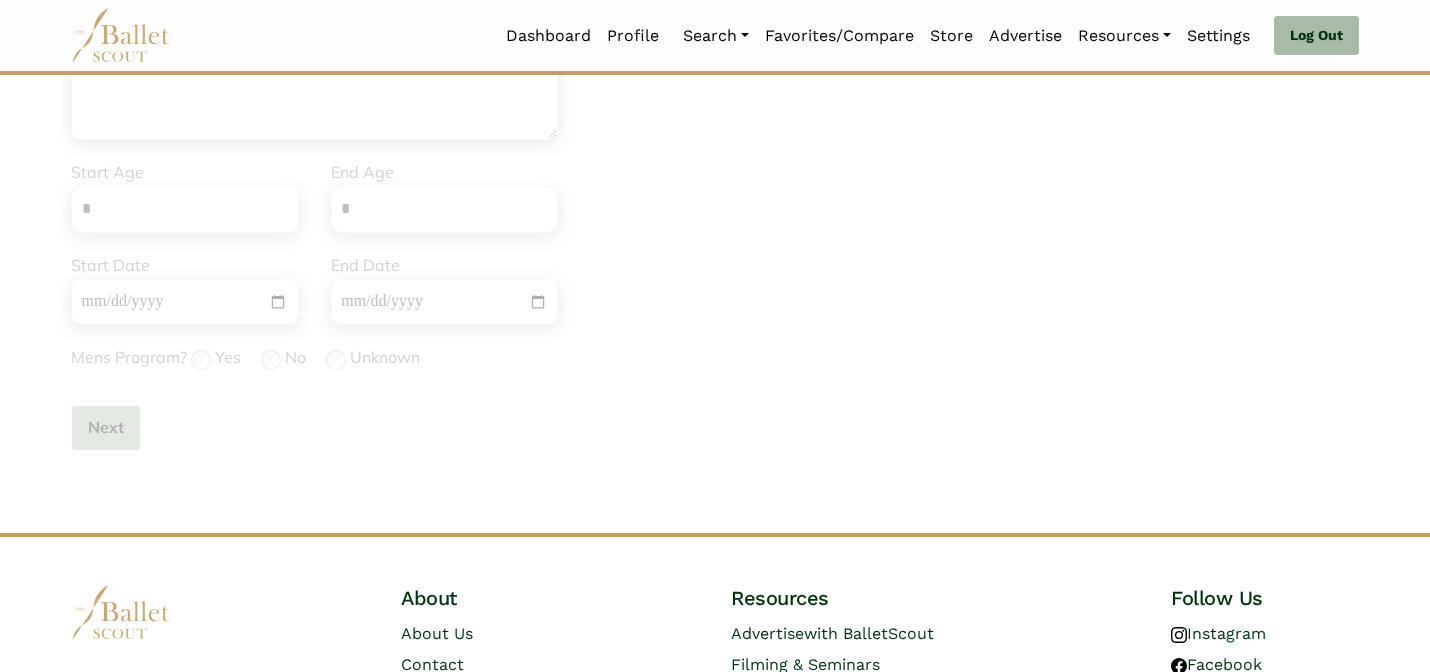 type 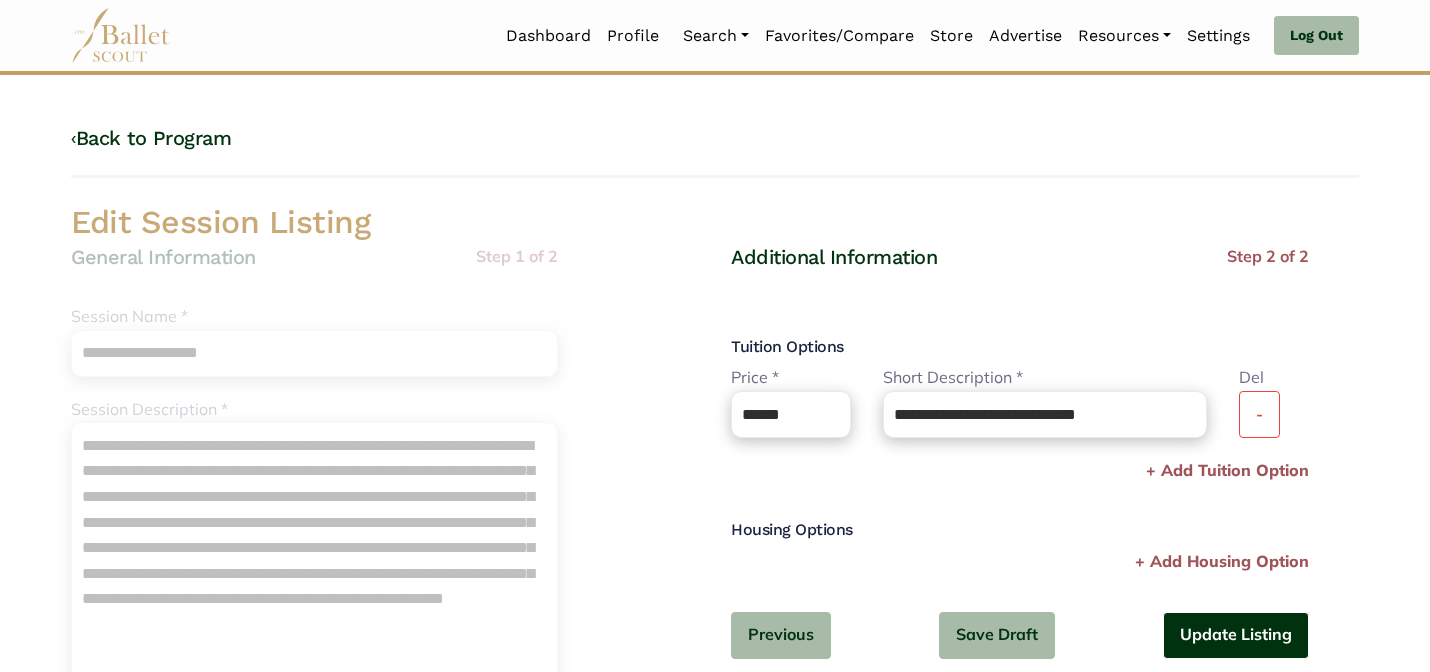 click on "Update Listing" at bounding box center [1236, 635] 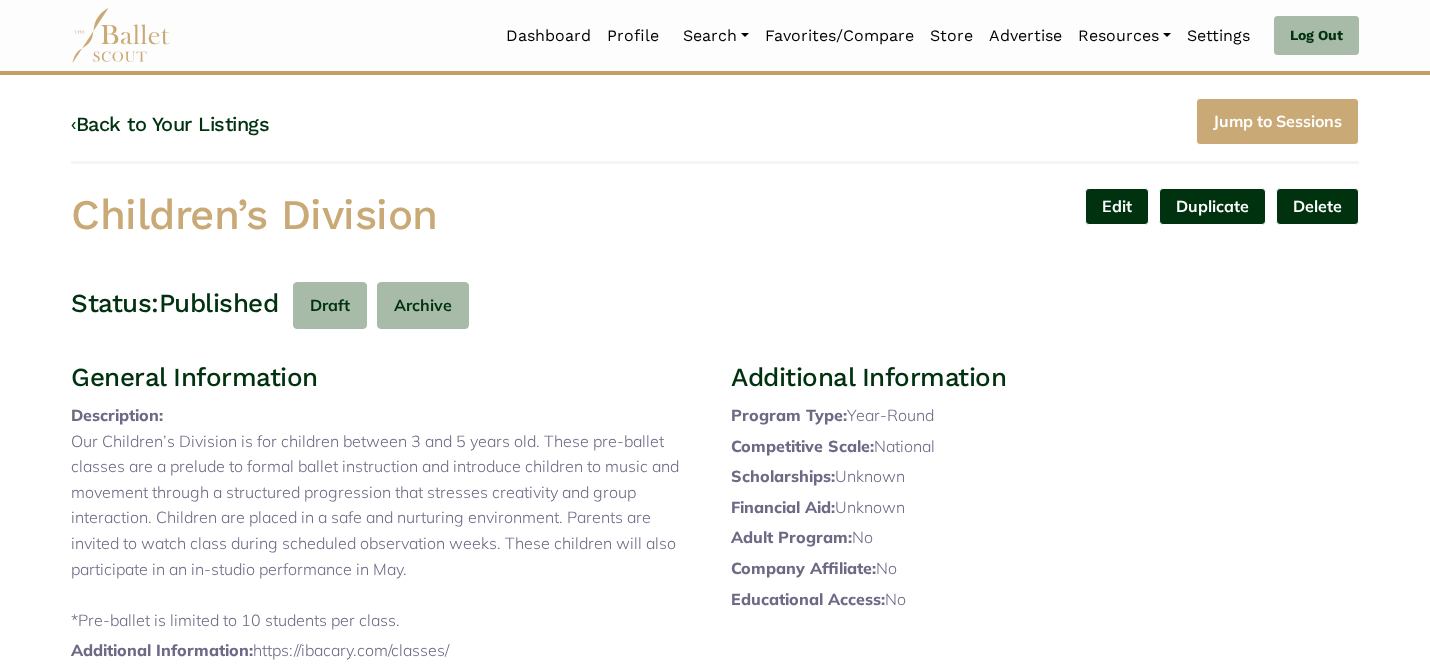scroll, scrollTop: 0, scrollLeft: 0, axis: both 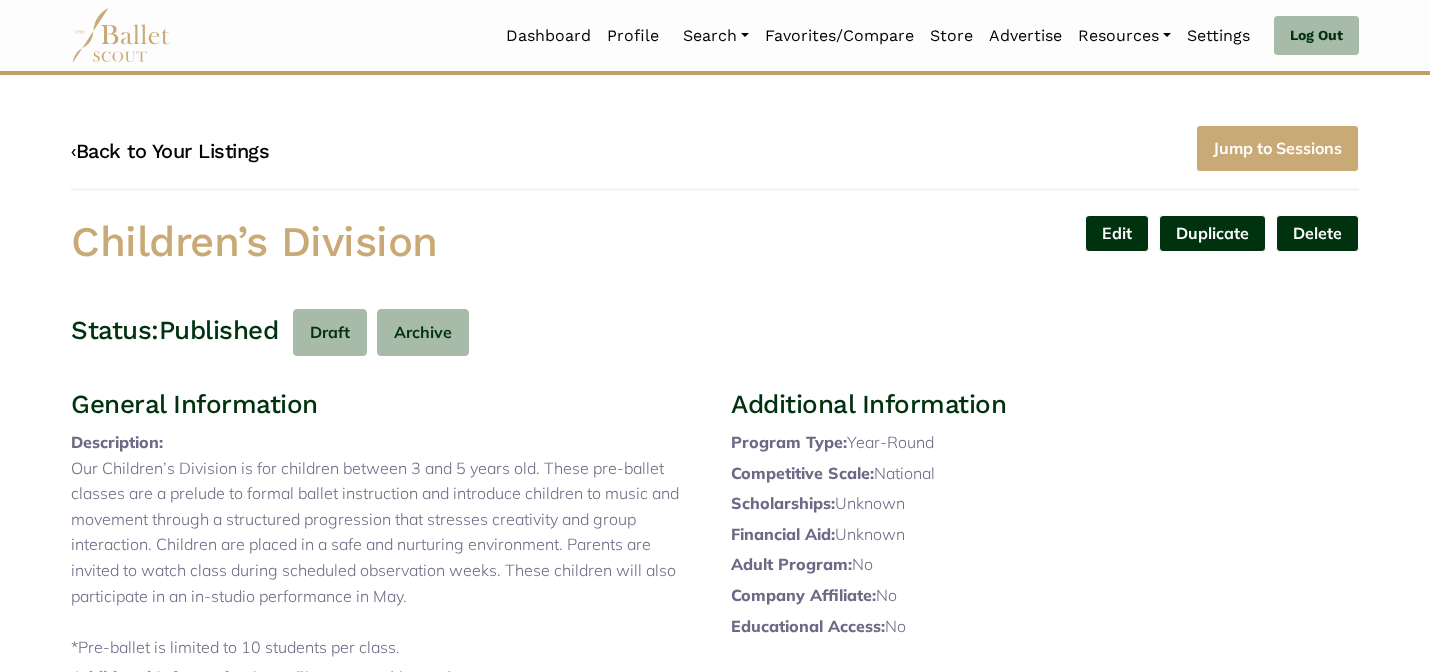 click on "‹  Back to Your Listings" at bounding box center (170, 151) 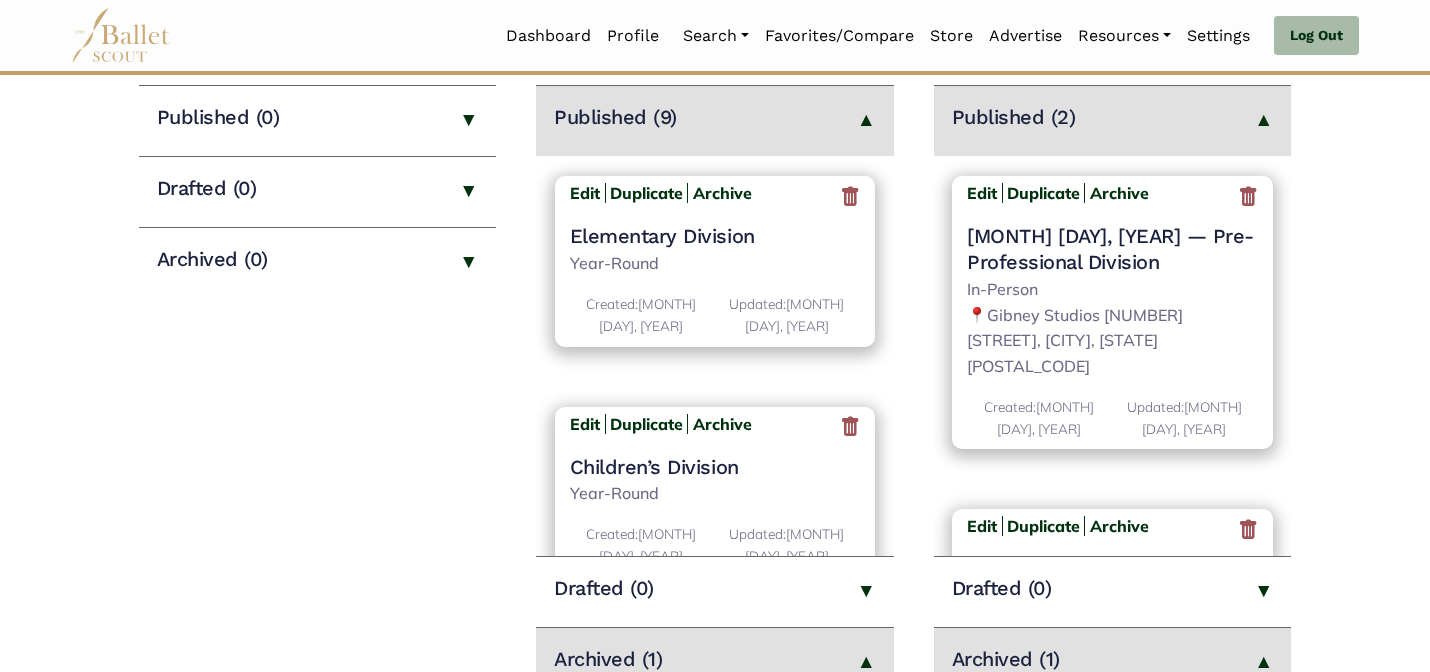 scroll, scrollTop: 280, scrollLeft: 0, axis: vertical 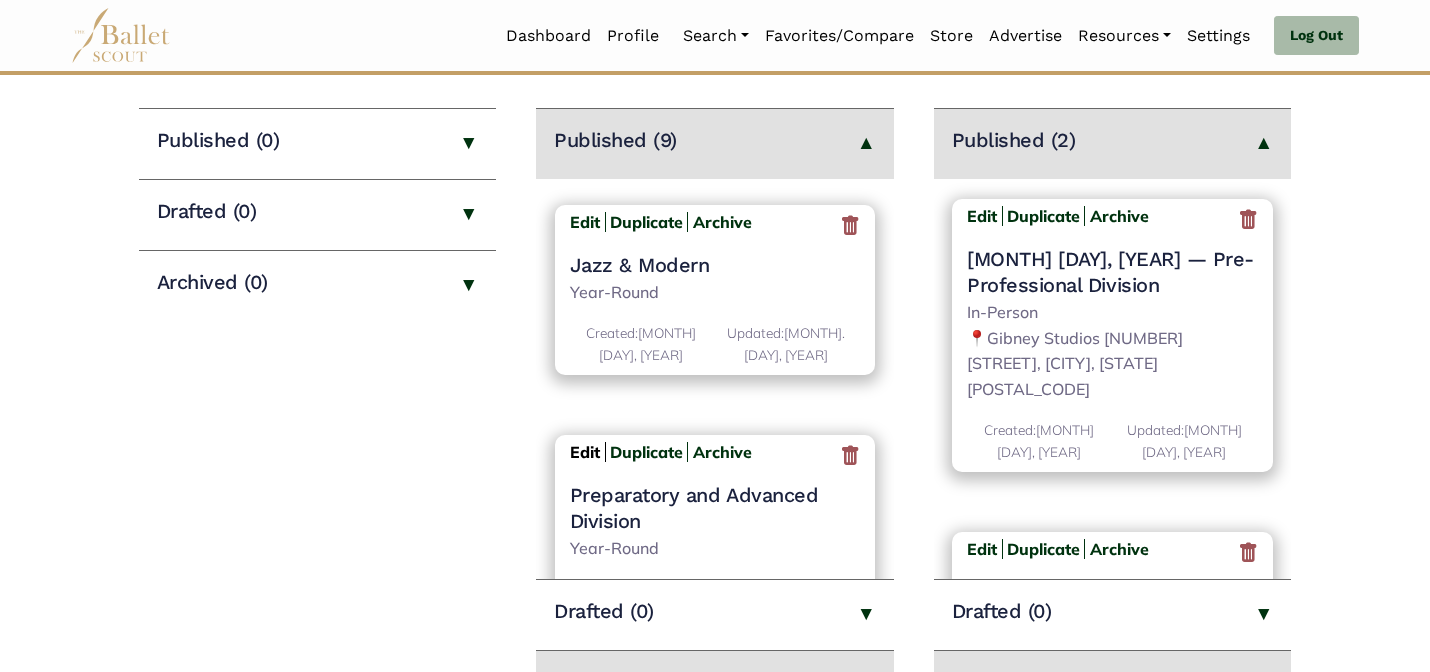 click on "Edit" at bounding box center (585, 452) 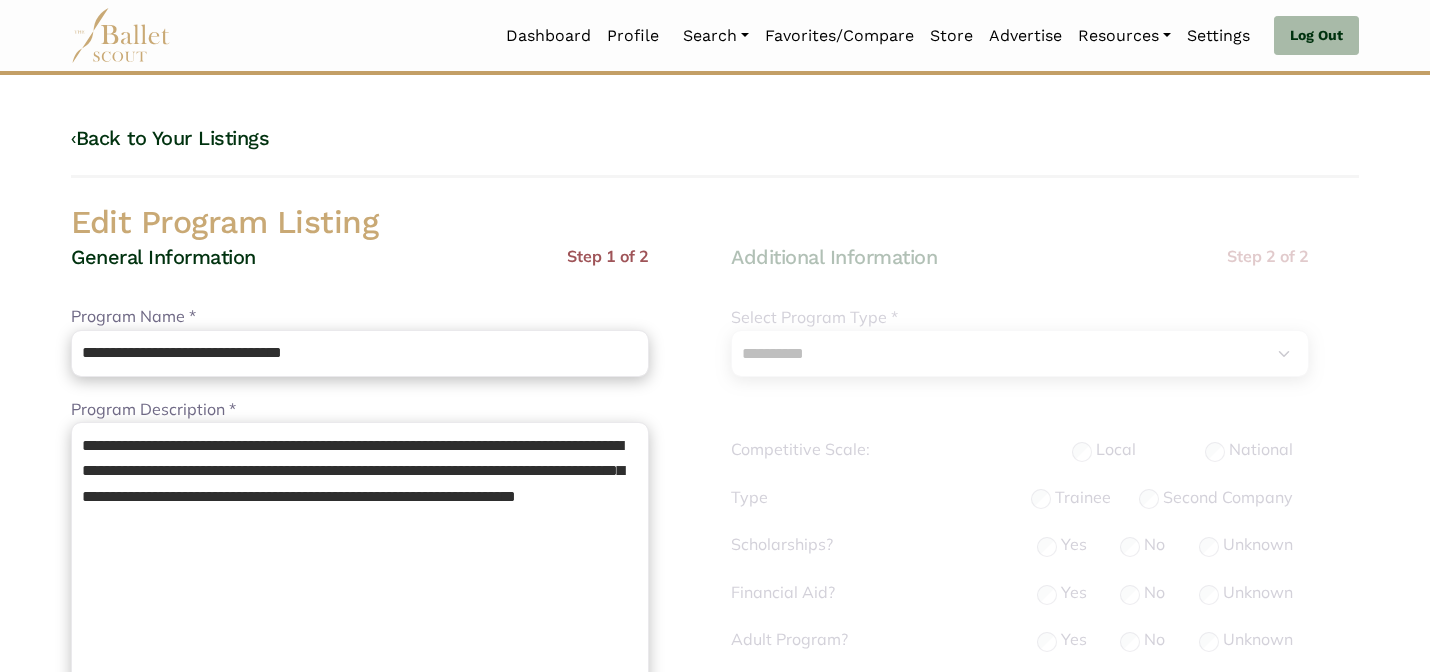 select on "**" 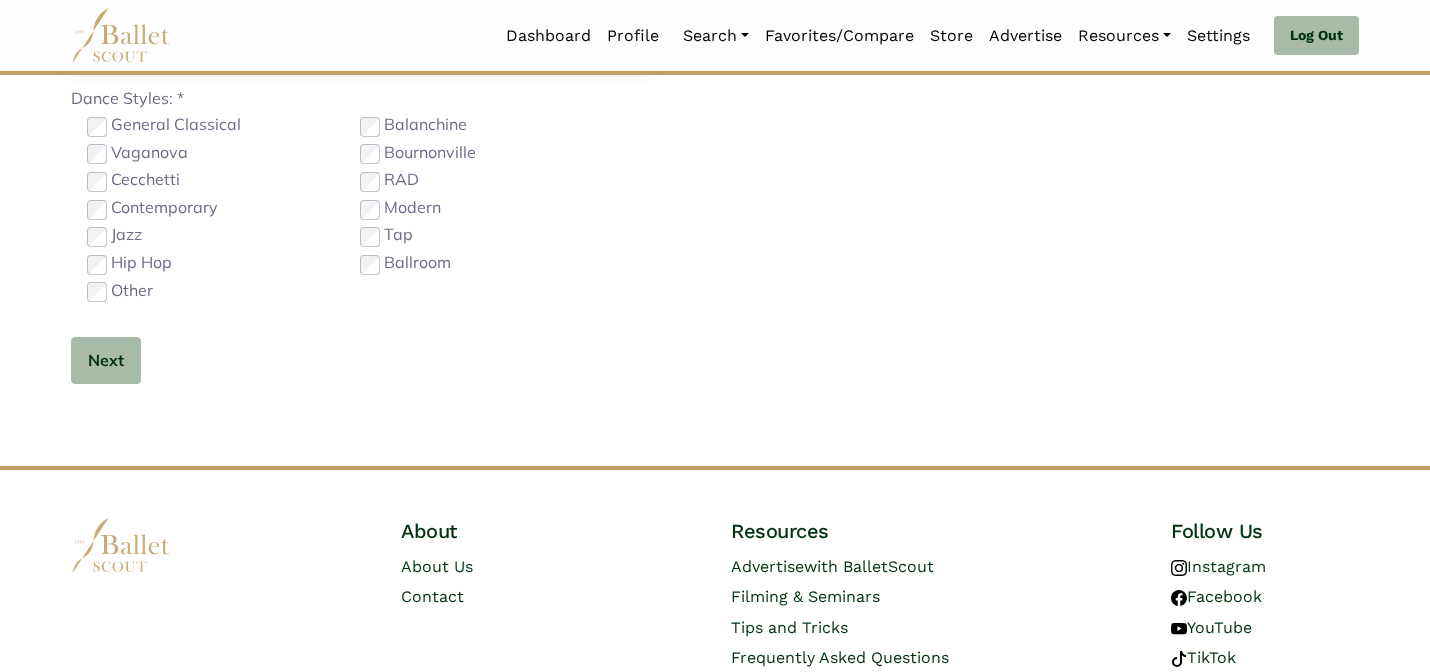 scroll, scrollTop: 1264, scrollLeft: 0, axis: vertical 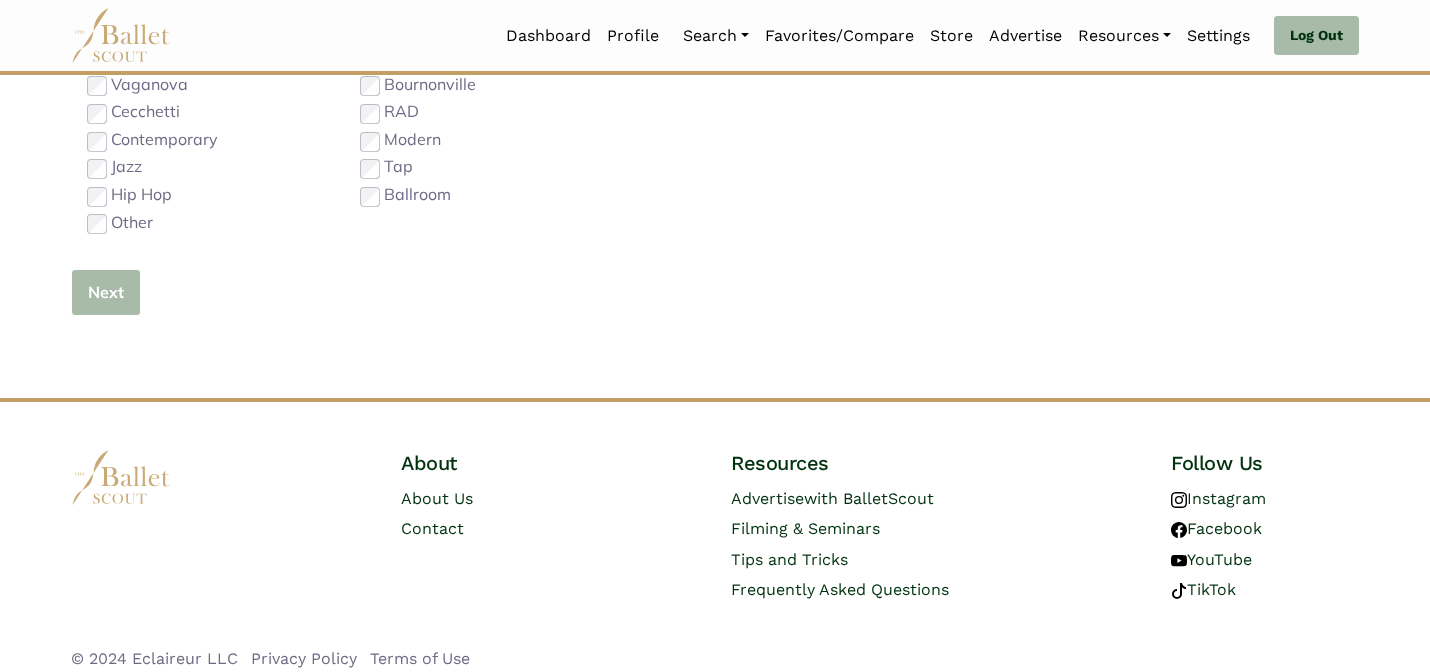 click on "Next" at bounding box center (106, 292) 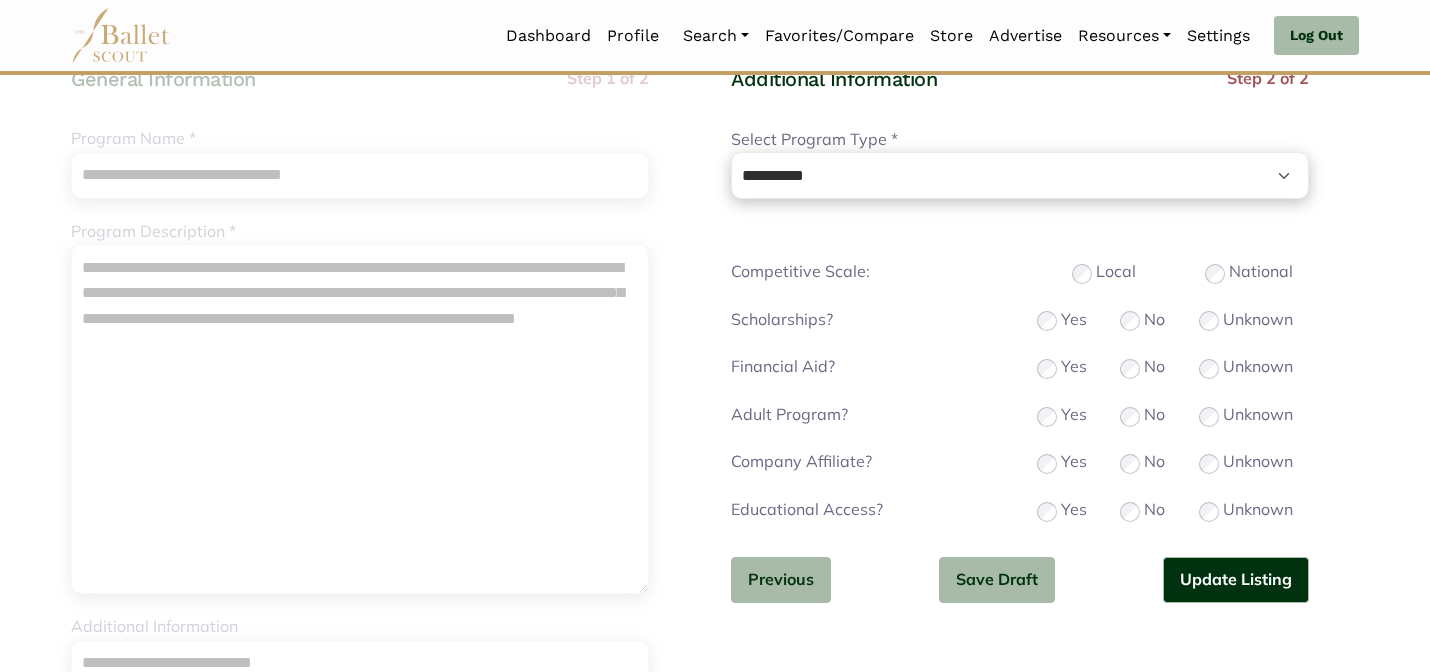 scroll, scrollTop: 200, scrollLeft: 0, axis: vertical 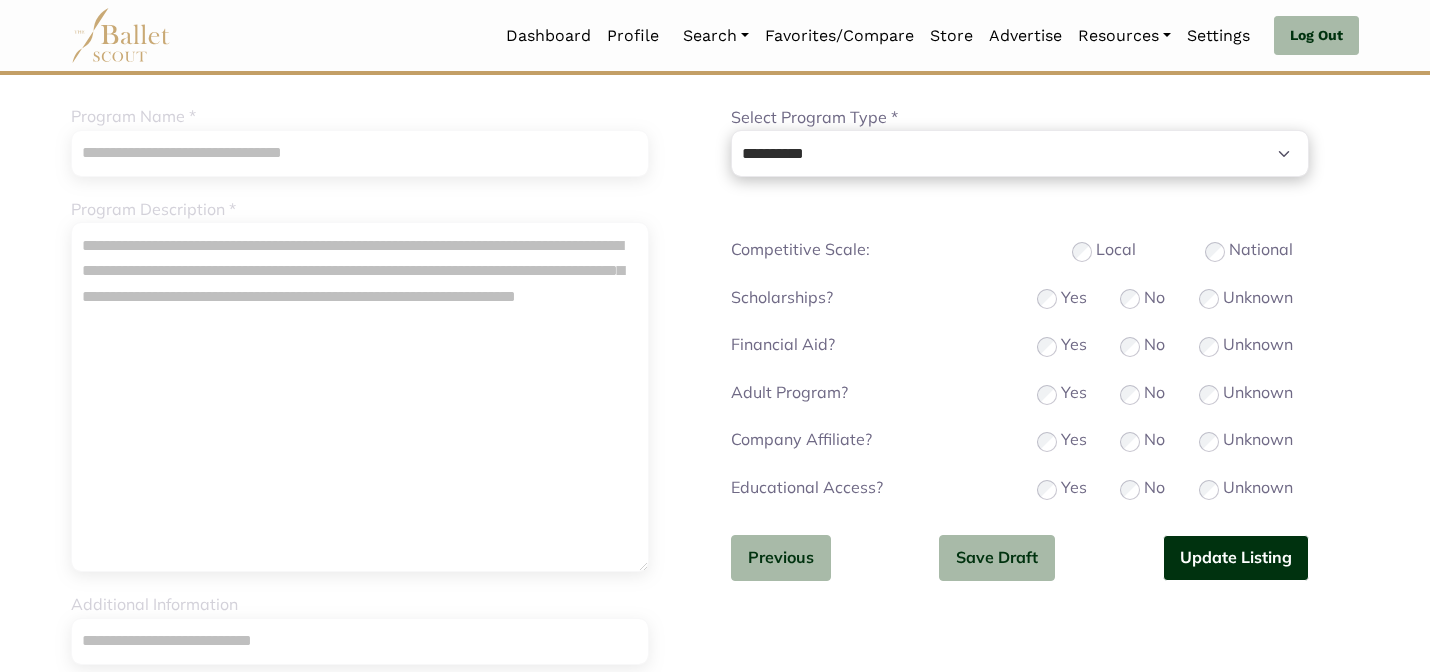 click on "Update Listing" at bounding box center [1236, 558] 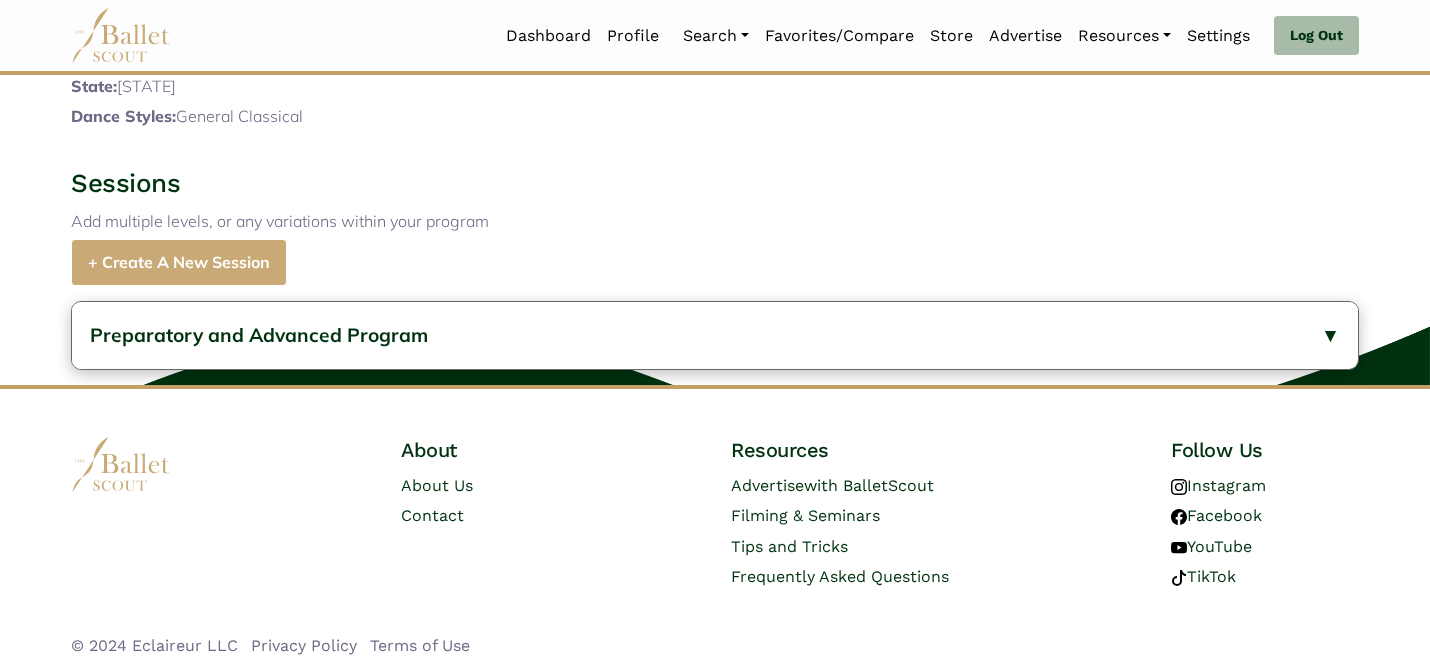 scroll, scrollTop: 750, scrollLeft: 0, axis: vertical 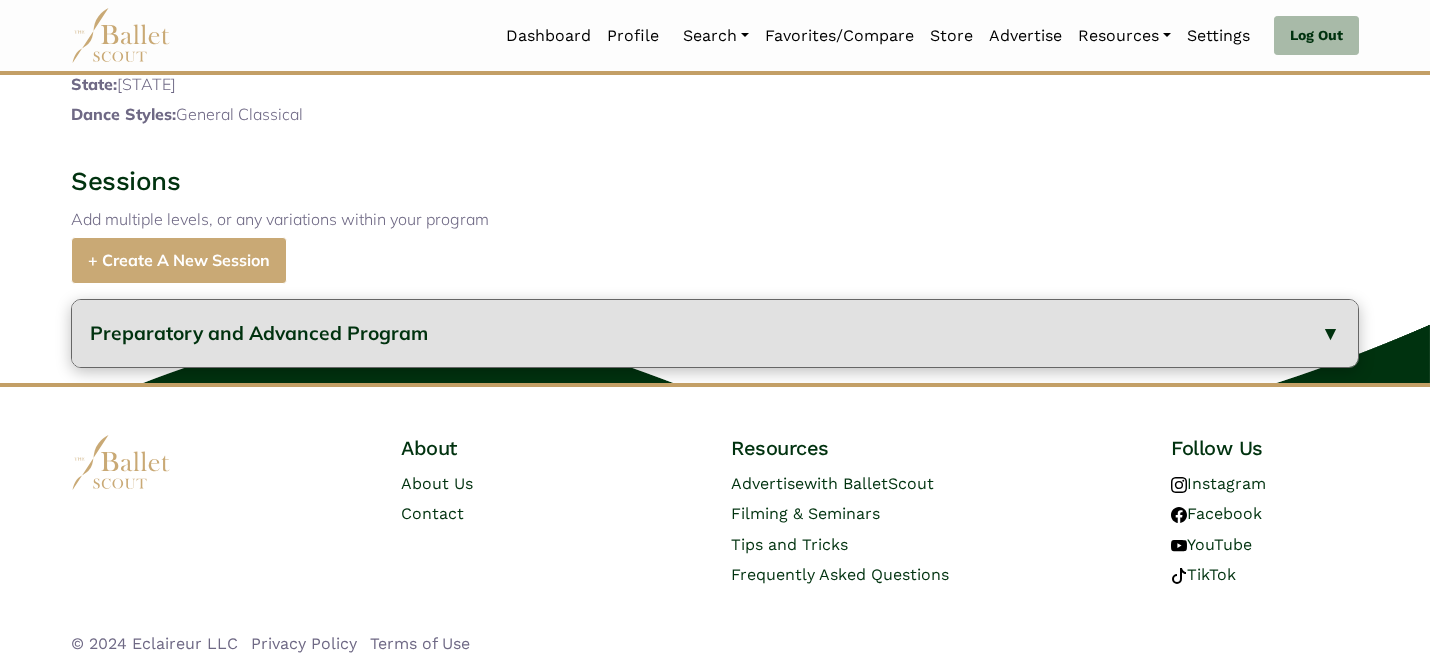 click on "Preparatory and Advanced Program" at bounding box center (715, 333) 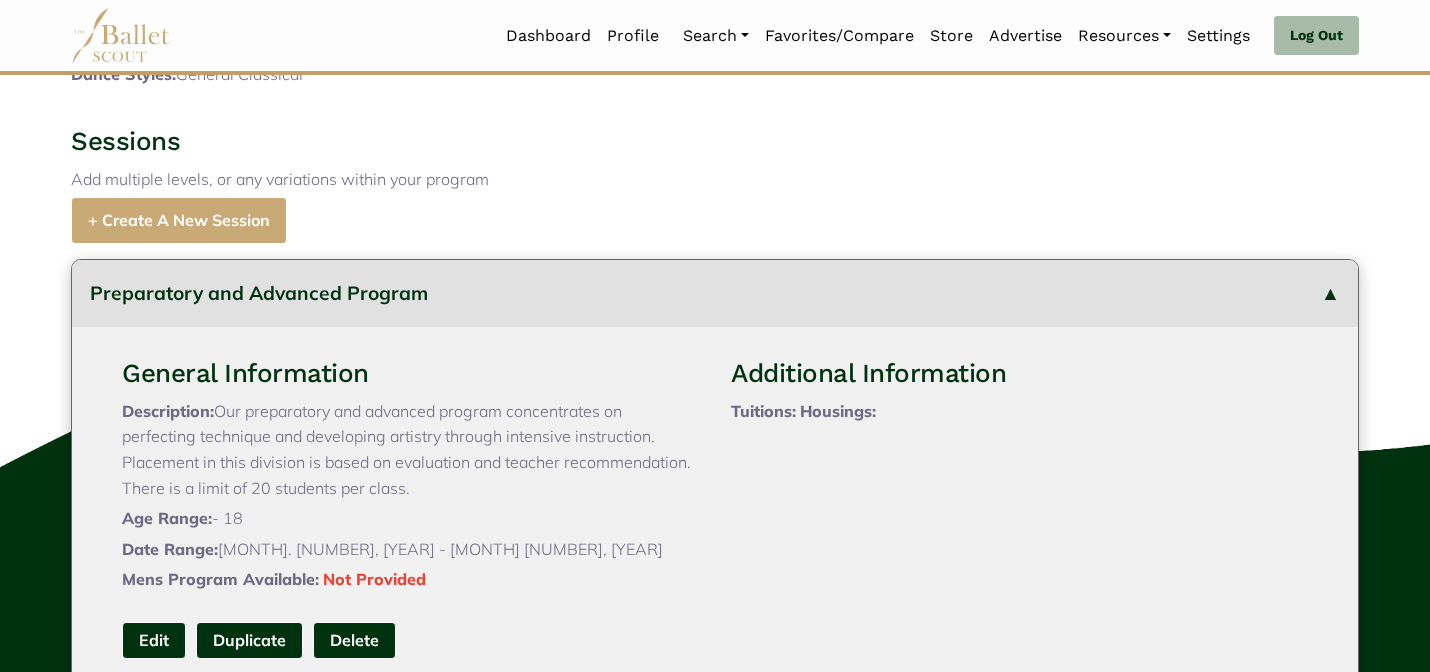 type 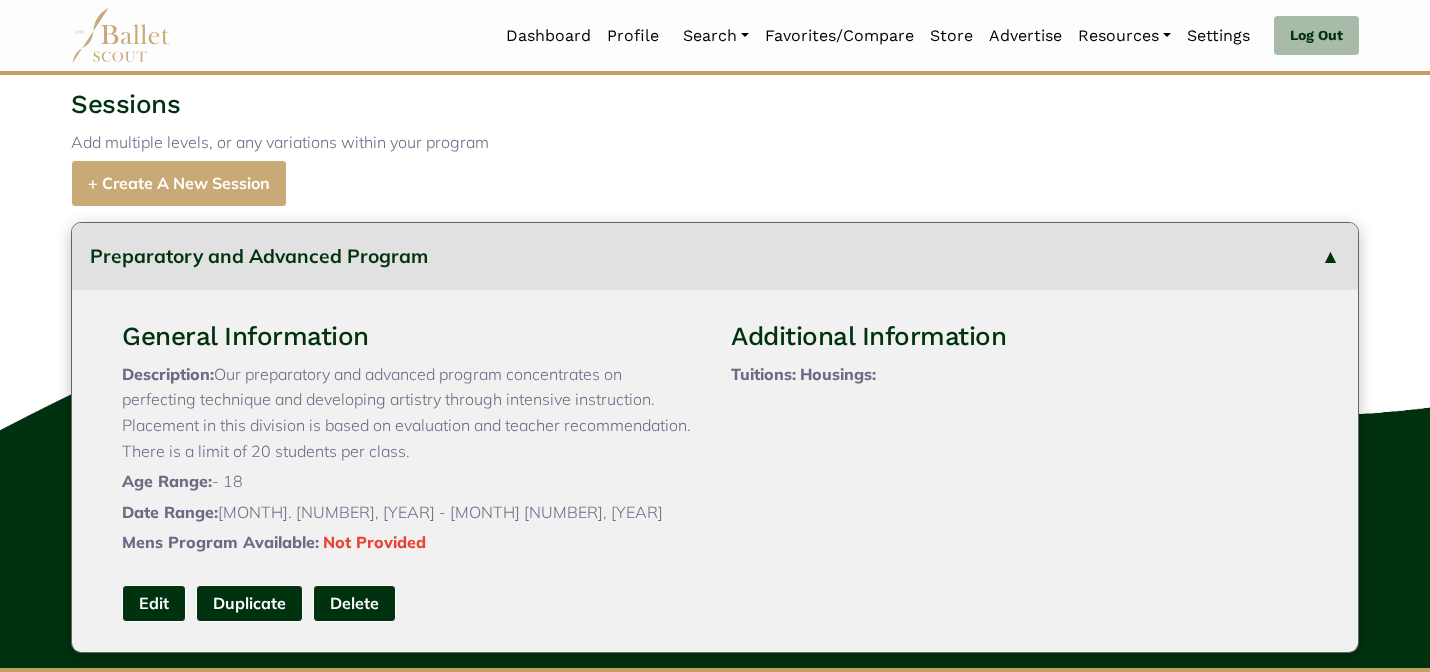 scroll, scrollTop: 1112, scrollLeft: 0, axis: vertical 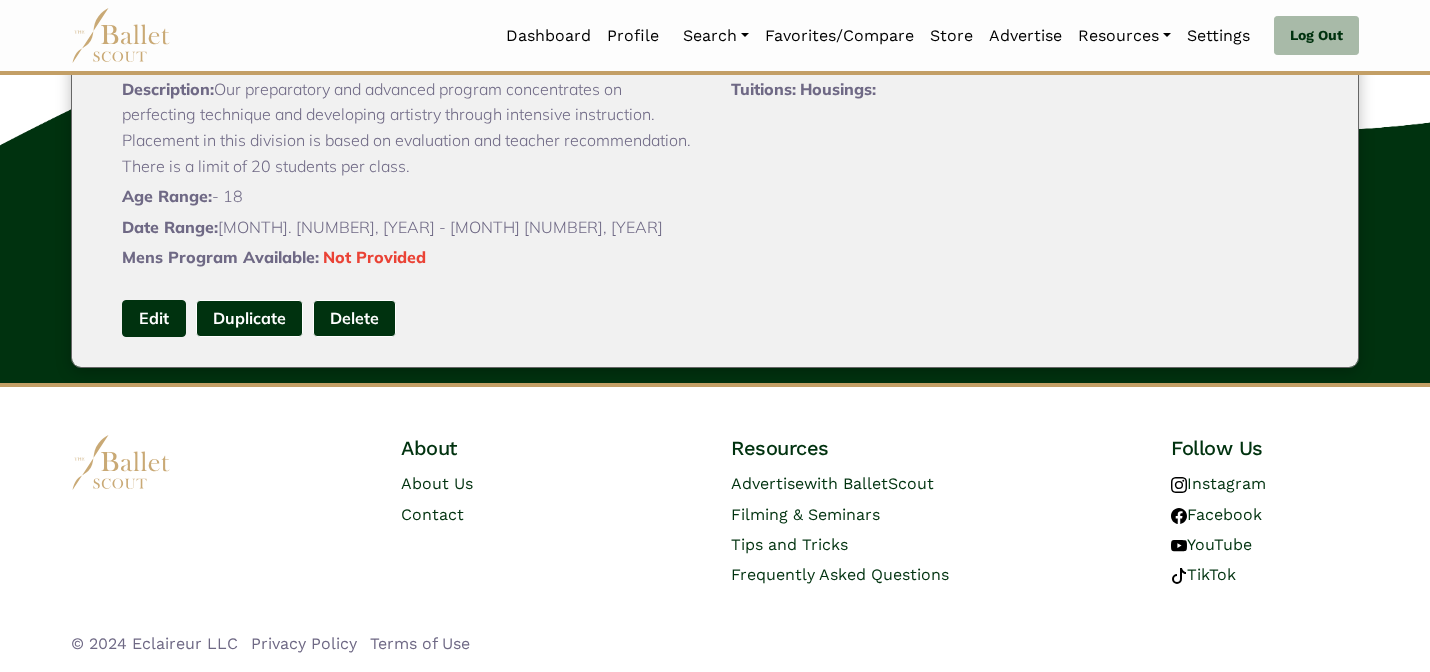 click on "Edit" at bounding box center [154, 318] 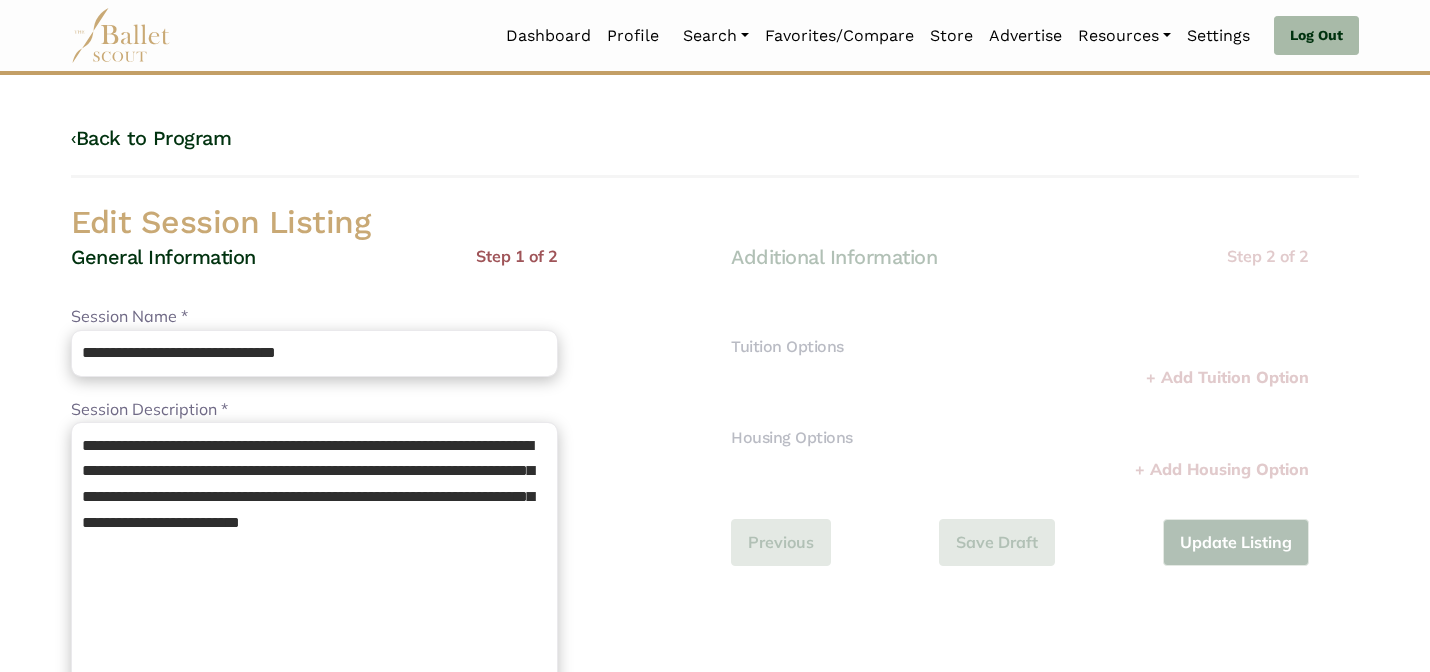 scroll, scrollTop: 632, scrollLeft: 0, axis: vertical 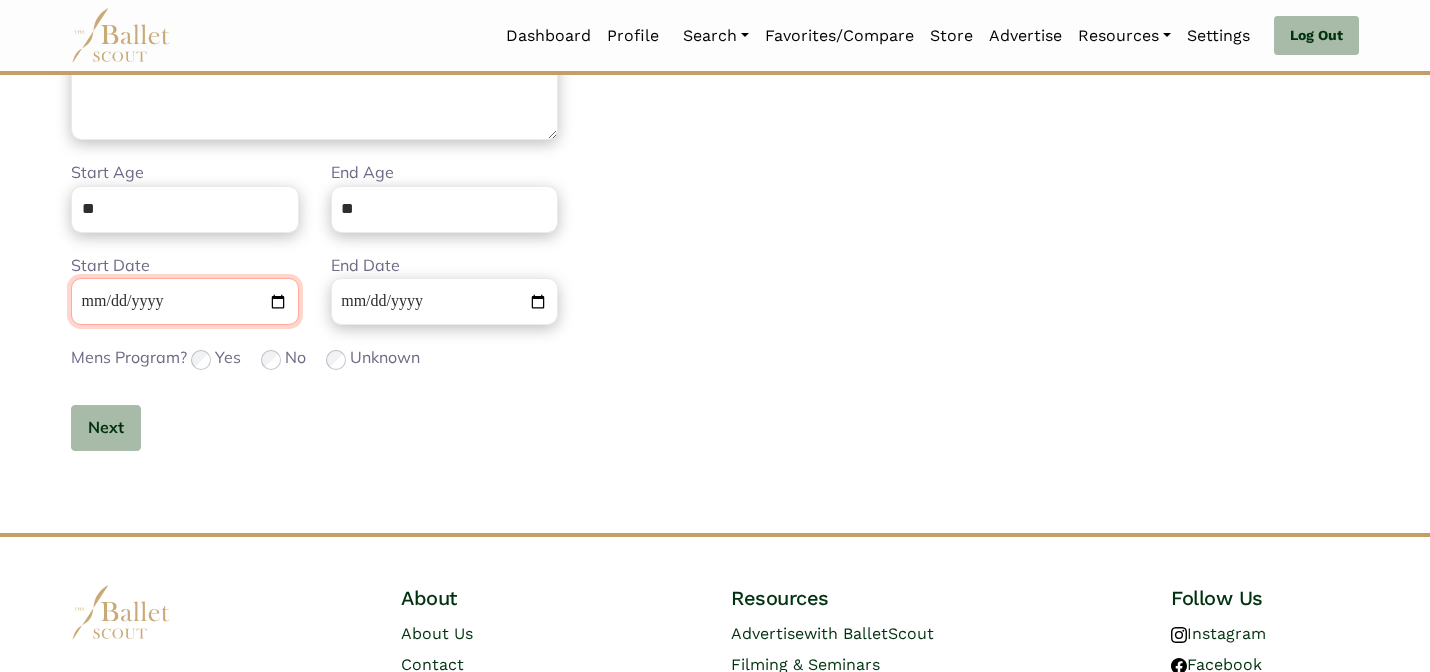 click on "**********" at bounding box center [185, 301] 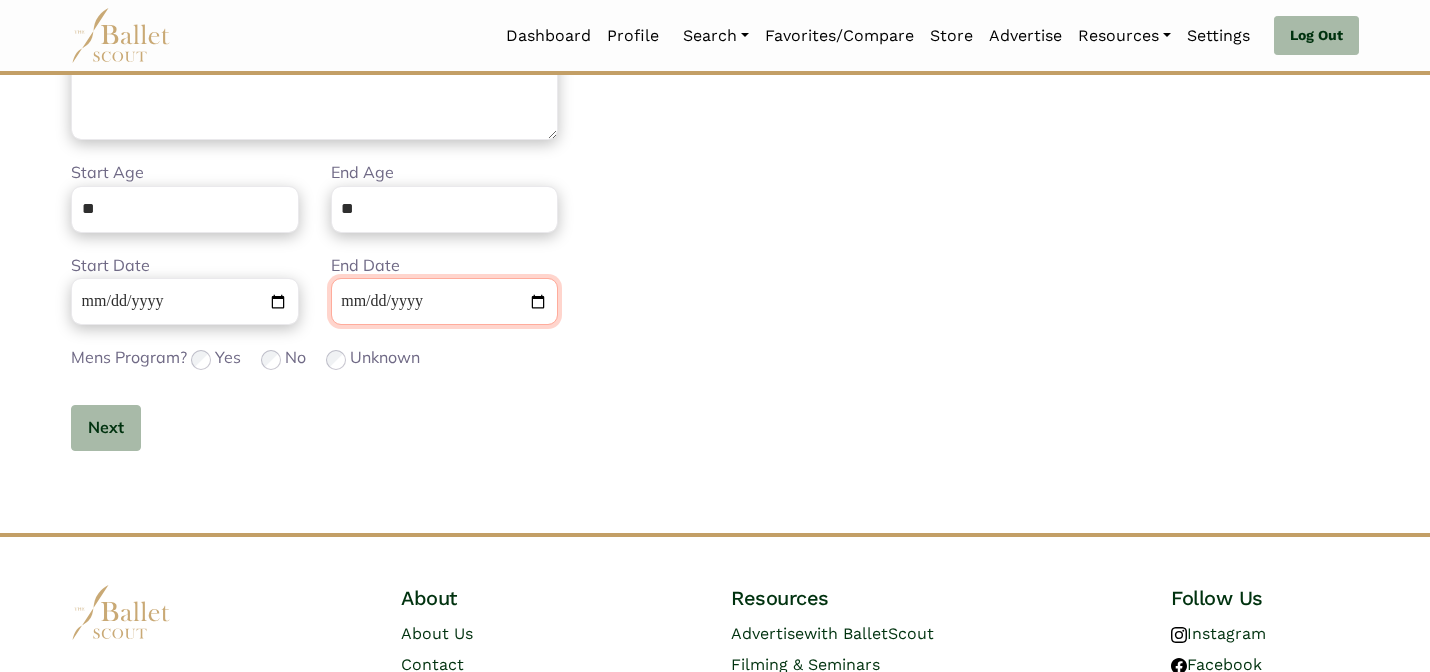 type 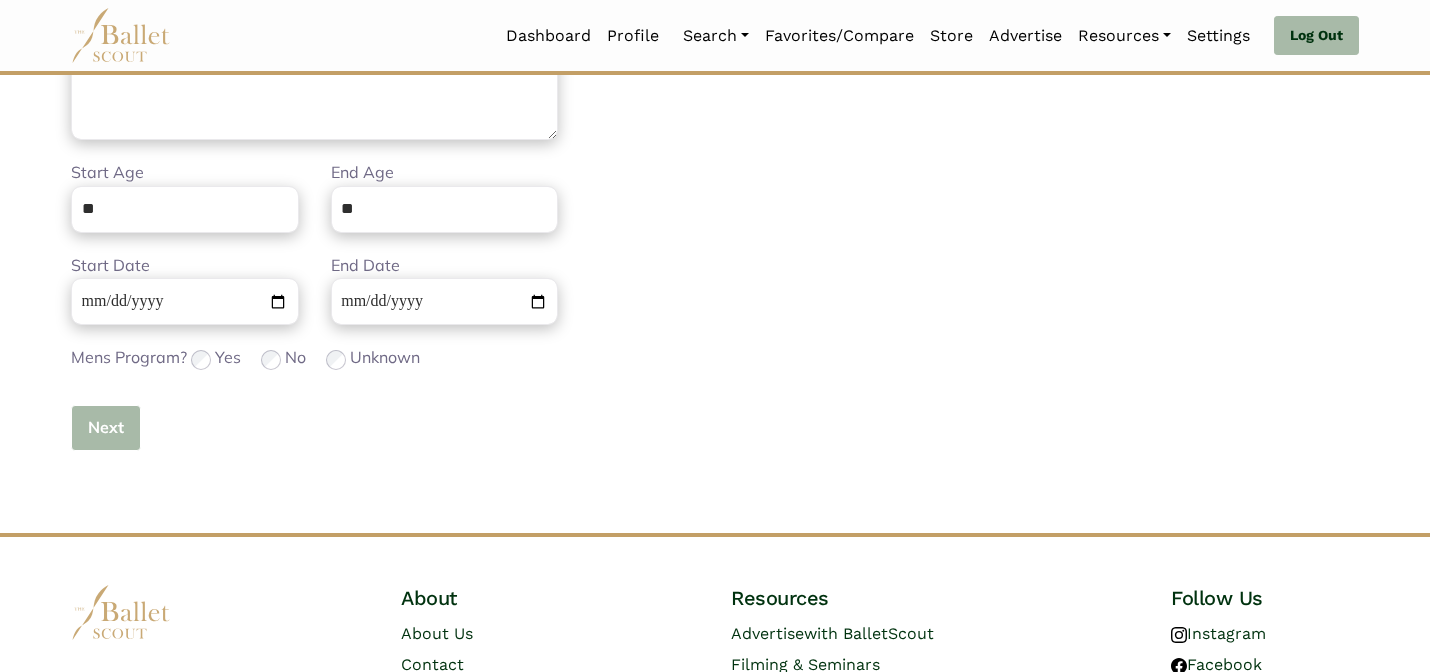 click on "Next" at bounding box center (106, 428) 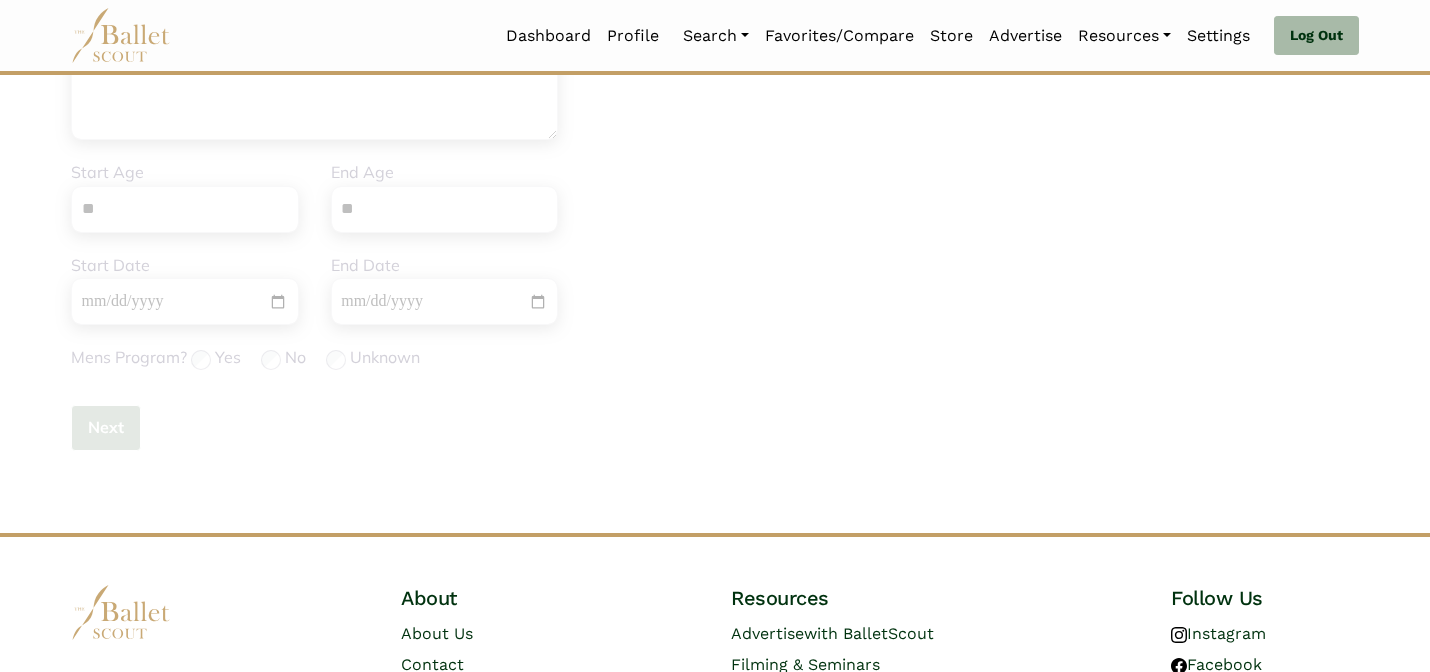 type 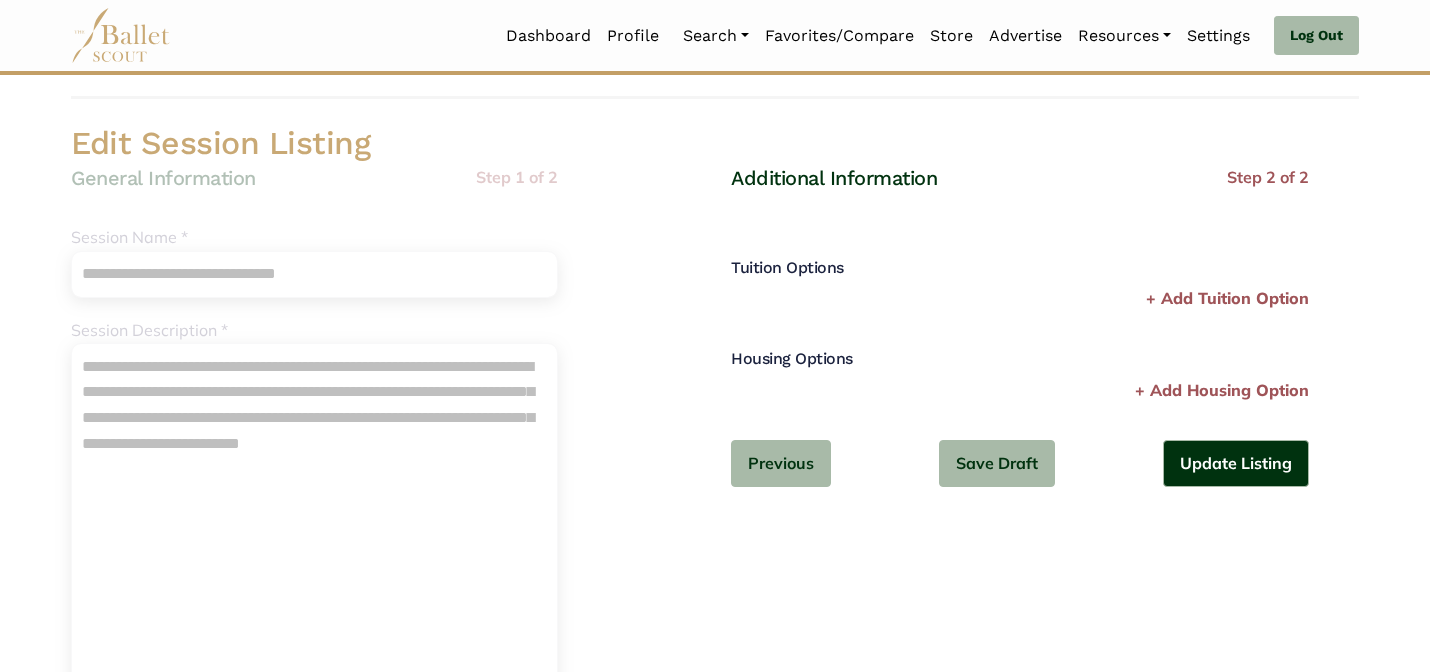 scroll, scrollTop: 0, scrollLeft: 0, axis: both 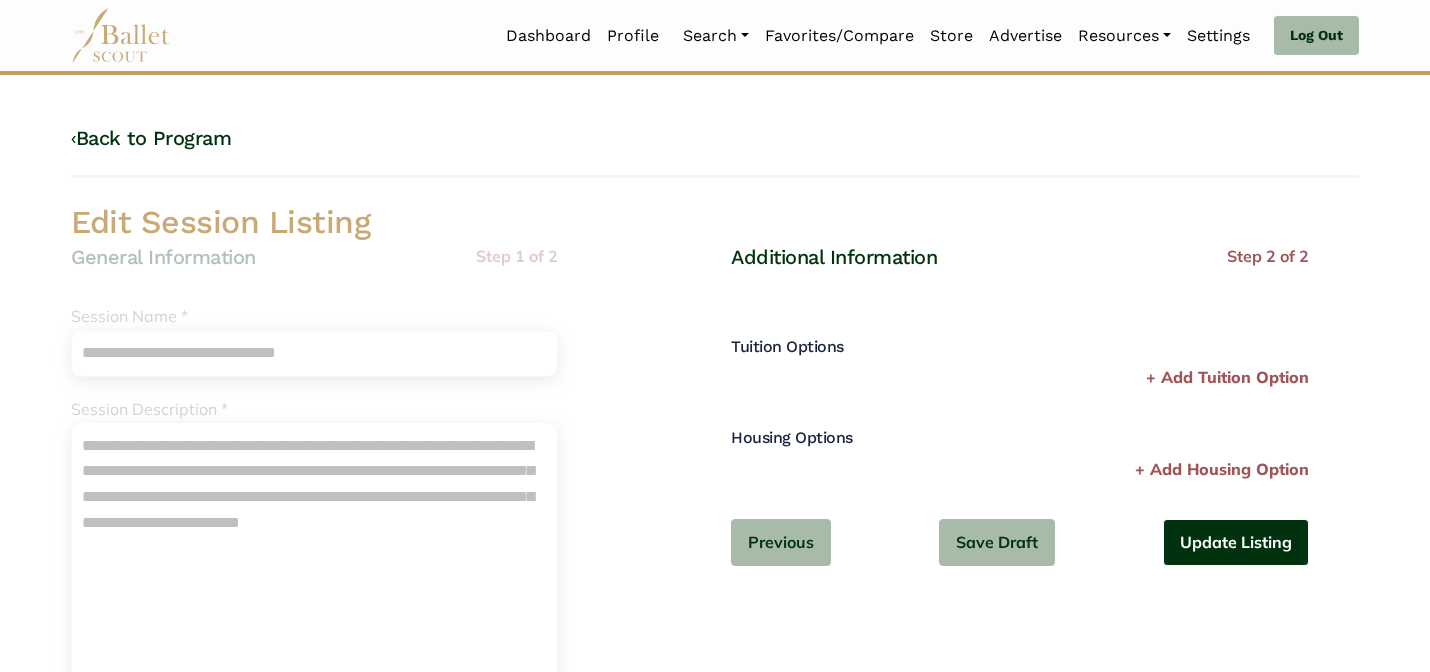 click on "Update Listing" at bounding box center [1236, 542] 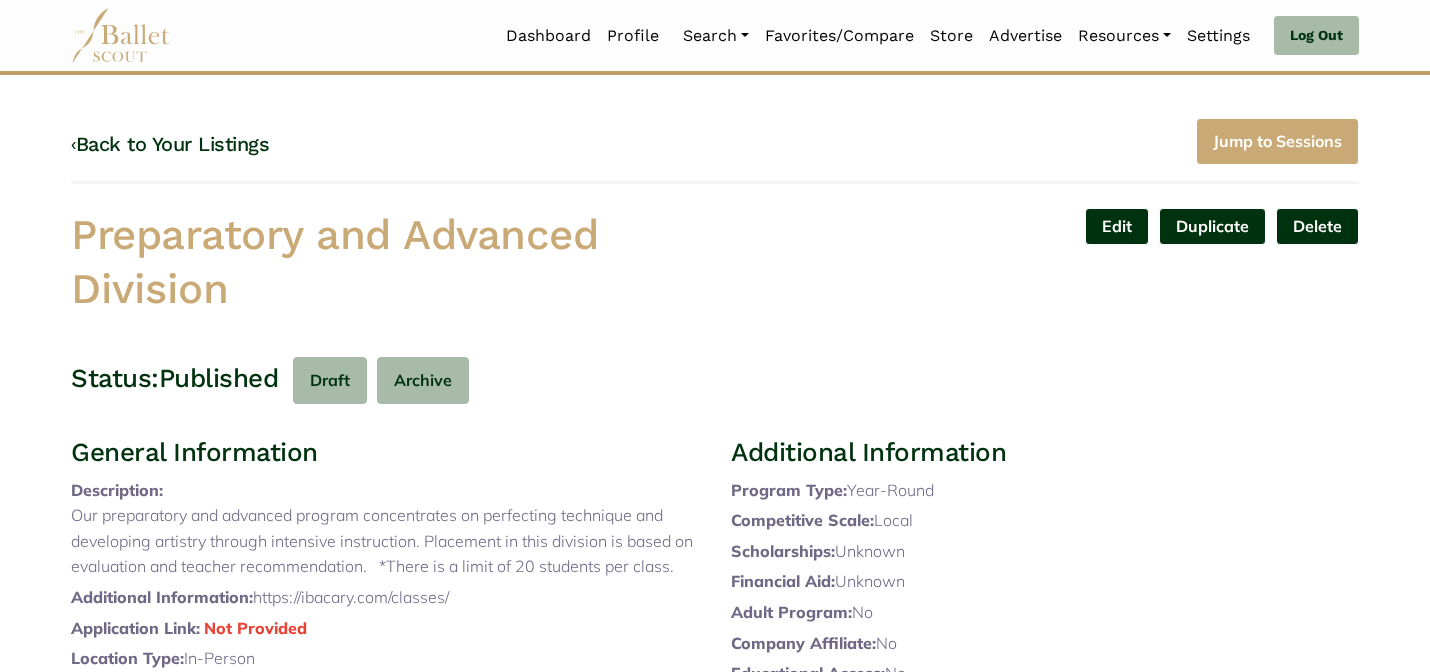 scroll, scrollTop: 0, scrollLeft: 0, axis: both 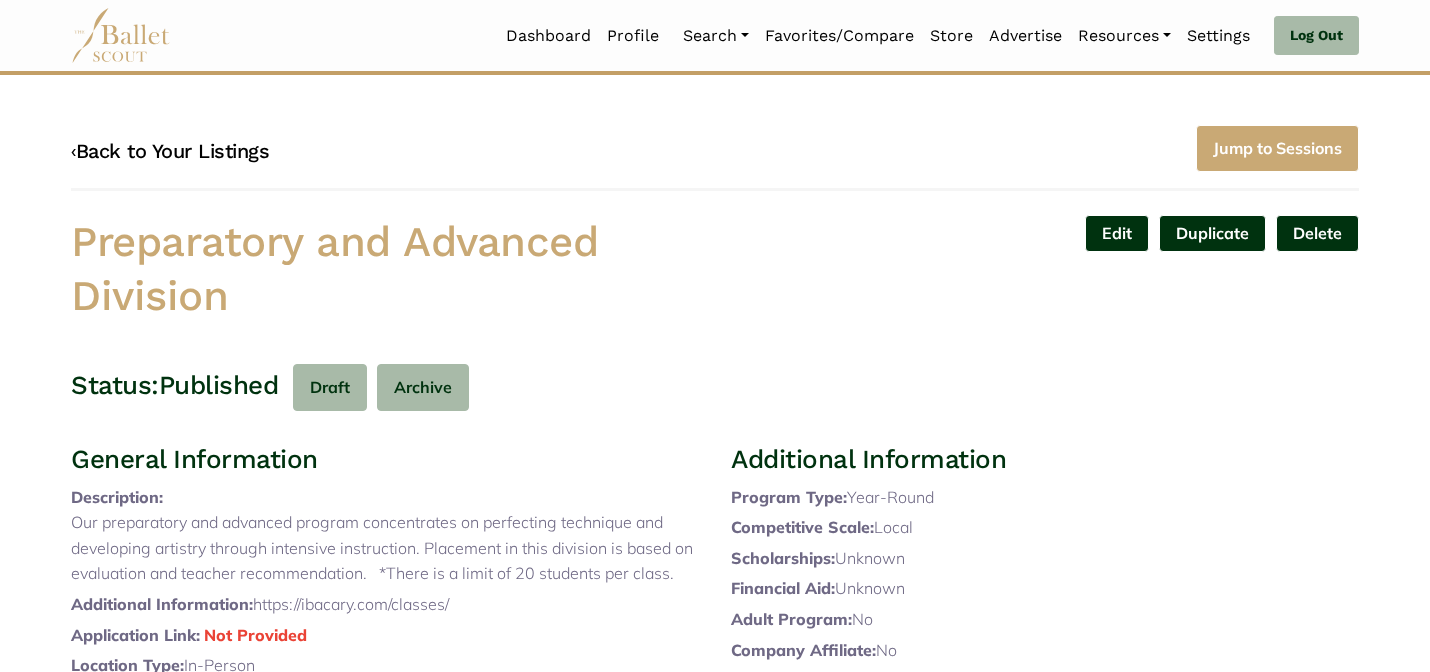 click on "‹  Back to Your Listings" at bounding box center (170, 151) 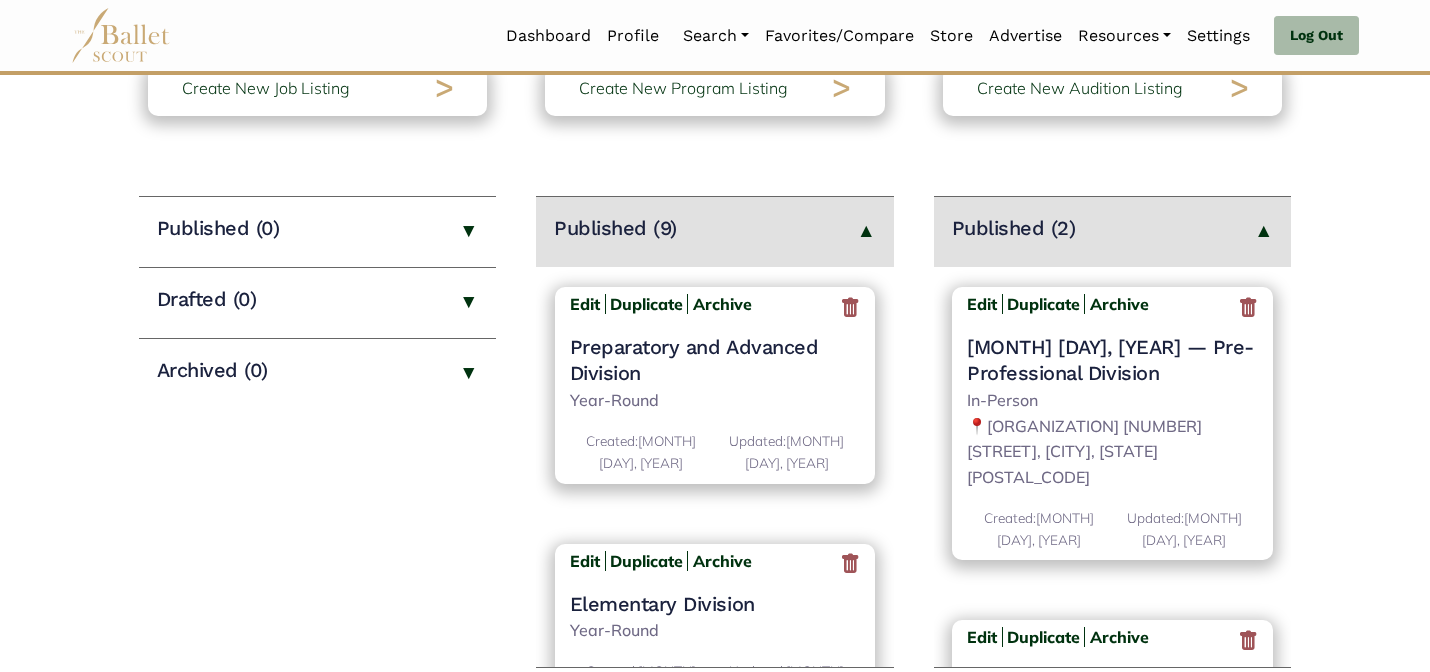 scroll, scrollTop: 200, scrollLeft: 0, axis: vertical 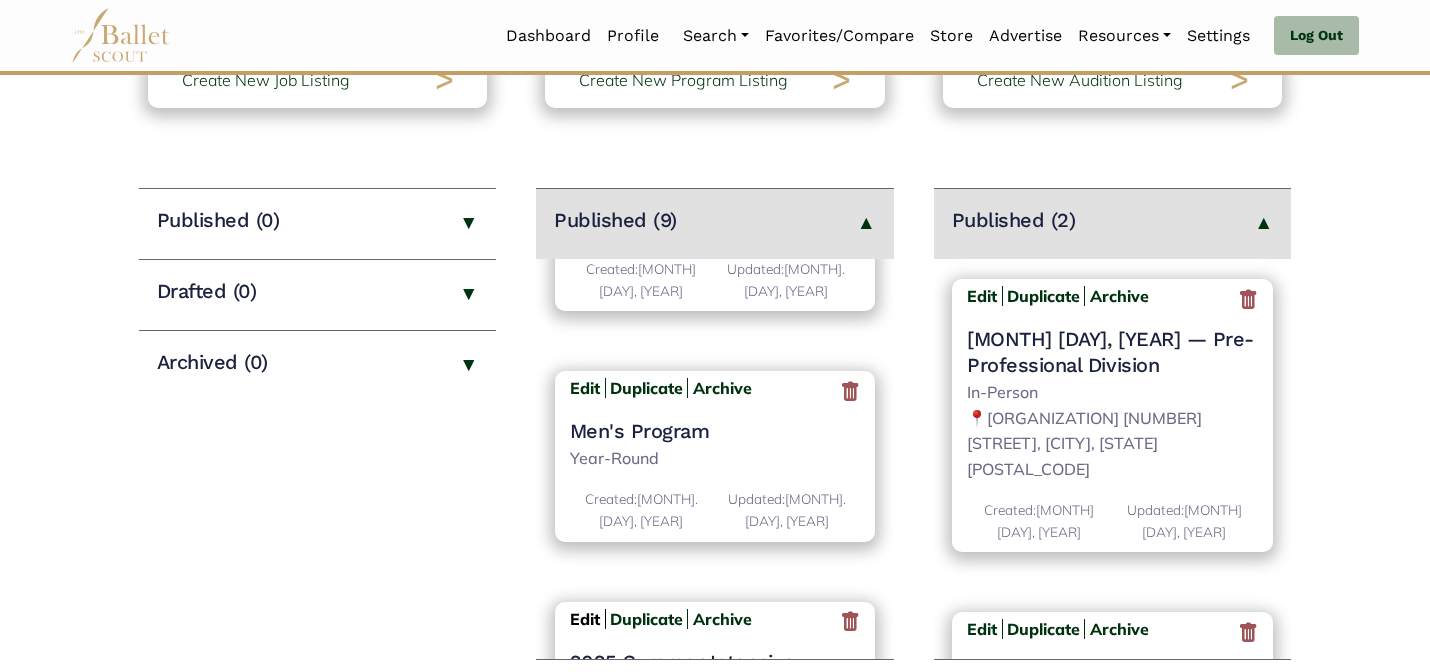 click on "Edit" at bounding box center (585, 619) 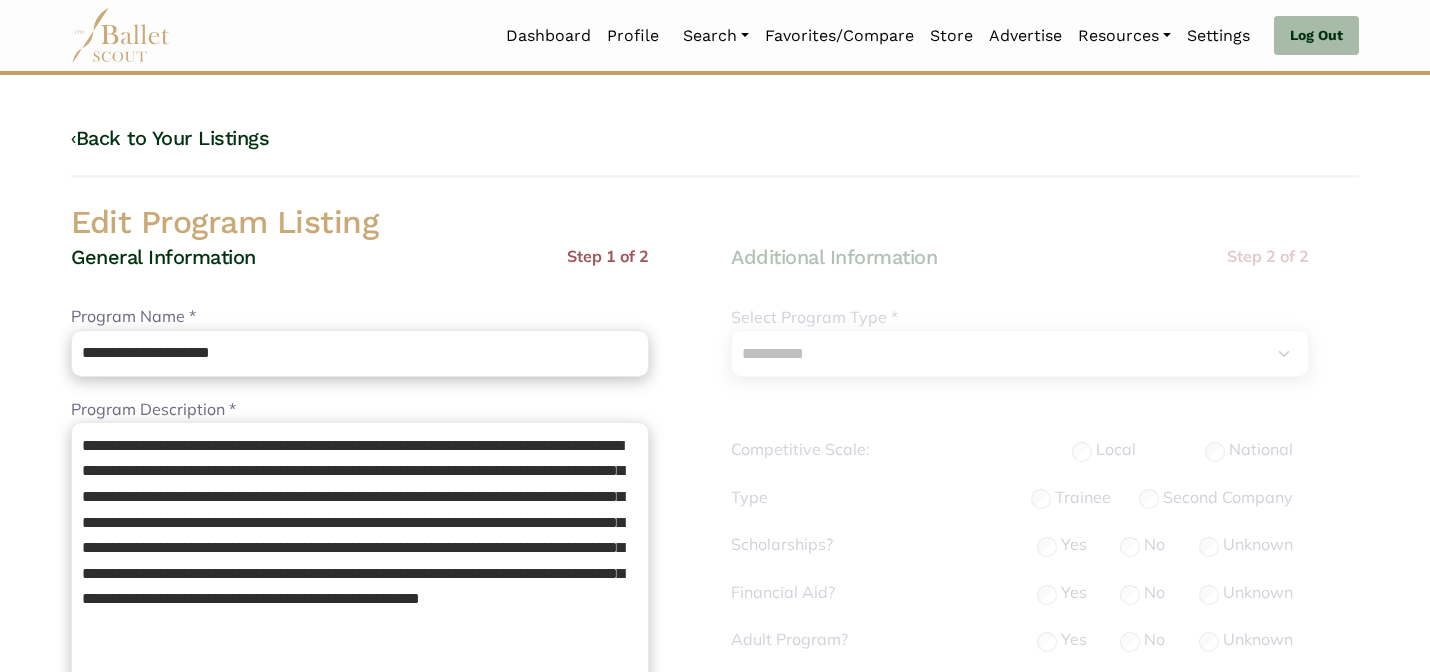 select on "**" 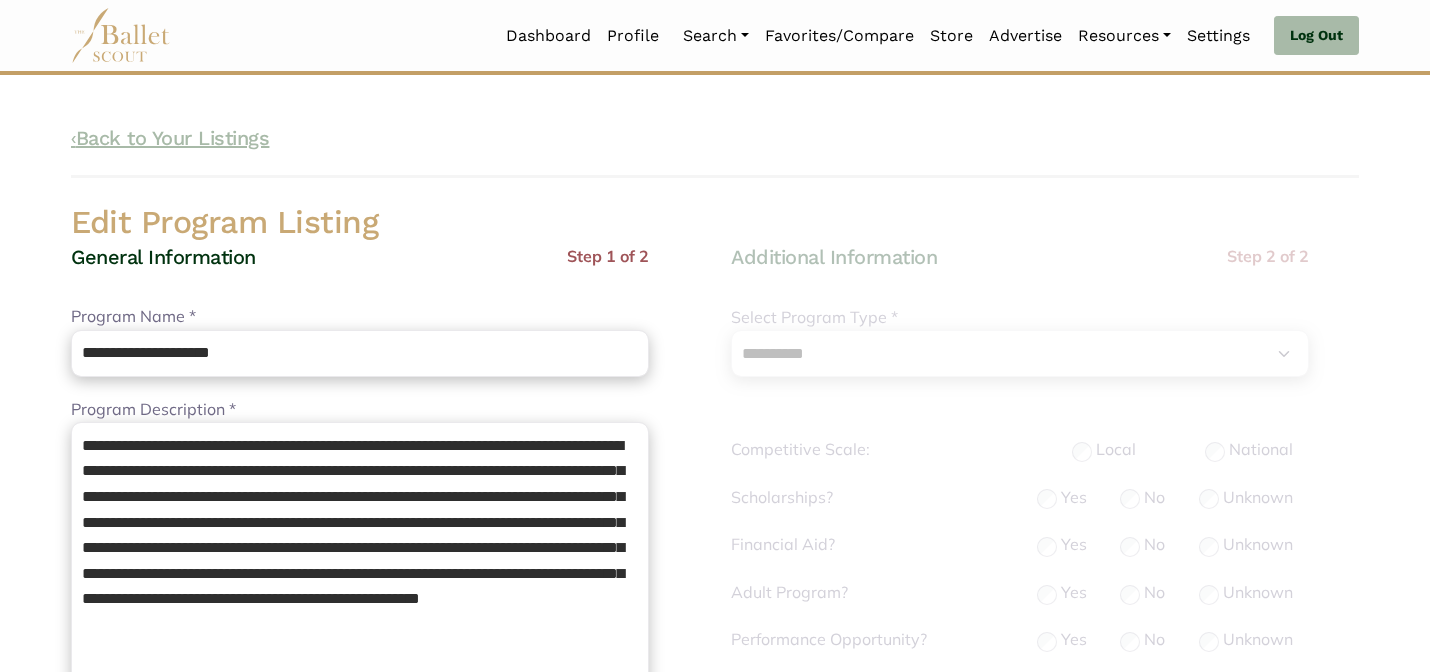 click on "‹  Back to Your Listings" at bounding box center [170, 138] 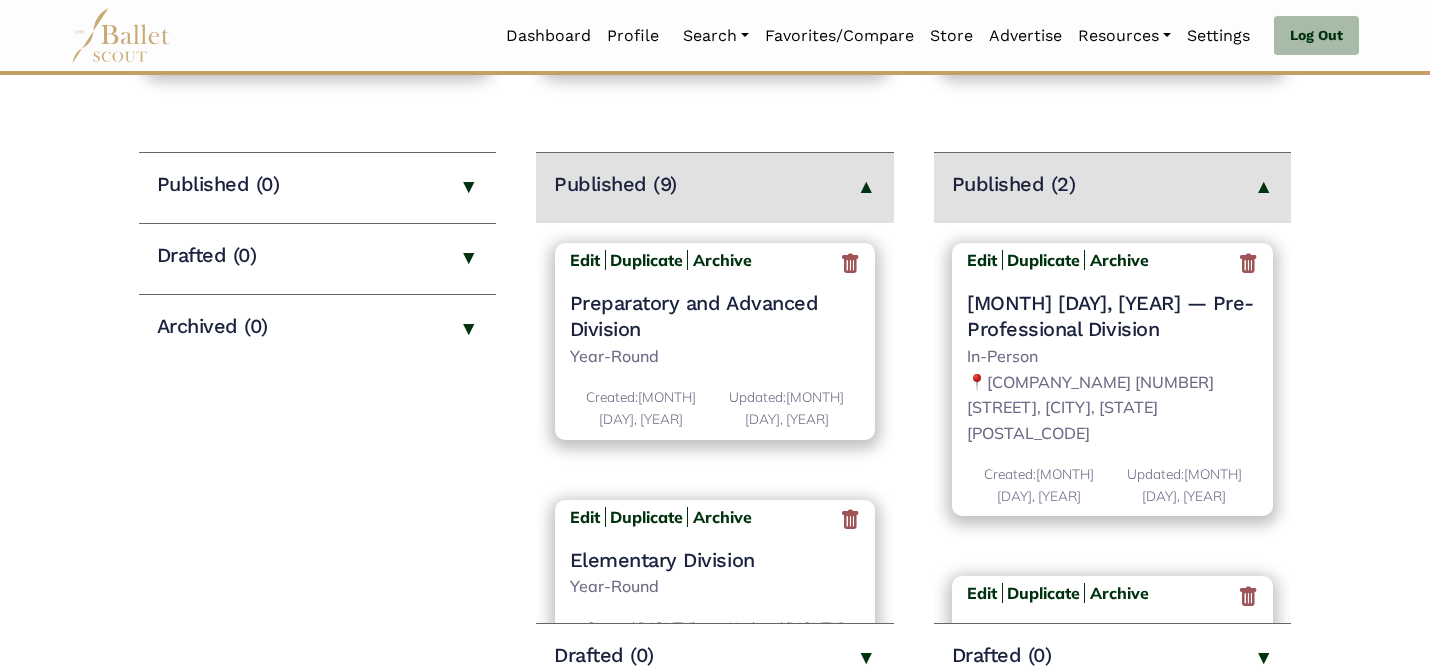scroll, scrollTop: 240, scrollLeft: 0, axis: vertical 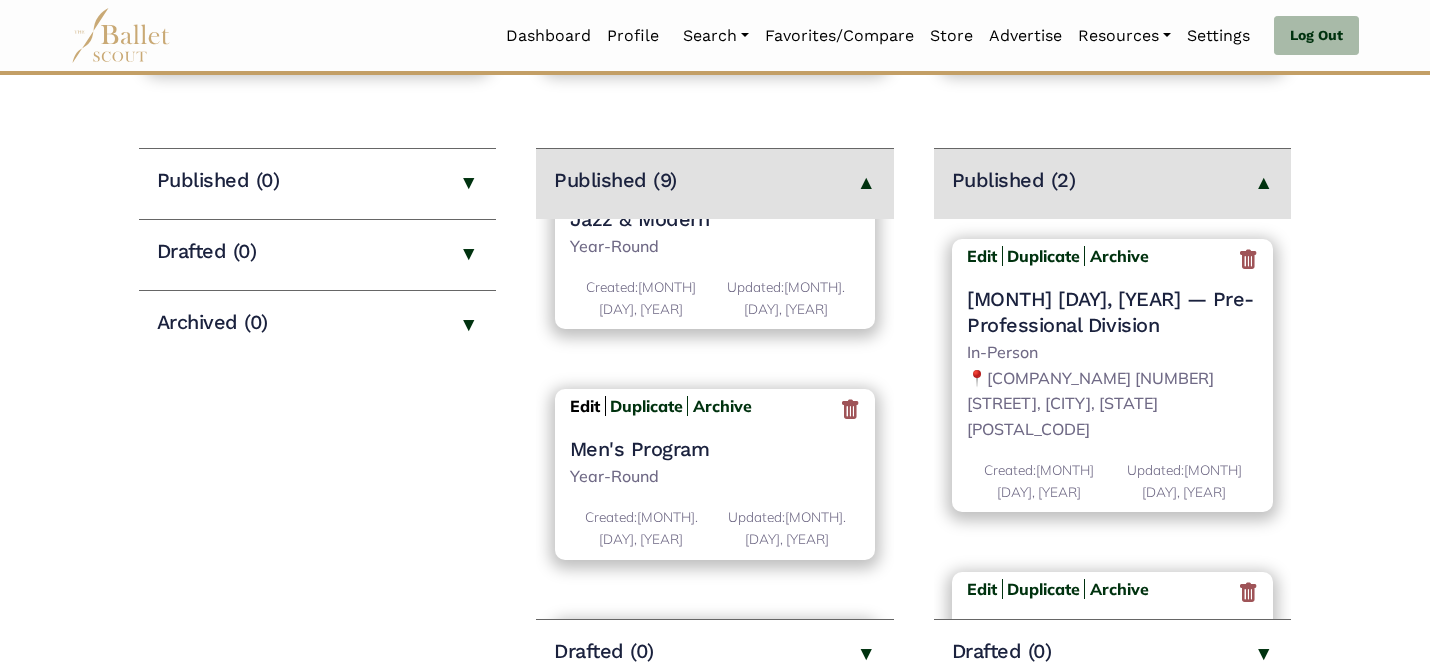 click on "Edit" at bounding box center [585, 406] 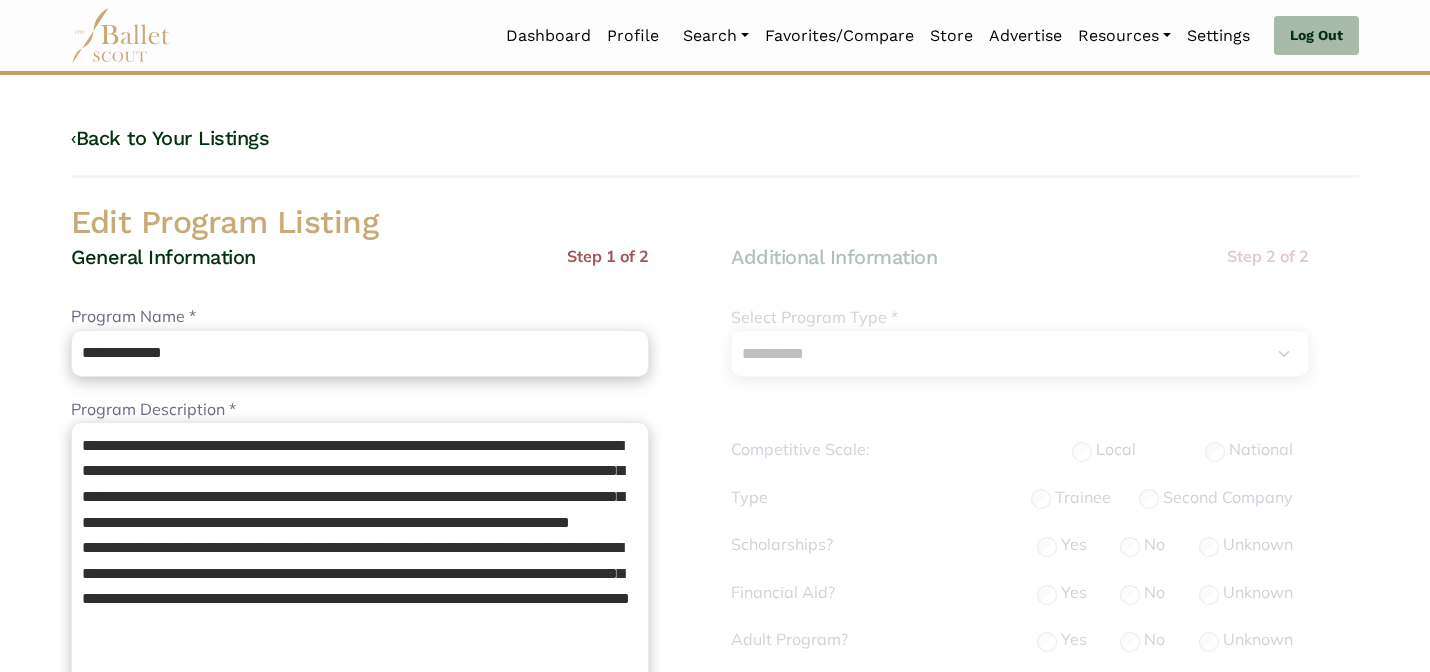 select on "**" 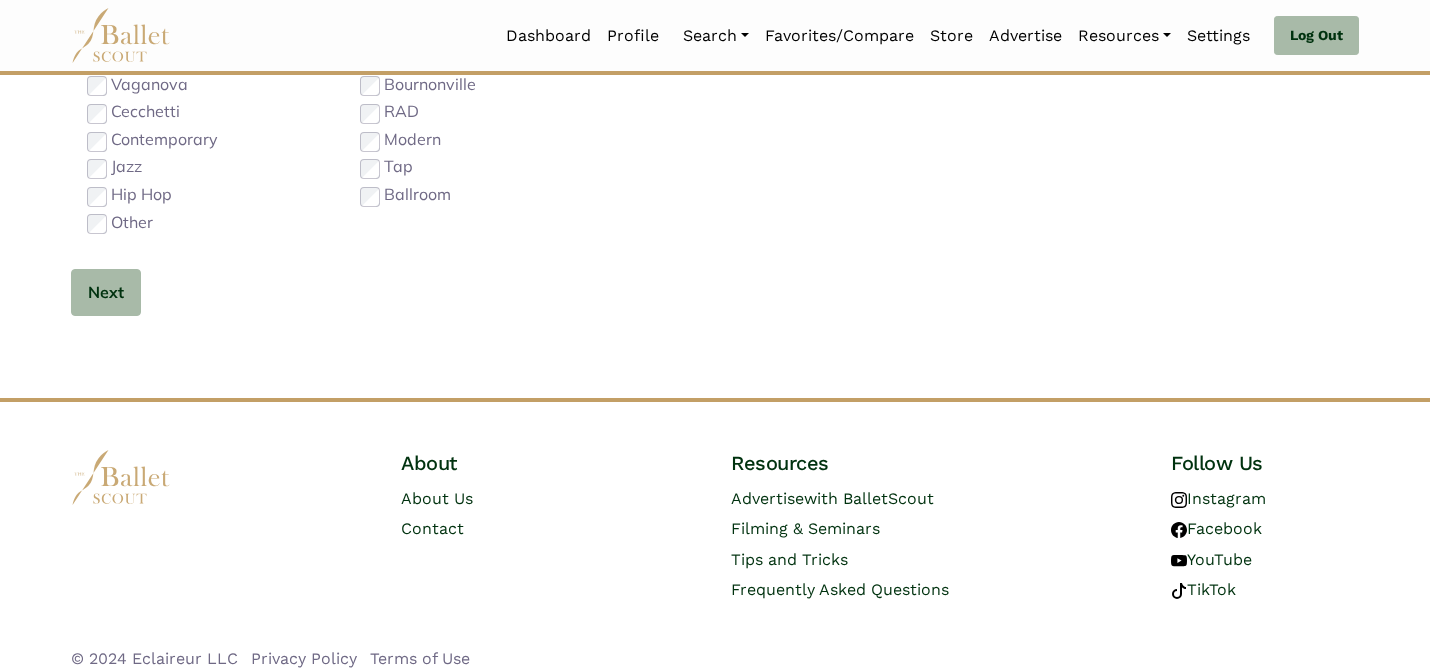 scroll, scrollTop: 632, scrollLeft: 0, axis: vertical 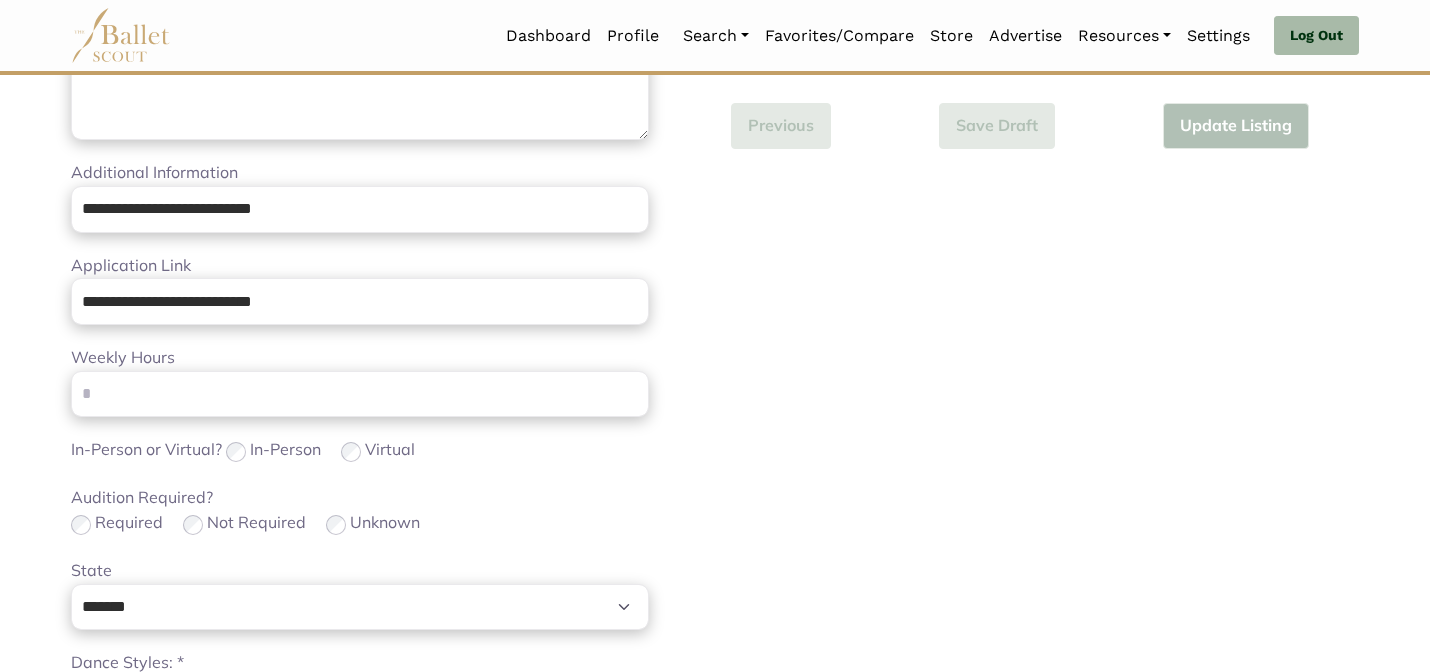 click on "Audition Required?
Required
Not Required
Unknown" at bounding box center (360, 511) 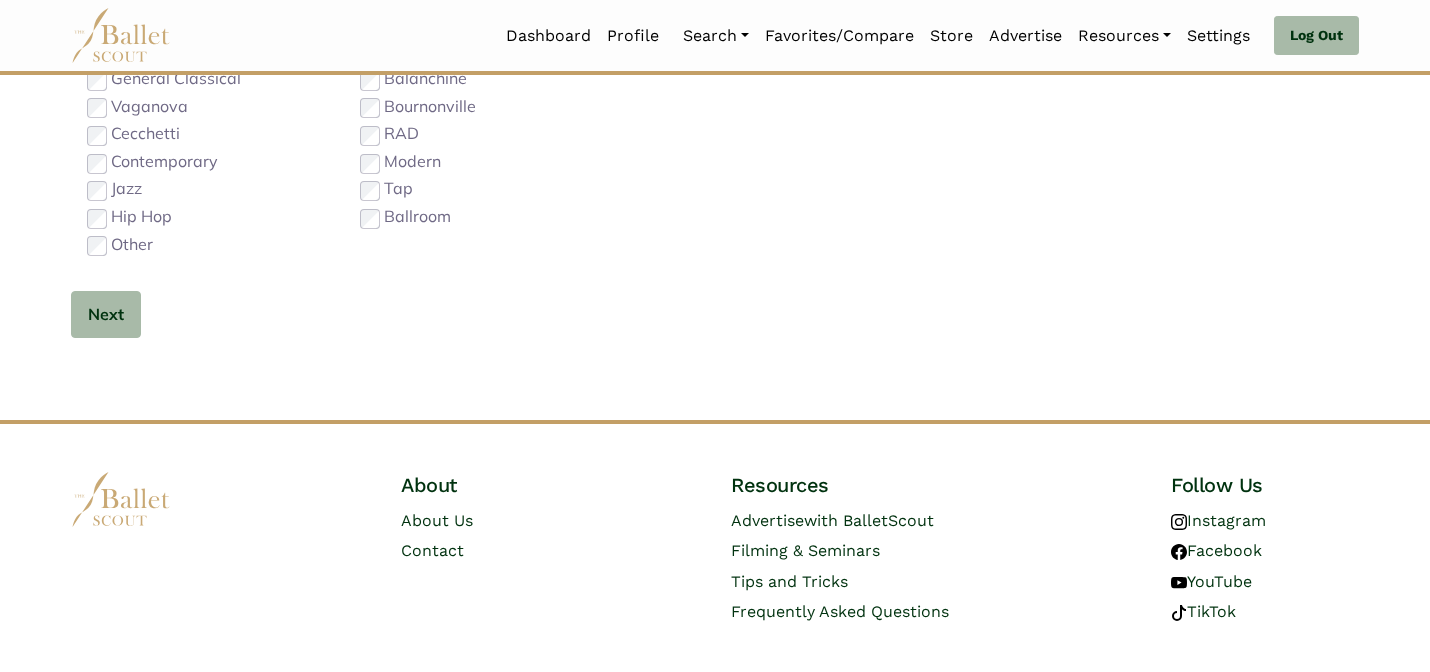 scroll, scrollTop: 1264, scrollLeft: 0, axis: vertical 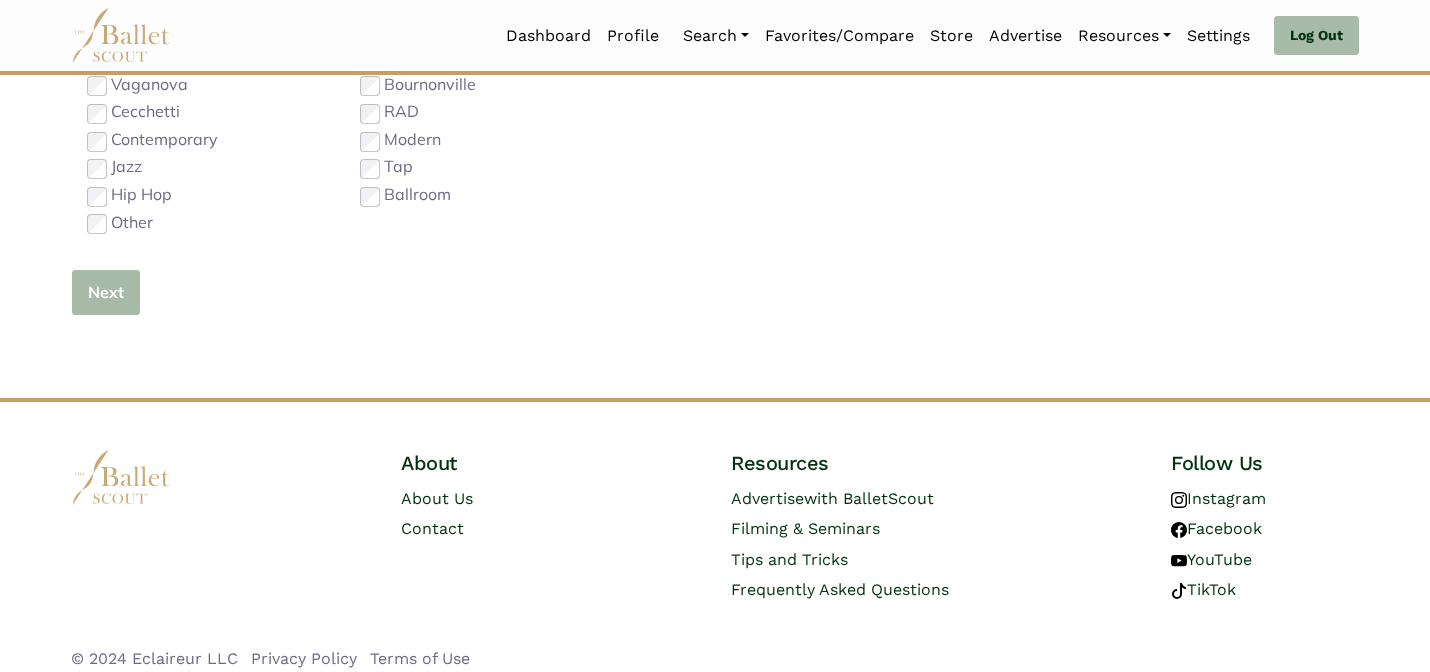 click on "Next" at bounding box center (106, 292) 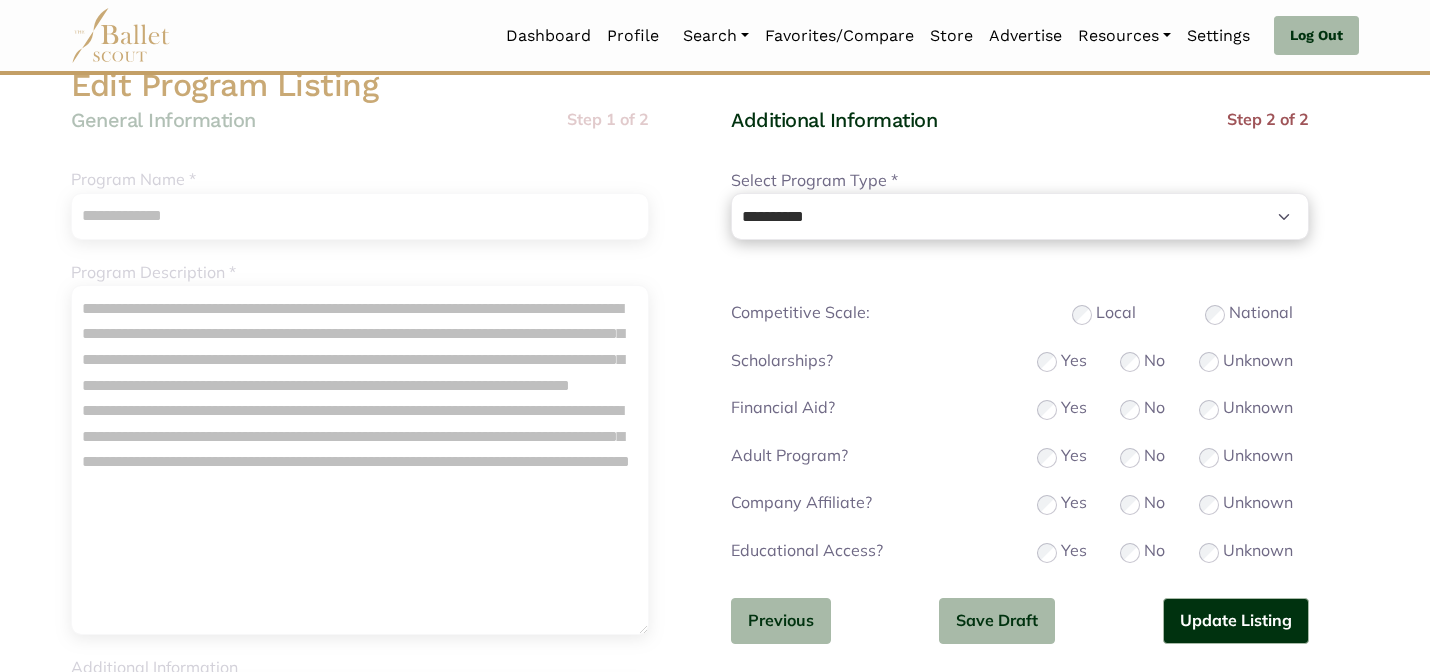 scroll, scrollTop: 200, scrollLeft: 0, axis: vertical 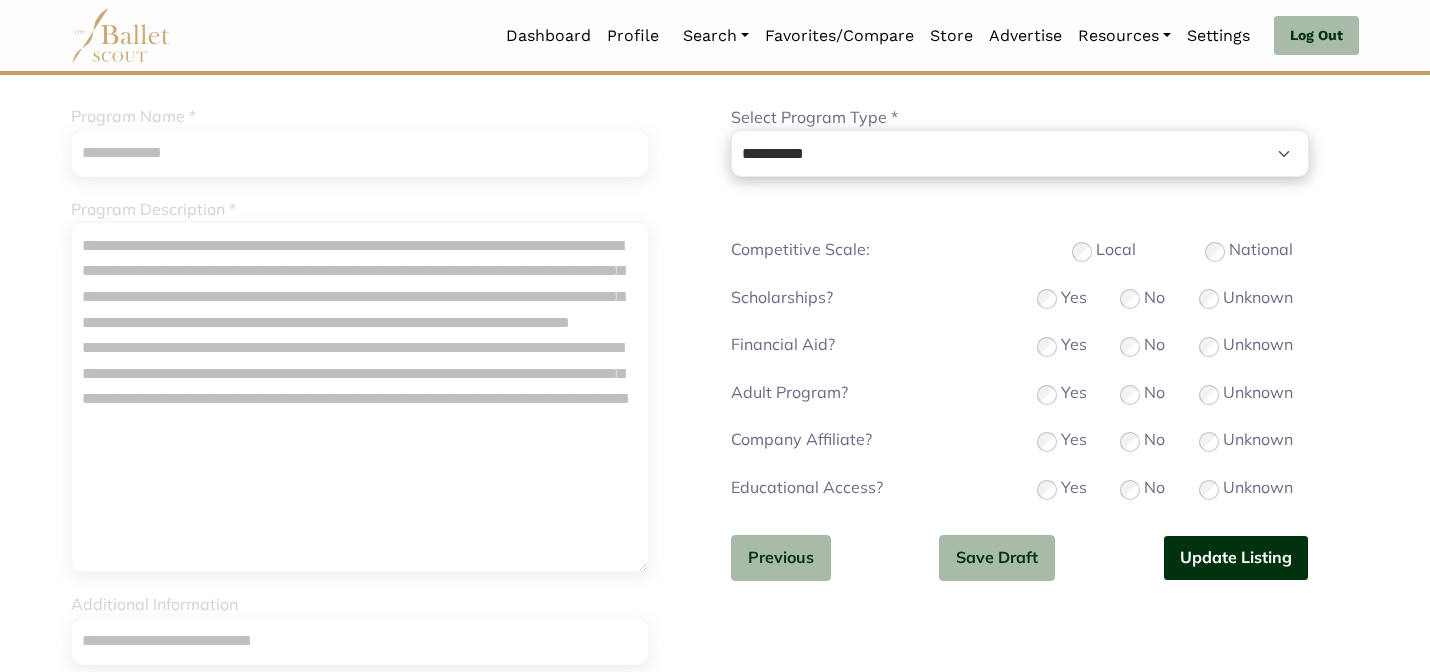 click on "Update Listing" at bounding box center (1236, 558) 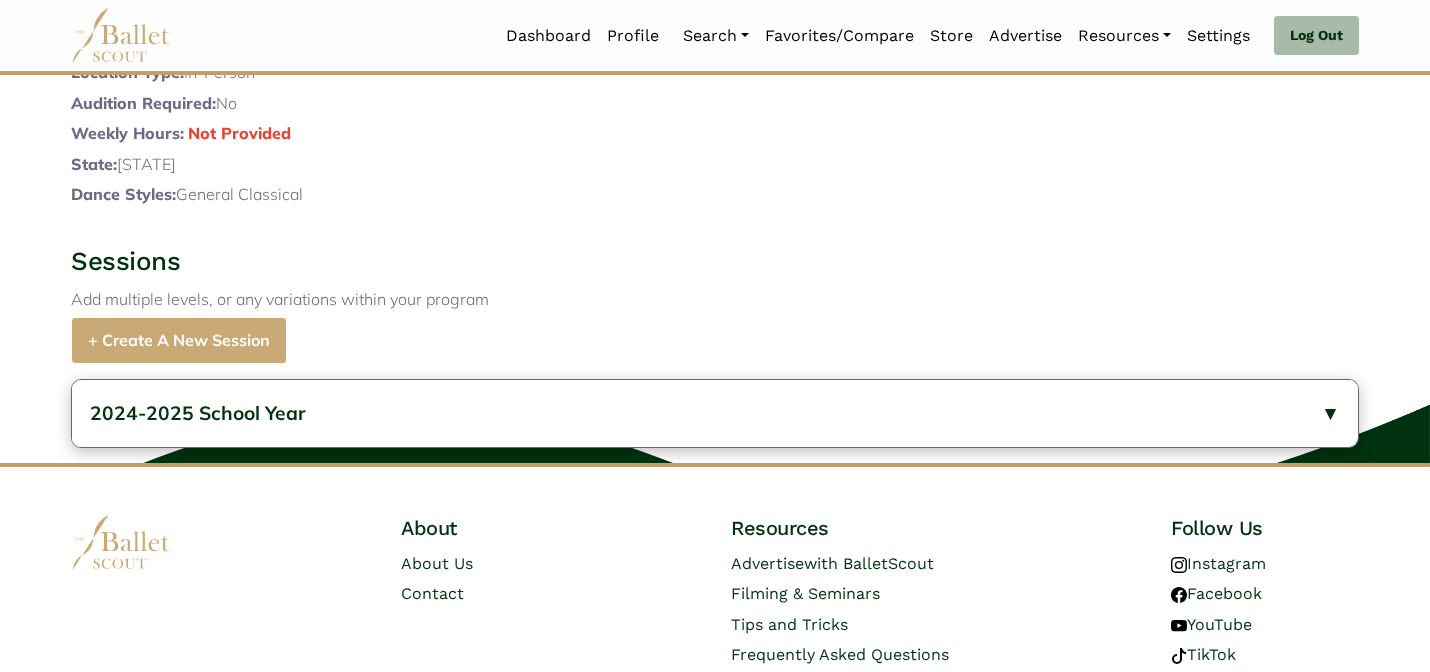 scroll, scrollTop: 823, scrollLeft: 0, axis: vertical 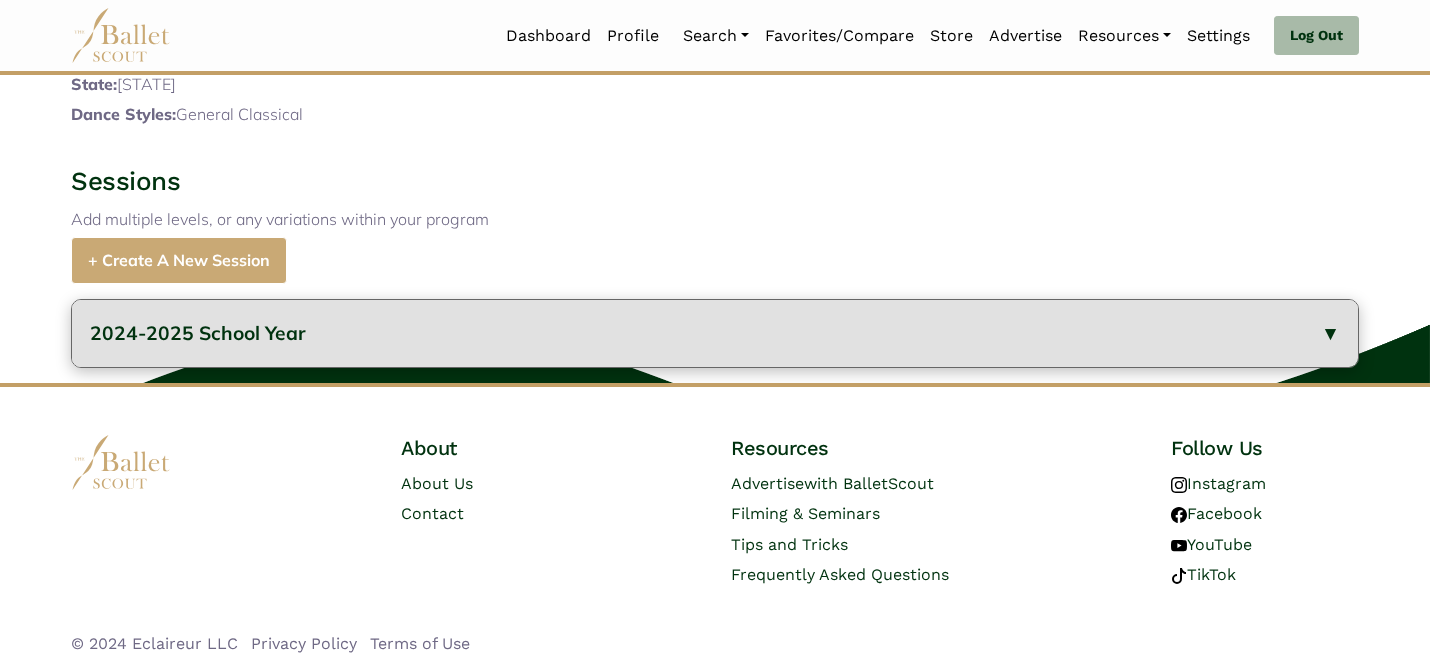 click on "2024-2025 School Year" at bounding box center [715, 333] 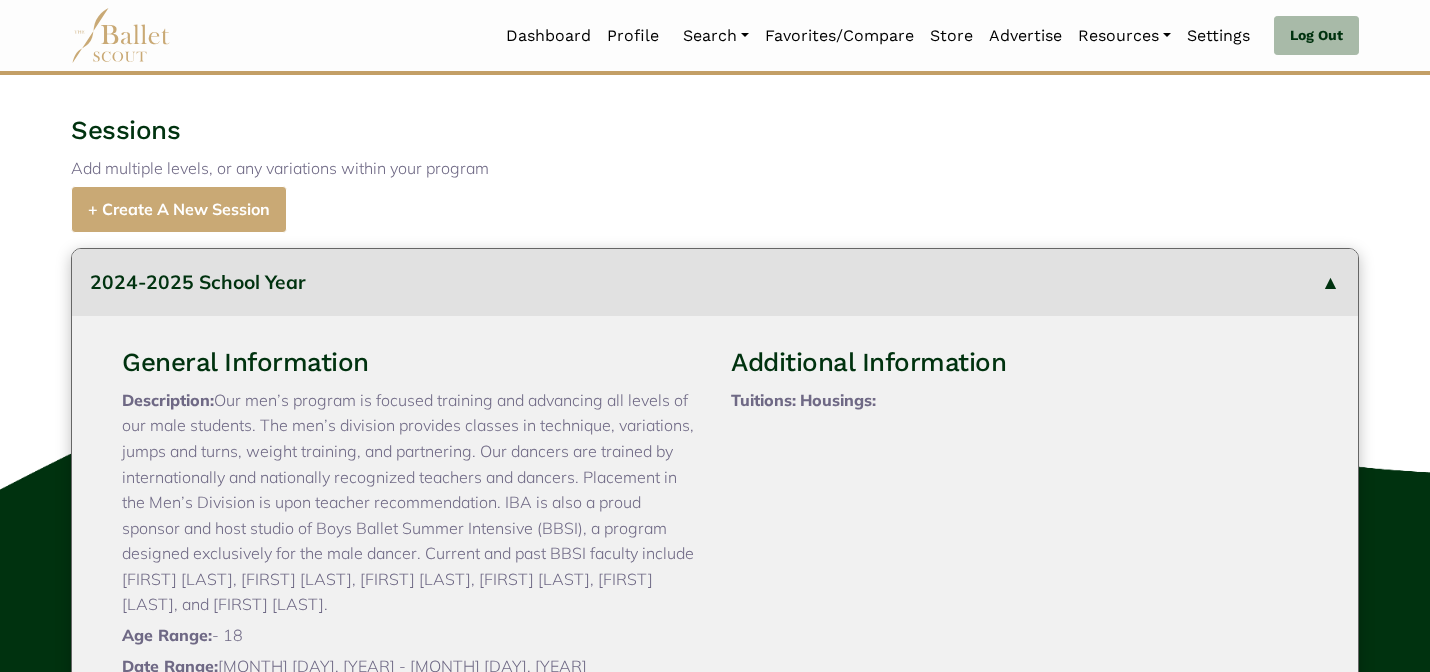 type 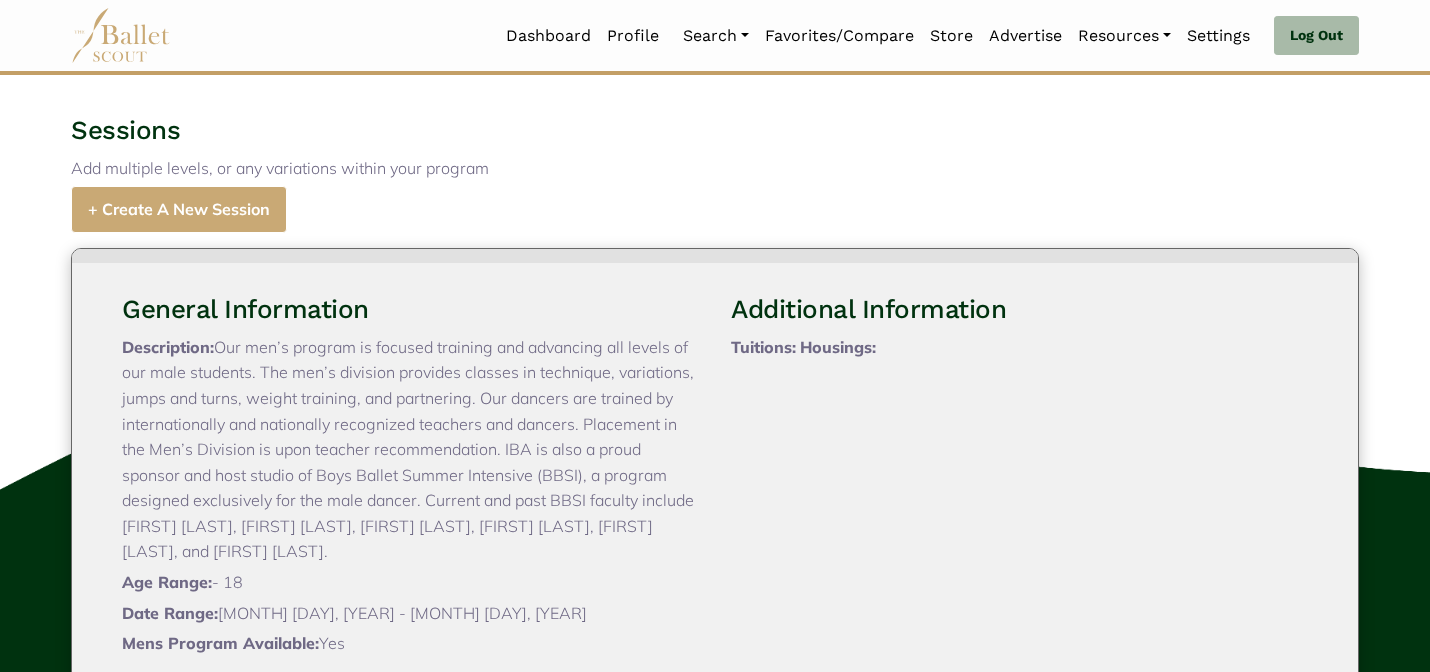 scroll, scrollTop: 59, scrollLeft: 0, axis: vertical 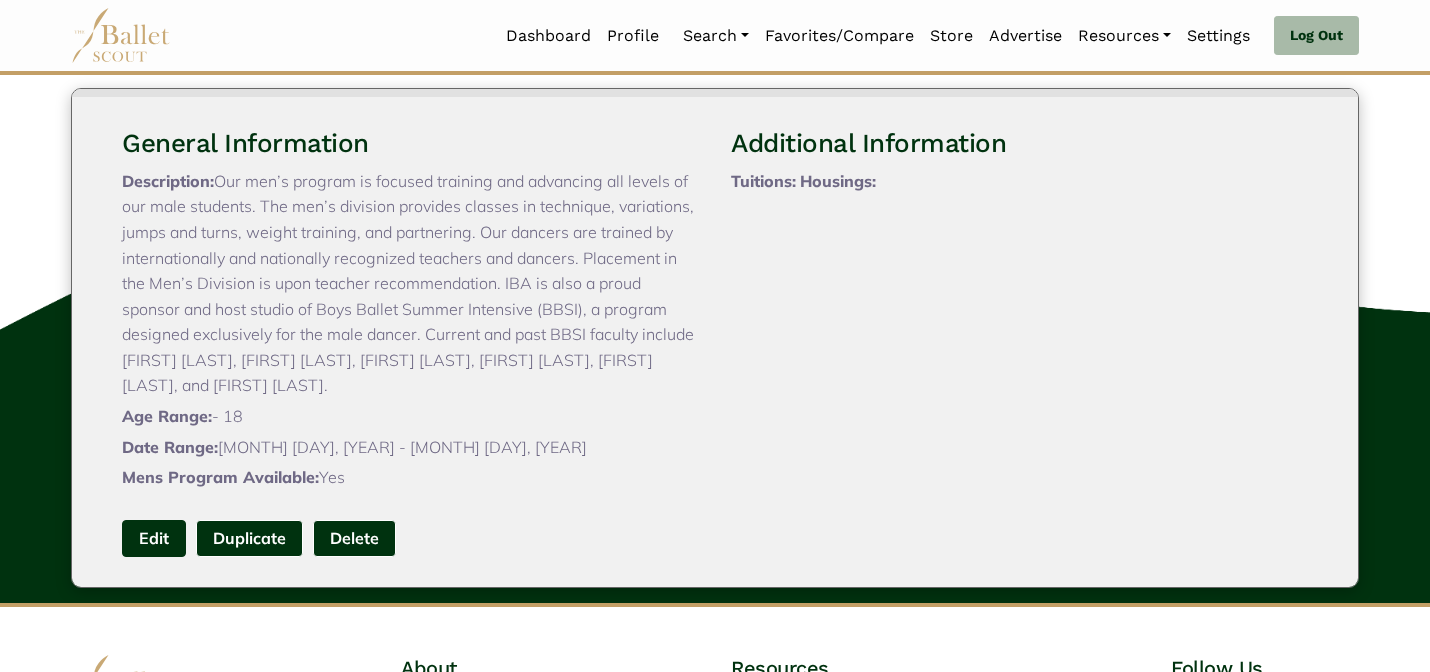 click on "Edit" at bounding box center (154, 538) 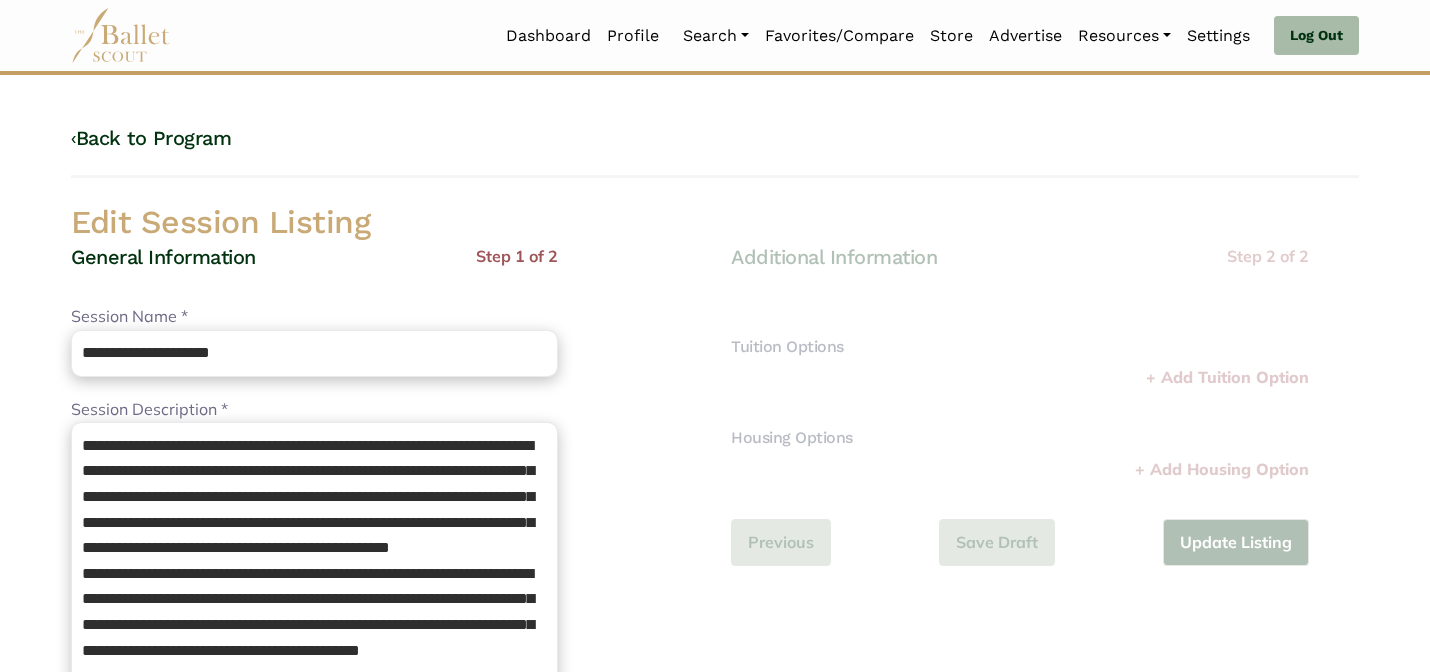 scroll, scrollTop: 0, scrollLeft: 0, axis: both 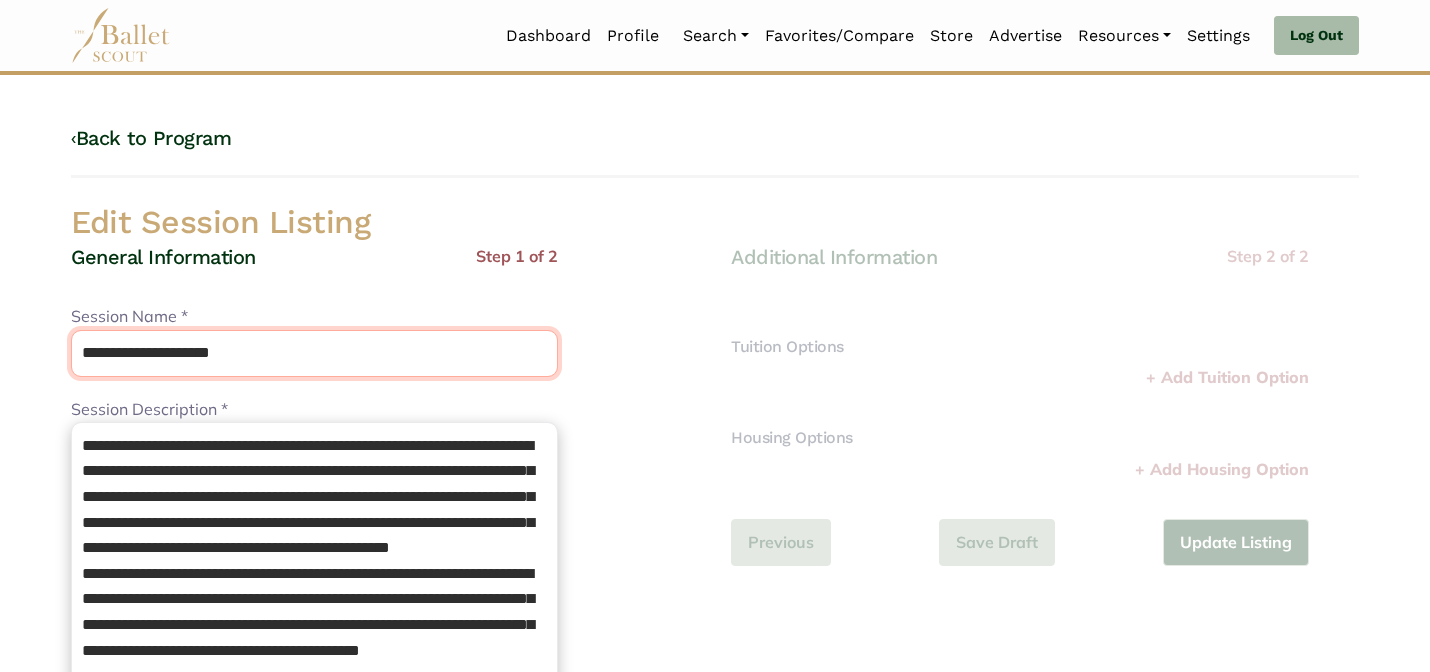 drag, startPoint x: 373, startPoint y: 367, endPoint x: 330, endPoint y: 301, distance: 78.77182 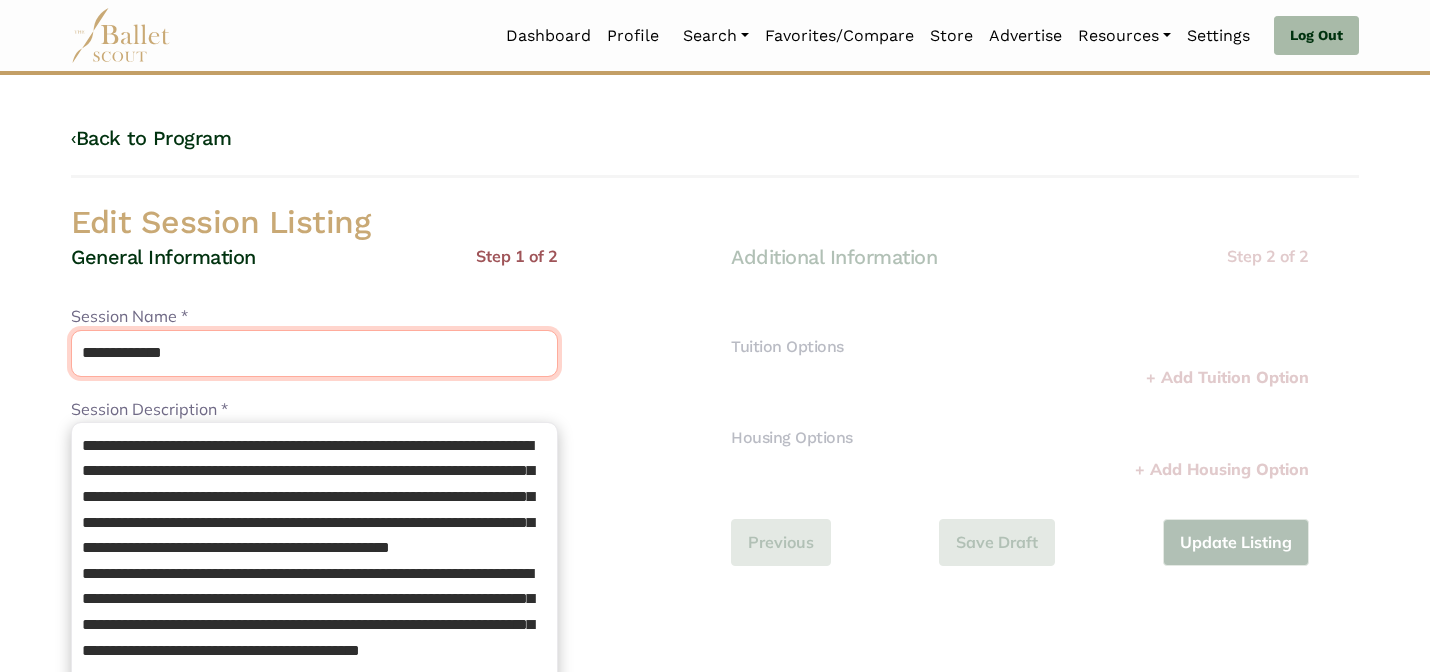 type on "**********" 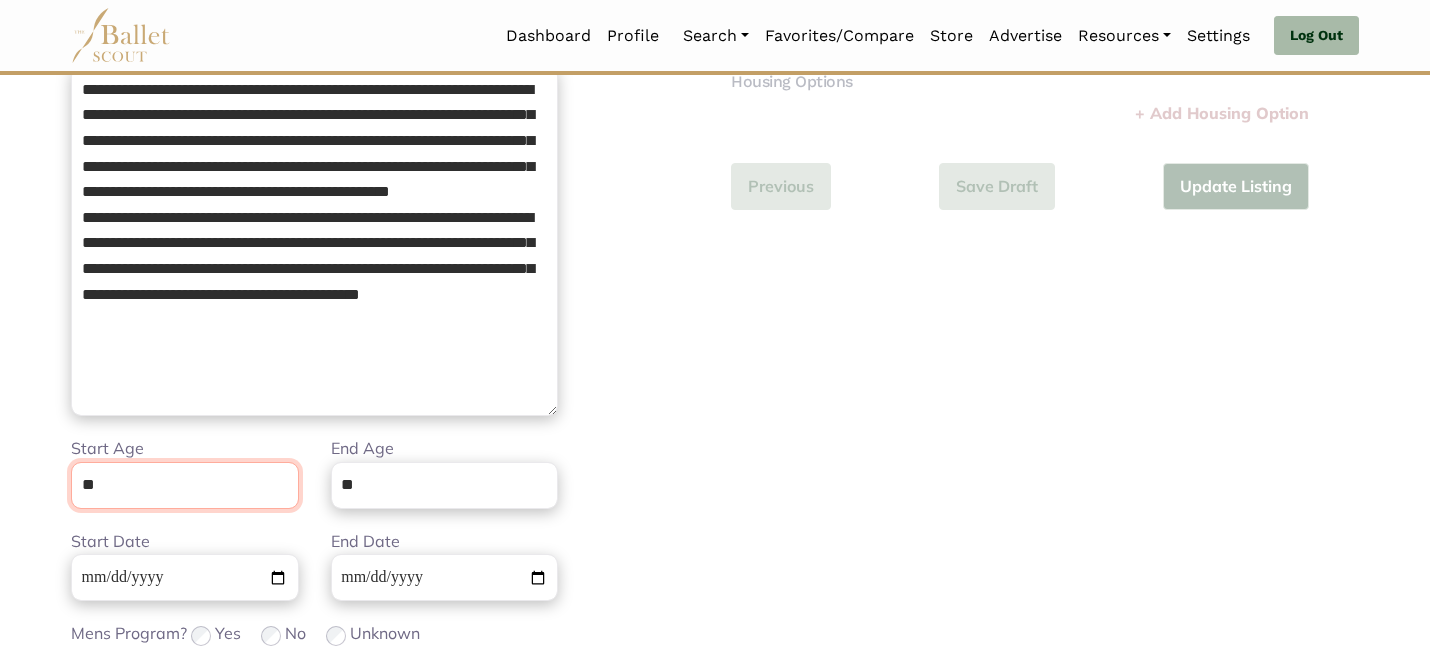 scroll, scrollTop: 505, scrollLeft: 0, axis: vertical 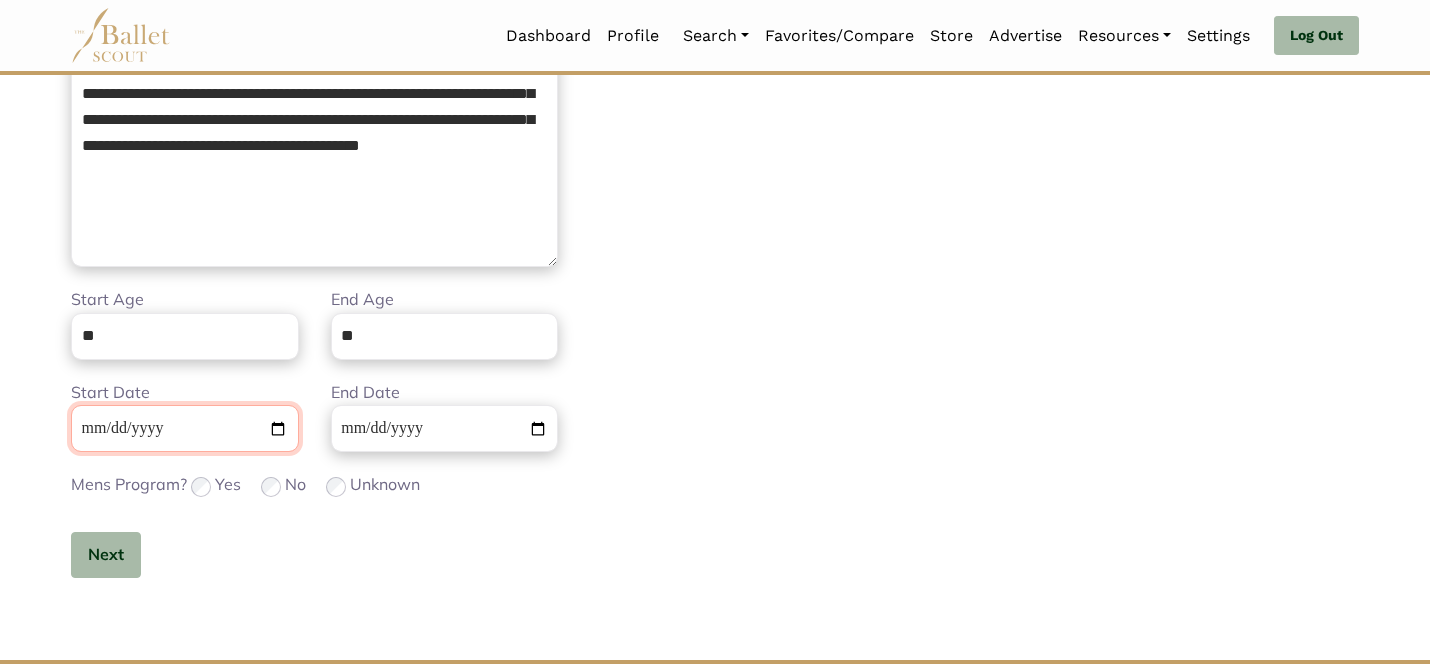 type 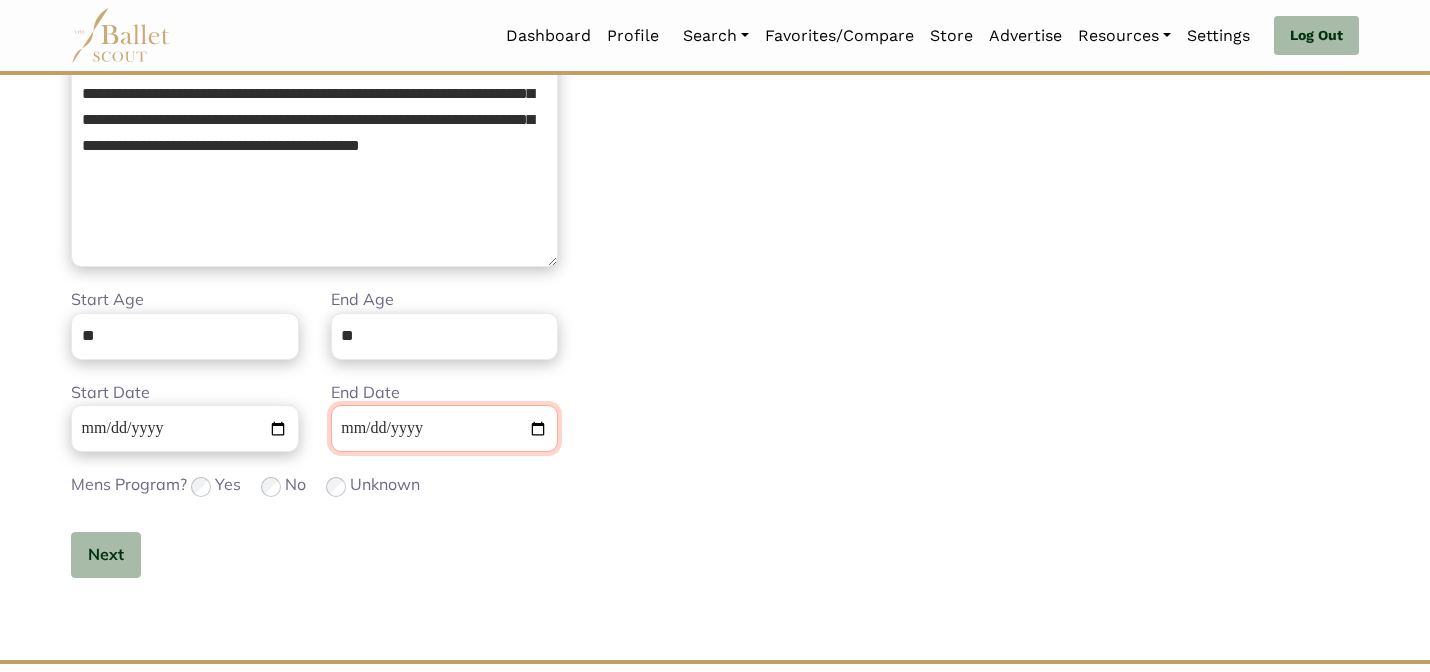 type 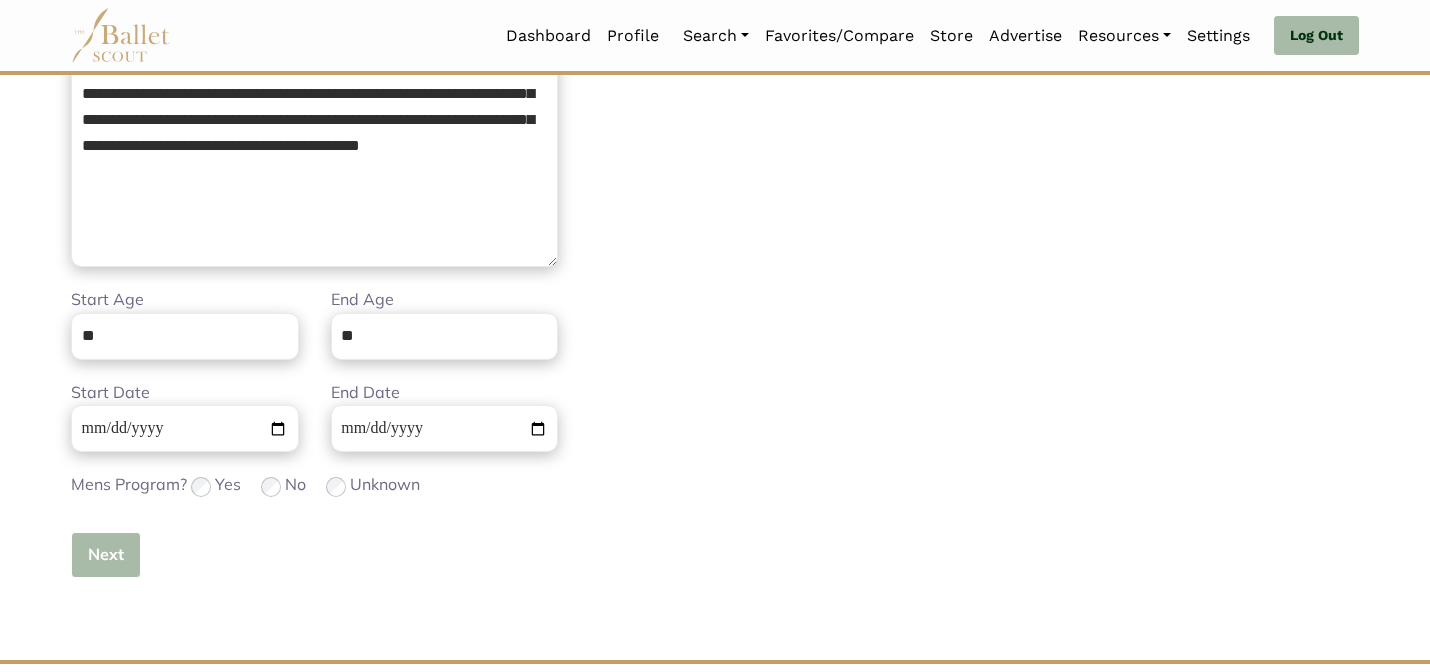 click on "Next" at bounding box center [106, 555] 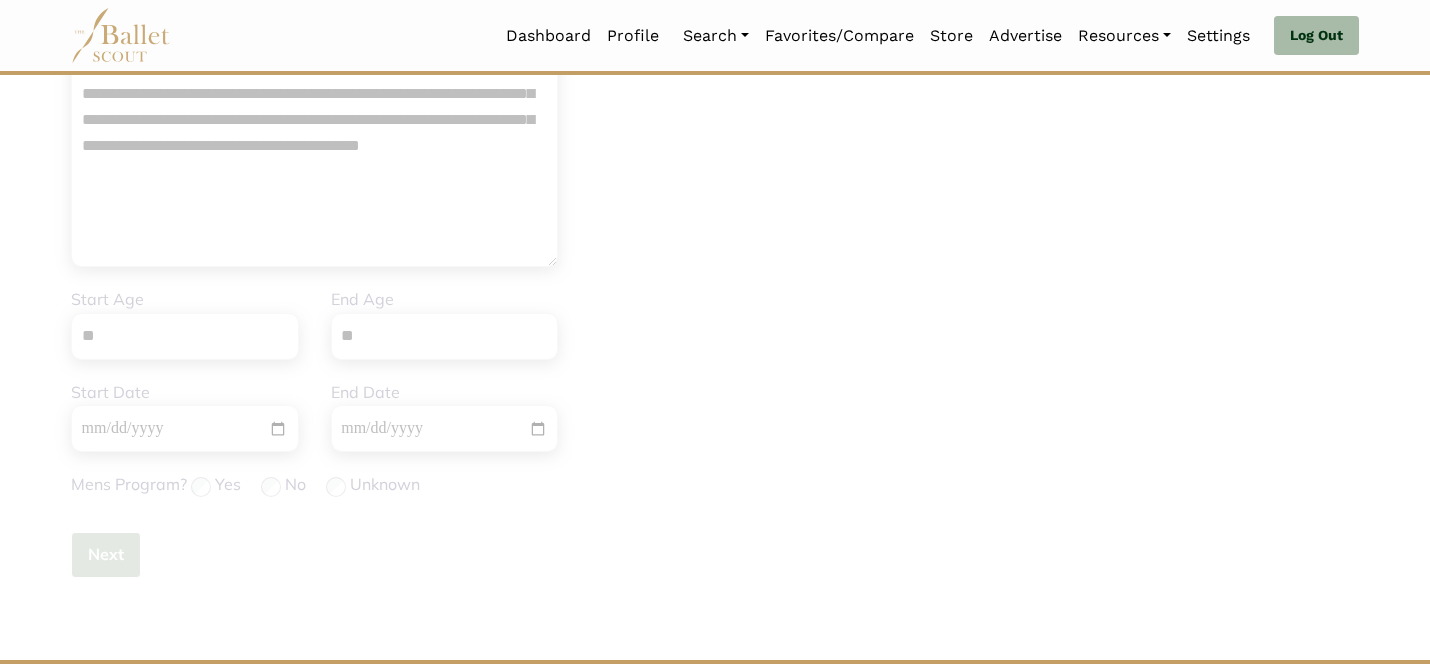 type 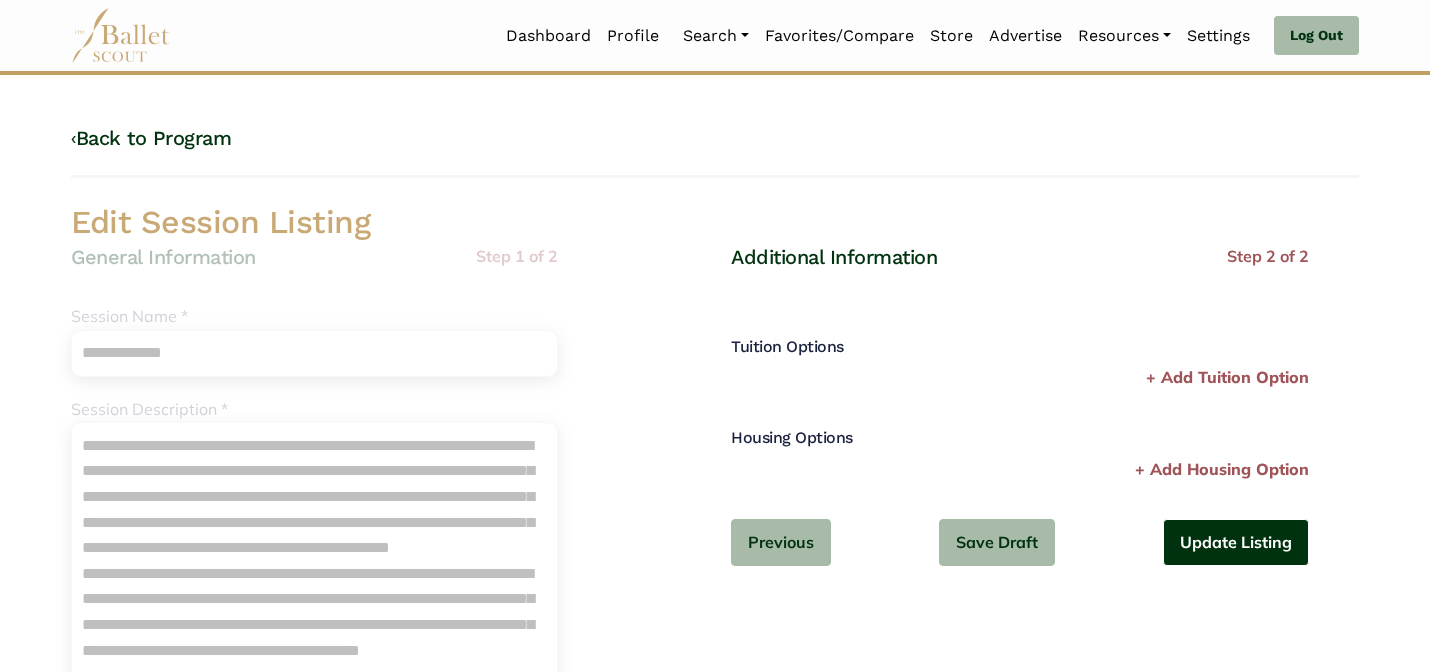 click on "Update Listing" at bounding box center (1236, 542) 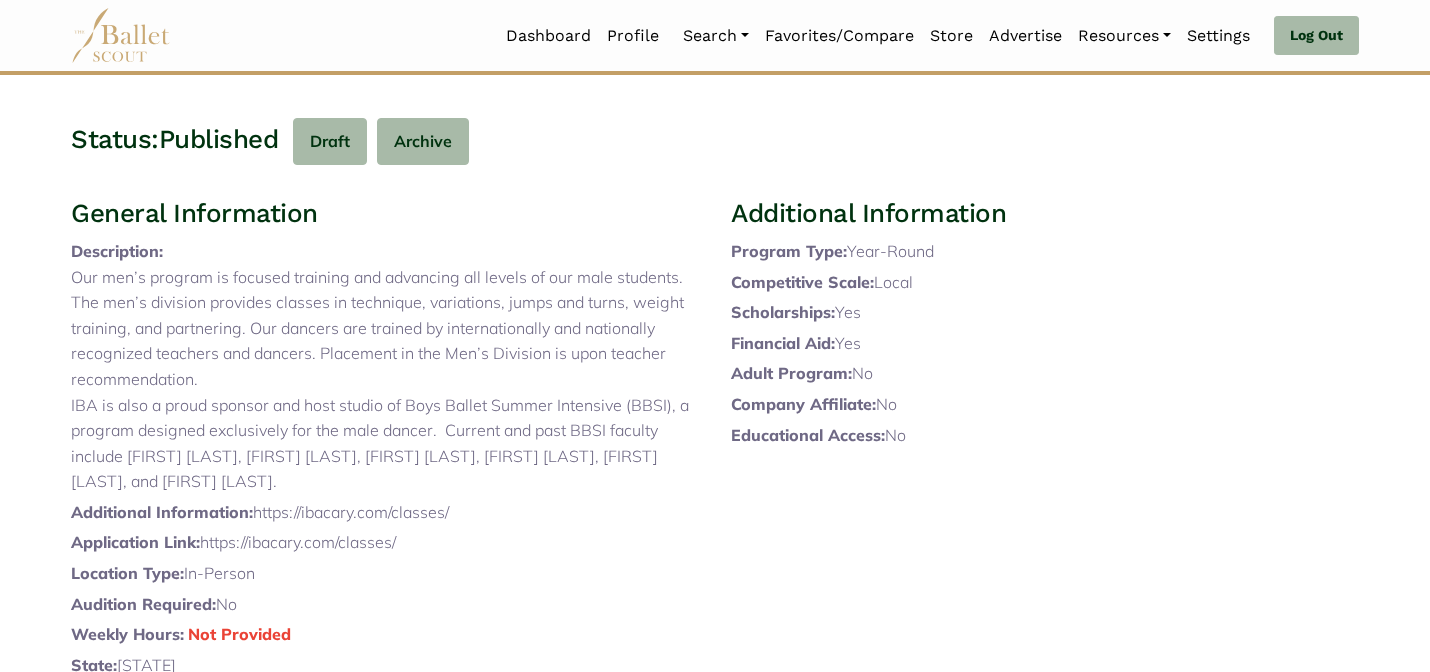 scroll, scrollTop: 0, scrollLeft: 0, axis: both 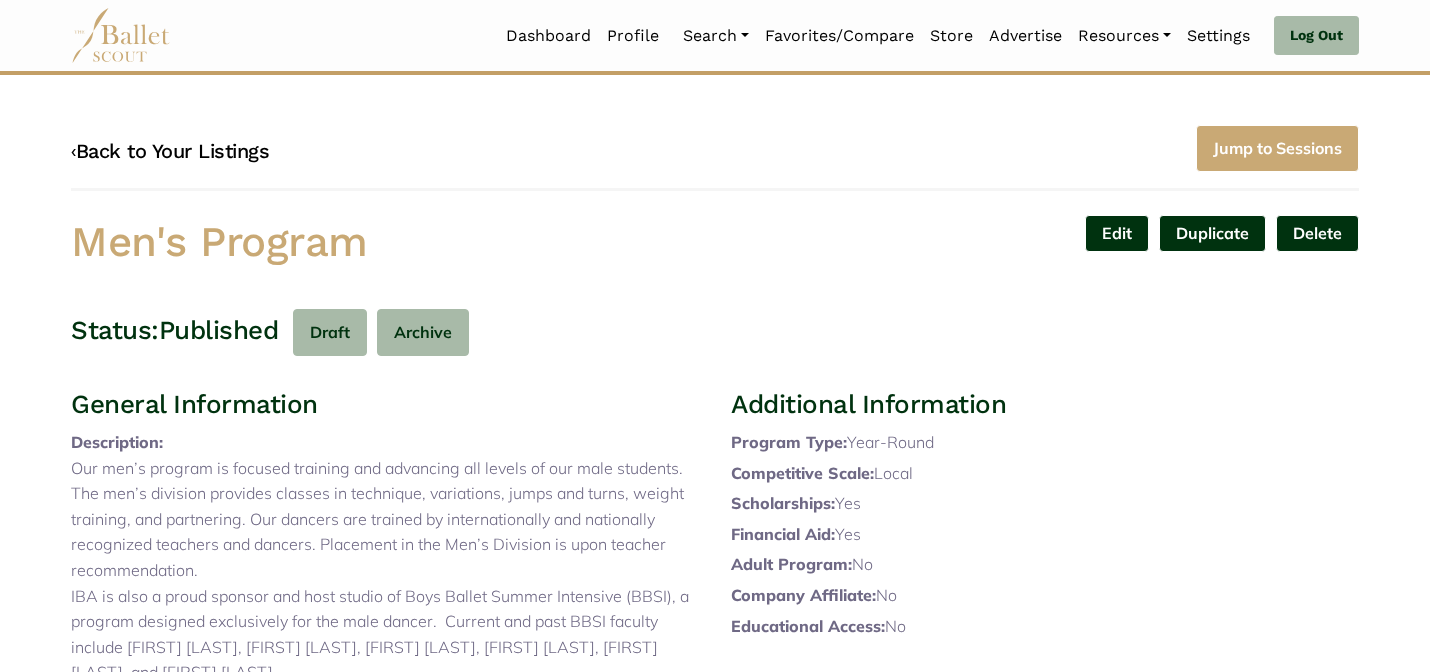 click on "‹  Back to Your Listings" at bounding box center [170, 151] 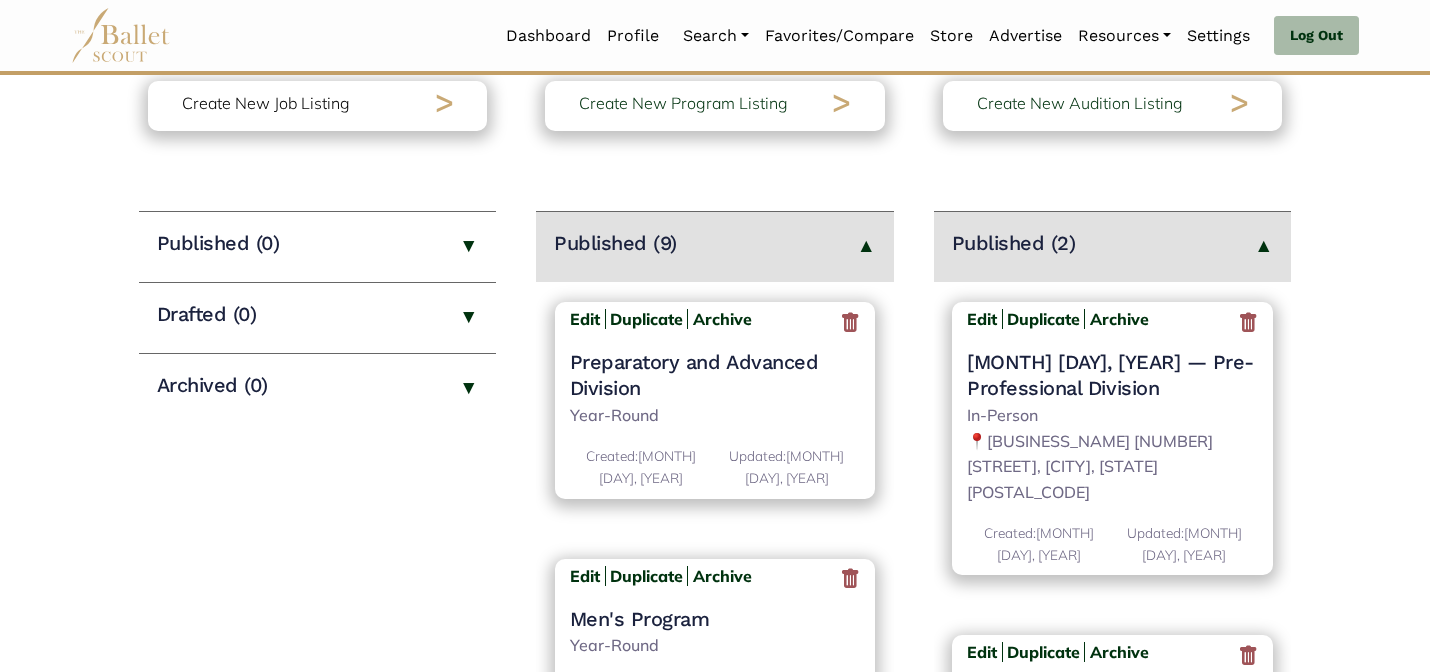 scroll, scrollTop: 200, scrollLeft: 0, axis: vertical 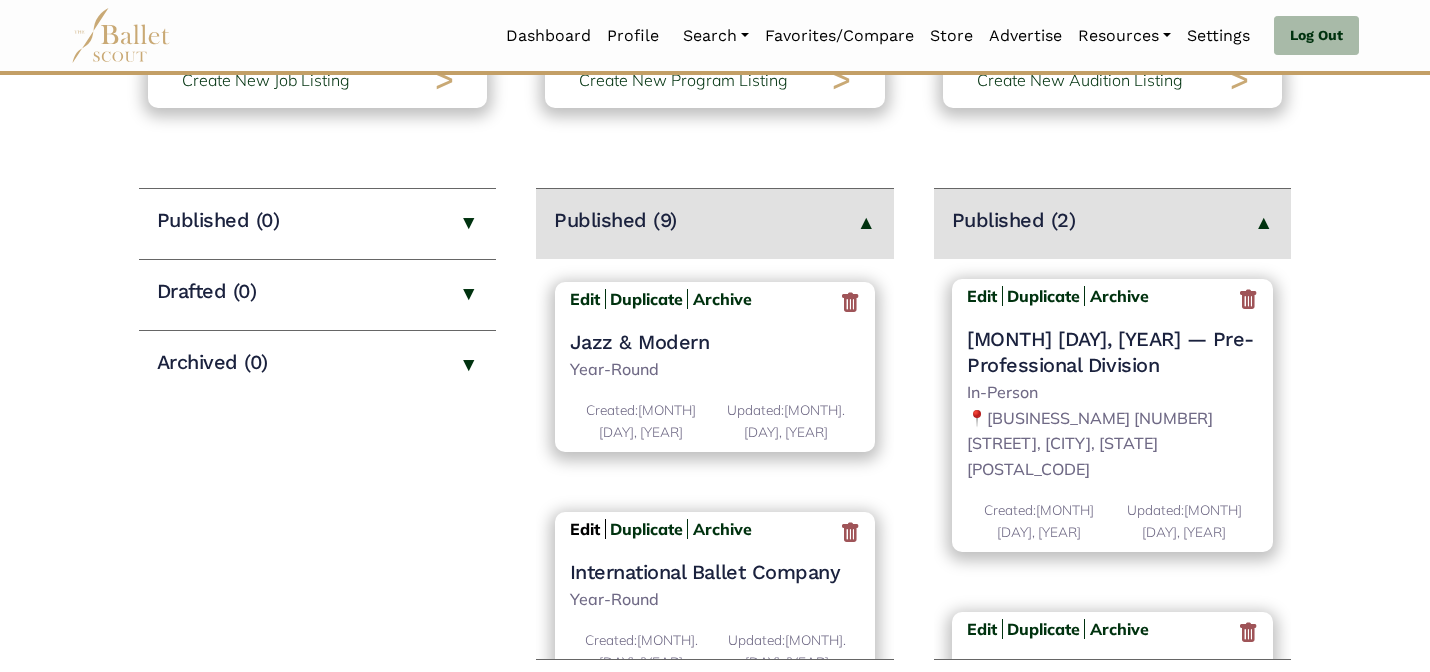 click on "Edit" at bounding box center (585, 529) 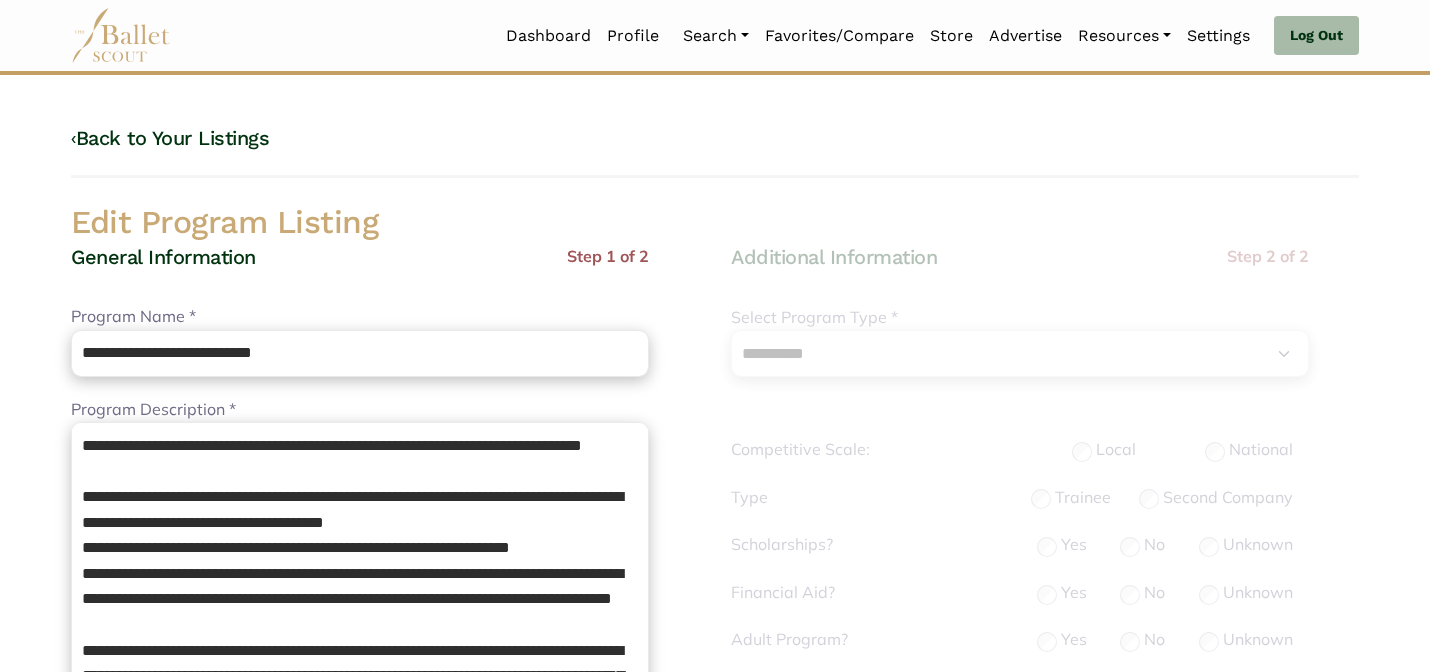 select on "**" 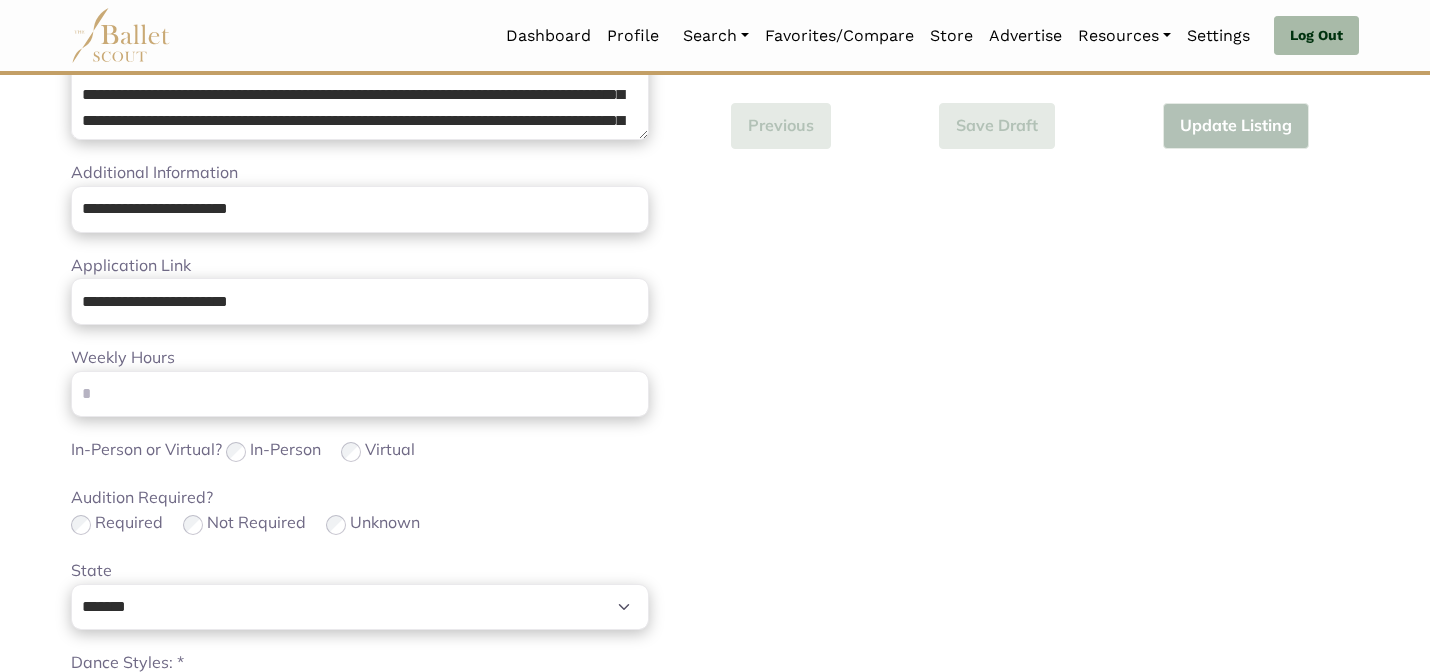 scroll, scrollTop: 1264, scrollLeft: 0, axis: vertical 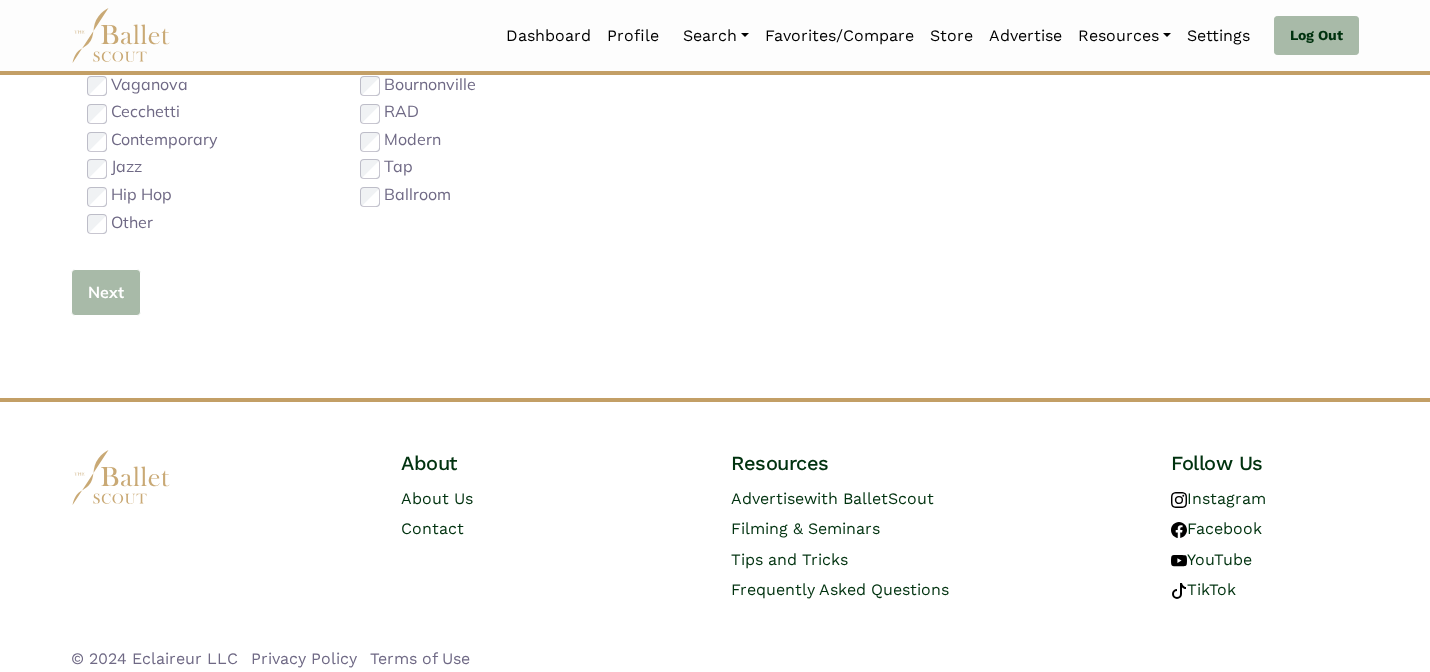 click on "Next" at bounding box center (106, 292) 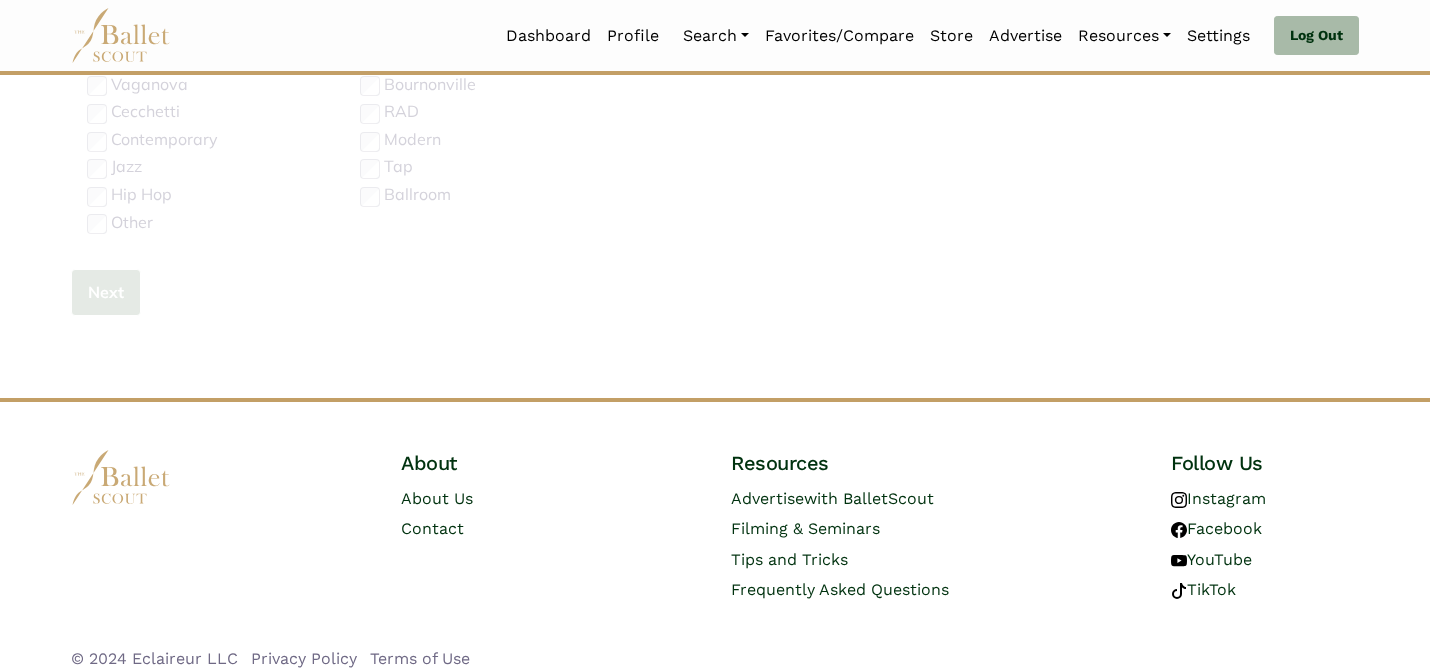 type 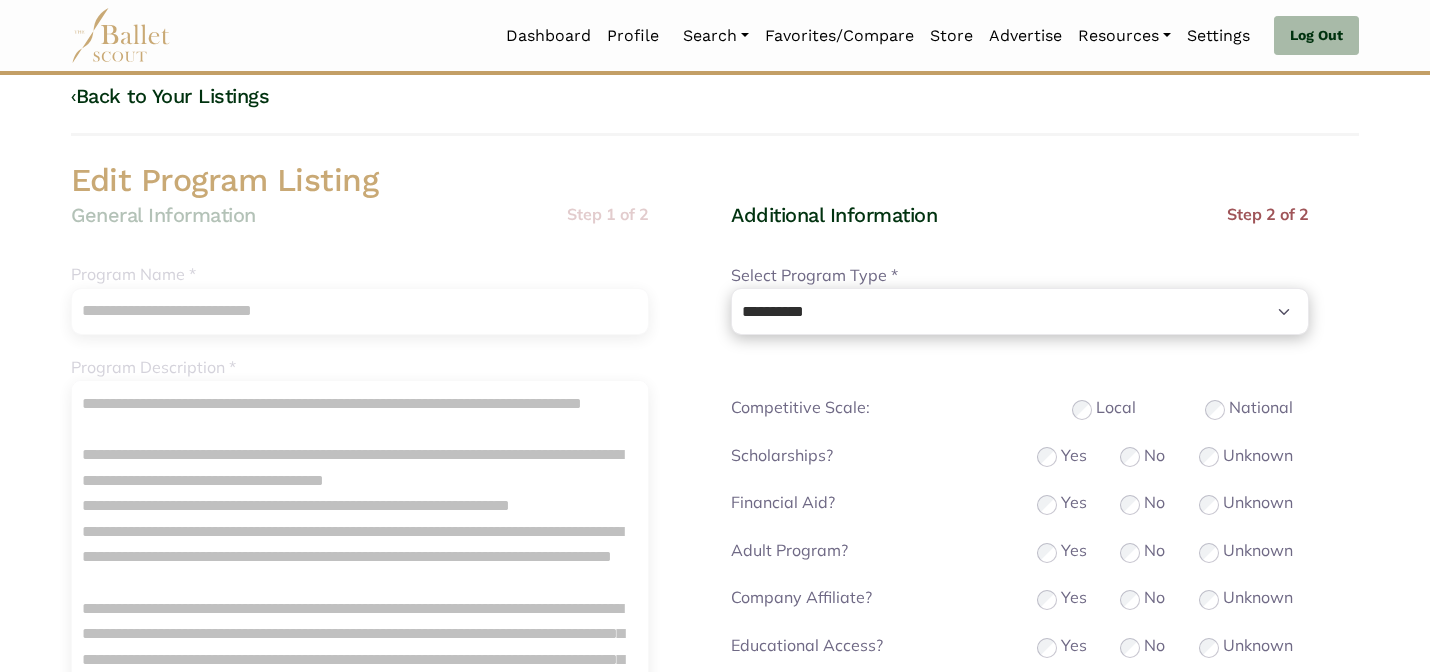 scroll, scrollTop: 0, scrollLeft: 0, axis: both 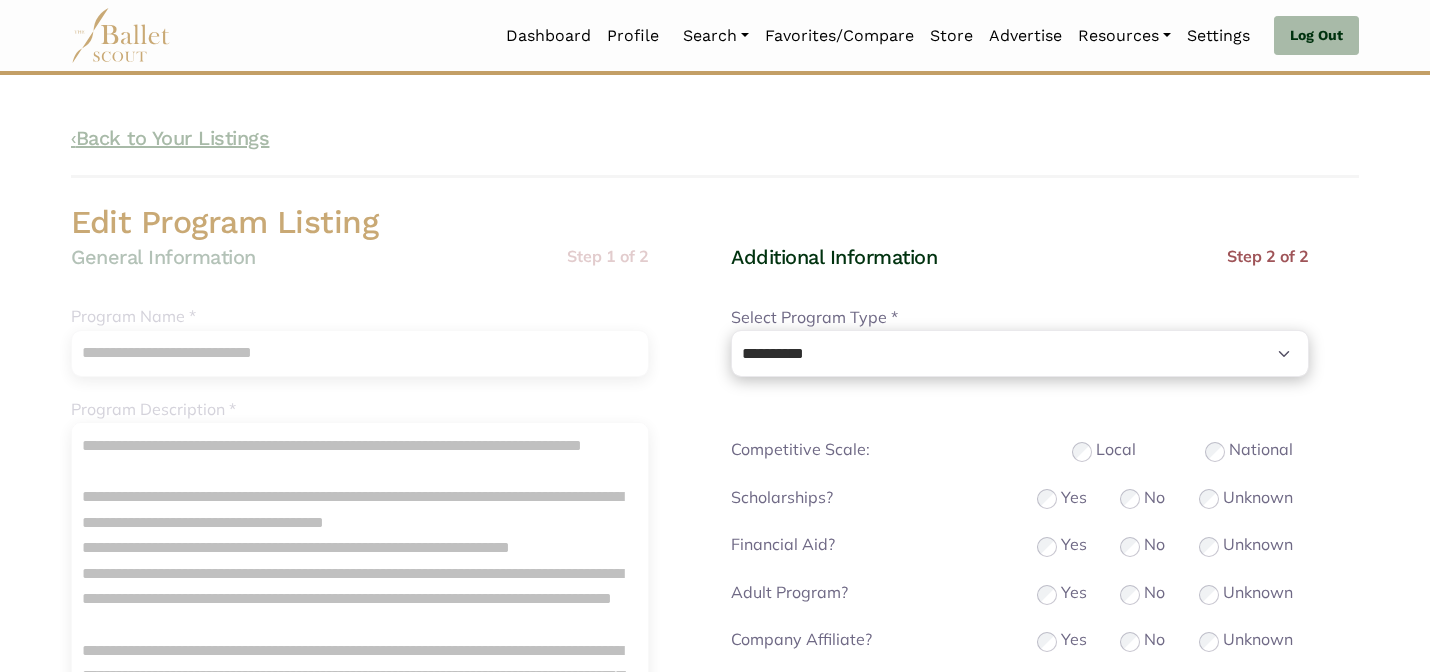 click on "‹  Back to Your Listings" at bounding box center [170, 138] 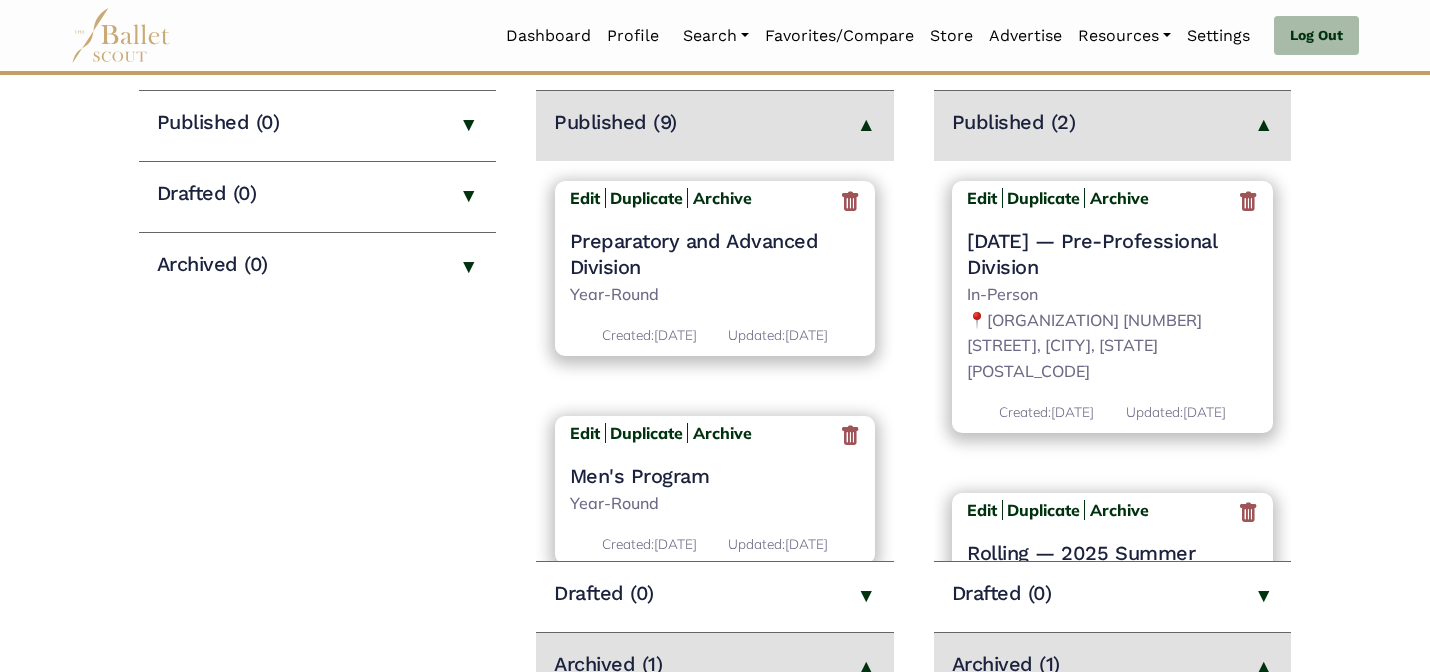 scroll, scrollTop: 320, scrollLeft: 0, axis: vertical 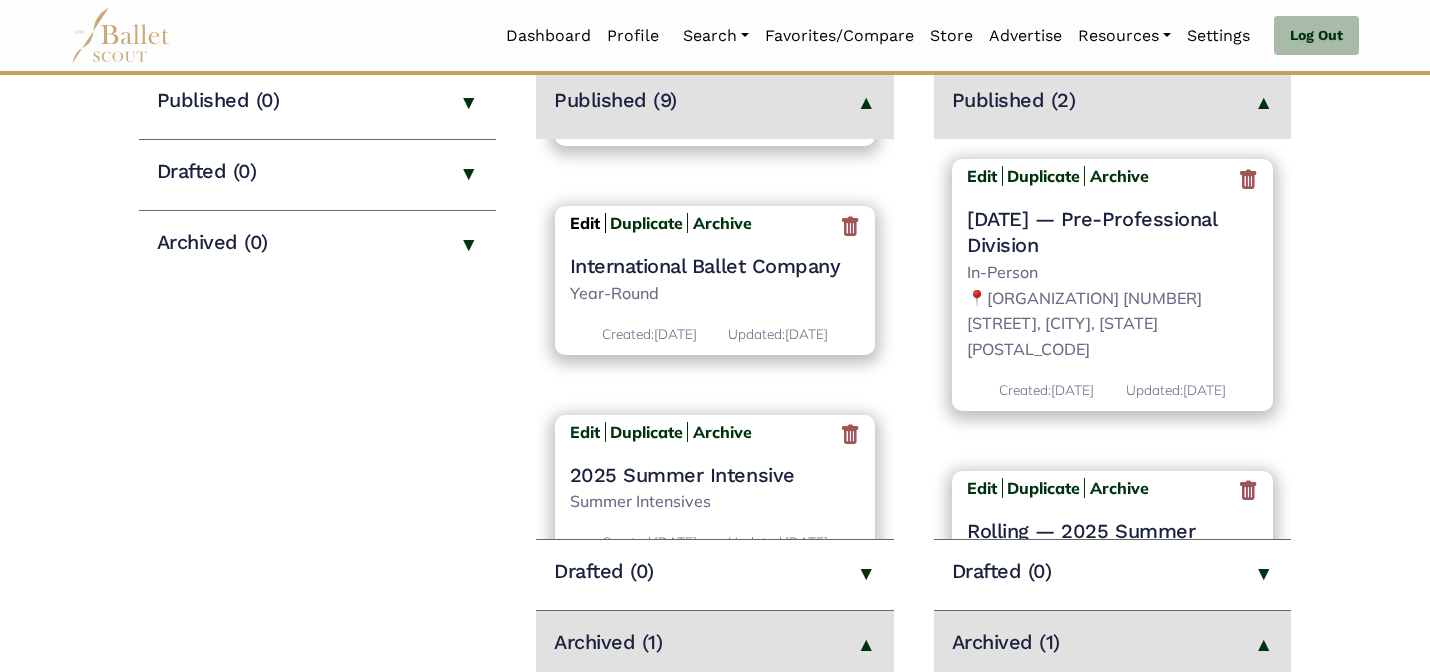 click on "Edit" at bounding box center [585, 223] 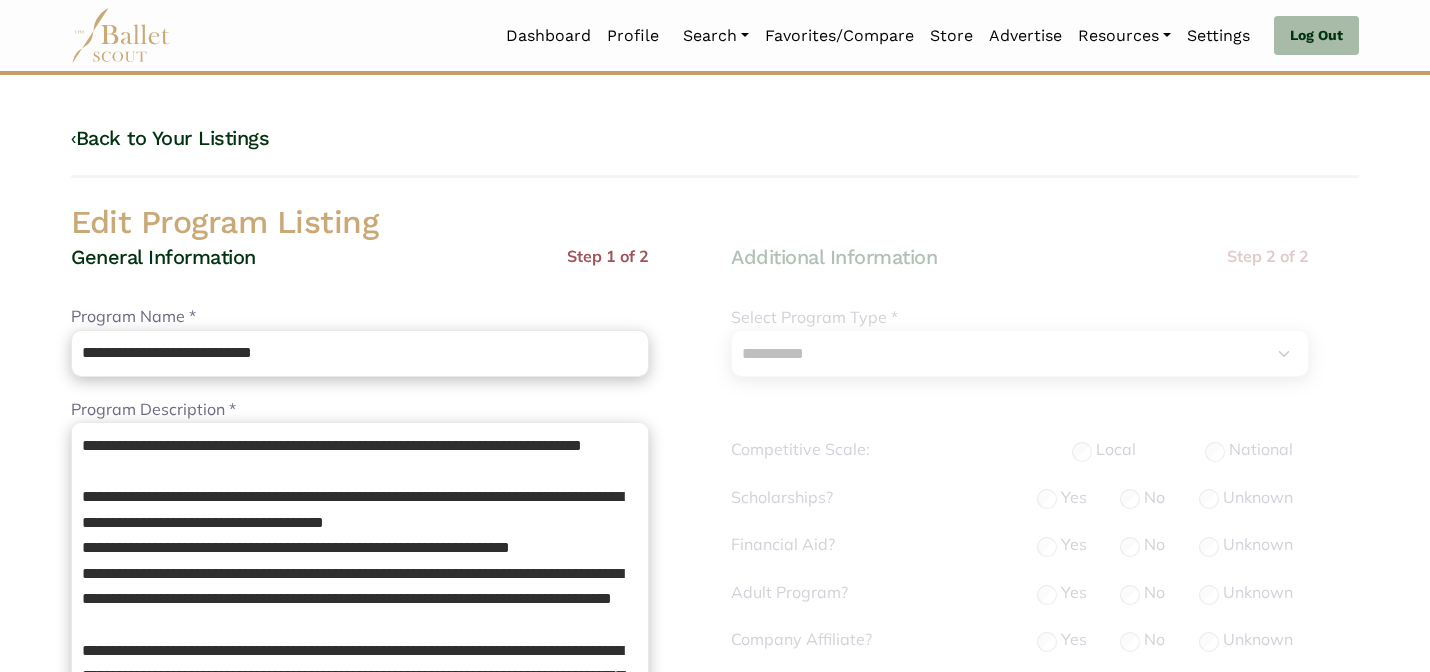 select on "**" 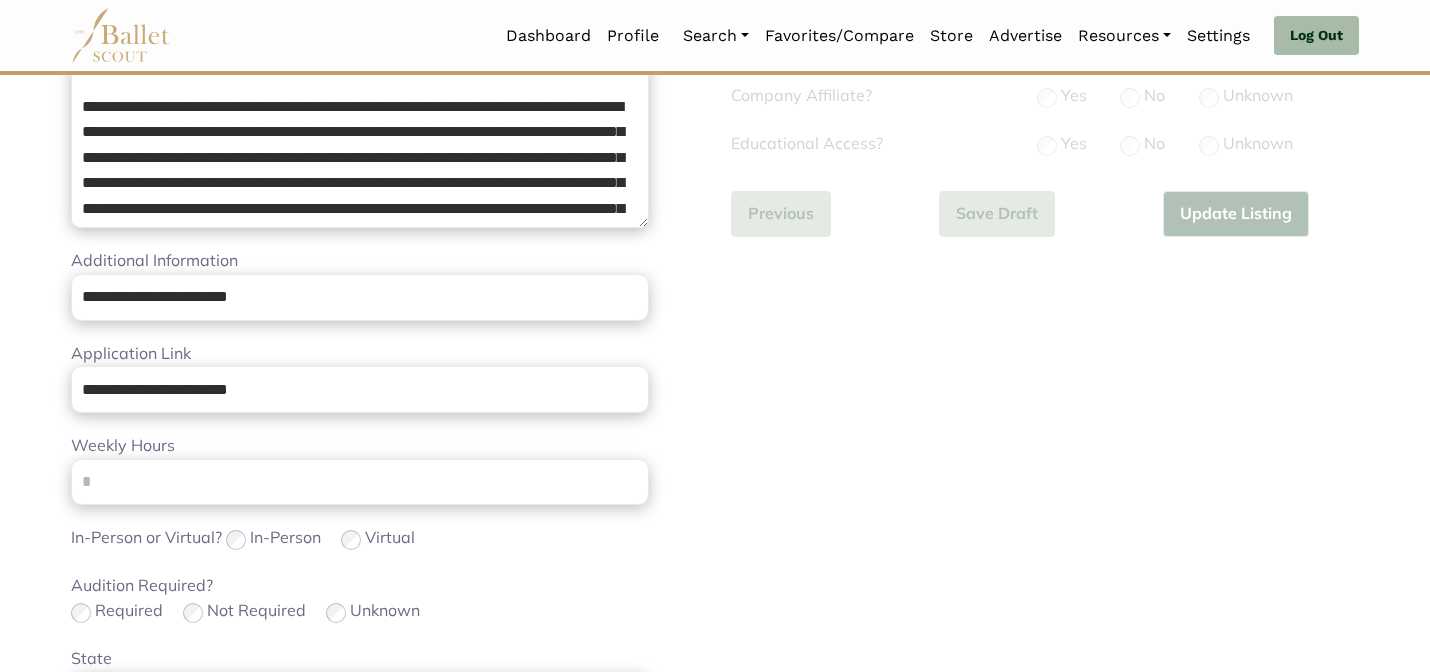 scroll, scrollTop: 0, scrollLeft: 0, axis: both 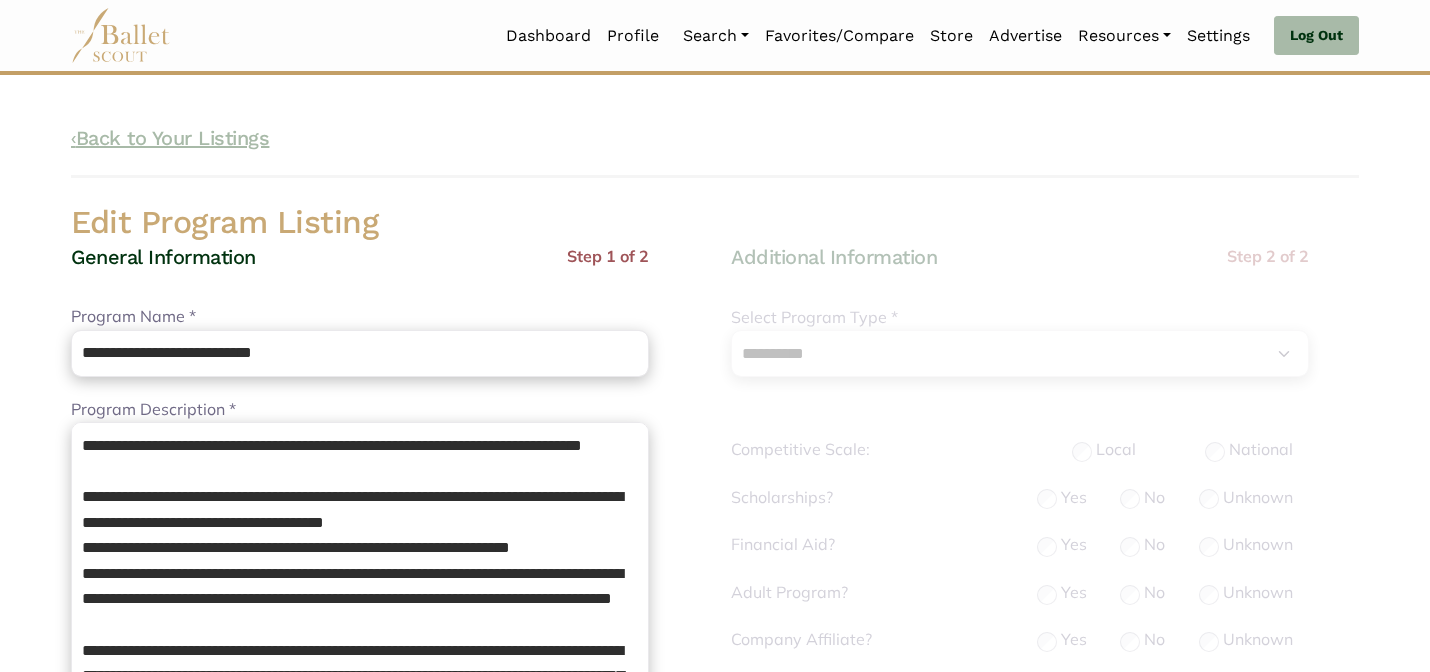 click on "‹  Back to Your Listings" at bounding box center [170, 138] 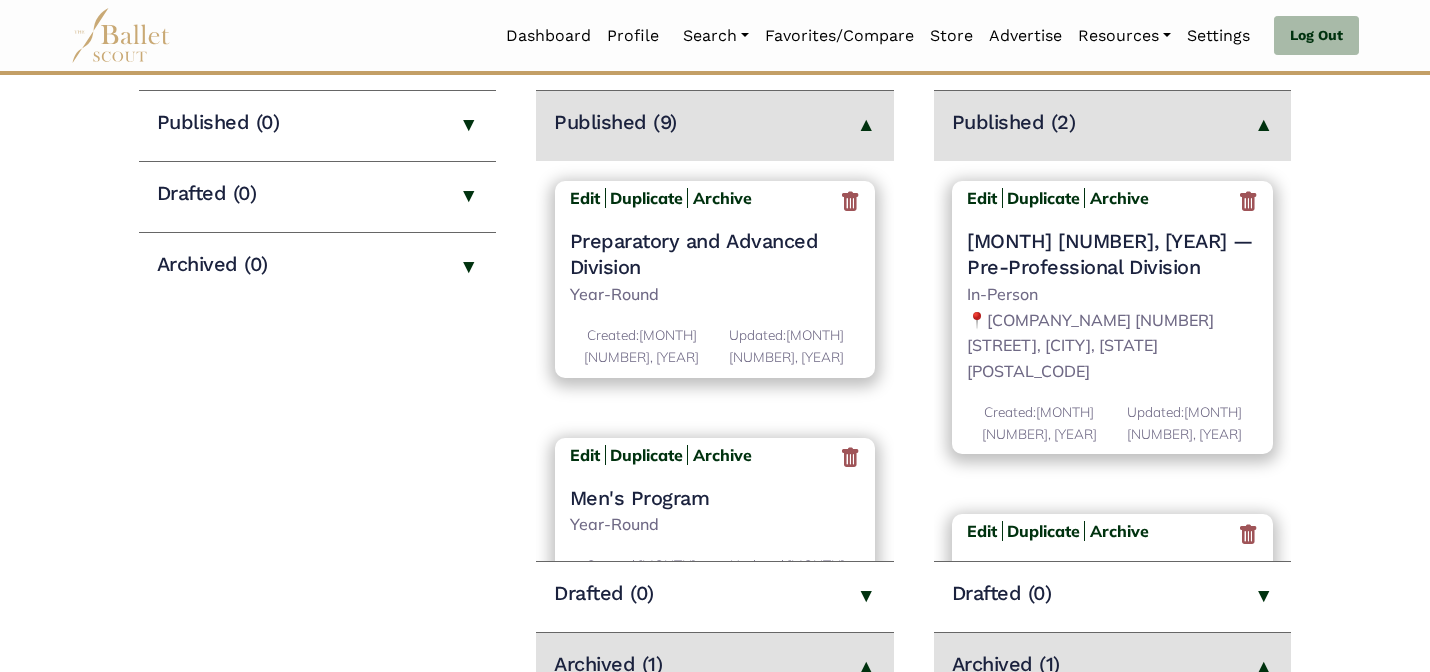 scroll, scrollTop: 320, scrollLeft: 0, axis: vertical 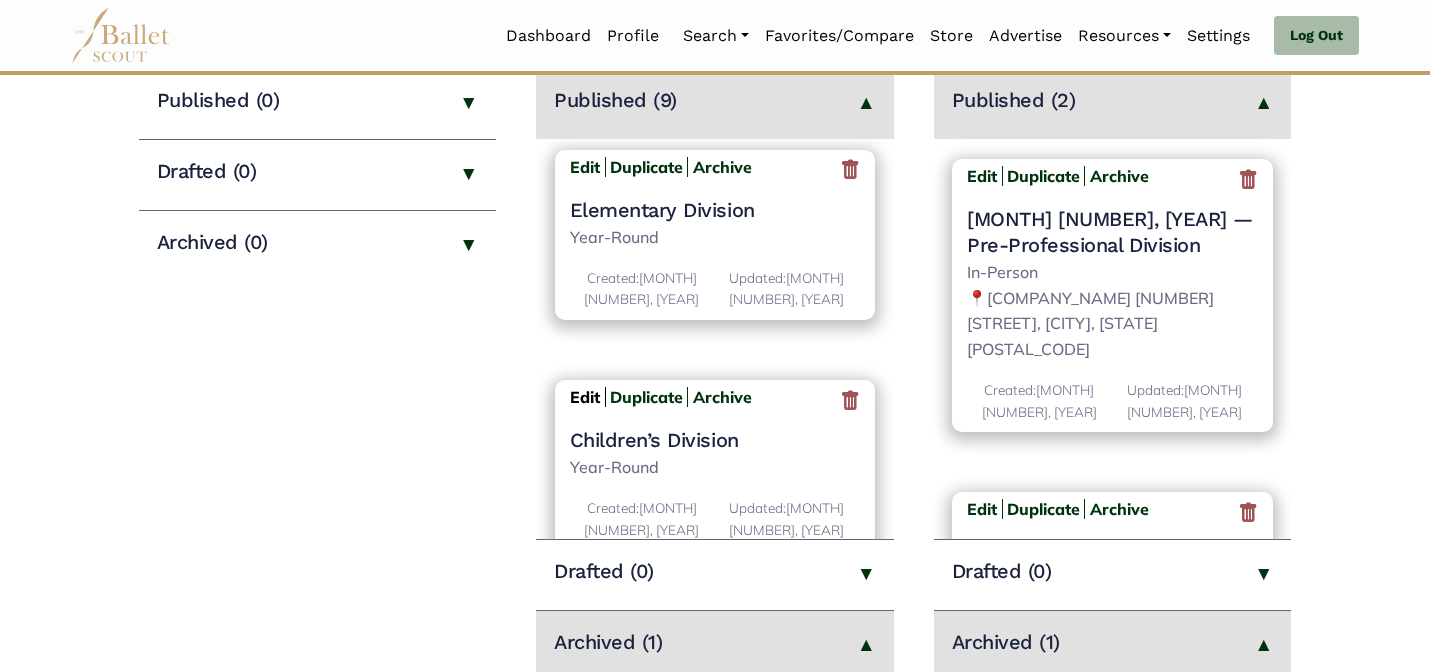 click on "Edit" at bounding box center [585, 397] 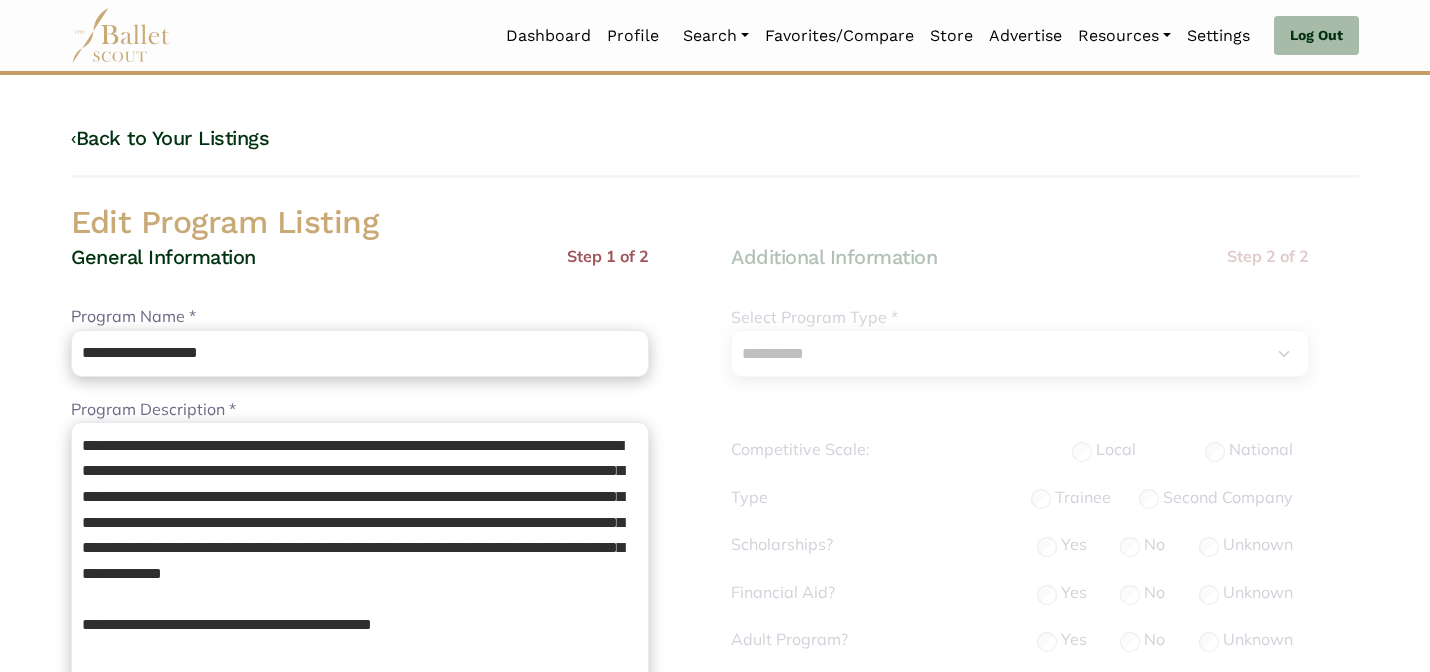 select on "**" 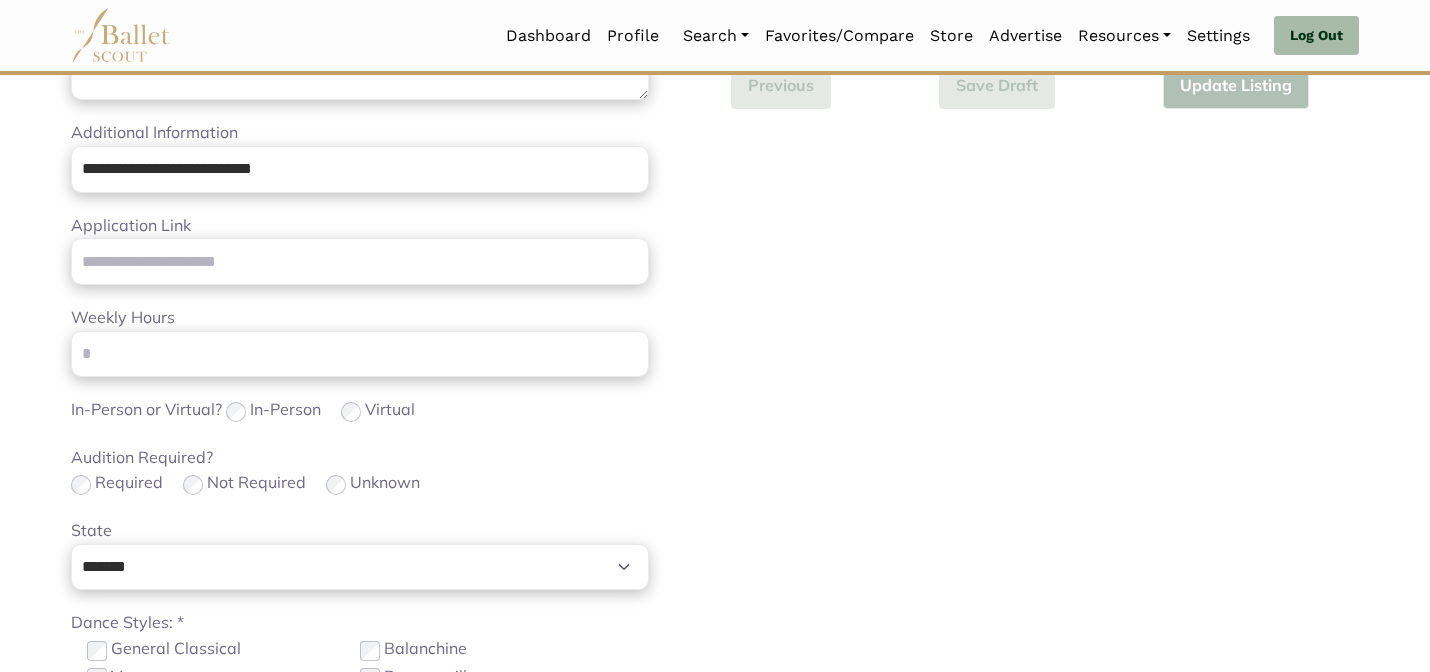 scroll, scrollTop: 40, scrollLeft: 0, axis: vertical 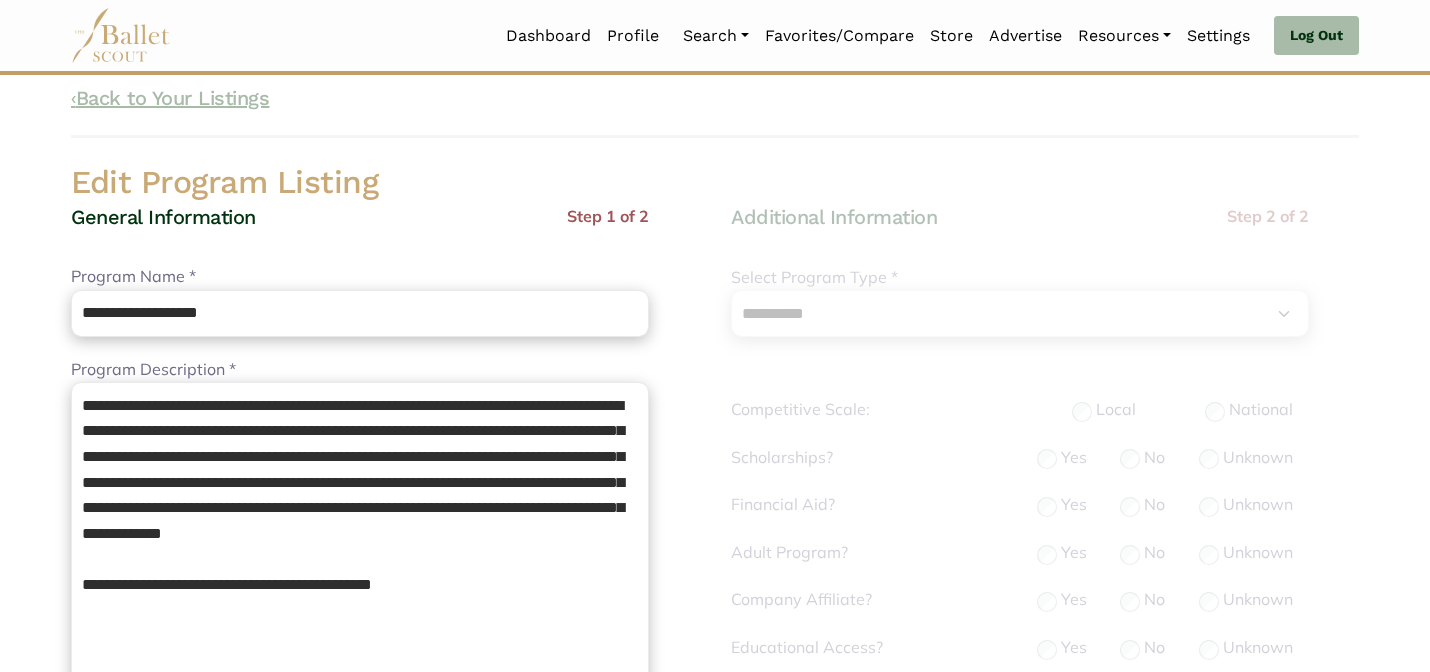 click on "‹  Back to Your Listings" at bounding box center [170, 98] 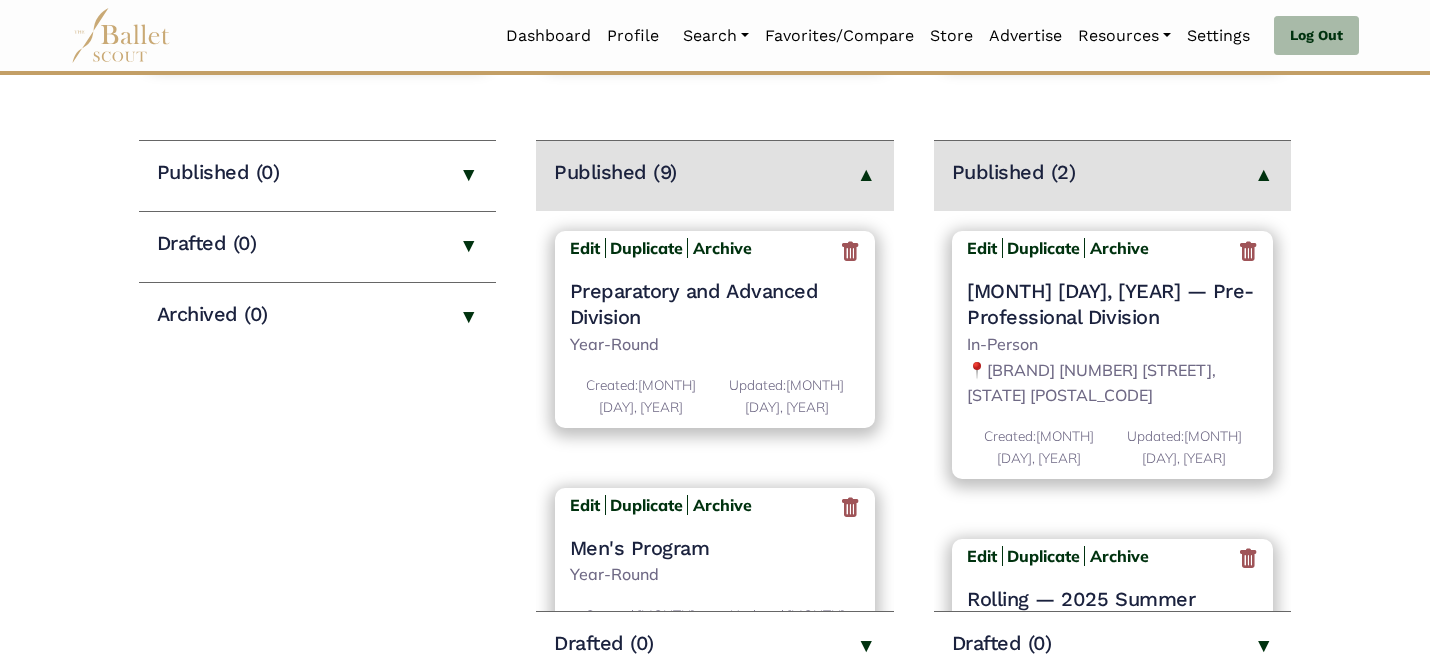 scroll, scrollTop: 280, scrollLeft: 0, axis: vertical 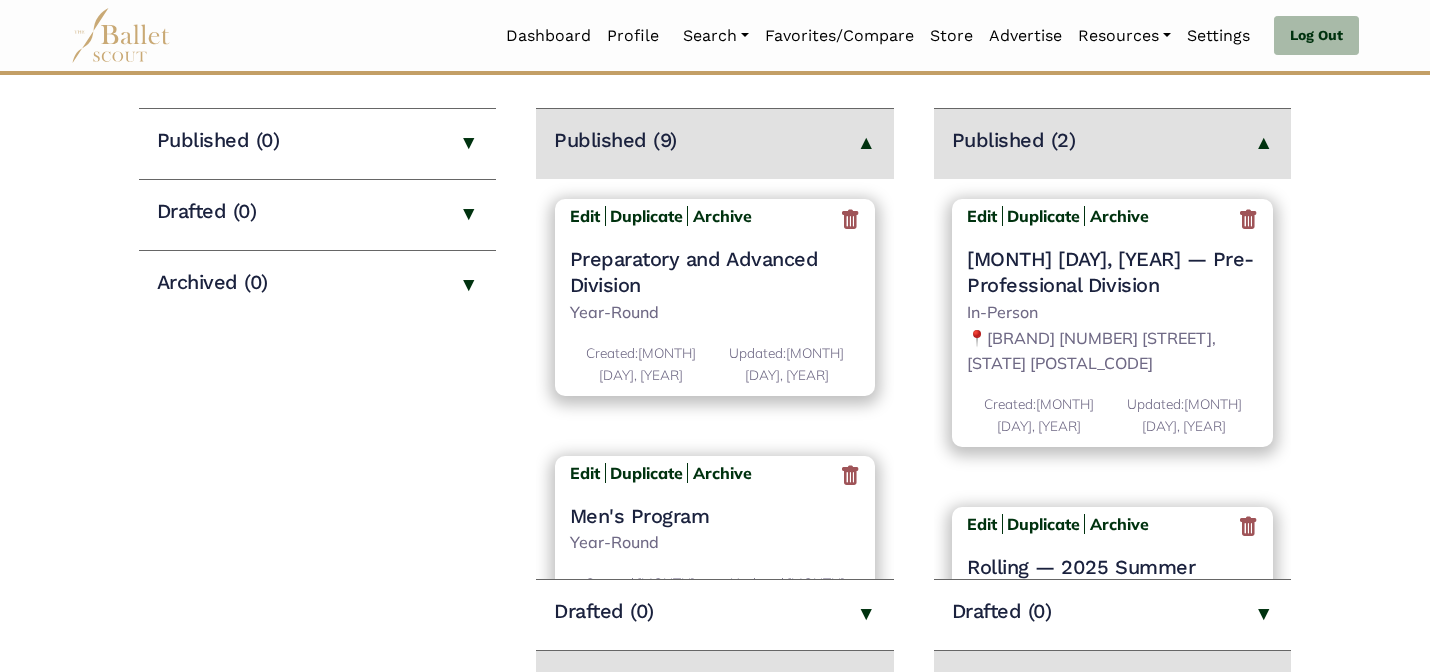 click on "Jobs
Create New Job Listing  >
Published (0)
Drafted (0)
Archived (0)
Programs
Create New Program Listing  >
Published (9)
Edit
Duplicate
Archive
Created:" at bounding box center (715, 496) 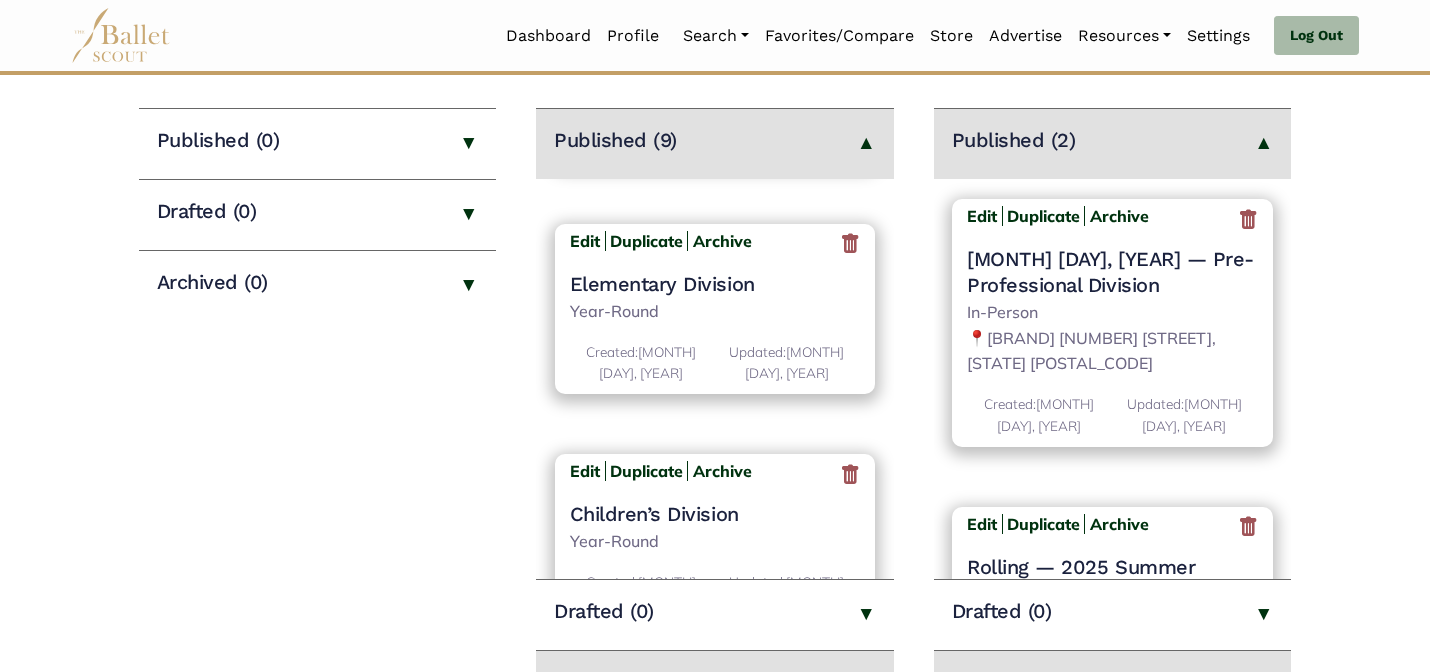 scroll, scrollTop: 457, scrollLeft: 0, axis: vertical 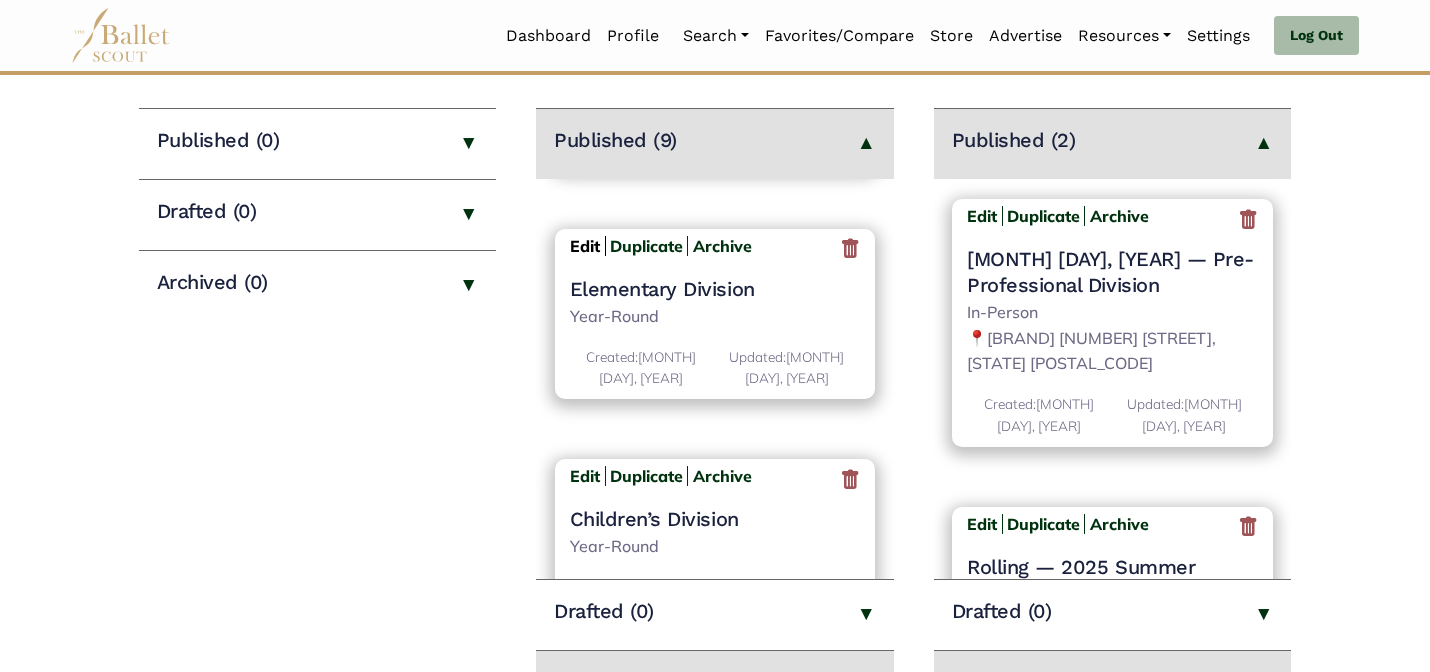 click on "Edit" at bounding box center [585, 246] 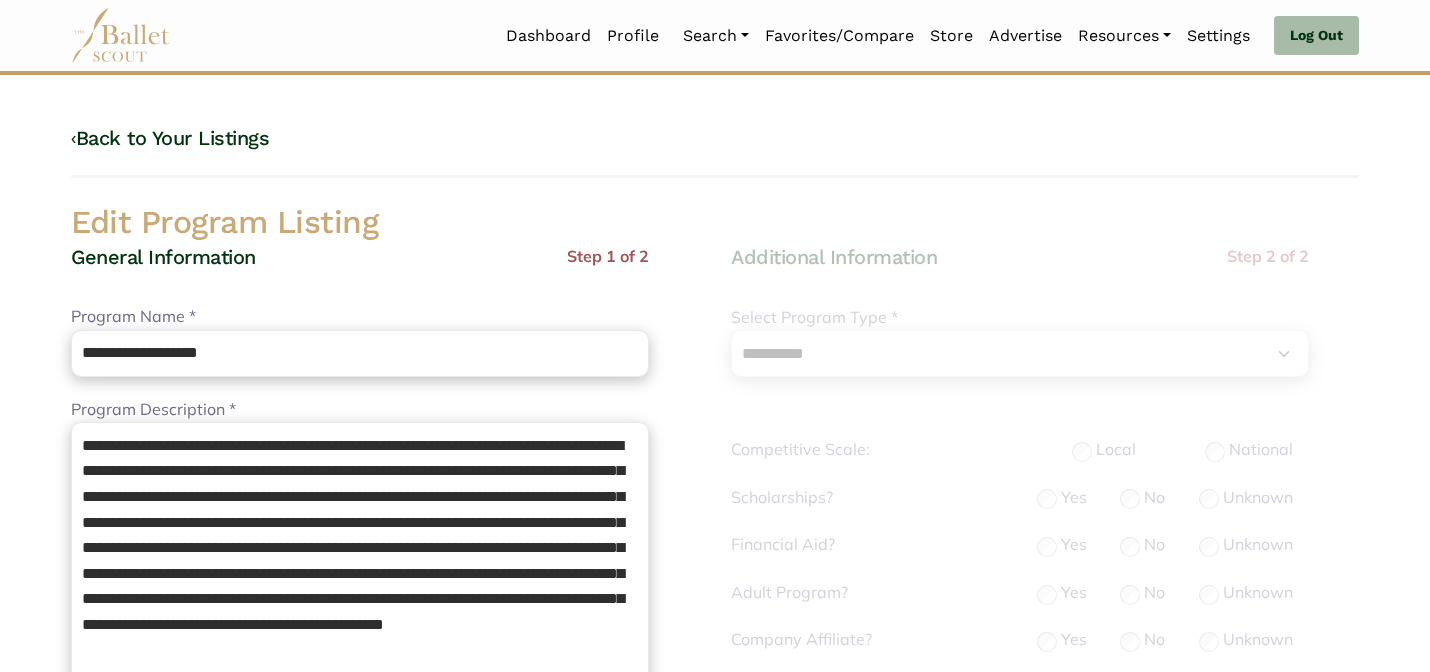 select on "**" 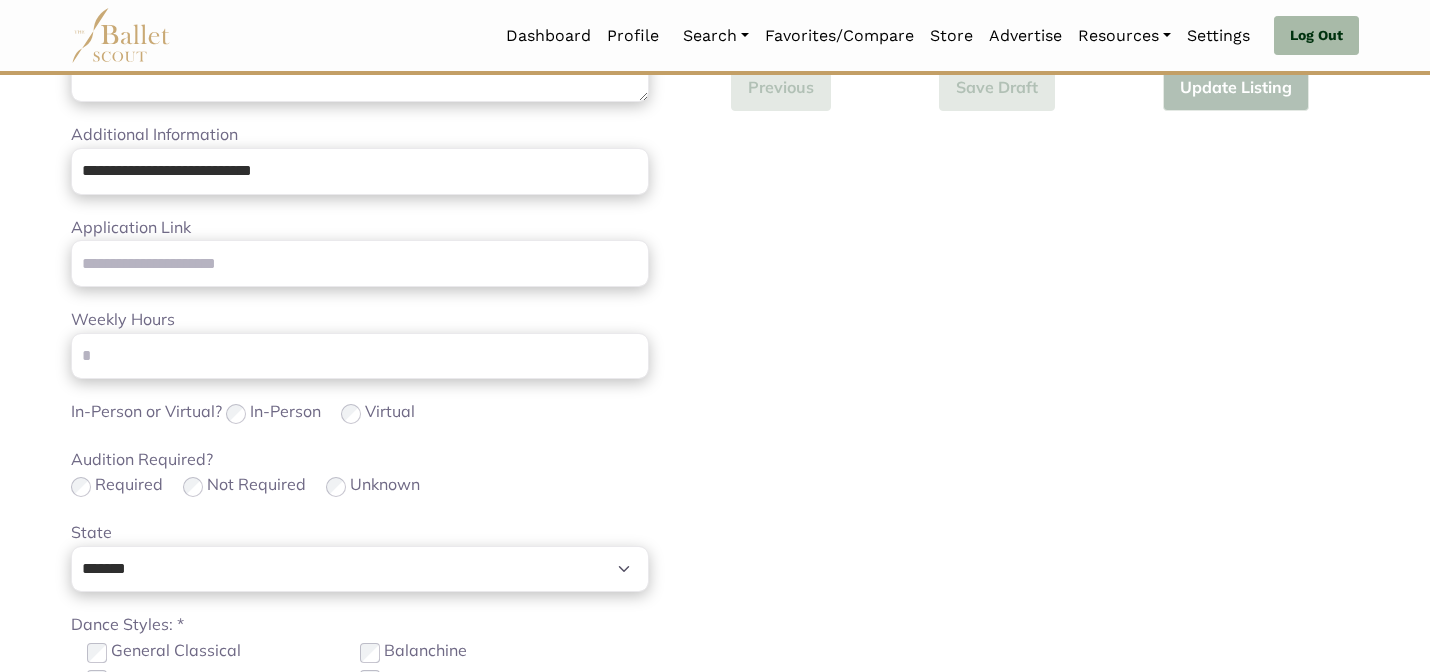 scroll, scrollTop: 672, scrollLeft: 0, axis: vertical 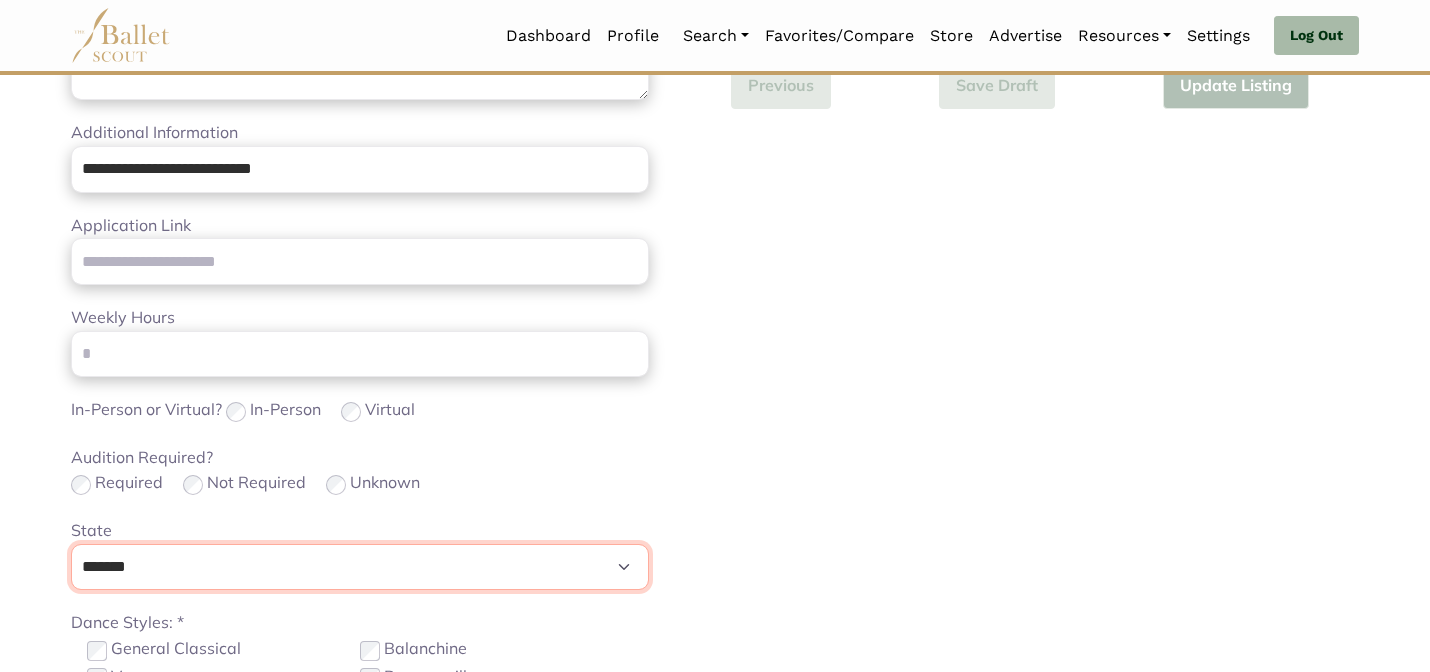 click on "**********" at bounding box center [360, 567] 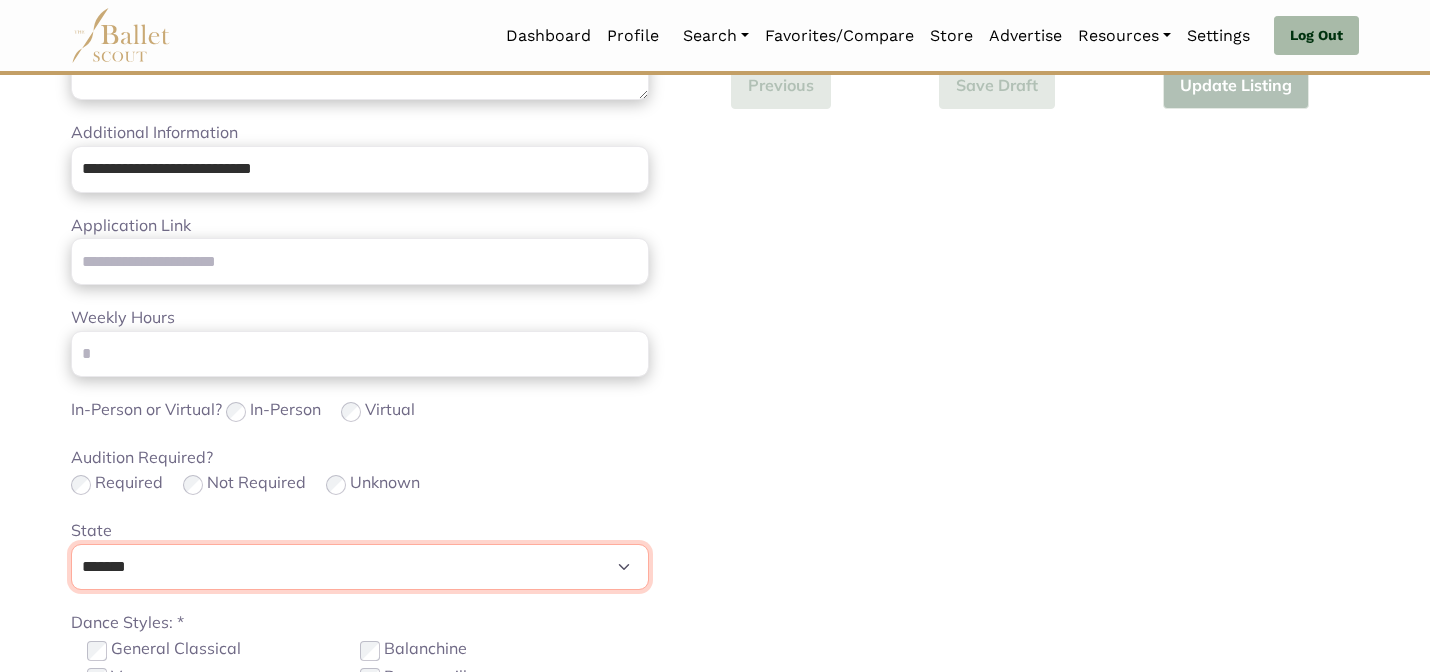 select on "**" 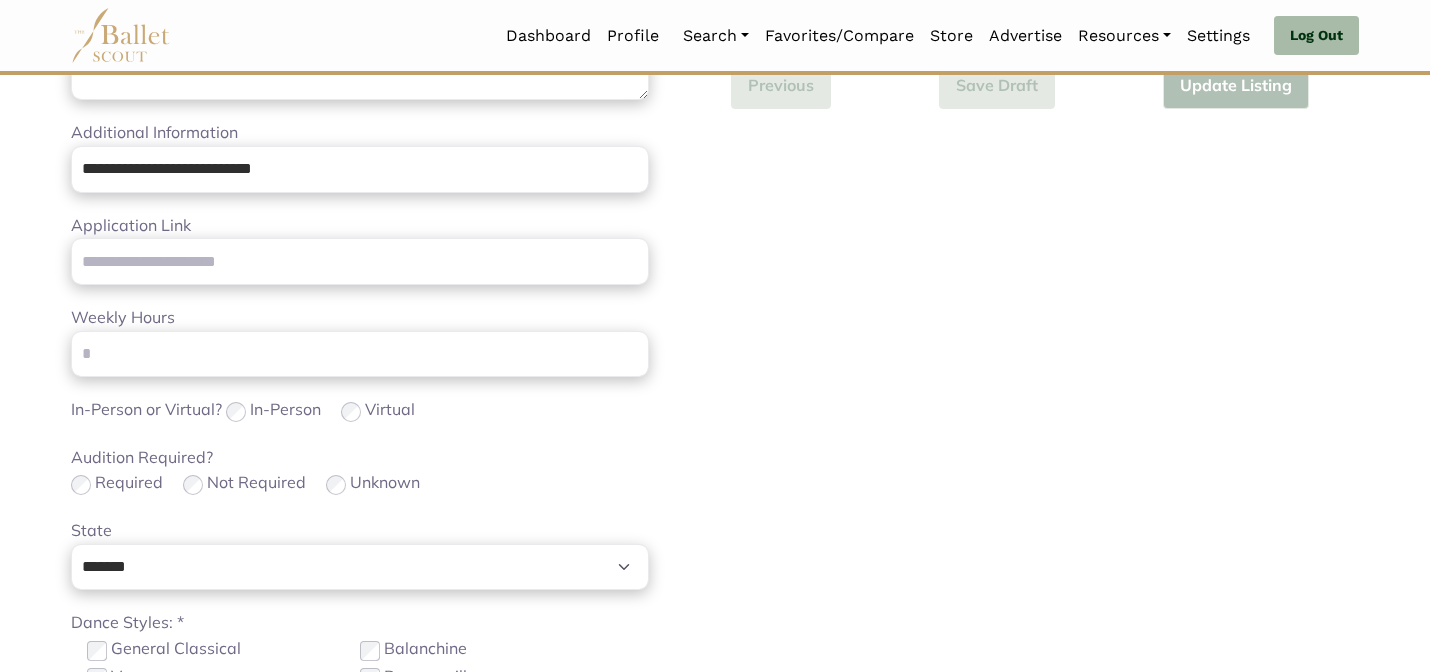 click on "**********" at bounding box center (1045, 281) 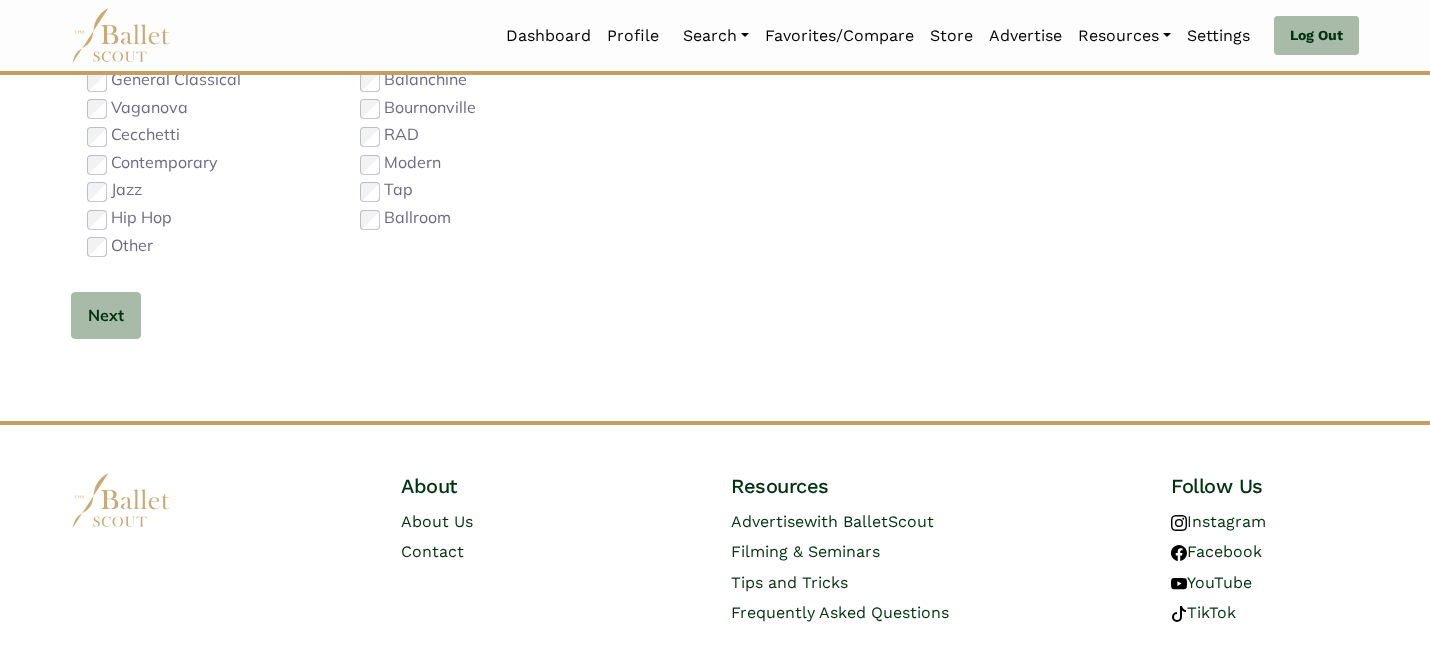 scroll, scrollTop: 1279, scrollLeft: 0, axis: vertical 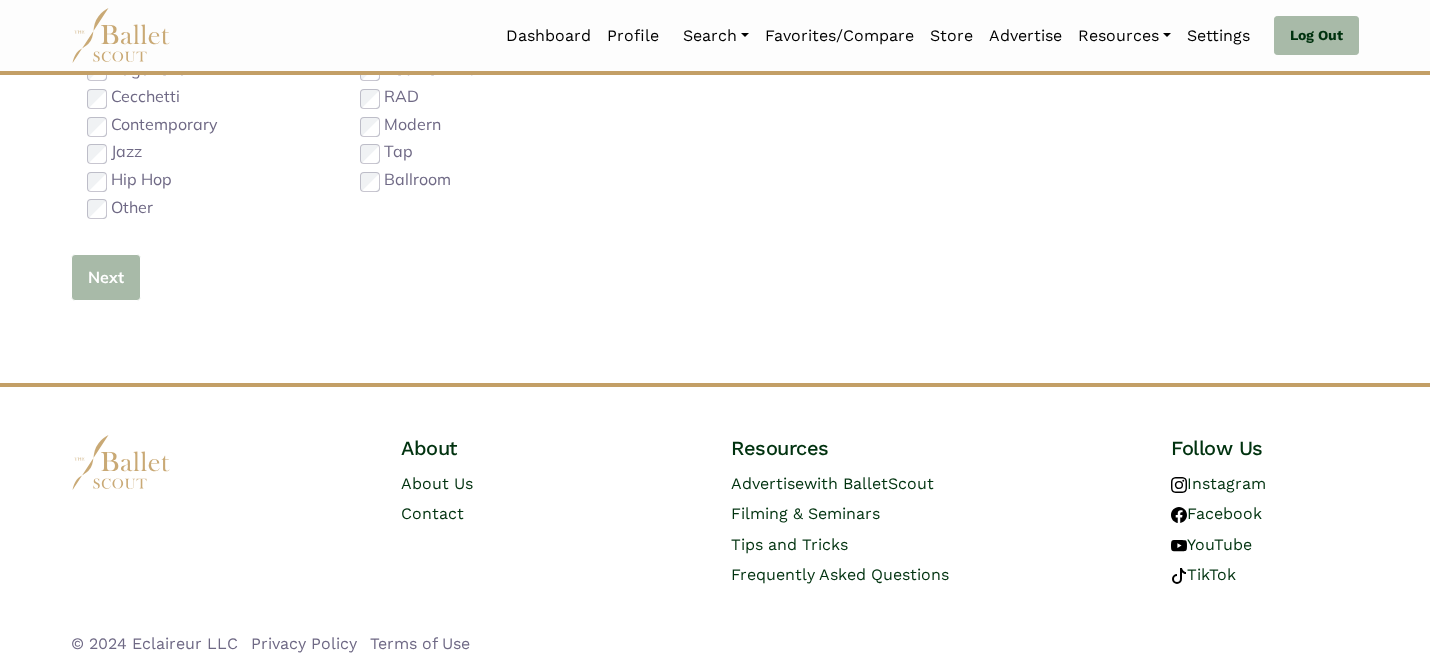 click on "Next" at bounding box center [106, 277] 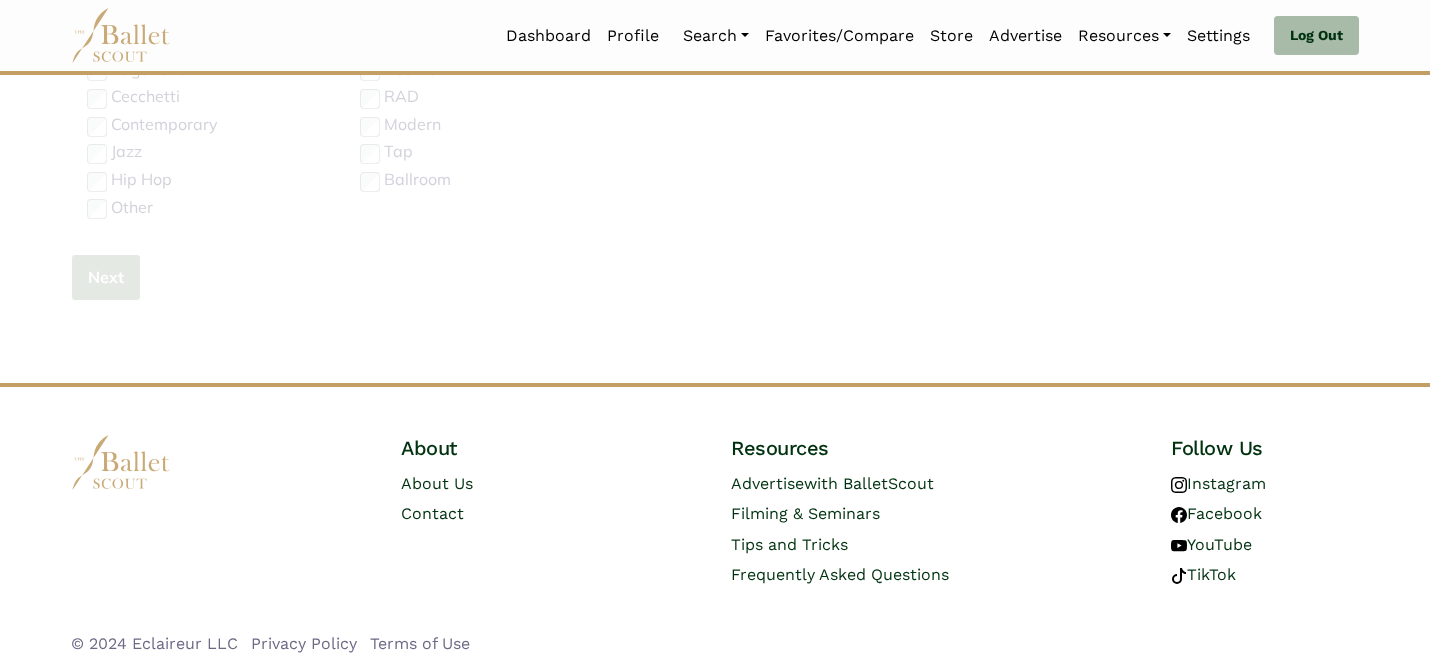 type 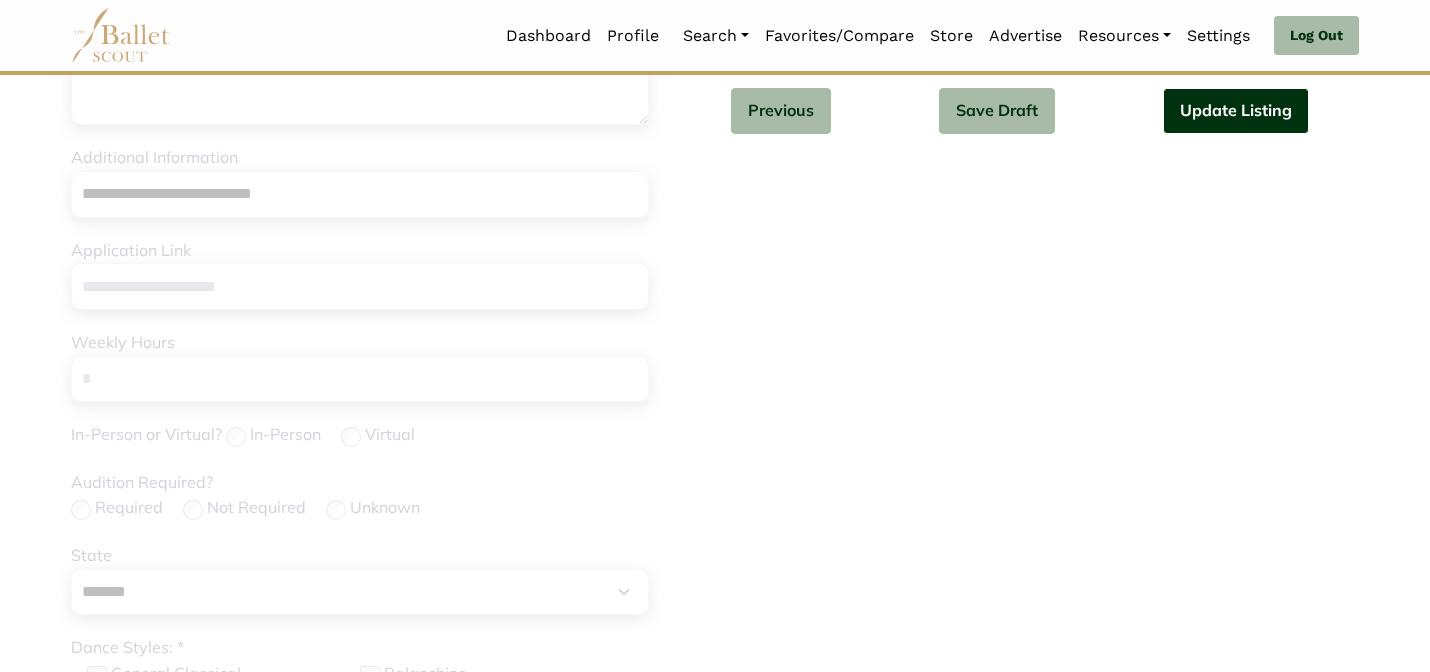 click on "Update Listing" at bounding box center (1236, 111) 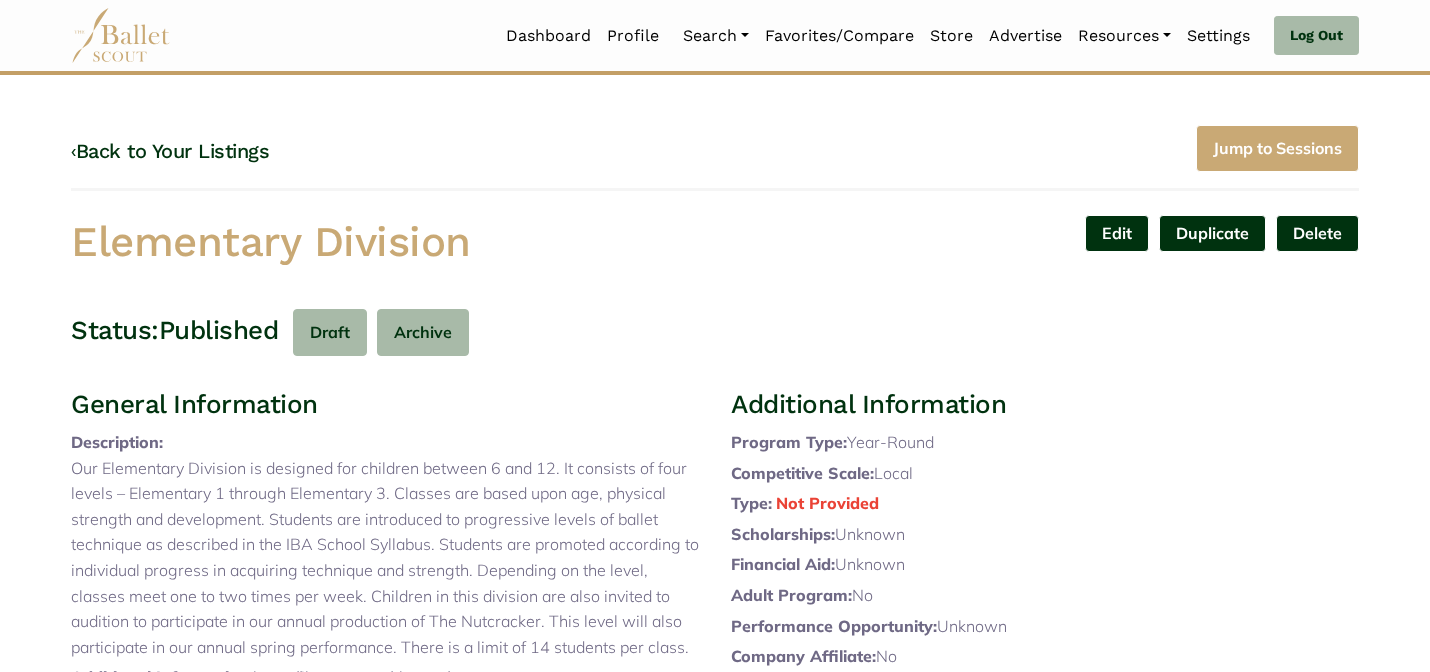 scroll, scrollTop: 0, scrollLeft: 0, axis: both 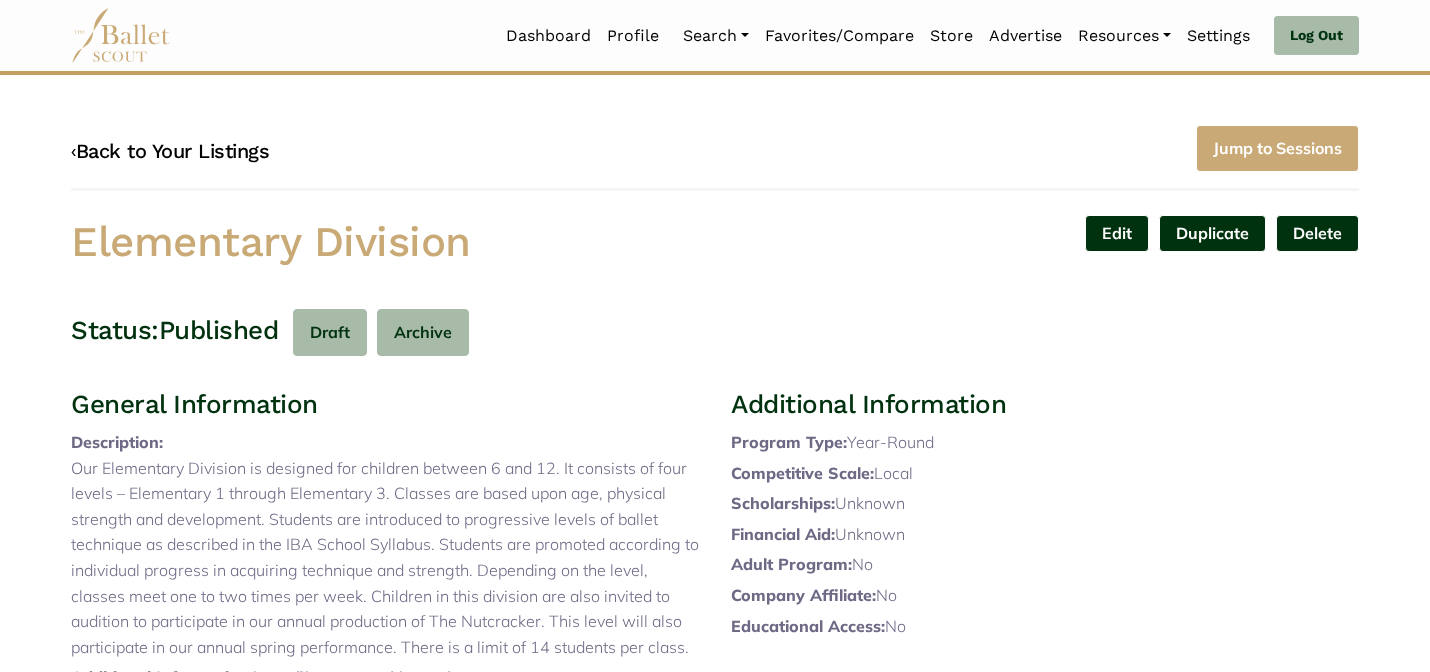 click on "‹  Back to Your Listings" at bounding box center [170, 151] 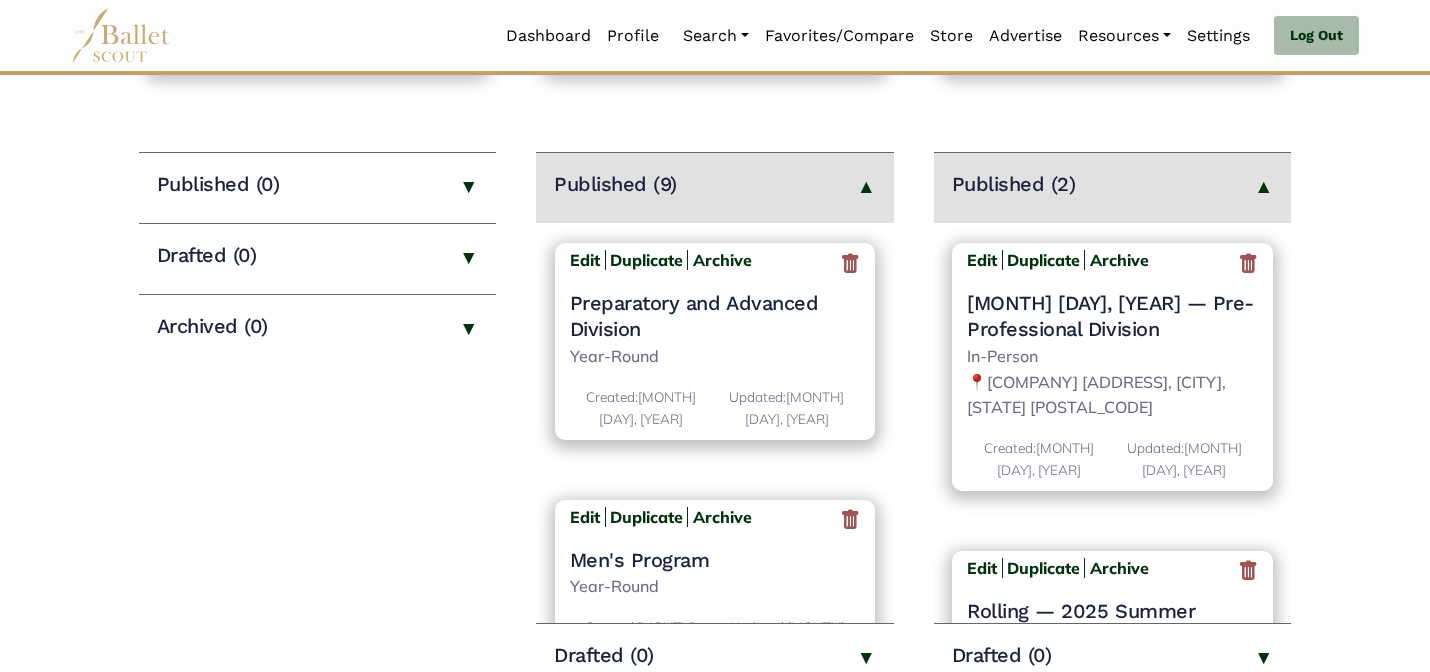 scroll, scrollTop: 240, scrollLeft: 0, axis: vertical 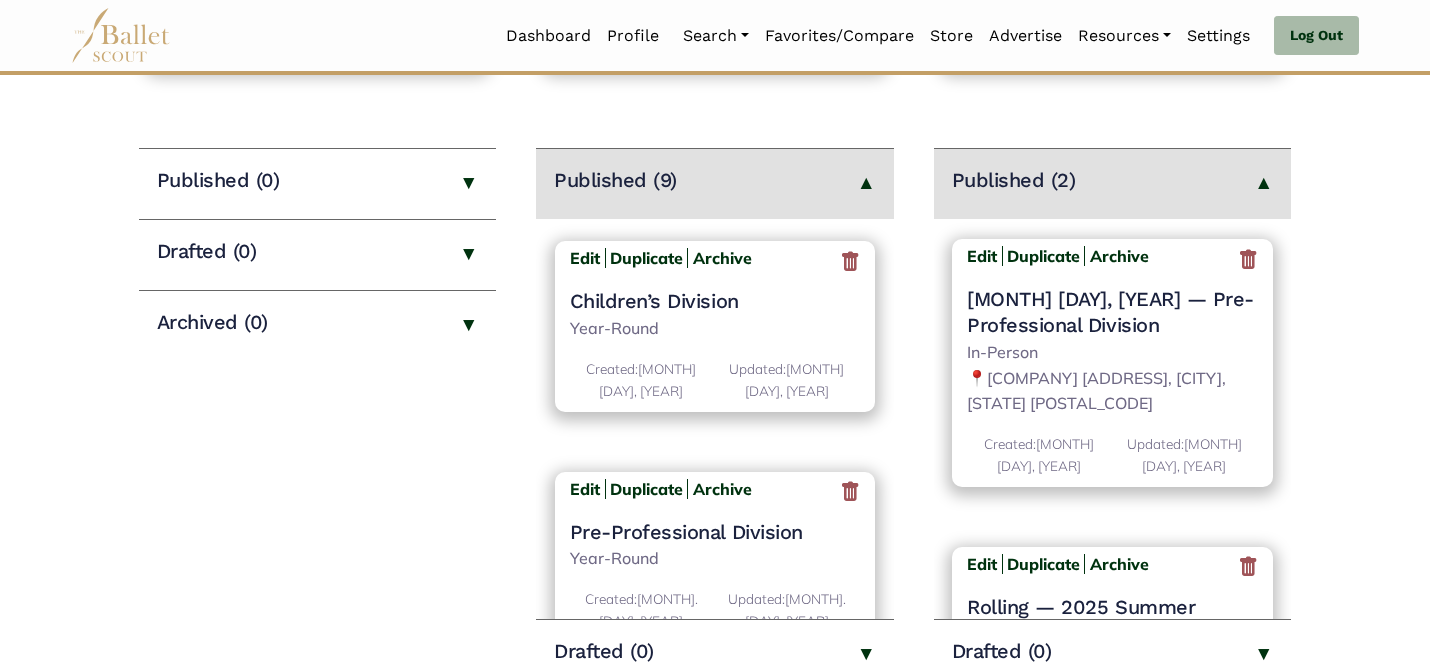 click on "Edit
Duplicate
Archive
Pre-Professional Division
Year-Round
Created:  [MONTH]. [DAY], [YEAR]
Updated:  [MONTH]. [DAY], [YEAR]" at bounding box center (715, 557) 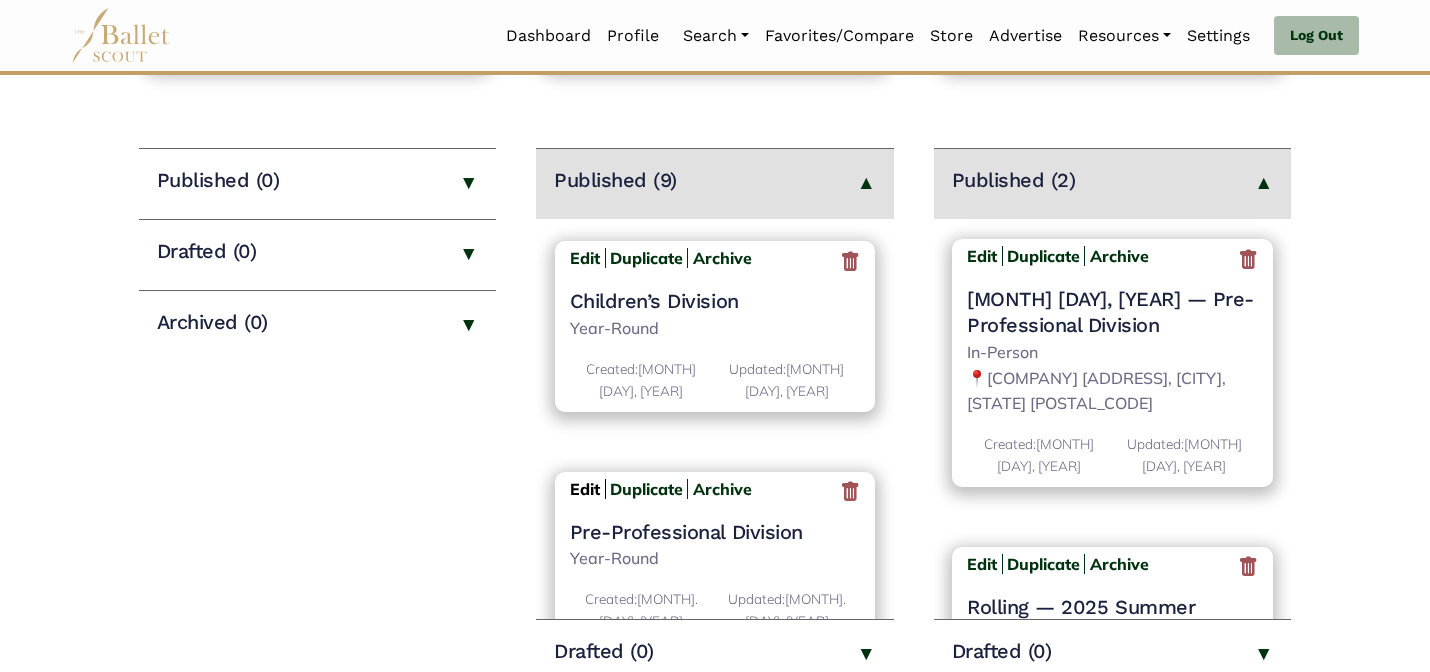 click on "Edit" at bounding box center (585, 489) 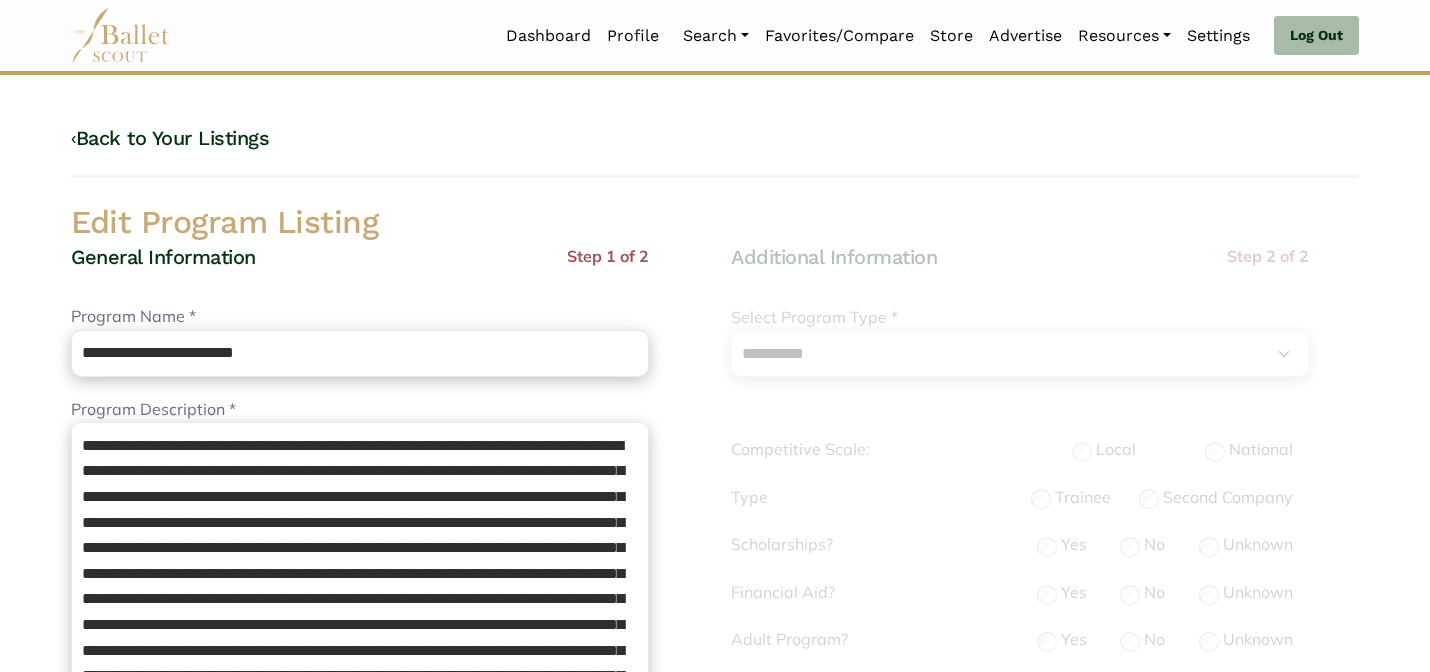 select on "**" 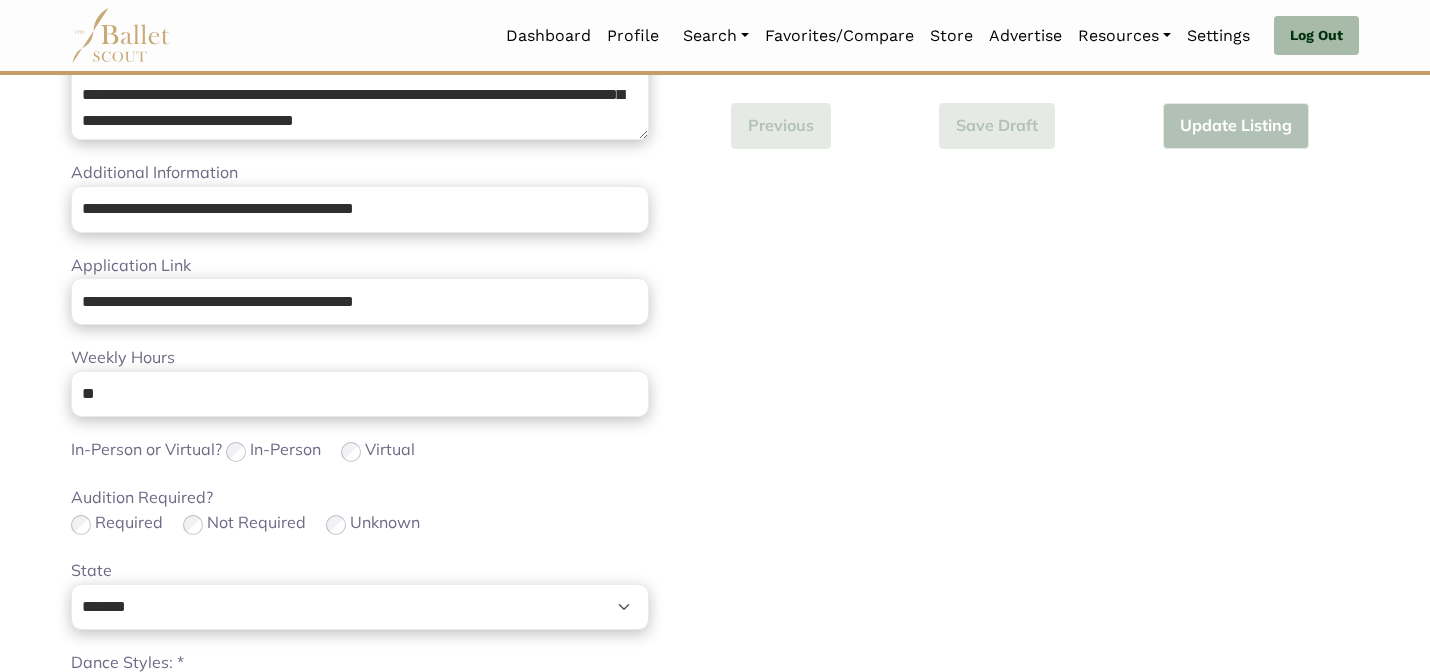 scroll, scrollTop: 0, scrollLeft: 0, axis: both 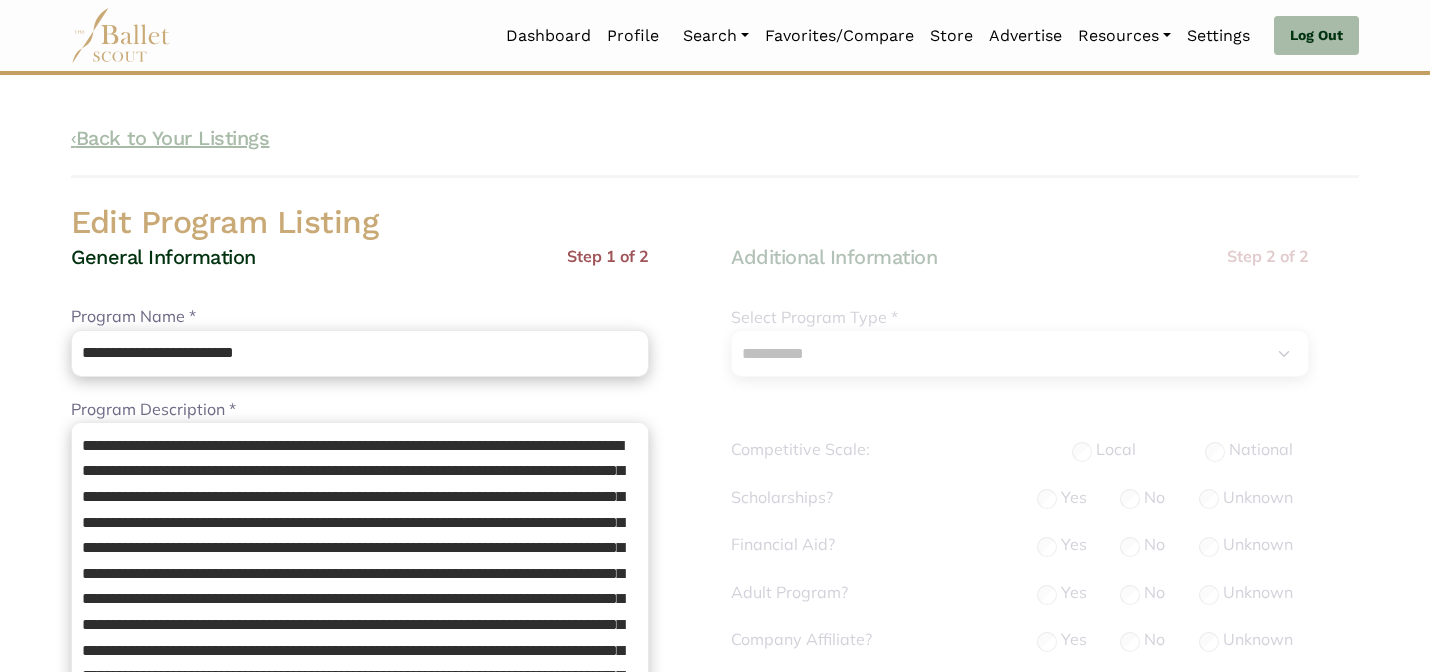 click on "‹  Back to Your Listings" at bounding box center (170, 138) 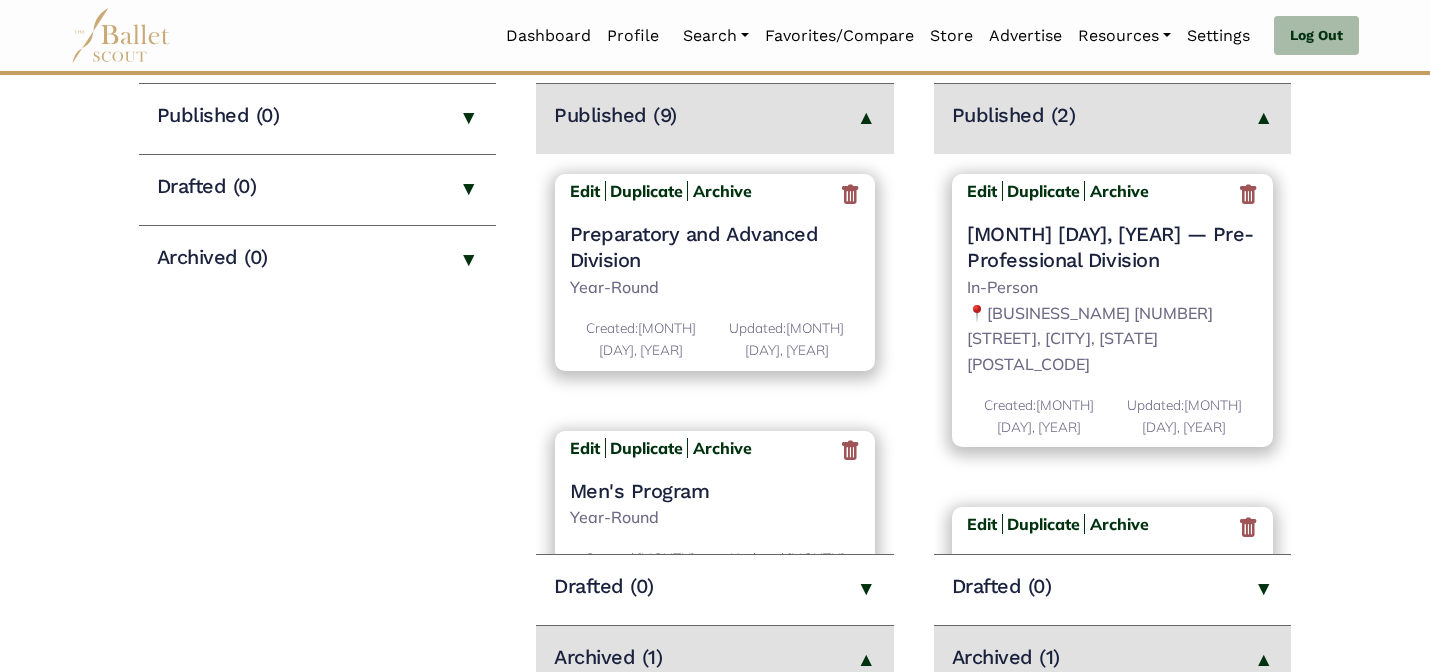 scroll, scrollTop: 320, scrollLeft: 0, axis: vertical 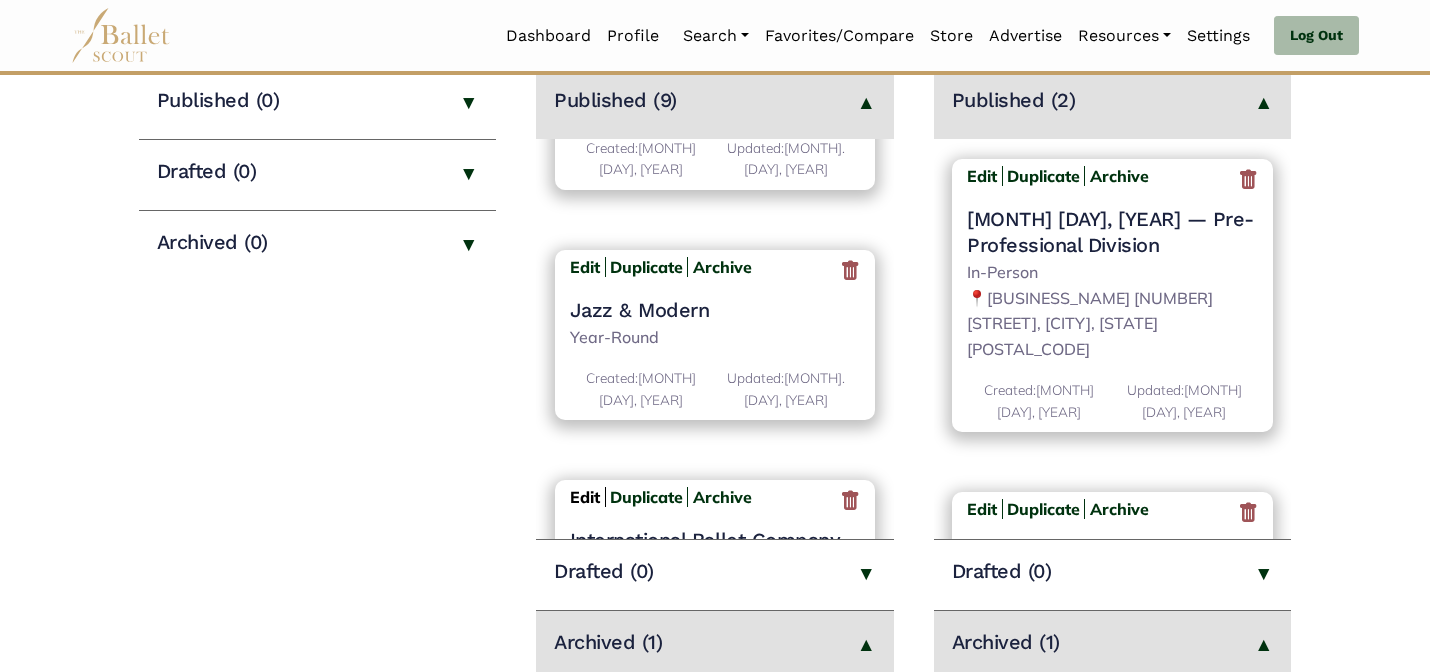 click on "Edit" at bounding box center (585, 497) 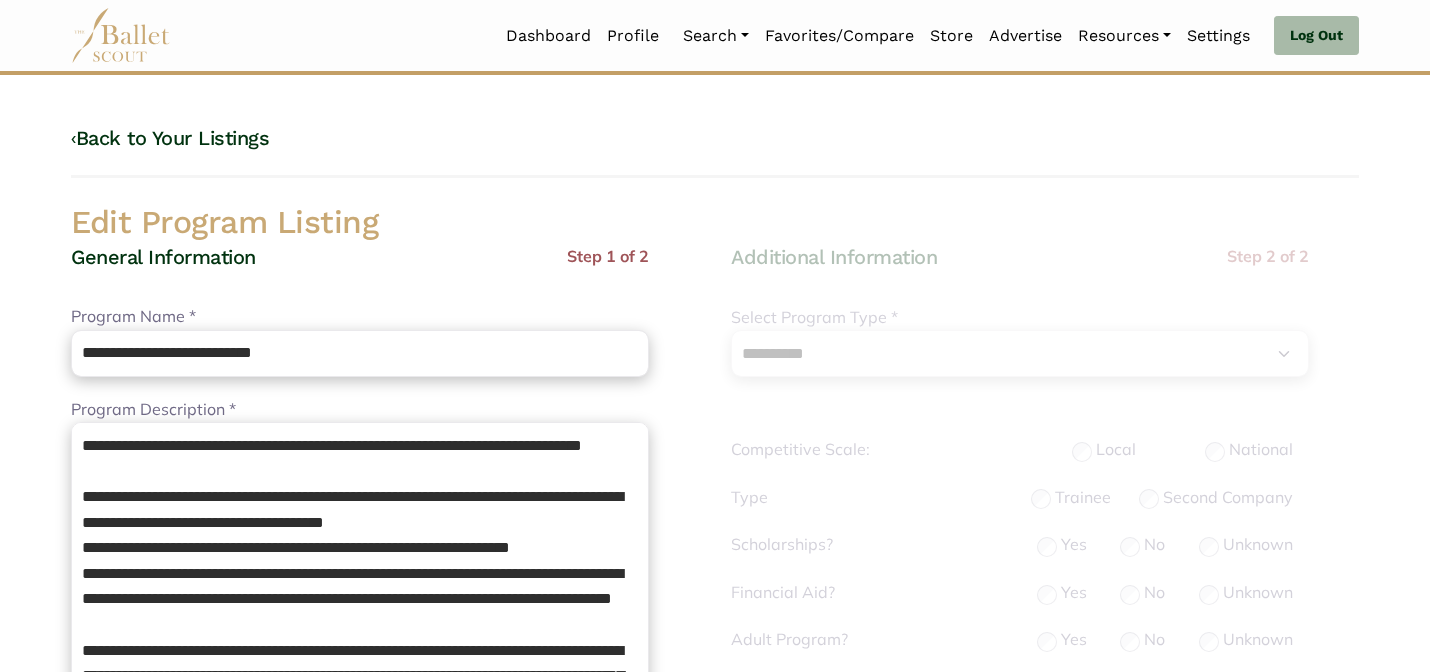 select on "**" 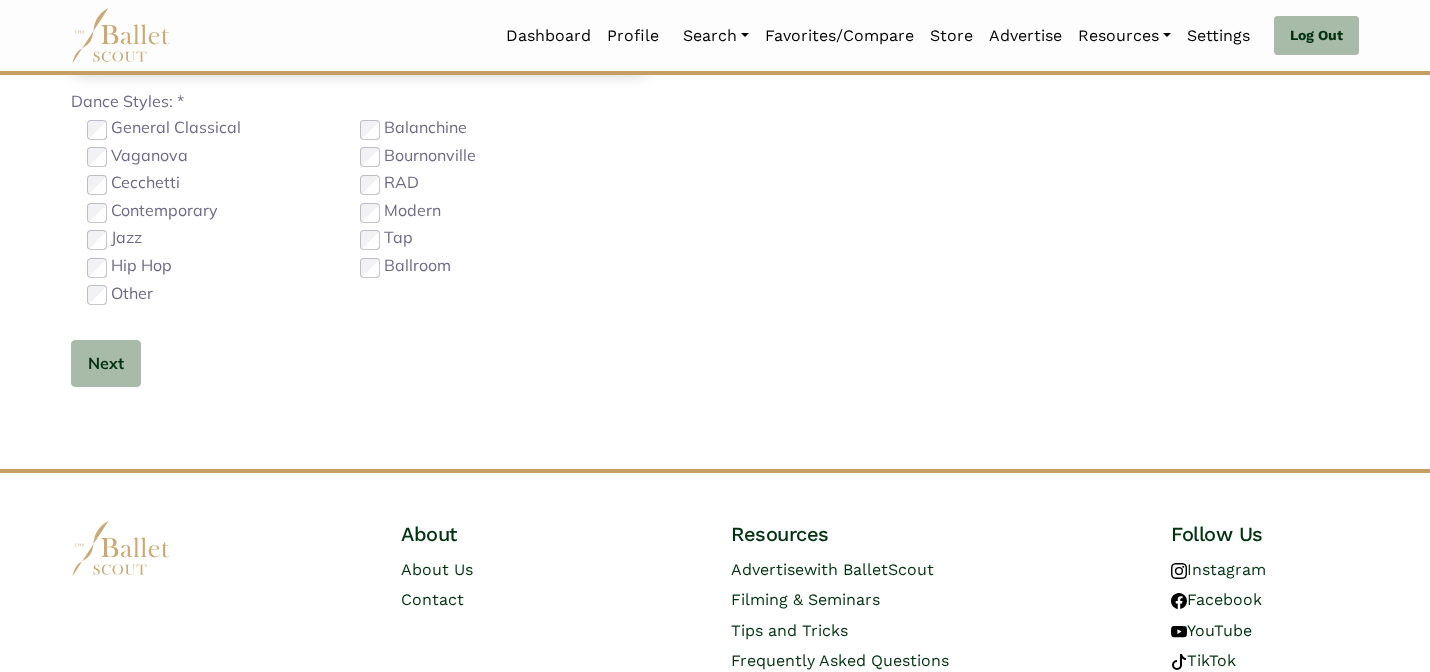 scroll, scrollTop: 1264, scrollLeft: 0, axis: vertical 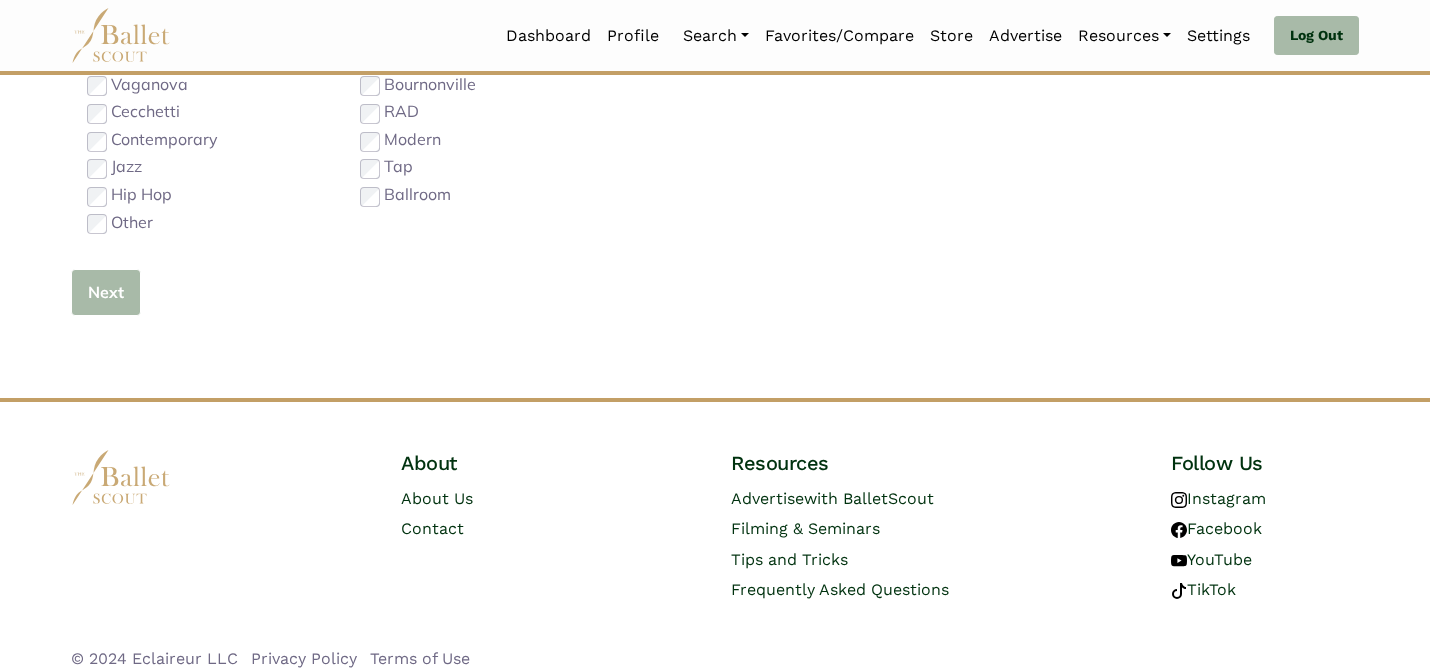 click on "Next" at bounding box center [106, 292] 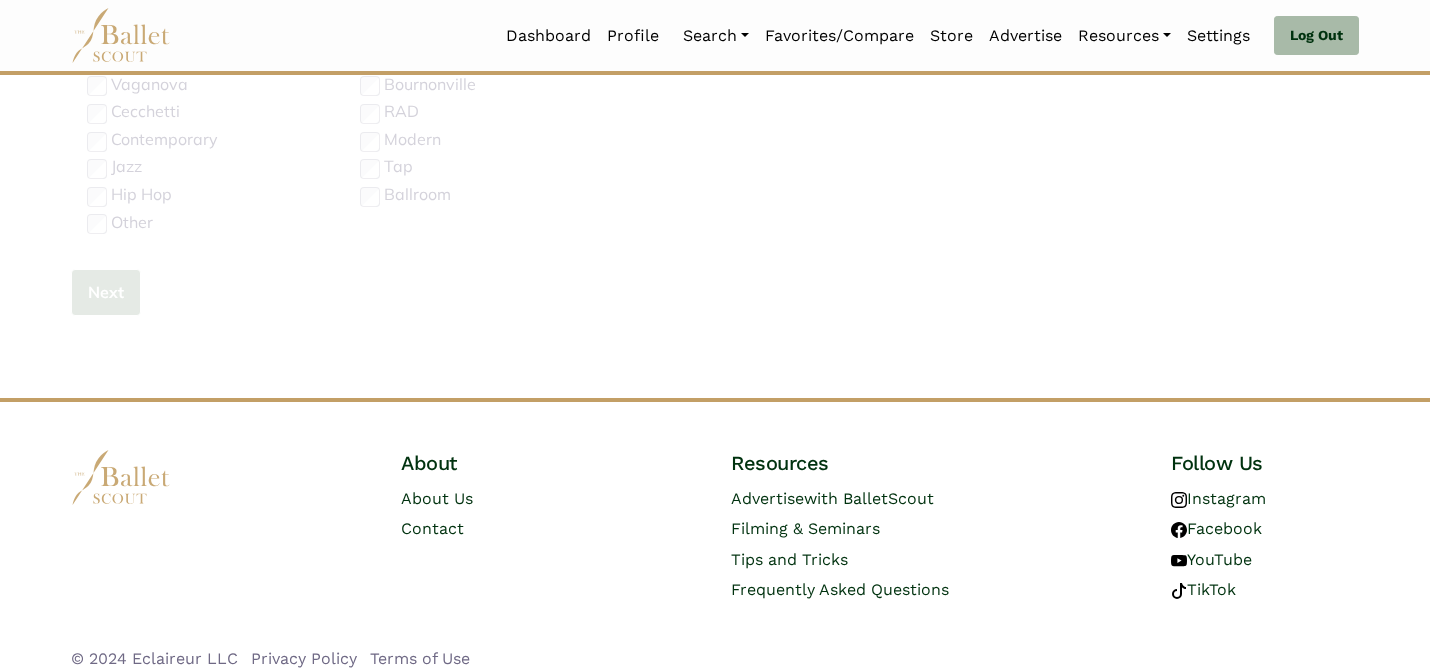 type 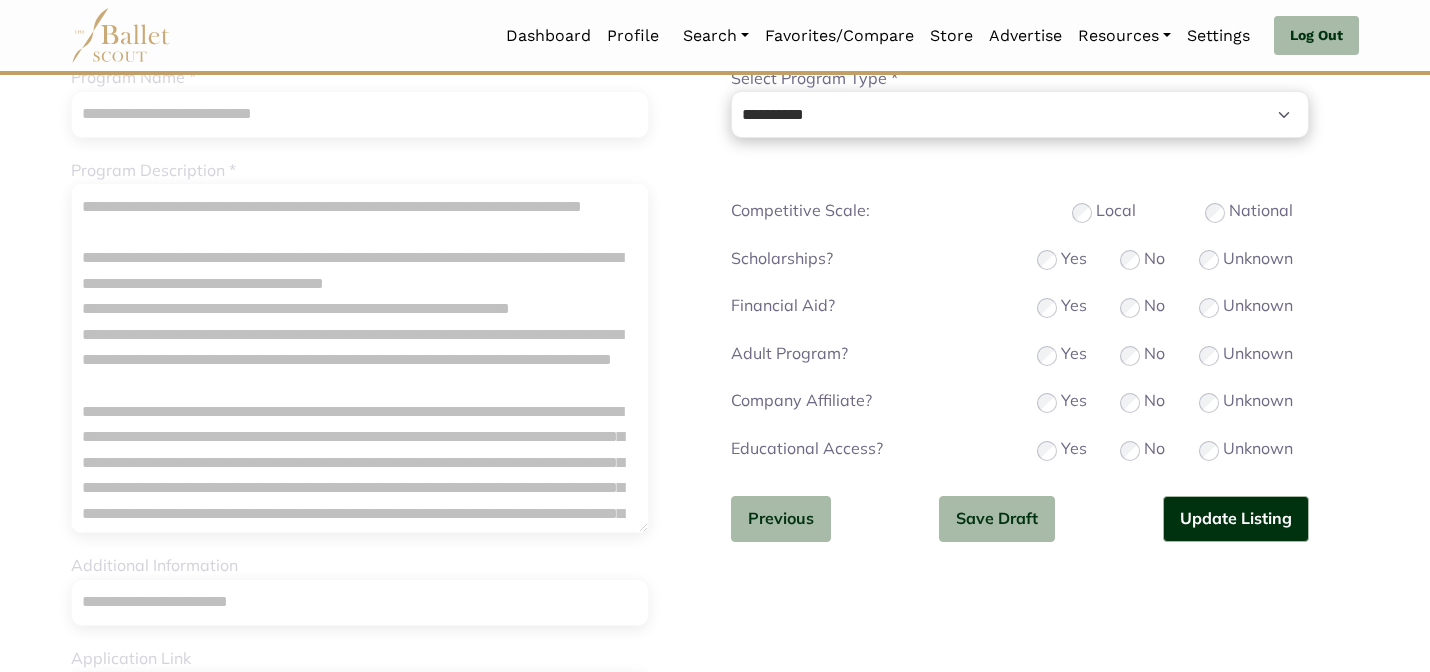 scroll, scrollTop: 240, scrollLeft: 0, axis: vertical 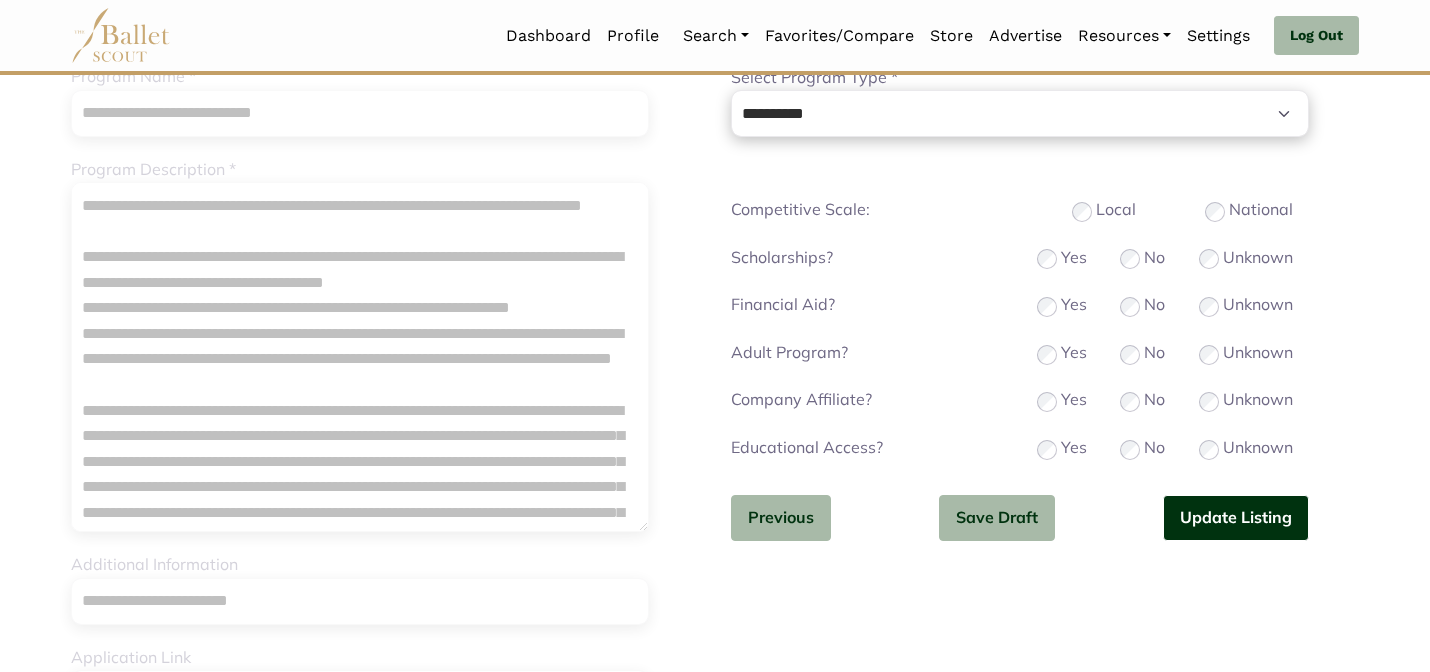 click on "Update Listing" at bounding box center [1236, 518] 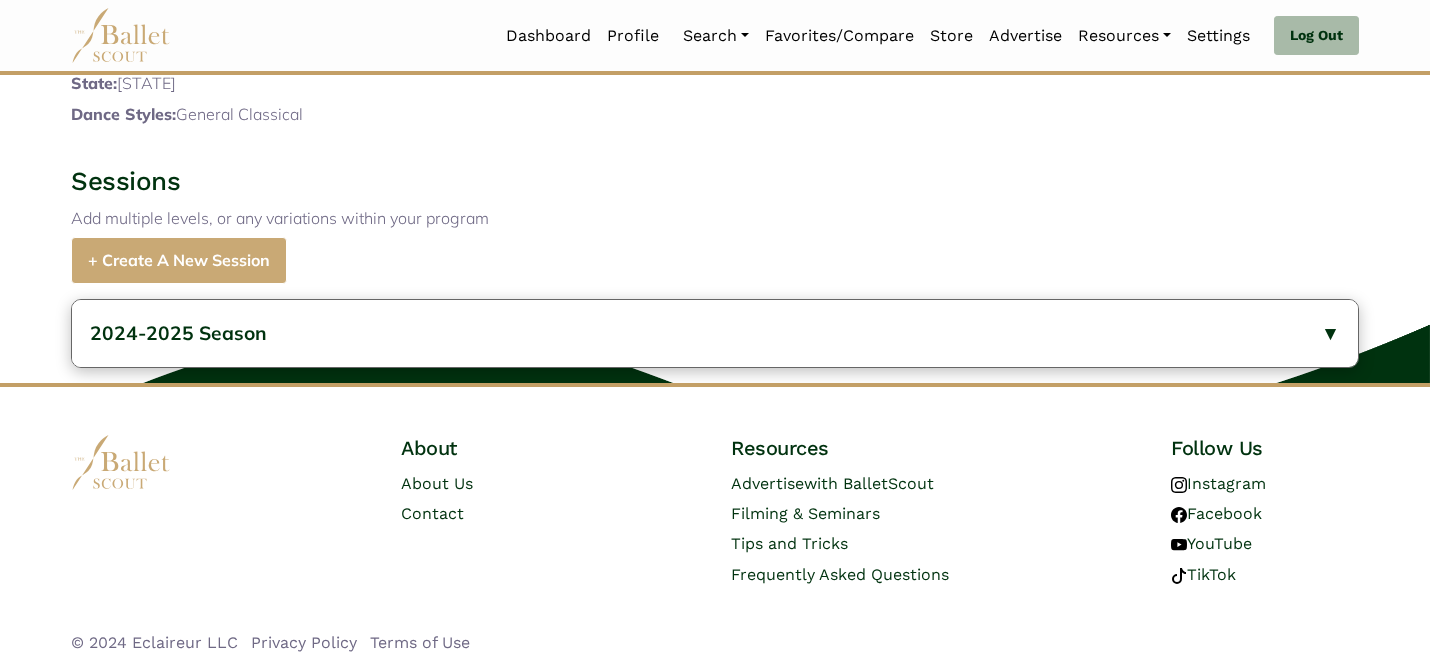 scroll, scrollTop: 1002, scrollLeft: 0, axis: vertical 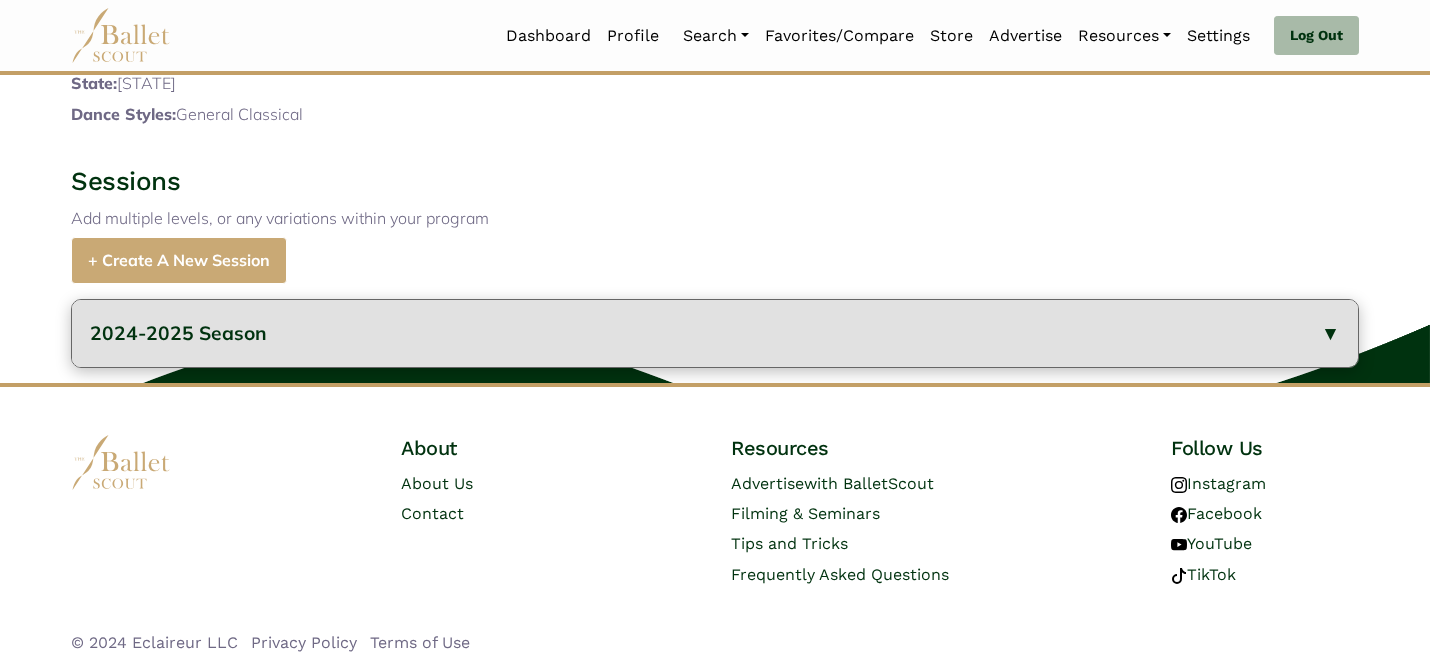 click on "2024-2025 Season" at bounding box center (715, 333) 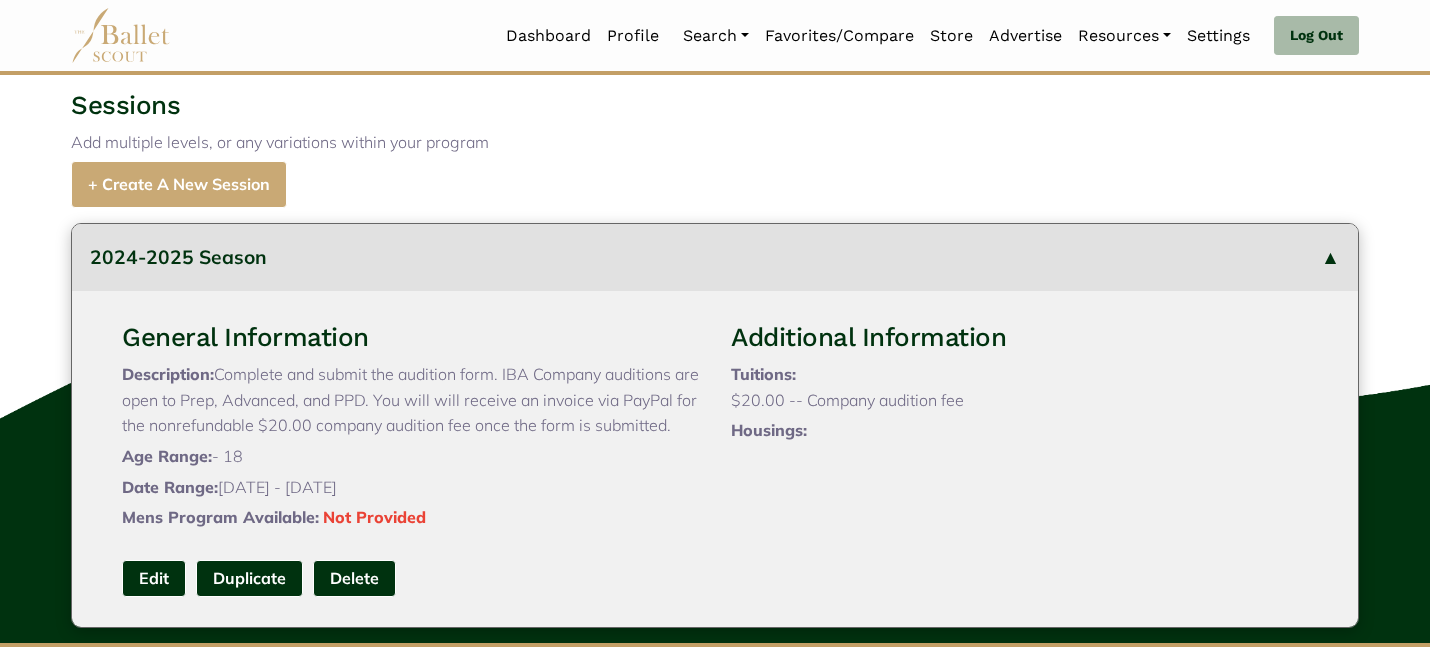 click on "Add multiple levels, or any variations within your program" at bounding box center [715, 143] 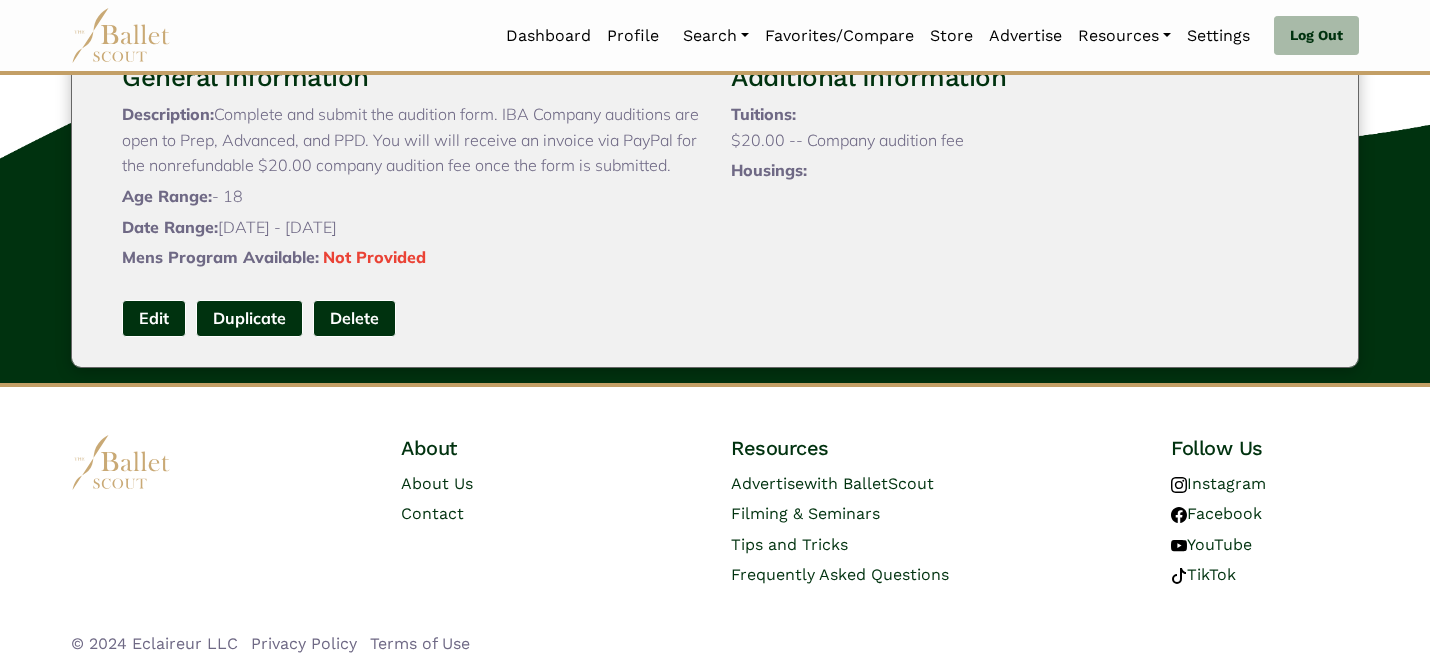 scroll, scrollTop: 1365, scrollLeft: 0, axis: vertical 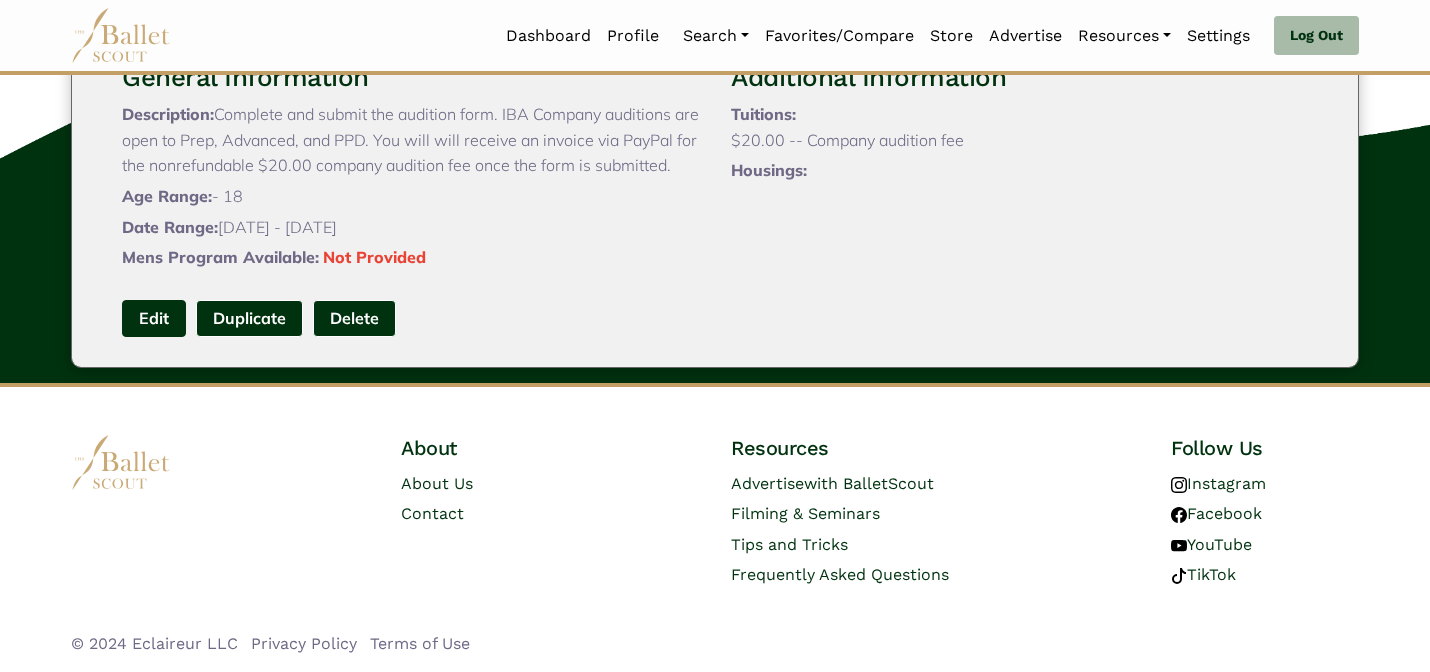 click on "Edit" at bounding box center (154, 318) 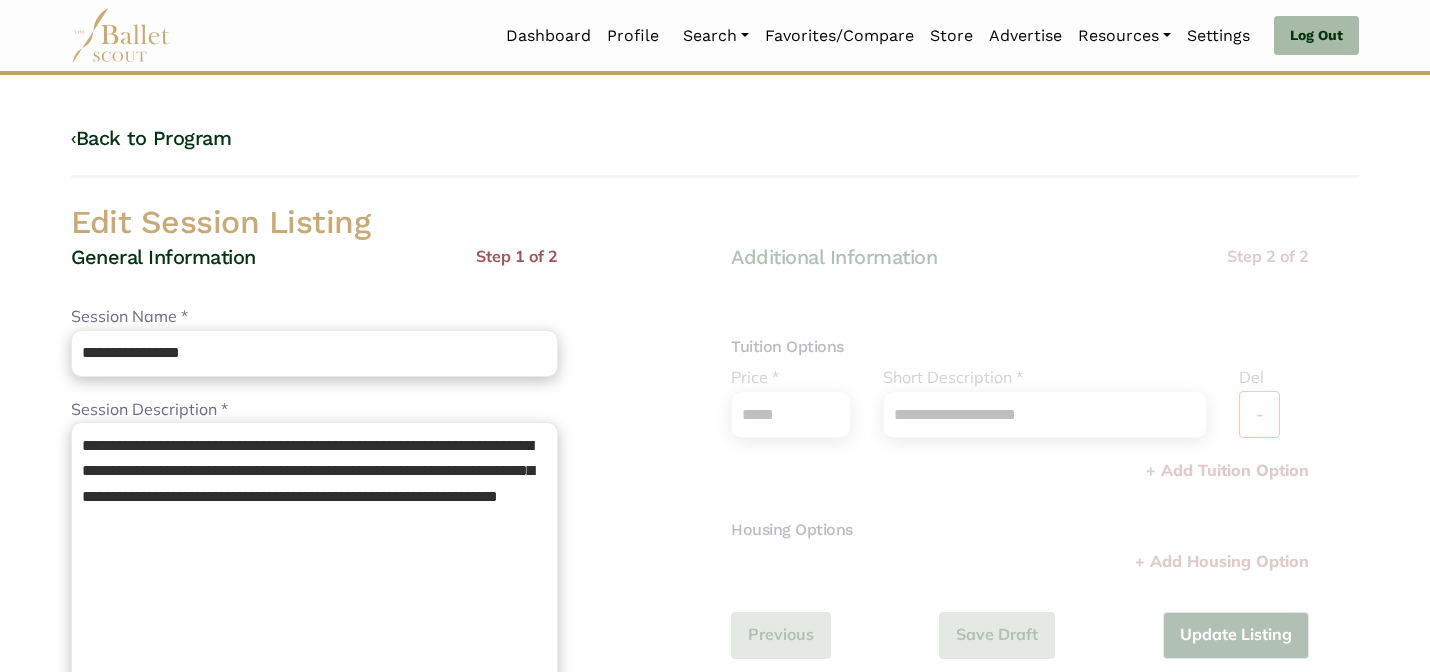 scroll, scrollTop: 0, scrollLeft: 0, axis: both 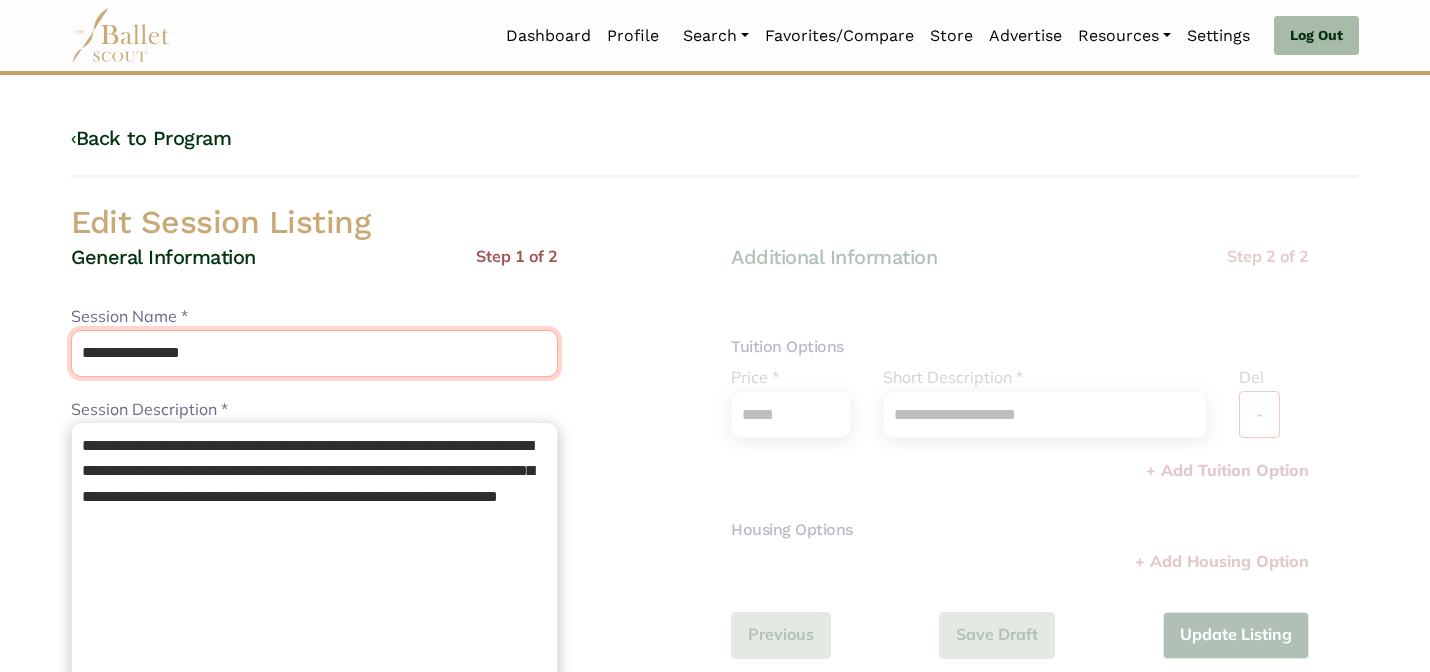 drag, startPoint x: 286, startPoint y: 340, endPoint x: 252, endPoint y: 276, distance: 72.47068 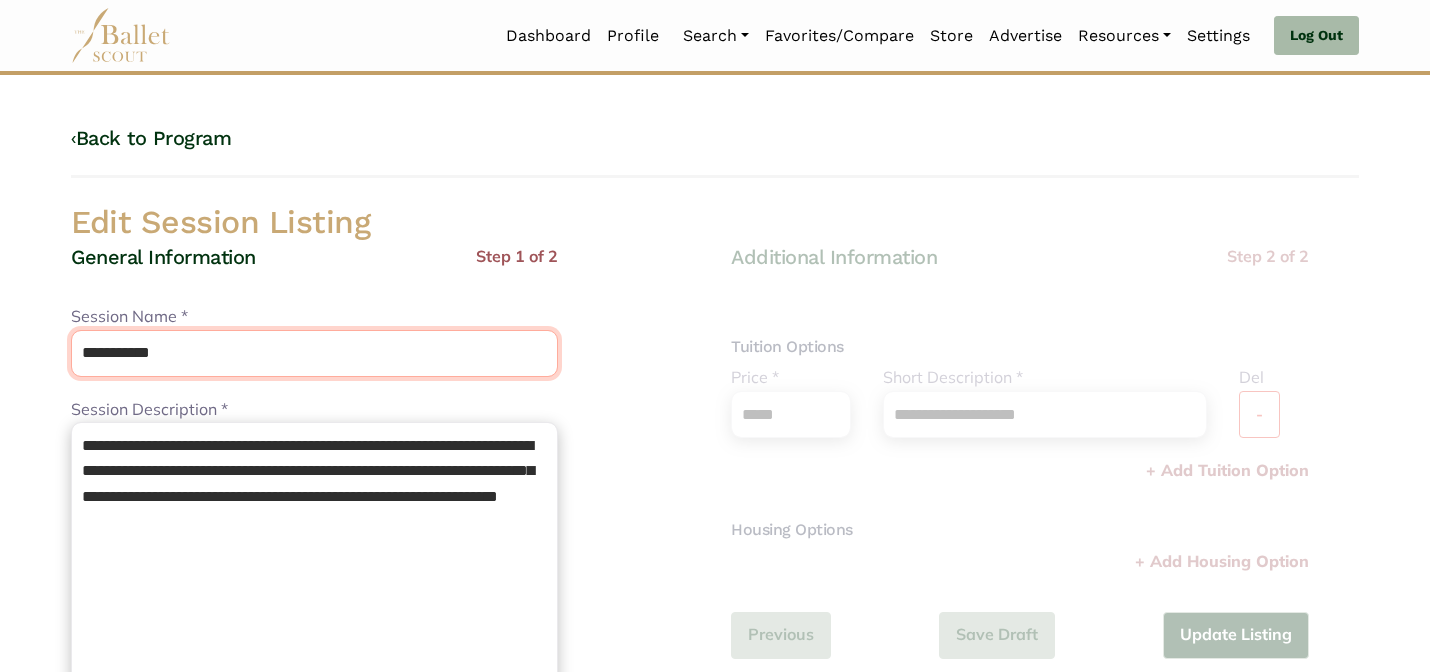 type on "**********" 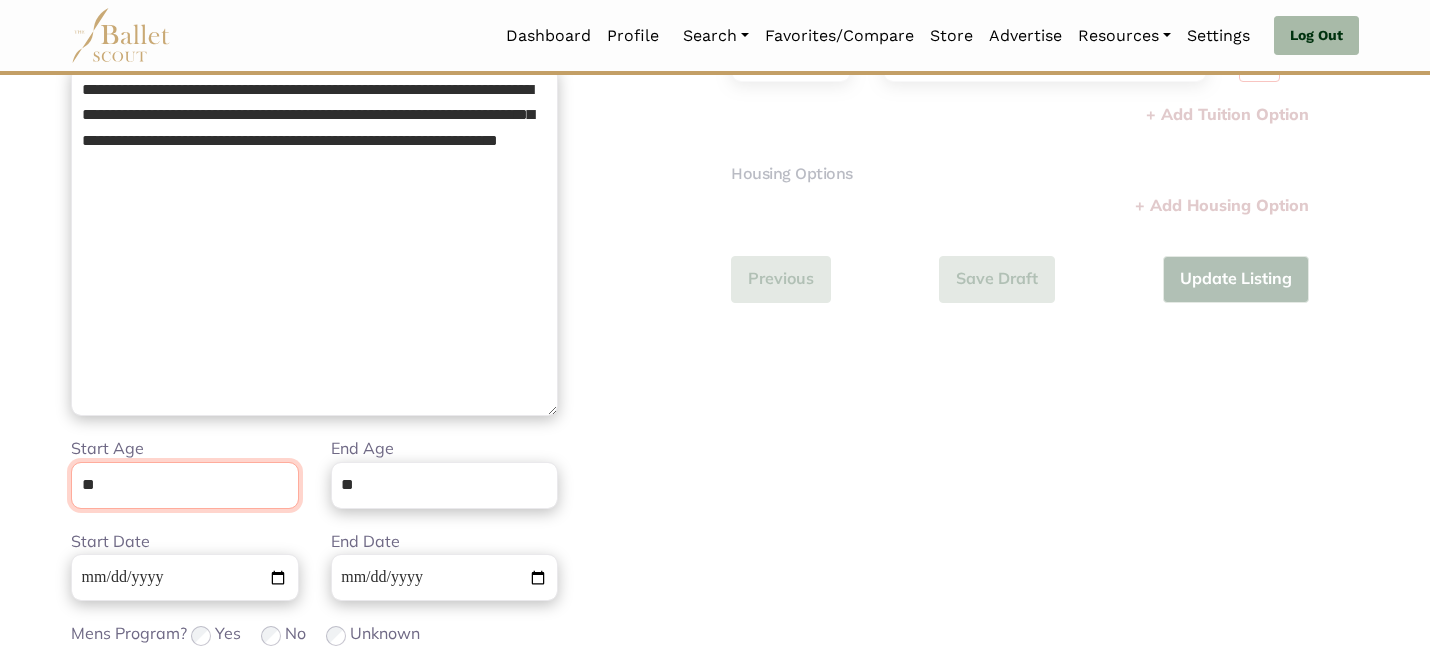 scroll, scrollTop: 505, scrollLeft: 0, axis: vertical 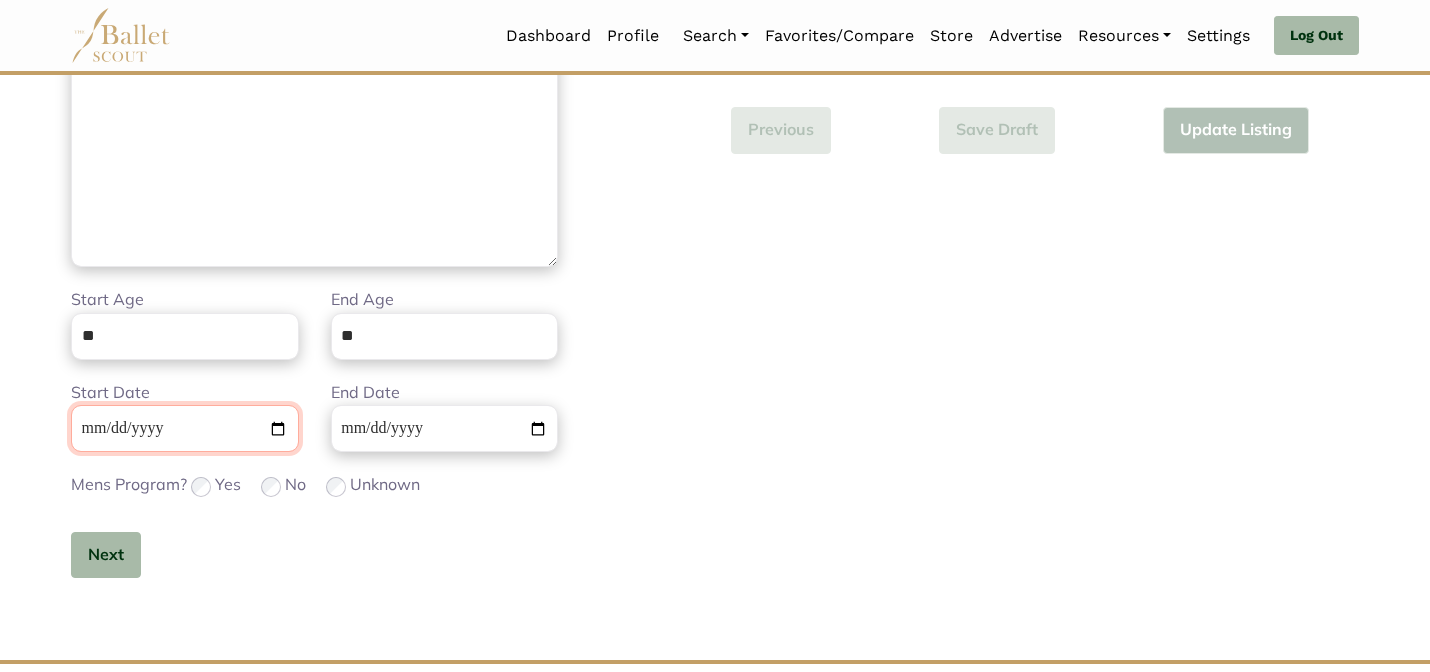 type 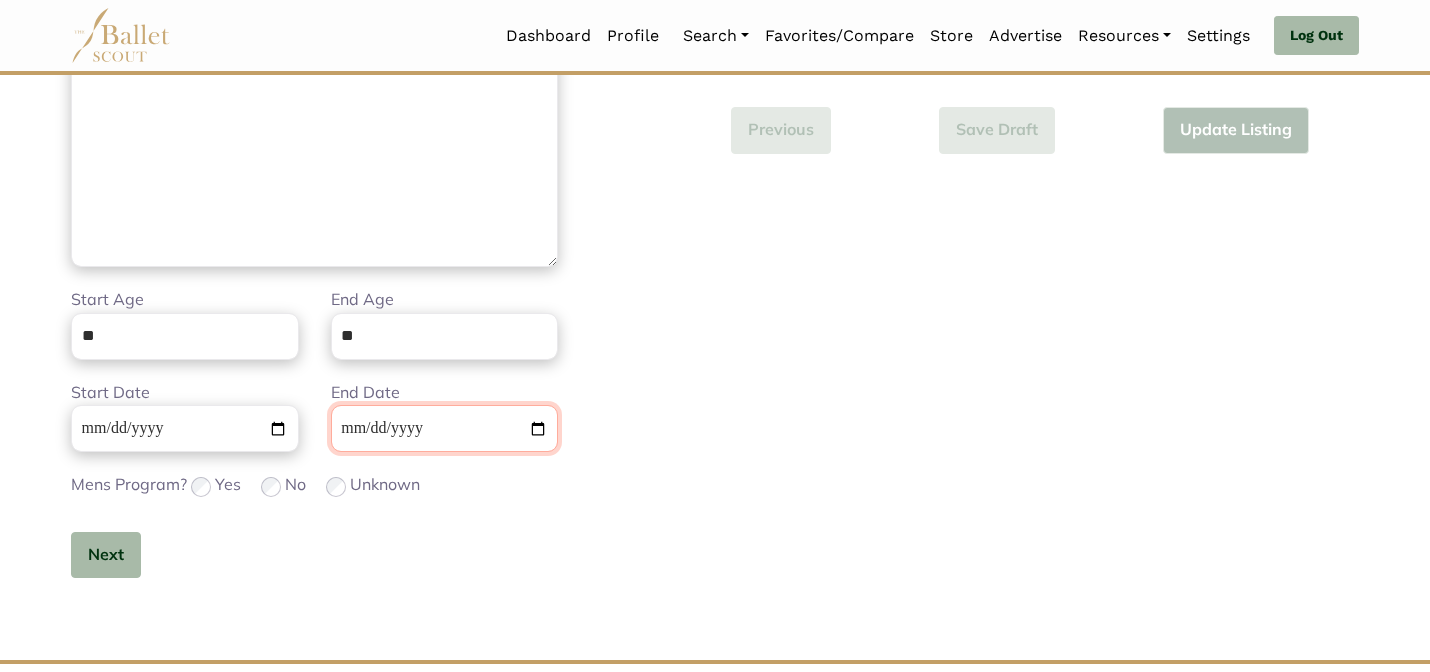type 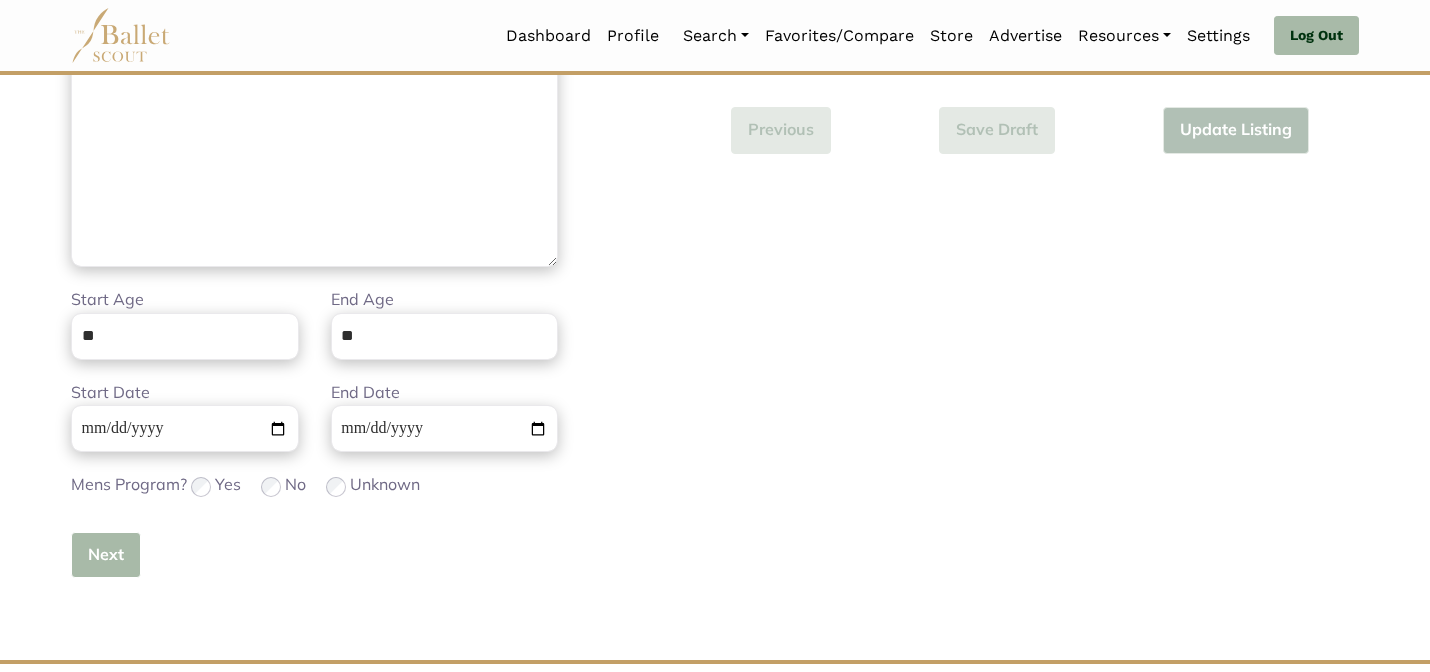 click on "Next" at bounding box center (106, 555) 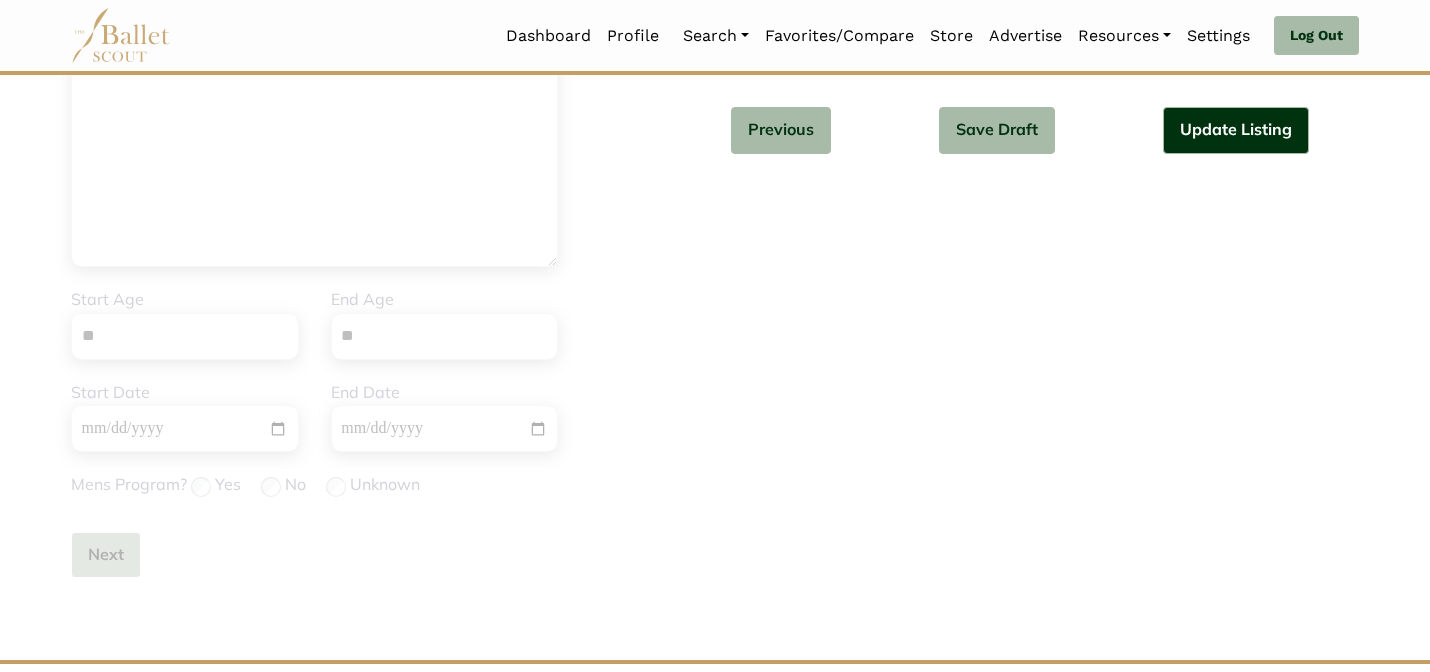 type 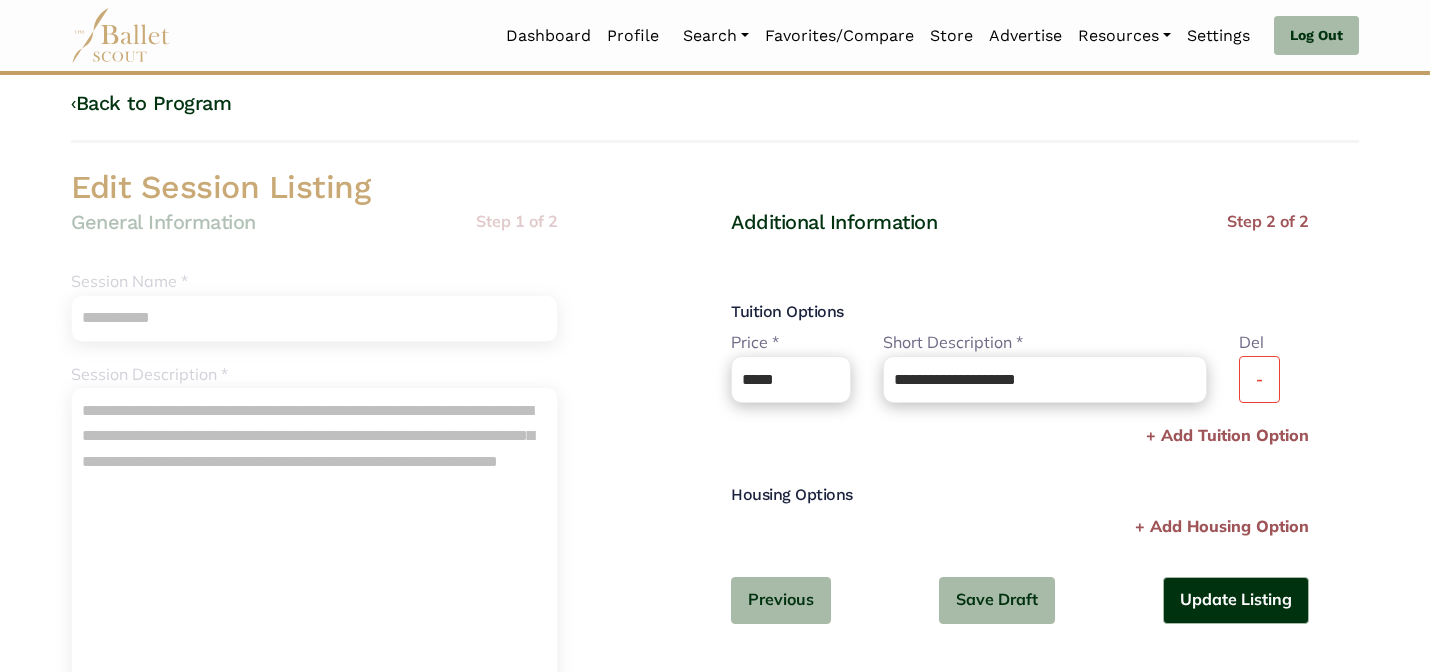 scroll, scrollTop: 40, scrollLeft: 0, axis: vertical 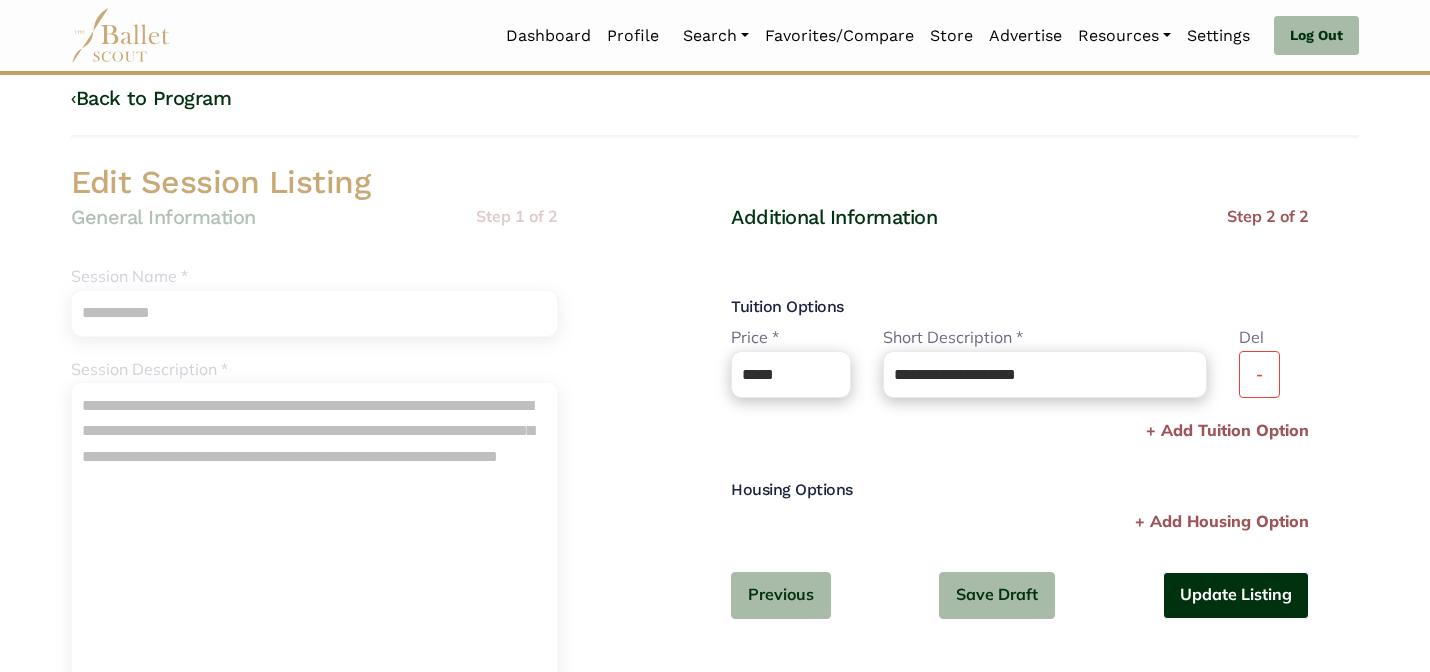 click on "Update Listing" at bounding box center [1236, 595] 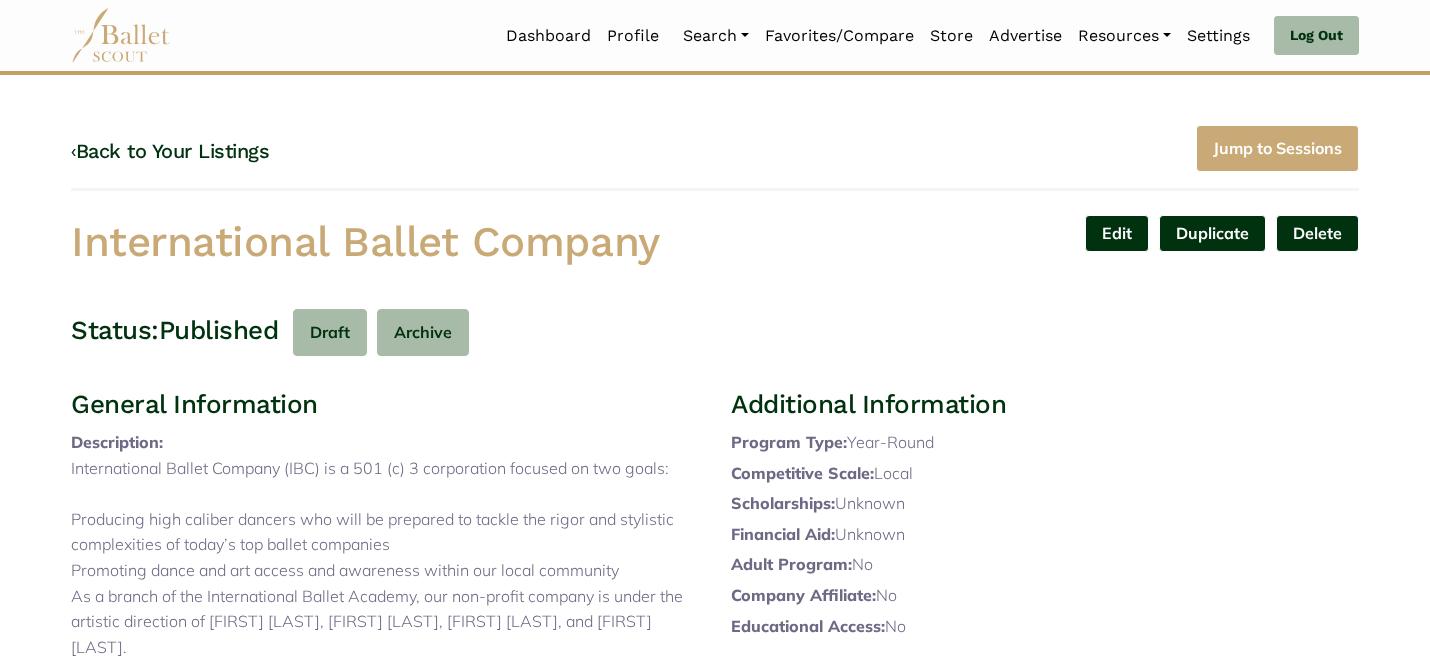scroll, scrollTop: 0, scrollLeft: 0, axis: both 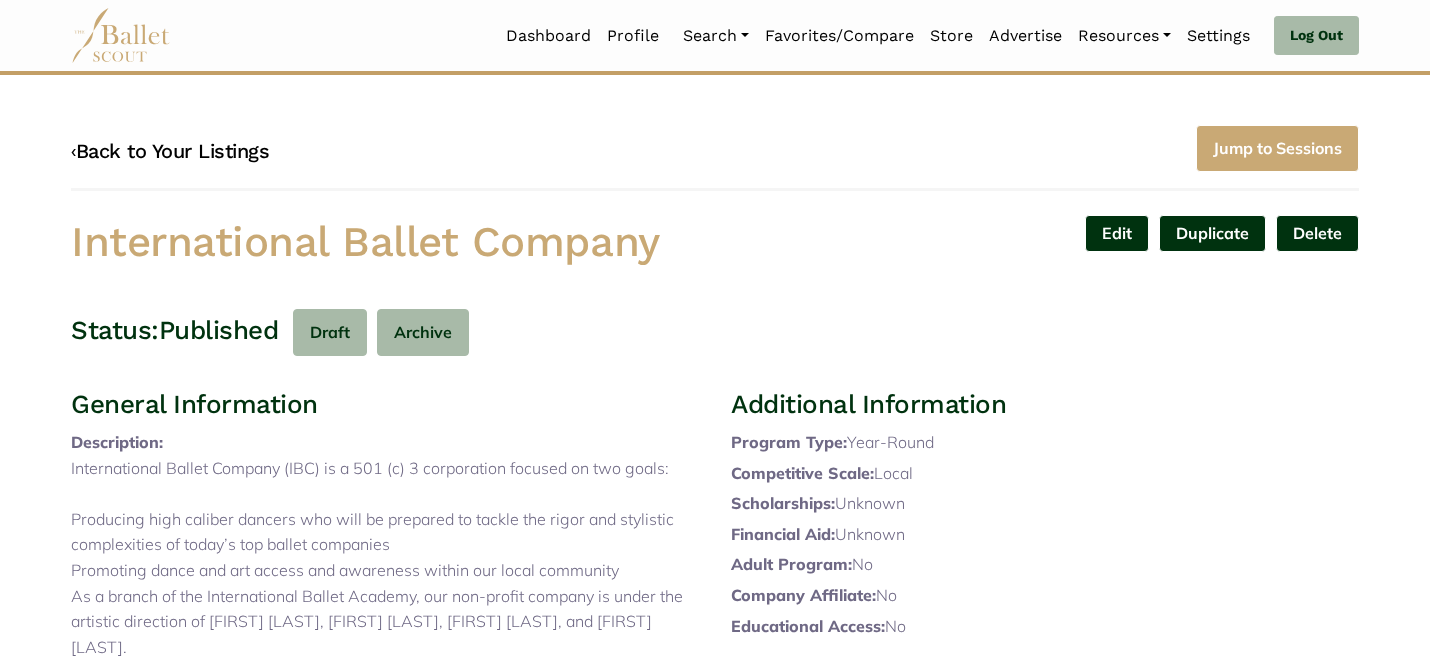 click on "‹  Back to Your Listings" at bounding box center [170, 151] 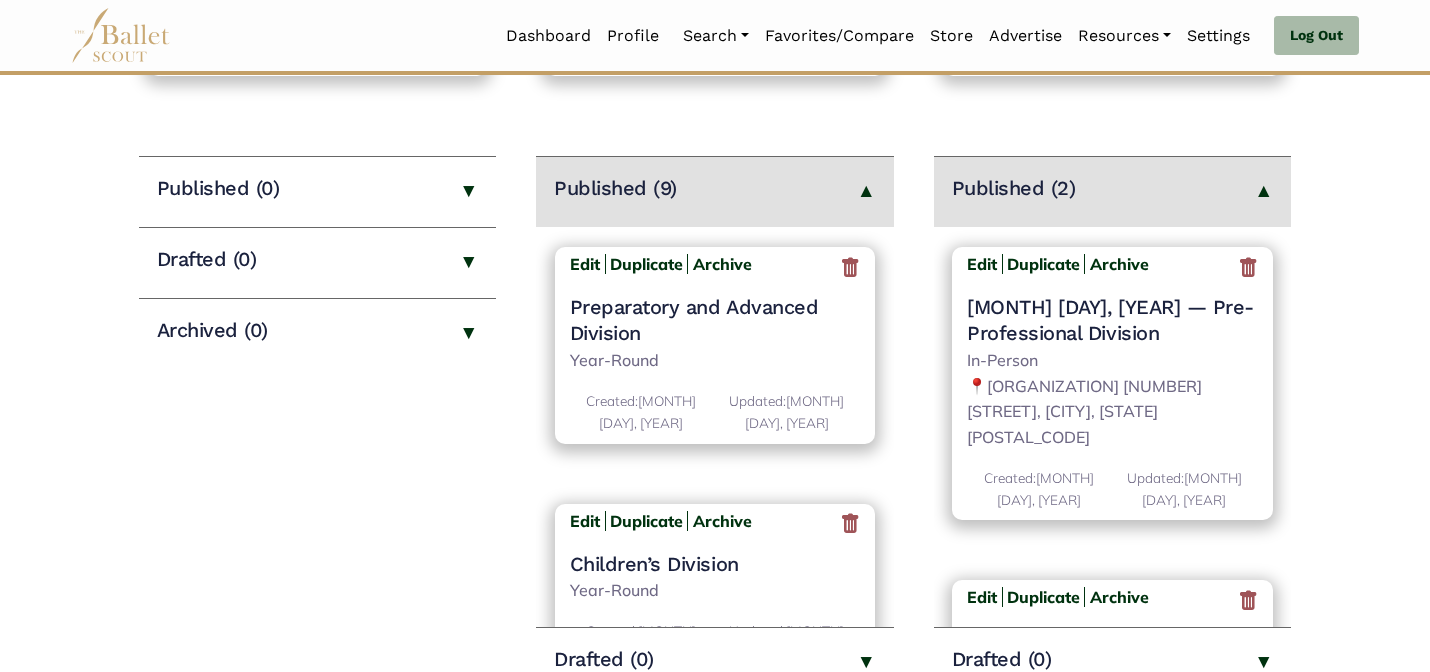 scroll, scrollTop: 240, scrollLeft: 0, axis: vertical 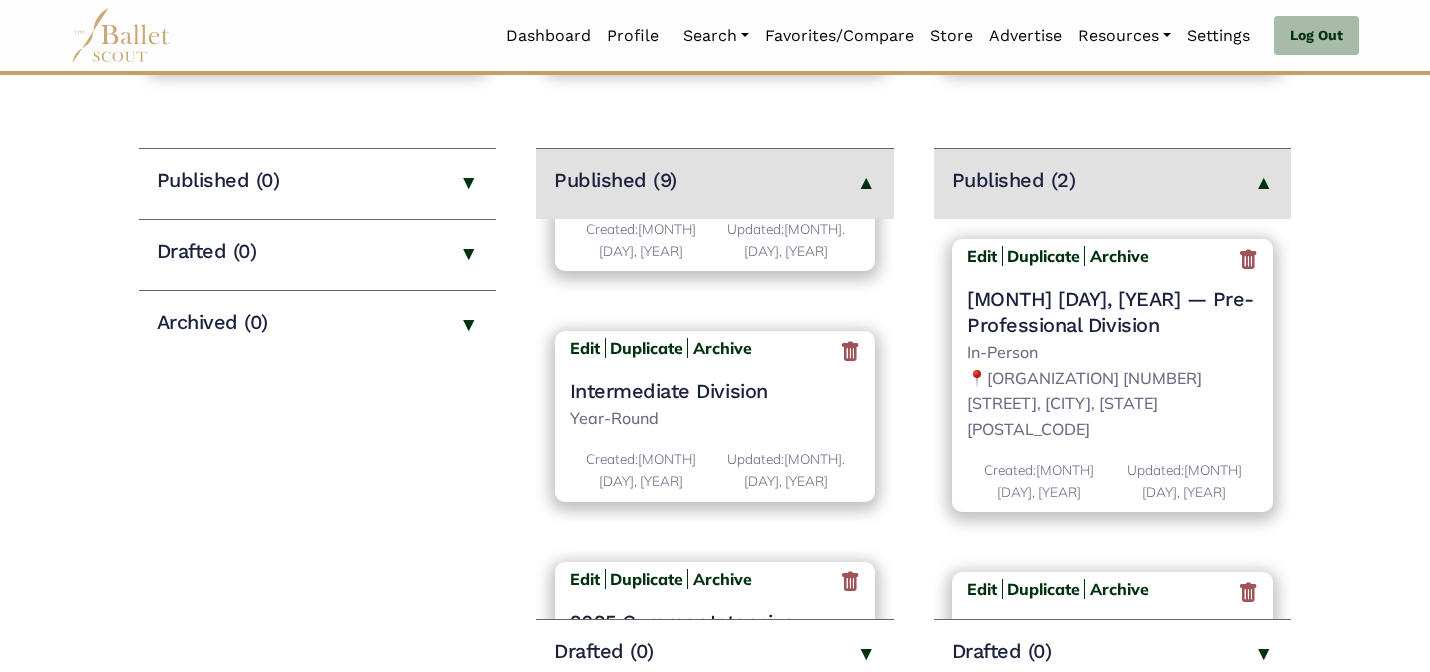 drag, startPoint x: 894, startPoint y: 598, endPoint x: 890, endPoint y: 554, distance: 44.181442 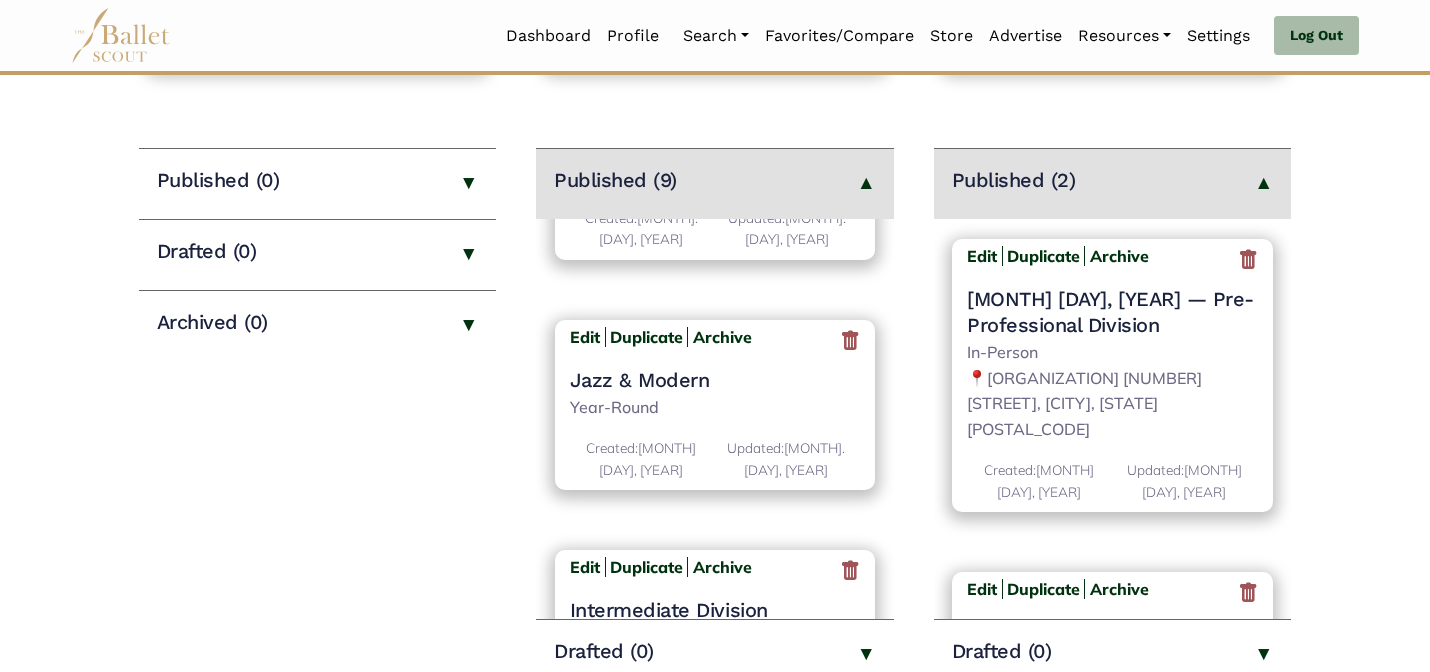 scroll, scrollTop: 1337, scrollLeft: 0, axis: vertical 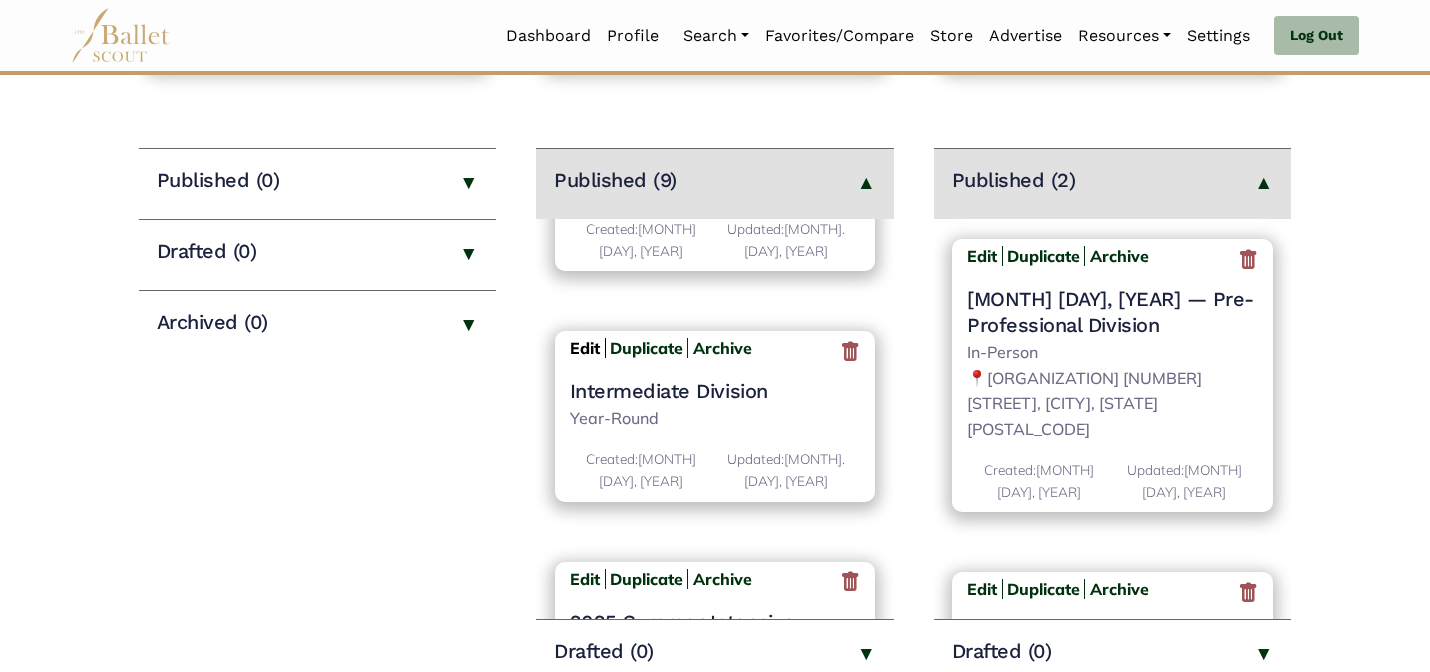 click on "Edit" at bounding box center (585, 348) 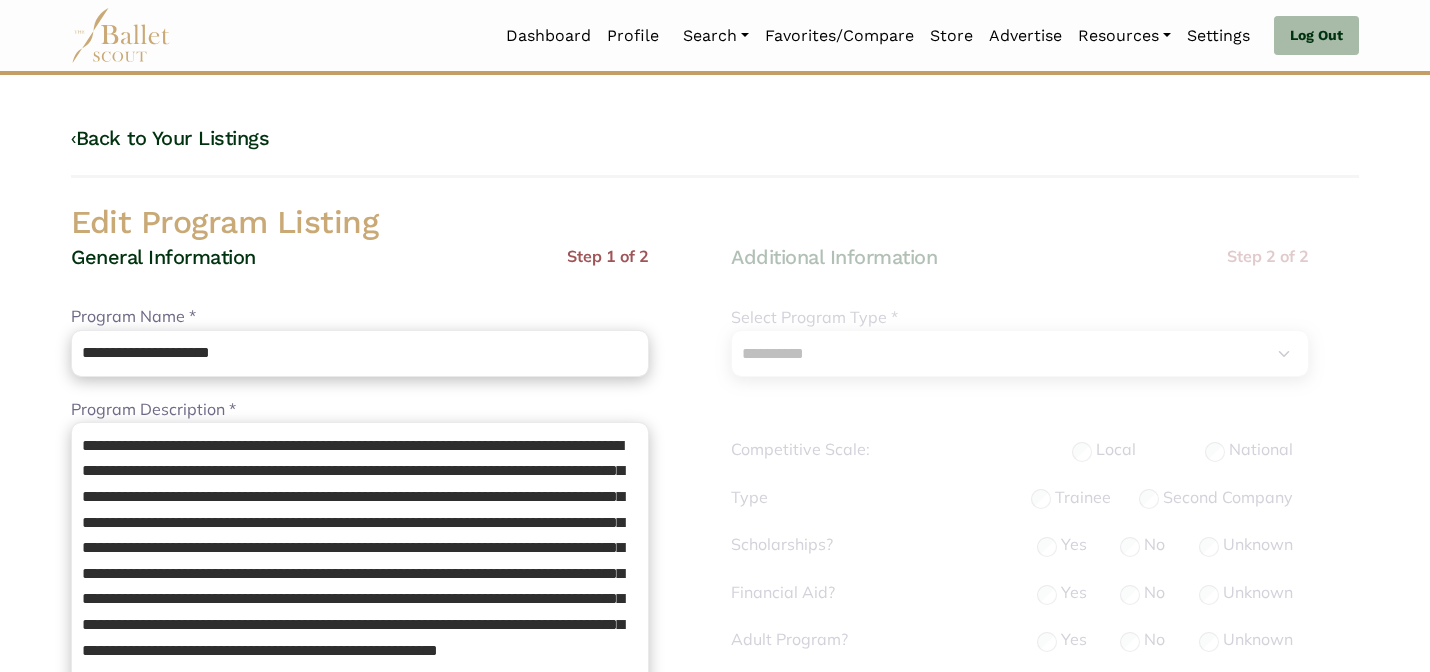select on "**" 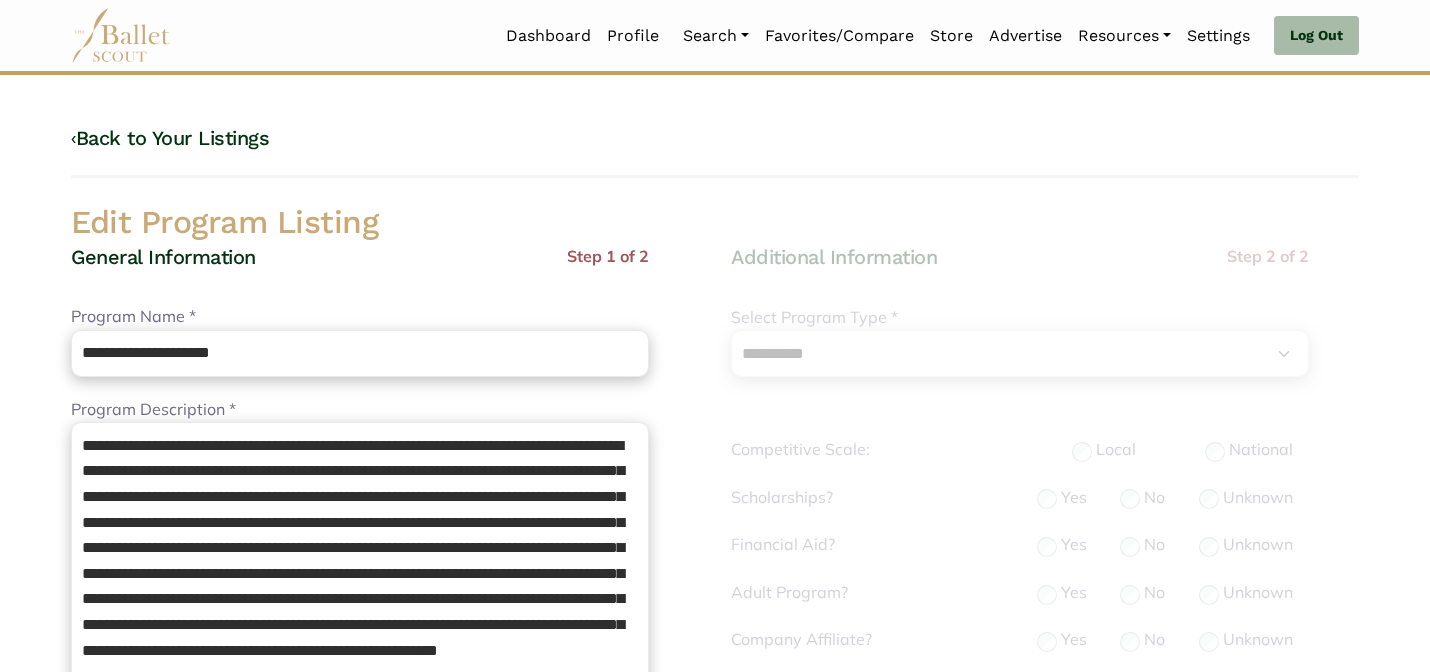 click on "Edit Program Listing" at bounding box center (715, 223) 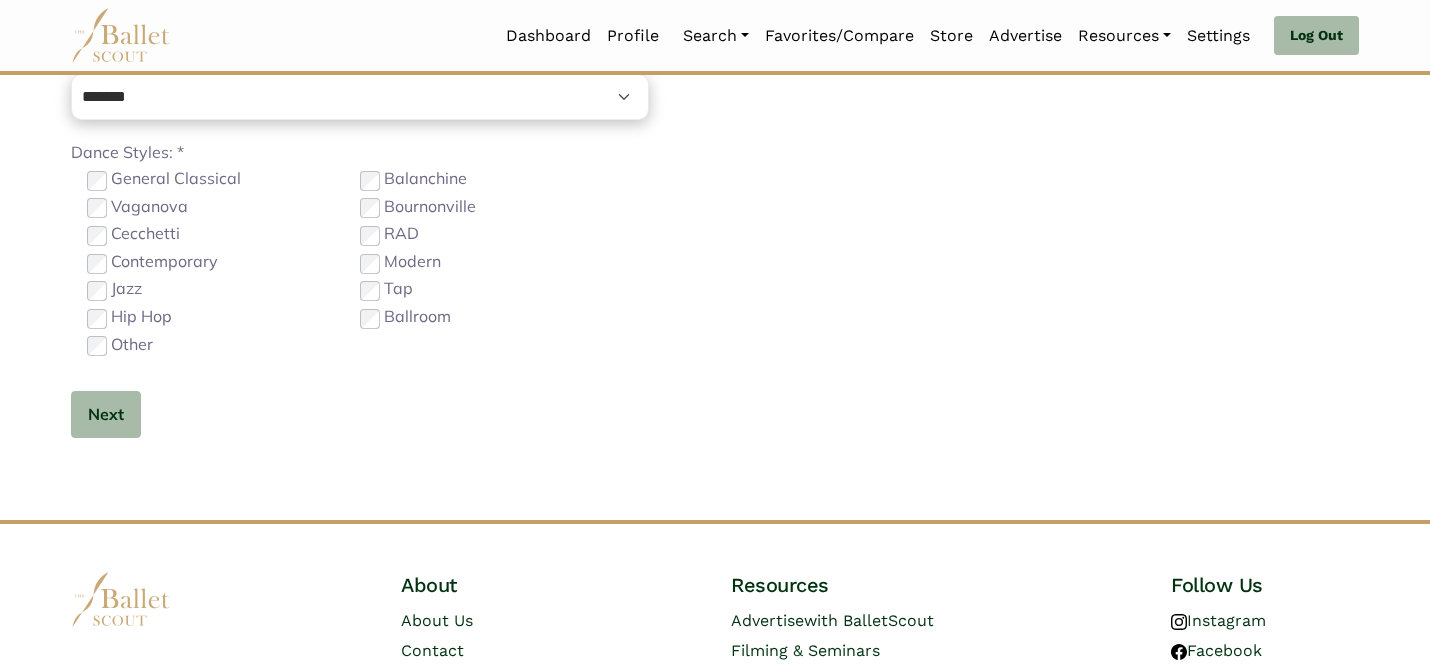 scroll, scrollTop: 1264, scrollLeft: 0, axis: vertical 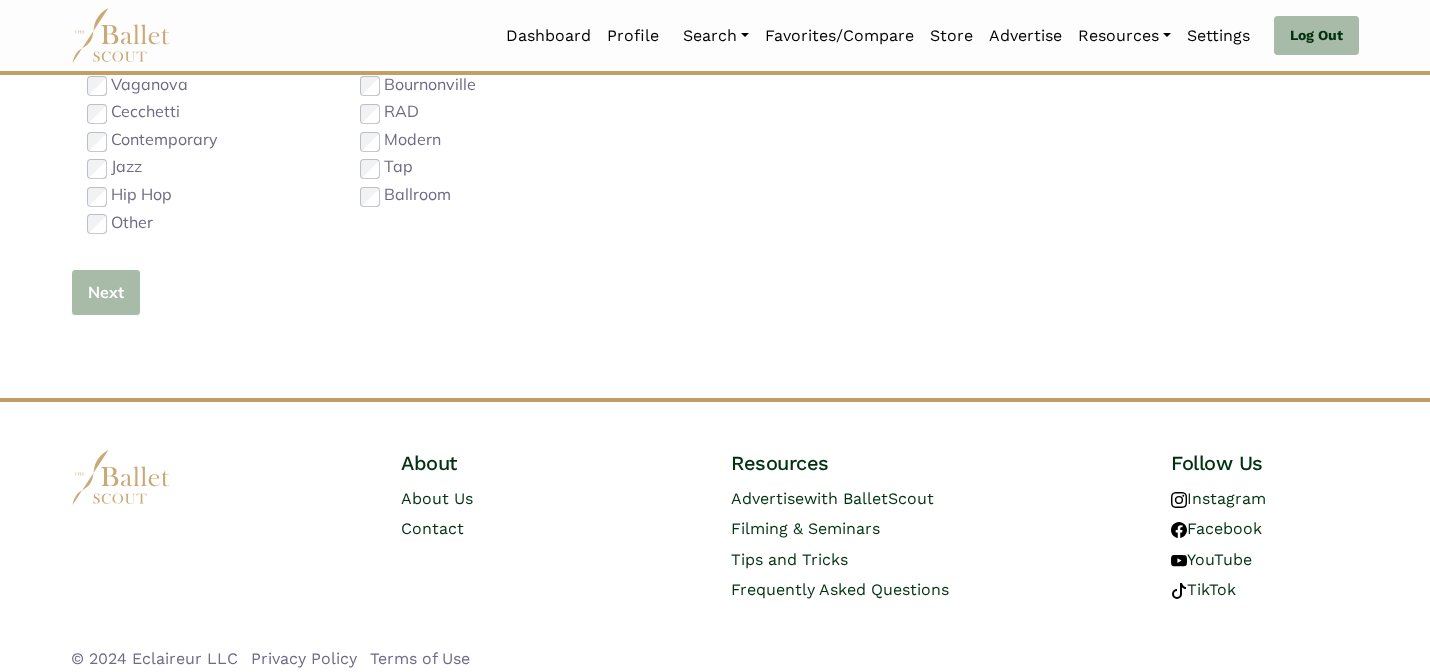 click on "Next" at bounding box center [106, 292] 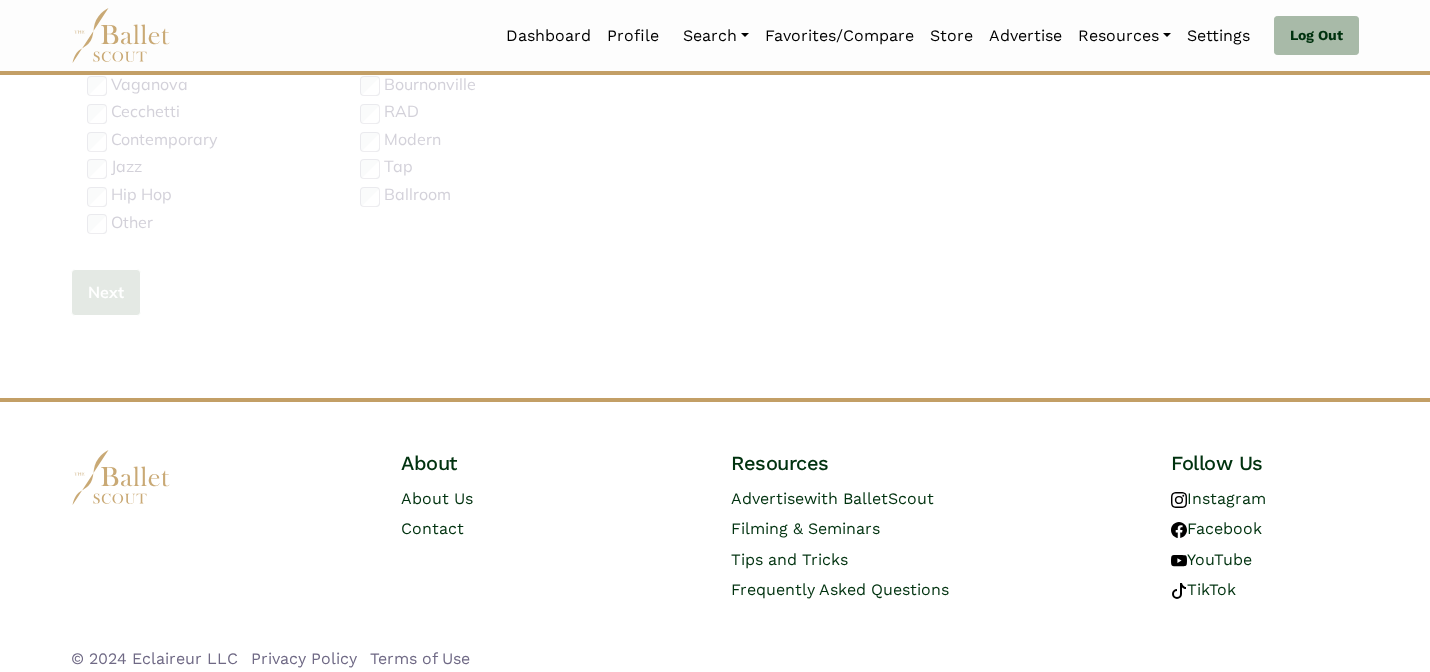 type 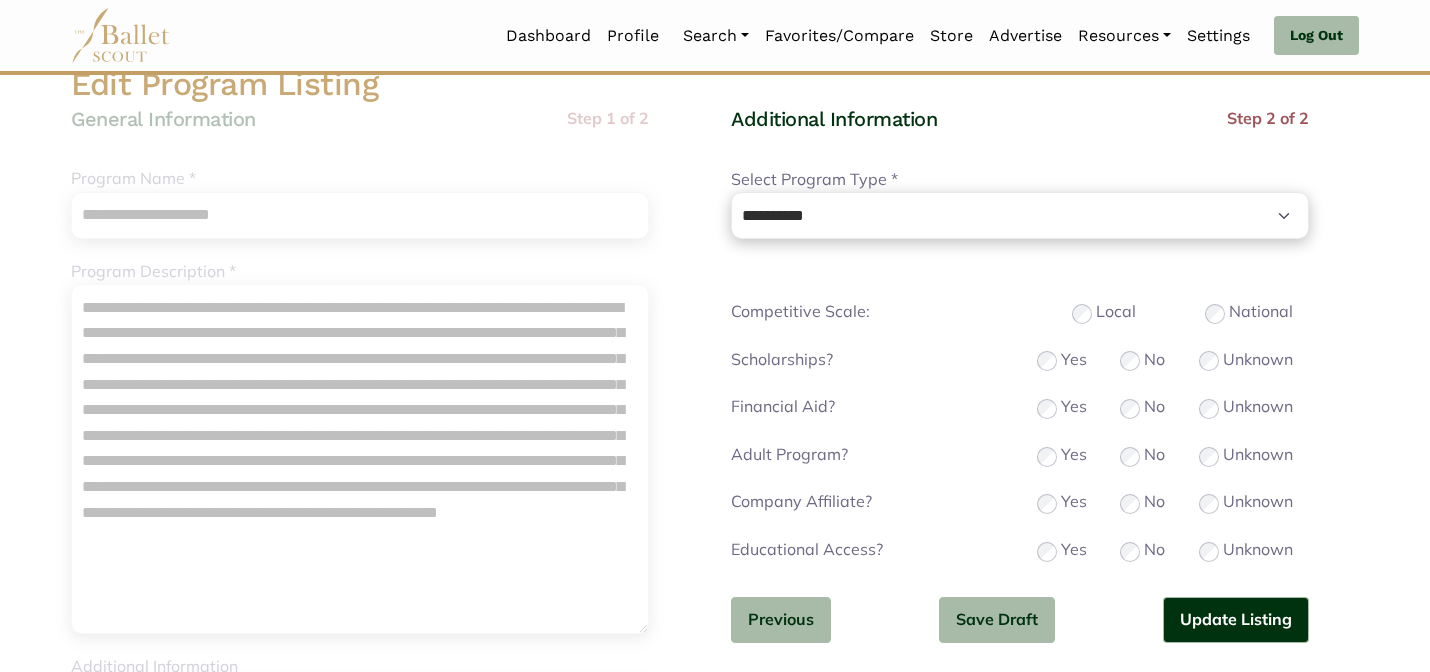 scroll, scrollTop: 160, scrollLeft: 0, axis: vertical 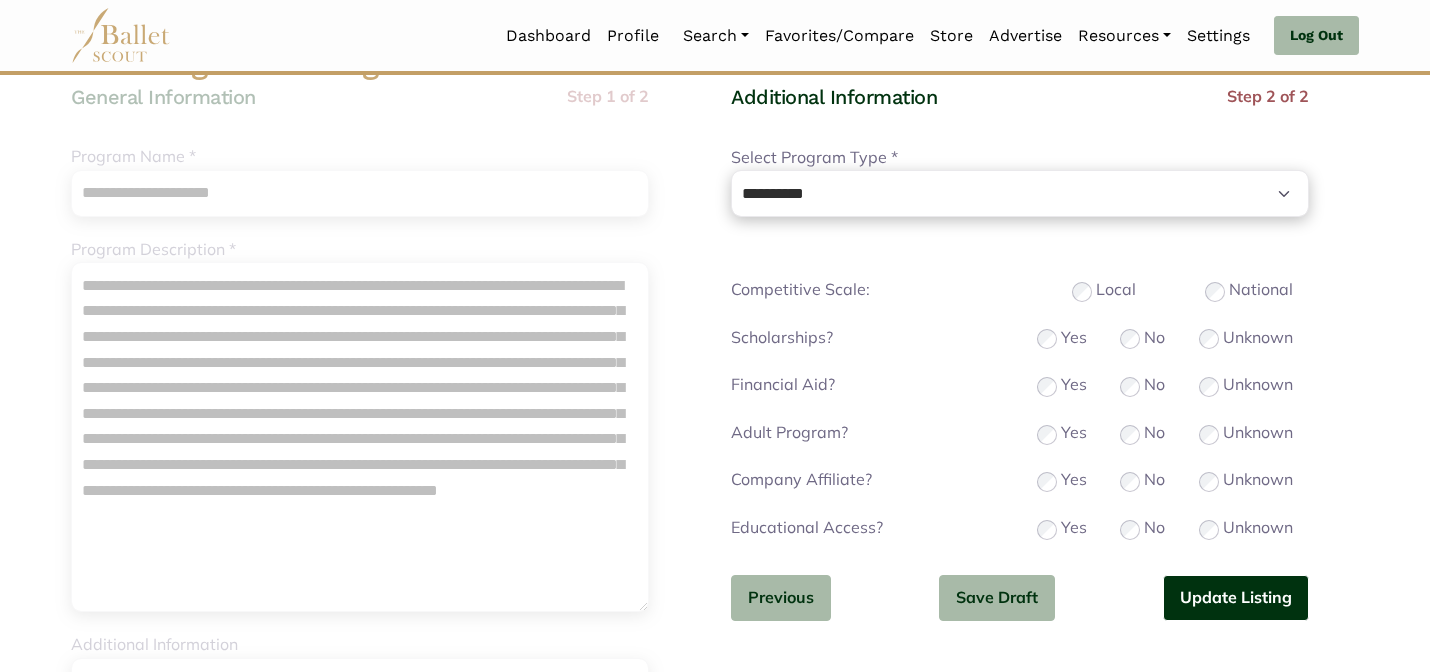 click on "Update Listing" at bounding box center (1236, 598) 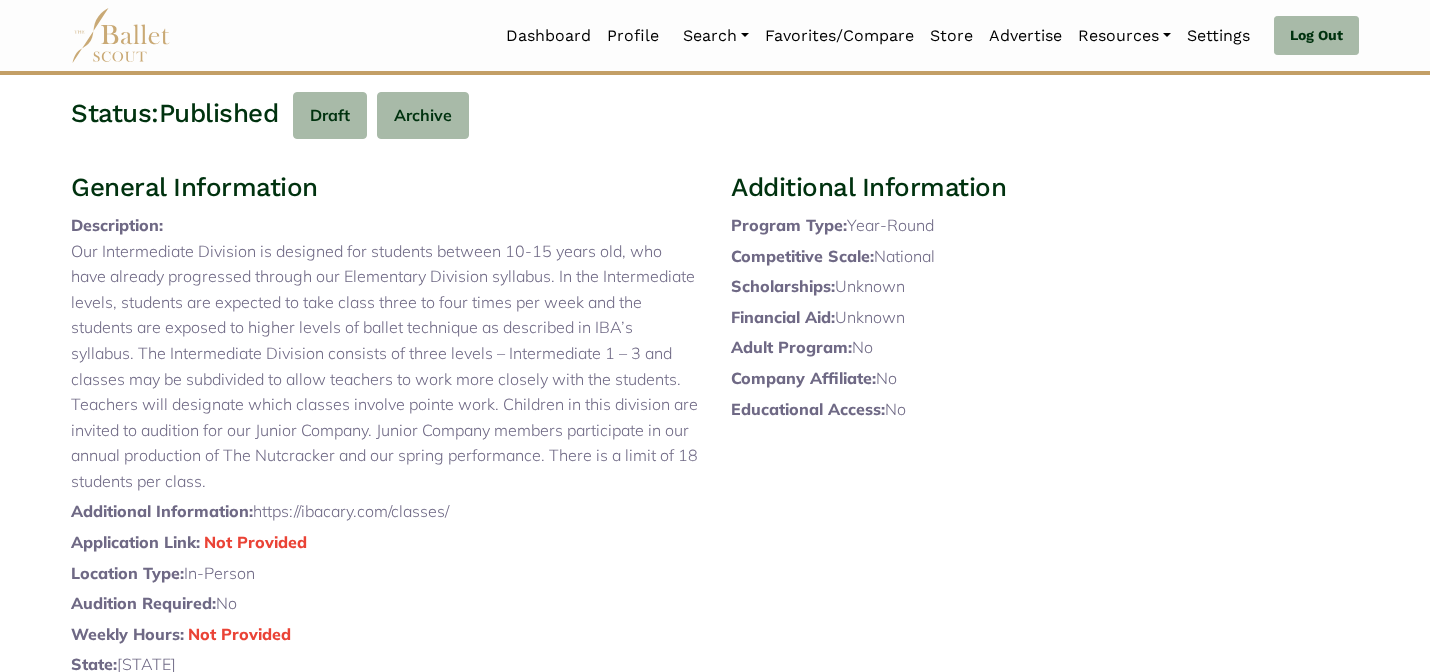 scroll, scrollTop: 0, scrollLeft: 0, axis: both 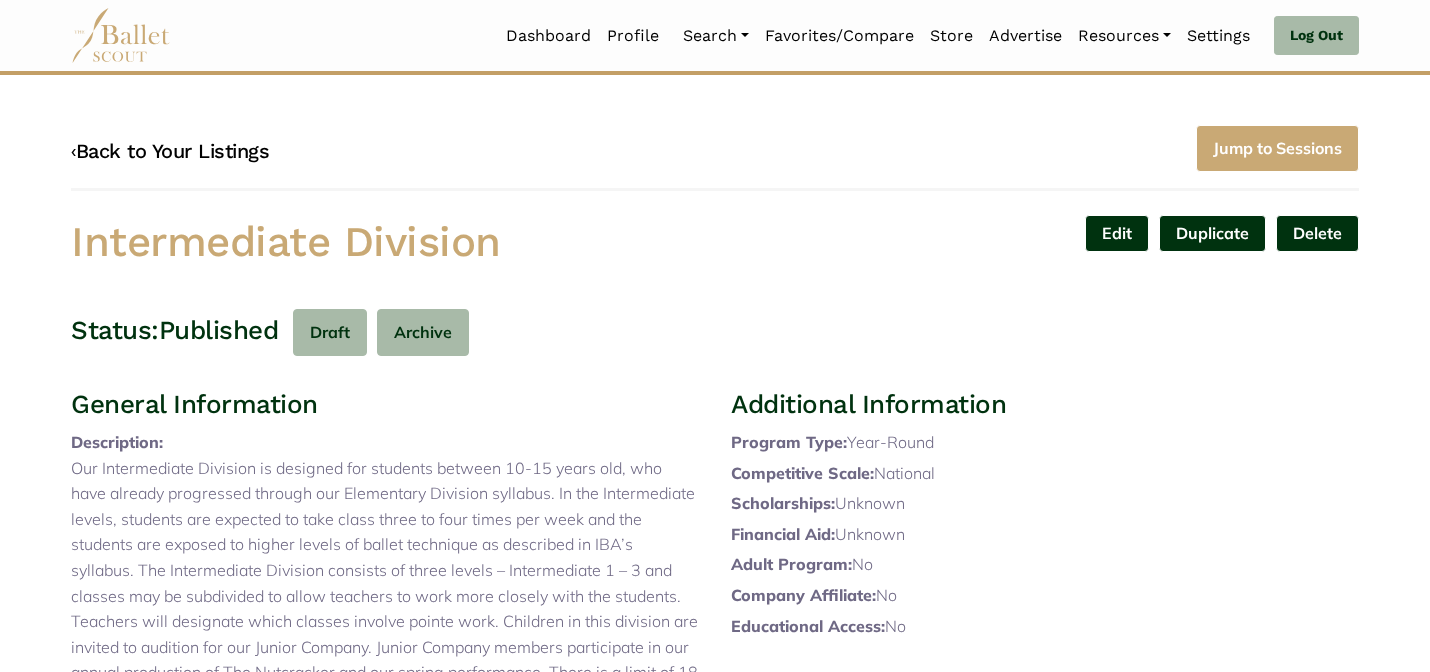 click on "‹  Back to Your Listings" at bounding box center [170, 151] 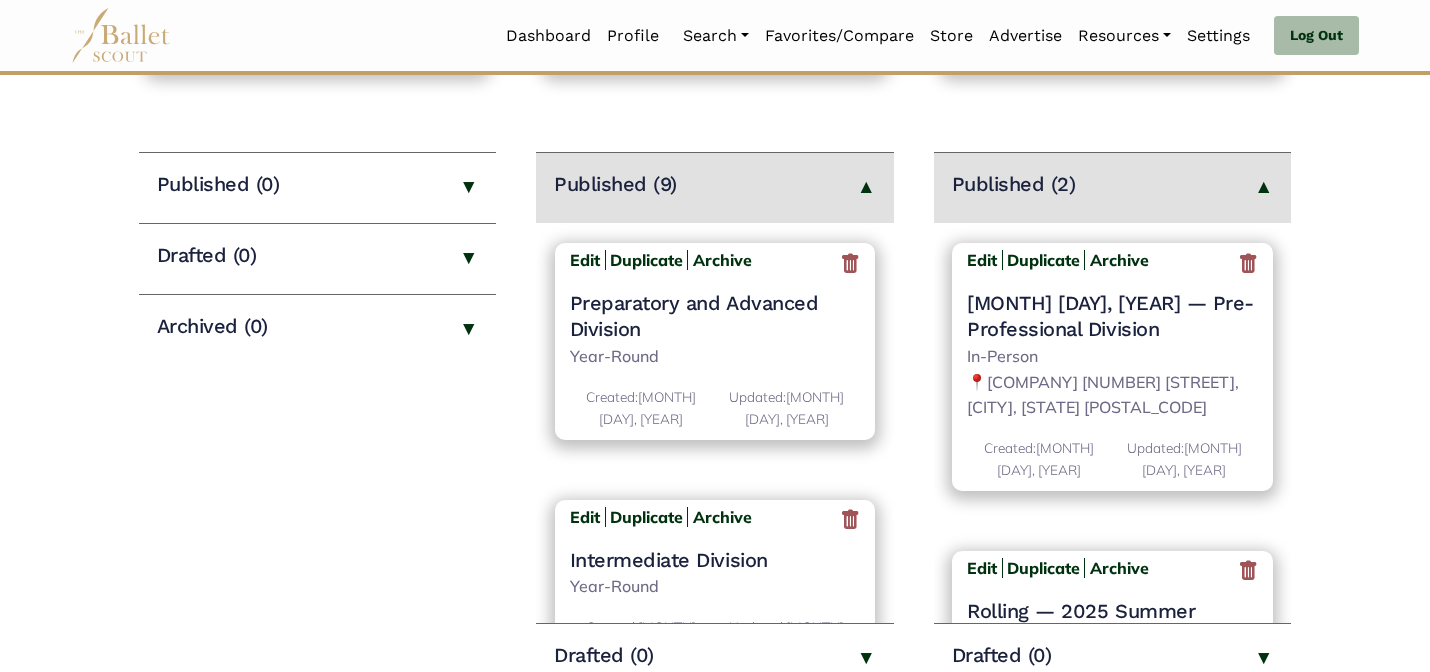 scroll, scrollTop: 240, scrollLeft: 0, axis: vertical 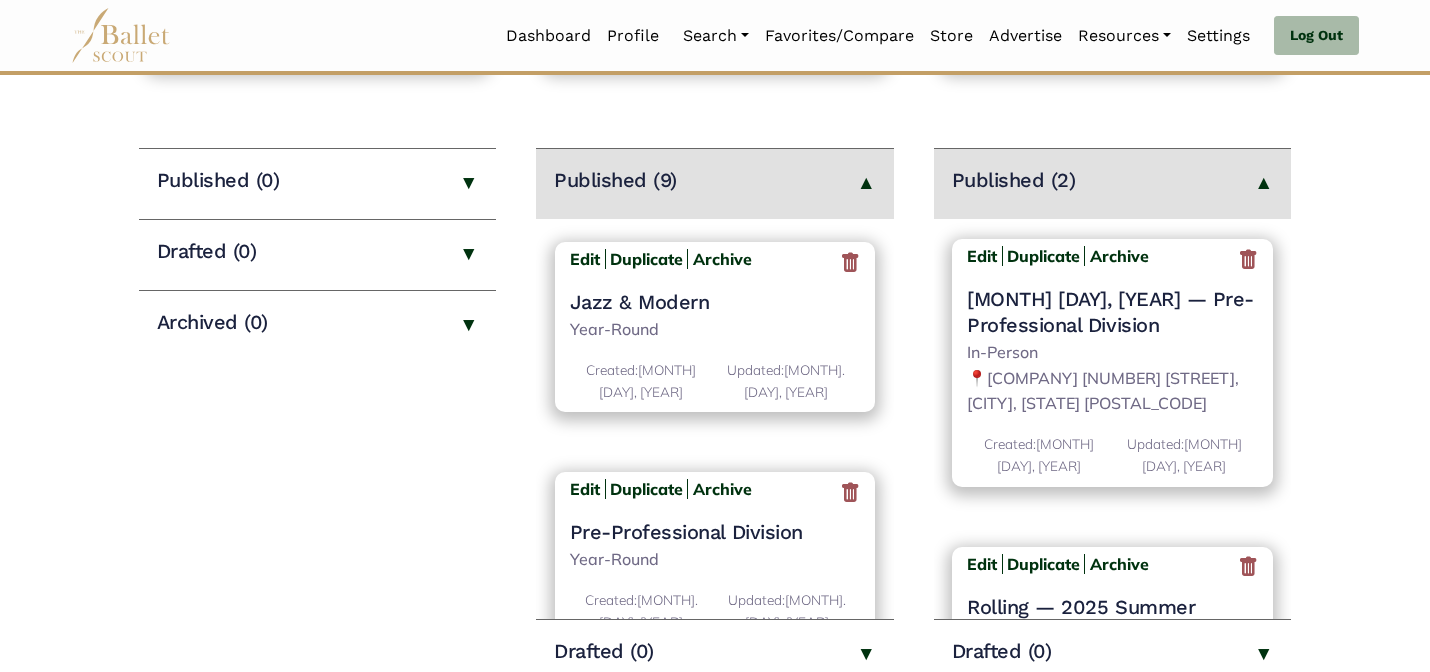 click on "Edit
Duplicate
Archive" at bounding box center (661, 493) 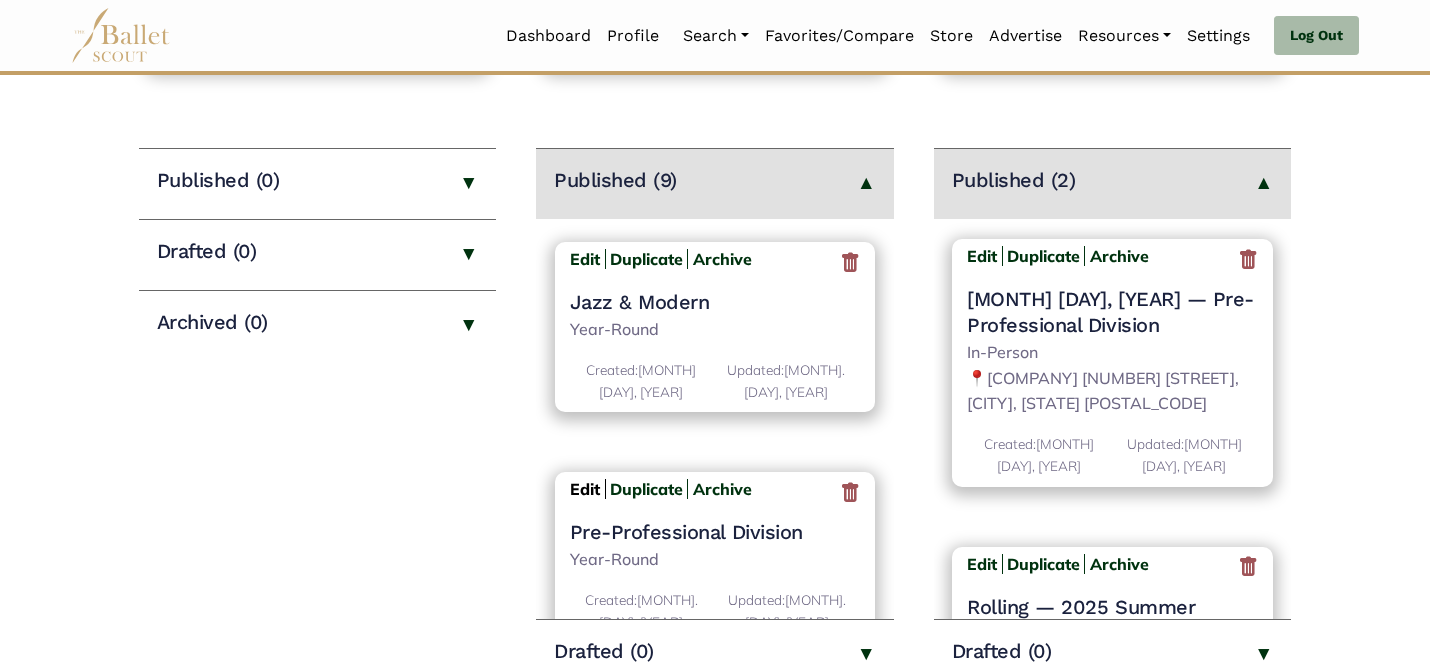 click on "Edit" at bounding box center [585, 489] 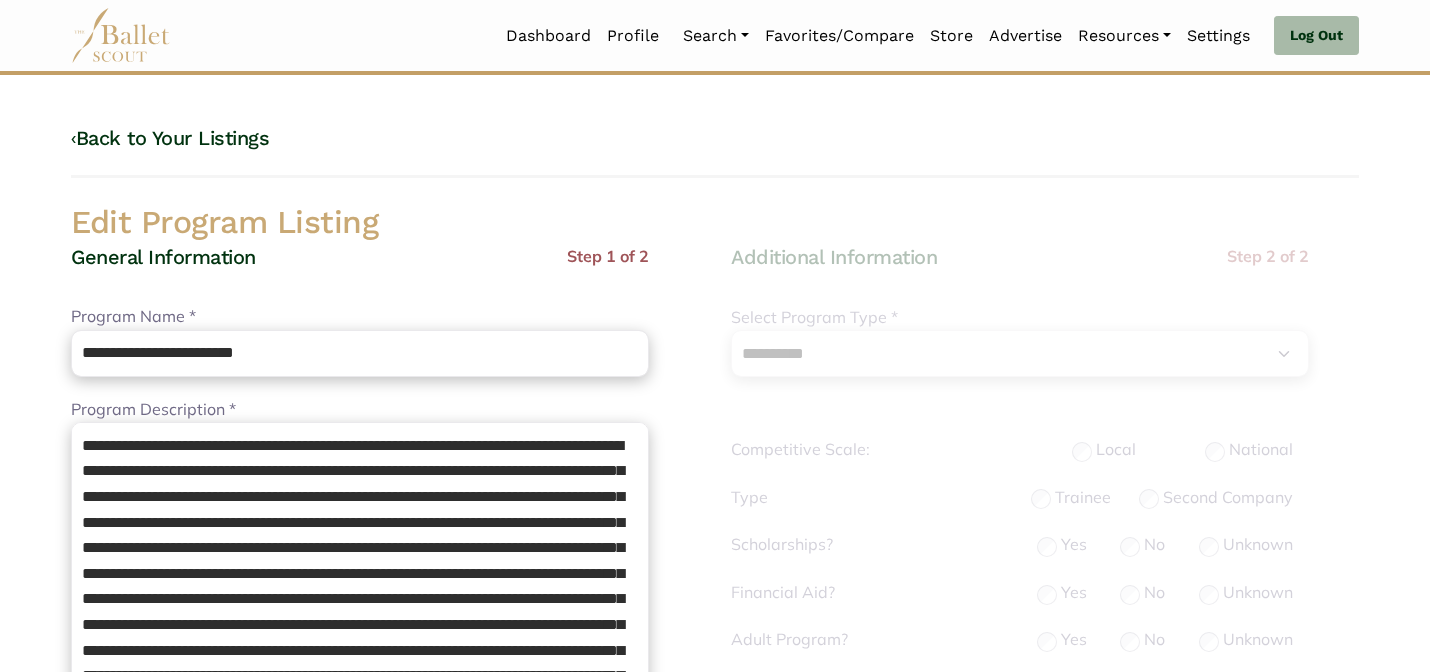select on "**" 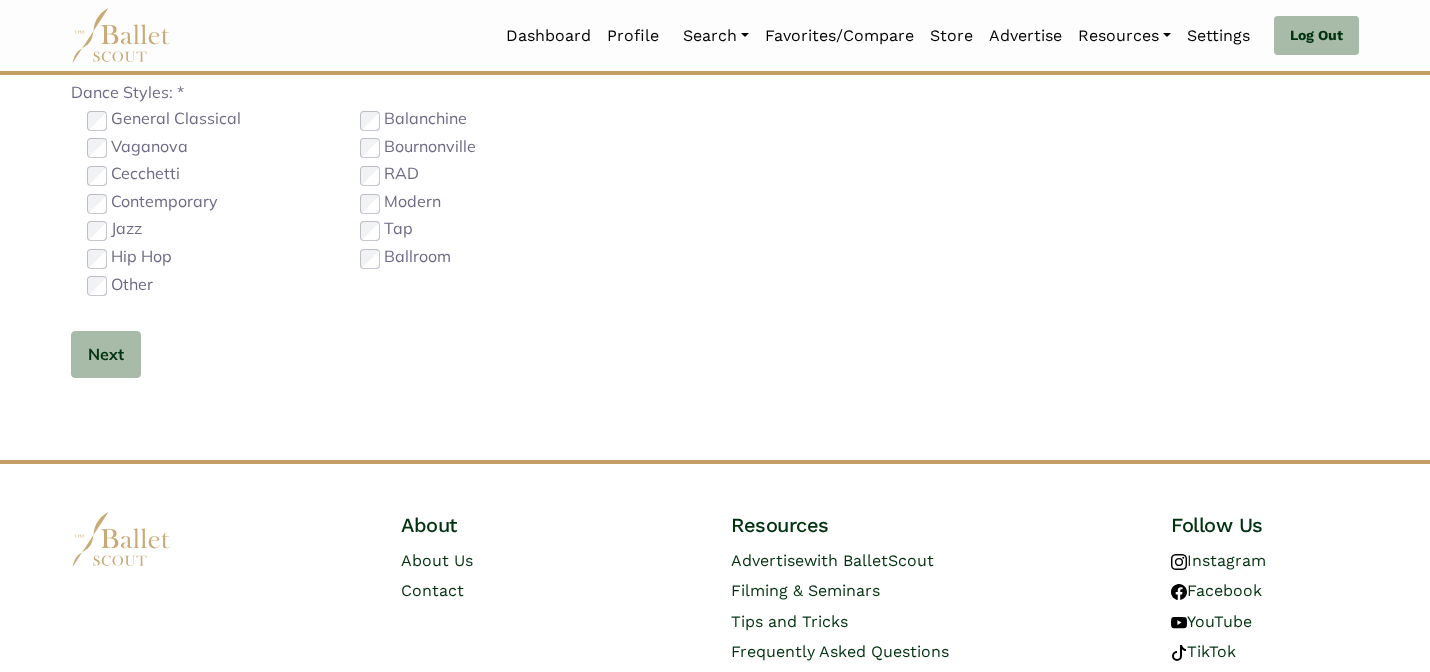 scroll, scrollTop: 1264, scrollLeft: 0, axis: vertical 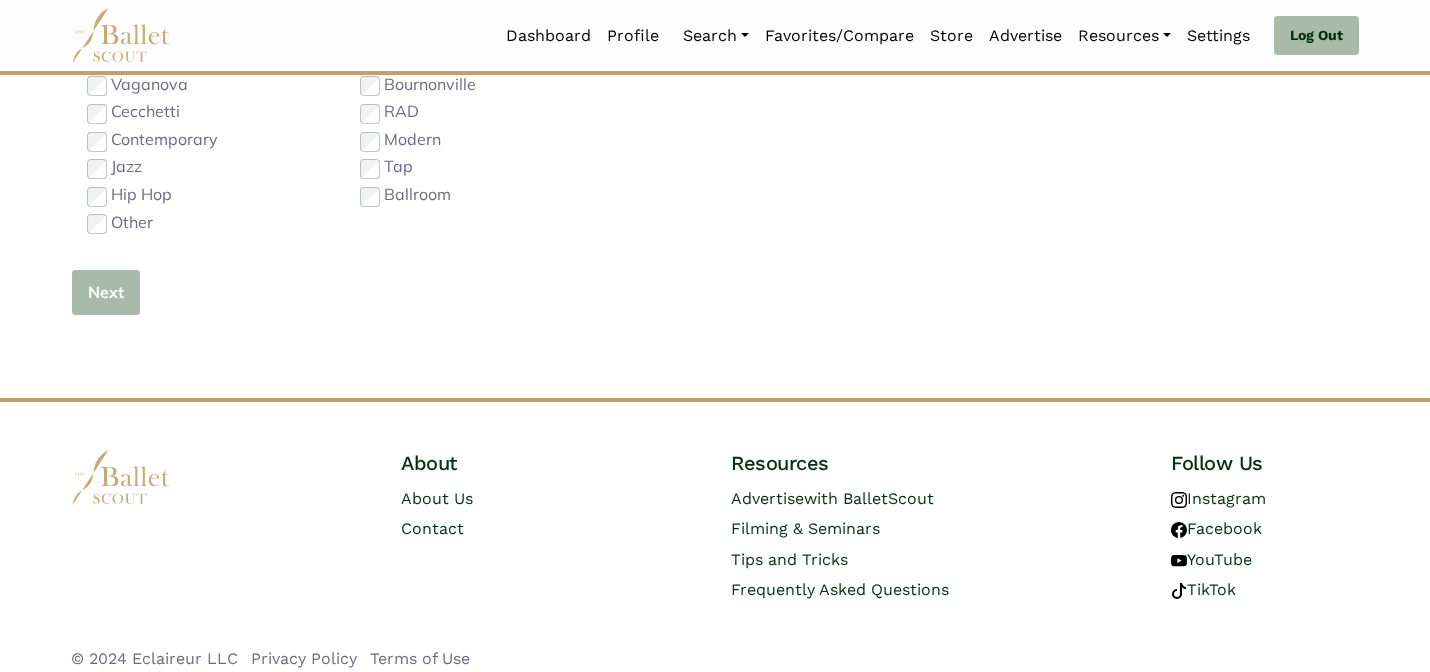 click on "Next" at bounding box center (106, 292) 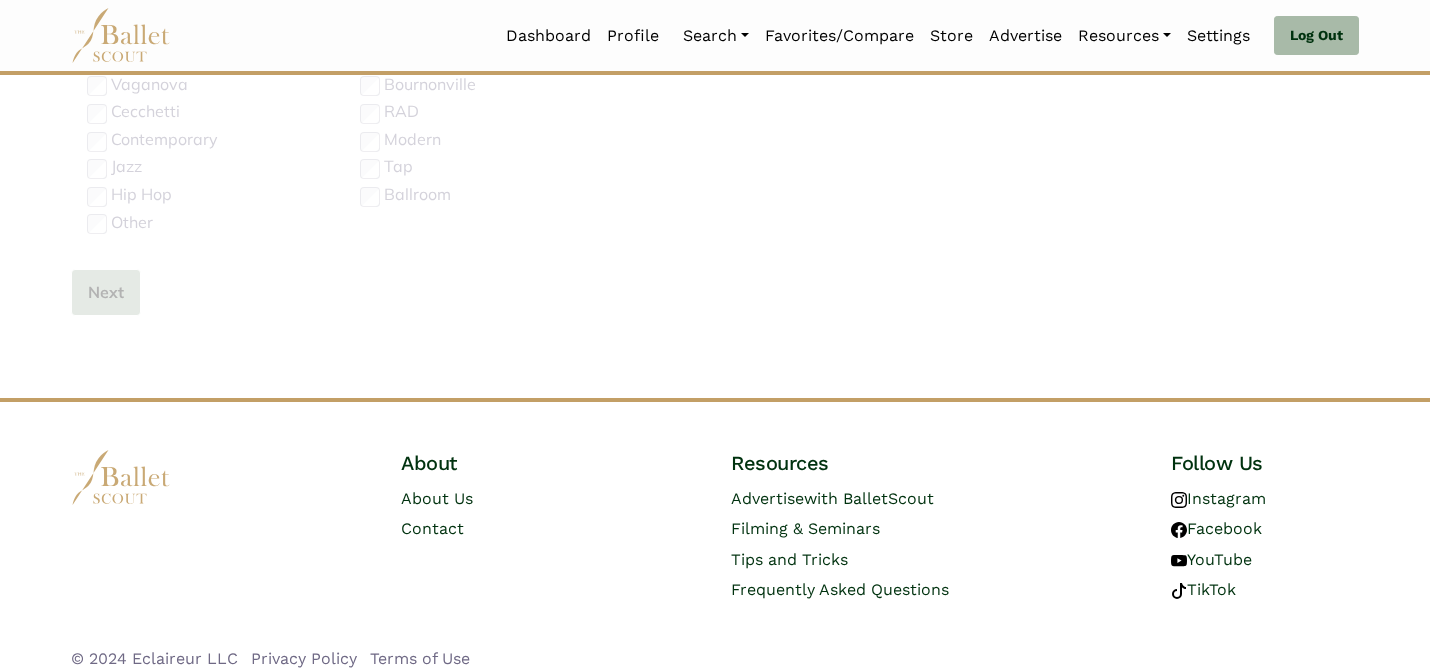 type 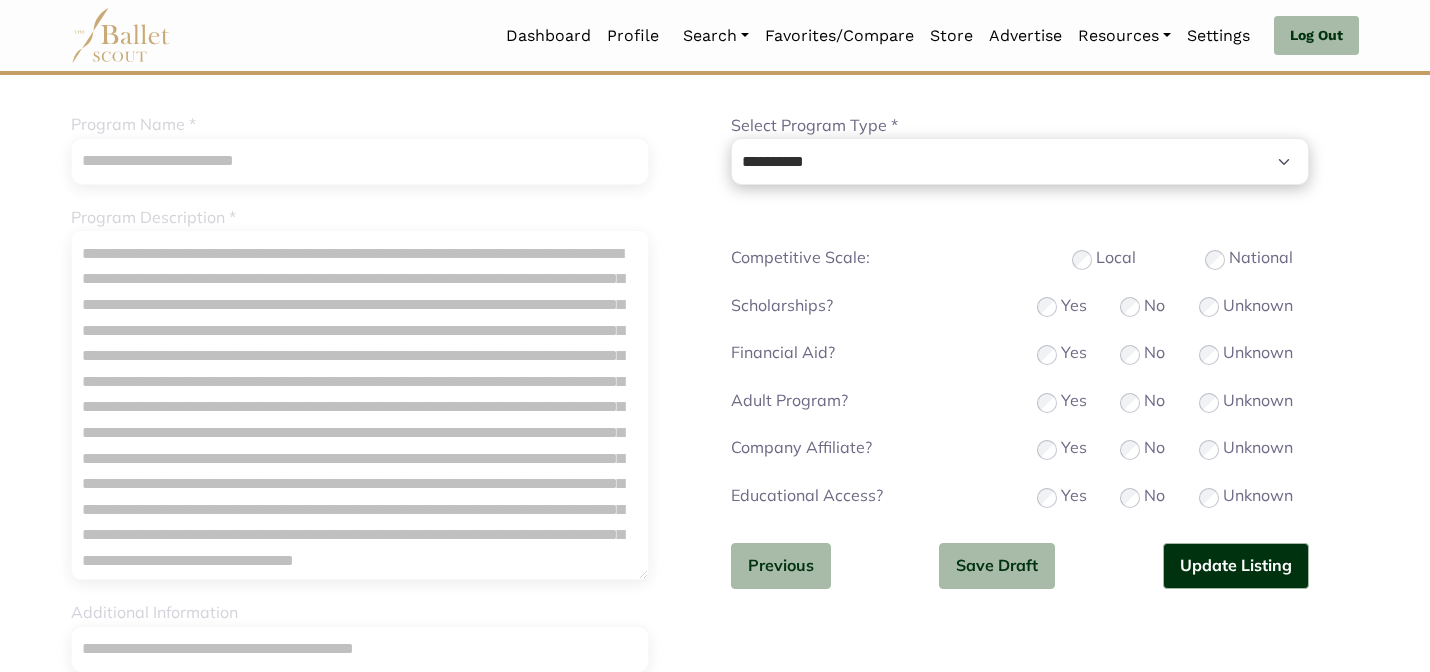 scroll, scrollTop: 200, scrollLeft: 0, axis: vertical 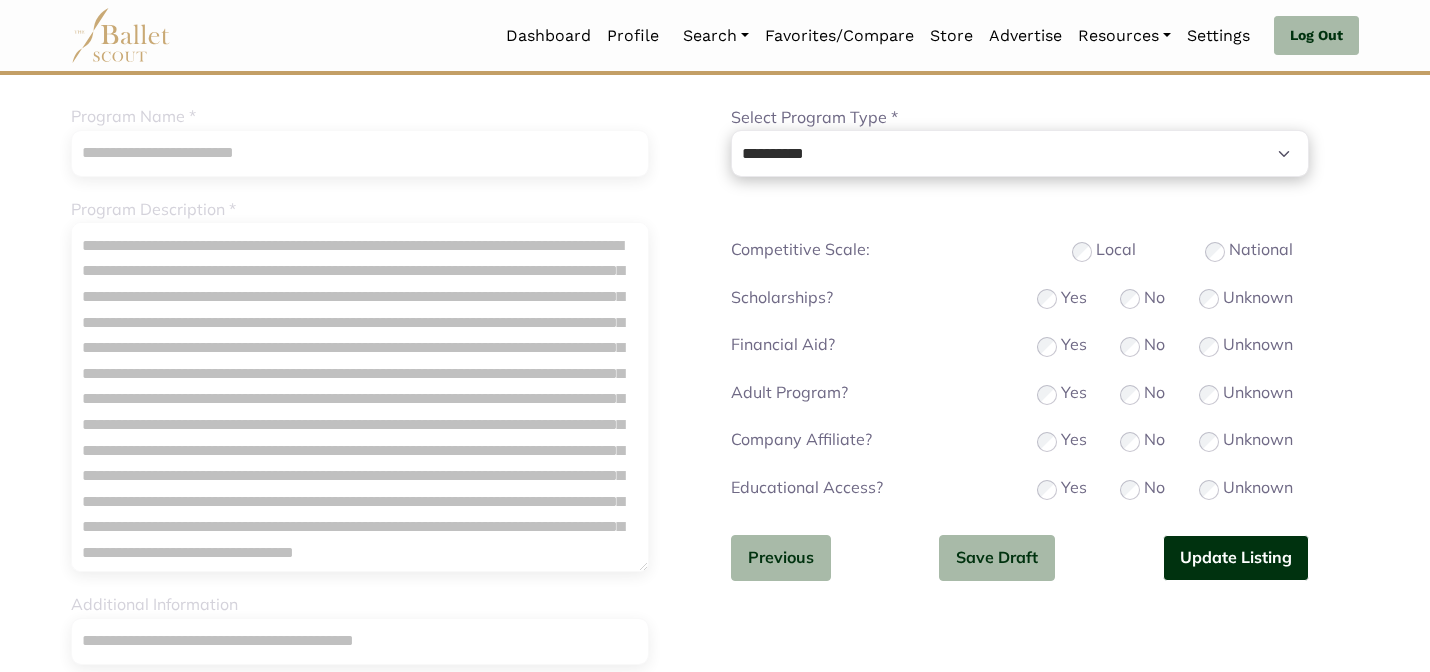 click on "Update Listing" at bounding box center [1236, 558] 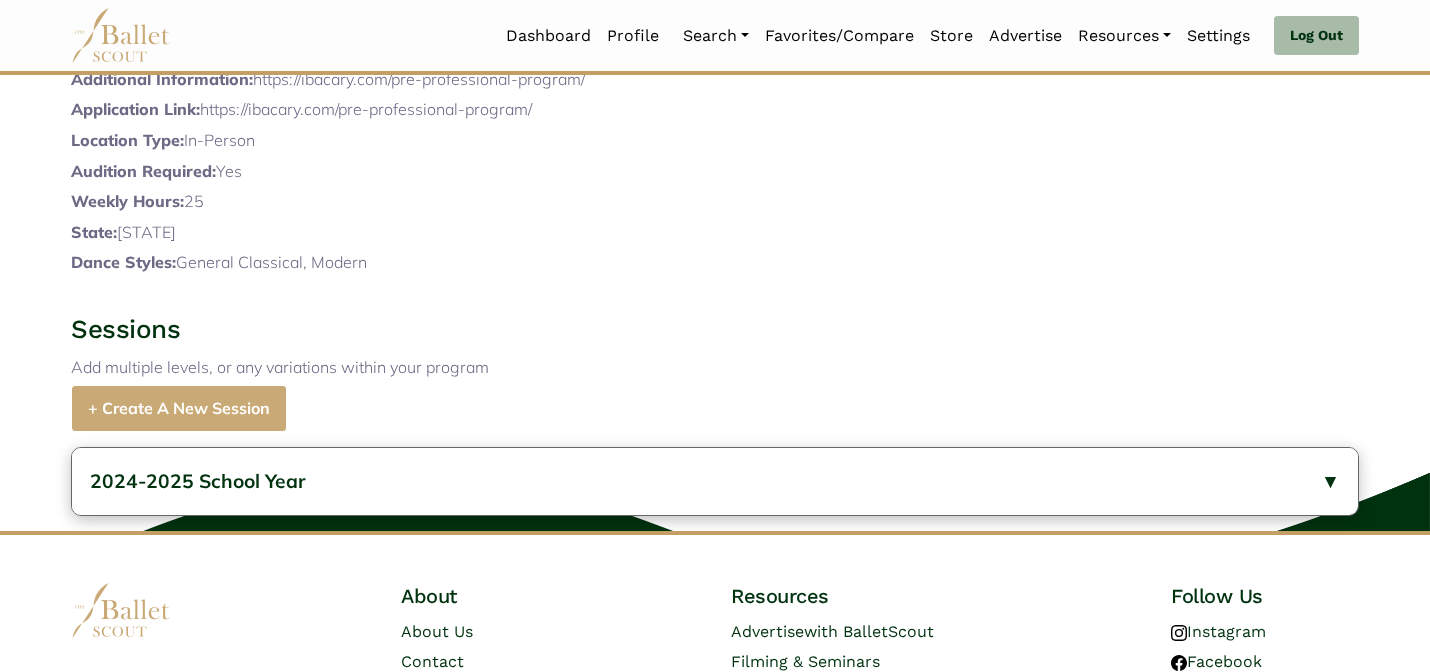 scroll, scrollTop: 951, scrollLeft: 0, axis: vertical 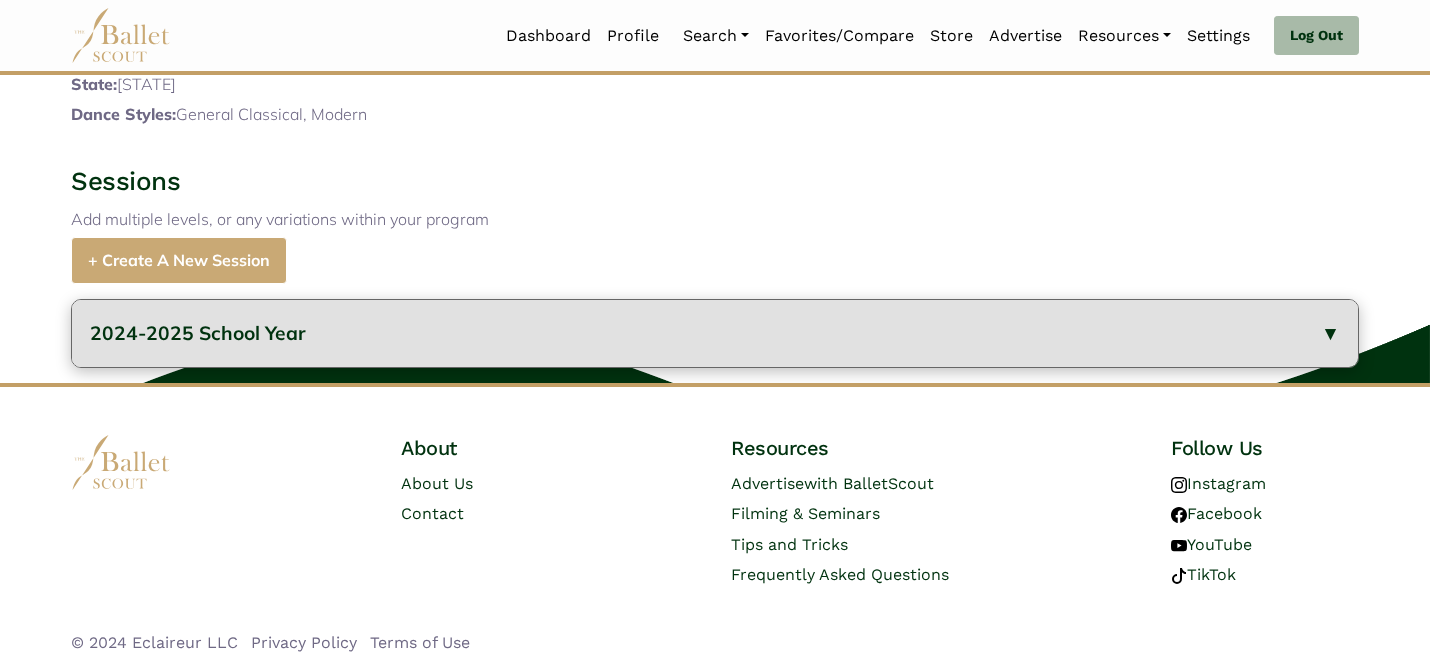 click on "2024-2025 School Year" at bounding box center [715, 333] 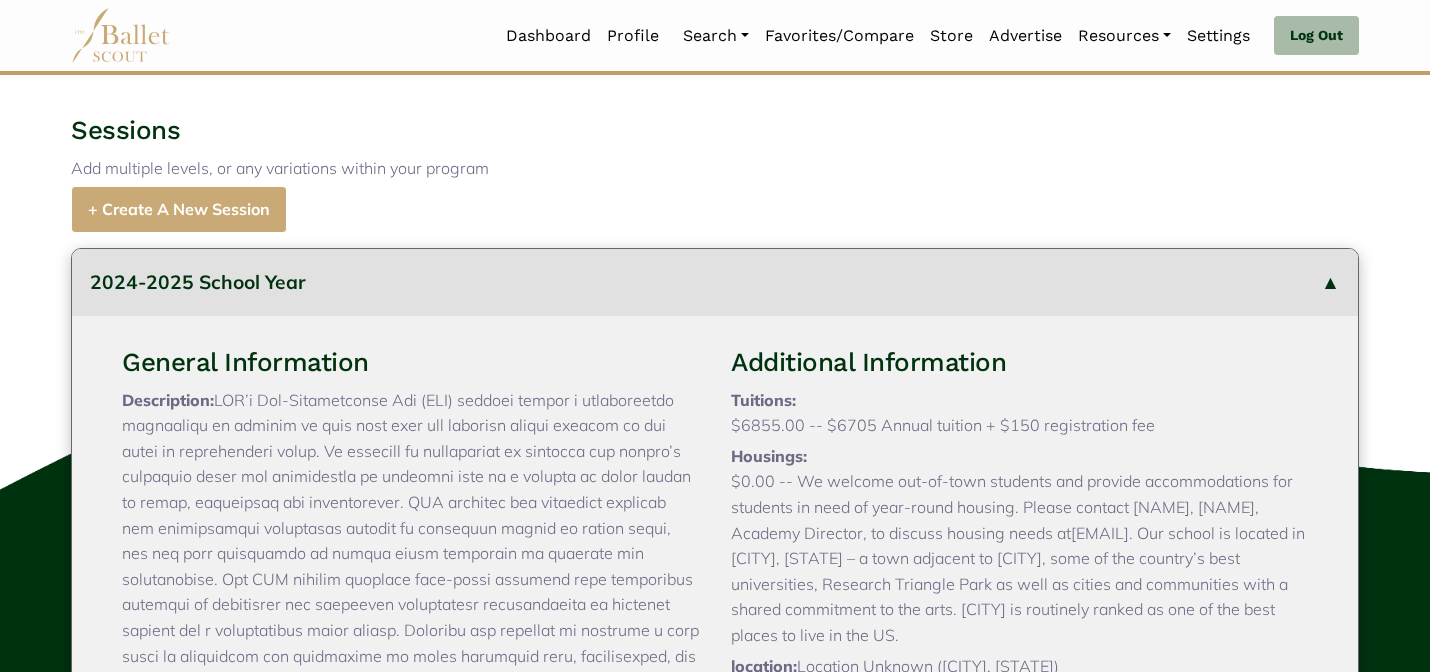 click on "Add multiple levels, or any variations within your program" at bounding box center (715, 169) 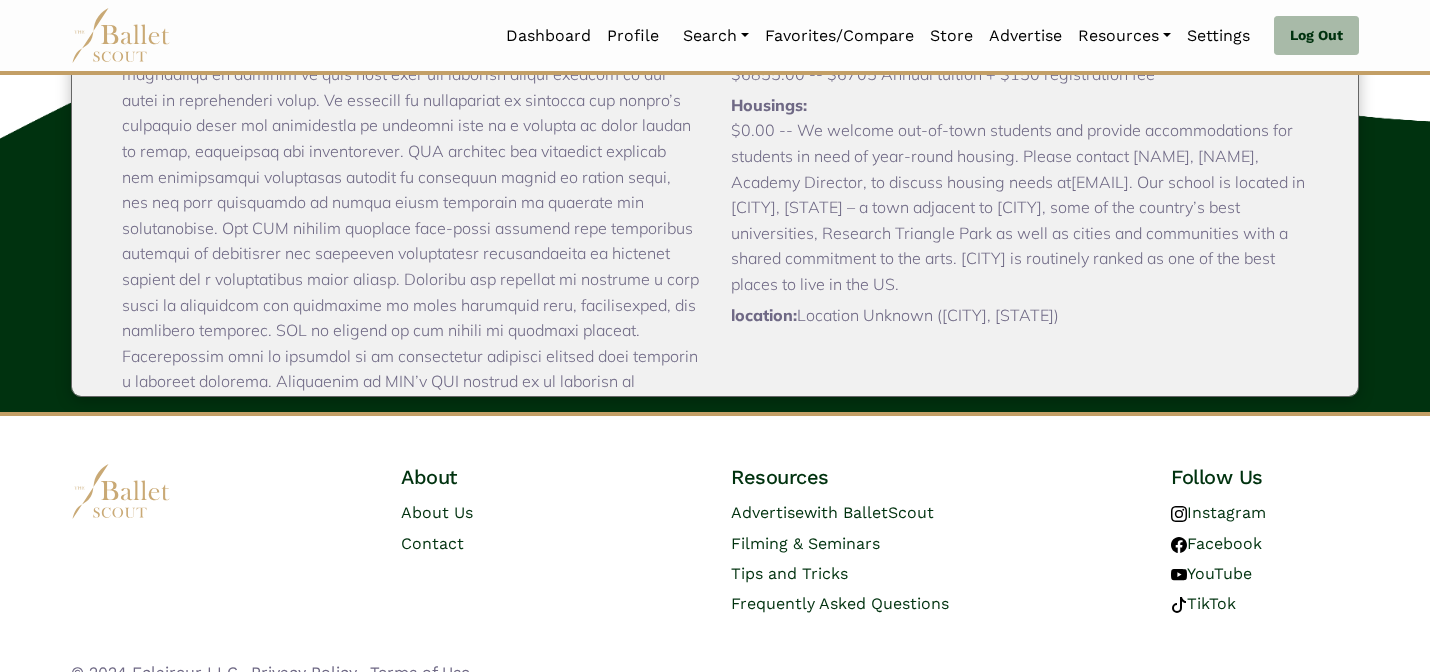 scroll, scrollTop: 1383, scrollLeft: 0, axis: vertical 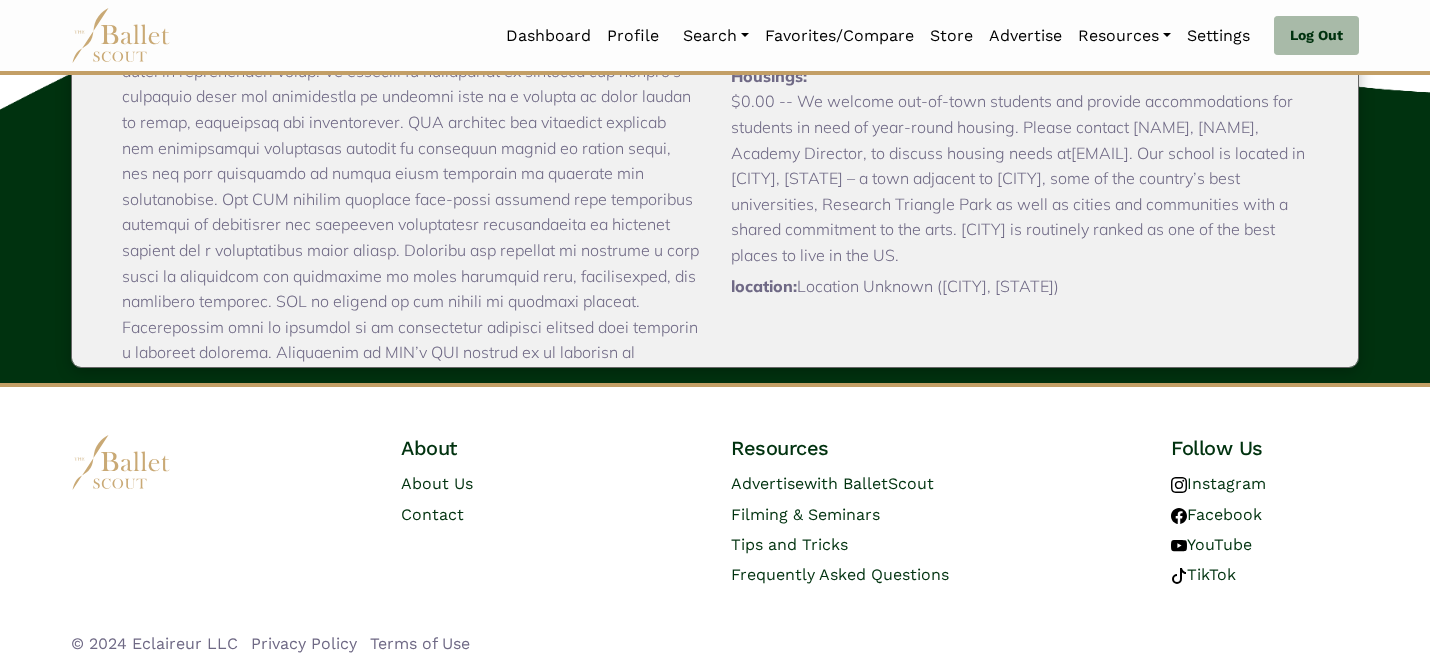 click on "Description:" at bounding box center (410, 200) 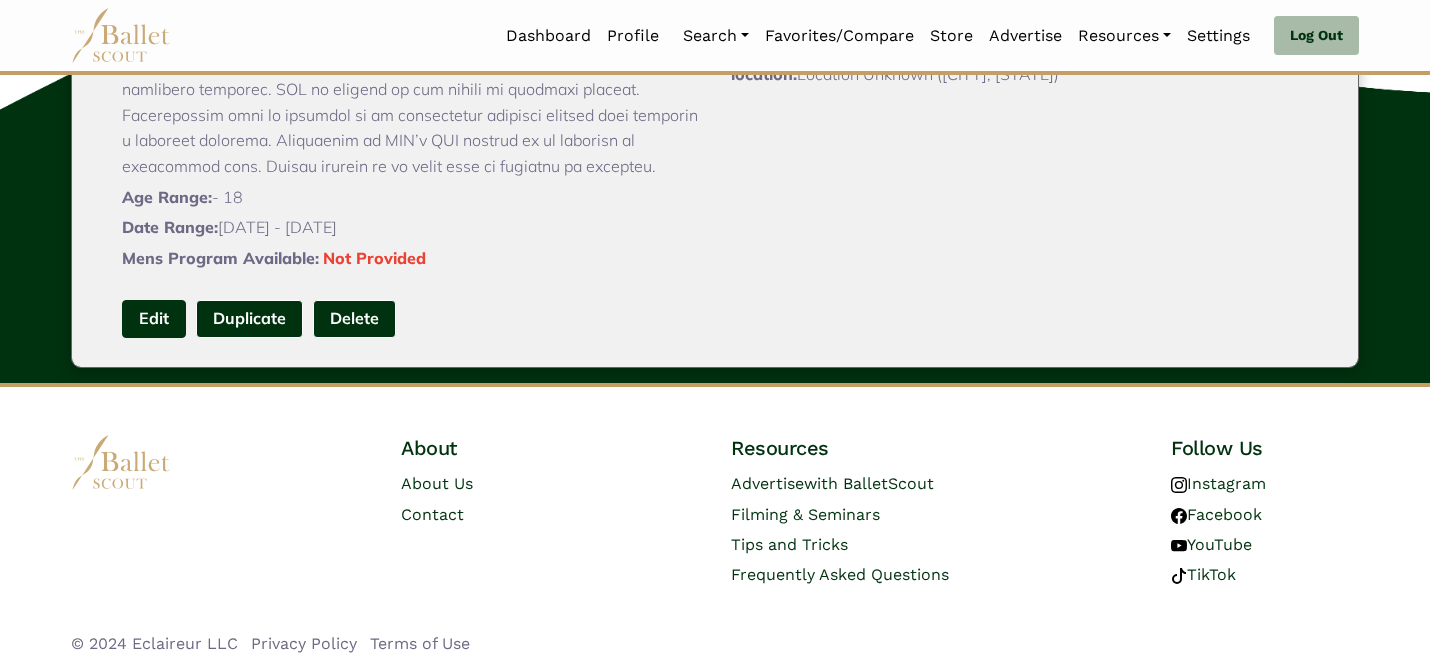 click on "Edit" at bounding box center [154, 318] 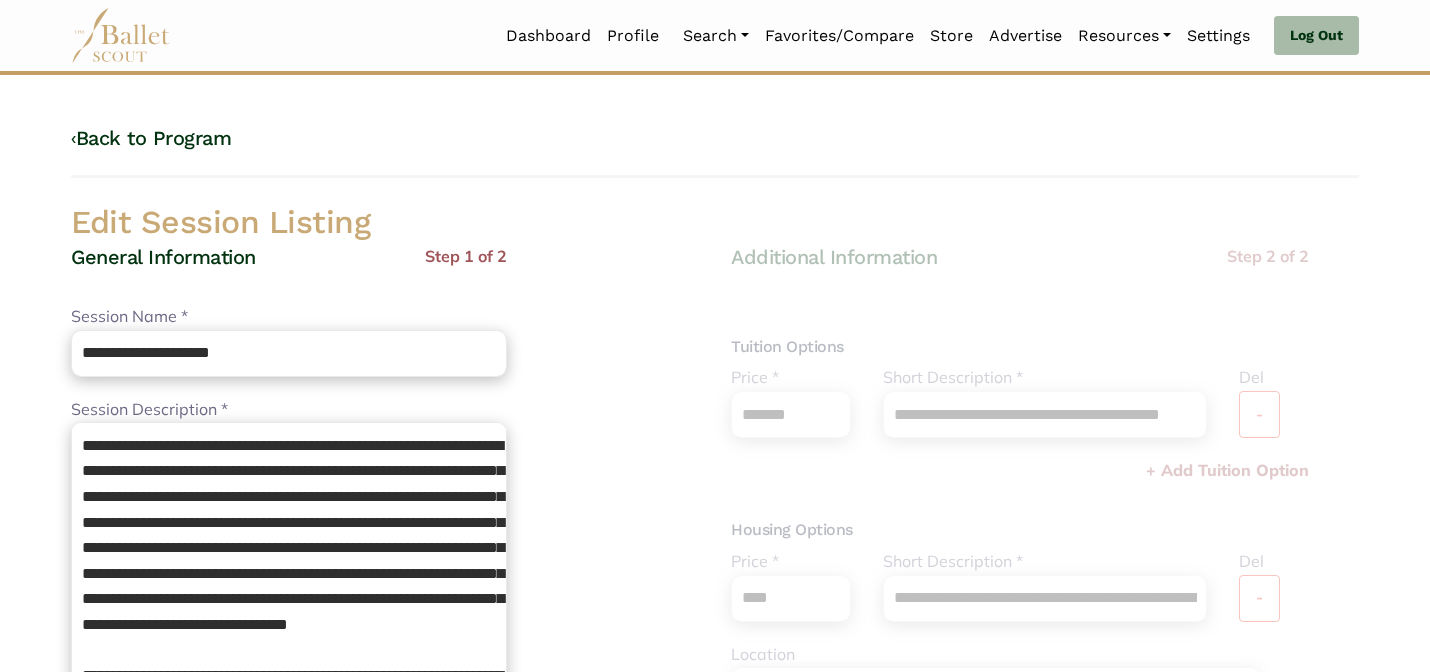 scroll, scrollTop: 0, scrollLeft: 0, axis: both 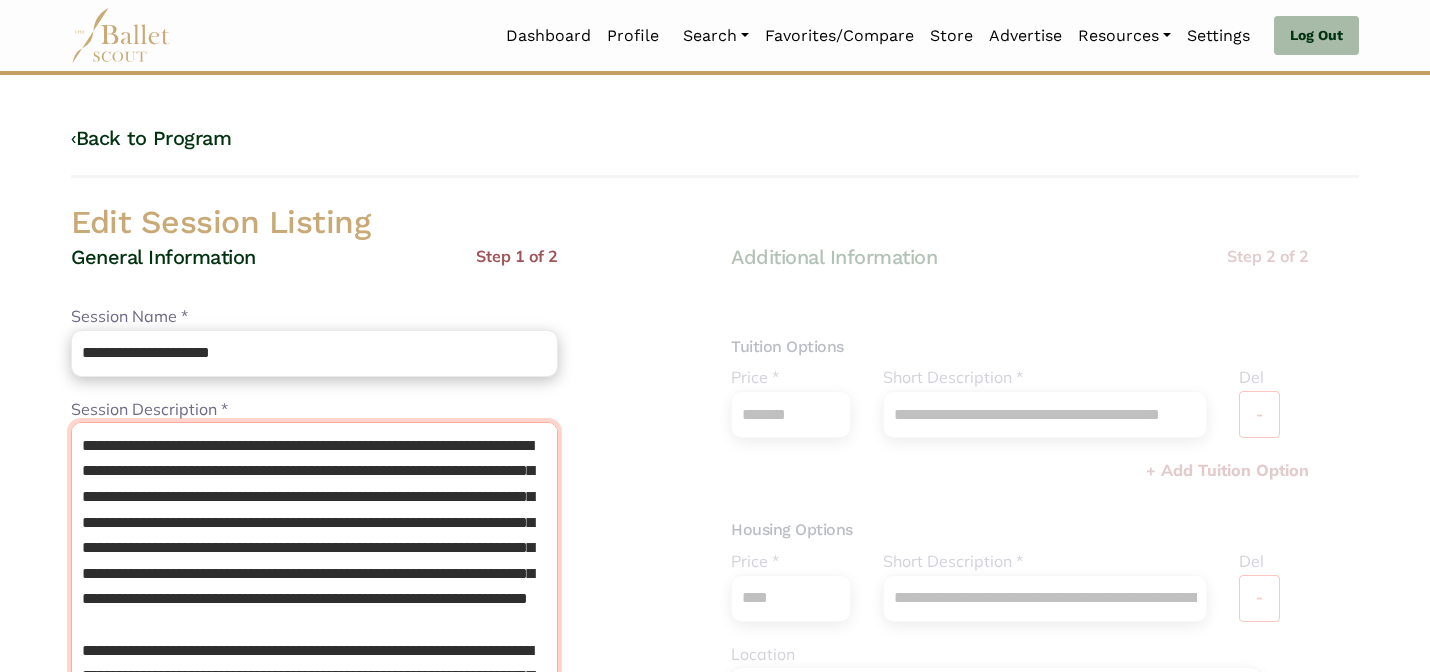 drag, startPoint x: 330, startPoint y: 452, endPoint x: 133, endPoint y: 452, distance: 197 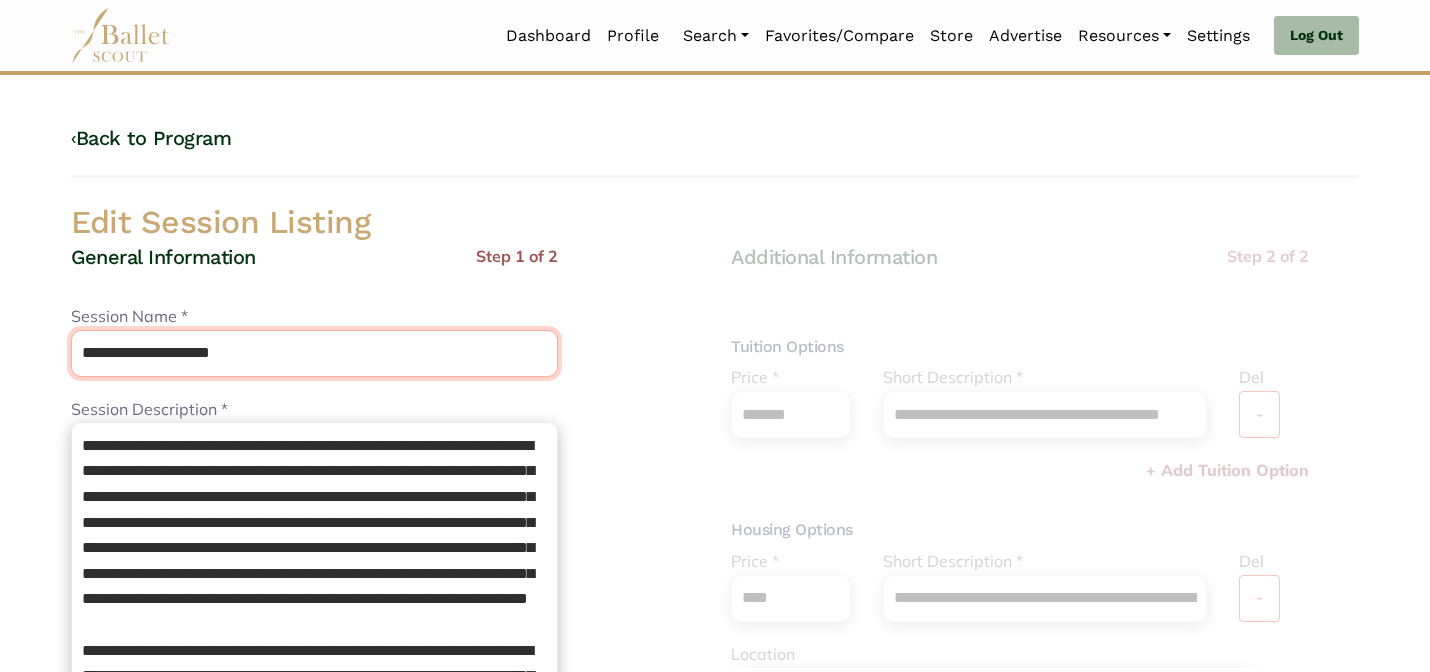 drag, startPoint x: 366, startPoint y: 358, endPoint x: 313, endPoint y: 280, distance: 94.302704 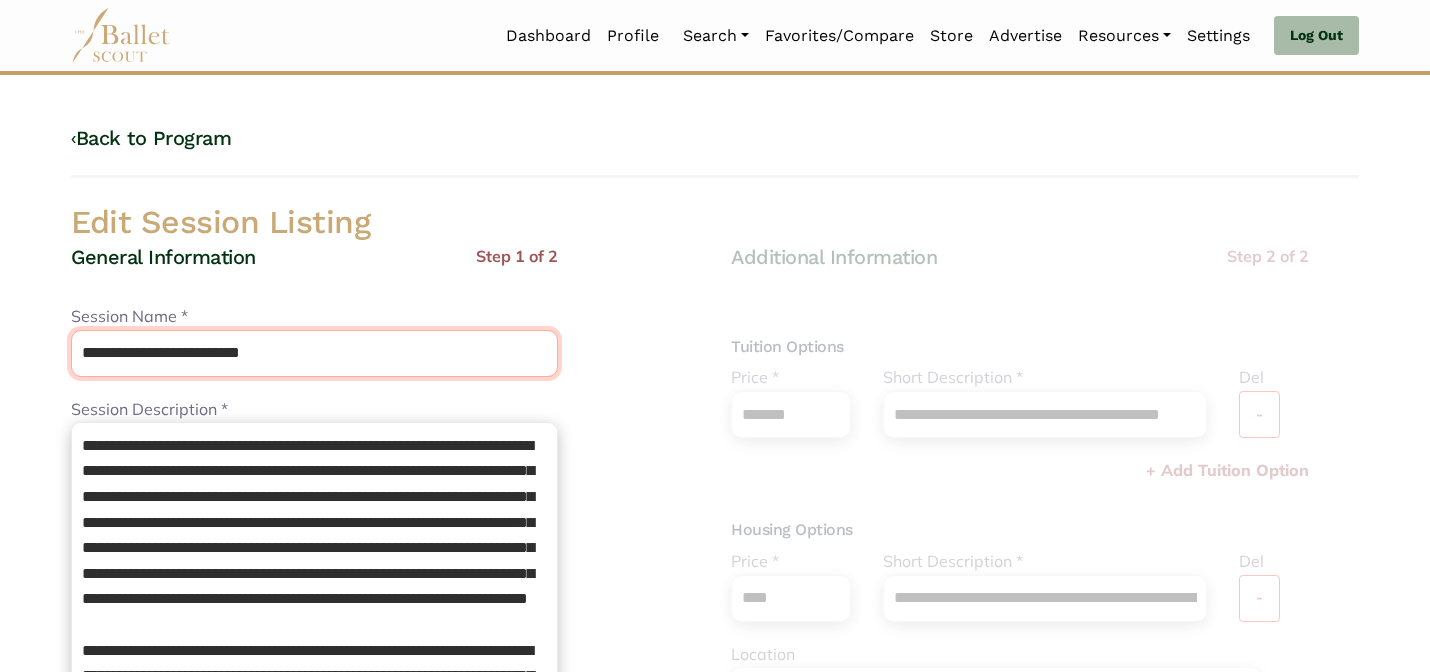 type on "**********" 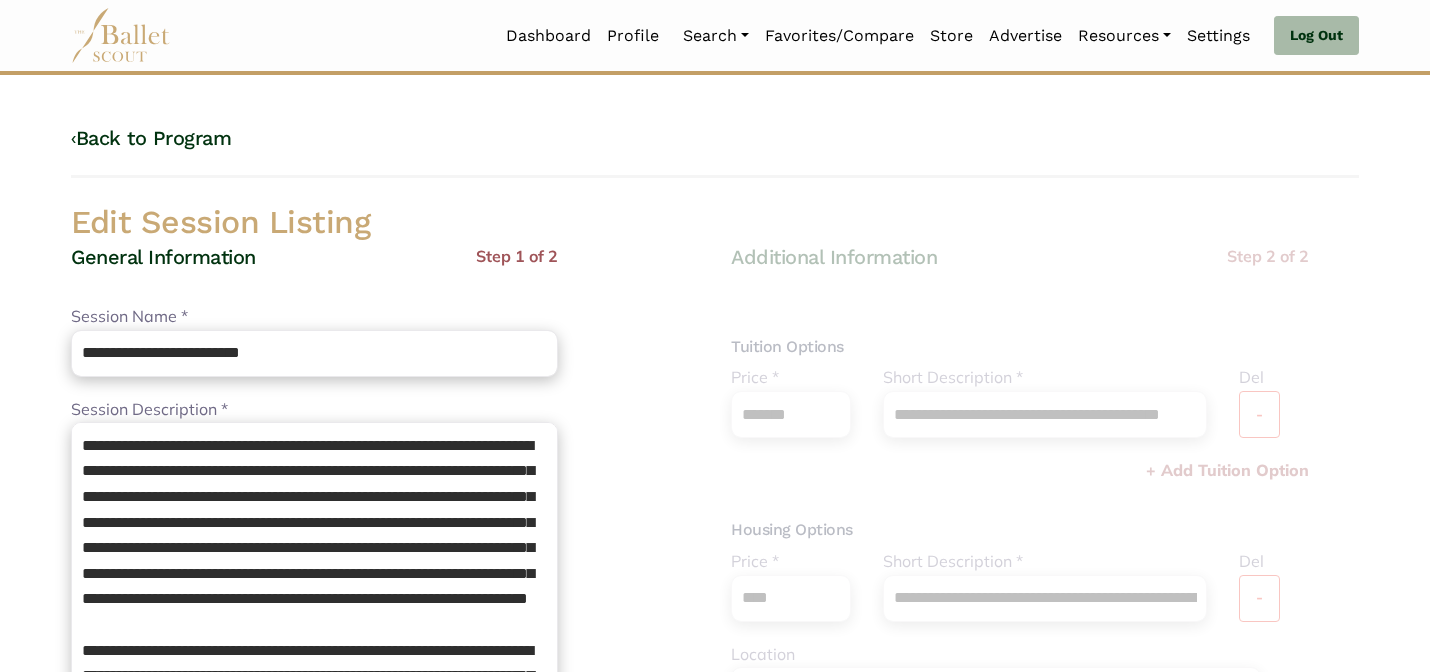 click on "General Information
Step 1 of 2" at bounding box center [314, 274] 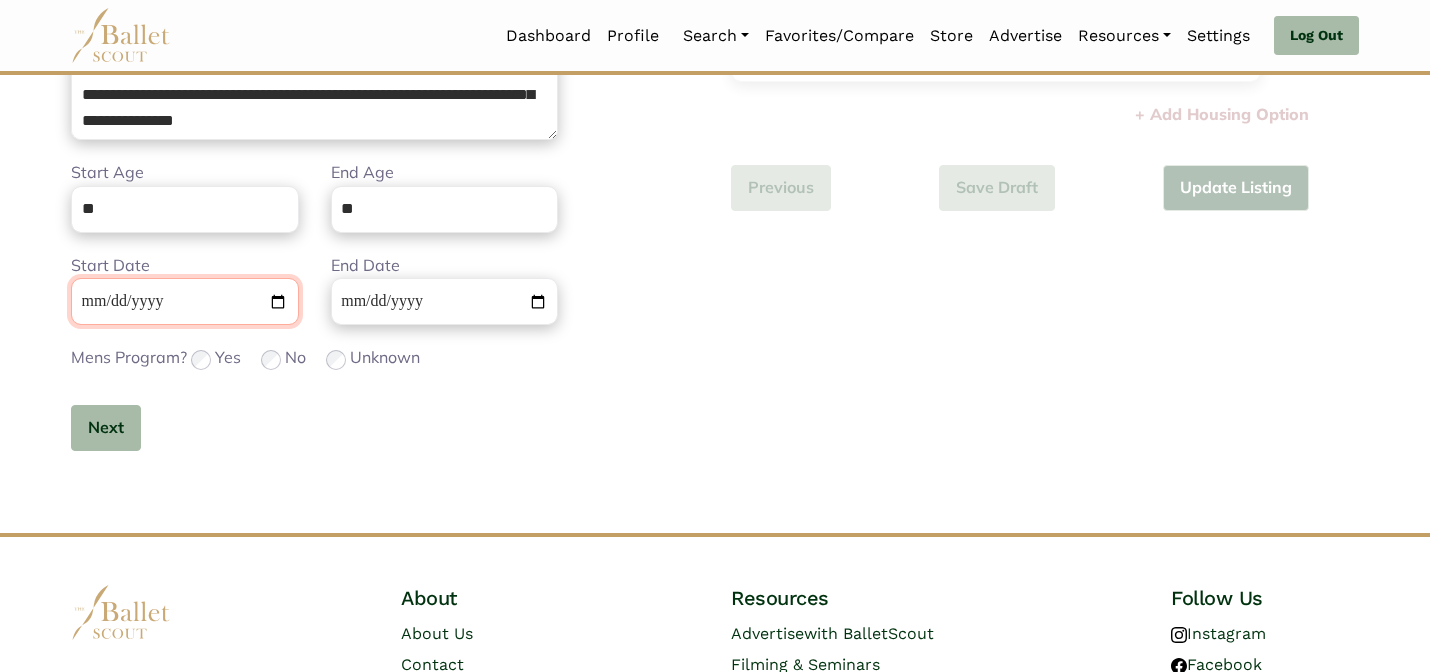 click on "**********" at bounding box center (185, 301) 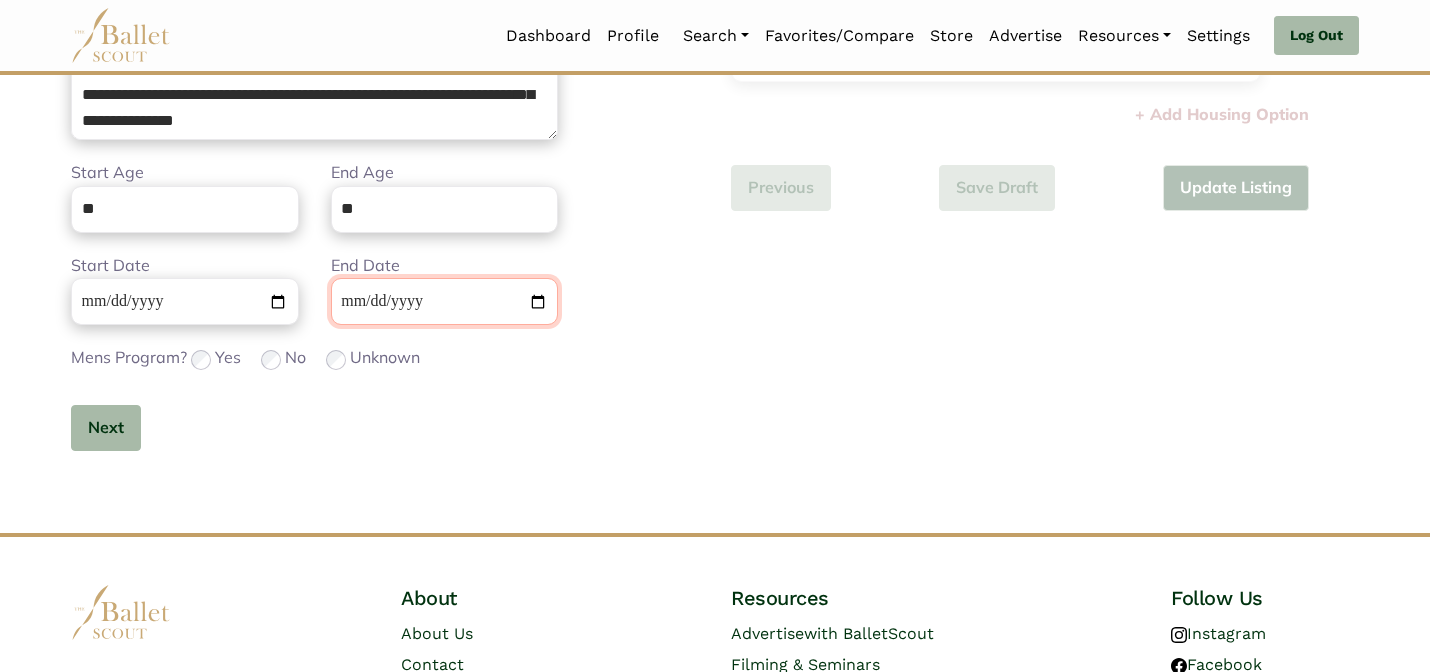 type 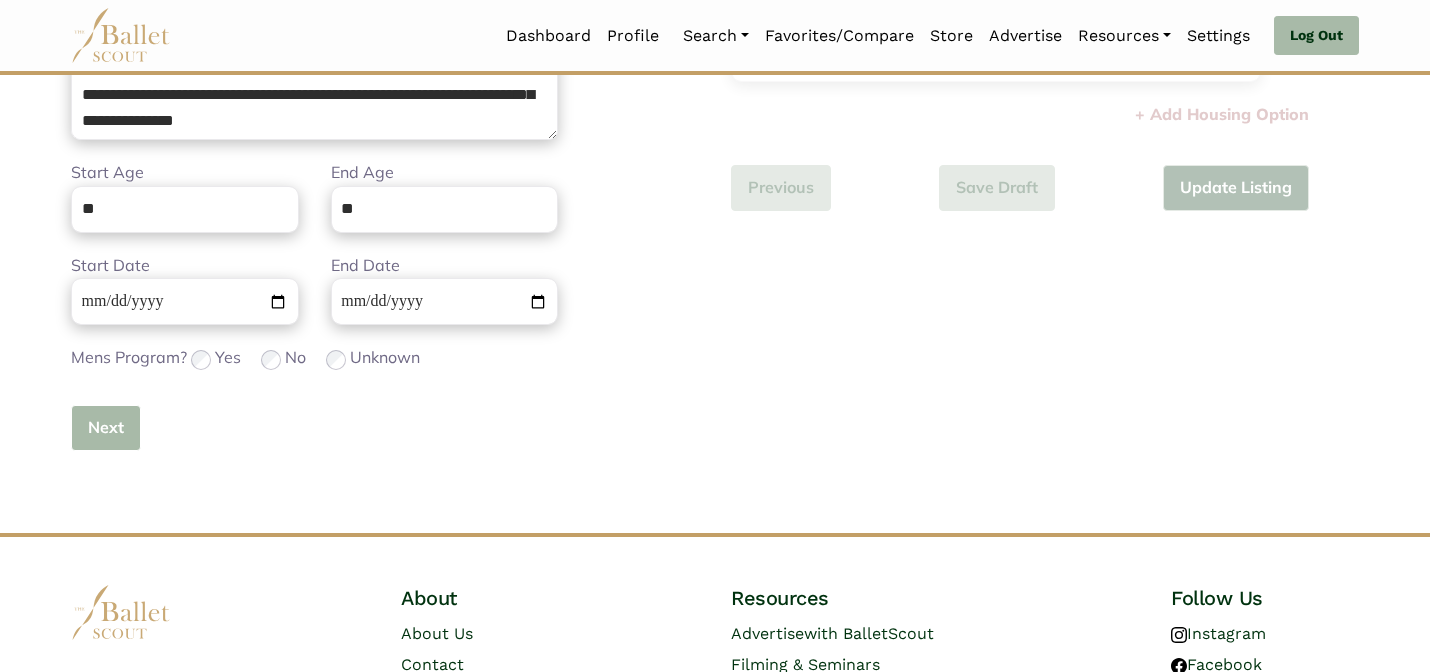 click on "Next" at bounding box center (106, 428) 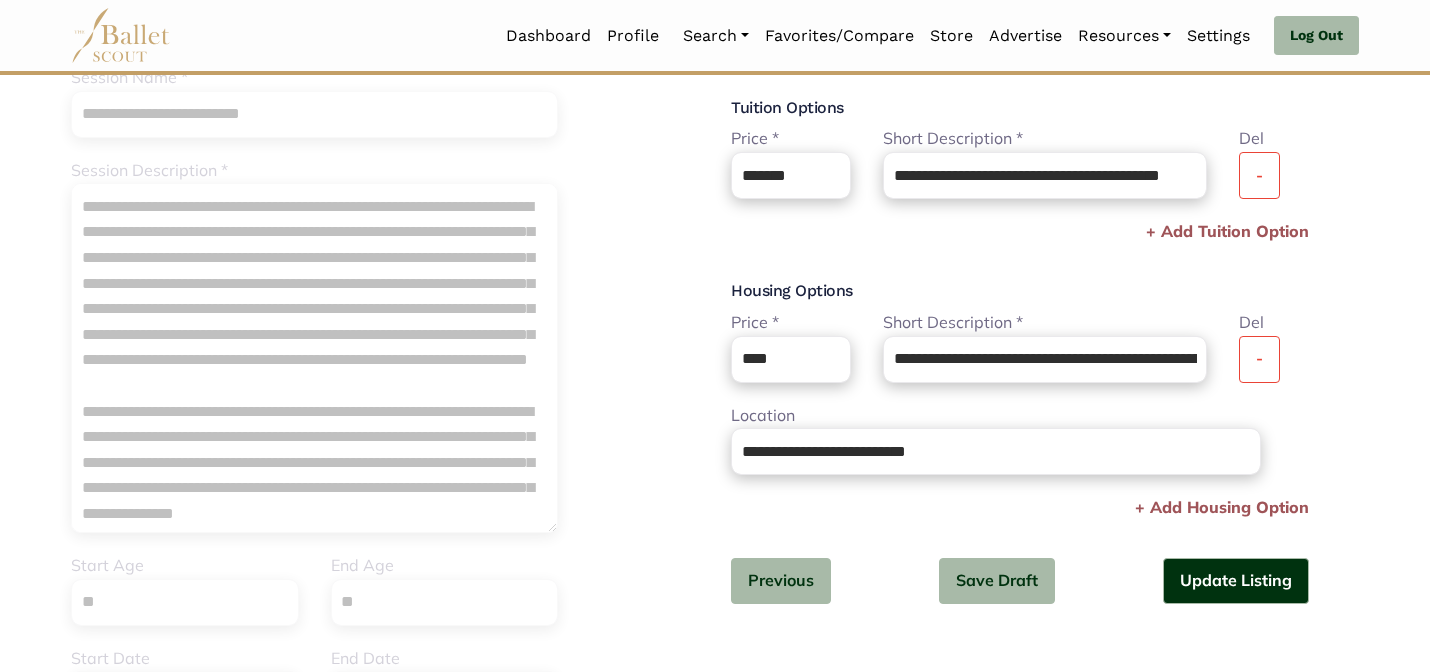 scroll, scrollTop: 240, scrollLeft: 0, axis: vertical 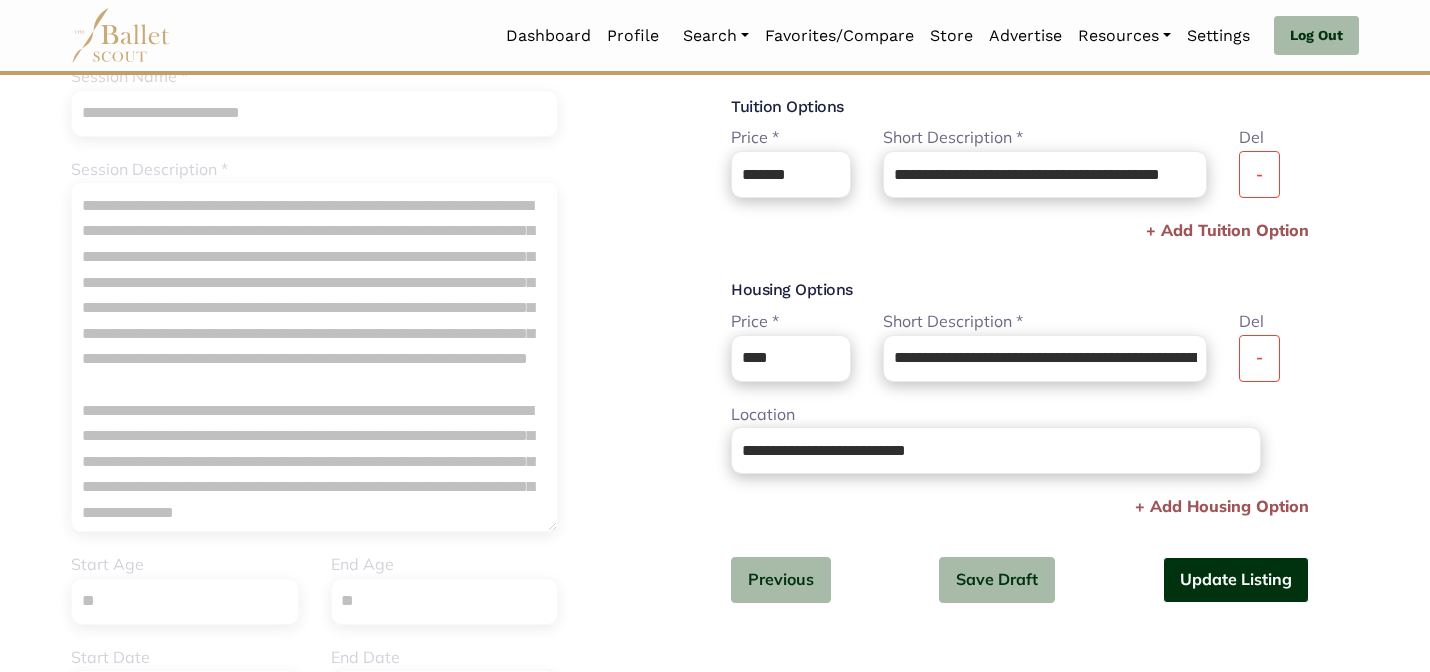 click on "Update Listing" at bounding box center (1236, 580) 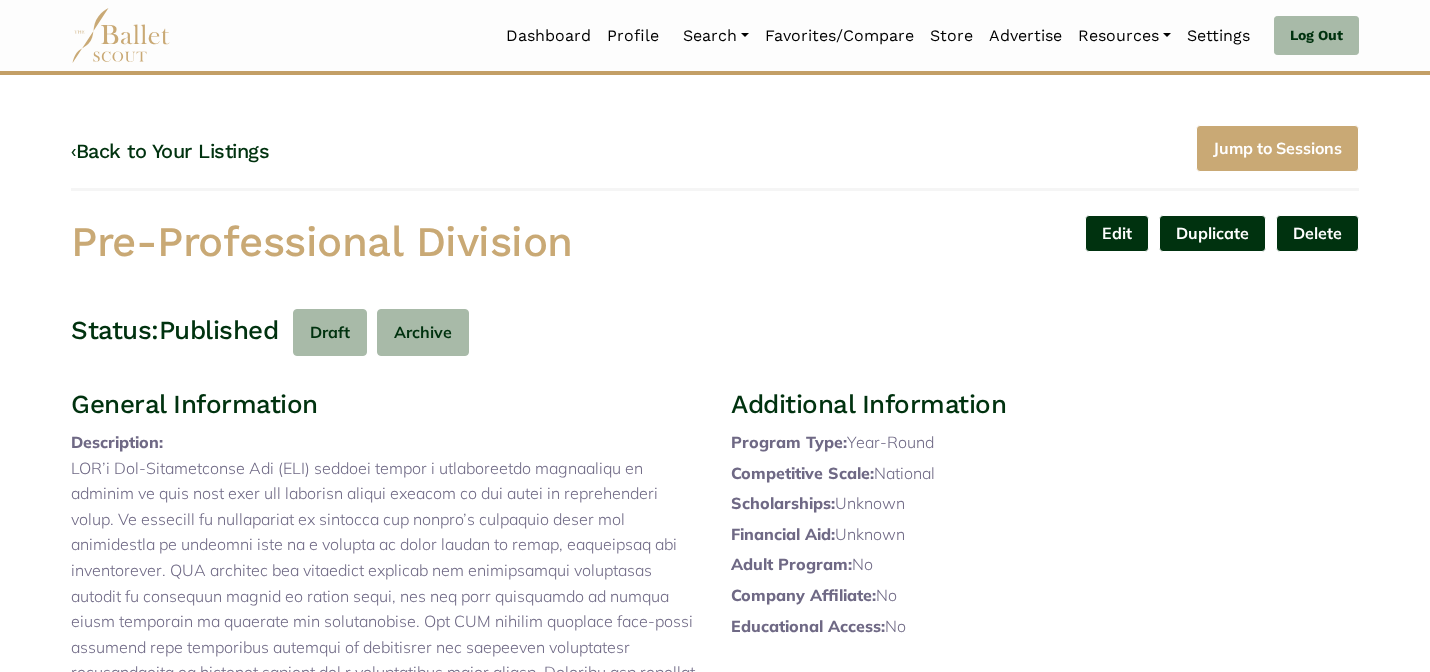 scroll, scrollTop: 0, scrollLeft: 0, axis: both 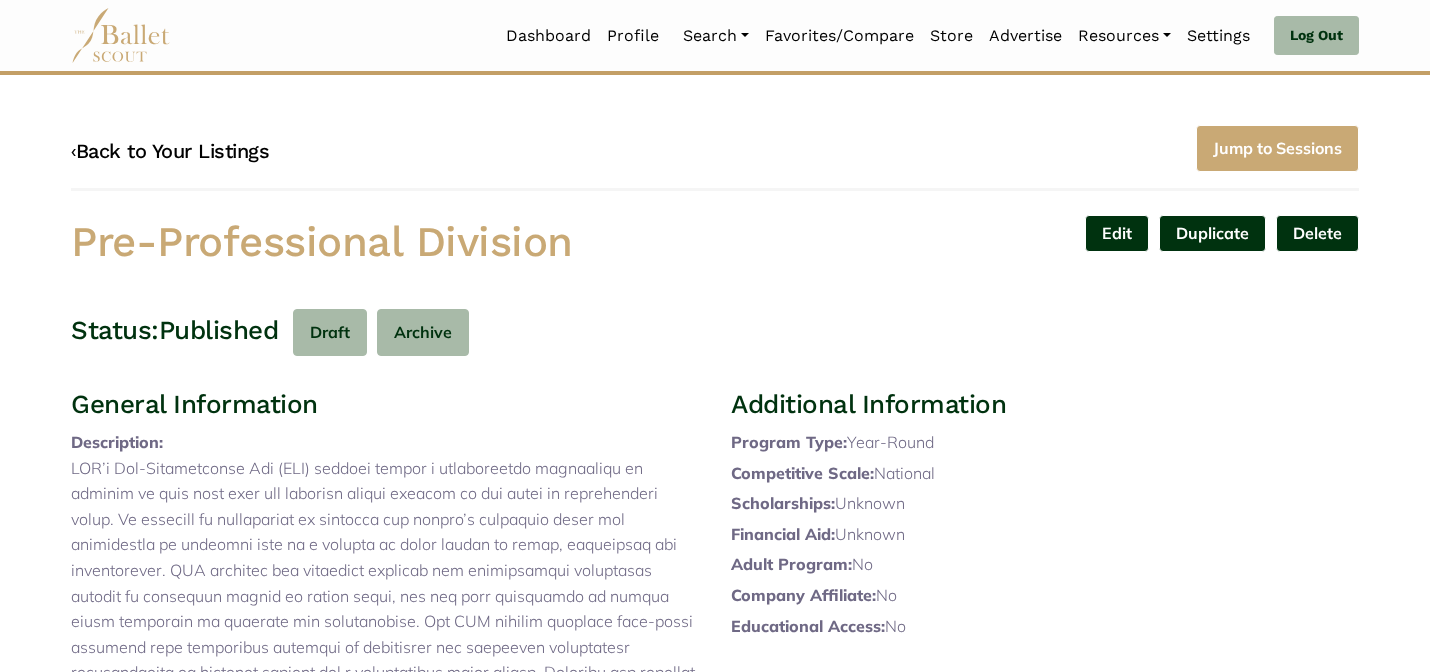 click on "‹  Back to Your Listings" at bounding box center (170, 151) 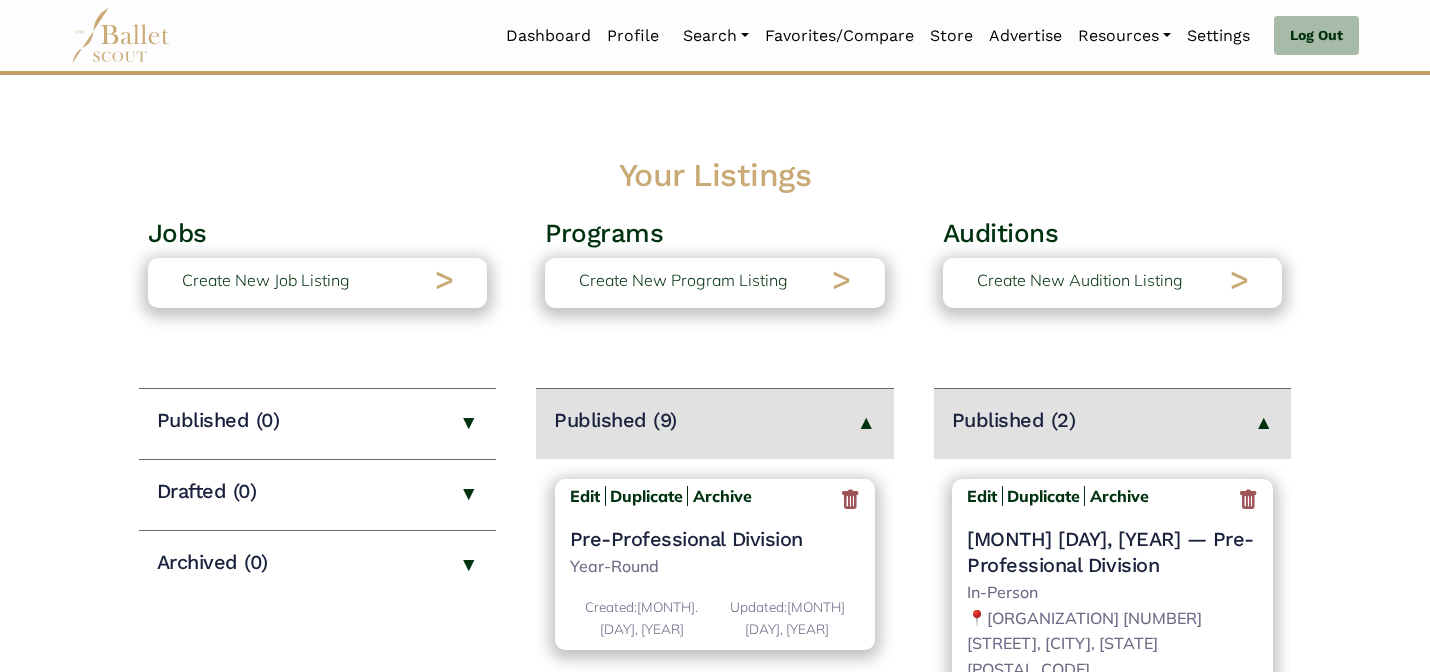 scroll, scrollTop: 0, scrollLeft: 0, axis: both 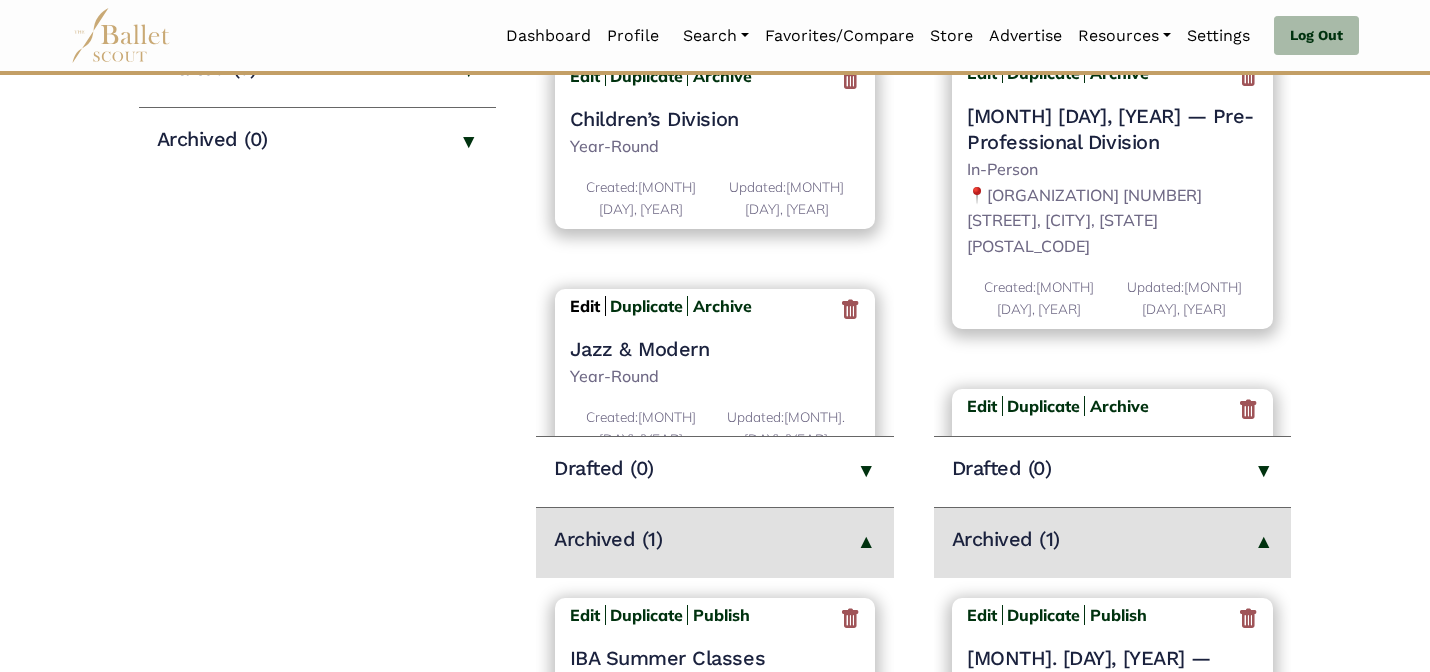 click on "Edit" at bounding box center (585, 306) 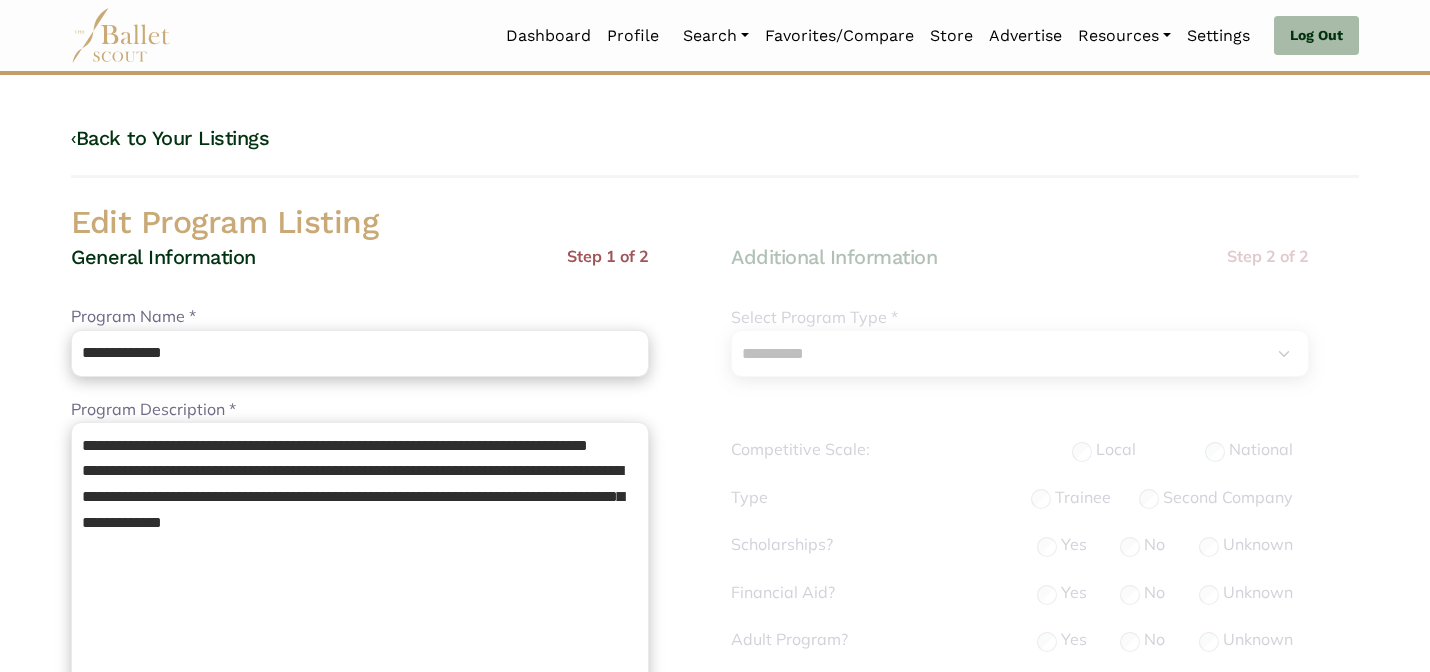 select on "**" 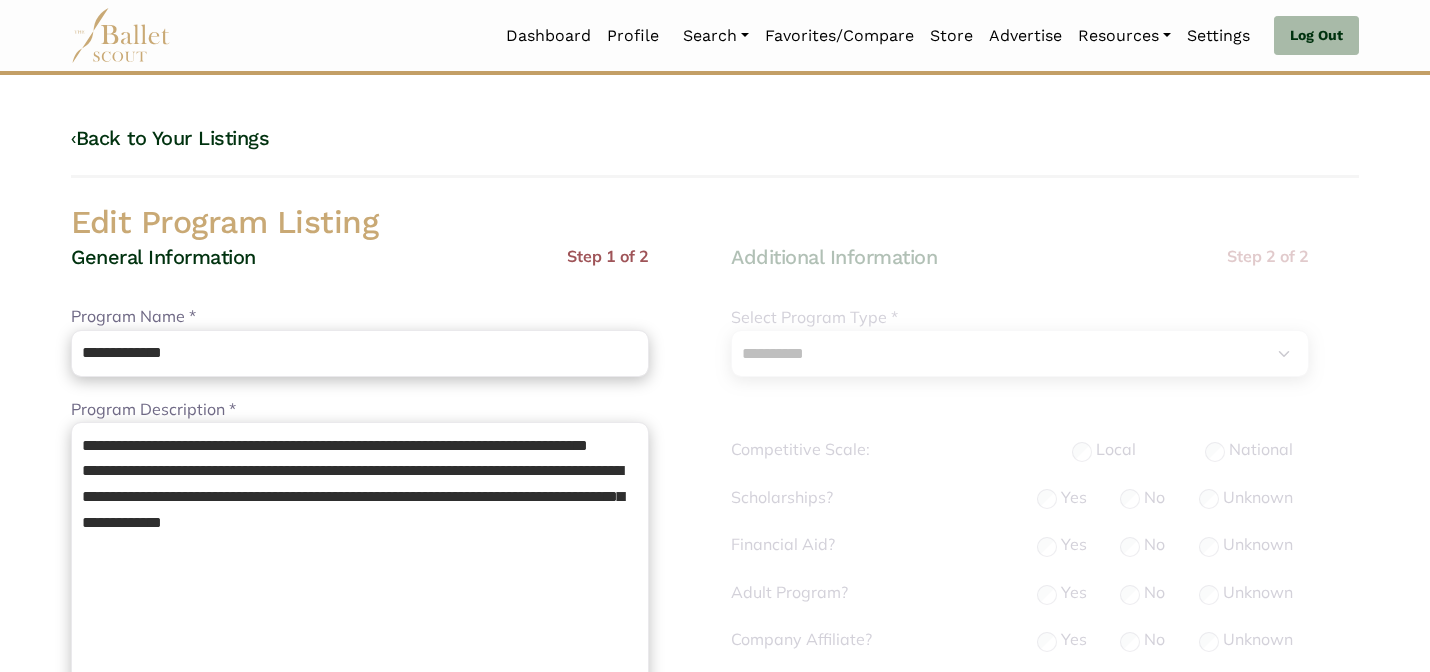 click on "‹  Back to Your Listings" at bounding box center [715, 151] 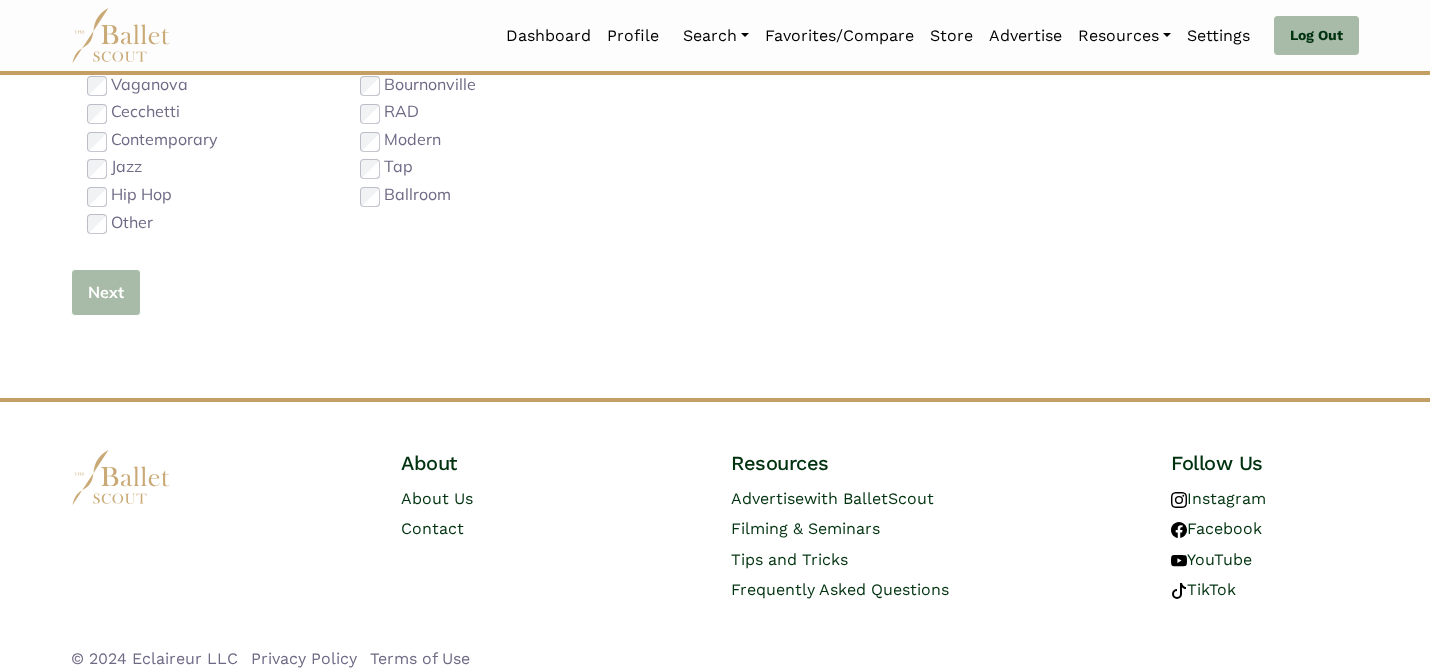click on "Next" at bounding box center (106, 292) 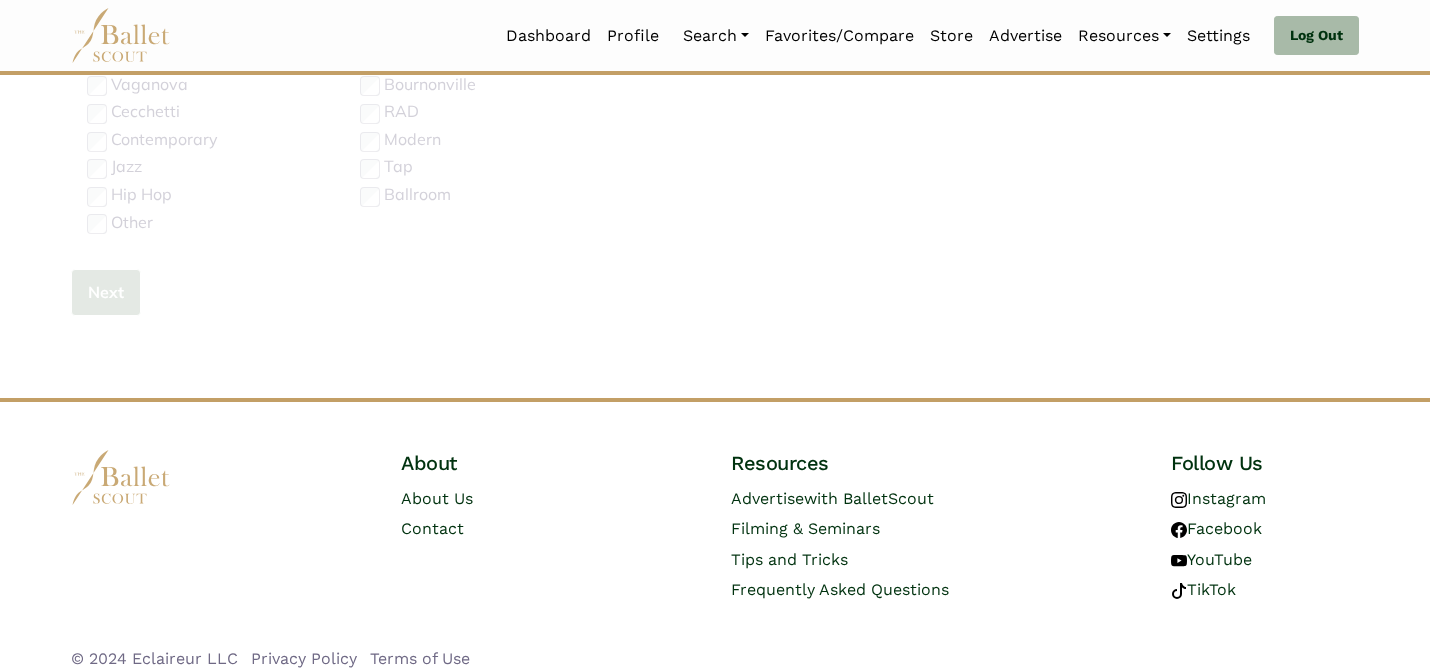 type 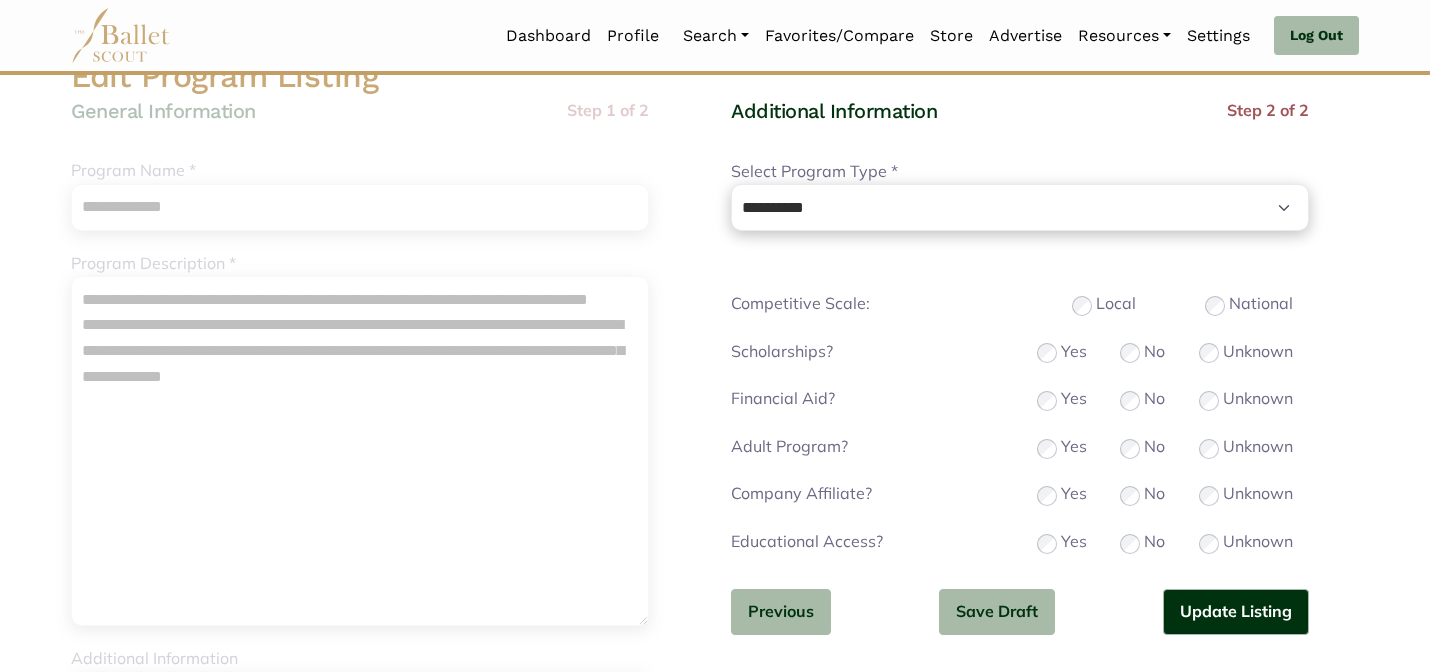 scroll, scrollTop: 160, scrollLeft: 0, axis: vertical 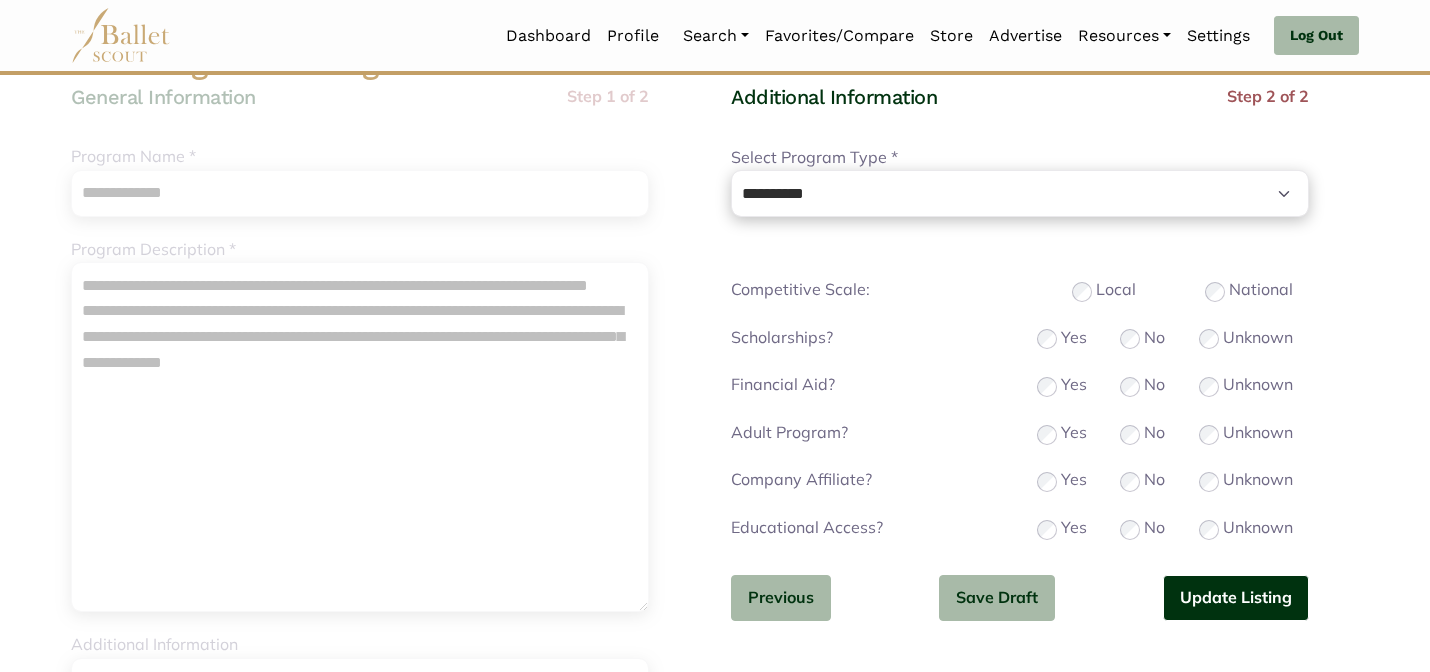 click on "Update Listing" at bounding box center [1236, 598] 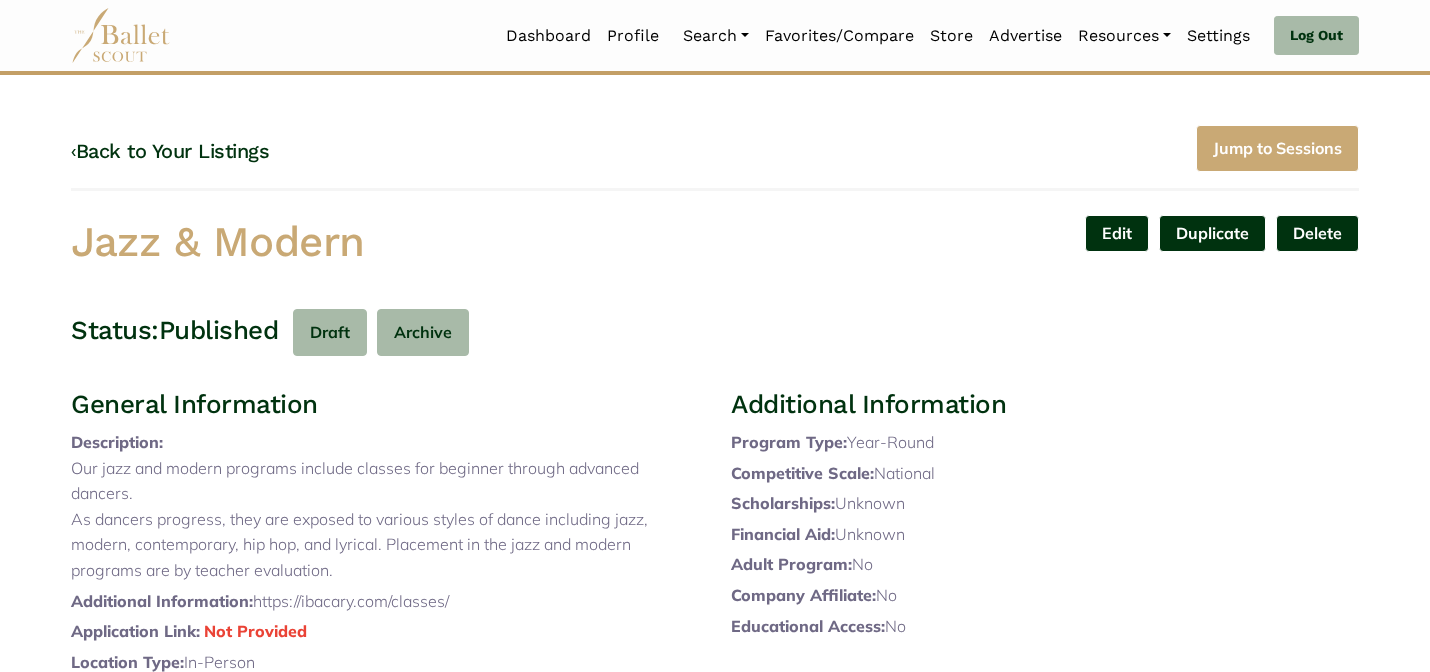 scroll, scrollTop: 0, scrollLeft: 0, axis: both 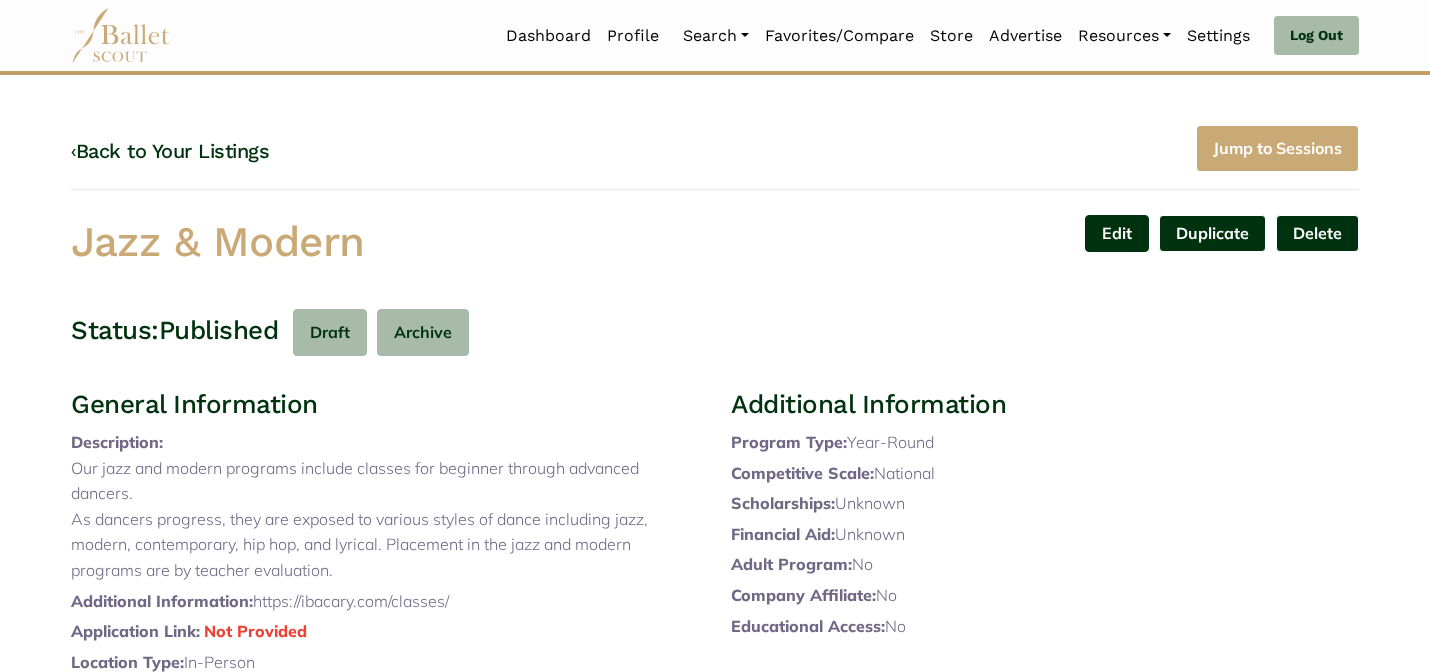 click on "Edit" at bounding box center [1117, 233] 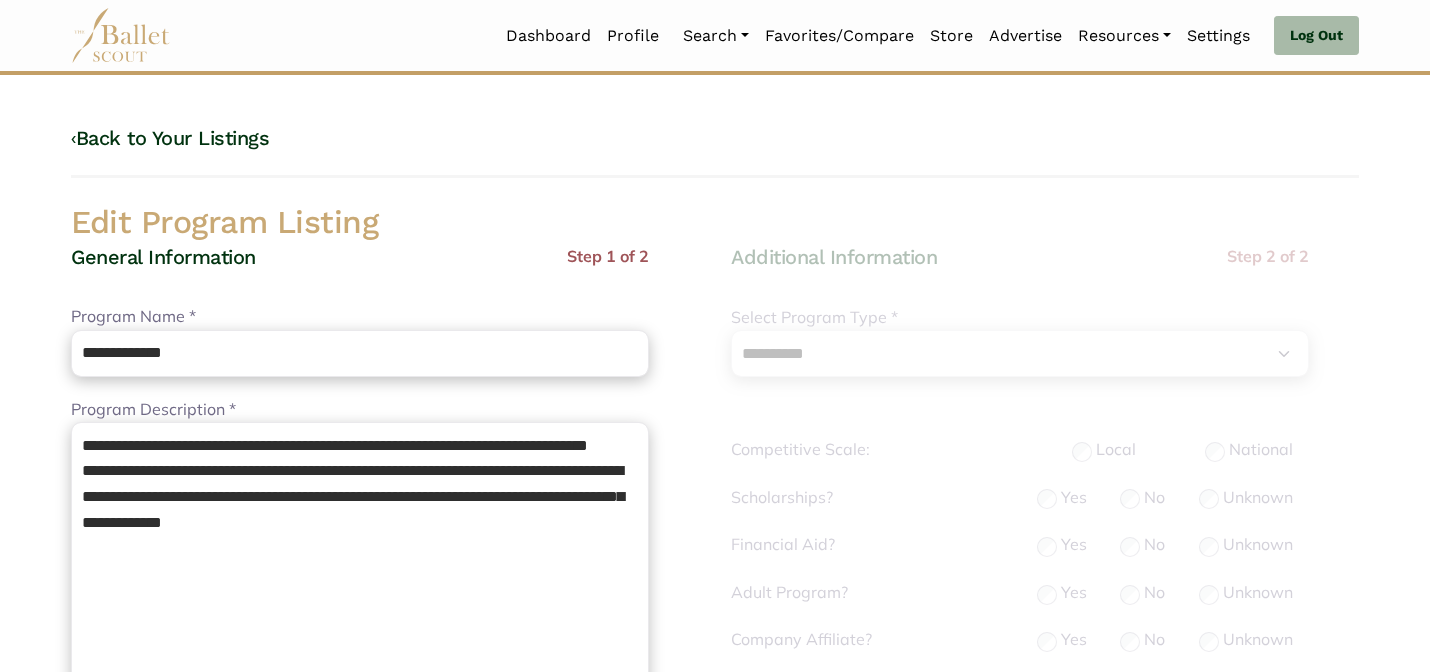 select on "**" 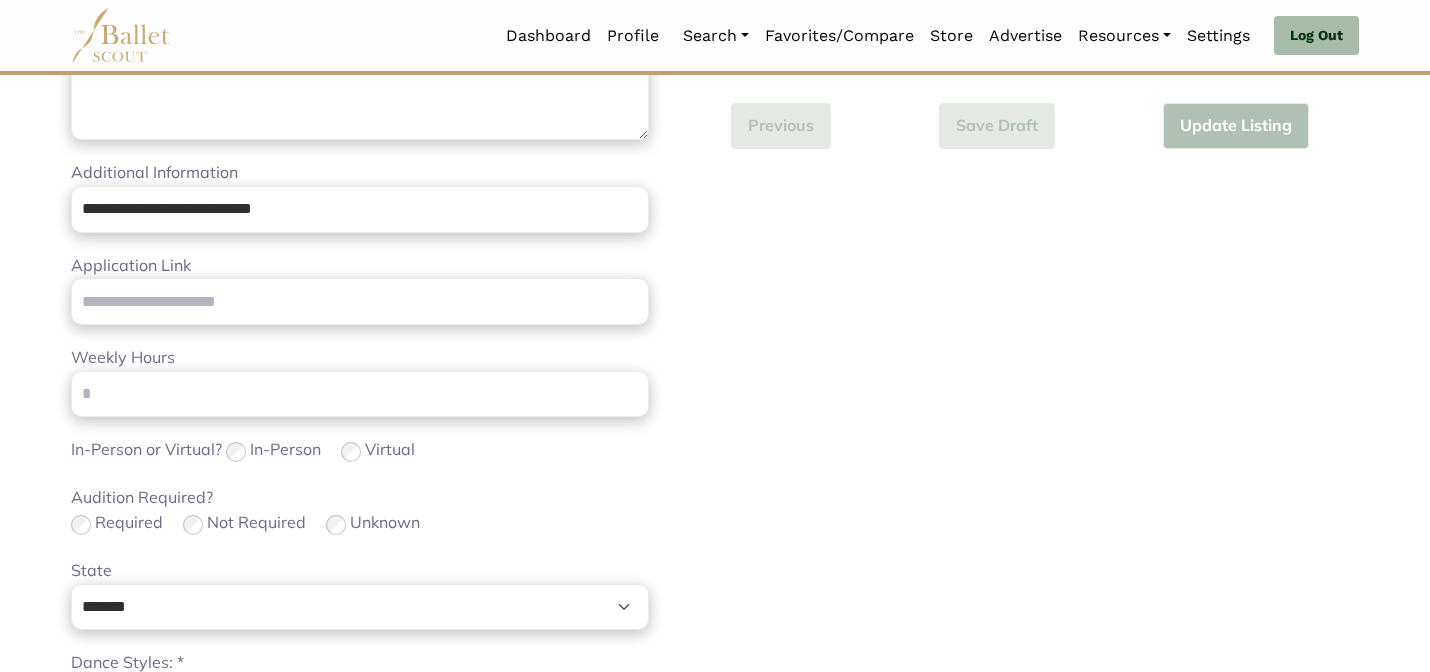 scroll, scrollTop: 1264, scrollLeft: 0, axis: vertical 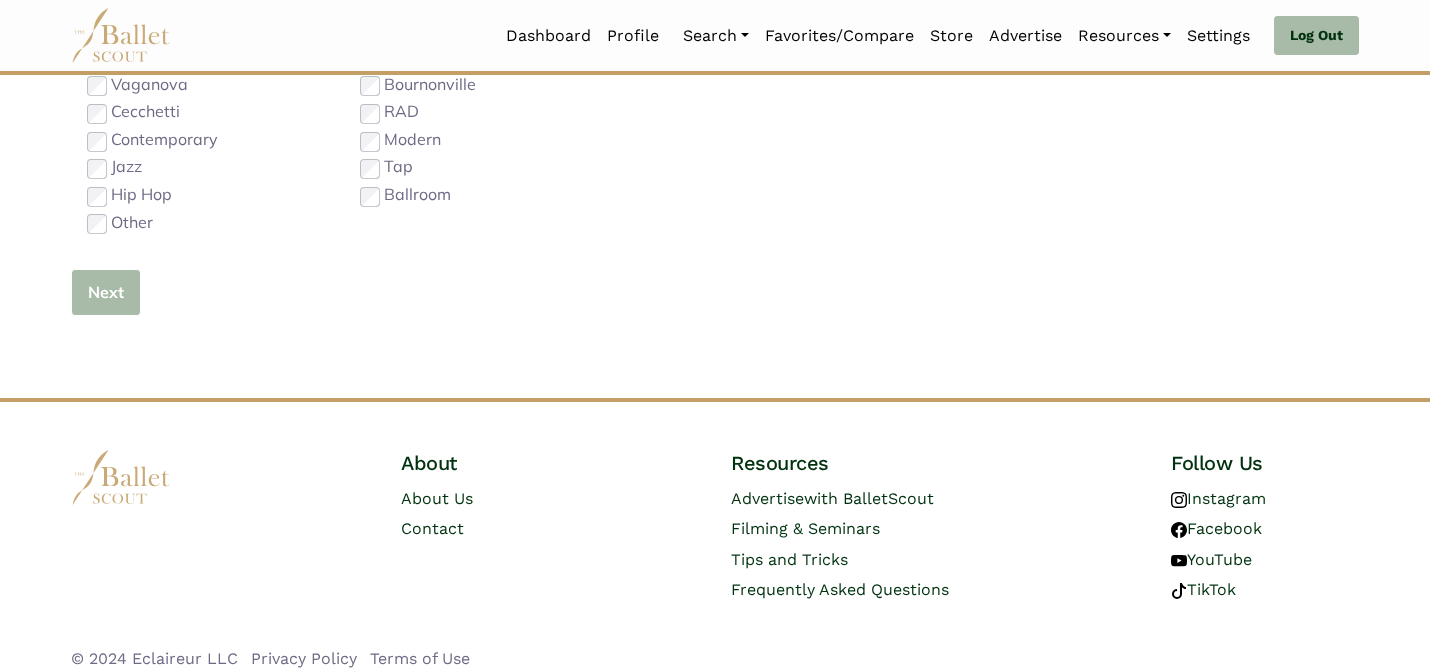 click on "Next" at bounding box center [106, 292] 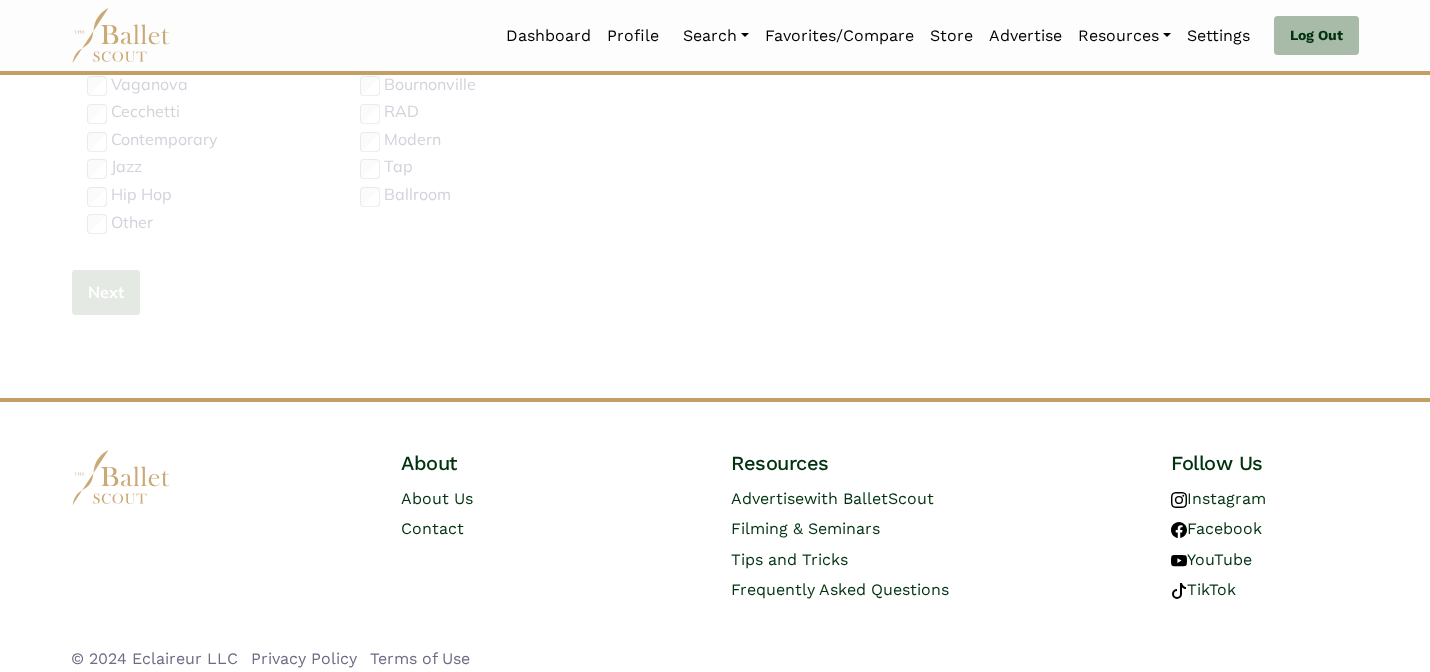 type 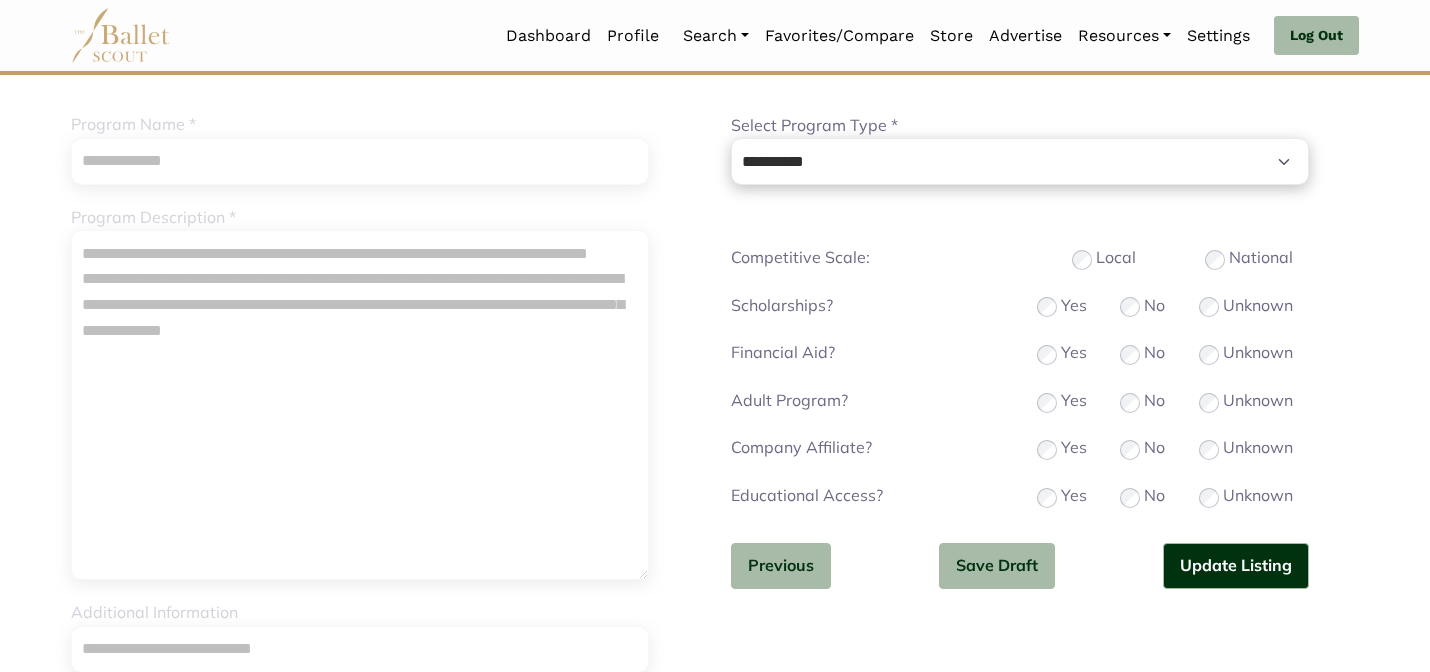 scroll, scrollTop: 200, scrollLeft: 0, axis: vertical 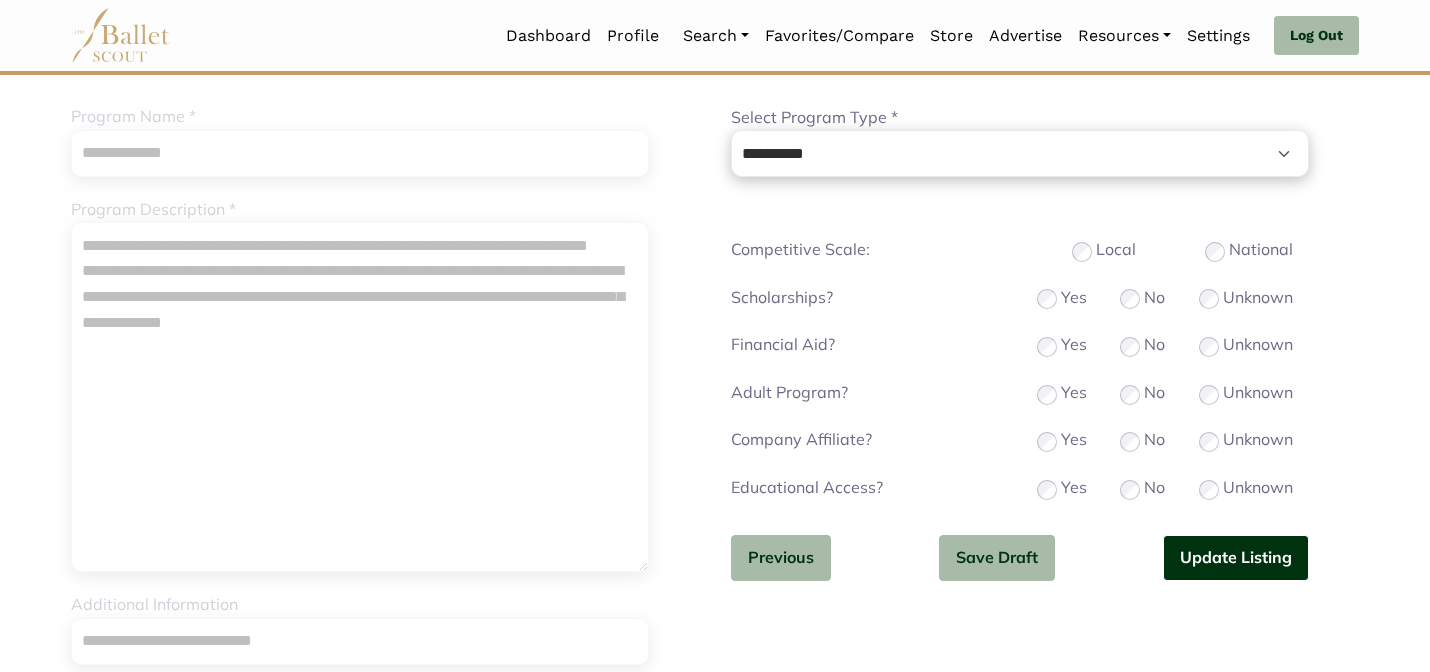 click on "Update Listing" at bounding box center [1236, 558] 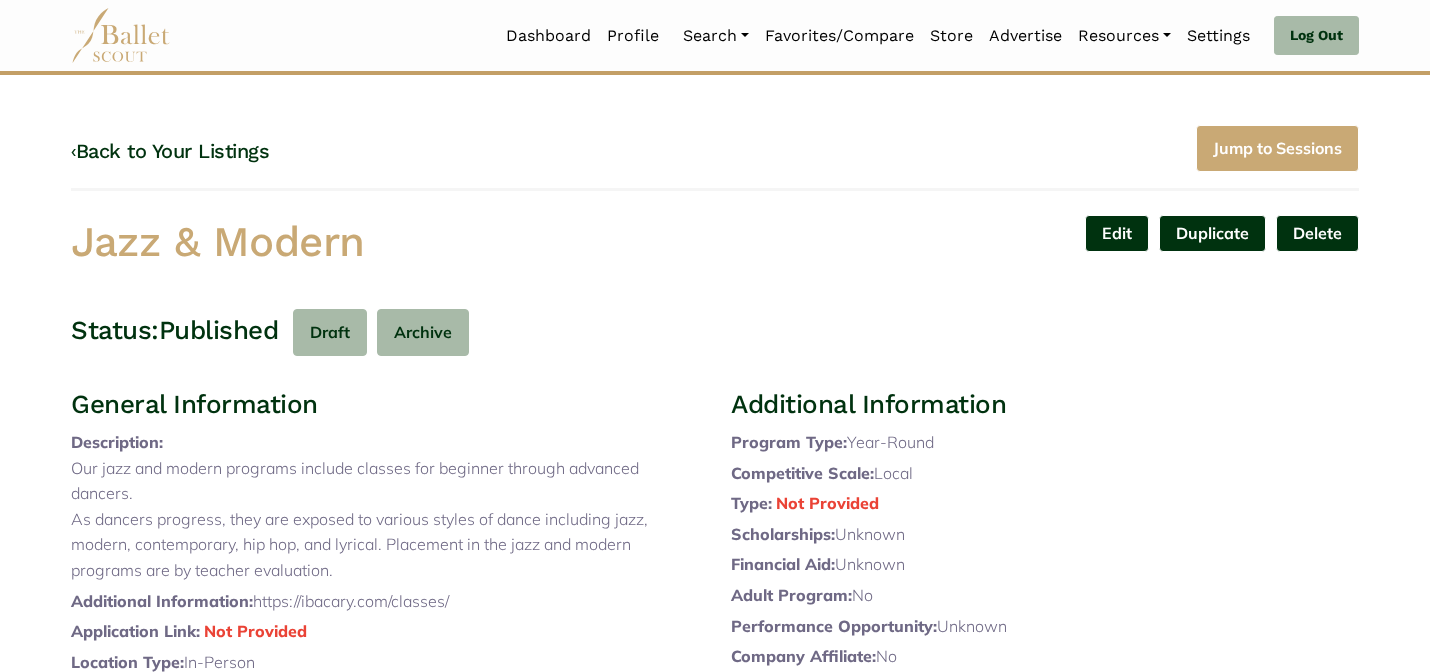 scroll, scrollTop: 0, scrollLeft: 0, axis: both 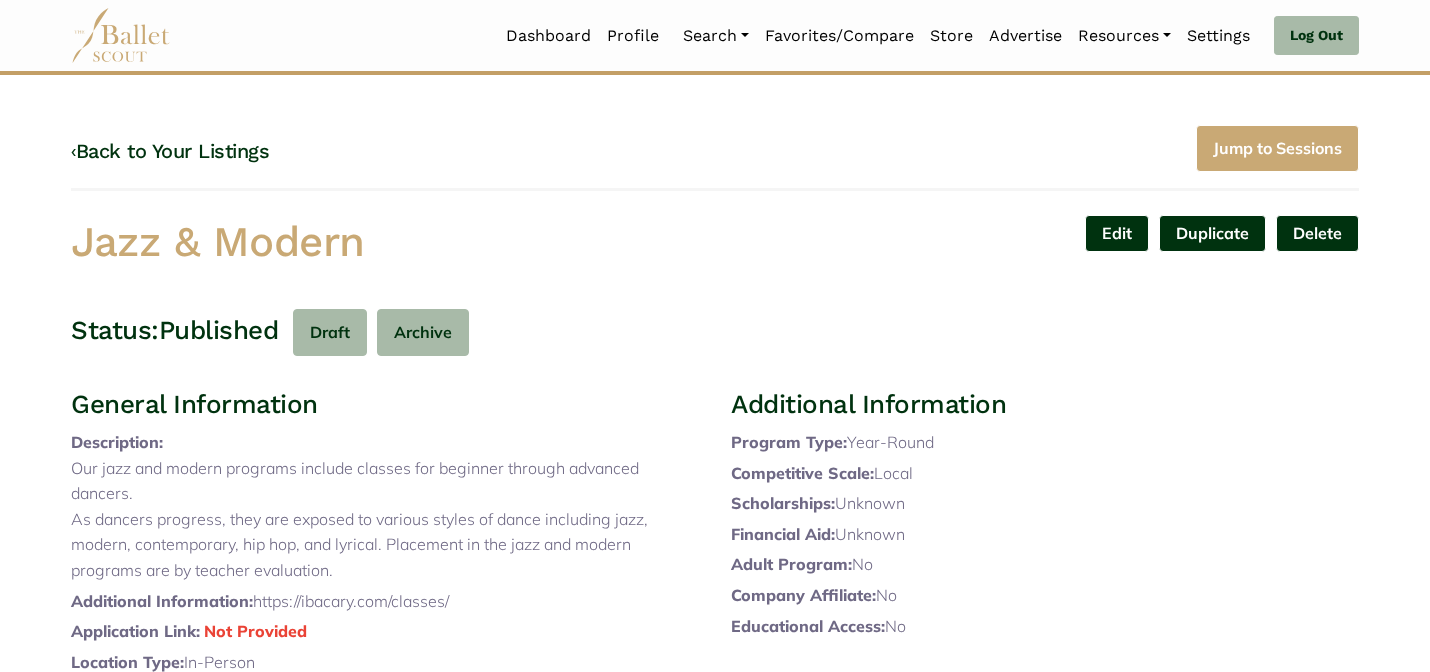 click on "Jazz & Modern" at bounding box center [385, 242] 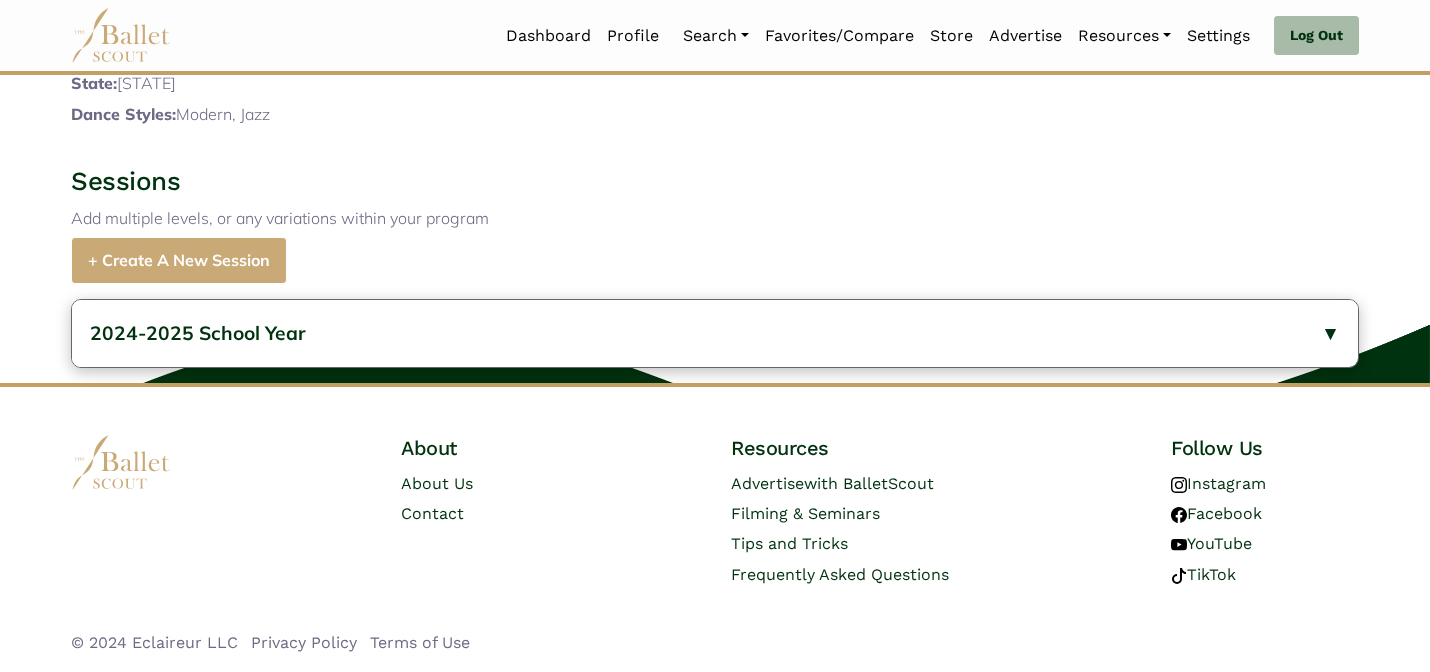 scroll, scrollTop: 721, scrollLeft: 0, axis: vertical 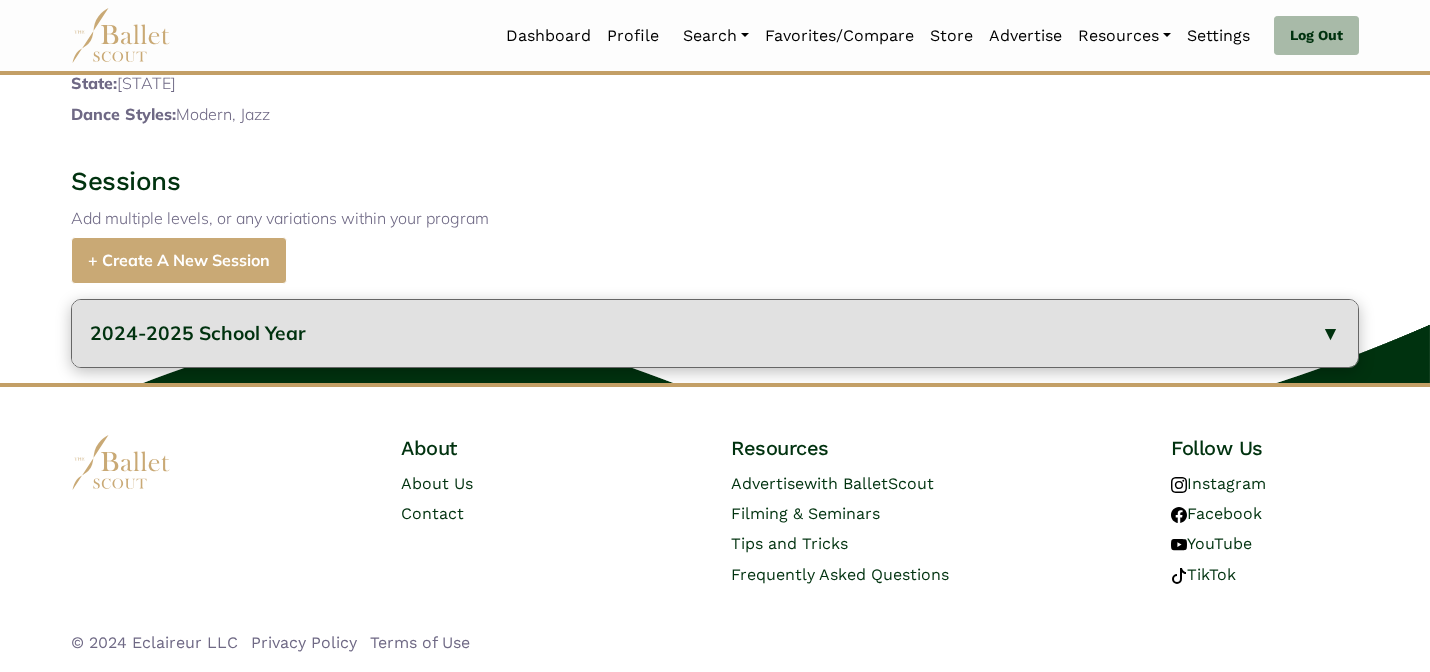 click on "2024-2025 School Year" at bounding box center [715, 333] 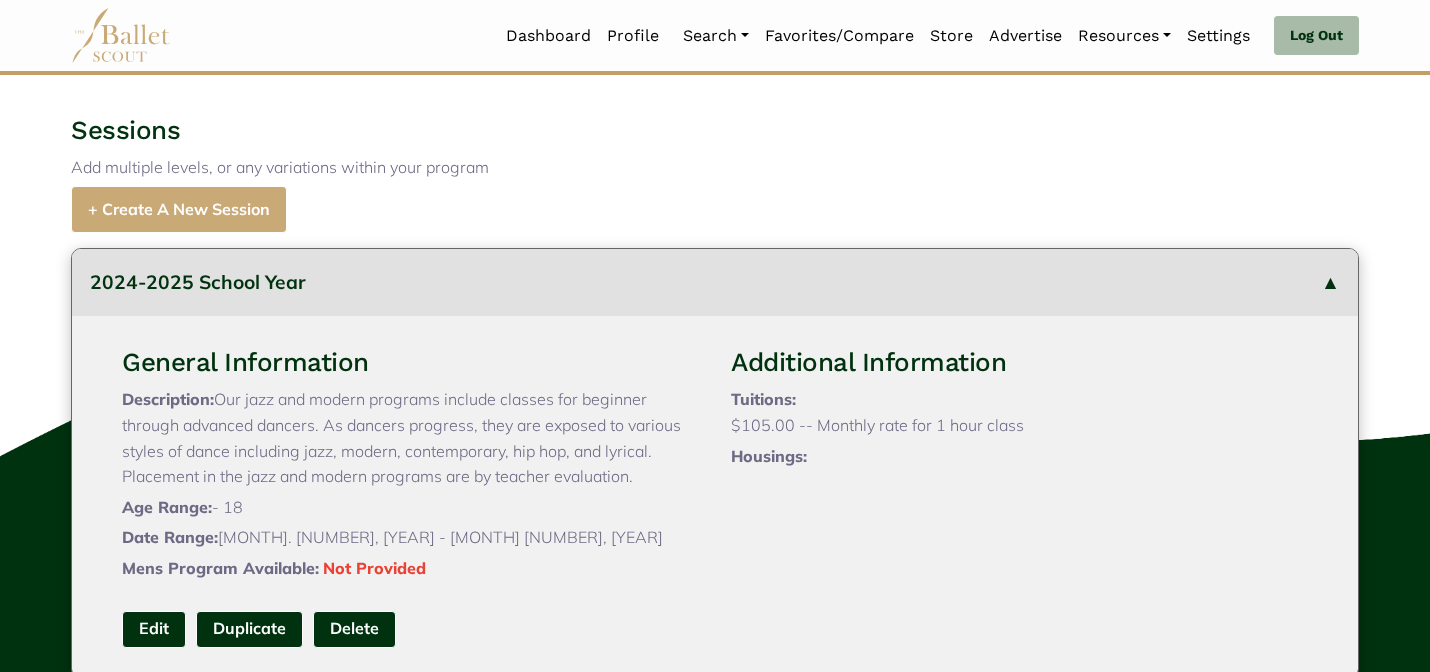 type 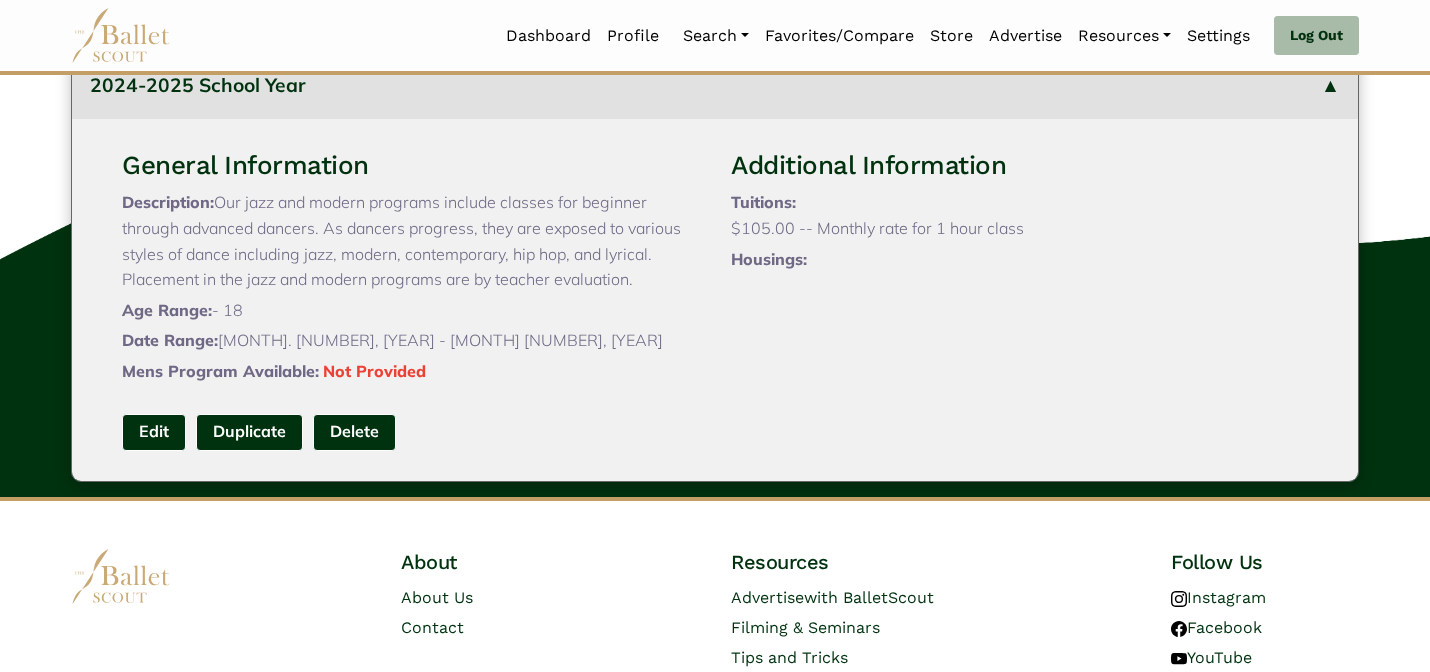 scroll, scrollTop: 921, scrollLeft: 0, axis: vertical 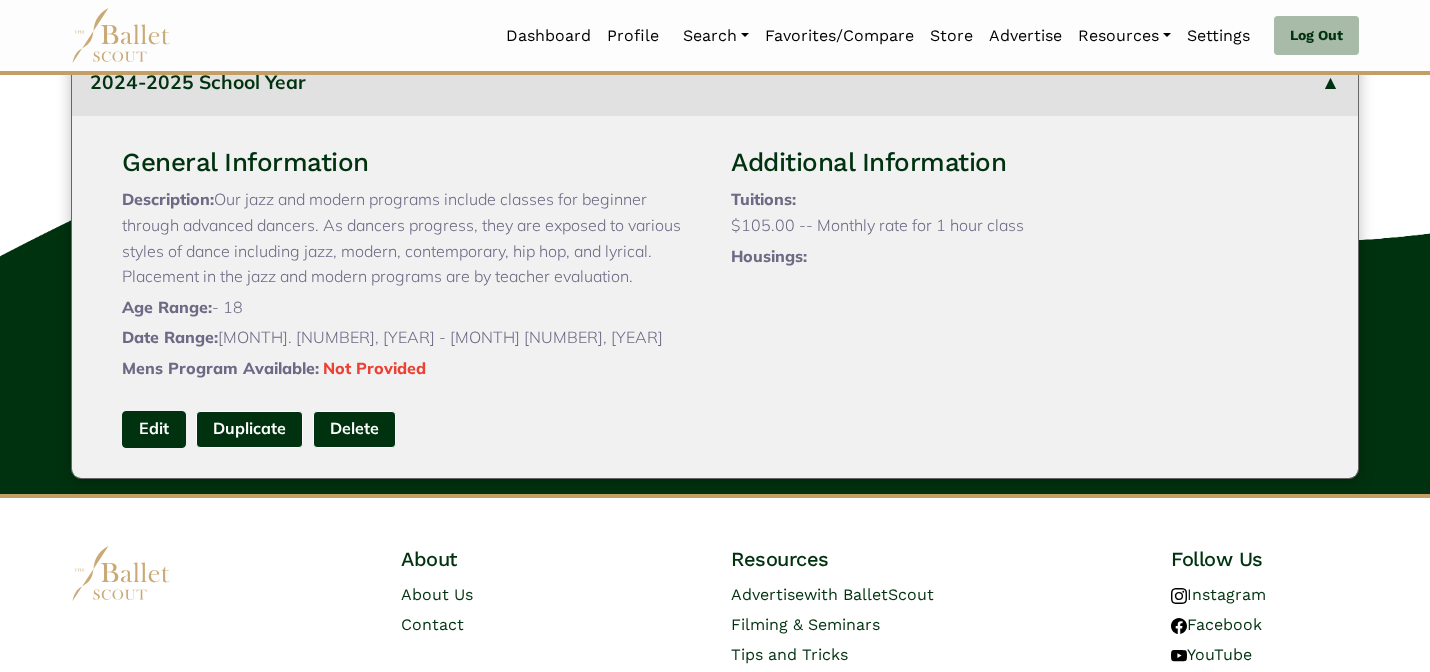 click on "Edit" at bounding box center (154, 429) 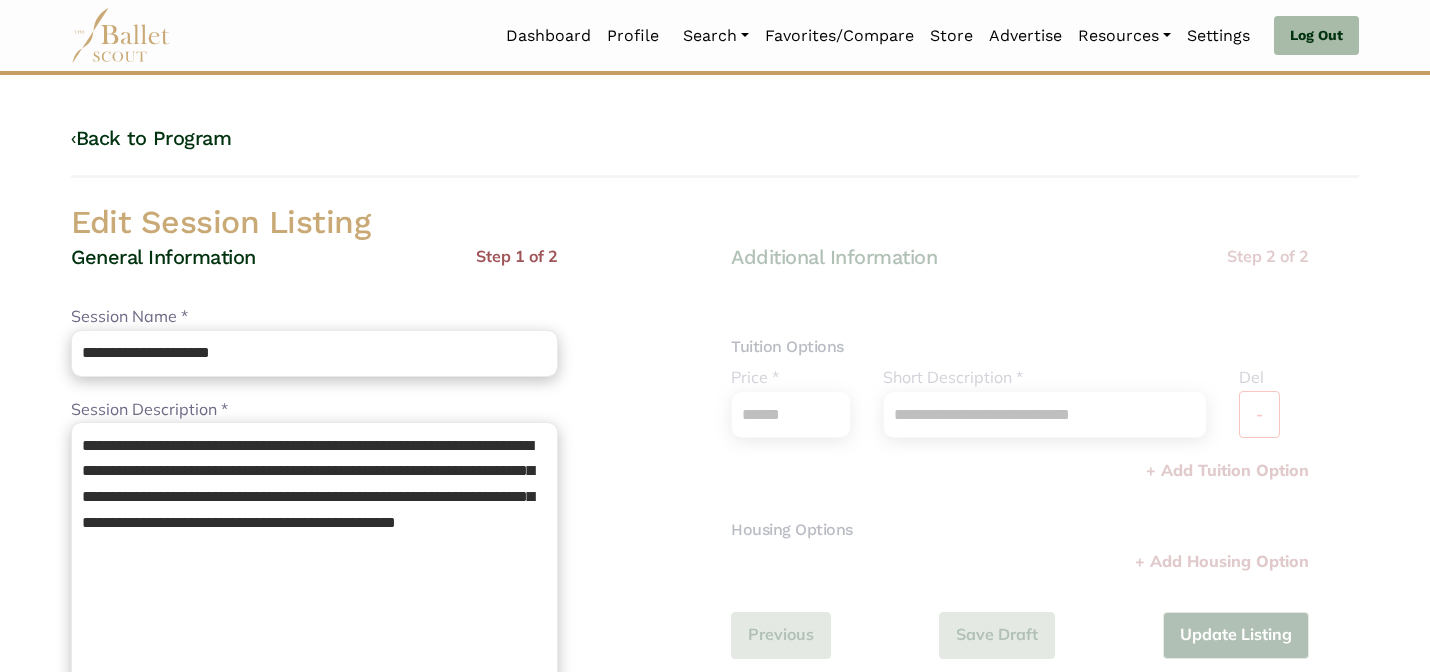 scroll, scrollTop: 0, scrollLeft: 0, axis: both 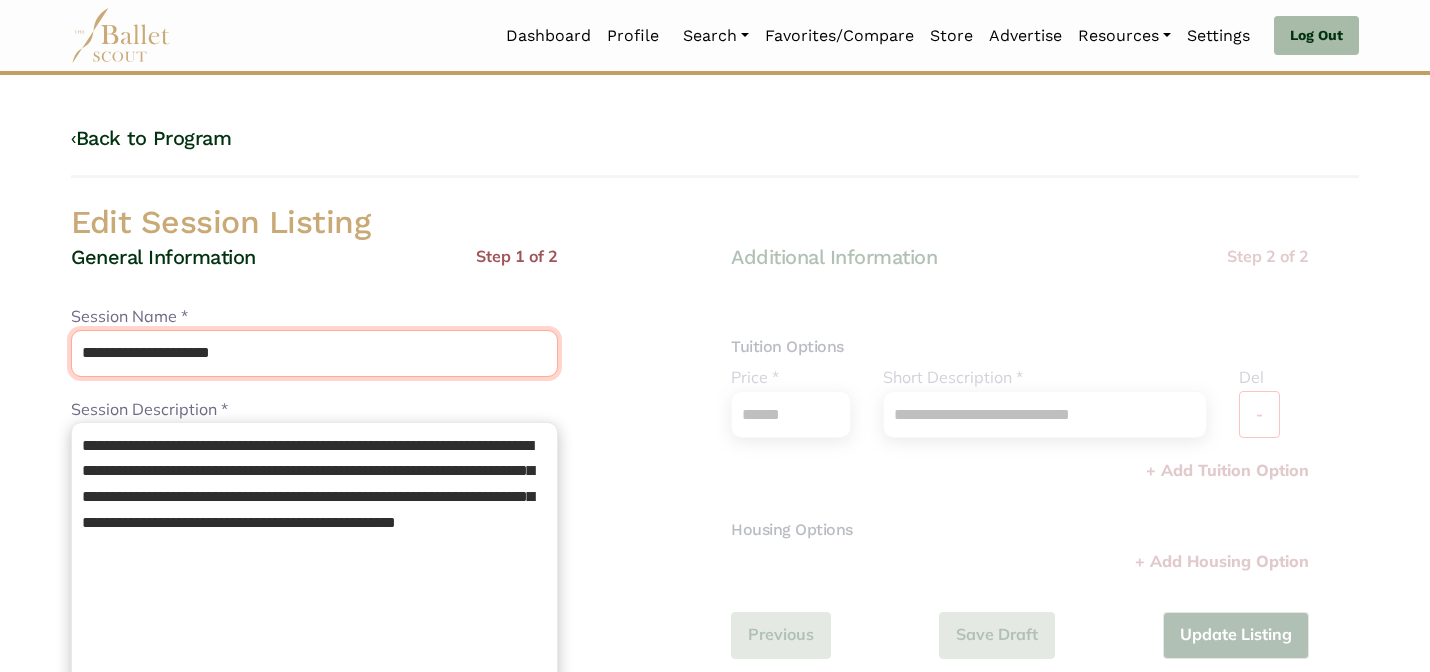 drag, startPoint x: 315, startPoint y: 363, endPoint x: 255, endPoint y: 247, distance: 130.59862 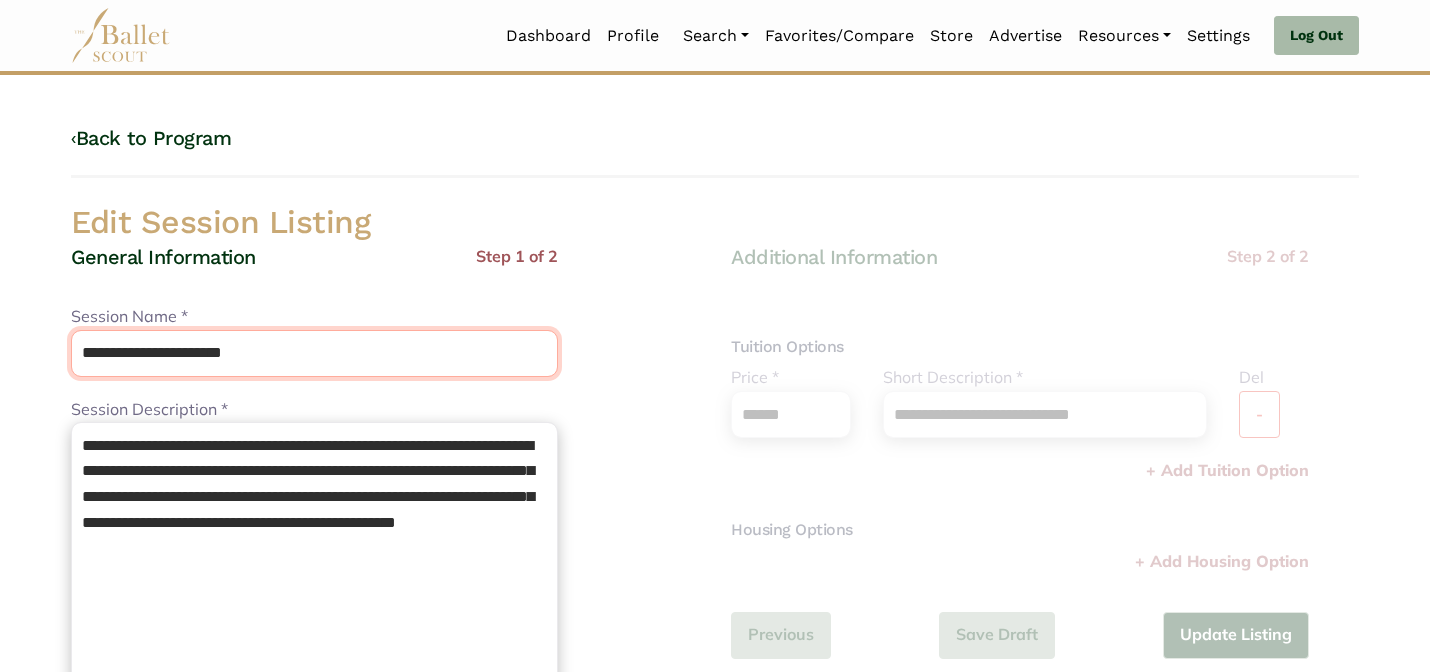 type on "**********" 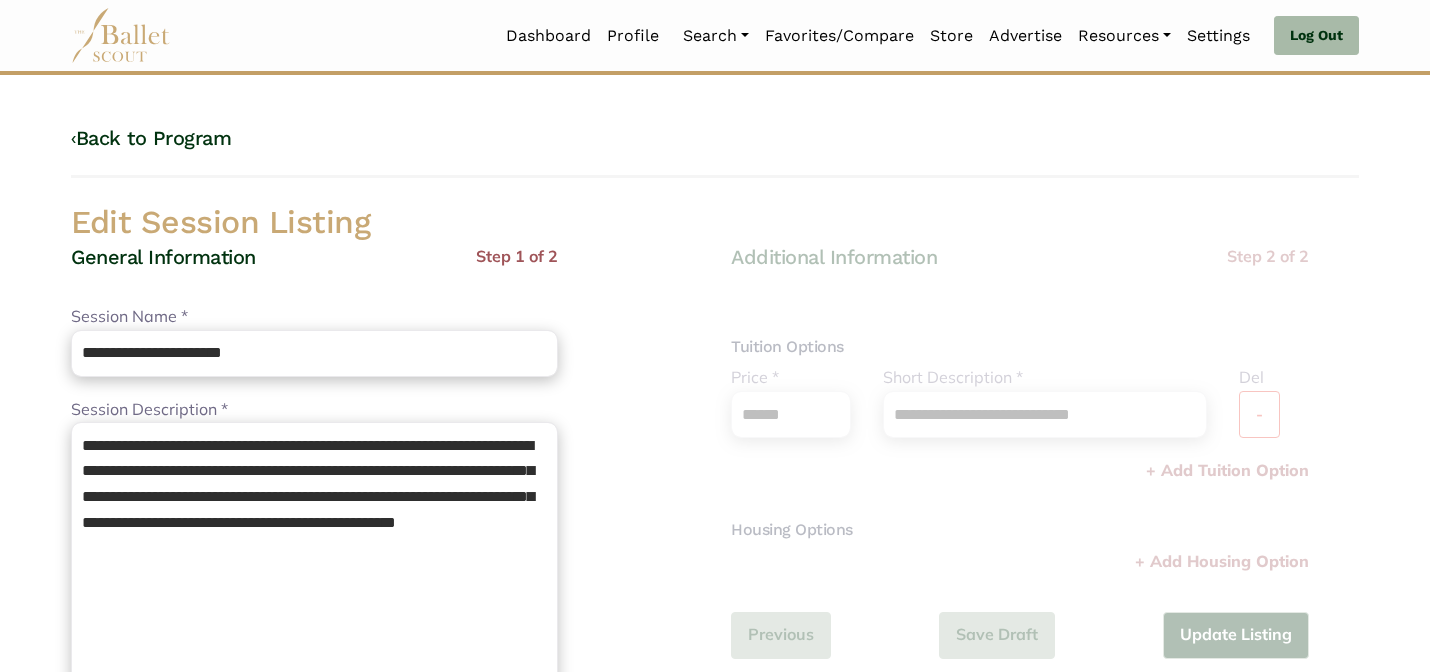 click on "General Information
Step 1 of 2" at bounding box center (314, 274) 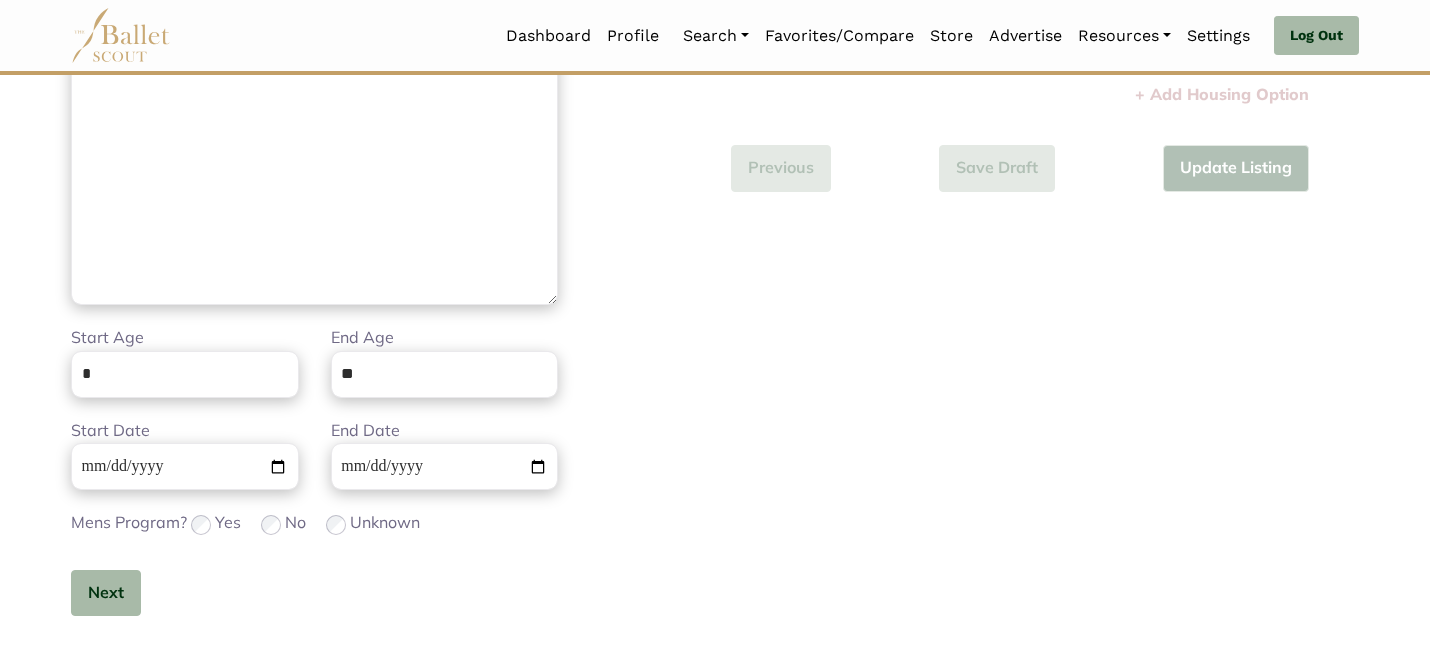 scroll, scrollTop: 480, scrollLeft: 0, axis: vertical 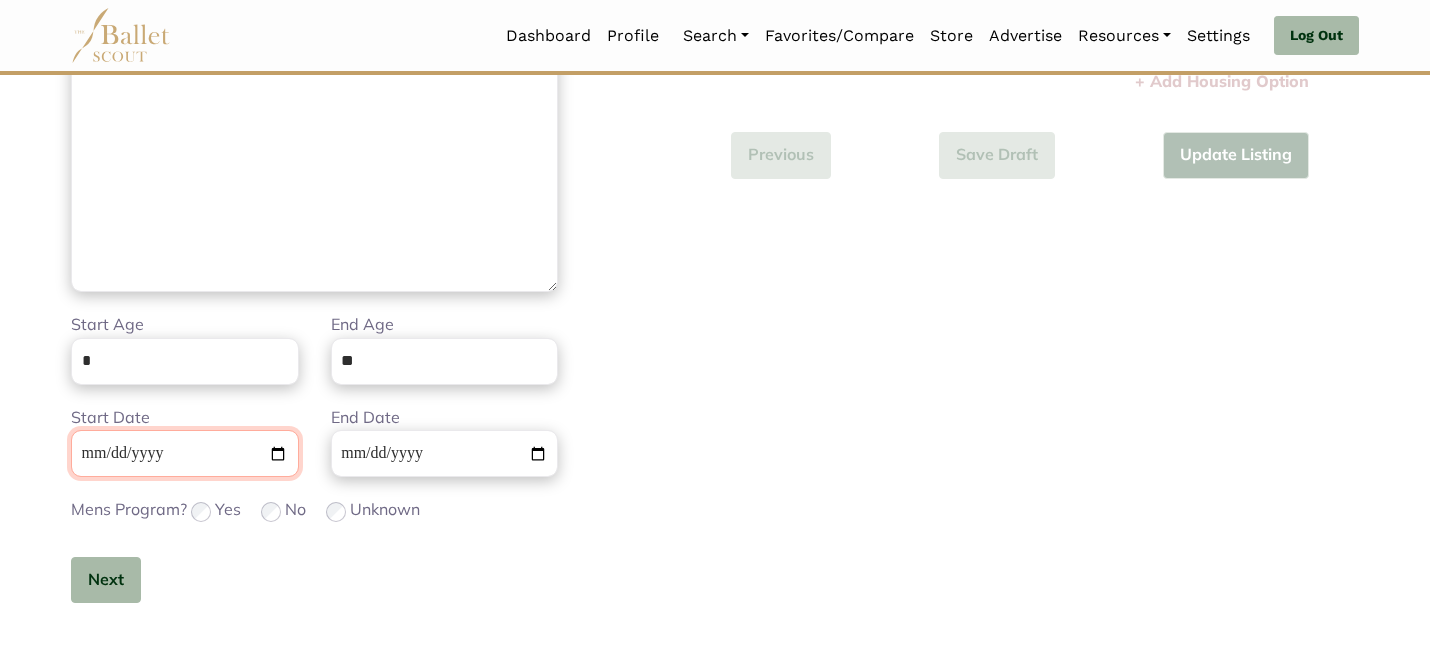 click on "**********" at bounding box center (185, 453) 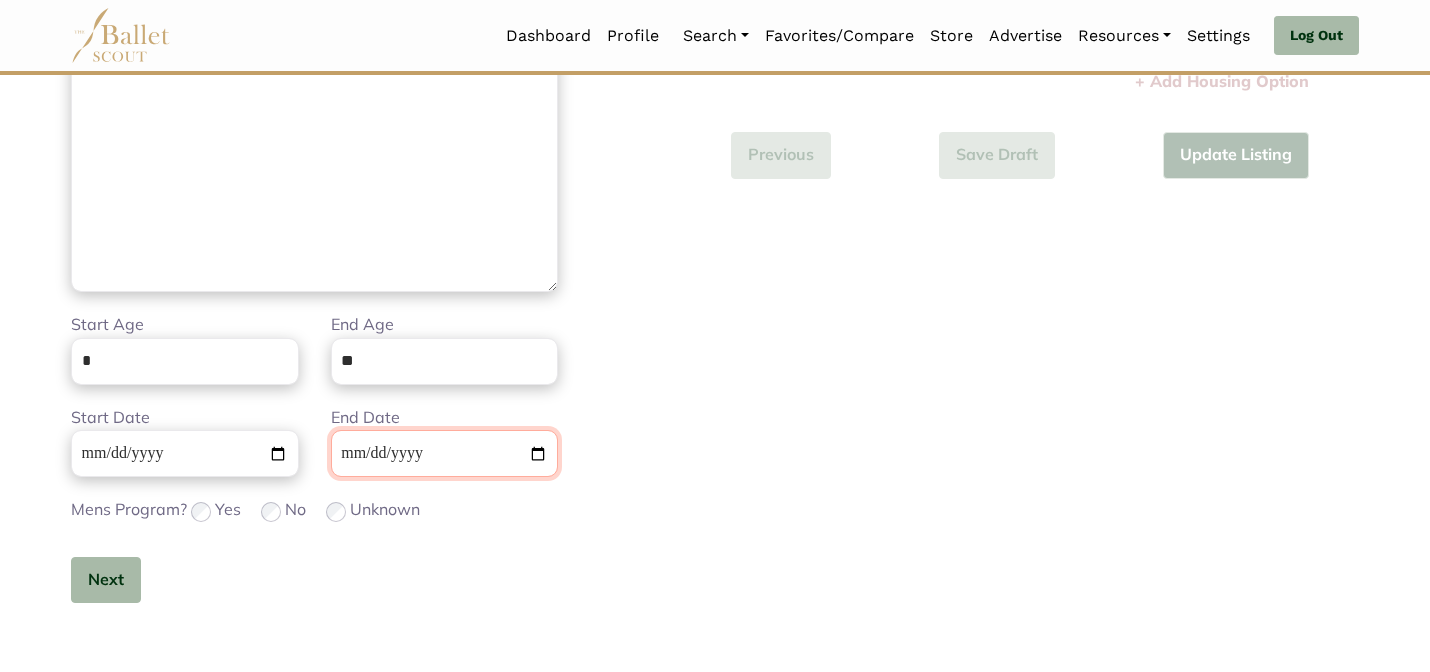 type 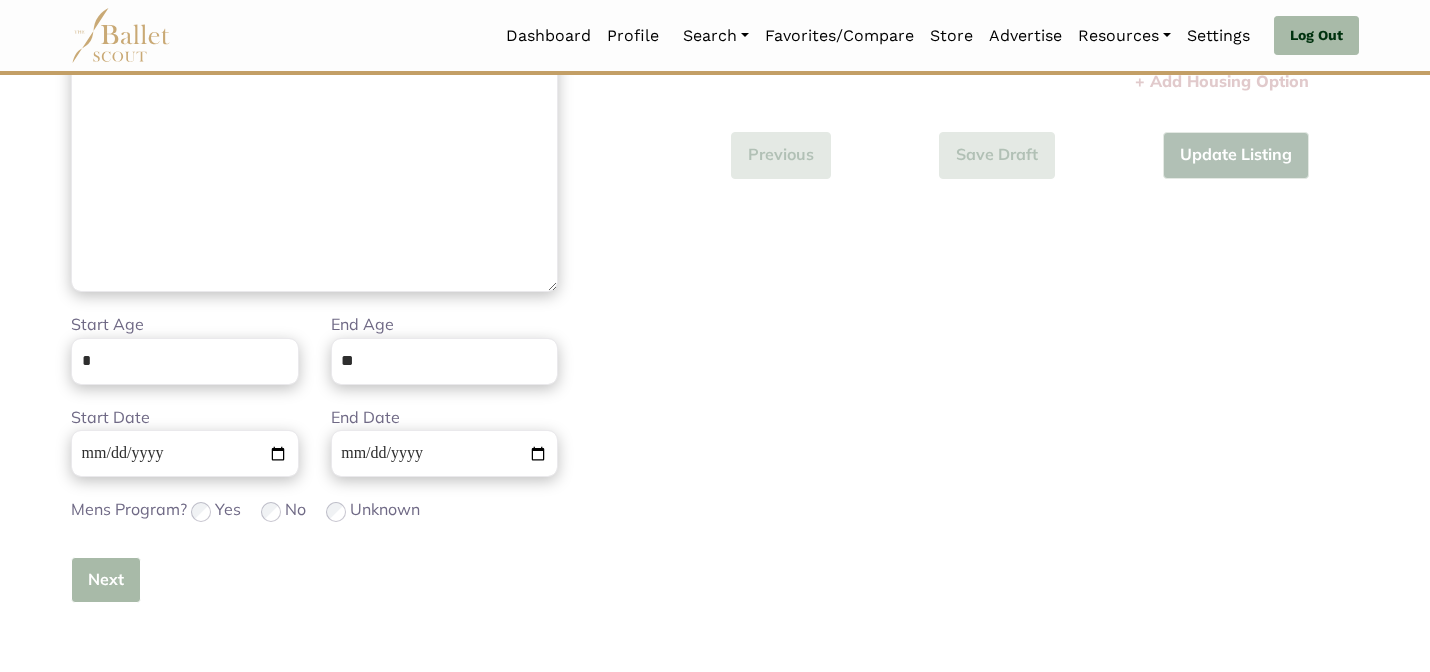 click on "Next" at bounding box center (106, 580) 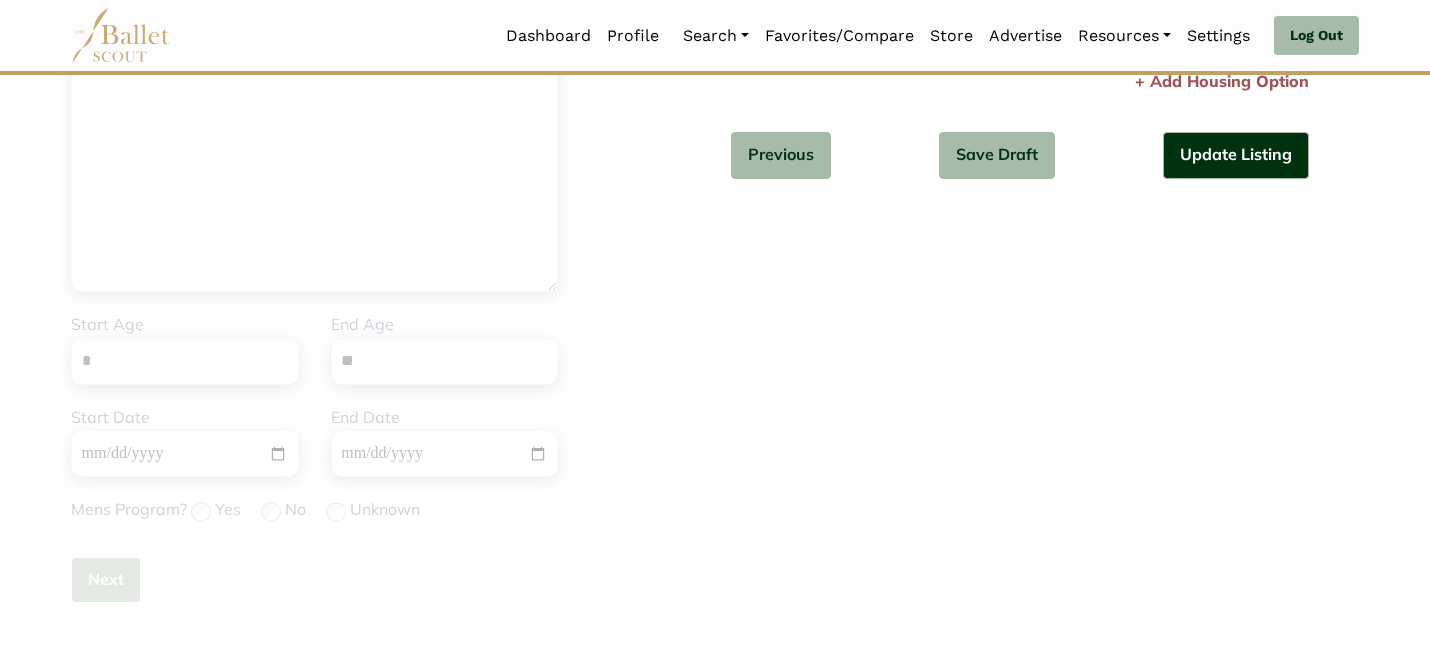 type 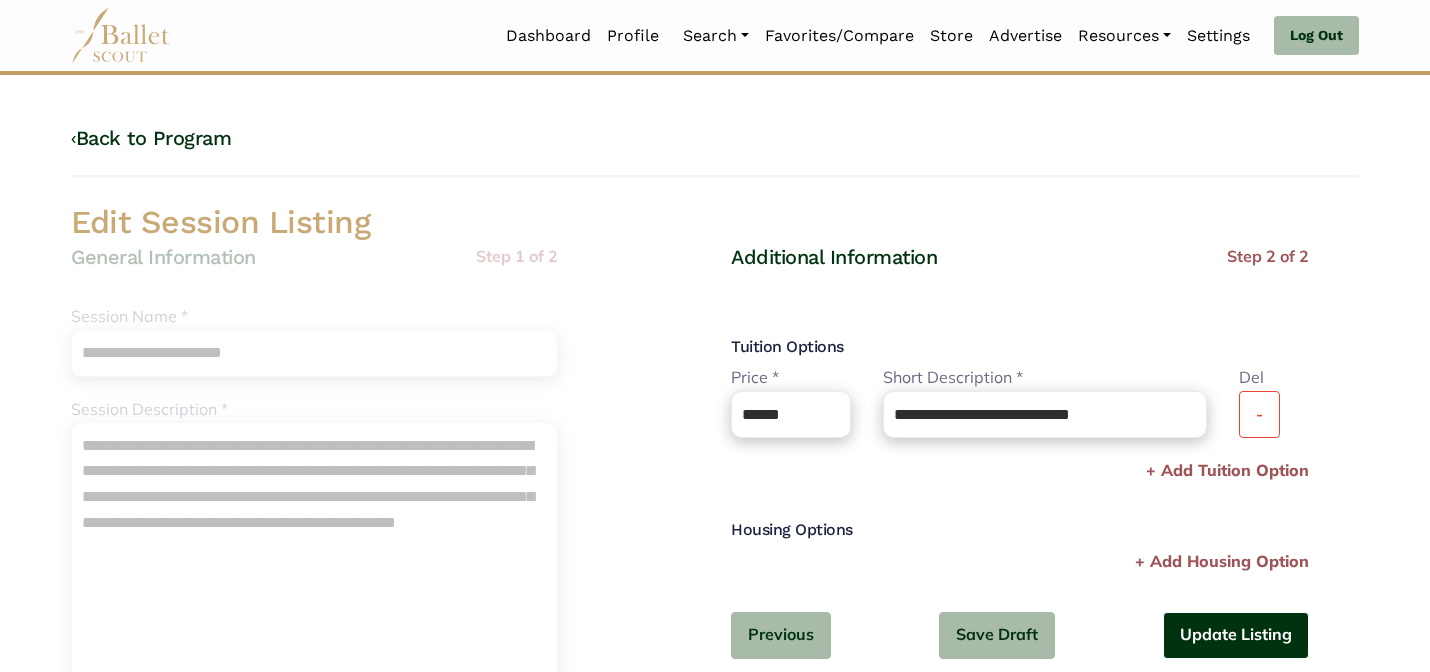 click on "Update Listing" at bounding box center [1236, 635] 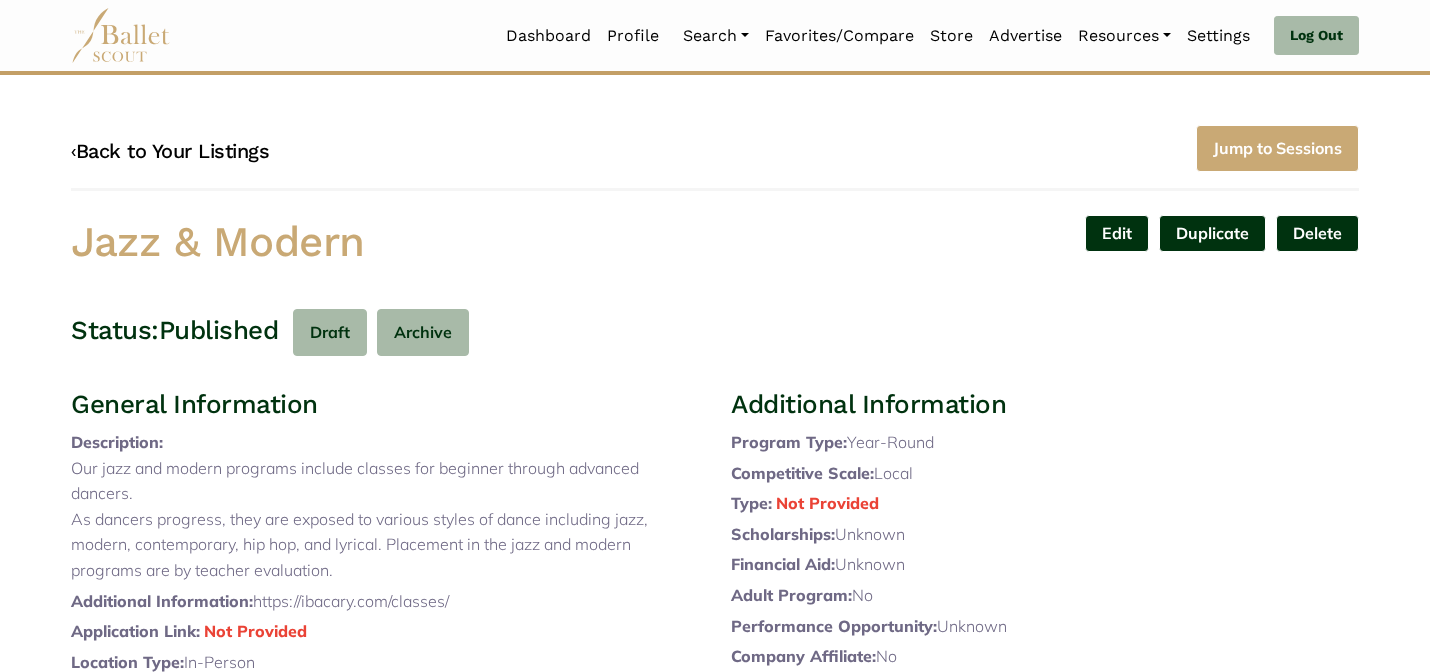 scroll, scrollTop: 0, scrollLeft: 0, axis: both 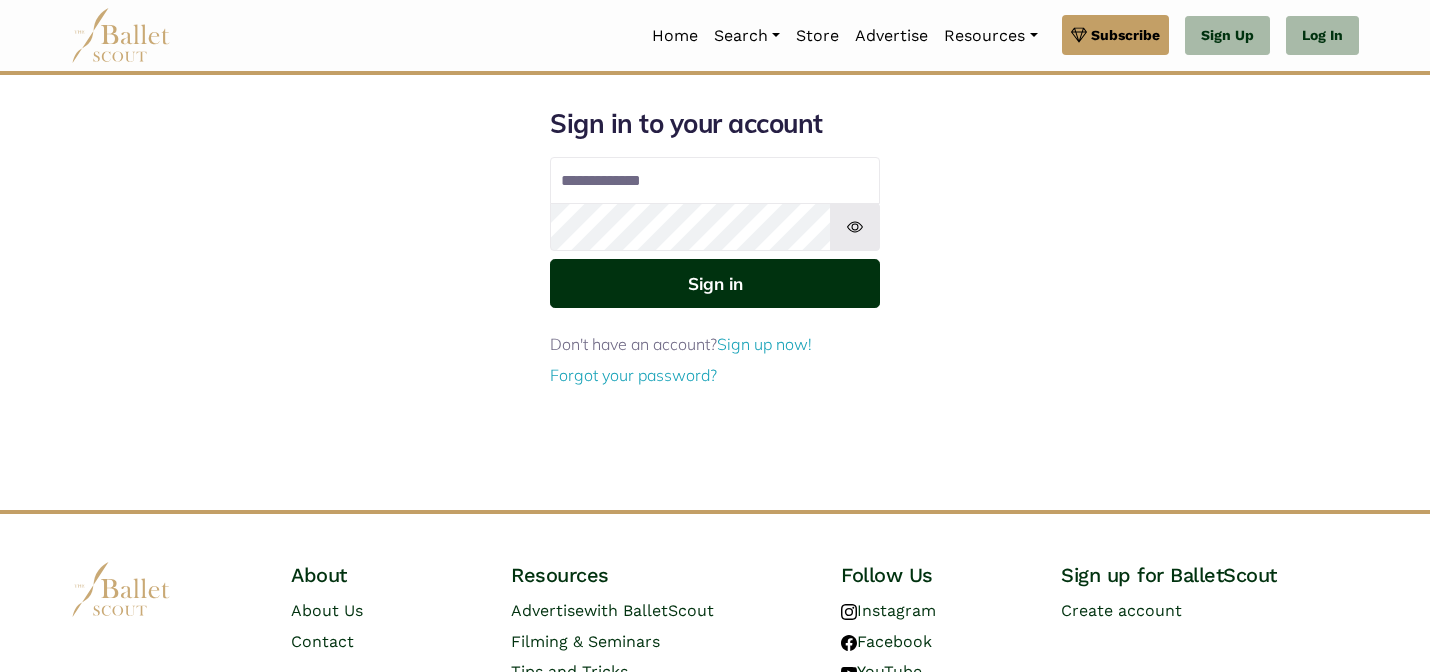 type on "**********" 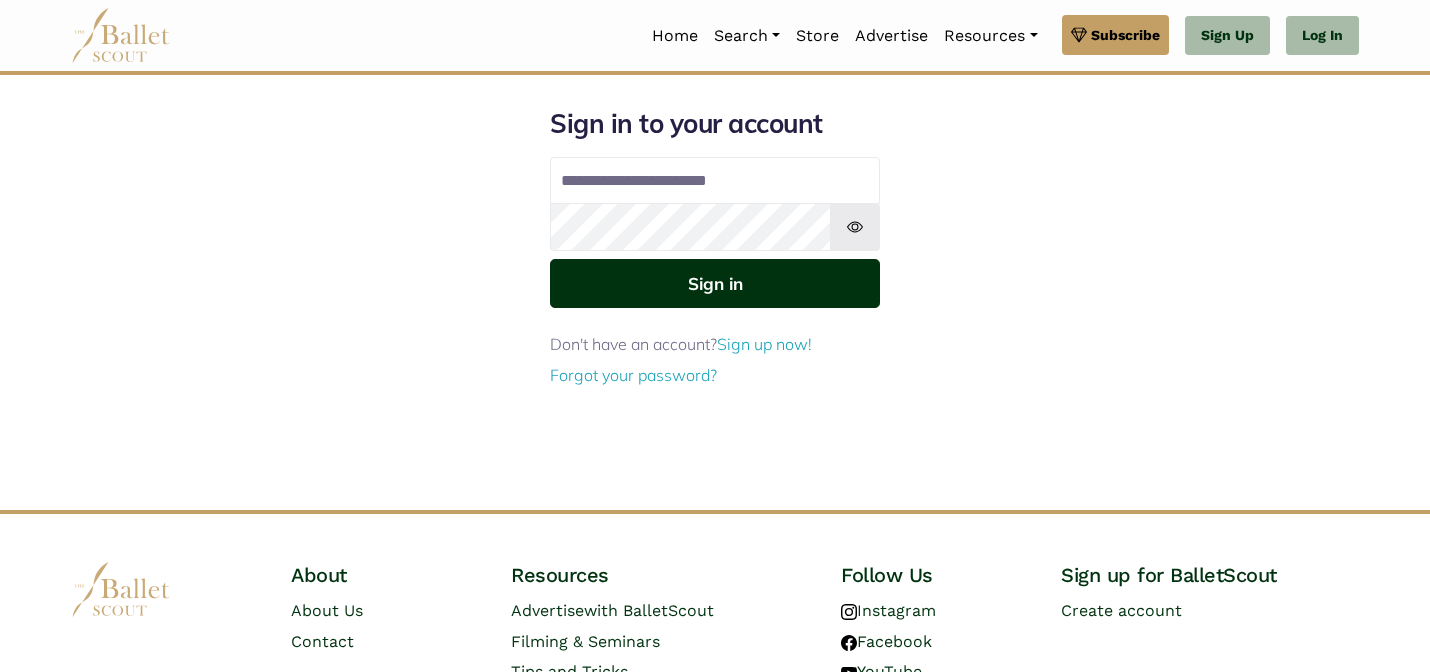 click on "Sign in" at bounding box center [715, 283] 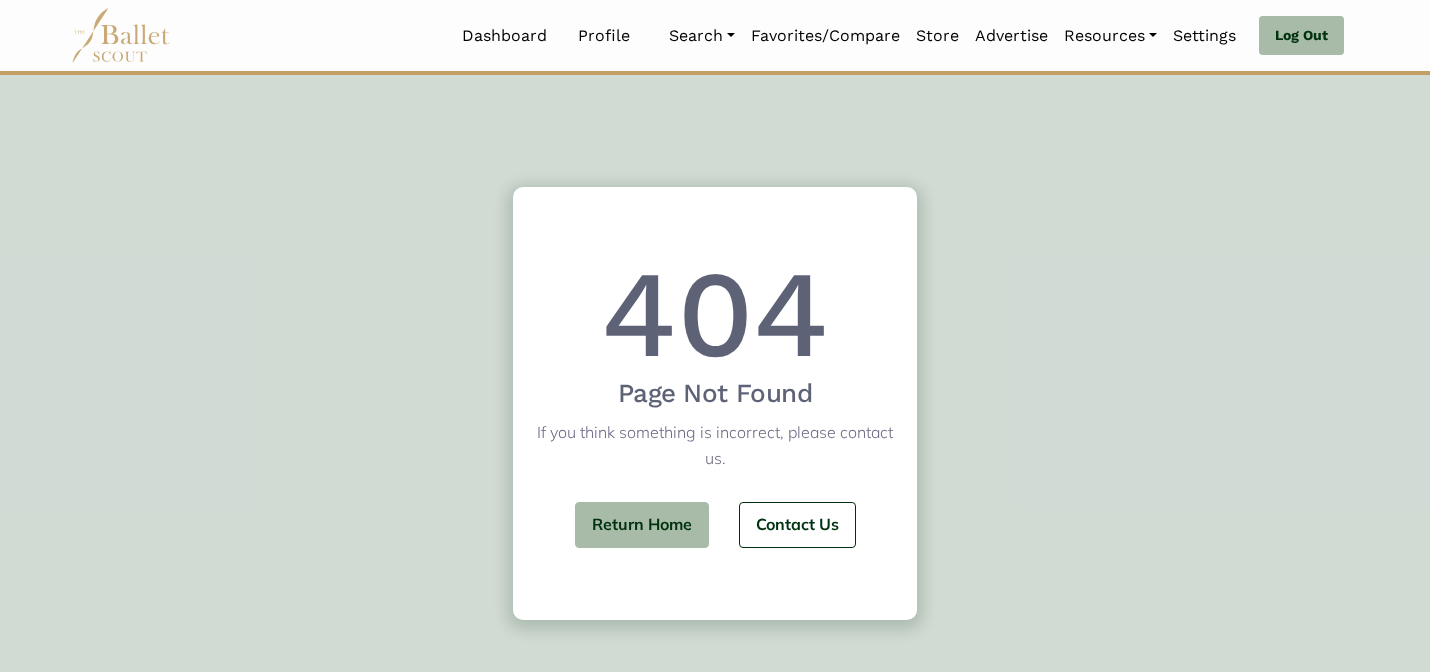 scroll, scrollTop: 0, scrollLeft: 0, axis: both 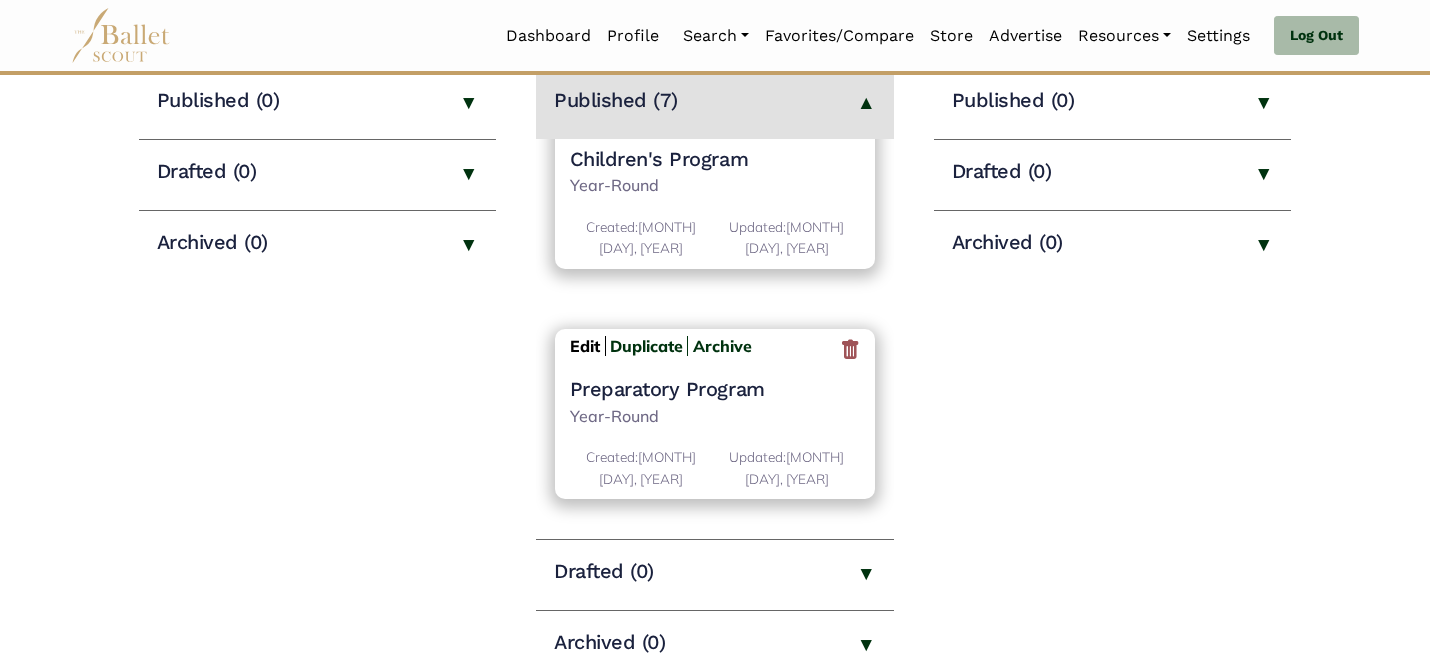 click on "Edit" at bounding box center [585, 346] 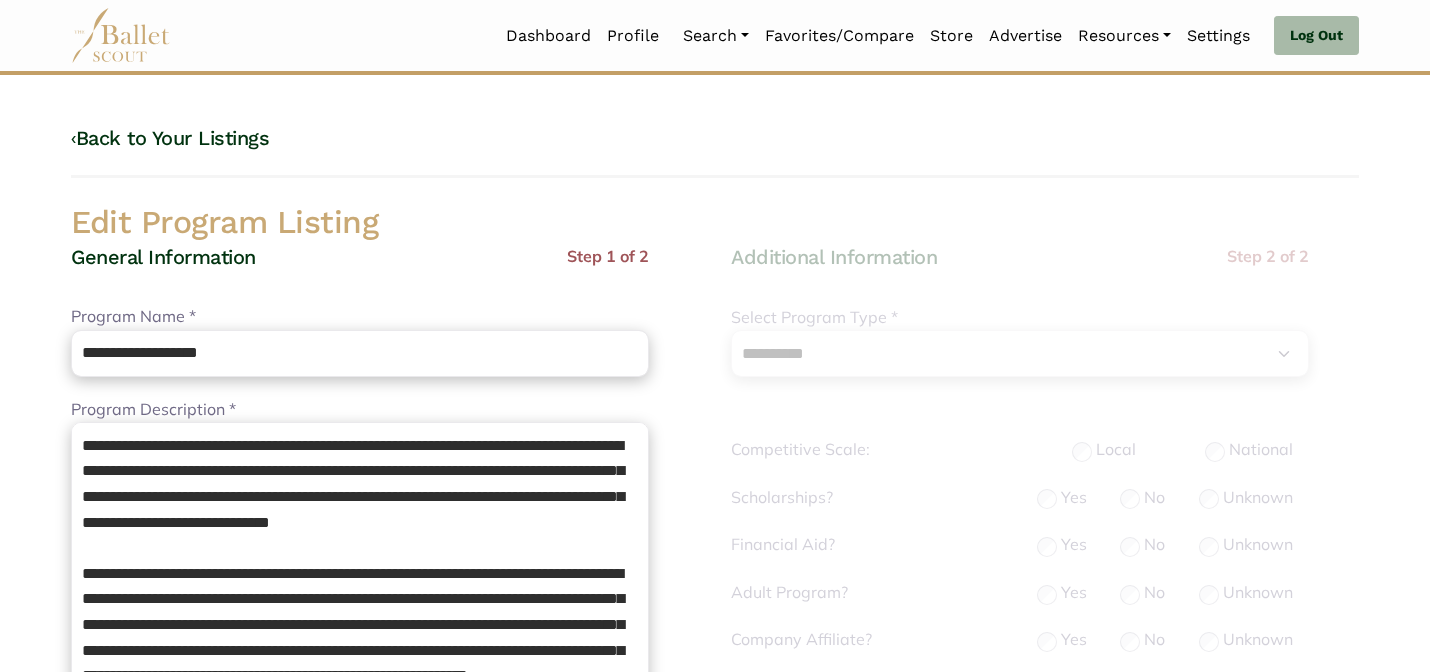 select on "**" 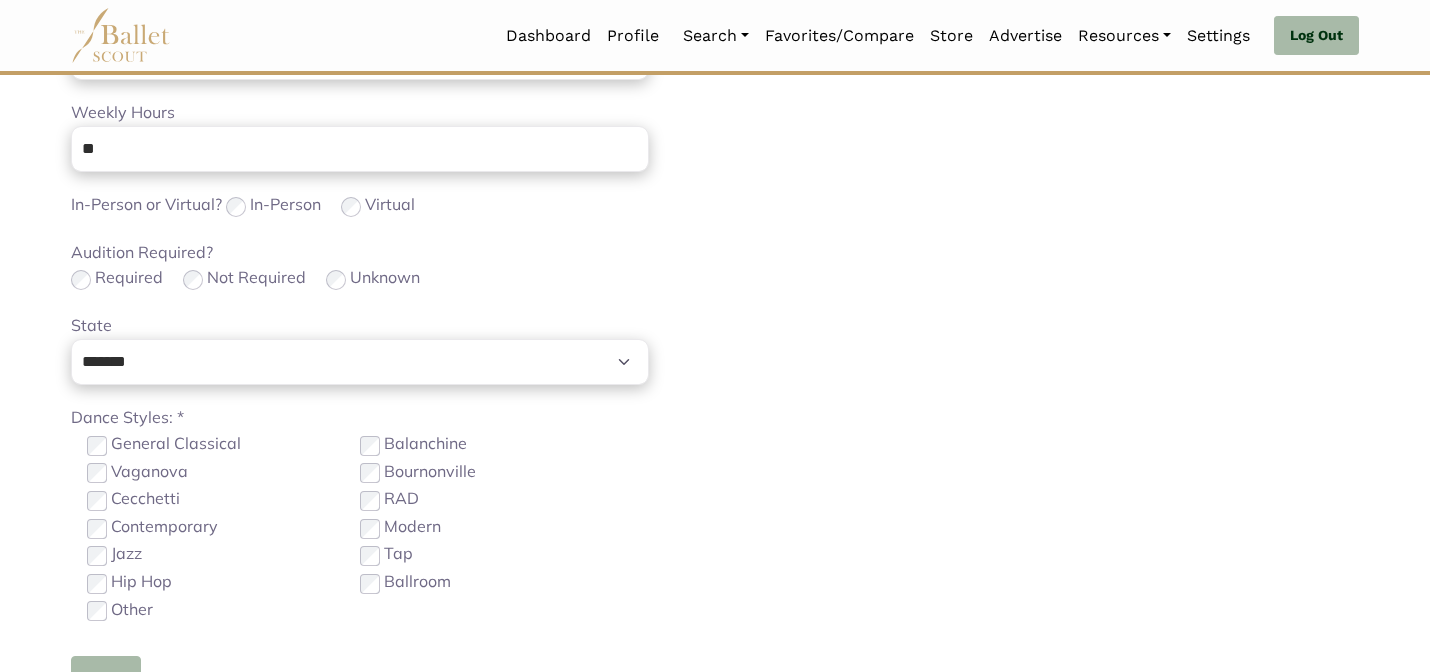 scroll, scrollTop: 880, scrollLeft: 0, axis: vertical 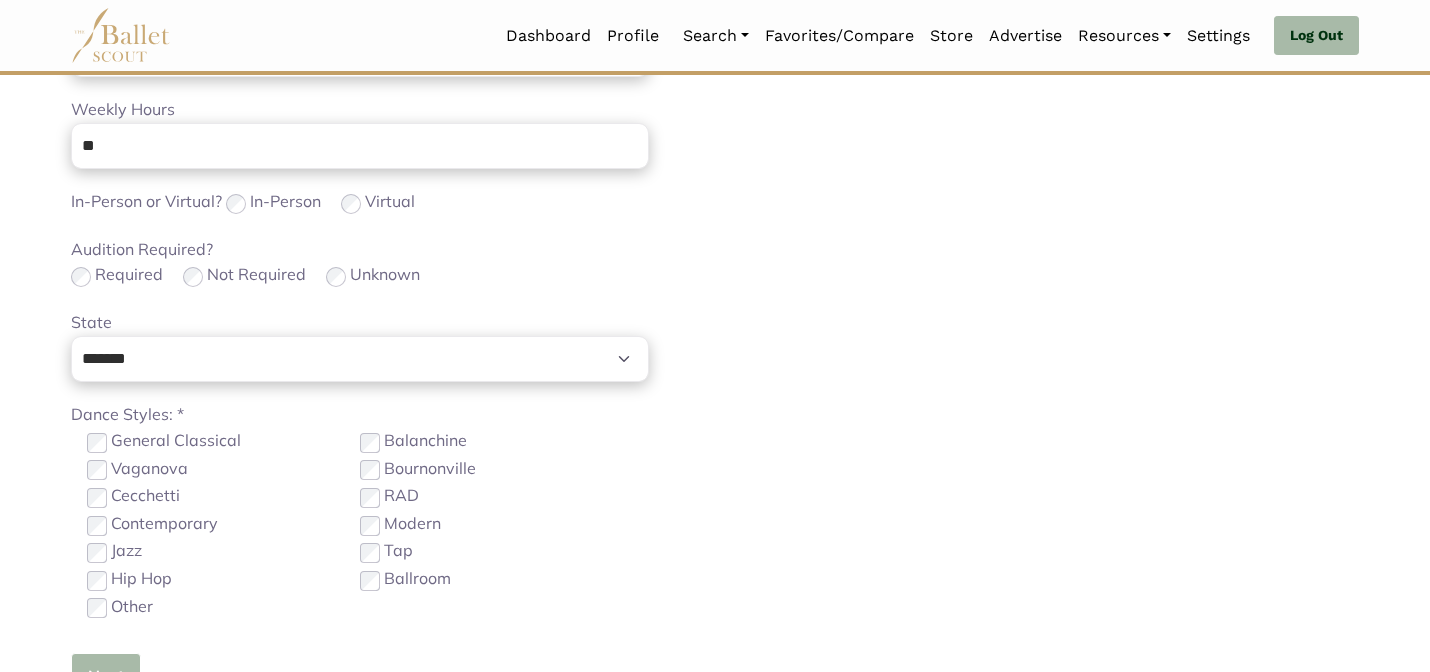 click on "Next" at bounding box center (106, 676) 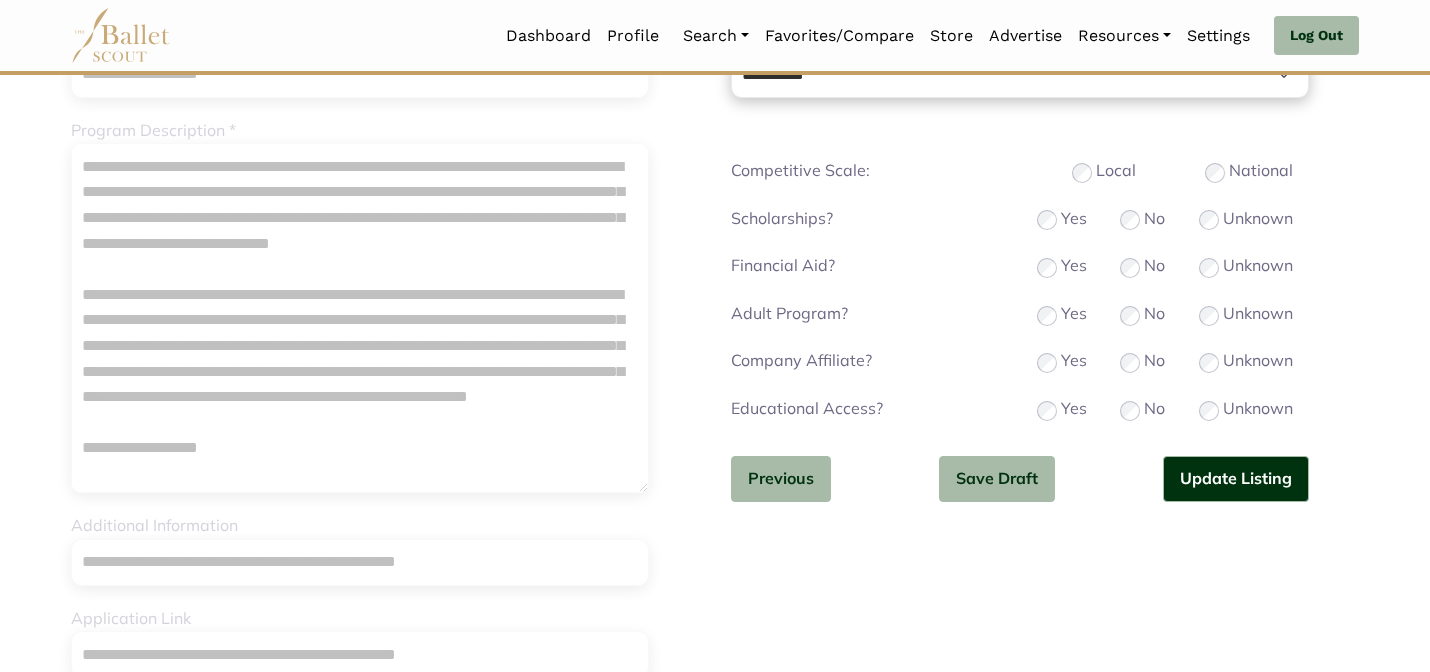 scroll, scrollTop: 280, scrollLeft: 0, axis: vertical 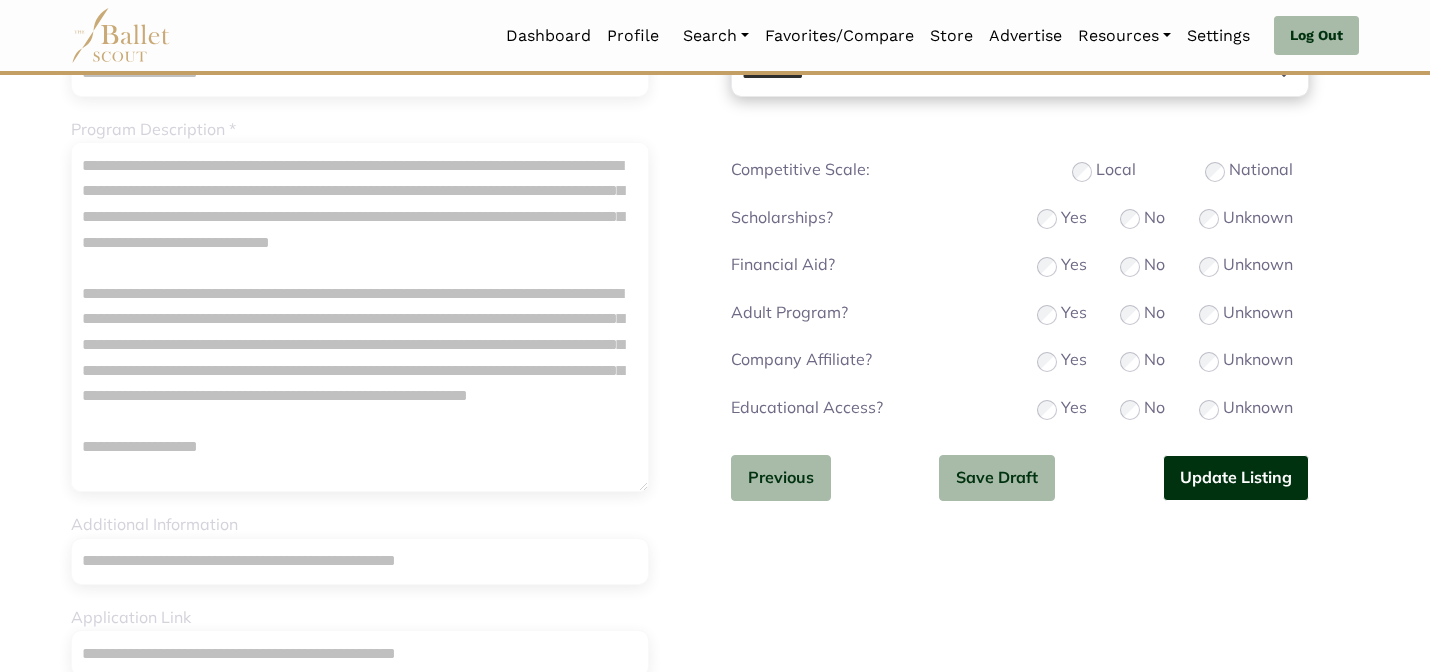 click on "Update Listing" at bounding box center (1236, 478) 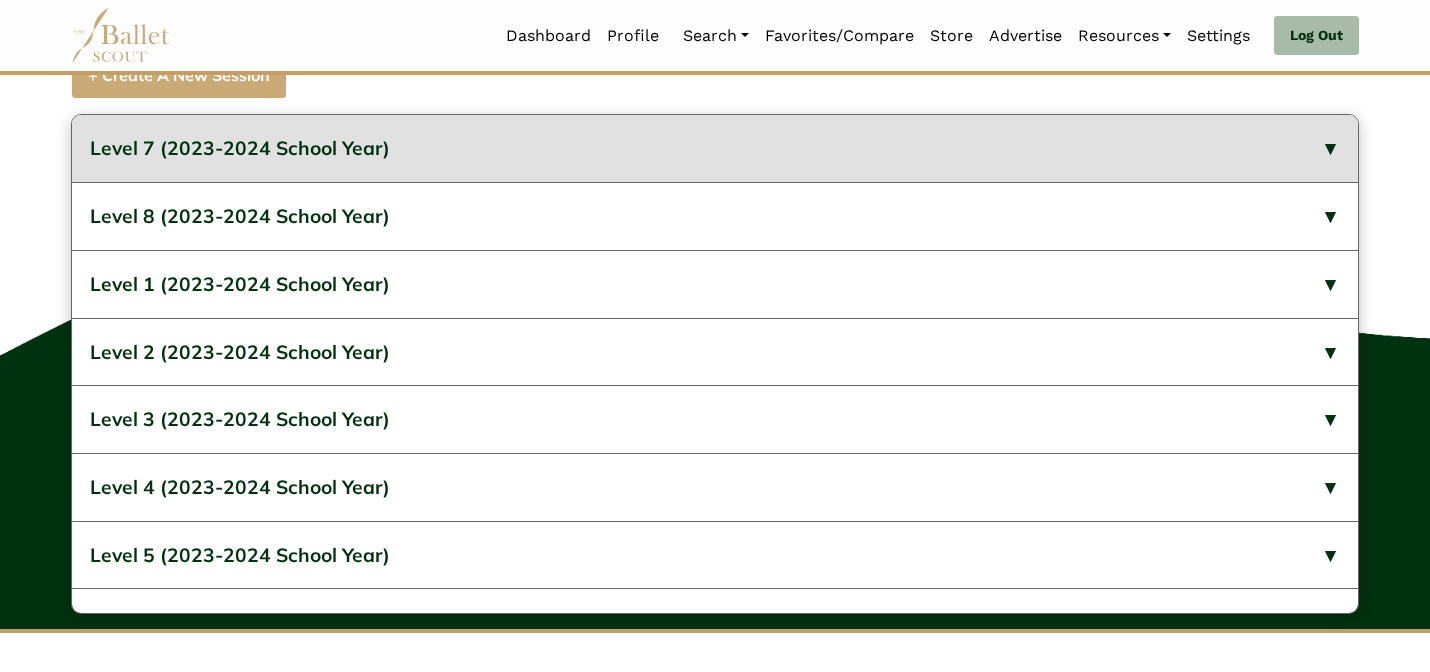 scroll, scrollTop: 1304, scrollLeft: 0, axis: vertical 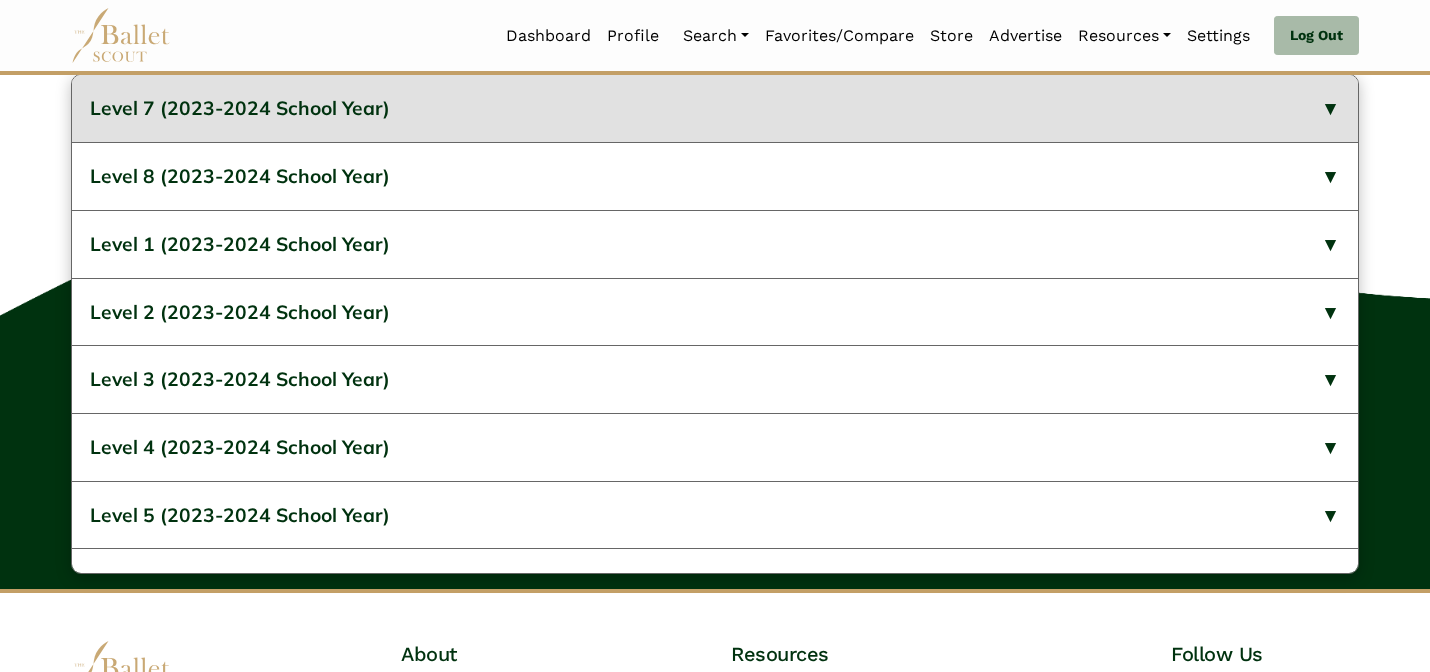 click on "Level 7 (2023-2024 School Year)" at bounding box center [715, 108] 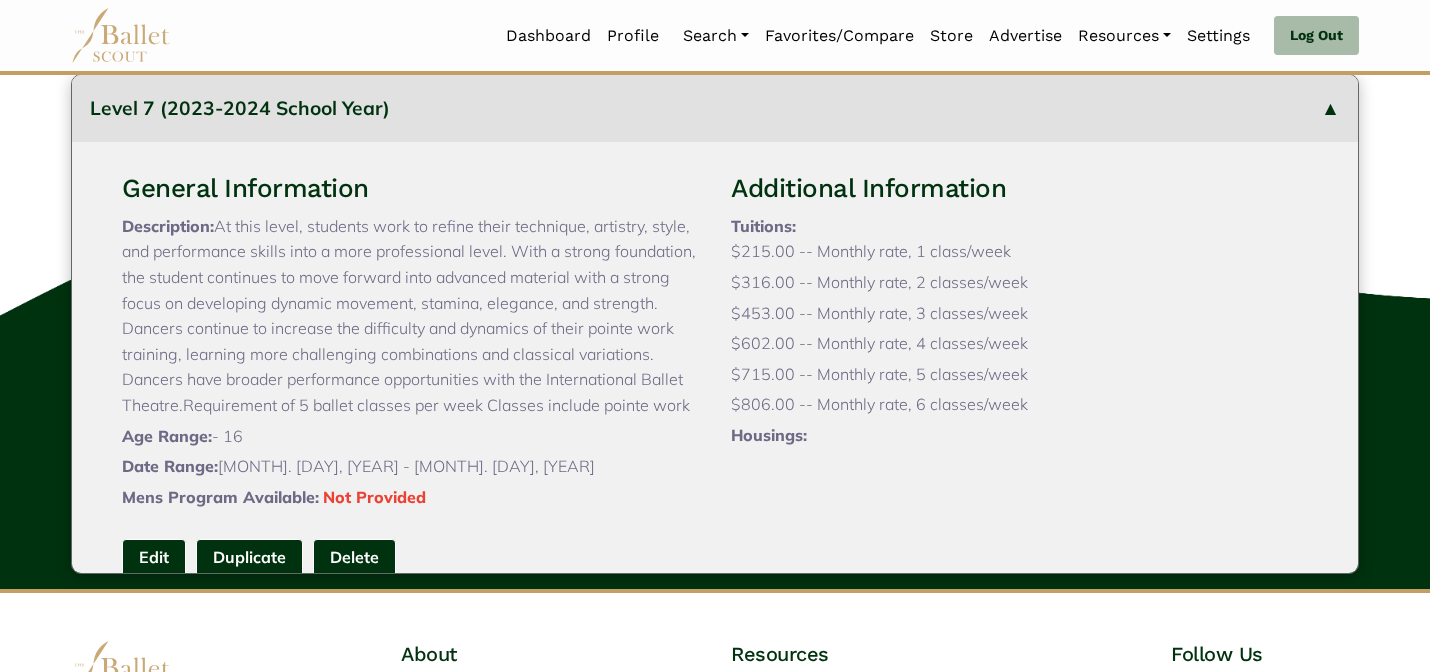 type 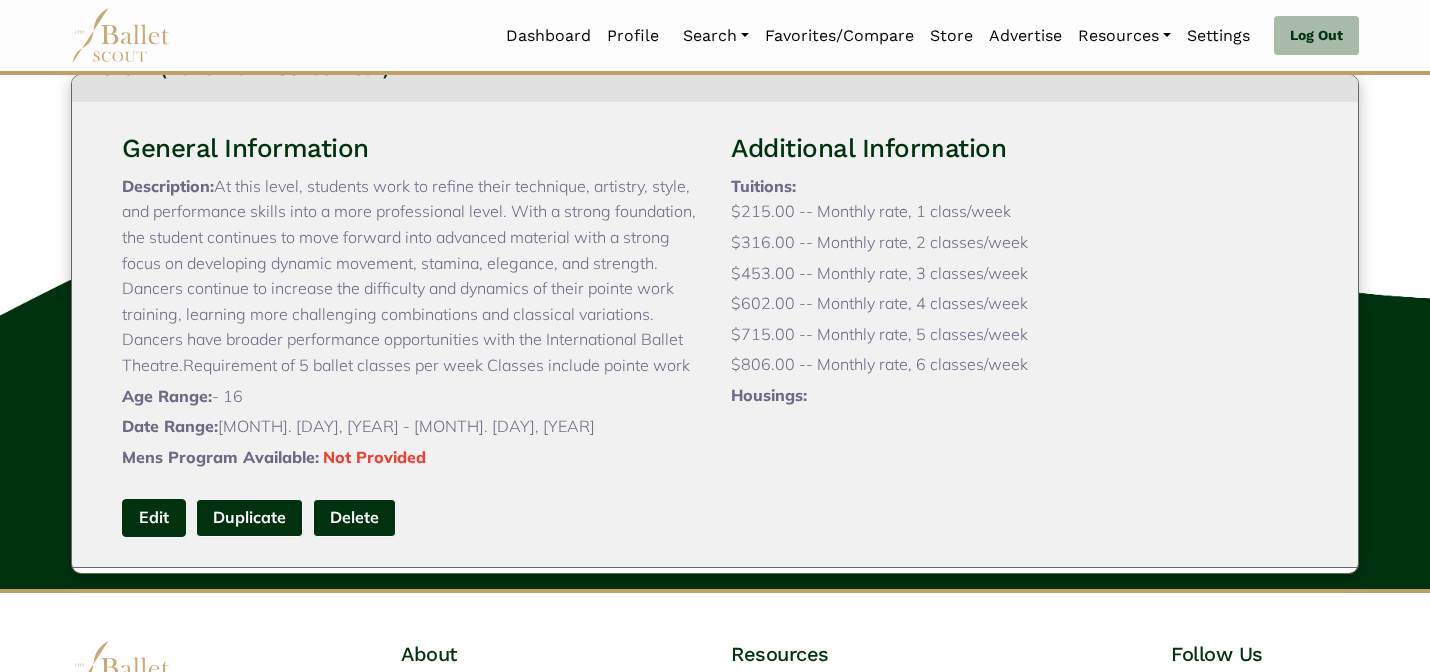 click on "Edit" at bounding box center [154, 517] 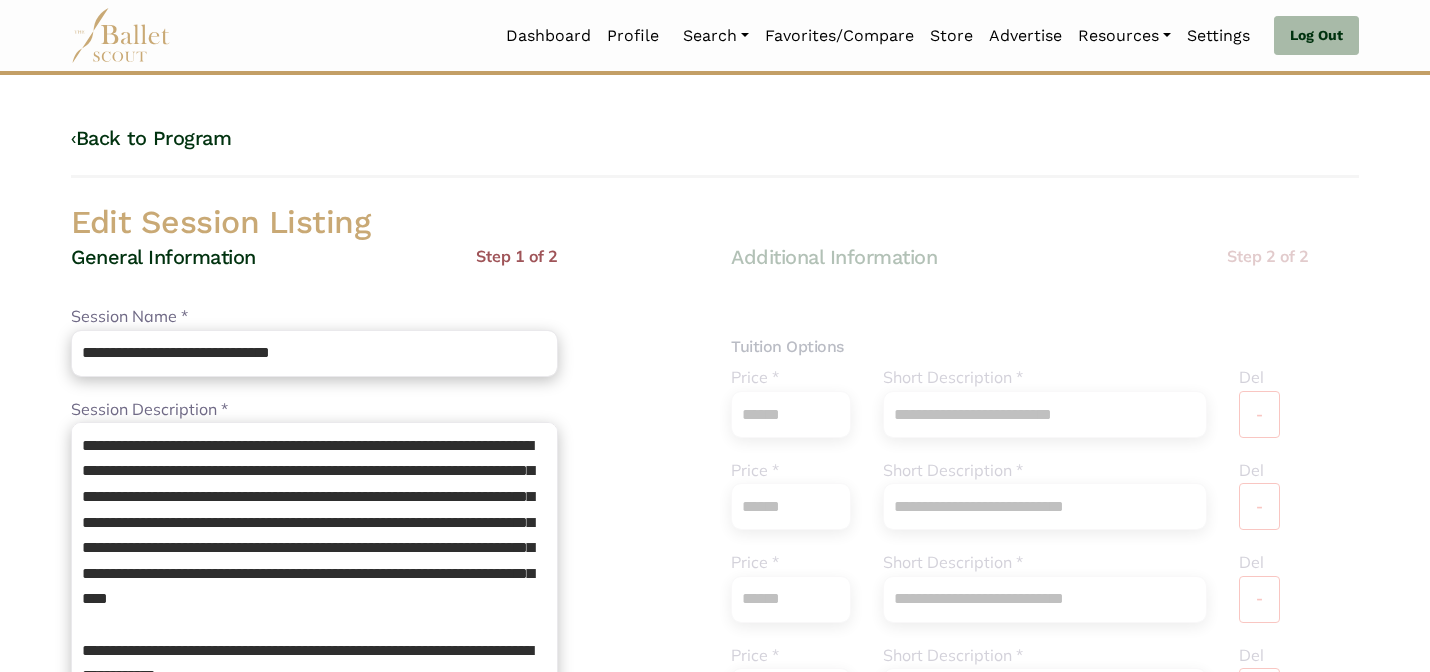 scroll, scrollTop: 0, scrollLeft: 0, axis: both 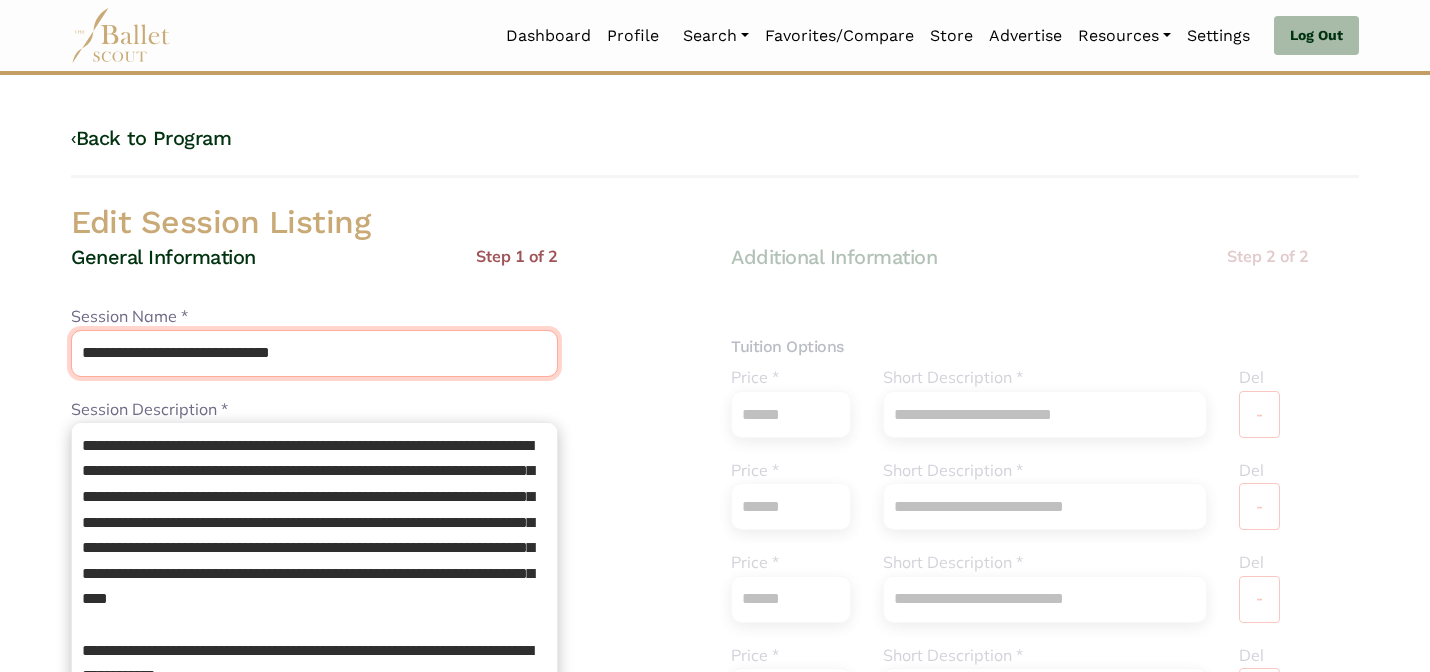 drag, startPoint x: 363, startPoint y: 364, endPoint x: 131, endPoint y: 345, distance: 232.77672 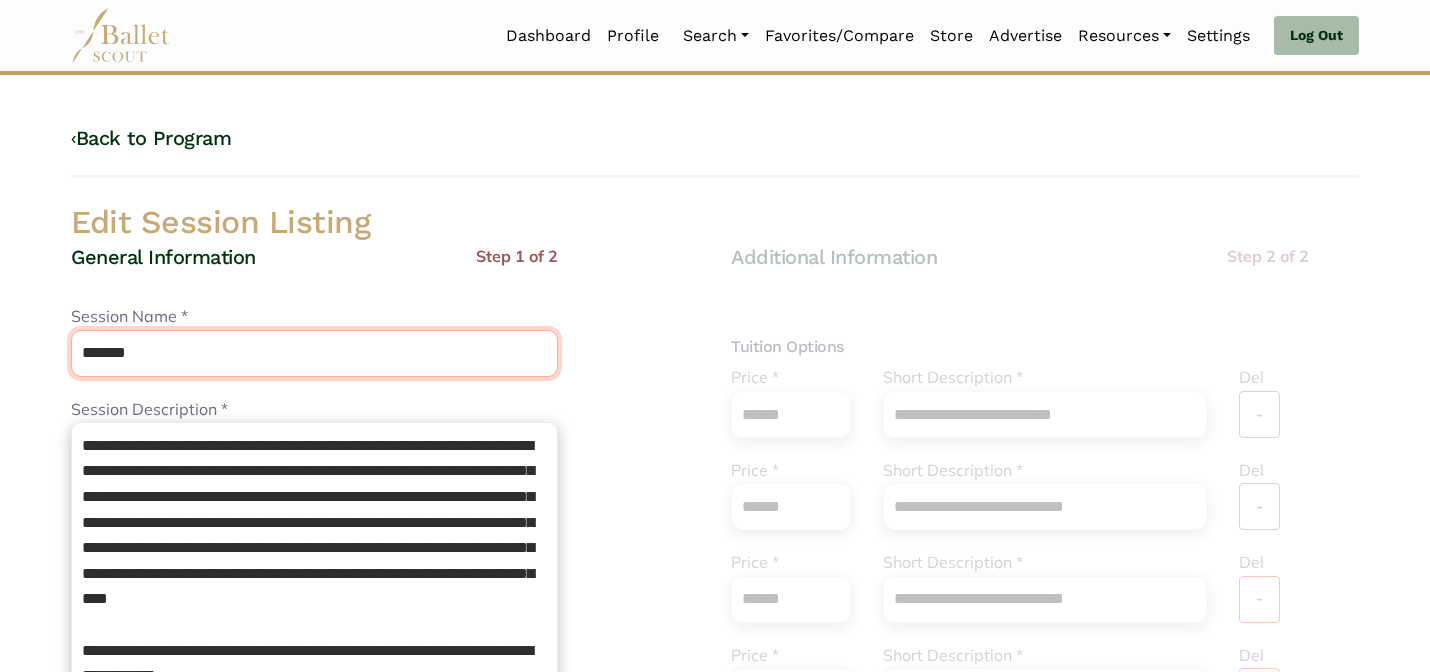 type on "*******" 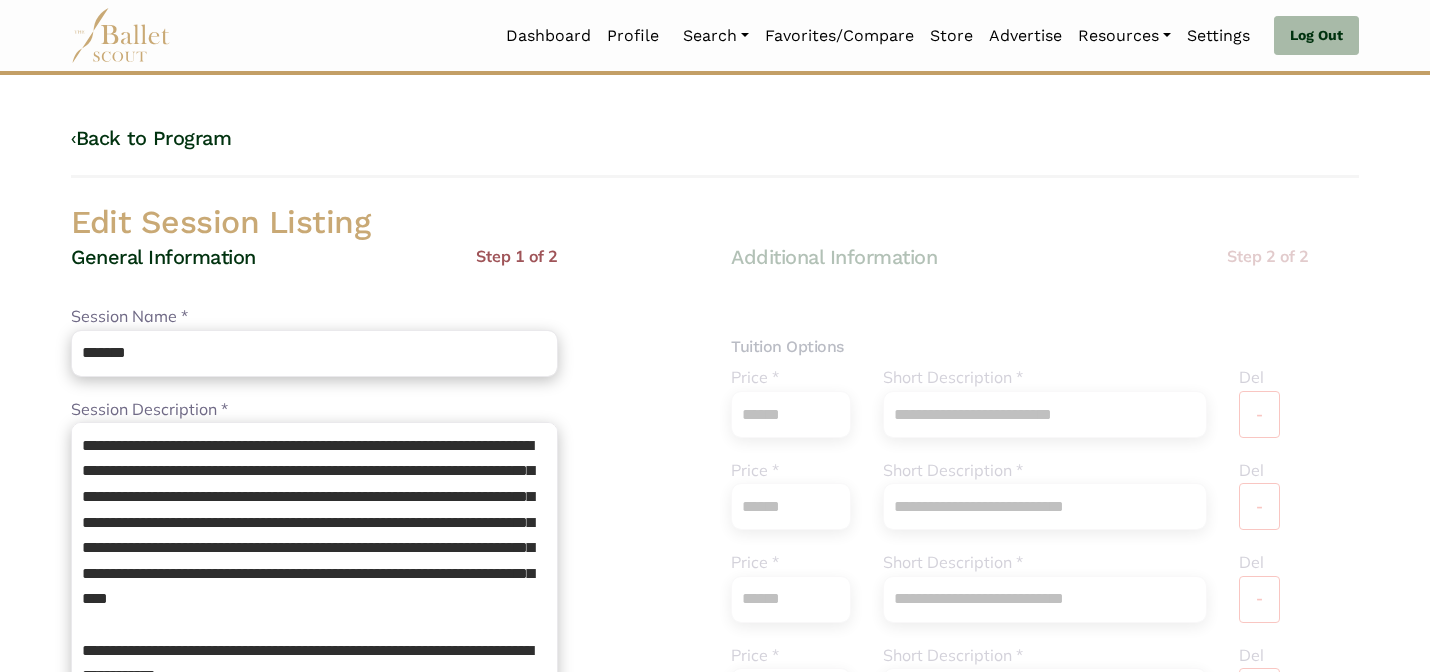 click on "Edit Session Listing" at bounding box center (715, 223) 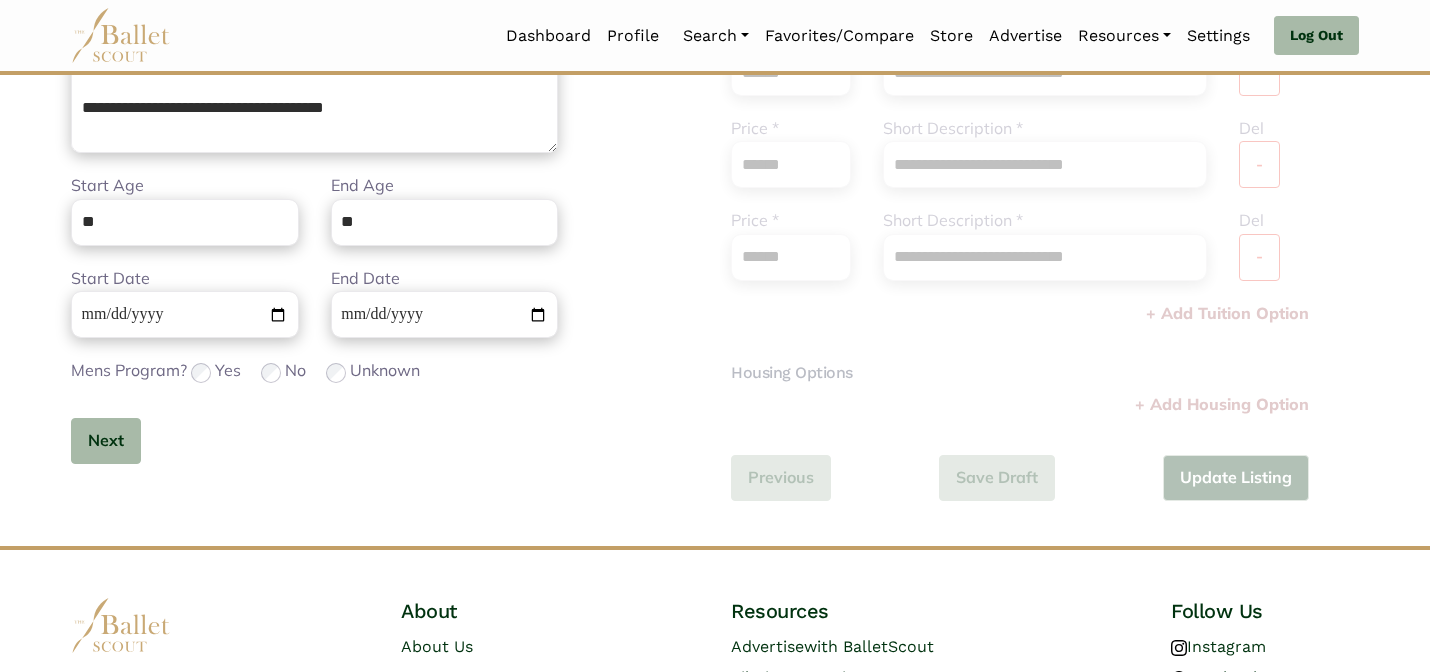 scroll, scrollTop: 672, scrollLeft: 0, axis: vertical 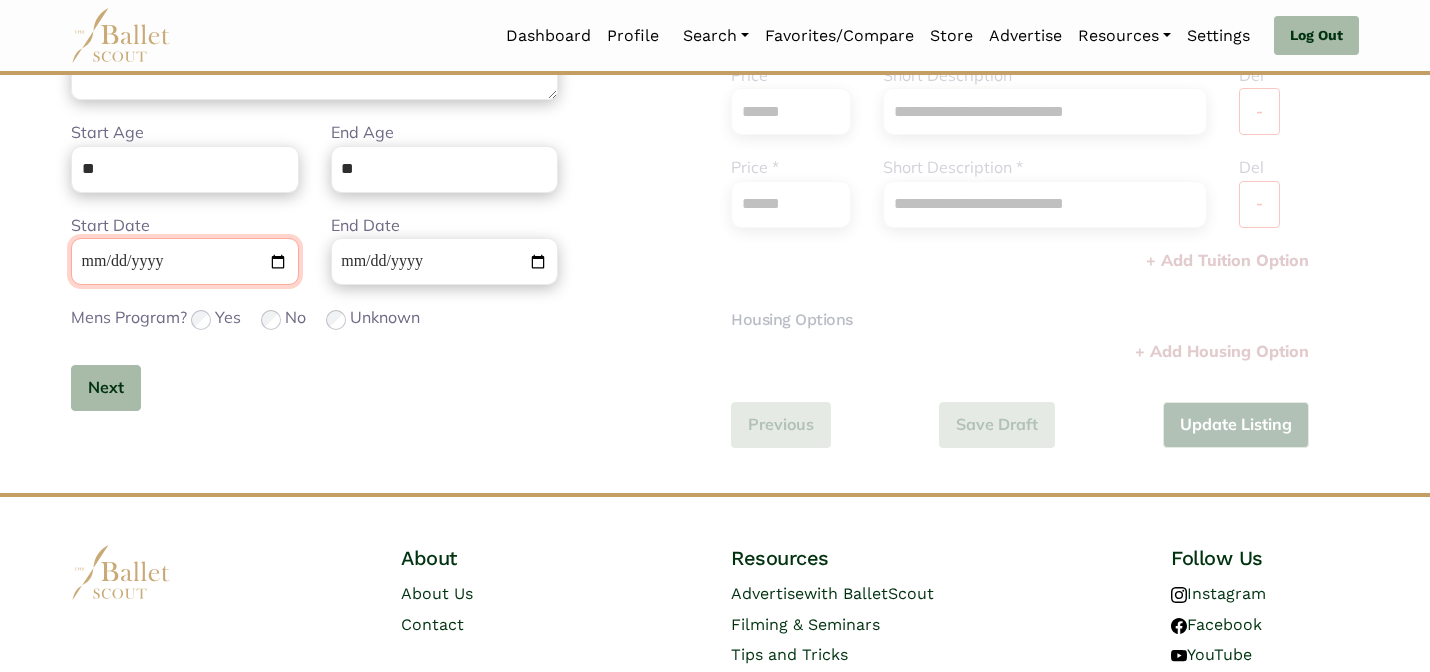 click on "**********" at bounding box center [185, 261] 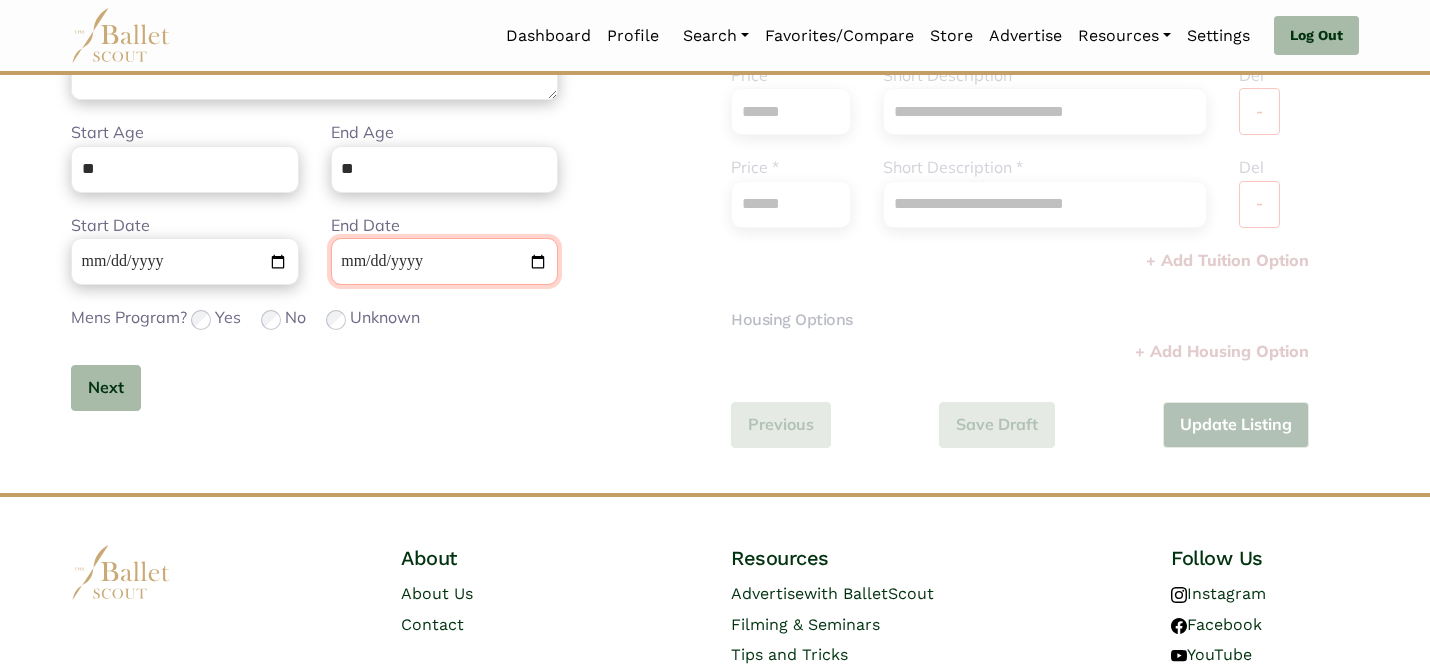 type 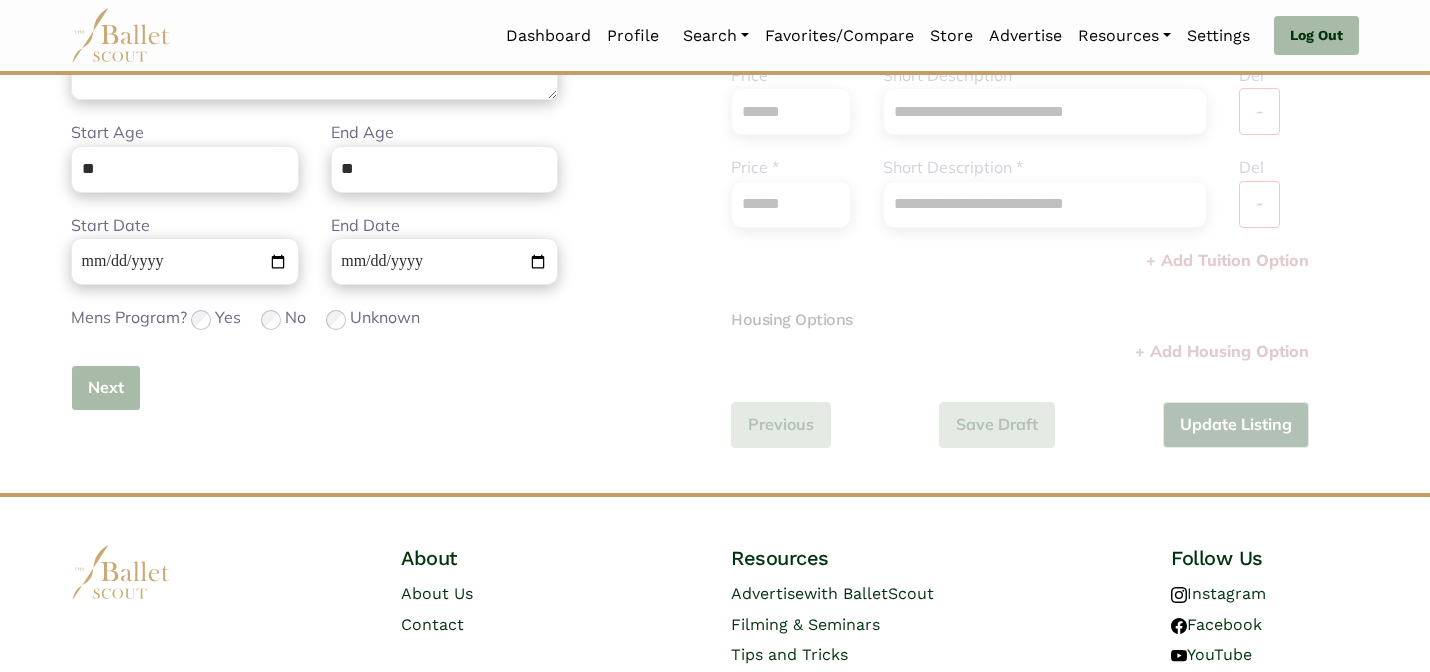 click on "Next" at bounding box center (106, 388) 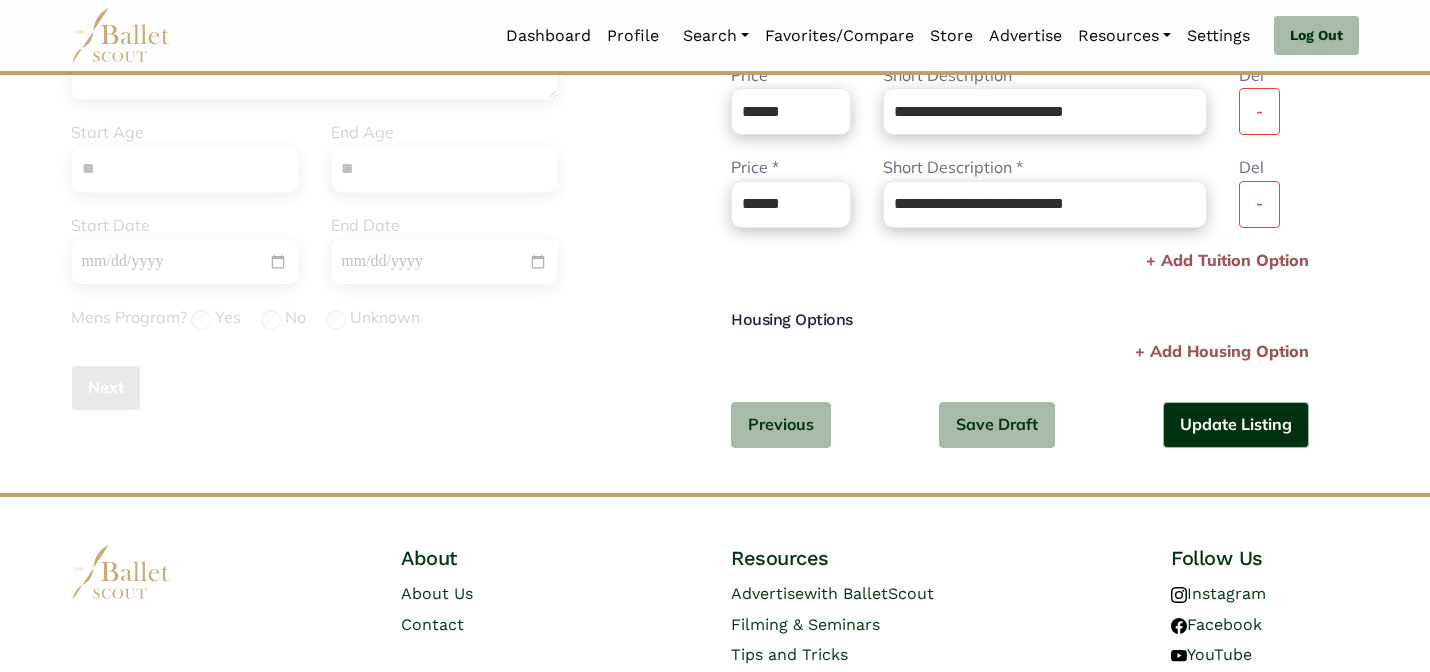 type 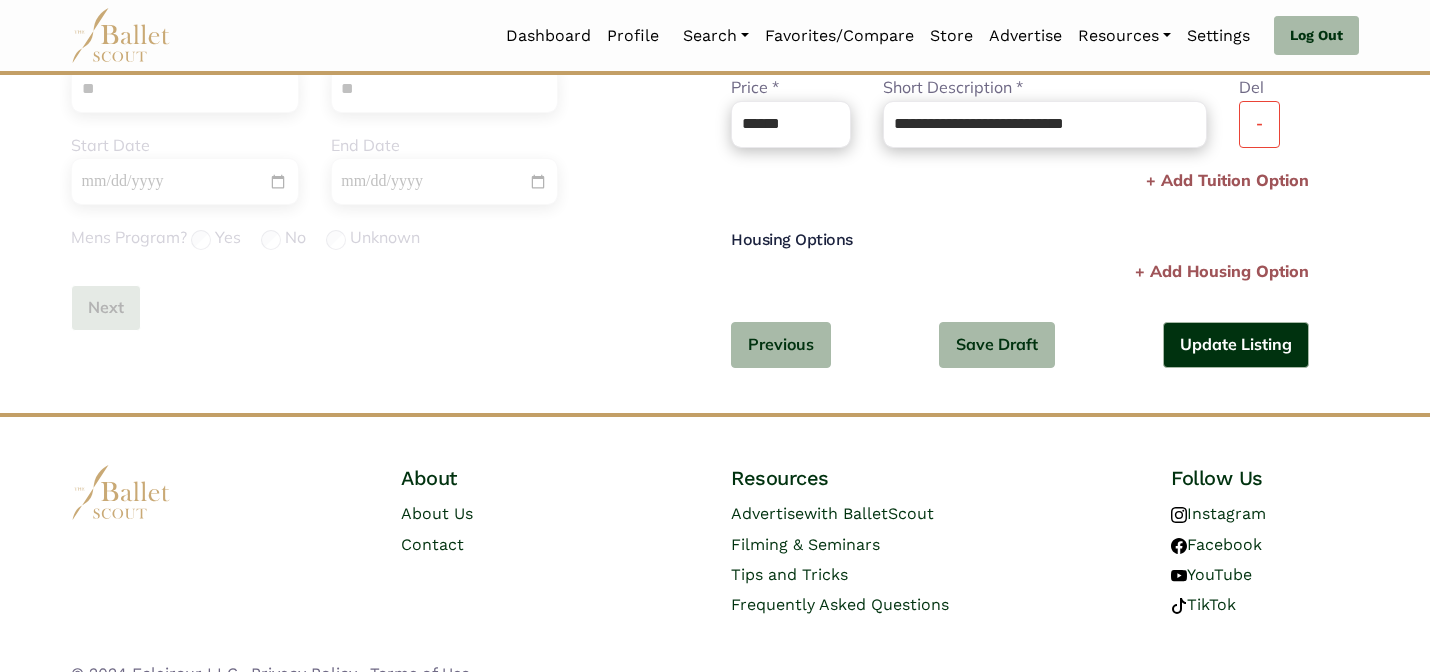 scroll, scrollTop: 782, scrollLeft: 0, axis: vertical 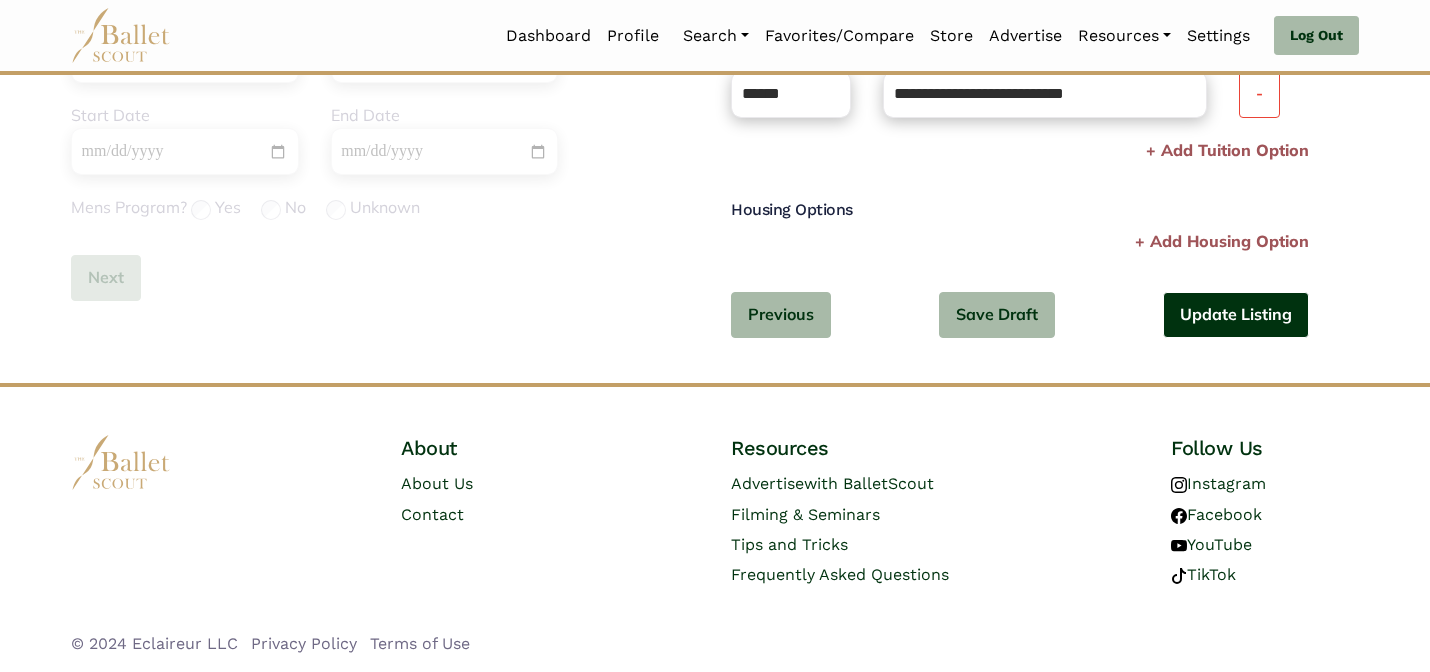 click on "Update Listing" at bounding box center (1236, 315) 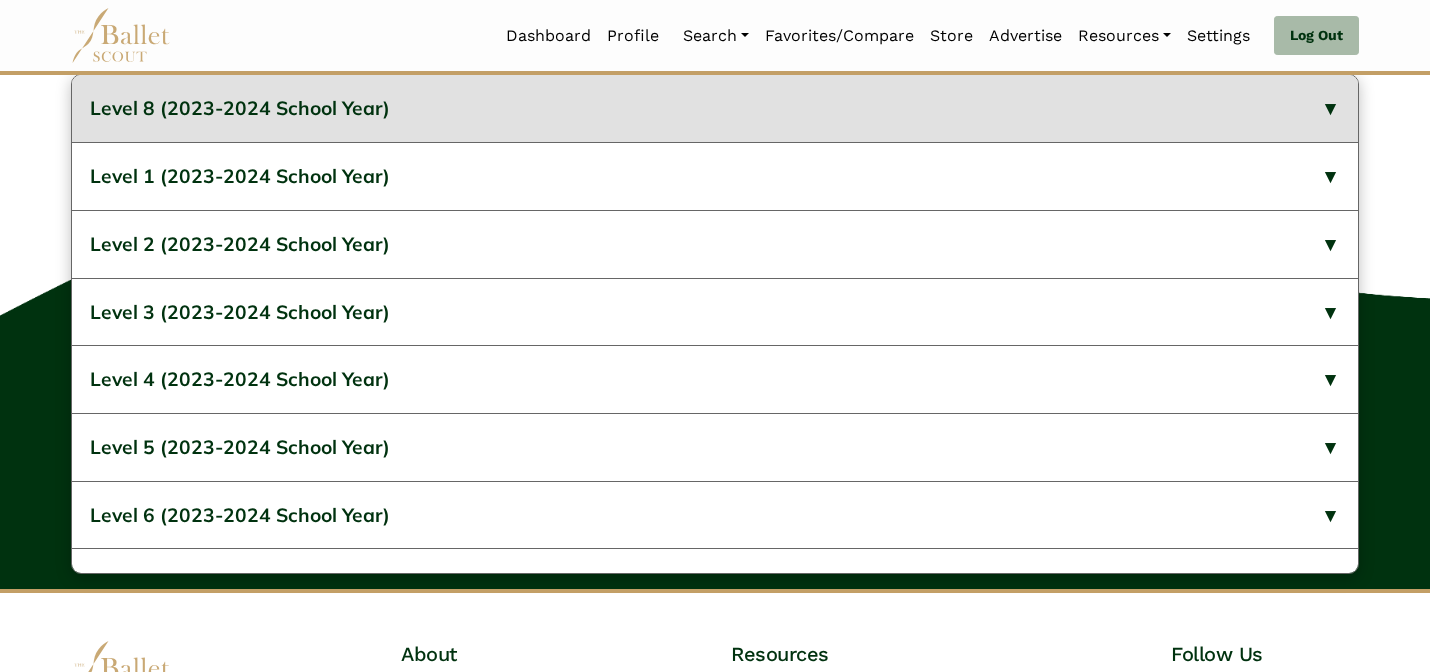 scroll, scrollTop: 1344, scrollLeft: 0, axis: vertical 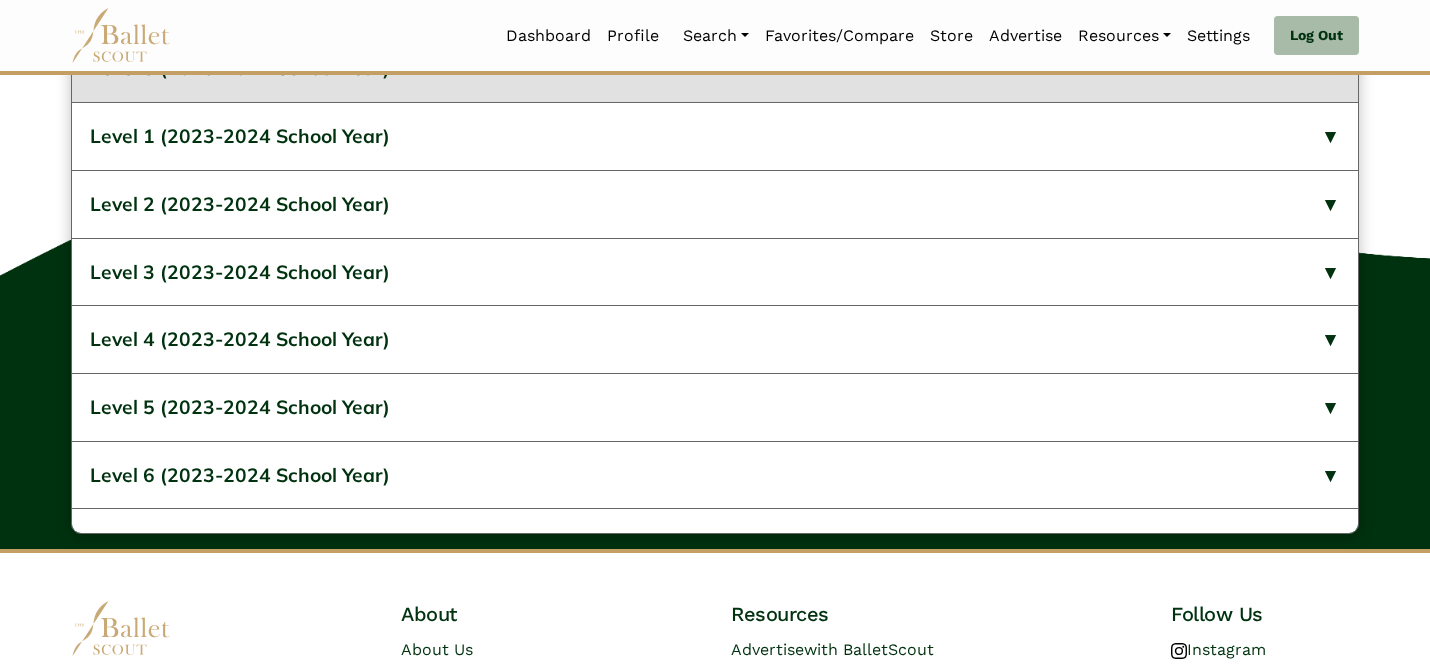 click on "Level 8 (2023-2024 School Year)" at bounding box center [715, 68] 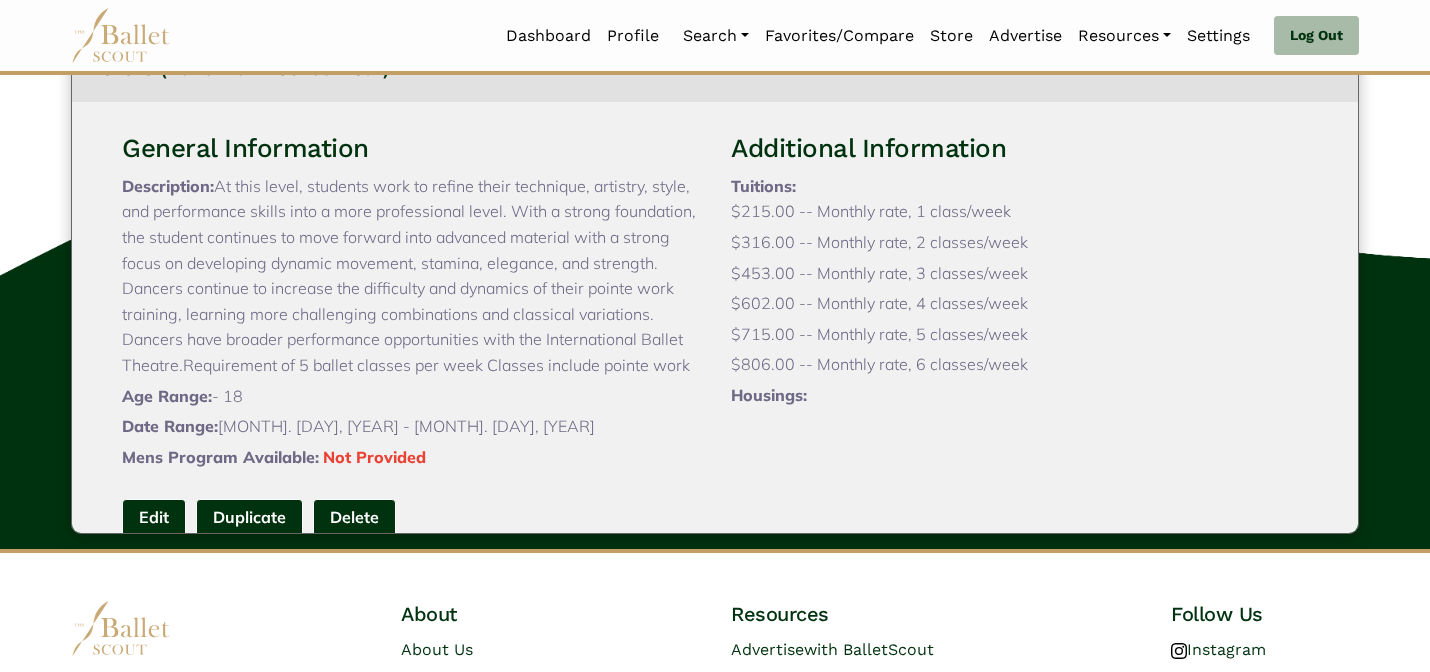 click on "Age Range:
- 18" at bounding box center (410, 397) 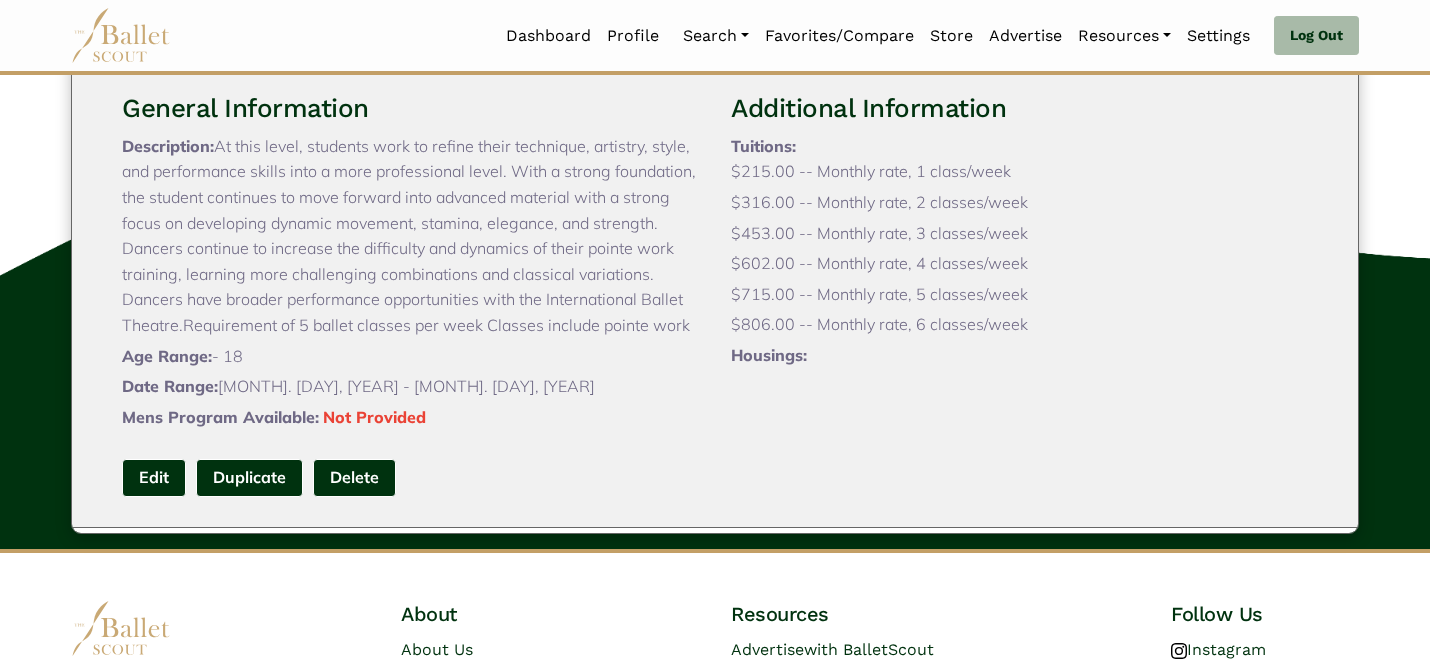 scroll, scrollTop: 80, scrollLeft: 0, axis: vertical 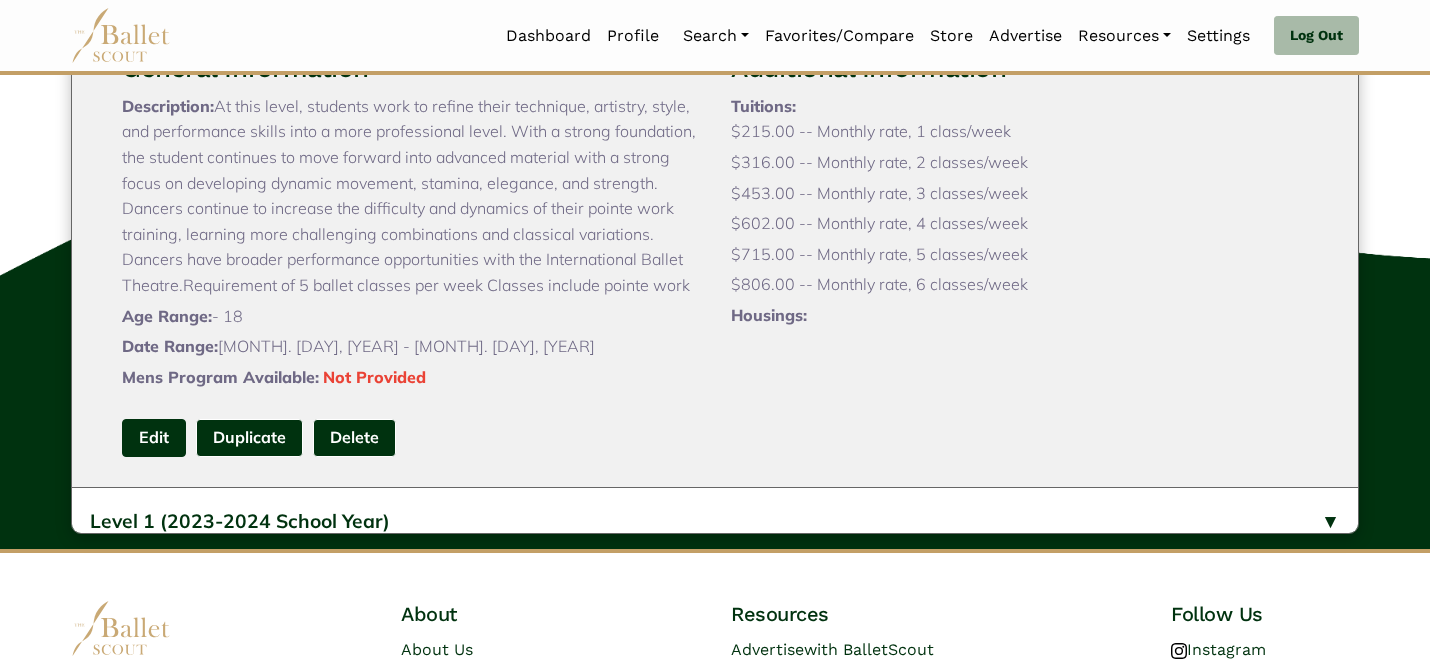 click on "Edit" at bounding box center (154, 437) 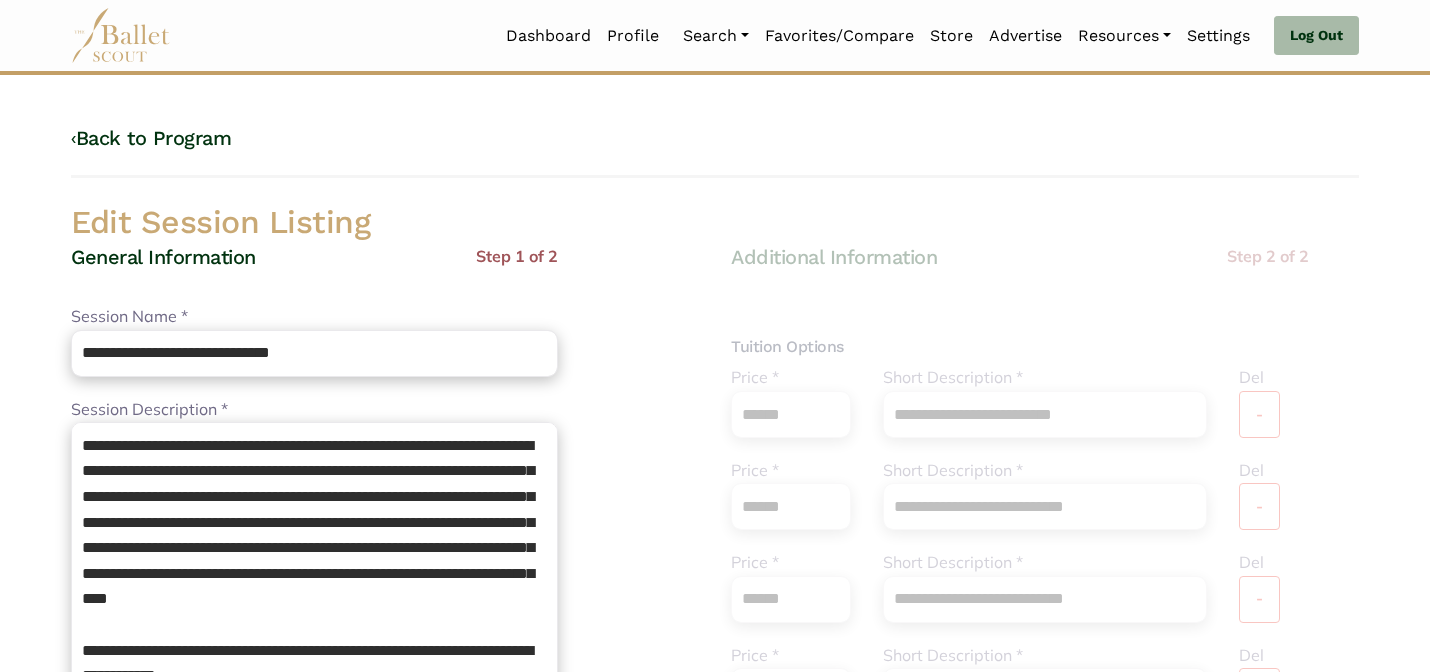 scroll, scrollTop: 0, scrollLeft: 0, axis: both 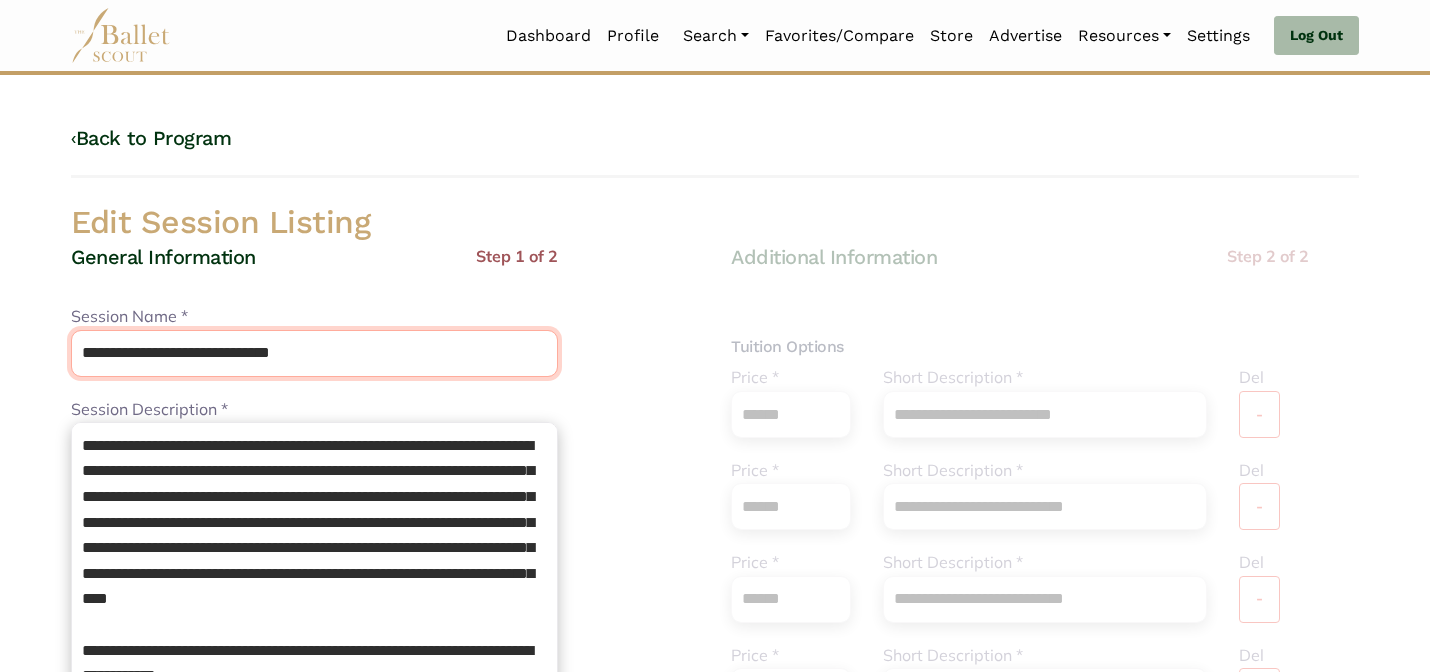 drag, startPoint x: 352, startPoint y: 354, endPoint x: 133, endPoint y: 346, distance: 219.14607 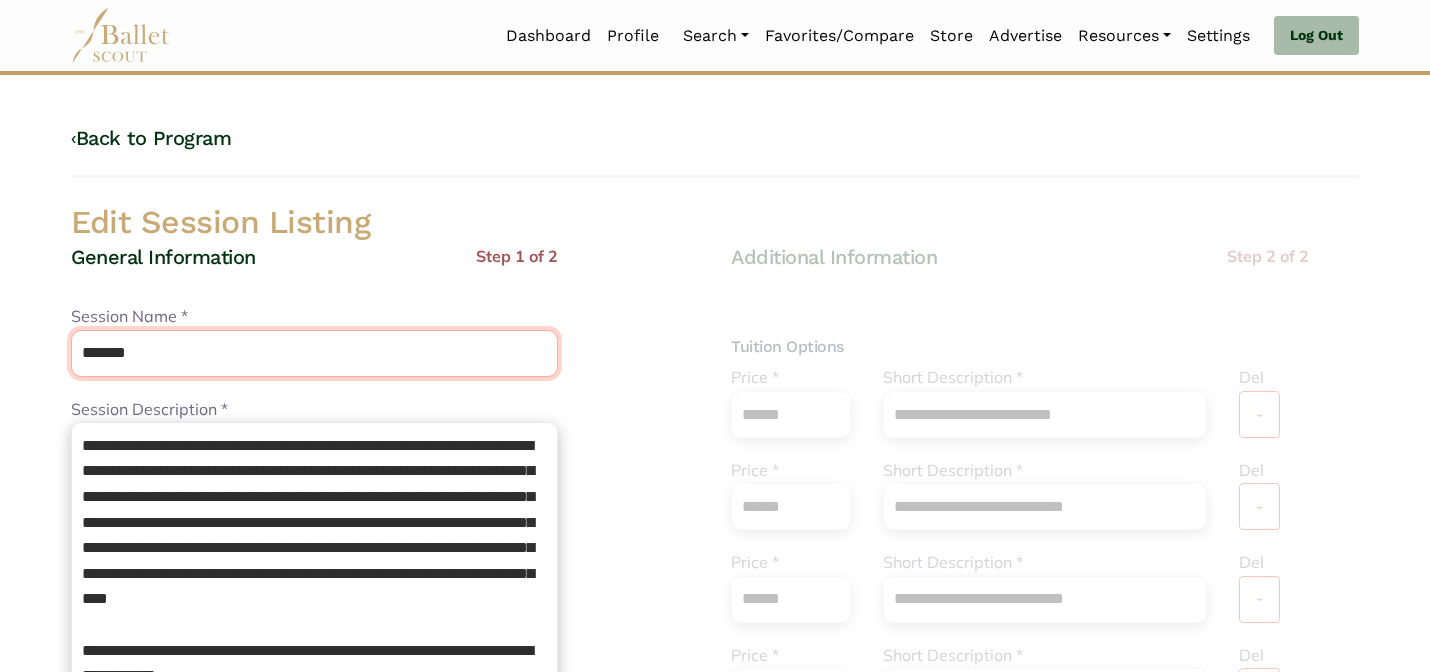 type on "*******" 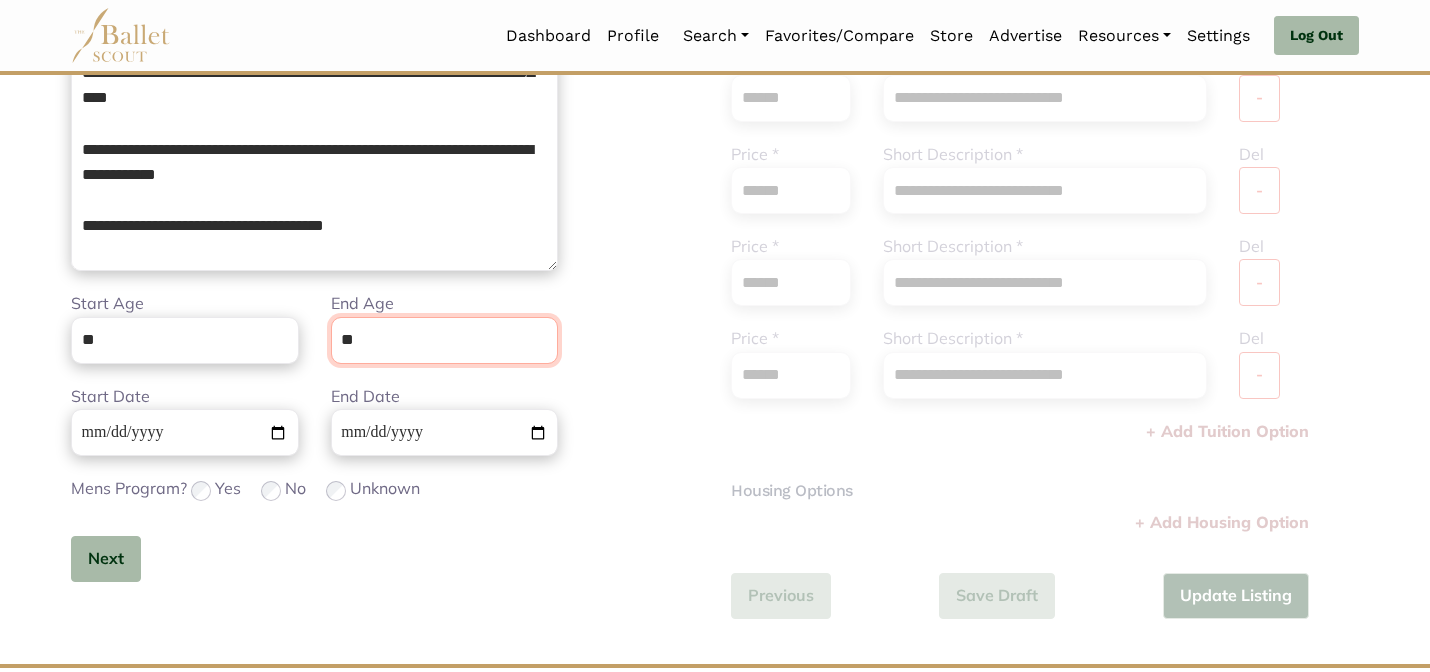 scroll, scrollTop: 505, scrollLeft: 0, axis: vertical 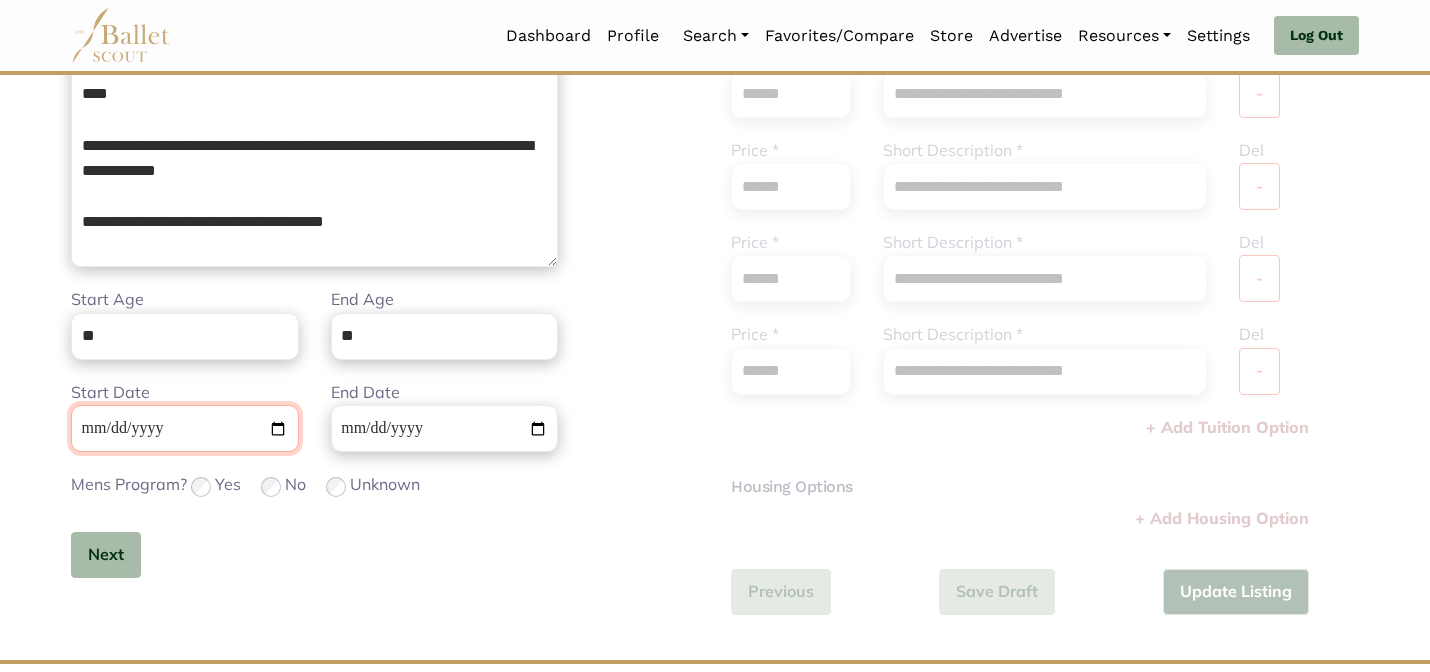 type 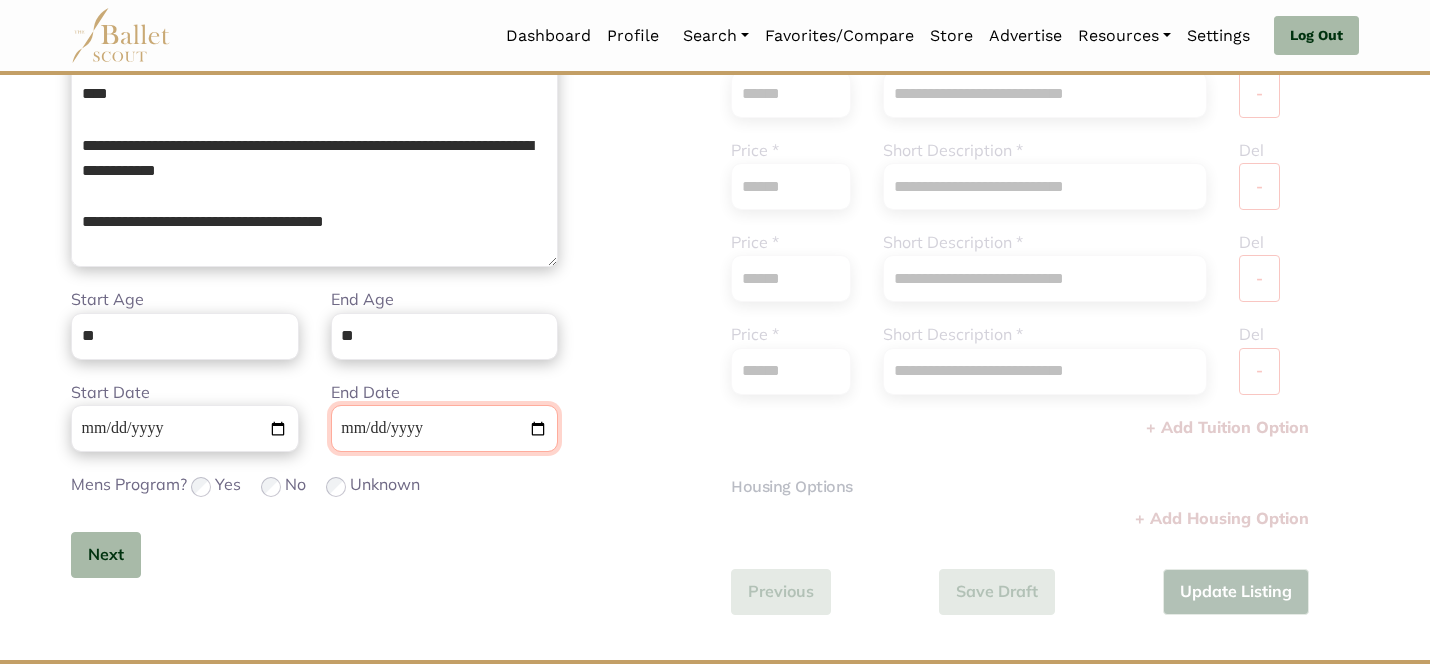 type 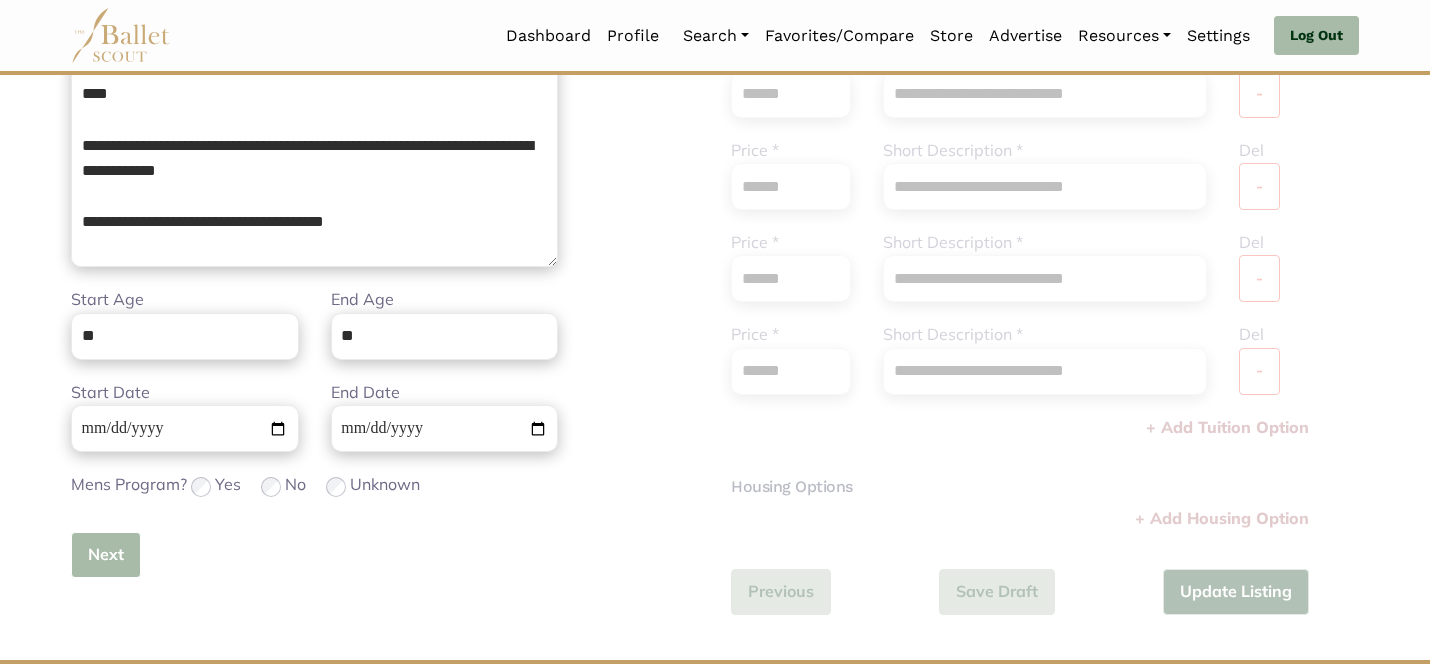 click on "Next" at bounding box center [106, 555] 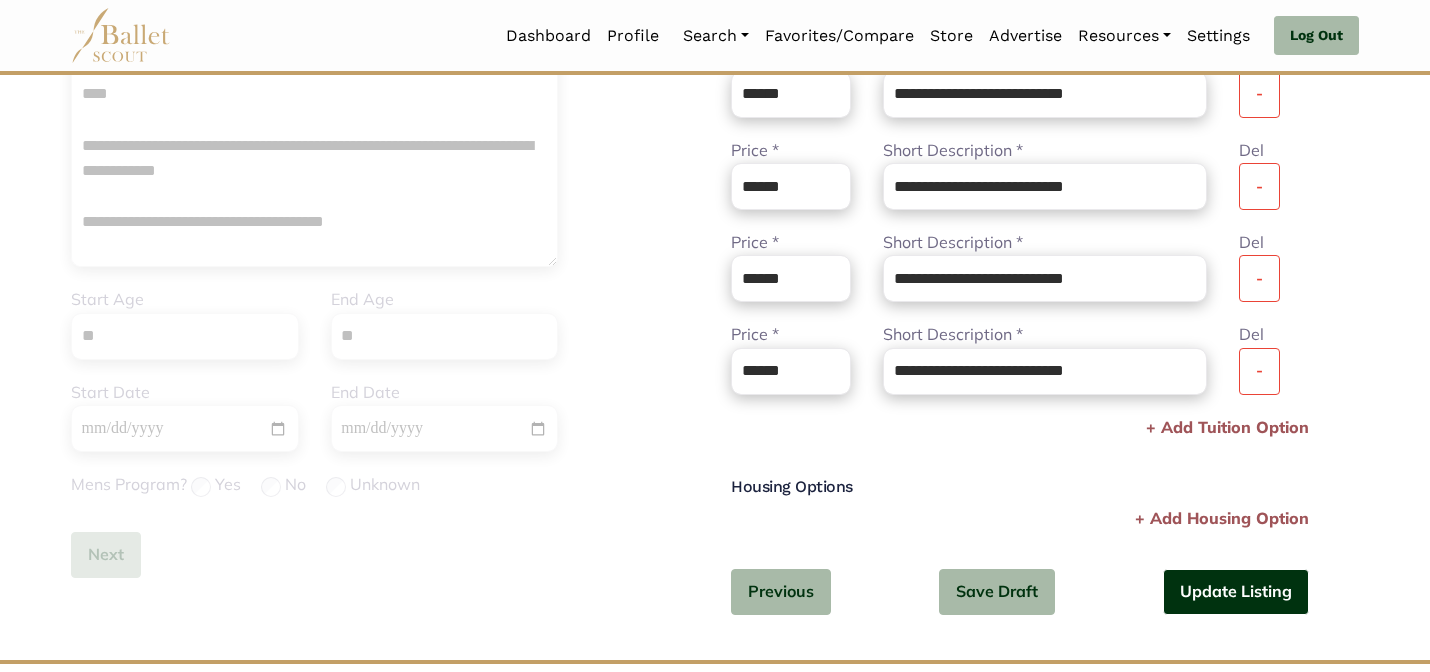 click on "Update Listing" at bounding box center [1236, 592] 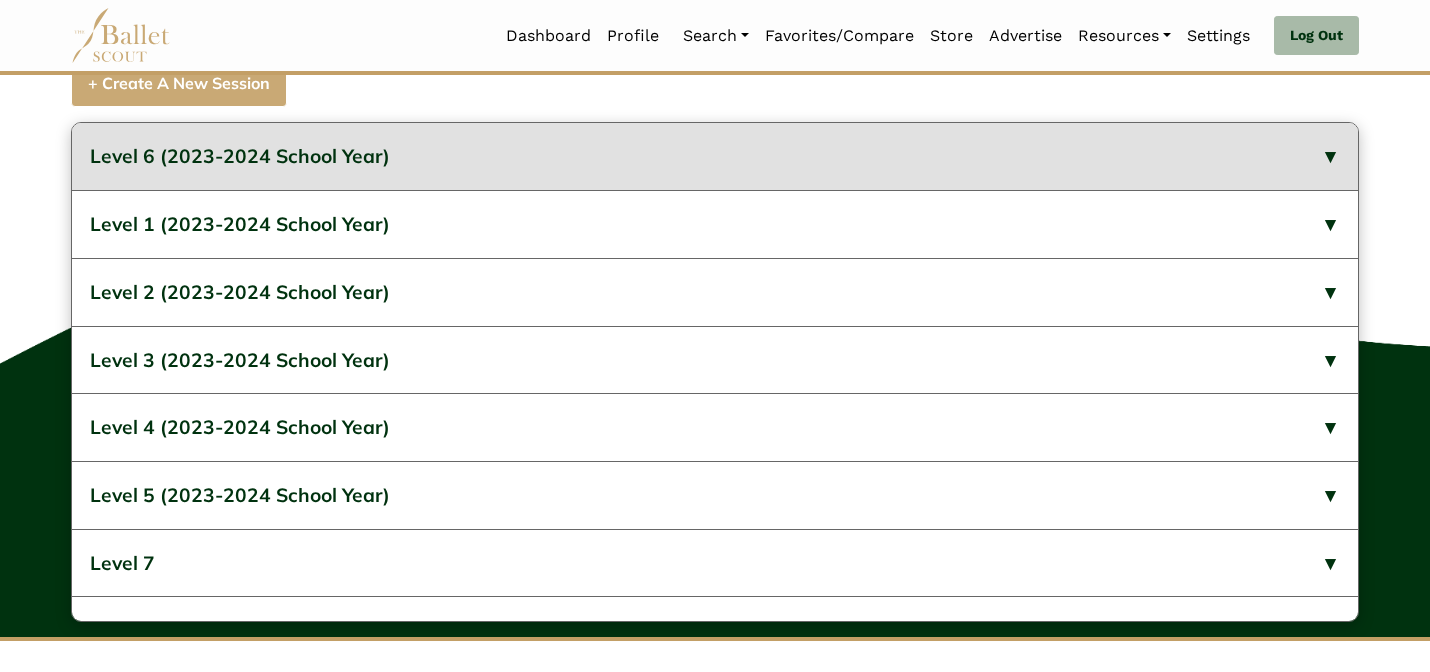 scroll, scrollTop: 1242, scrollLeft: 0, axis: vertical 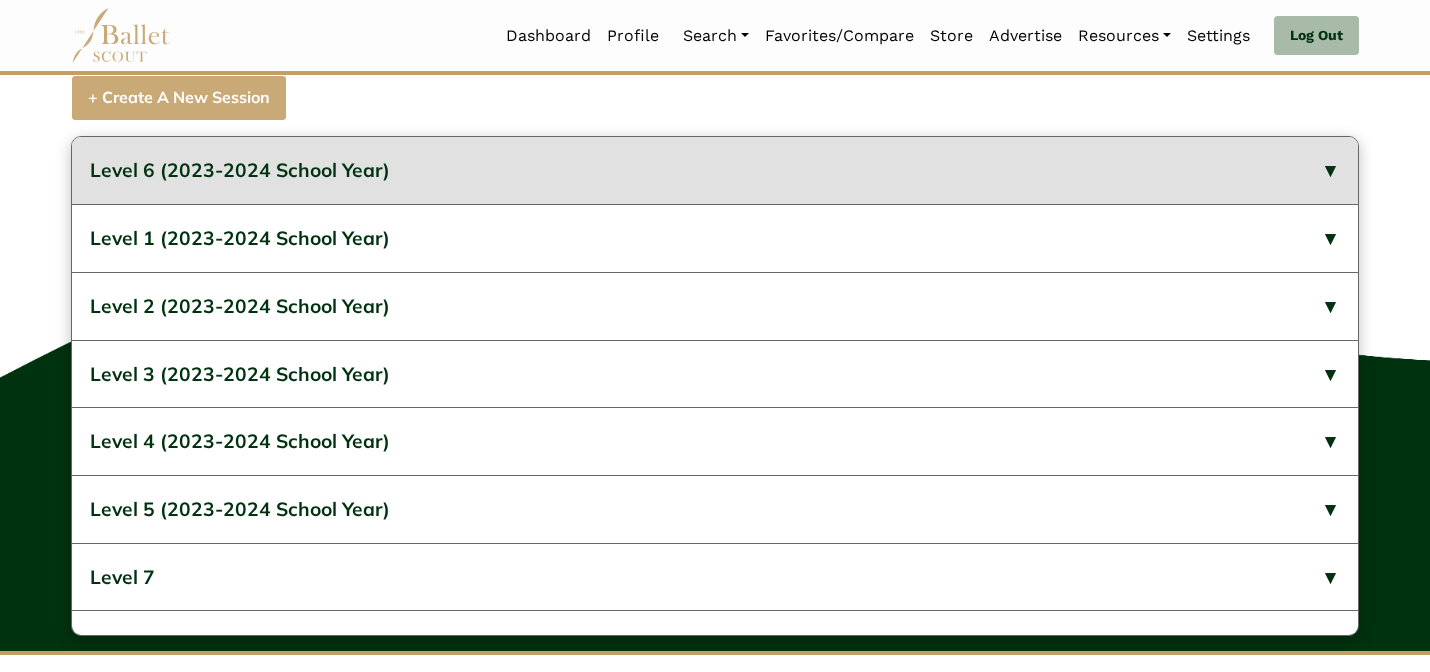click on "Level 6 (2023-2024 School Year)" at bounding box center (715, 170) 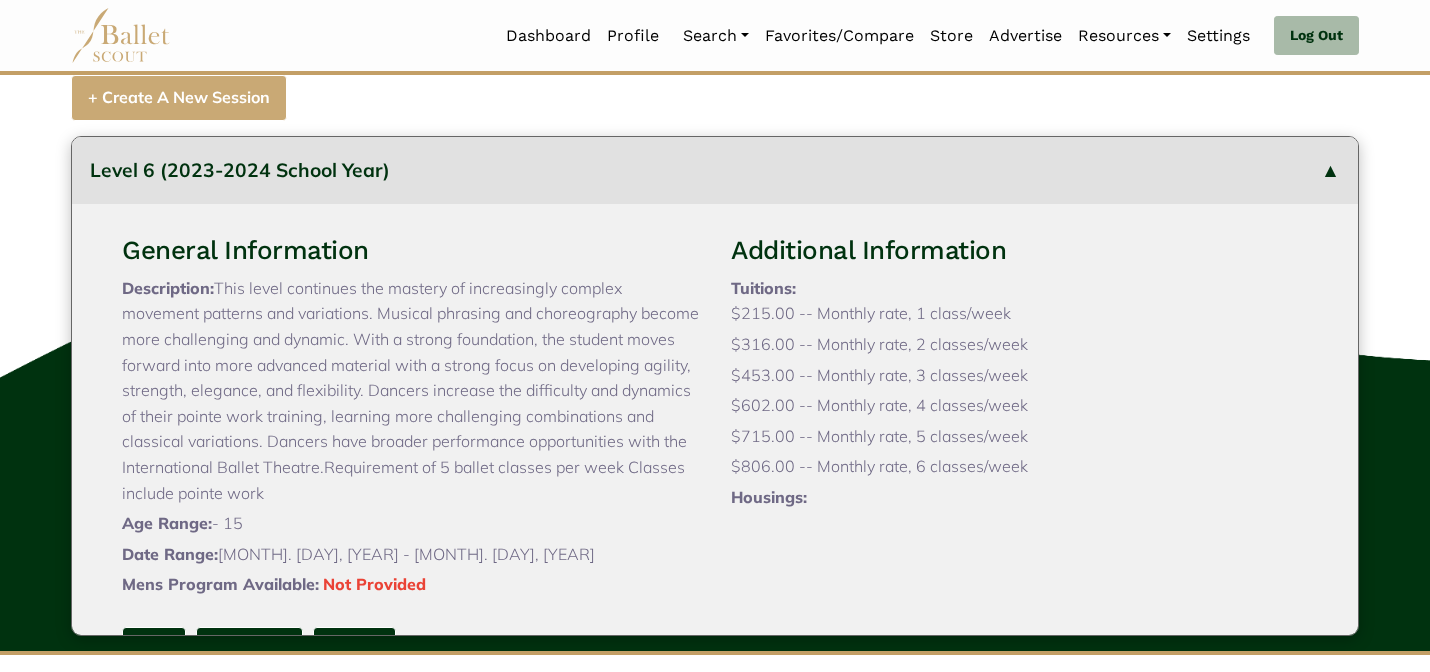 type 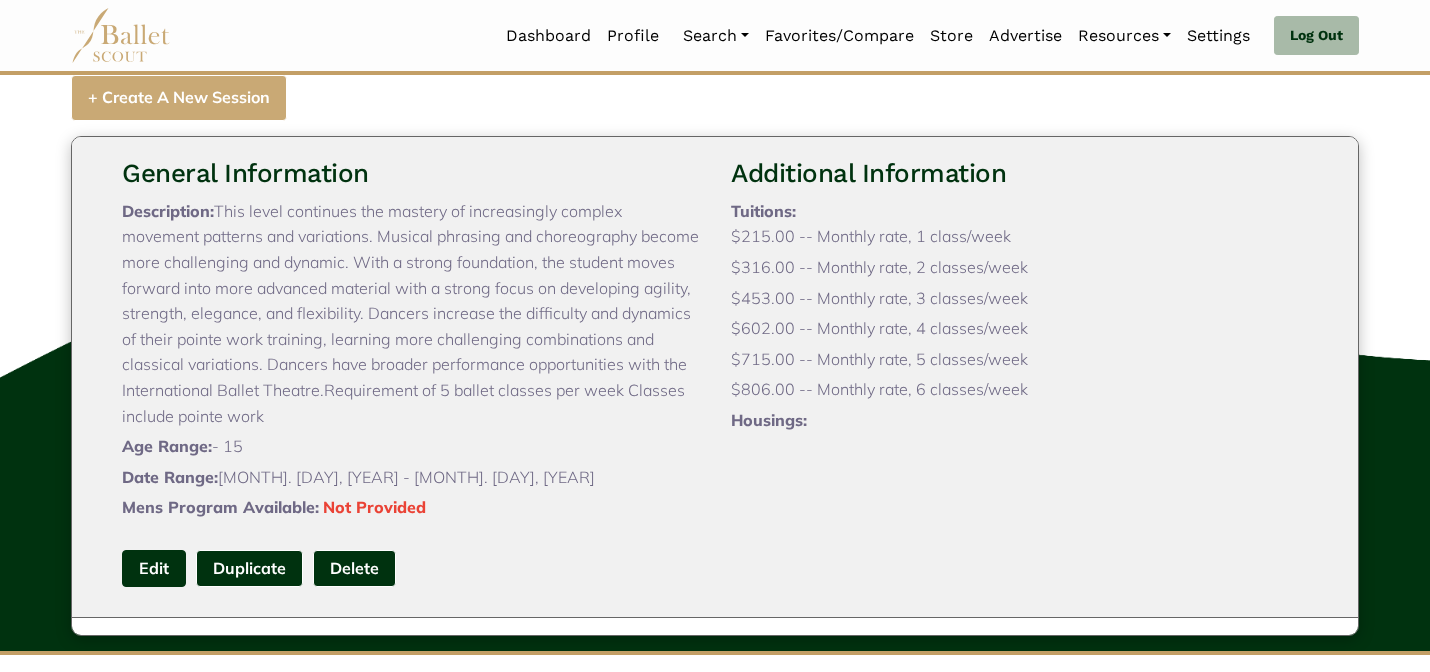 scroll, scrollTop: 80, scrollLeft: 0, axis: vertical 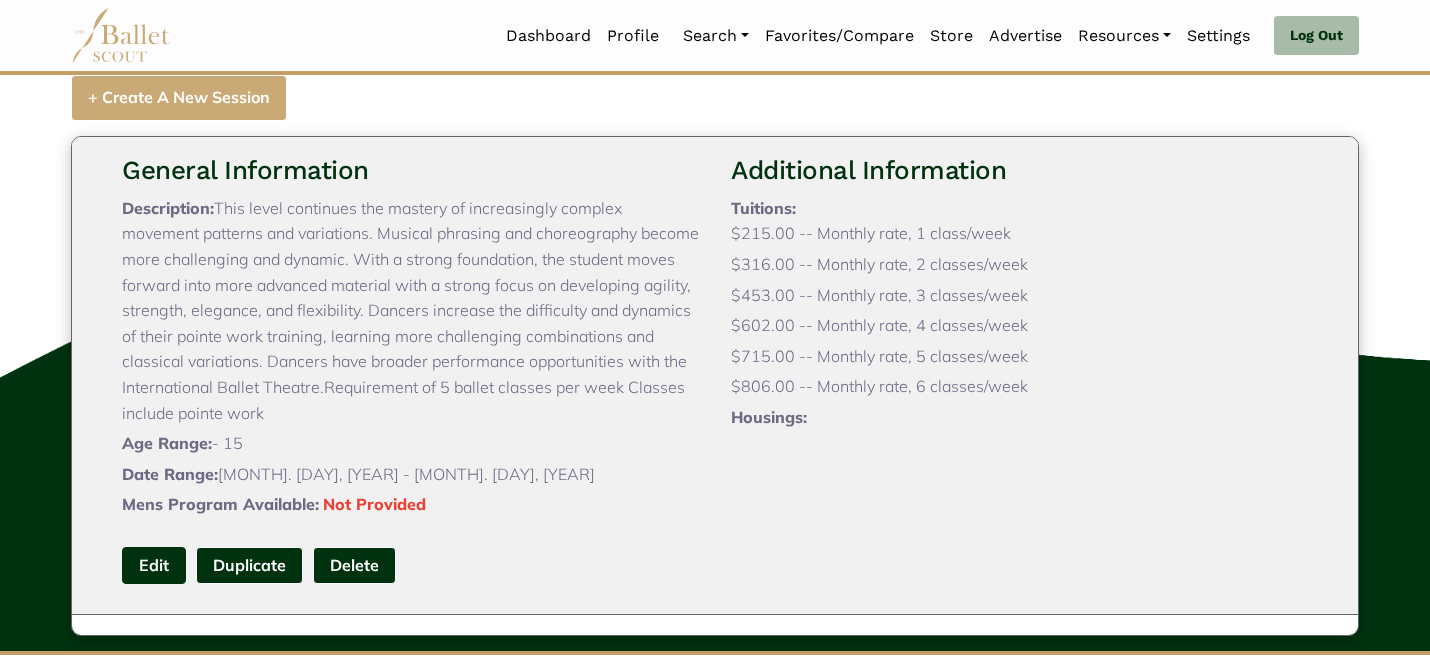 click on "Edit" at bounding box center (154, 565) 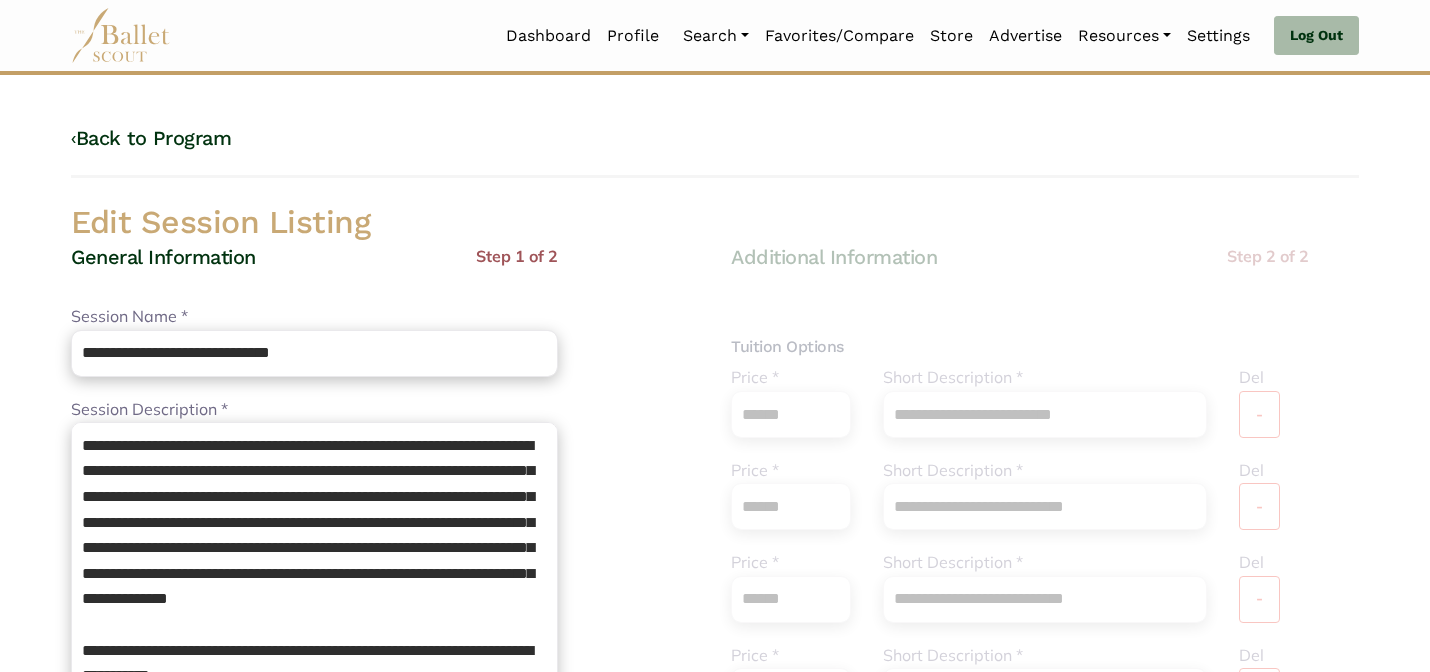 scroll, scrollTop: 0, scrollLeft: 0, axis: both 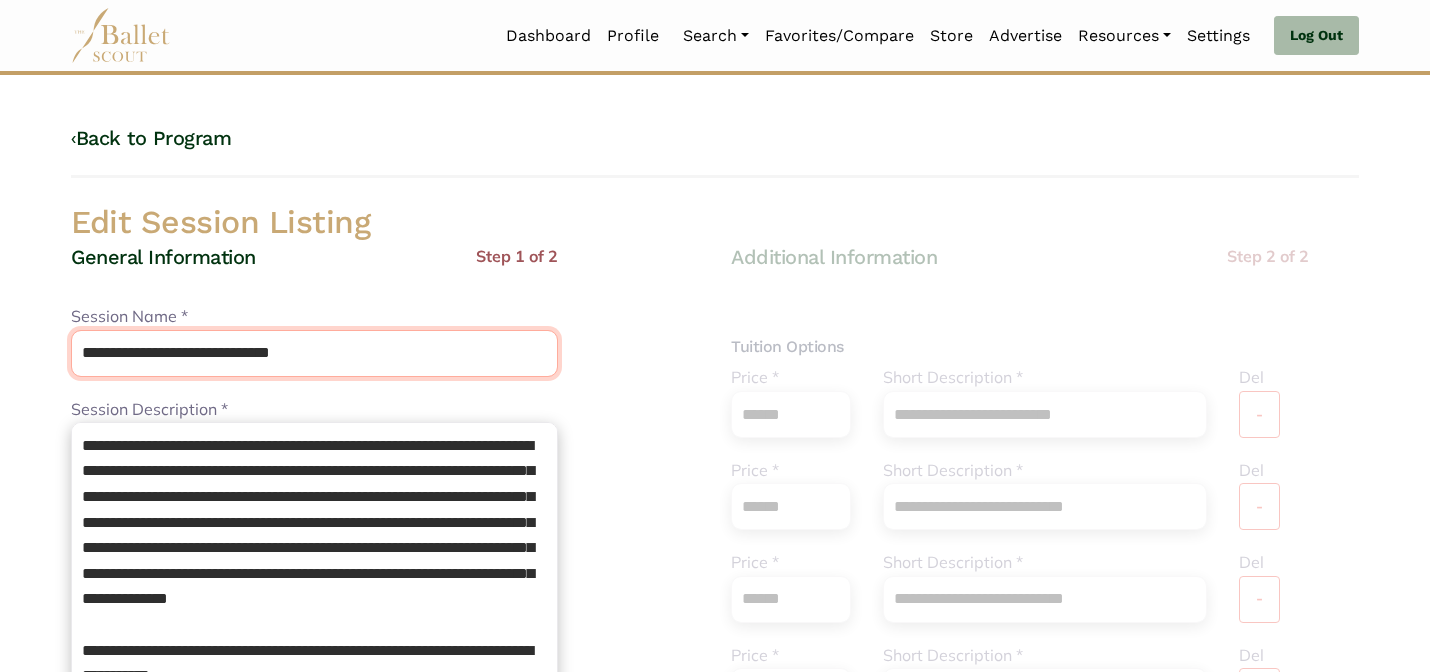 drag, startPoint x: 349, startPoint y: 374, endPoint x: 132, endPoint y: 356, distance: 217.74527 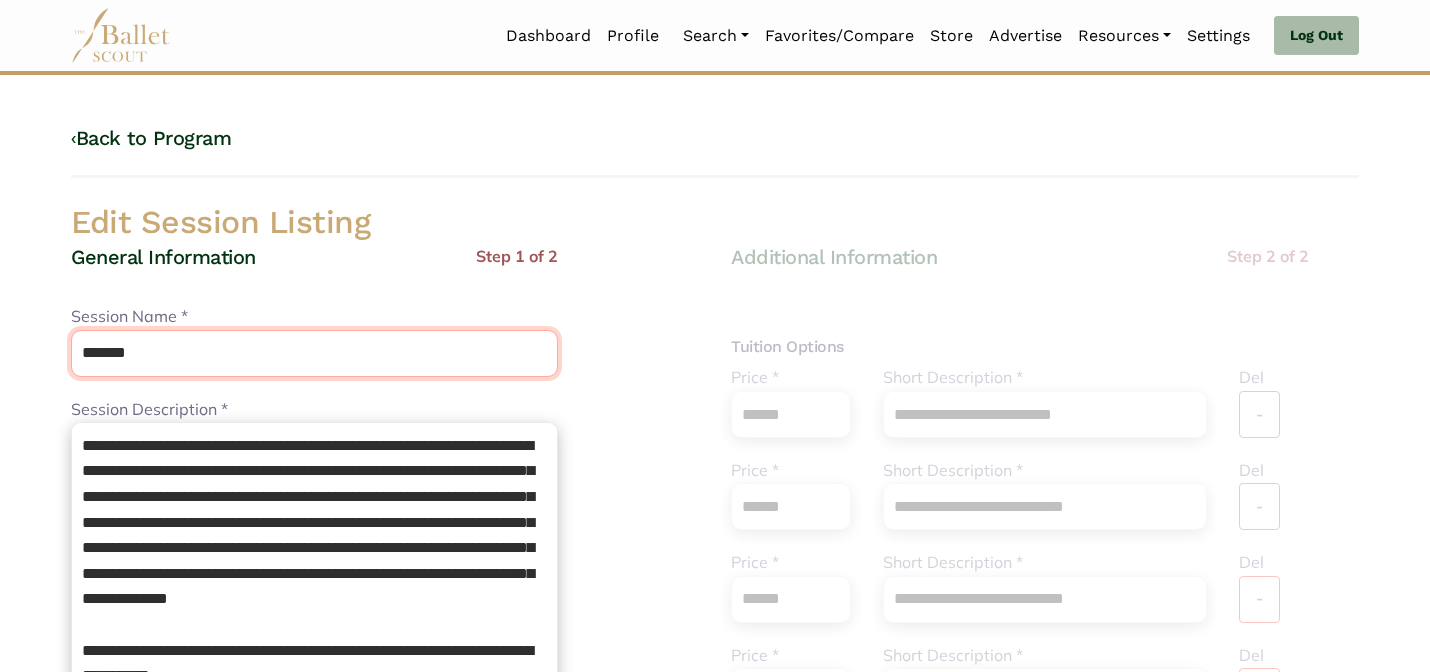 type on "*******" 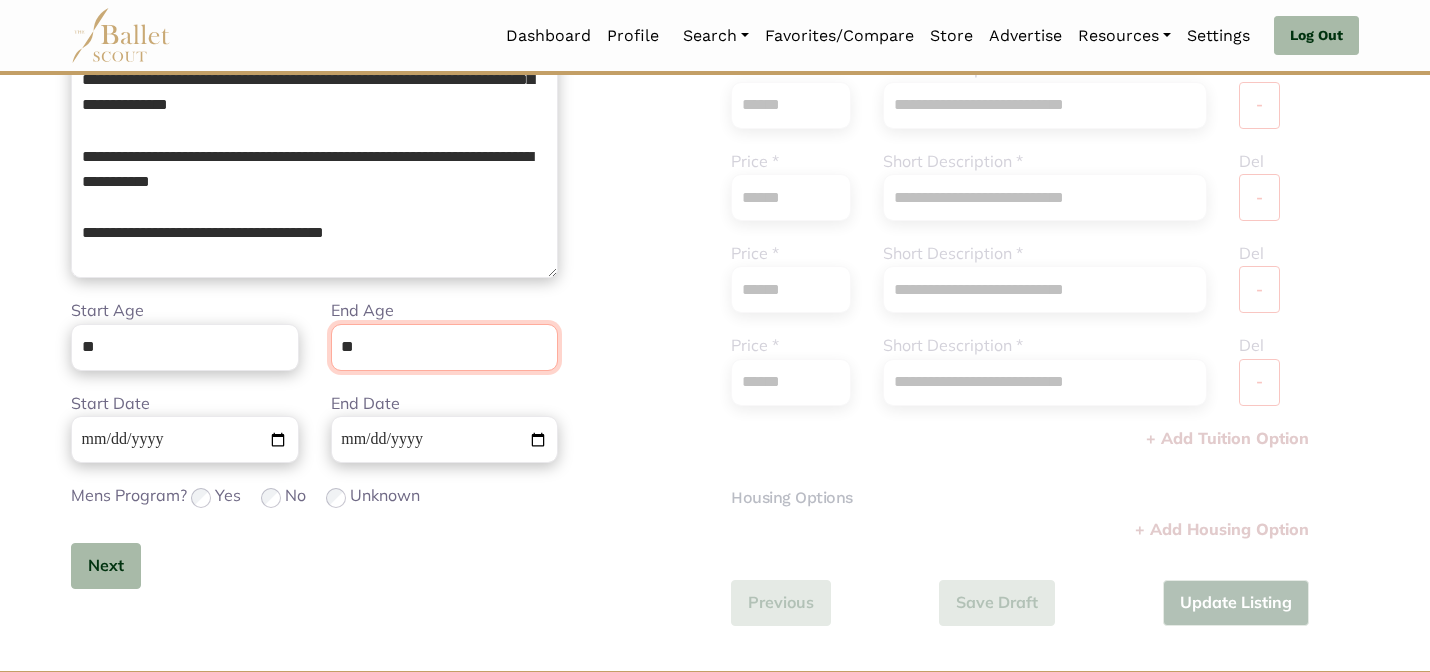 scroll, scrollTop: 505, scrollLeft: 0, axis: vertical 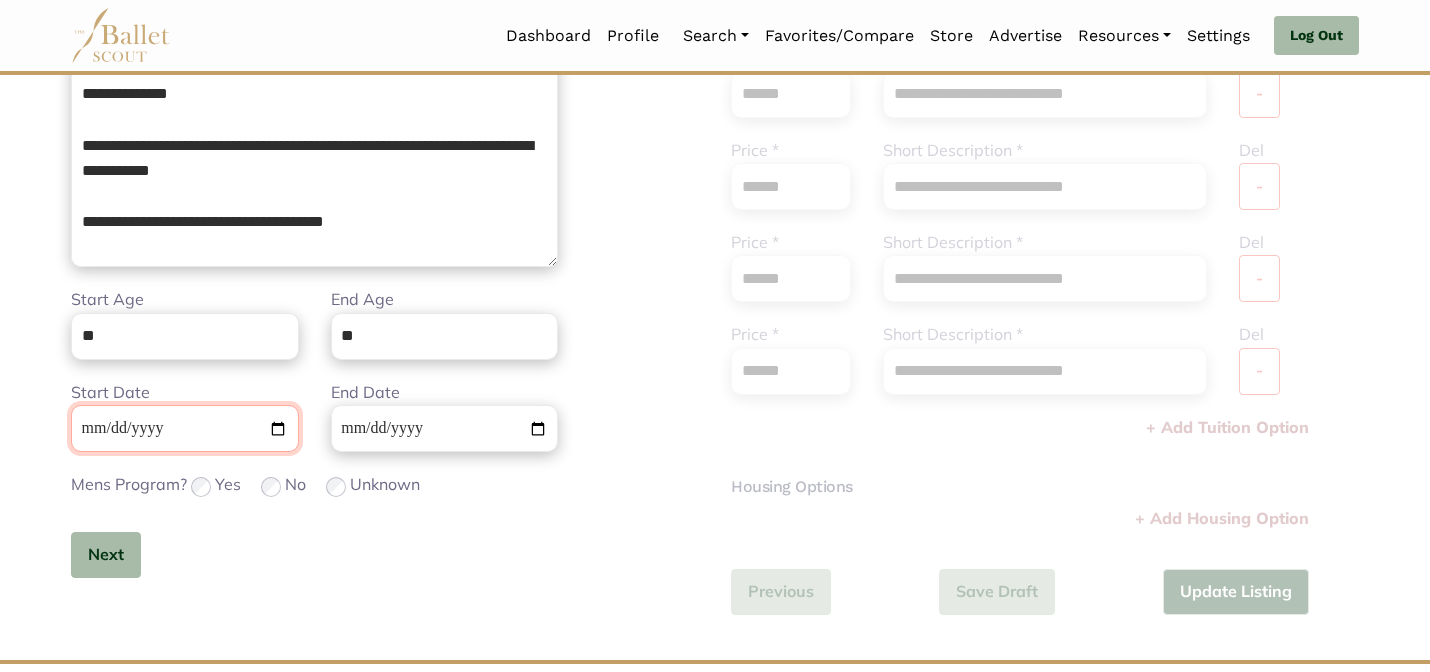 type 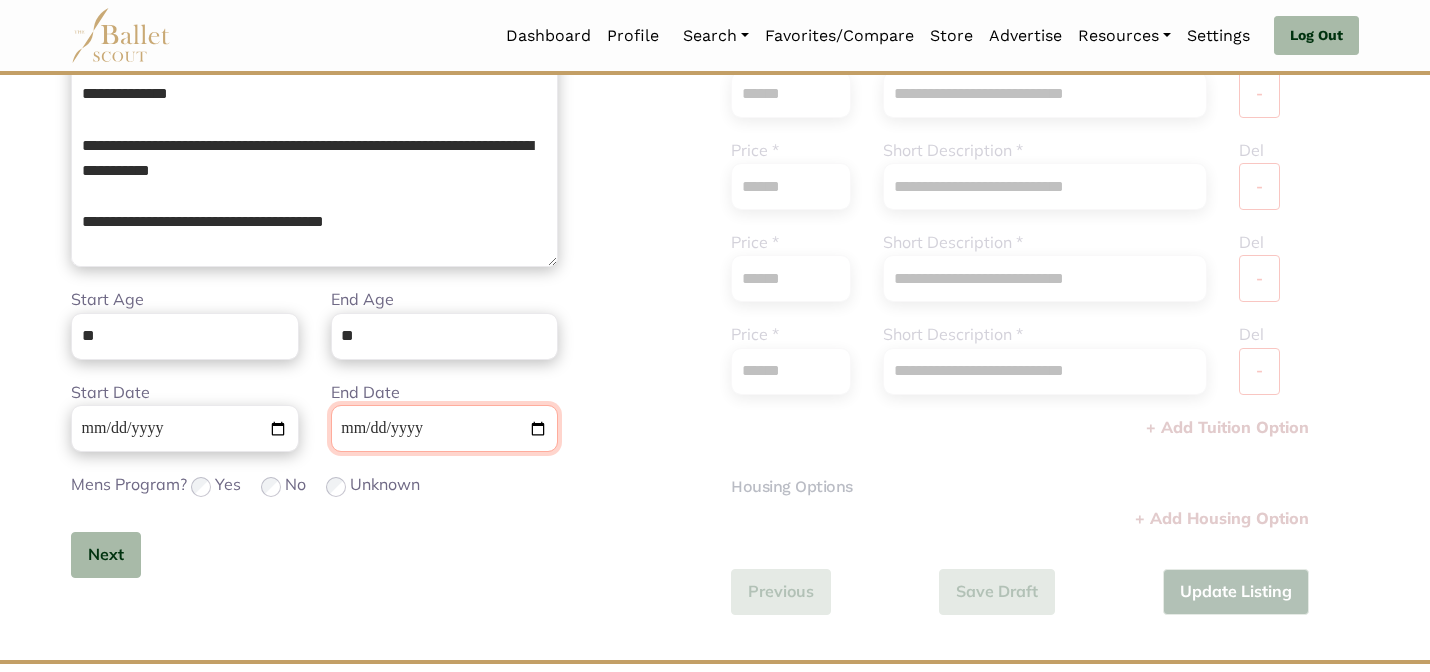 type 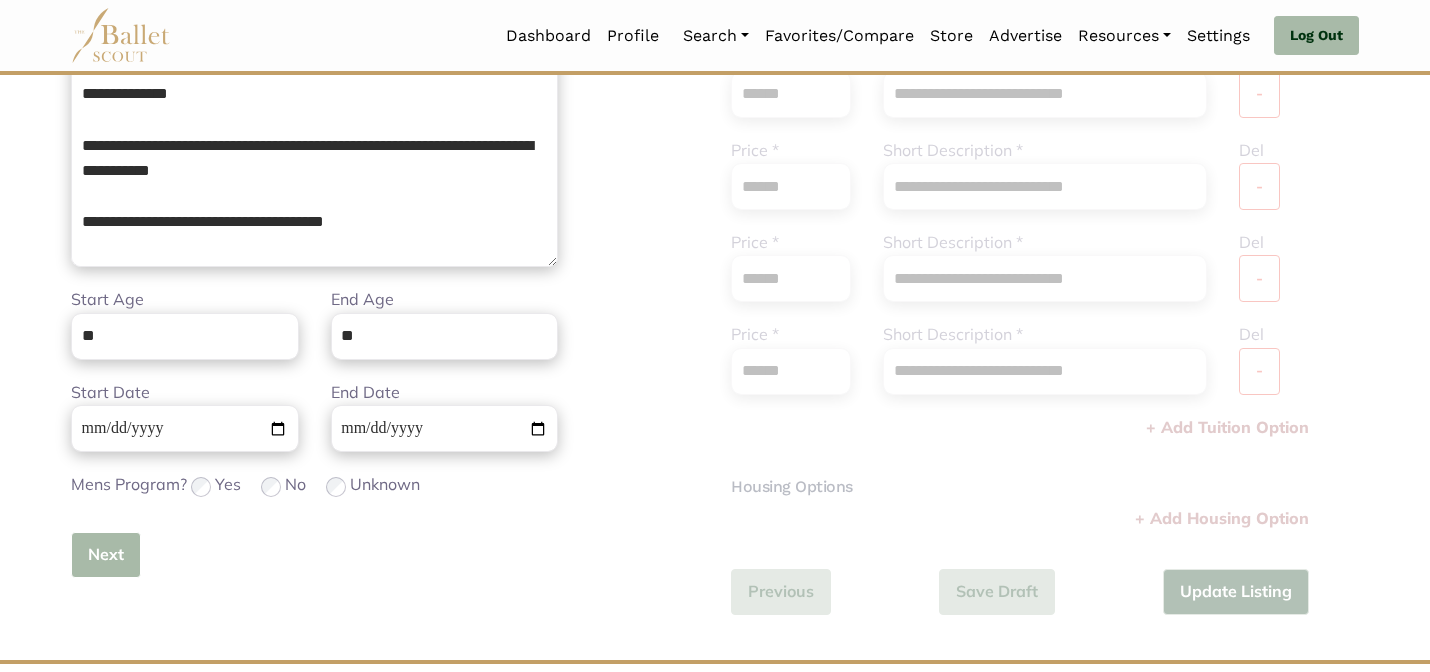 click on "Next" at bounding box center (106, 555) 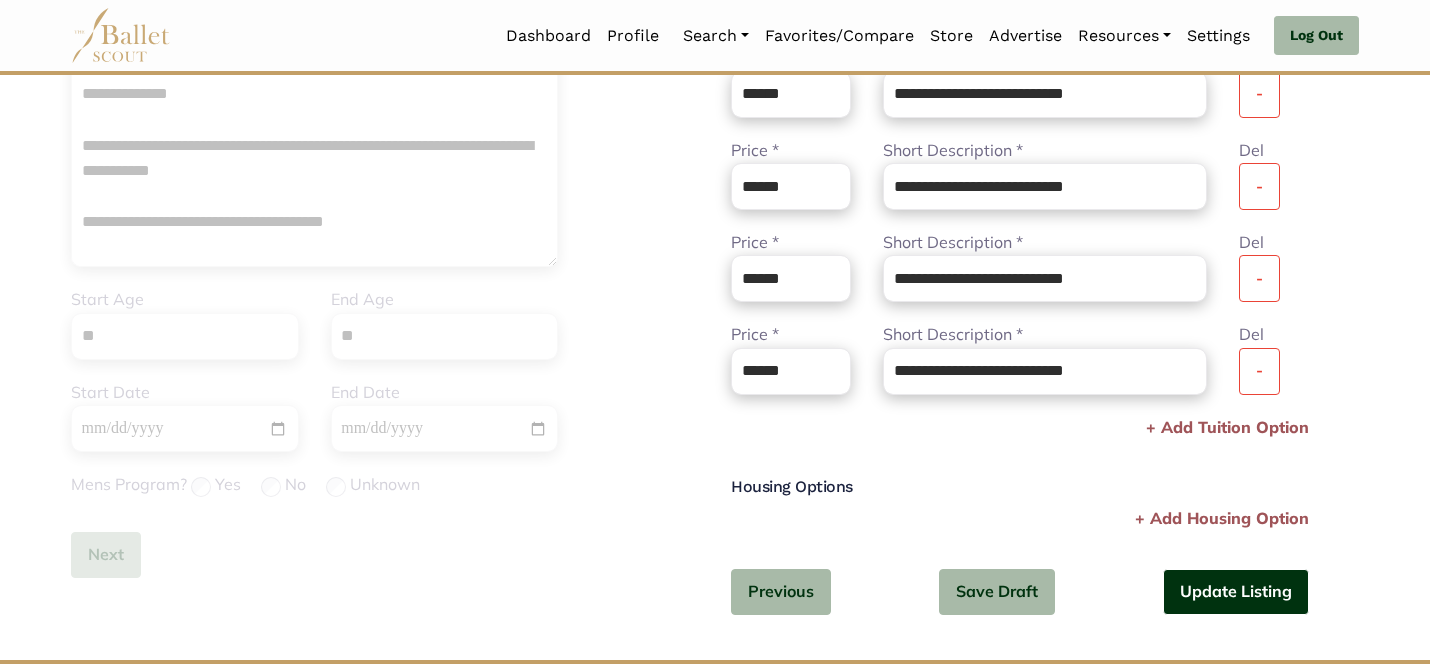 click on "Update Listing" at bounding box center [1236, 592] 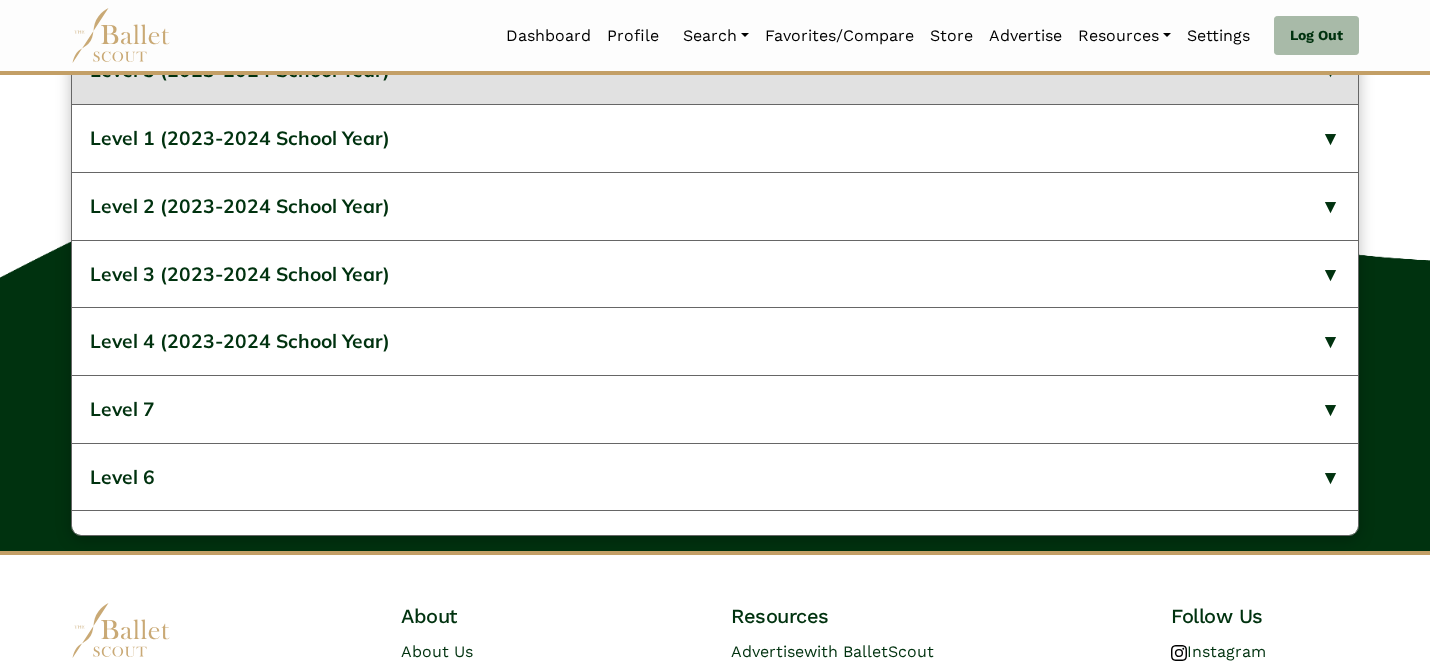 scroll, scrollTop: 1344, scrollLeft: 0, axis: vertical 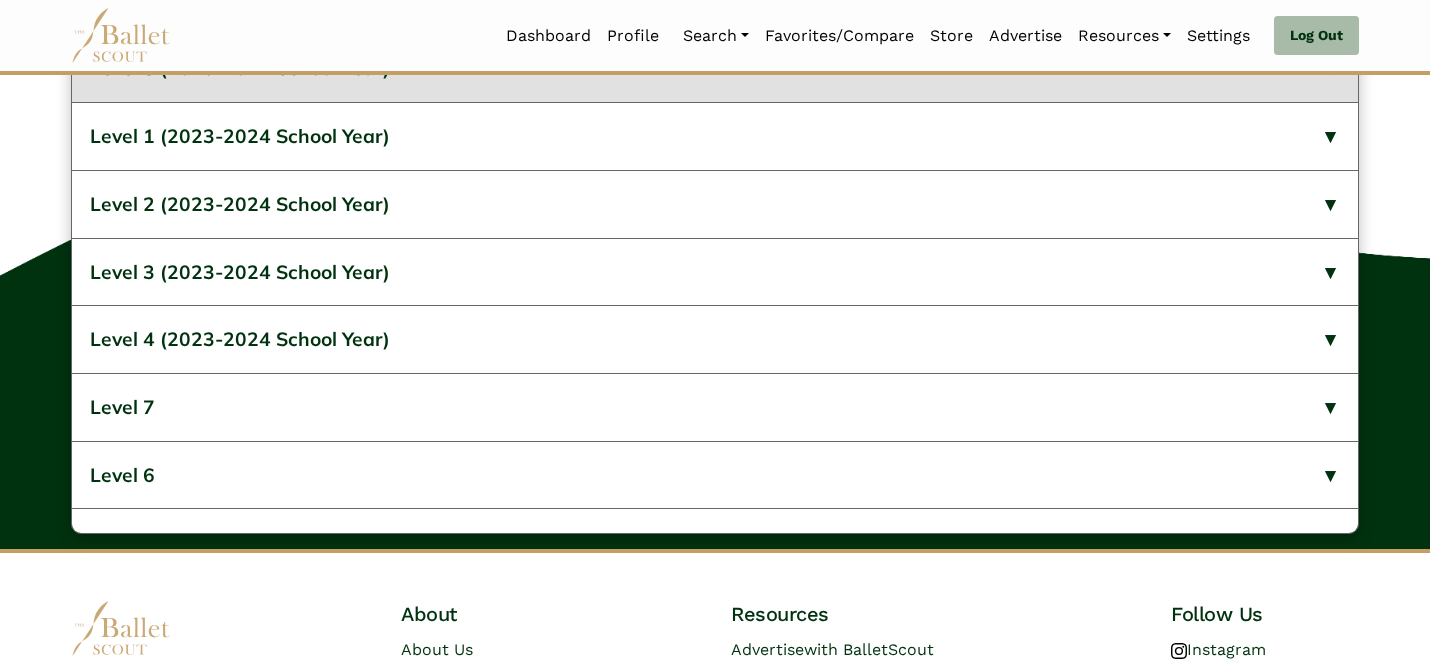 click on "Level 5 (2023-2024 School Year)" at bounding box center [715, 68] 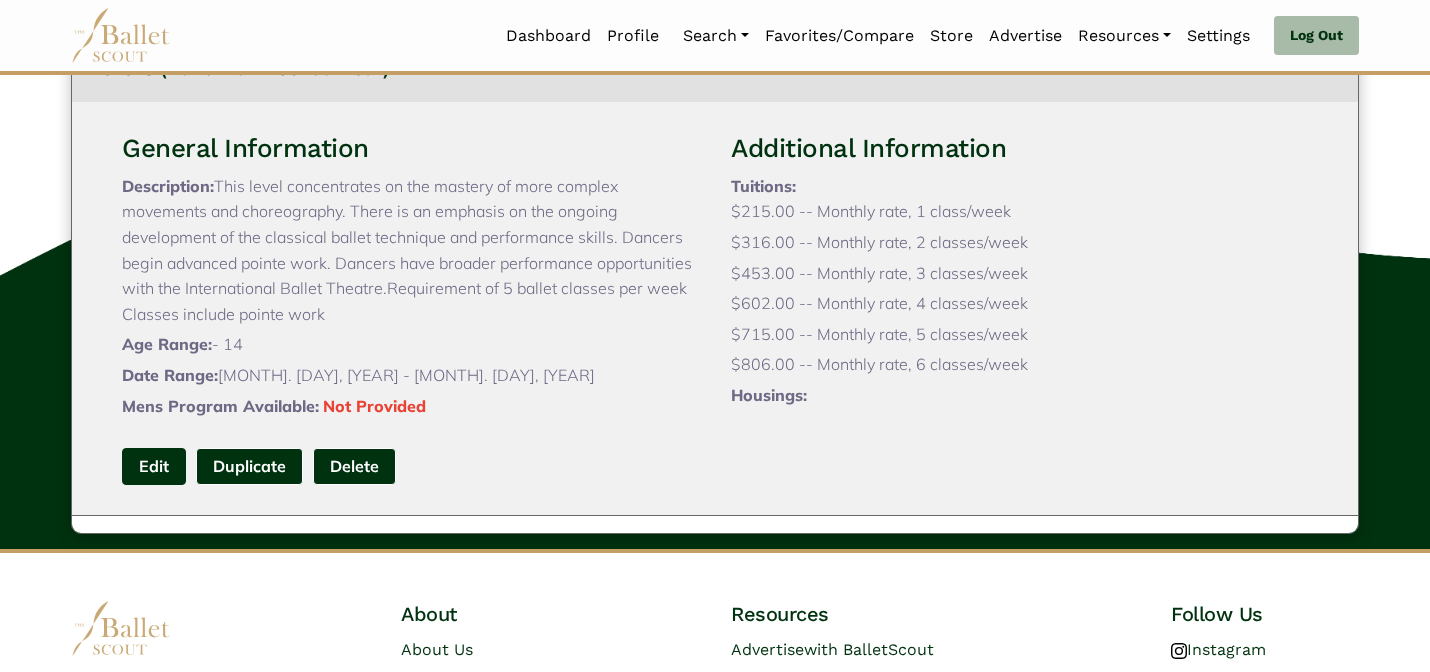 click on "Edit" at bounding box center [154, 466] 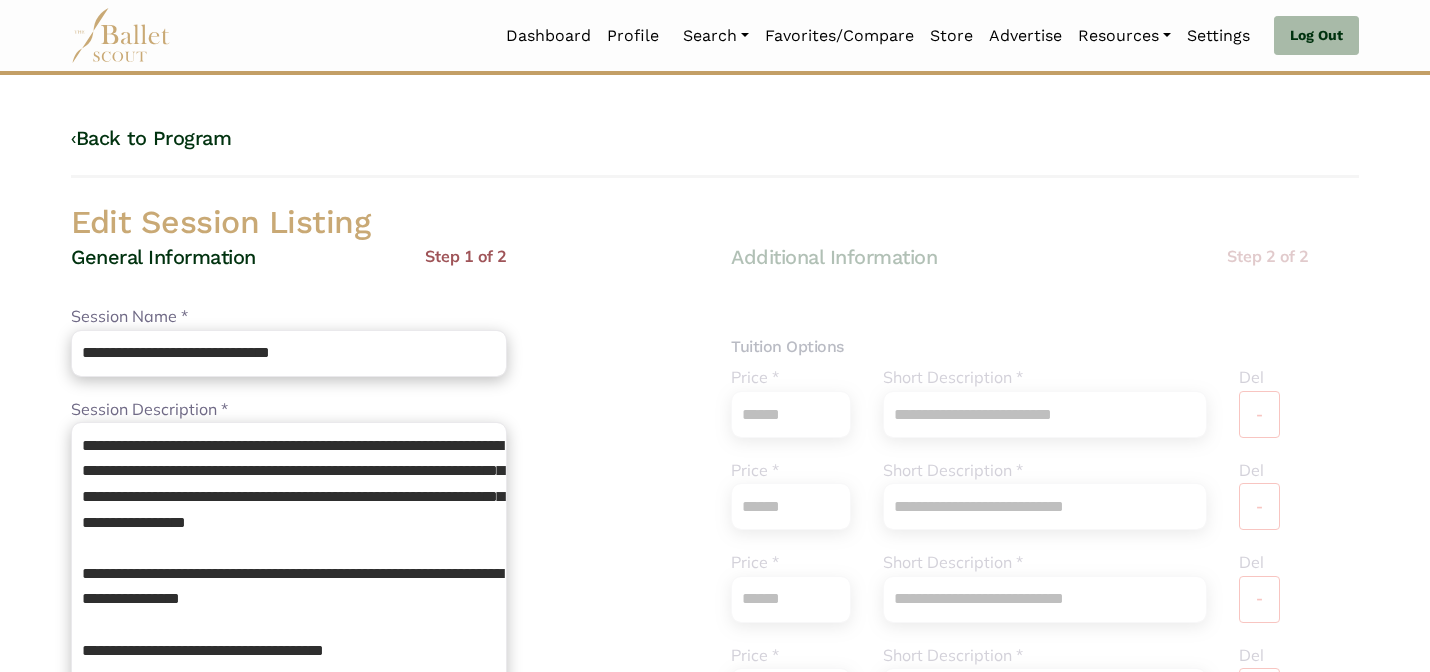scroll, scrollTop: 0, scrollLeft: 0, axis: both 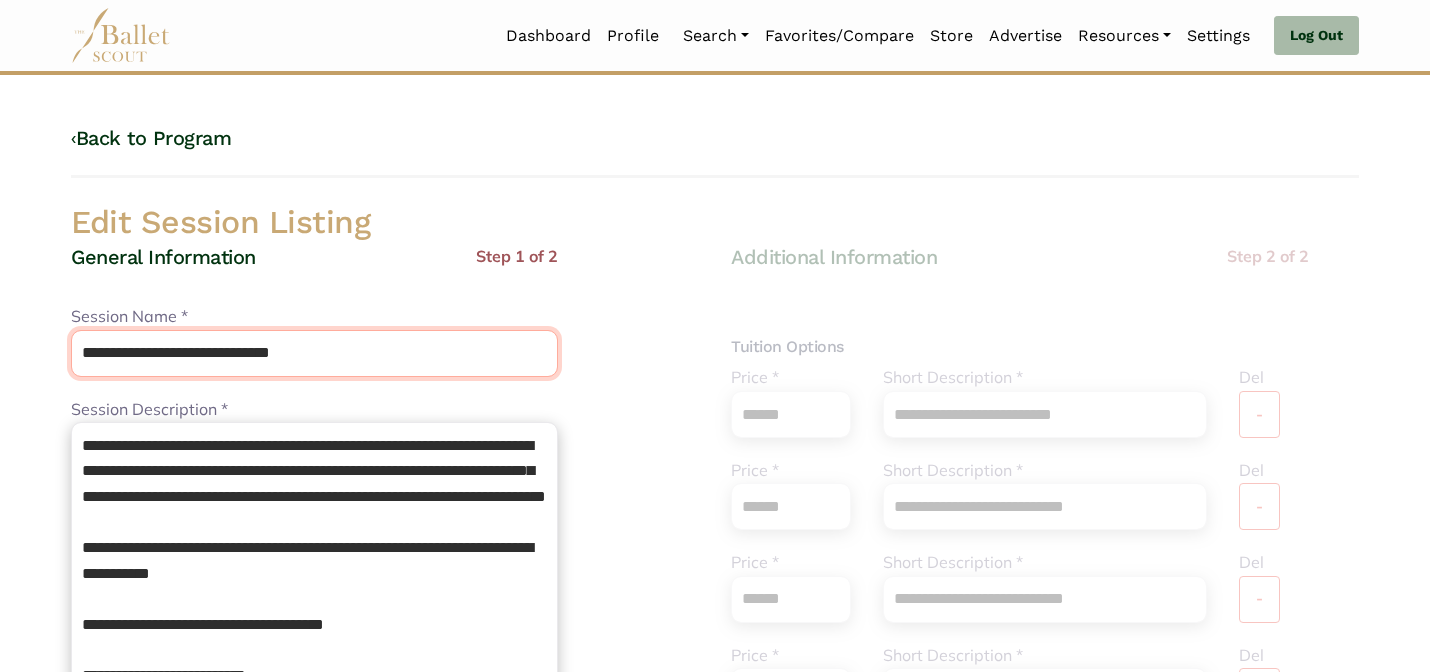 drag, startPoint x: 350, startPoint y: 341, endPoint x: 134, endPoint y: 346, distance: 216.05786 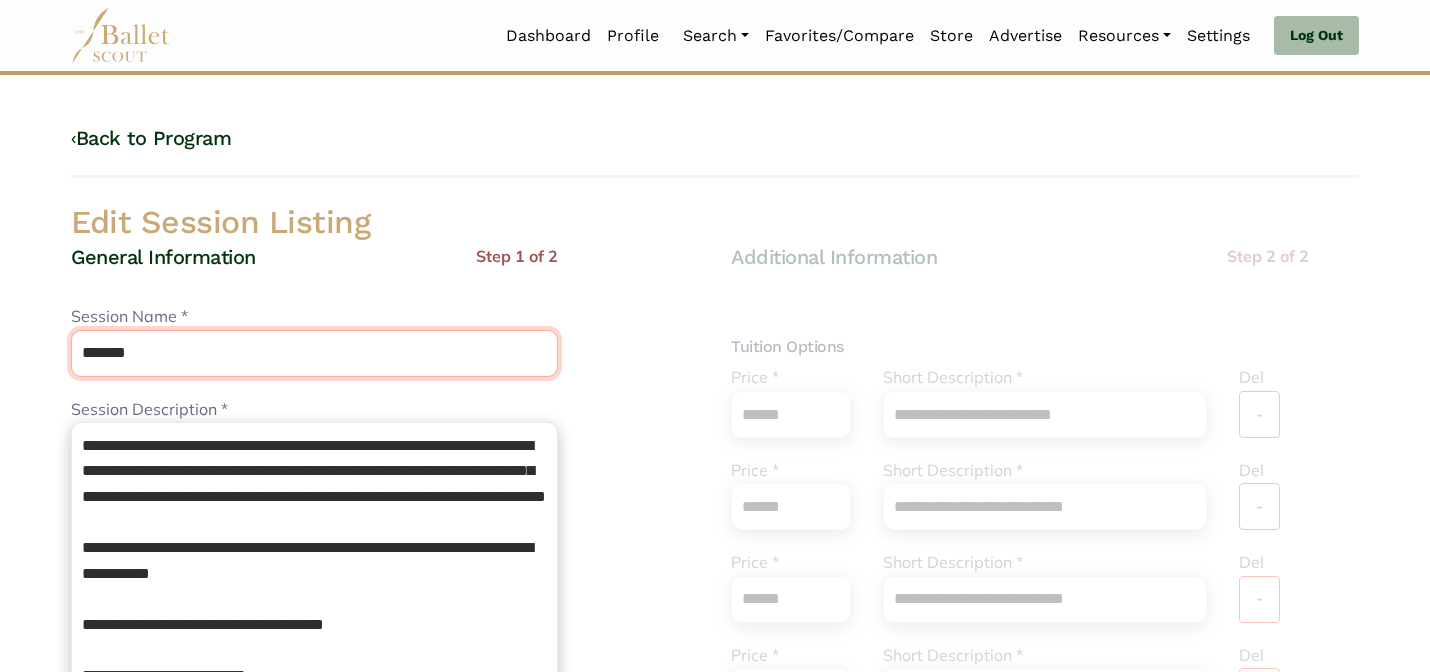 type on "*******" 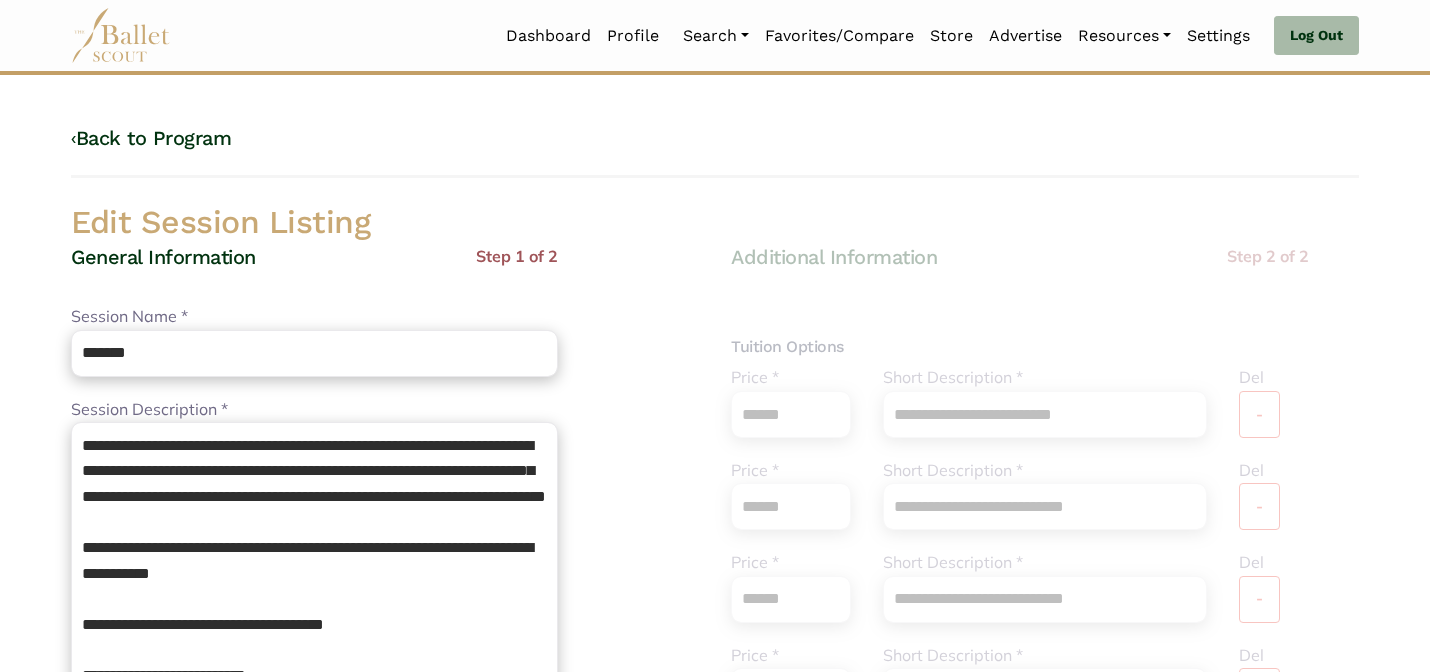 click on "**********" at bounding box center (385, 680) 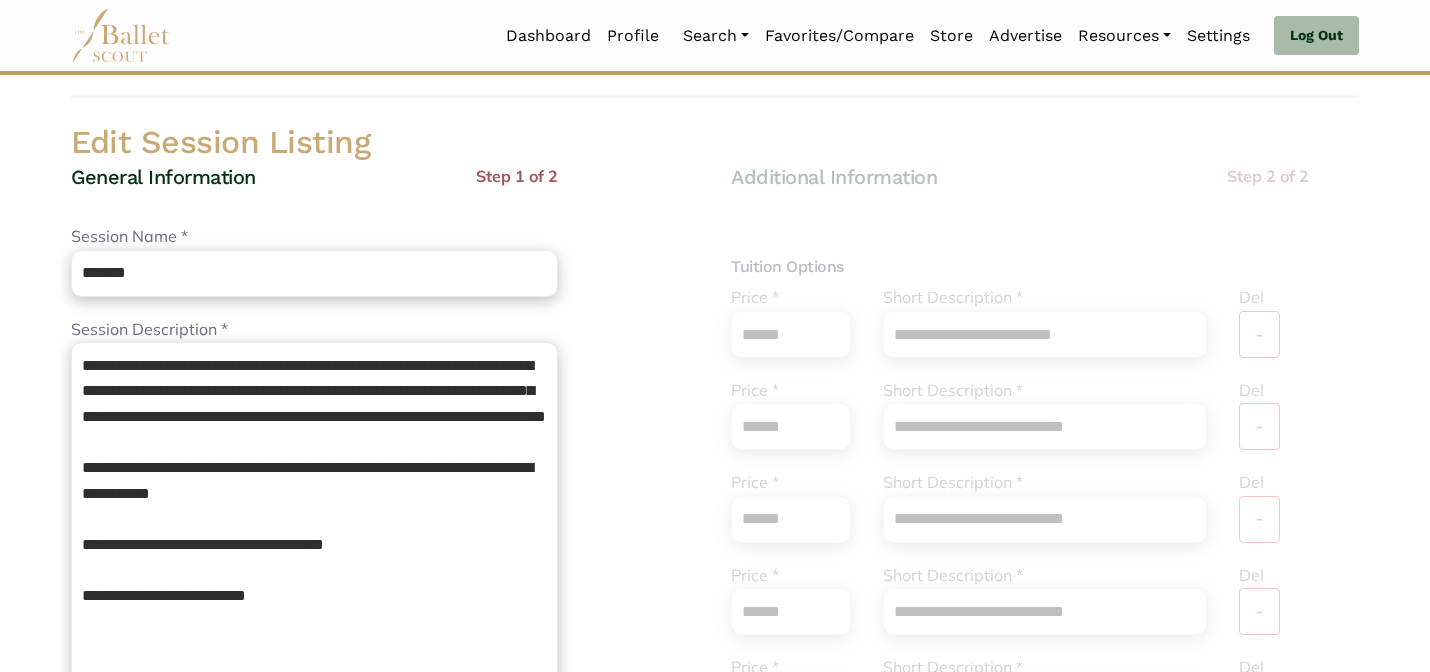 scroll, scrollTop: 712, scrollLeft: 0, axis: vertical 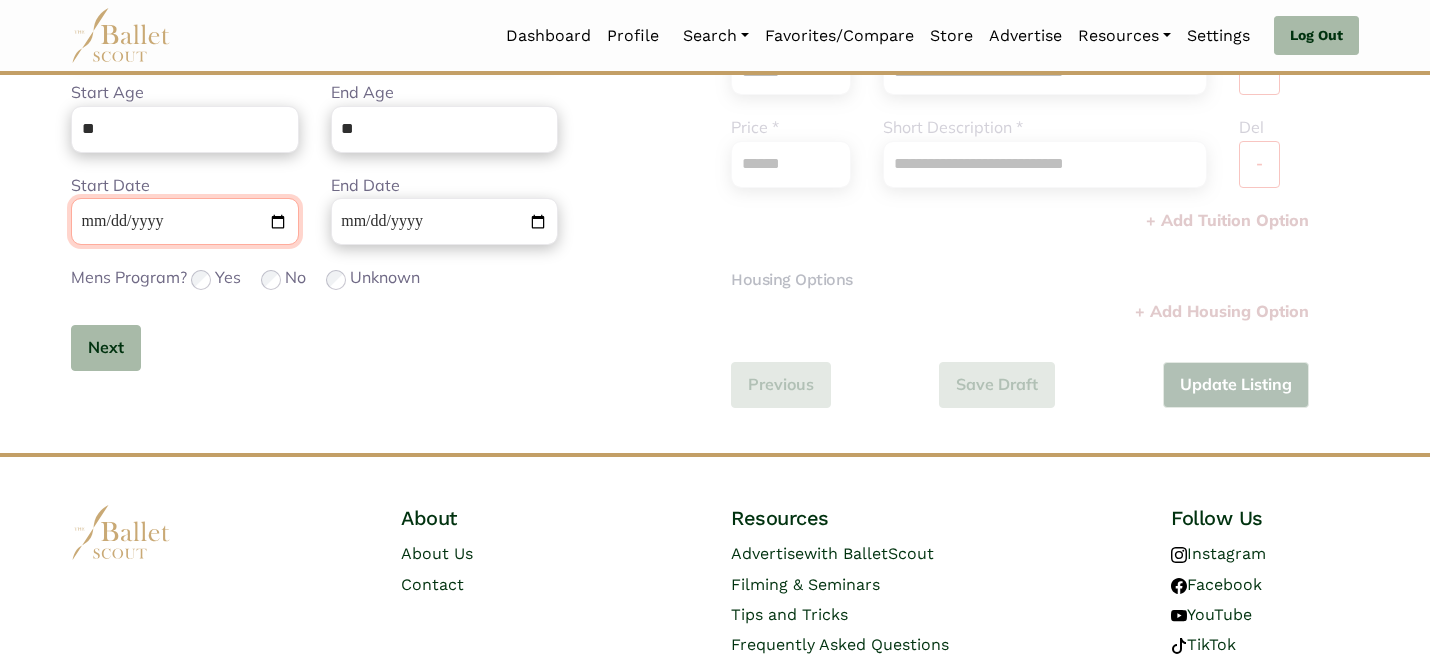 click on "**********" at bounding box center [185, 221] 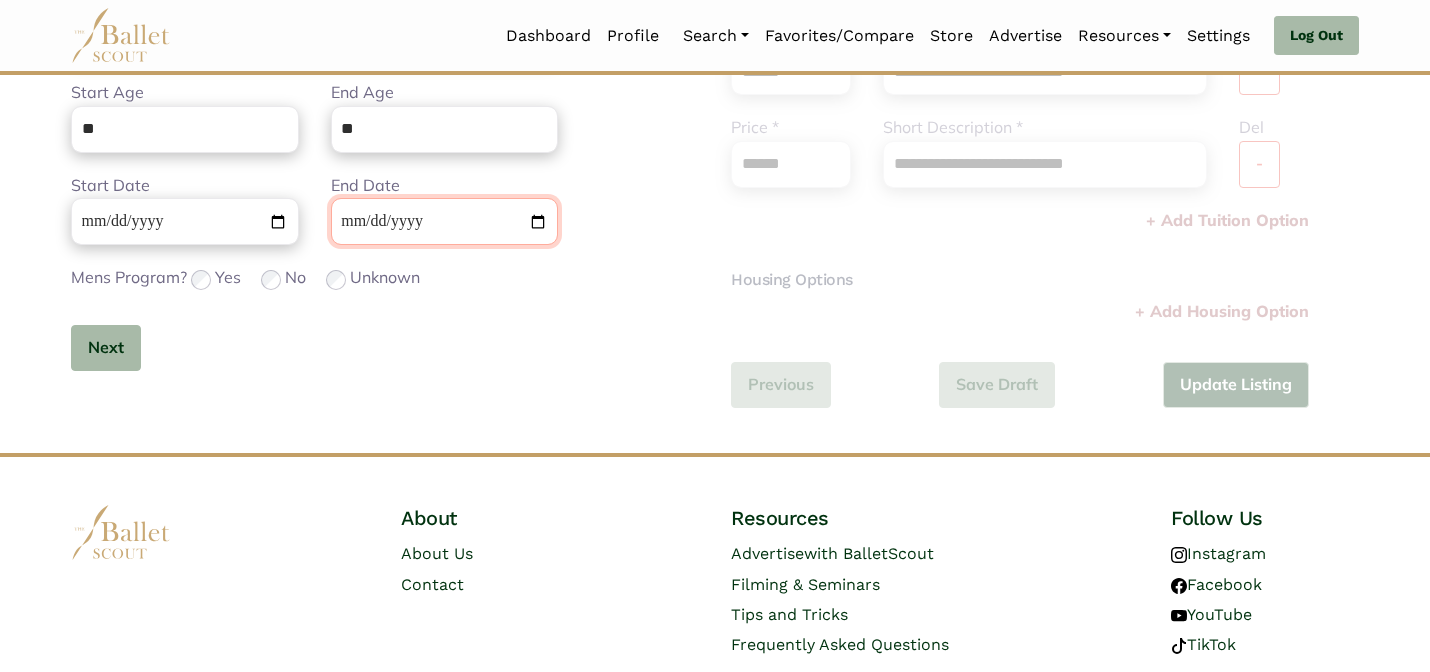 type 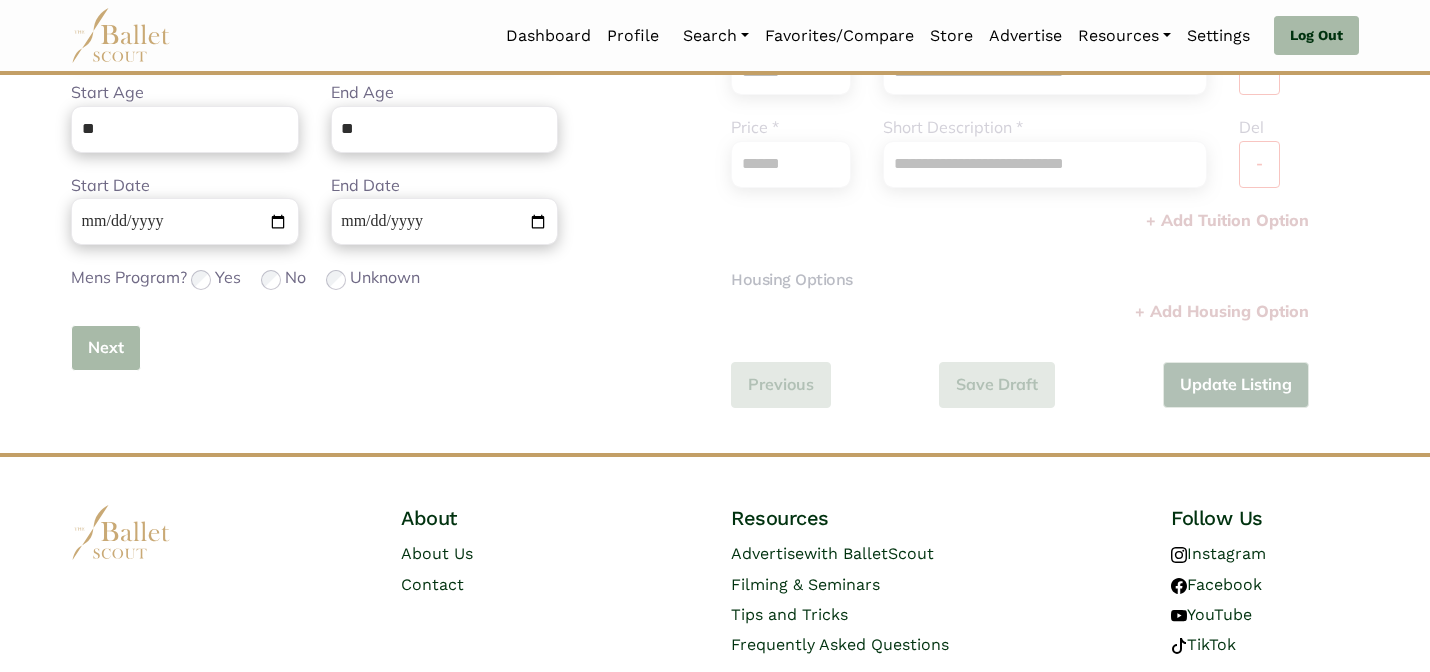 click on "Next" at bounding box center [106, 348] 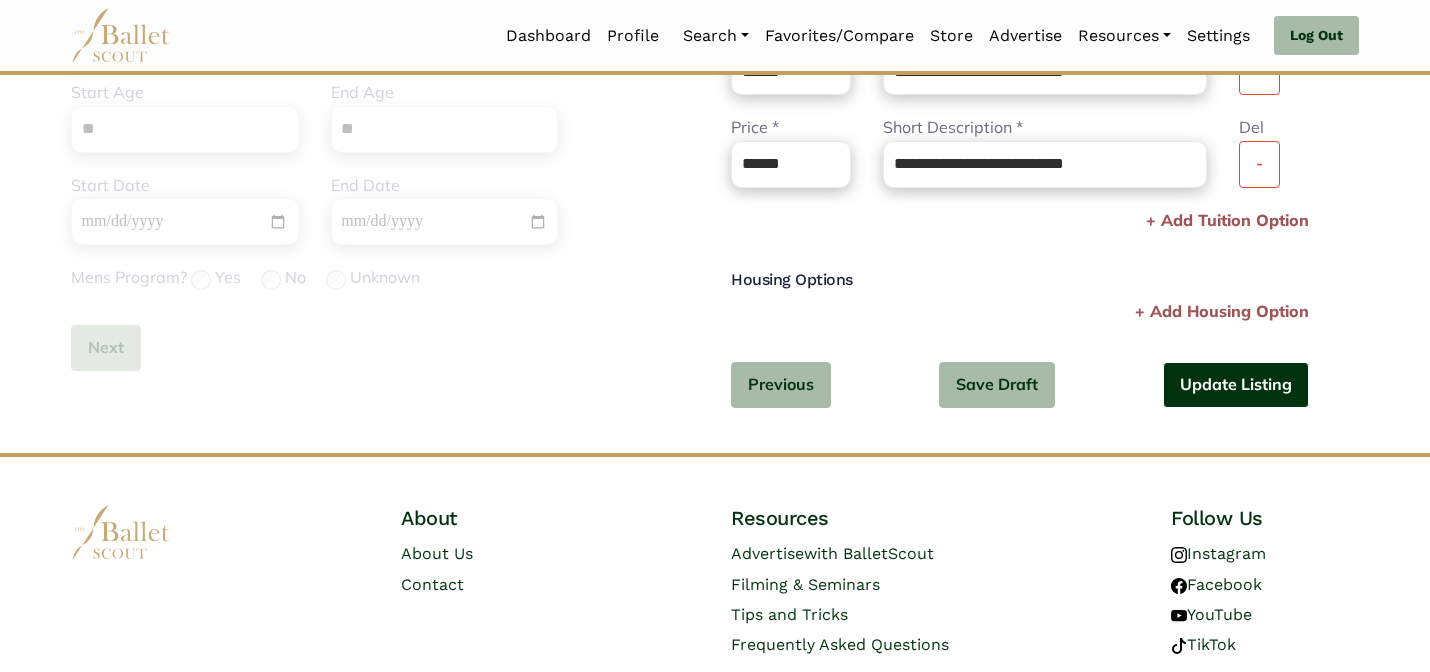 click on "Update Listing" at bounding box center [1236, 385] 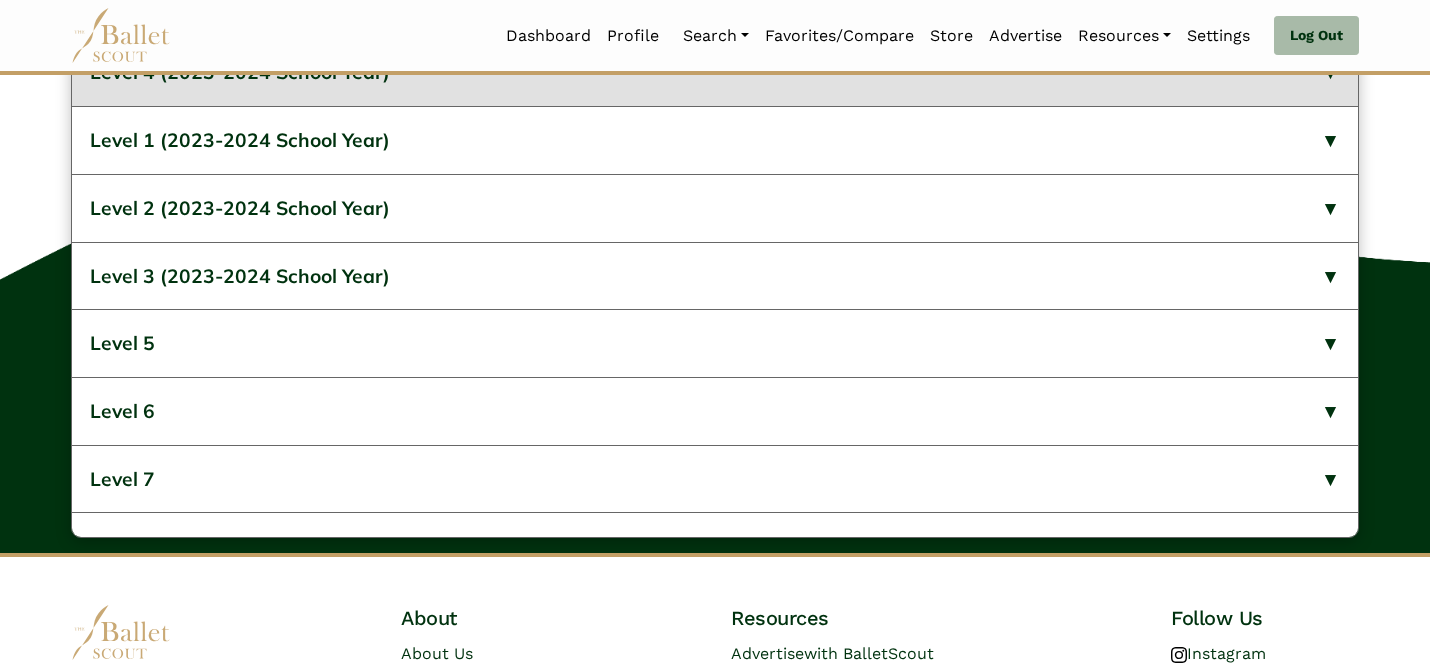 scroll, scrollTop: 1344, scrollLeft: 0, axis: vertical 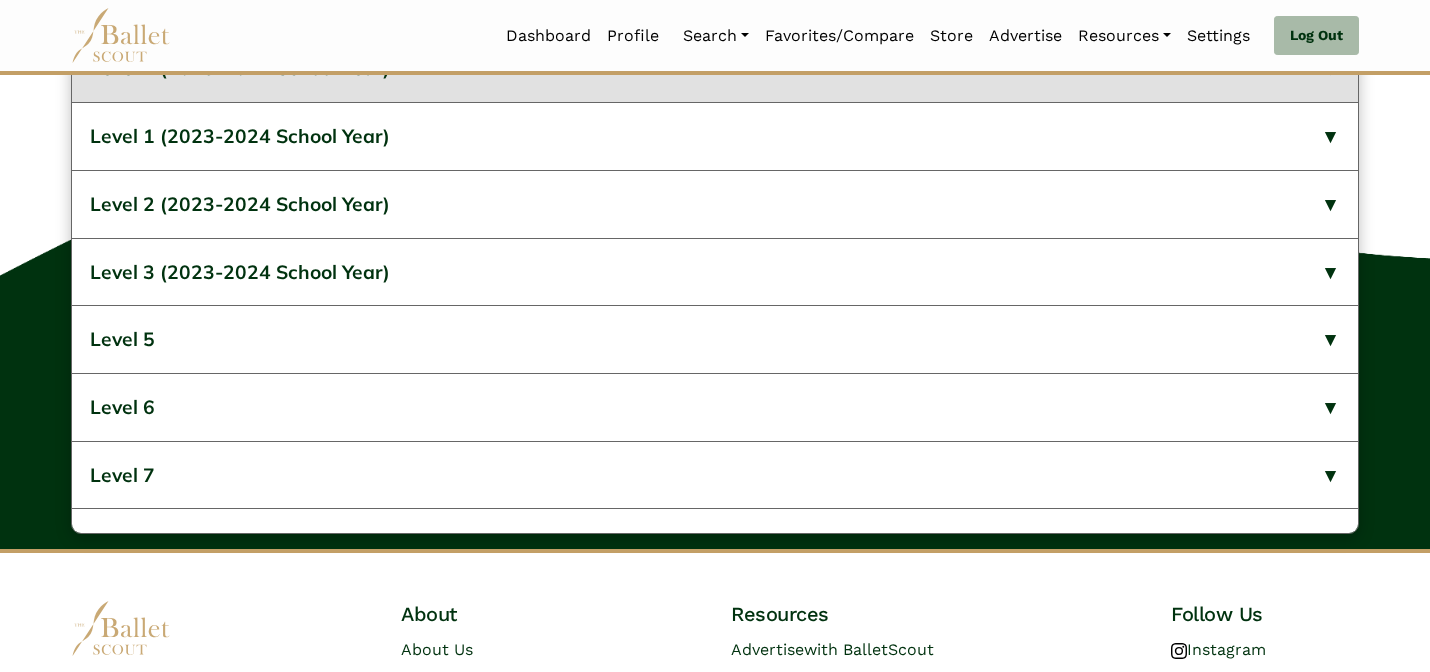 click on "Level 4 (2023-2024 School Year)" at bounding box center [715, 68] 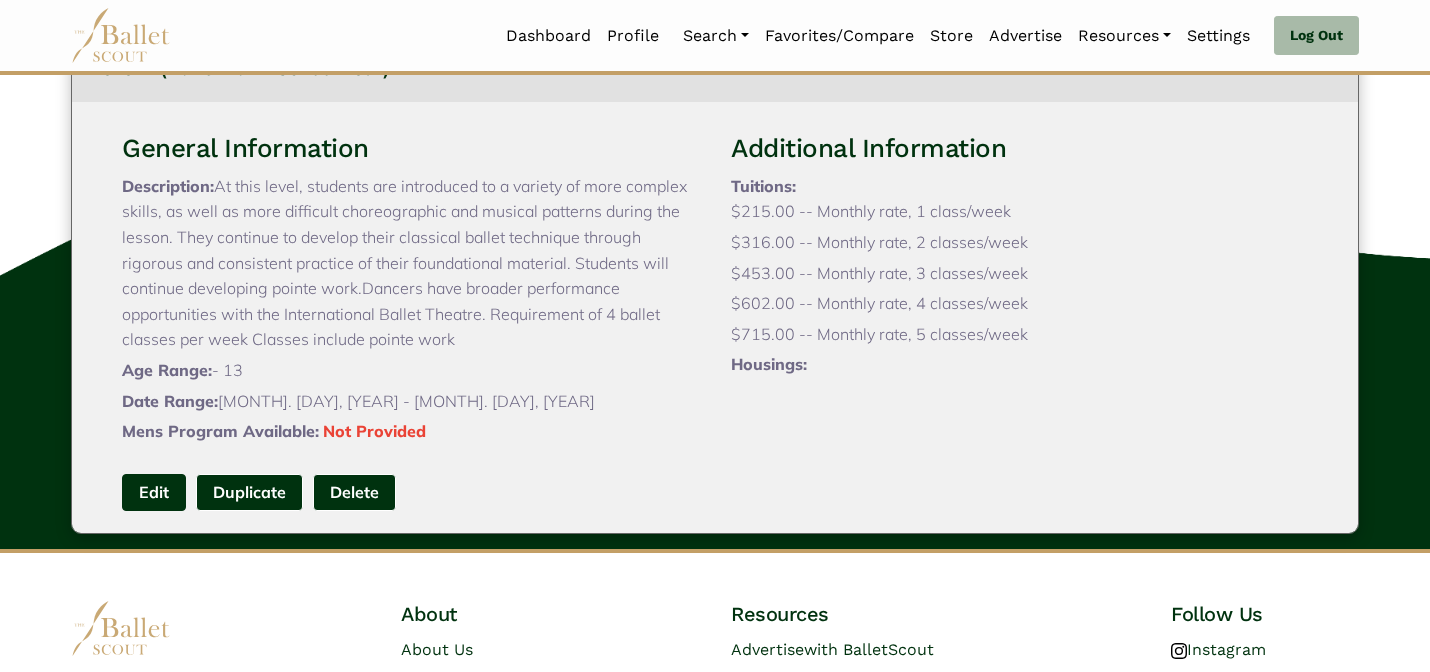 click on "Edit" at bounding box center [154, 492] 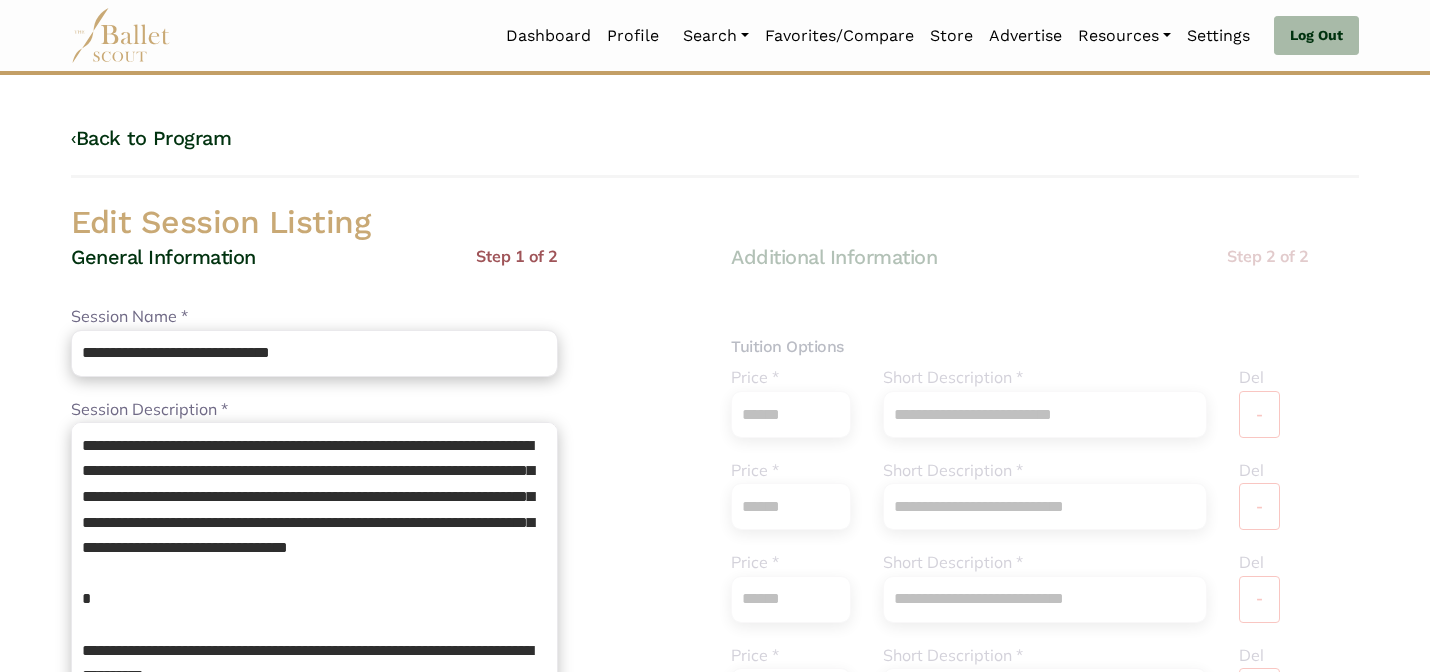 scroll, scrollTop: 0, scrollLeft: 0, axis: both 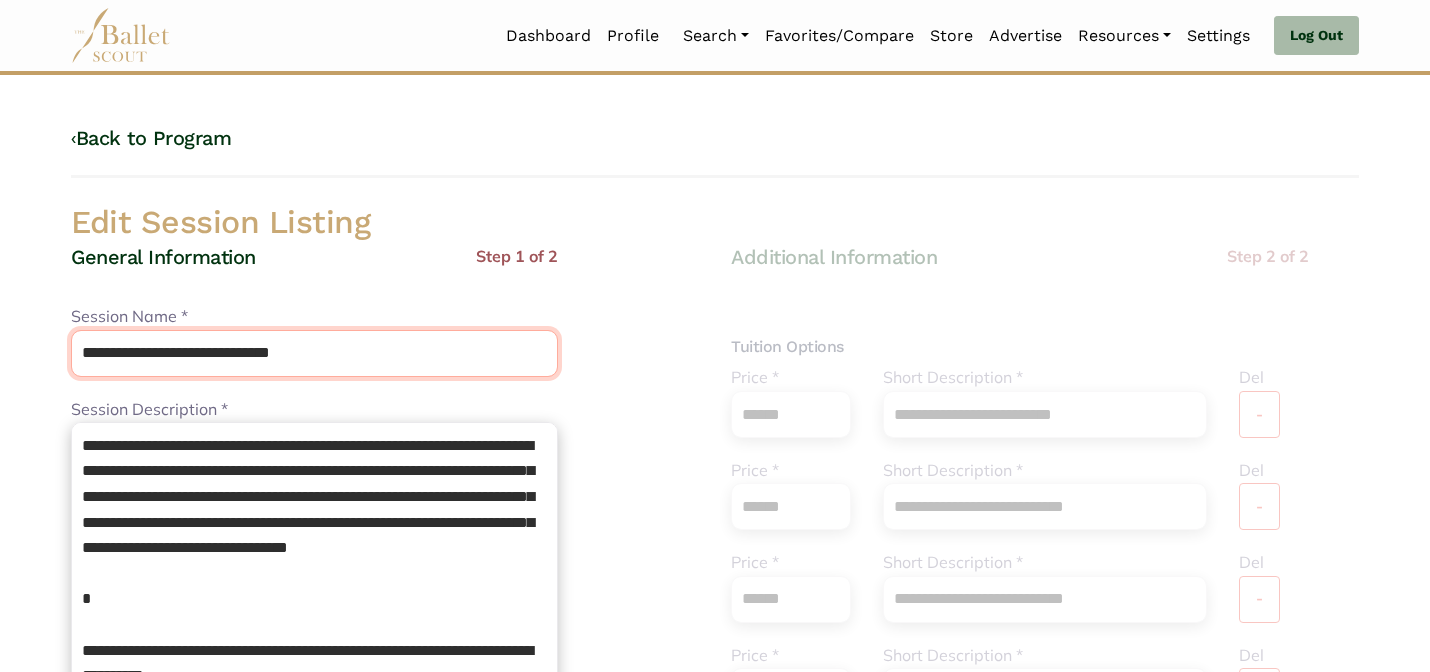drag, startPoint x: 342, startPoint y: 366, endPoint x: 137, endPoint y: 355, distance: 205.2949 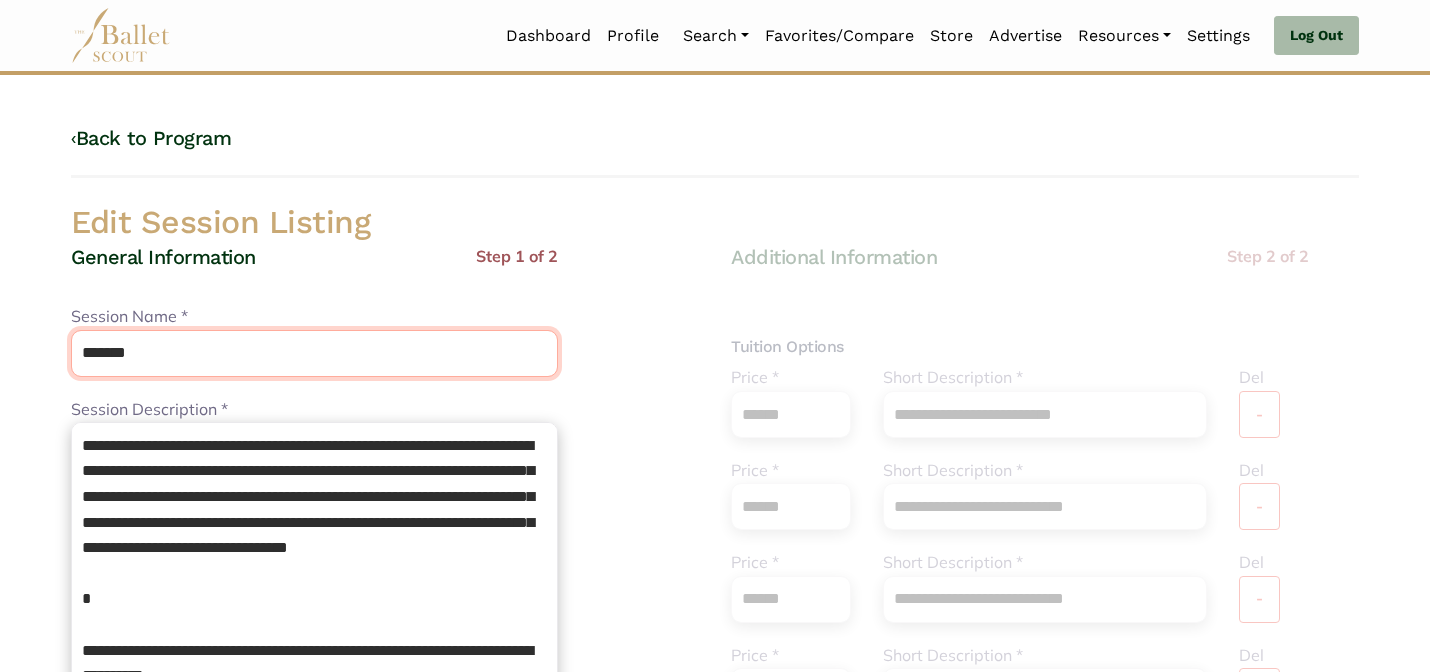 type on "*******" 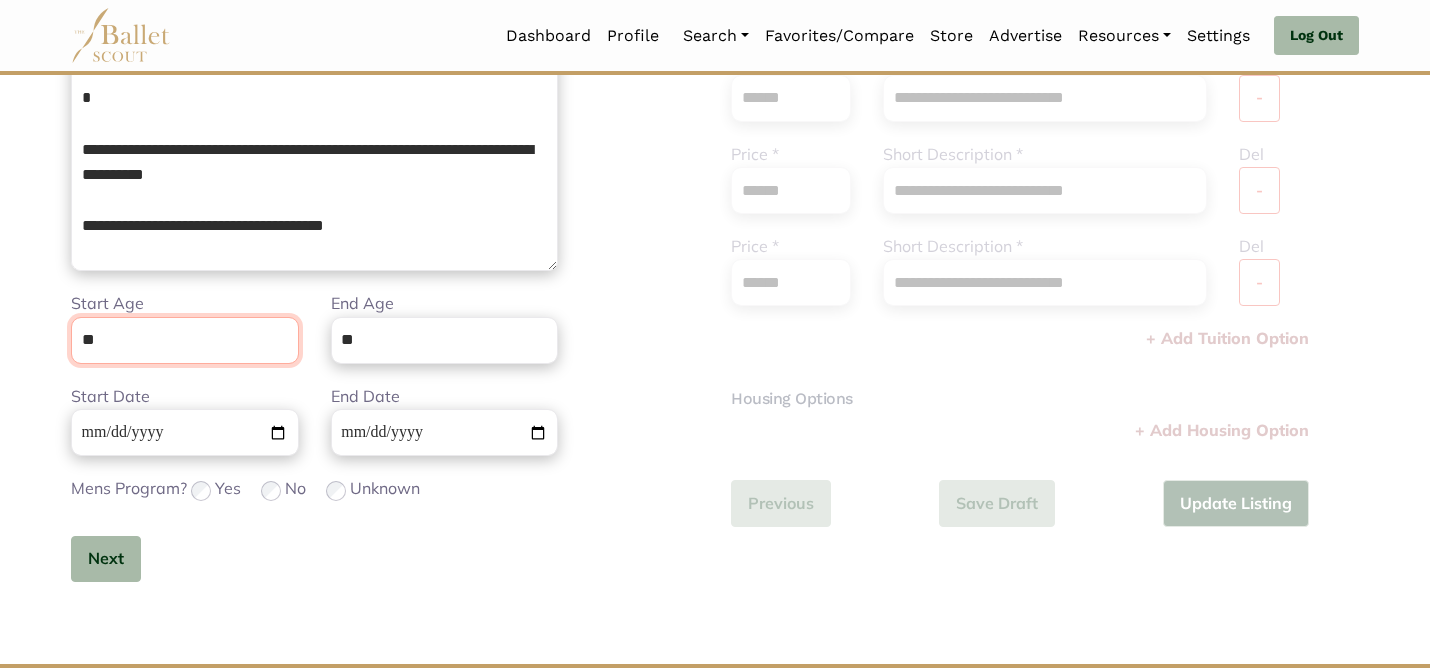 scroll, scrollTop: 505, scrollLeft: 0, axis: vertical 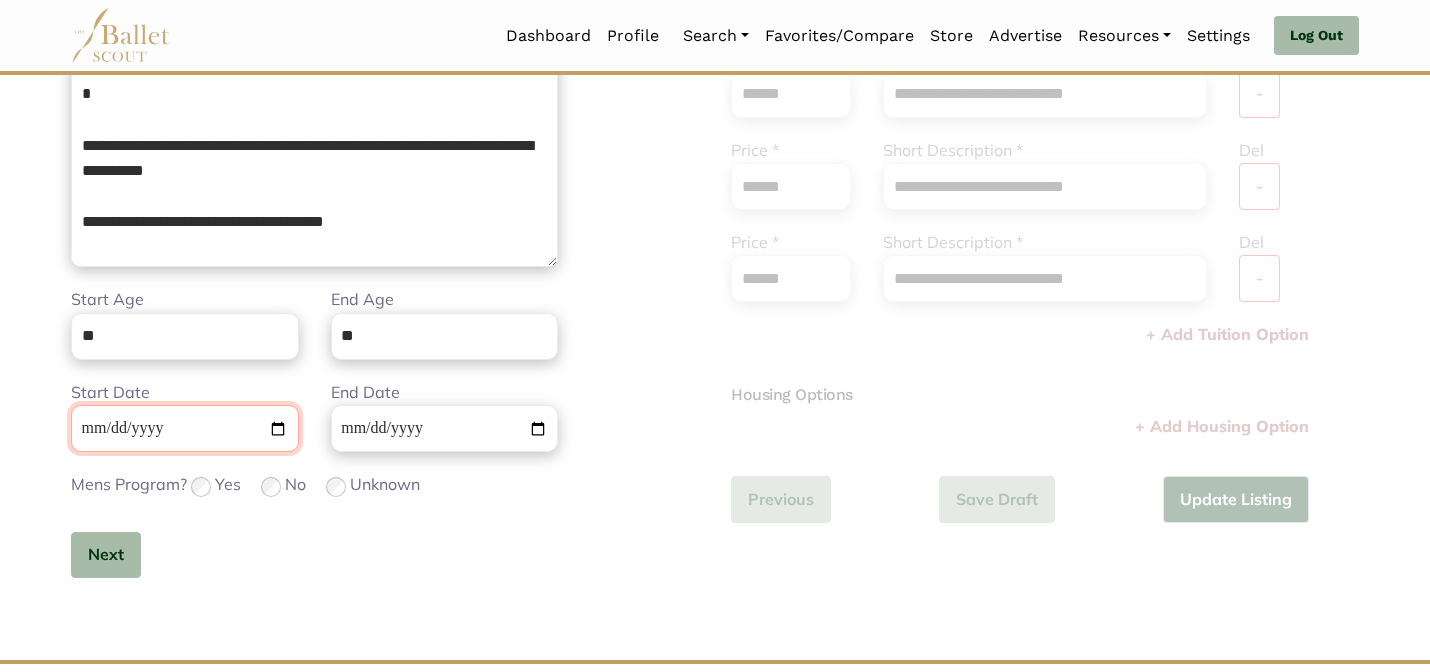 type 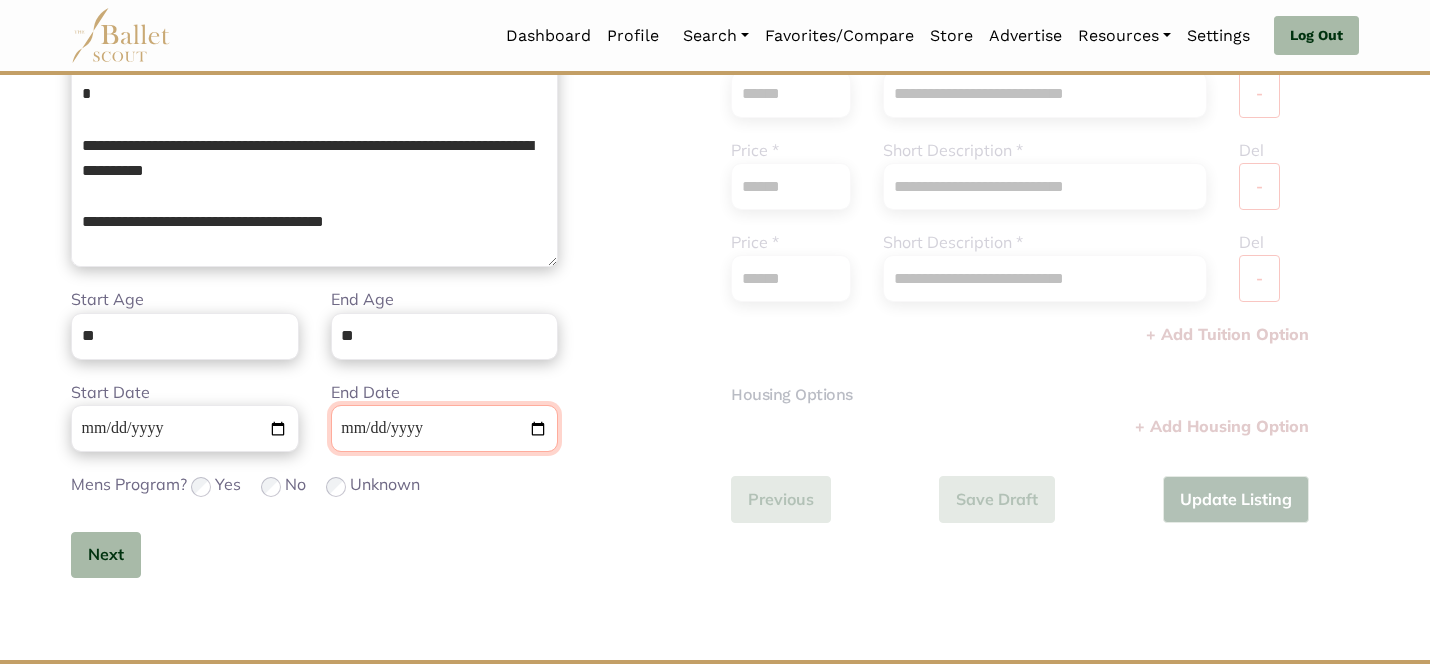 type 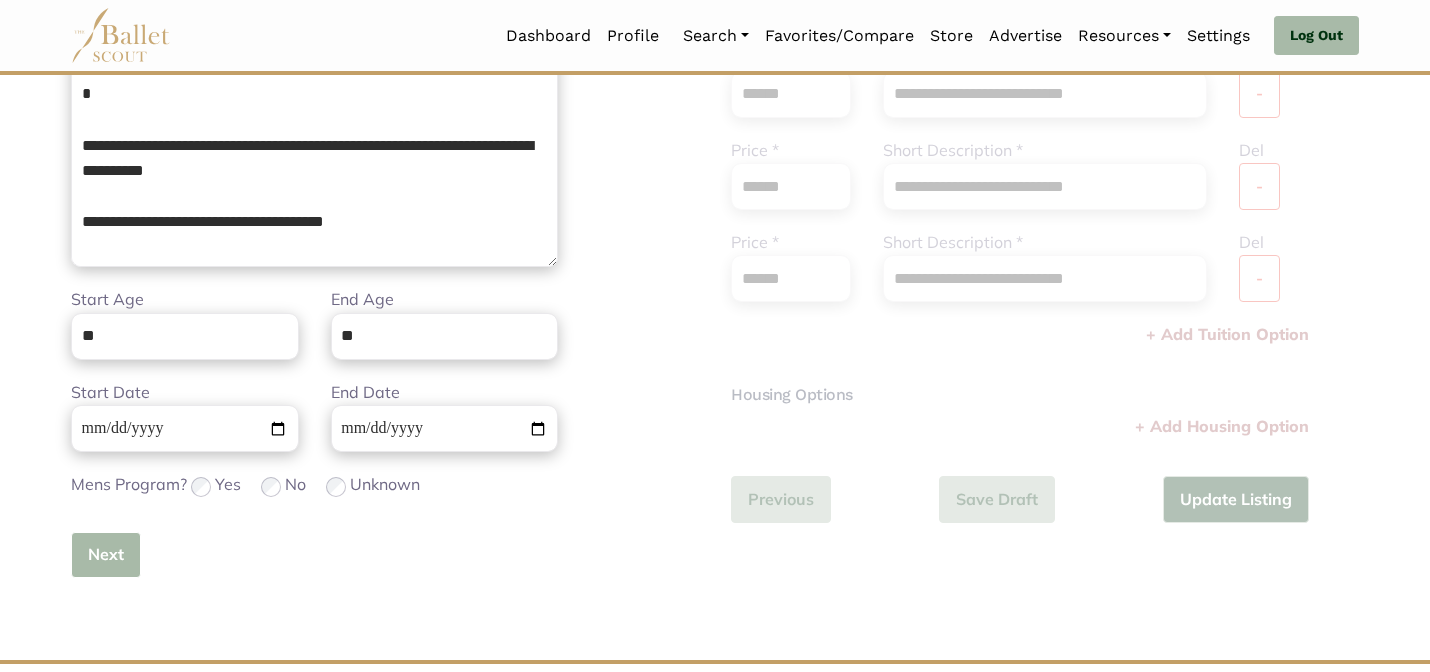 click on "Next" at bounding box center [106, 555] 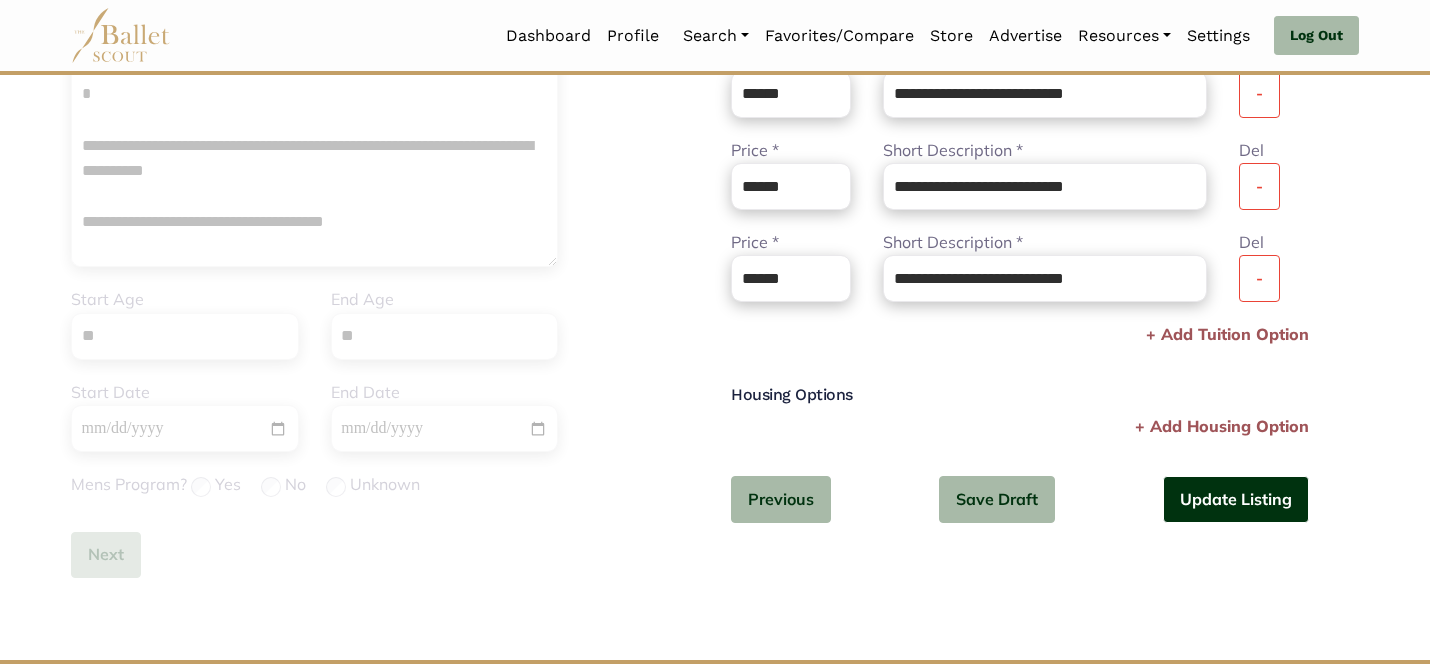 click on "Update Listing" at bounding box center (1236, 499) 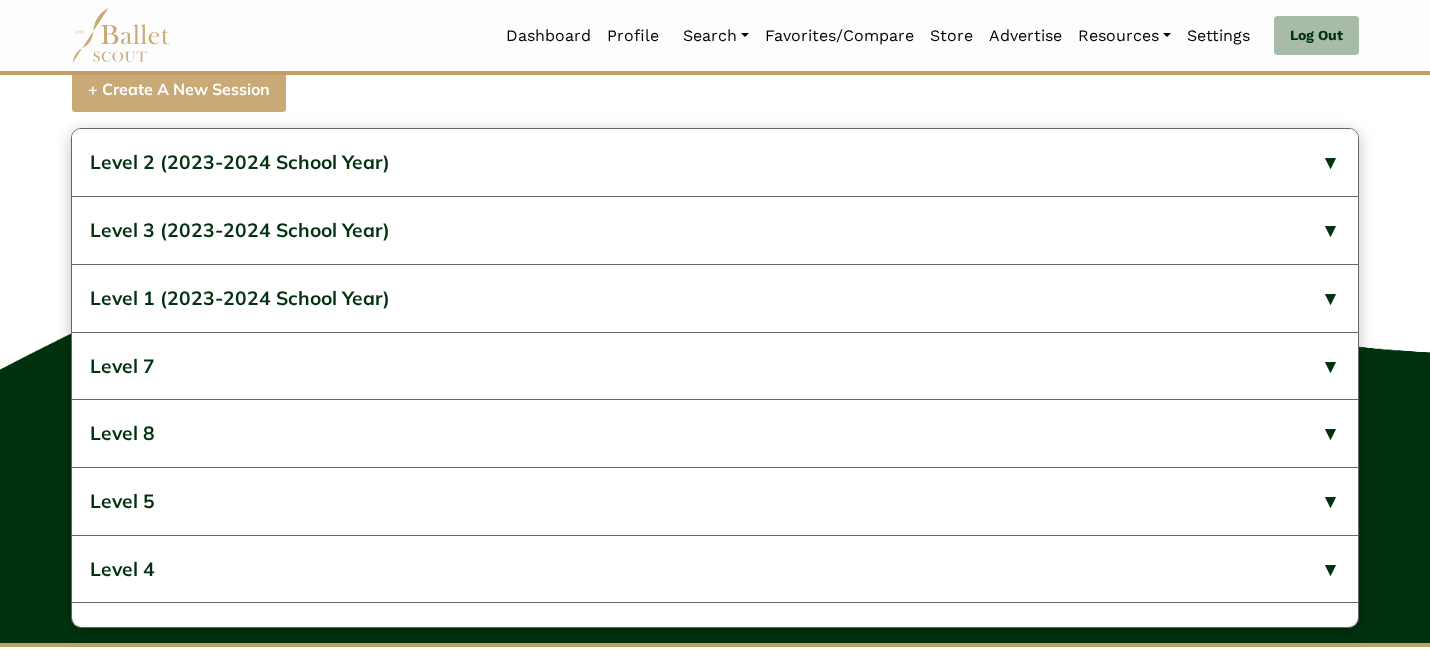 scroll, scrollTop: 1264, scrollLeft: 0, axis: vertical 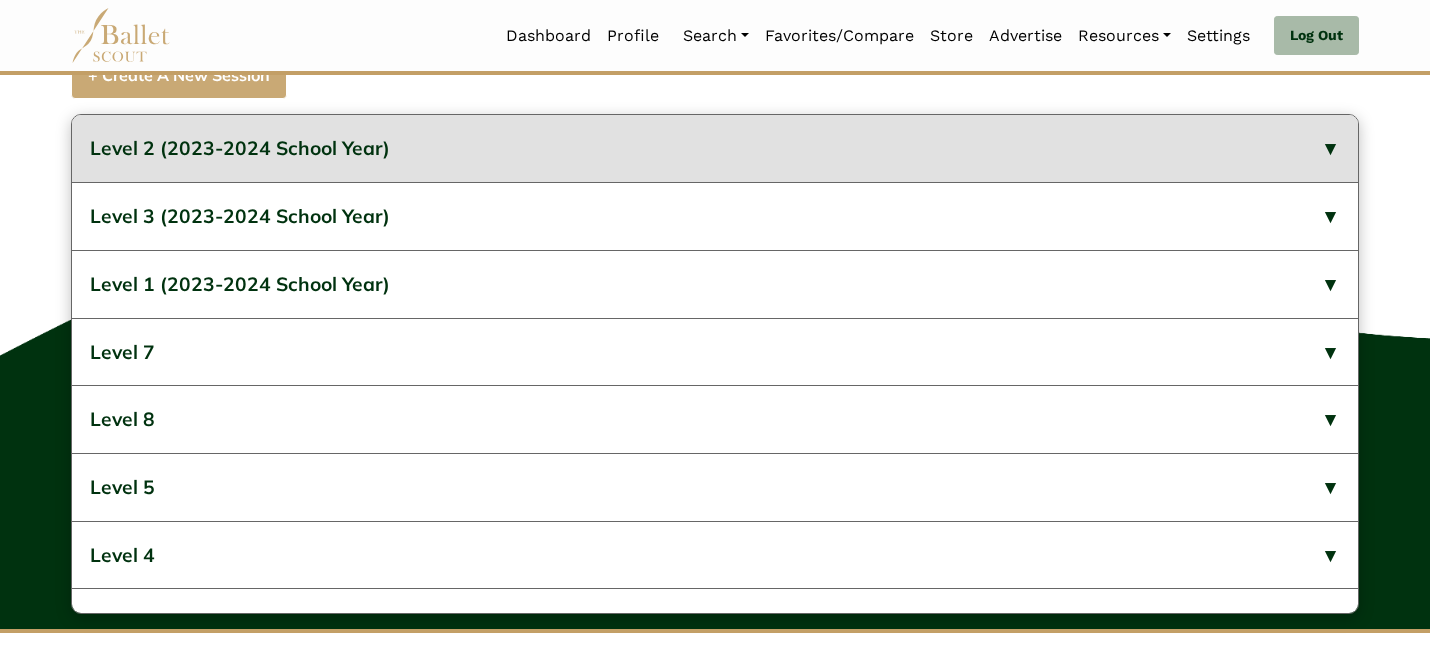 click on "Level 2 (2023-2024 School Year)" at bounding box center (715, 148) 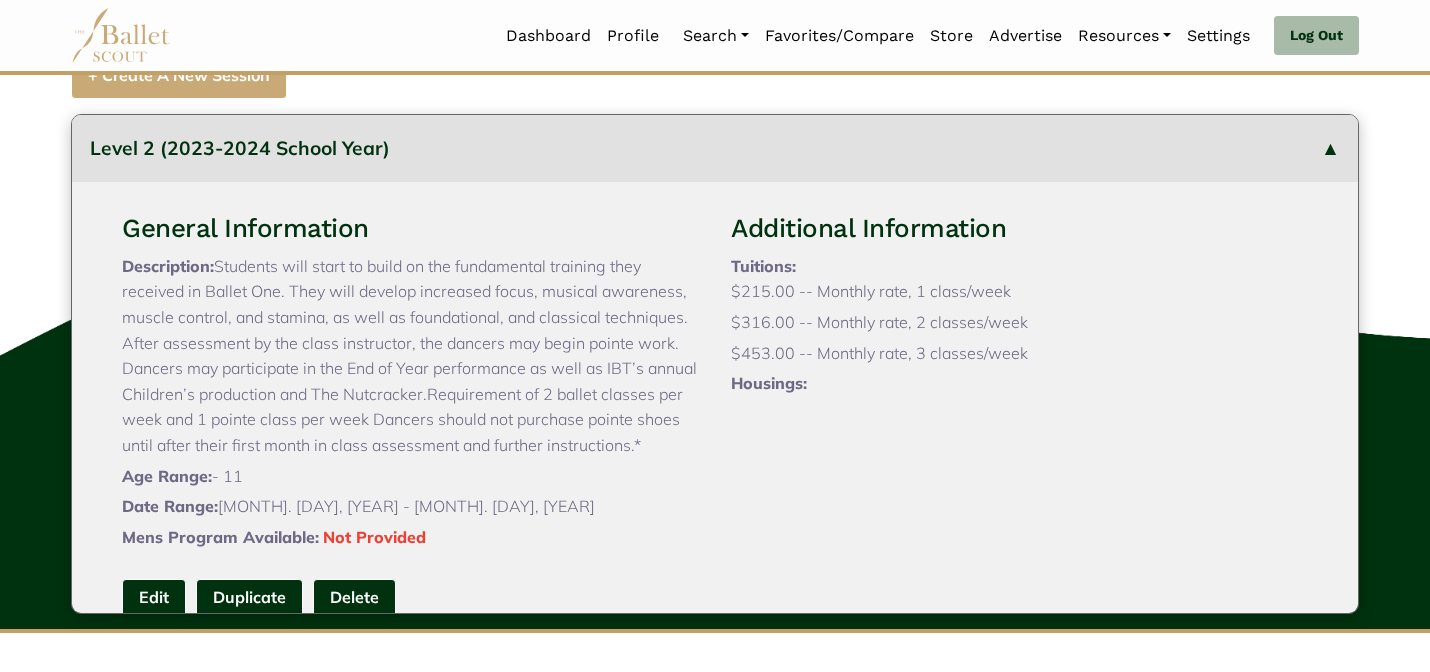 type 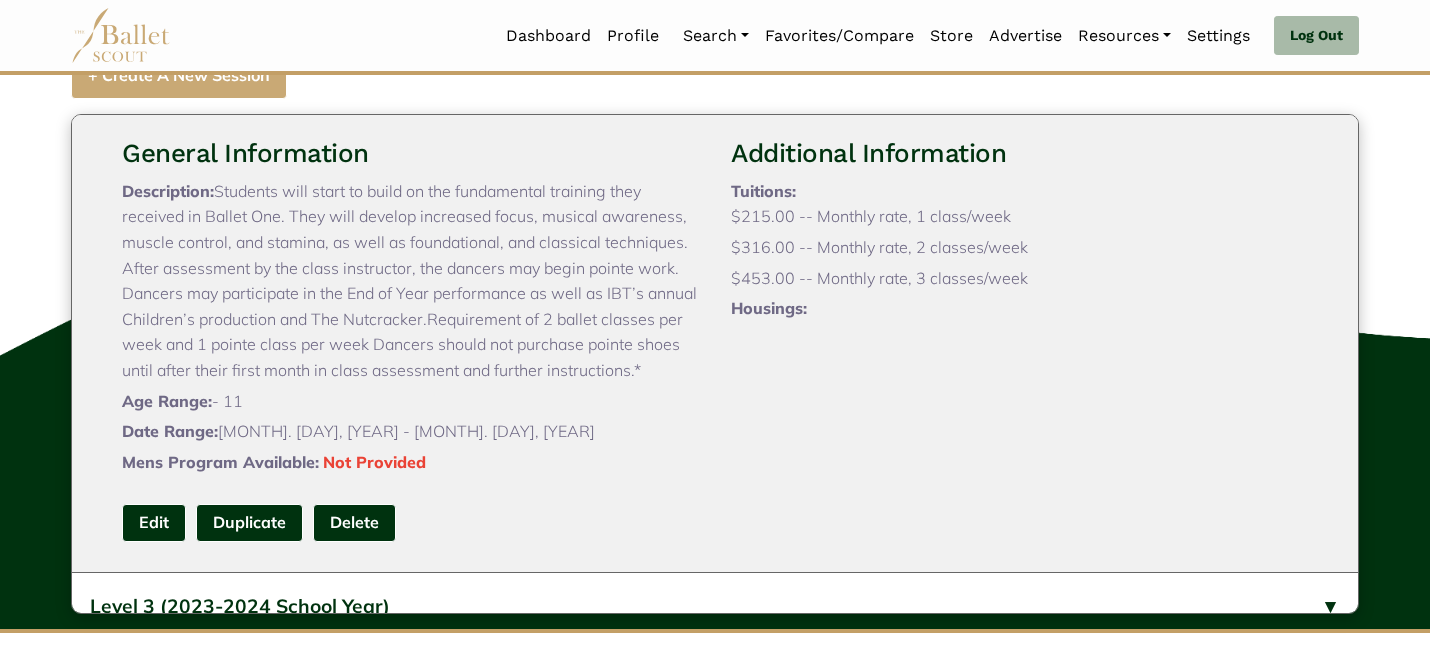scroll, scrollTop: 80, scrollLeft: 0, axis: vertical 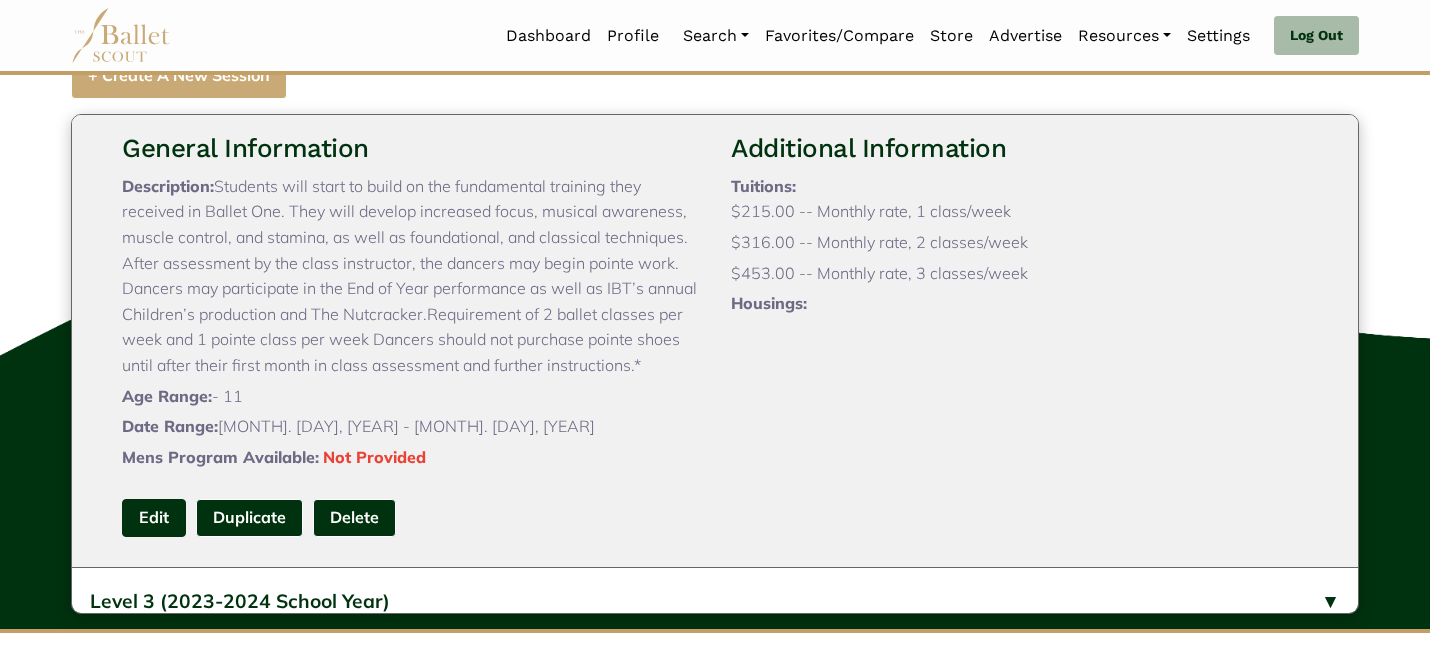 click on "Edit" at bounding box center (154, 517) 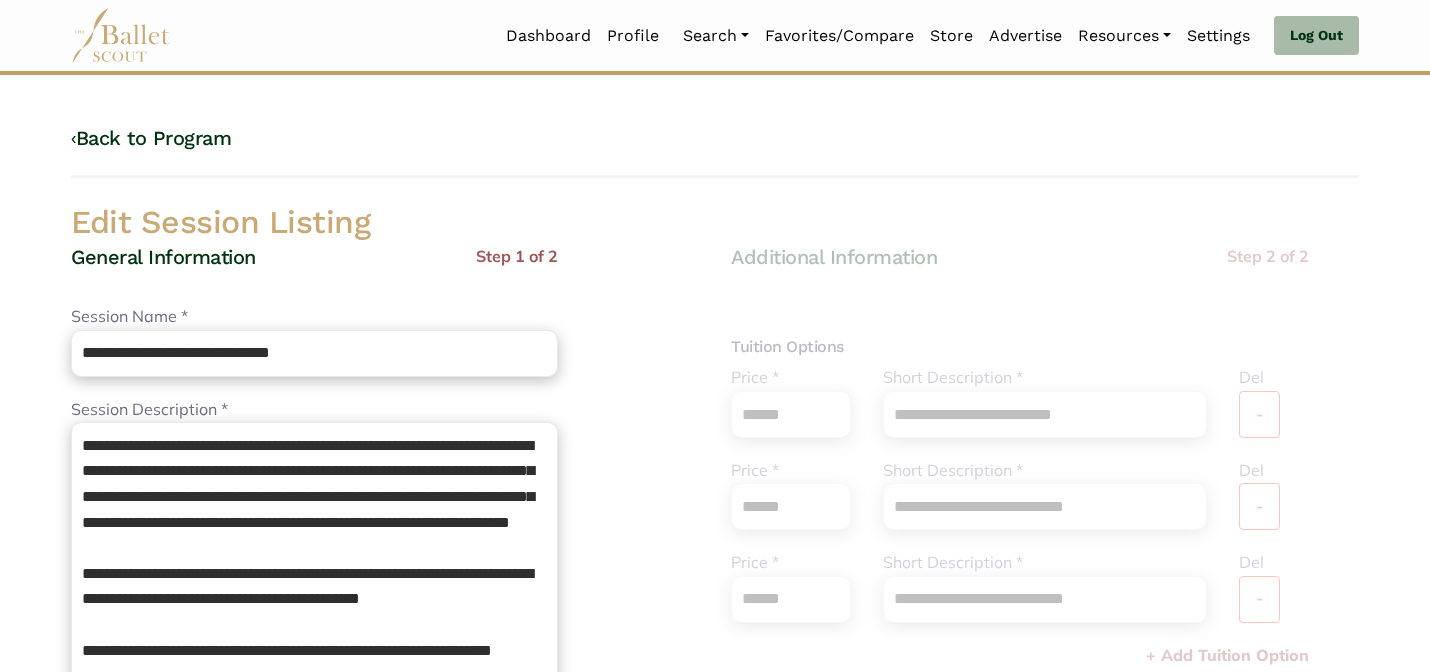 scroll, scrollTop: 0, scrollLeft: 0, axis: both 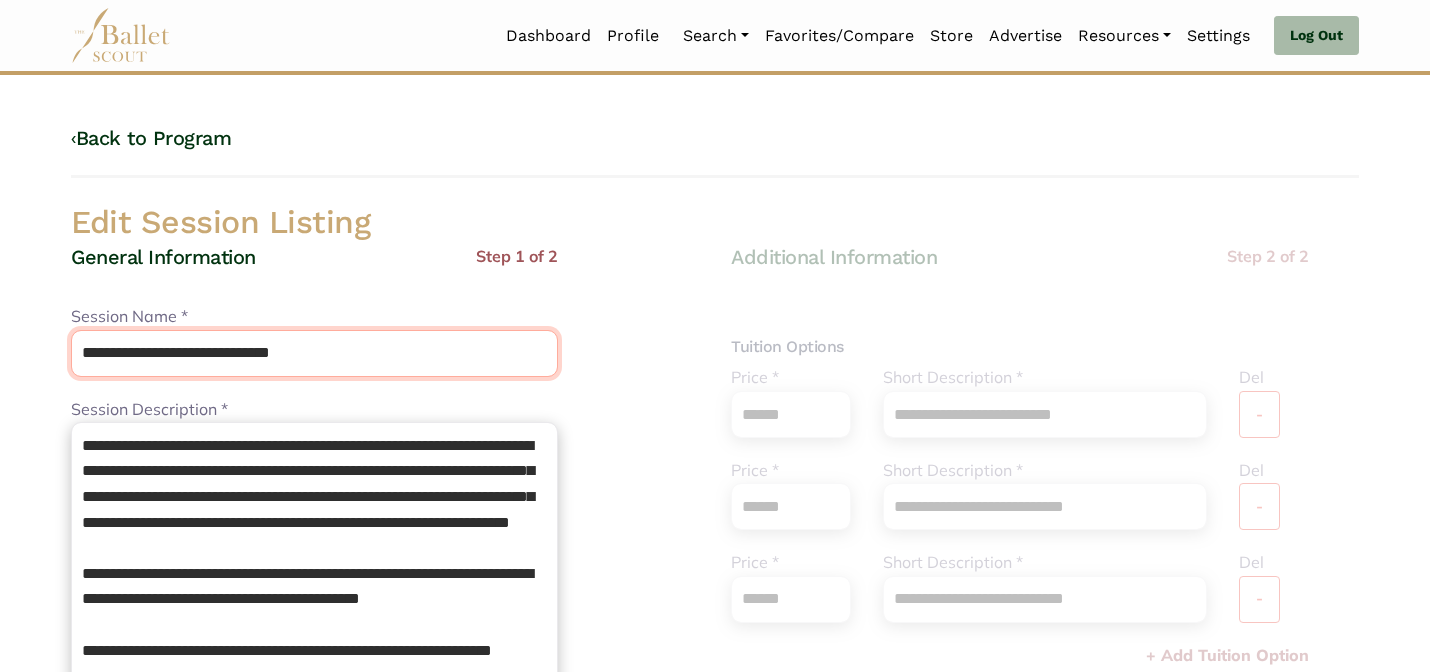 drag, startPoint x: 346, startPoint y: 364, endPoint x: 130, endPoint y: 359, distance: 216.05786 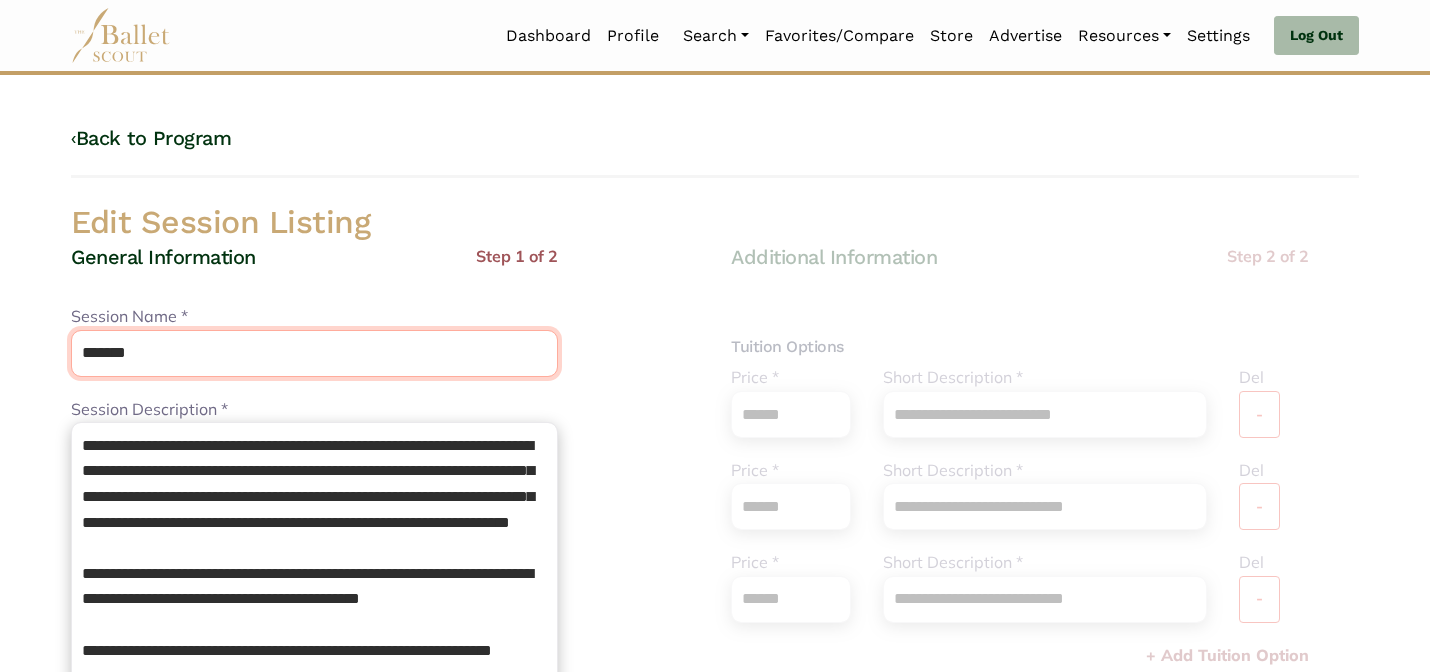 type on "*******" 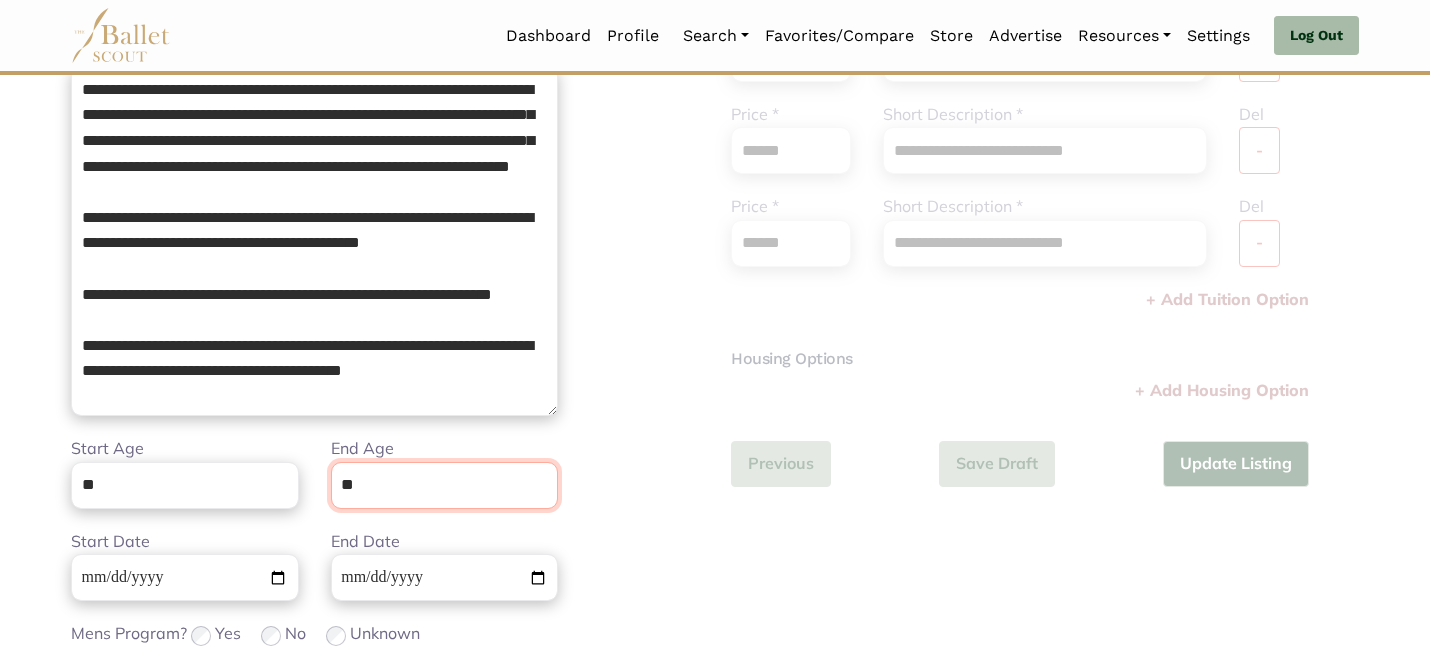 scroll, scrollTop: 505, scrollLeft: 0, axis: vertical 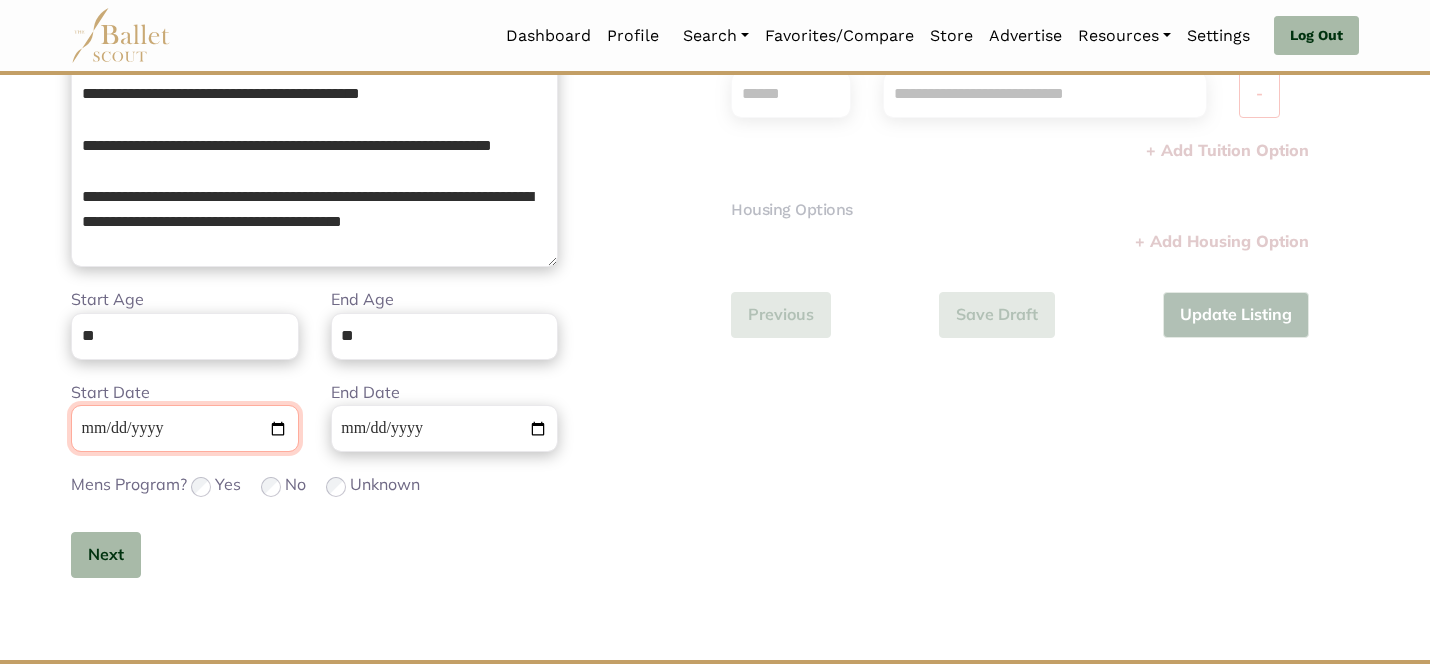 type 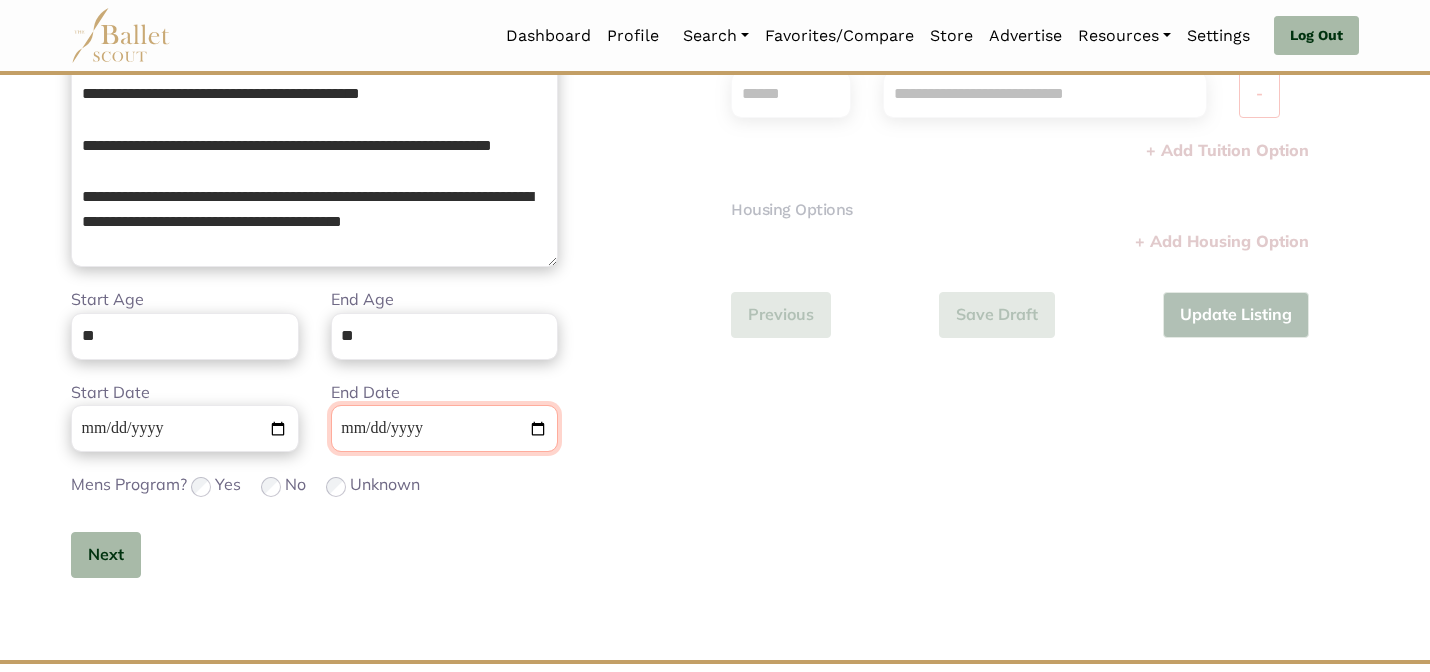 type 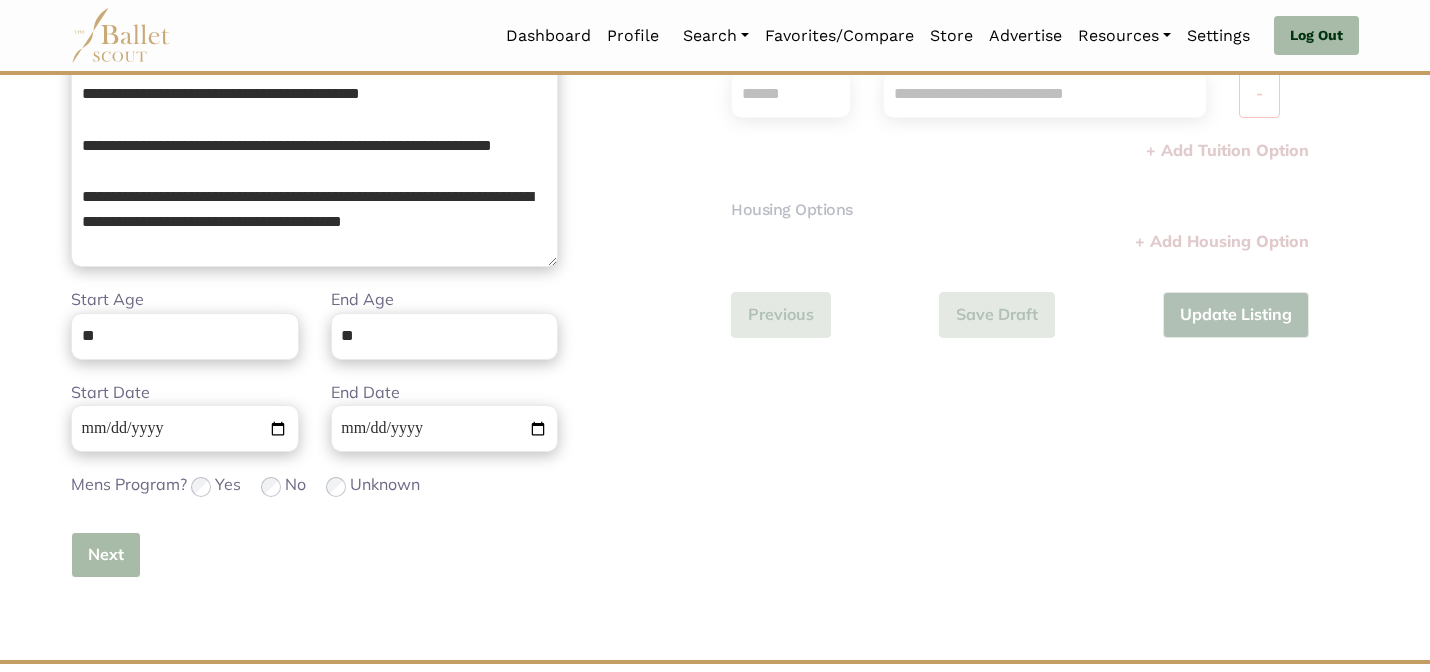 click on "Next" at bounding box center [106, 555] 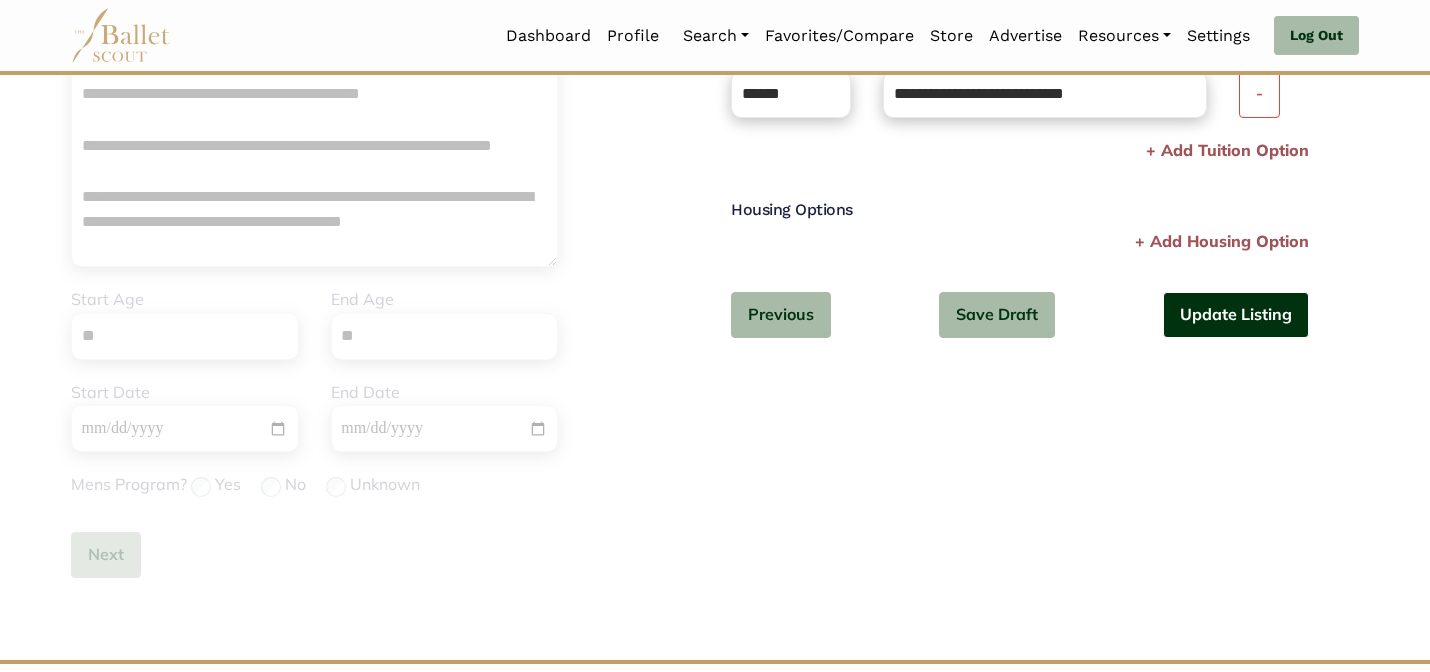 click on "Update Listing" at bounding box center [1236, 315] 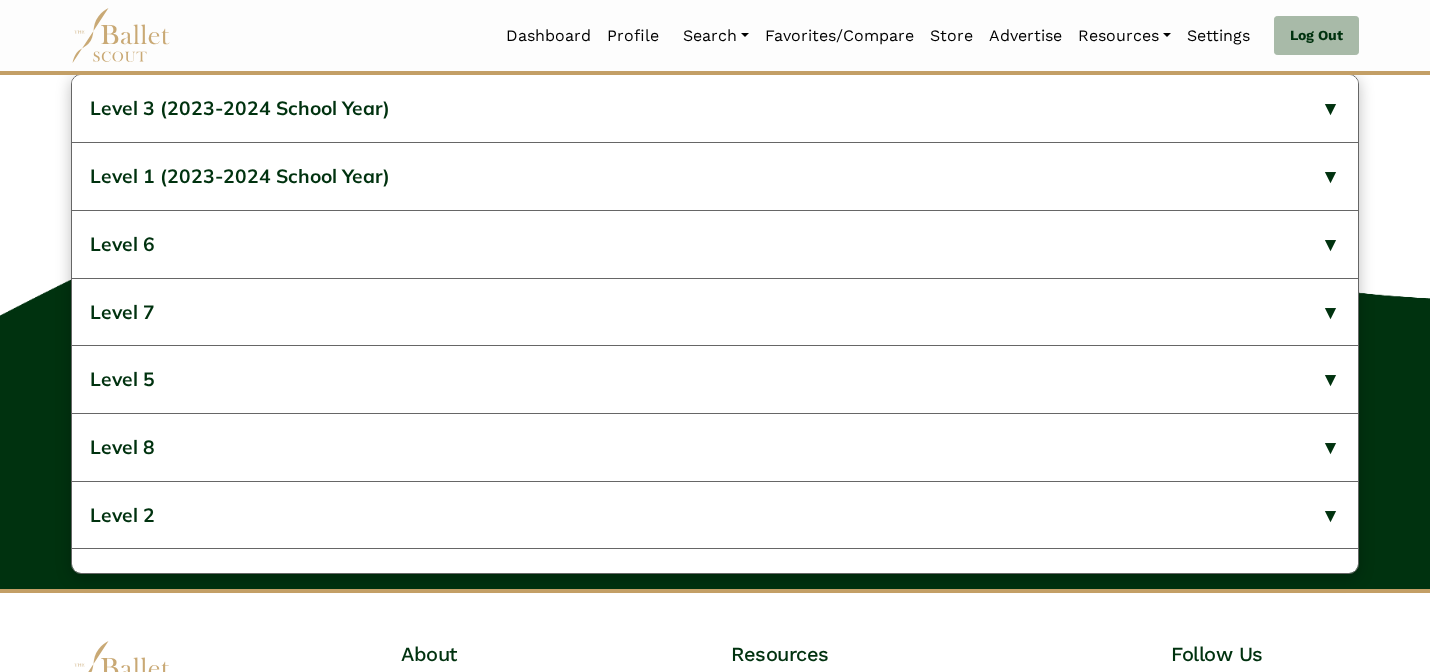 scroll, scrollTop: 1344, scrollLeft: 0, axis: vertical 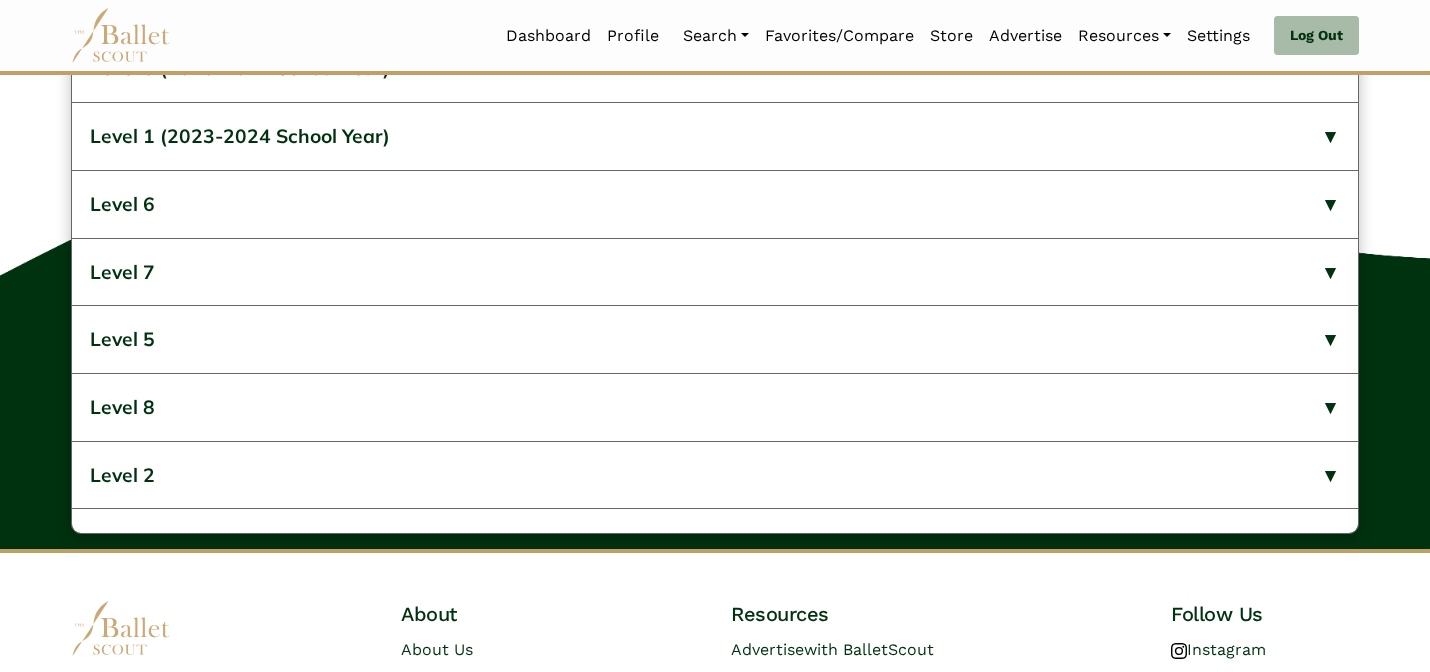 click on "Level 3 (2023-2024 School Year)" at bounding box center (715, 68) 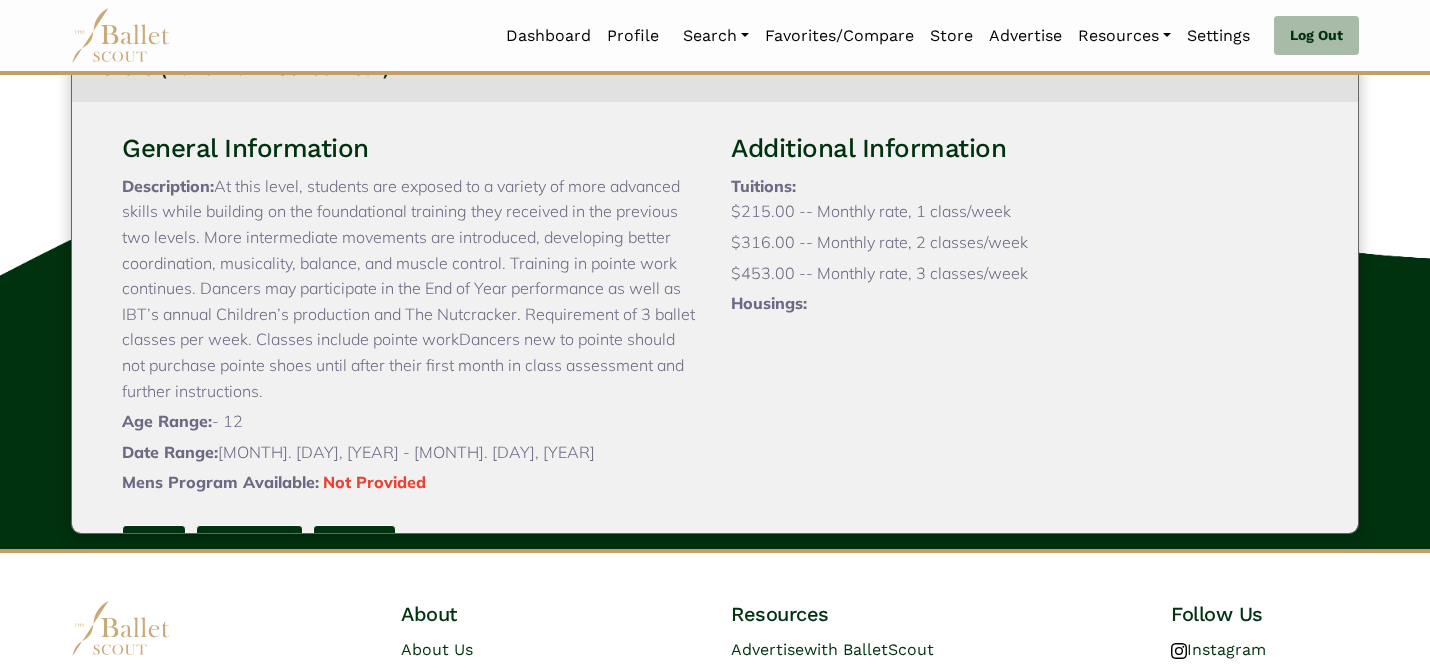 type 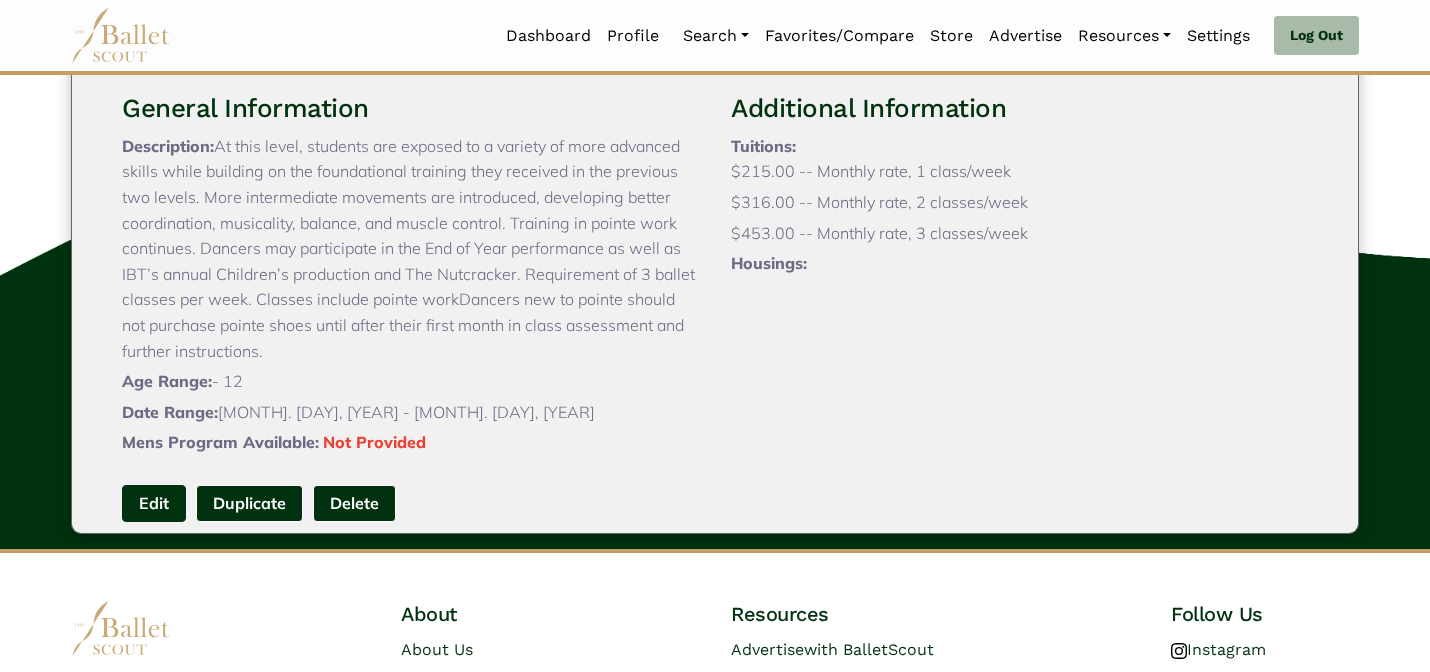 click on "Edit" at bounding box center (154, 503) 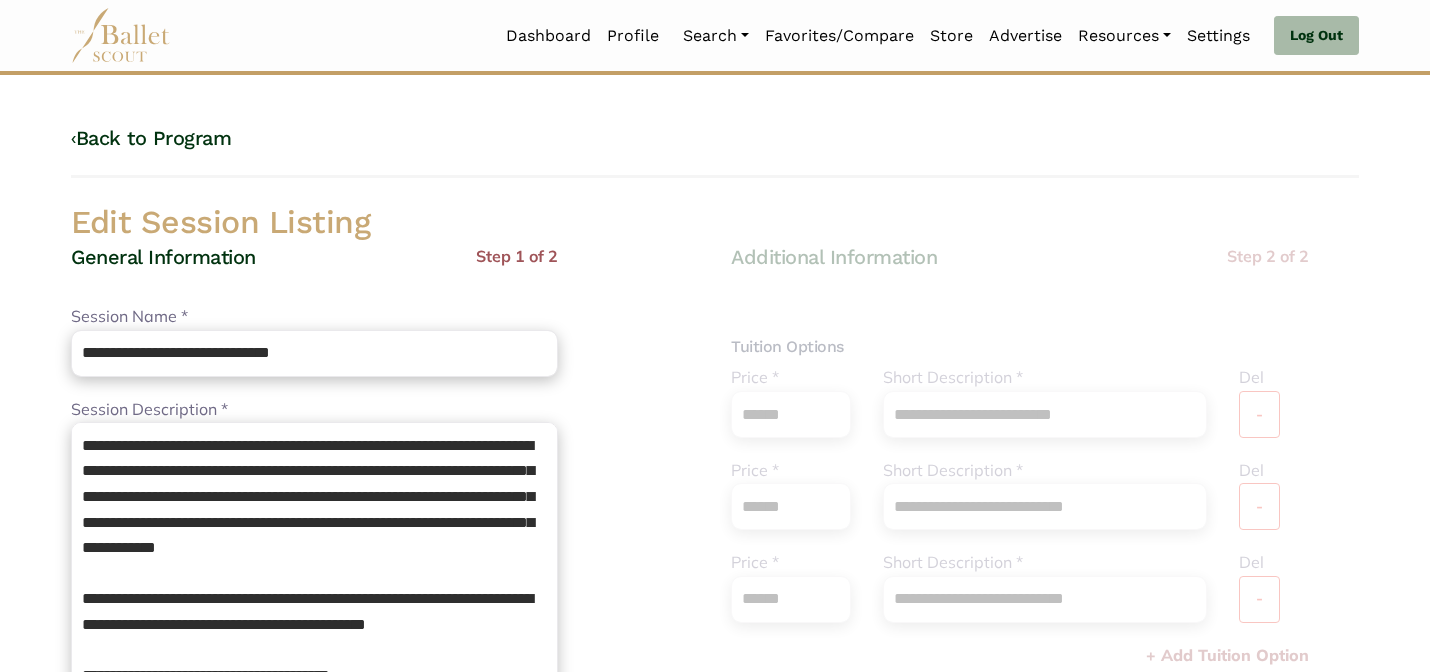 scroll, scrollTop: 0, scrollLeft: 0, axis: both 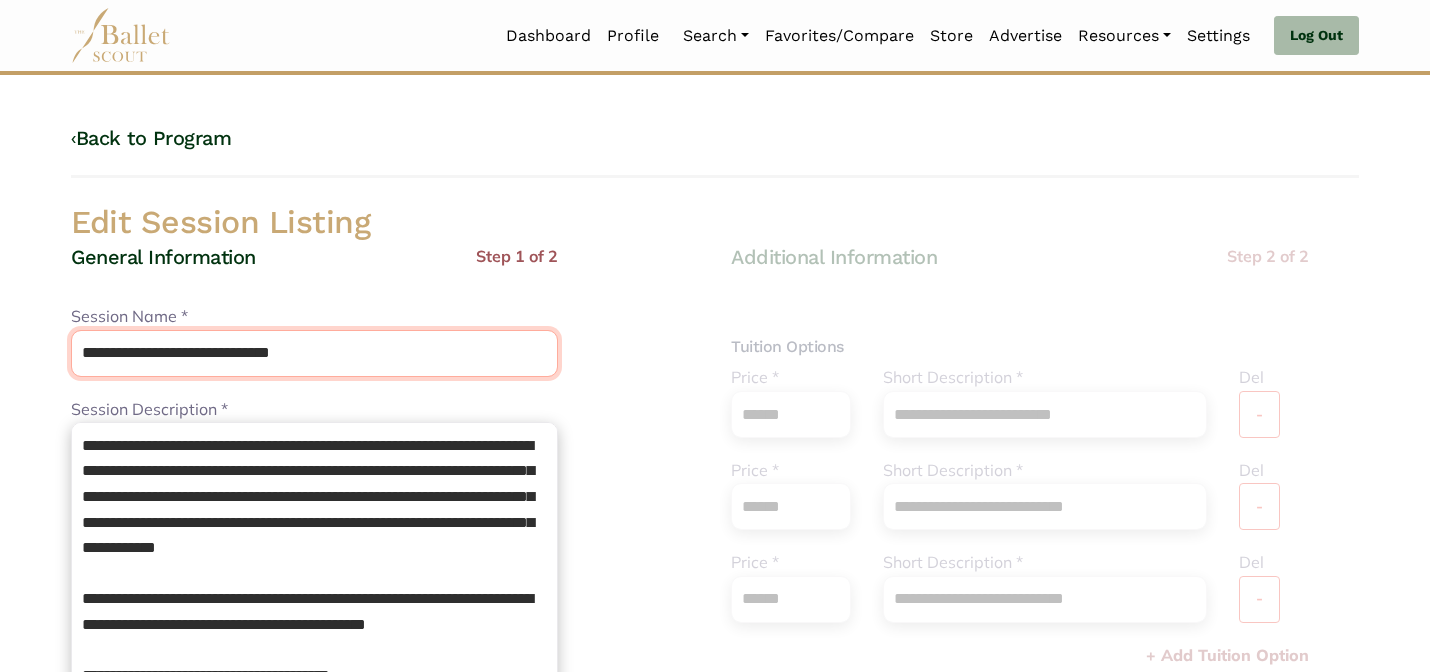 drag, startPoint x: 334, startPoint y: 356, endPoint x: 137, endPoint y: 350, distance: 197.09135 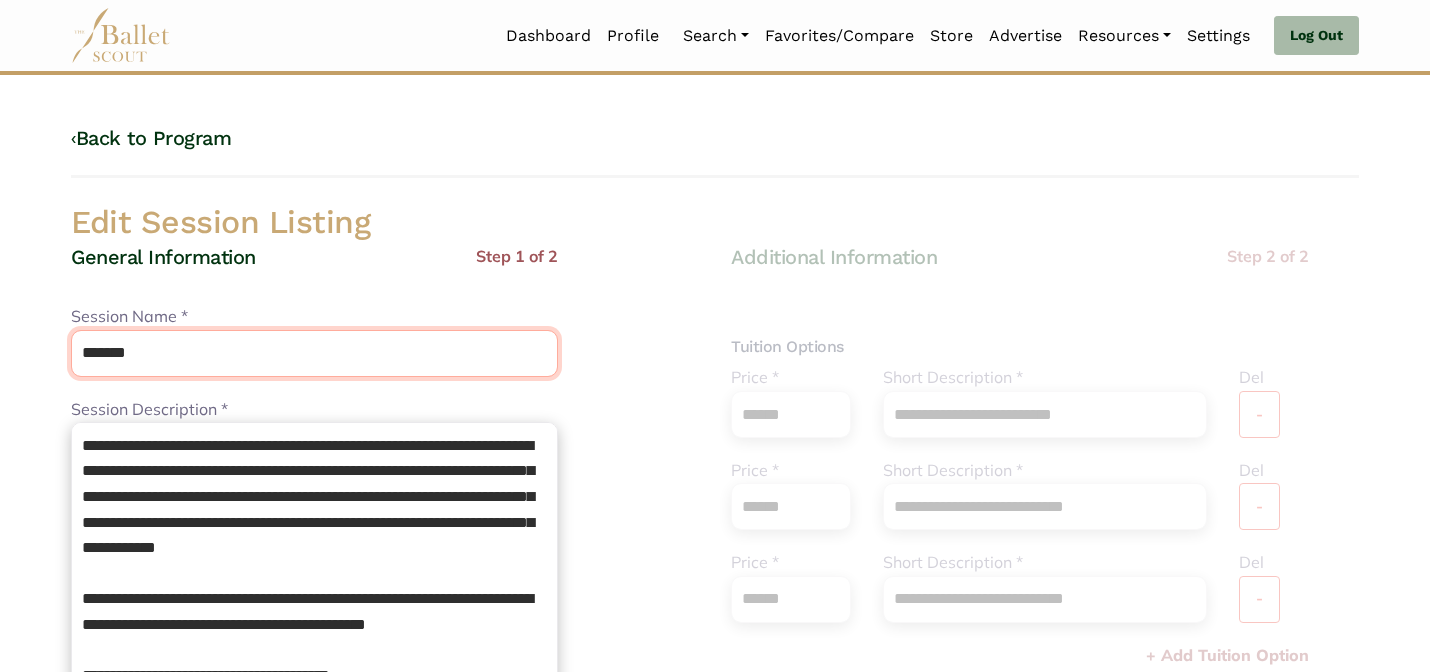 type on "*******" 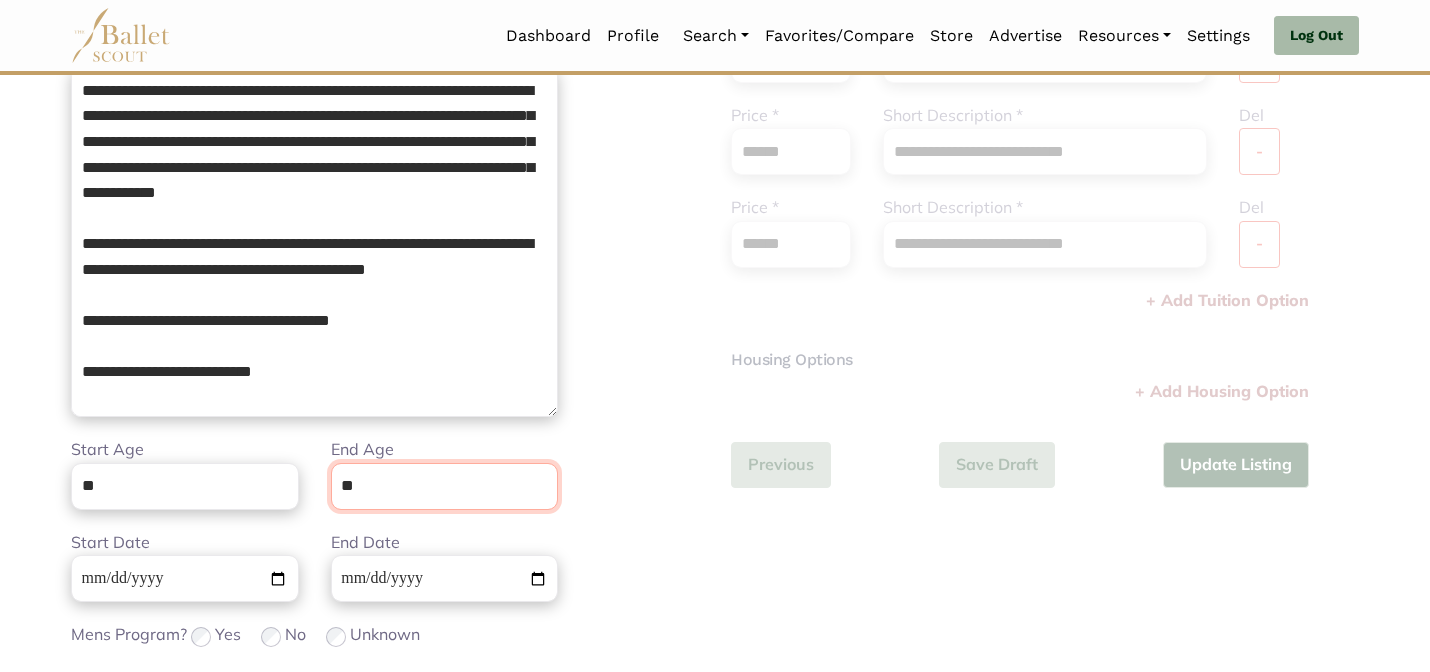 scroll, scrollTop: 505, scrollLeft: 0, axis: vertical 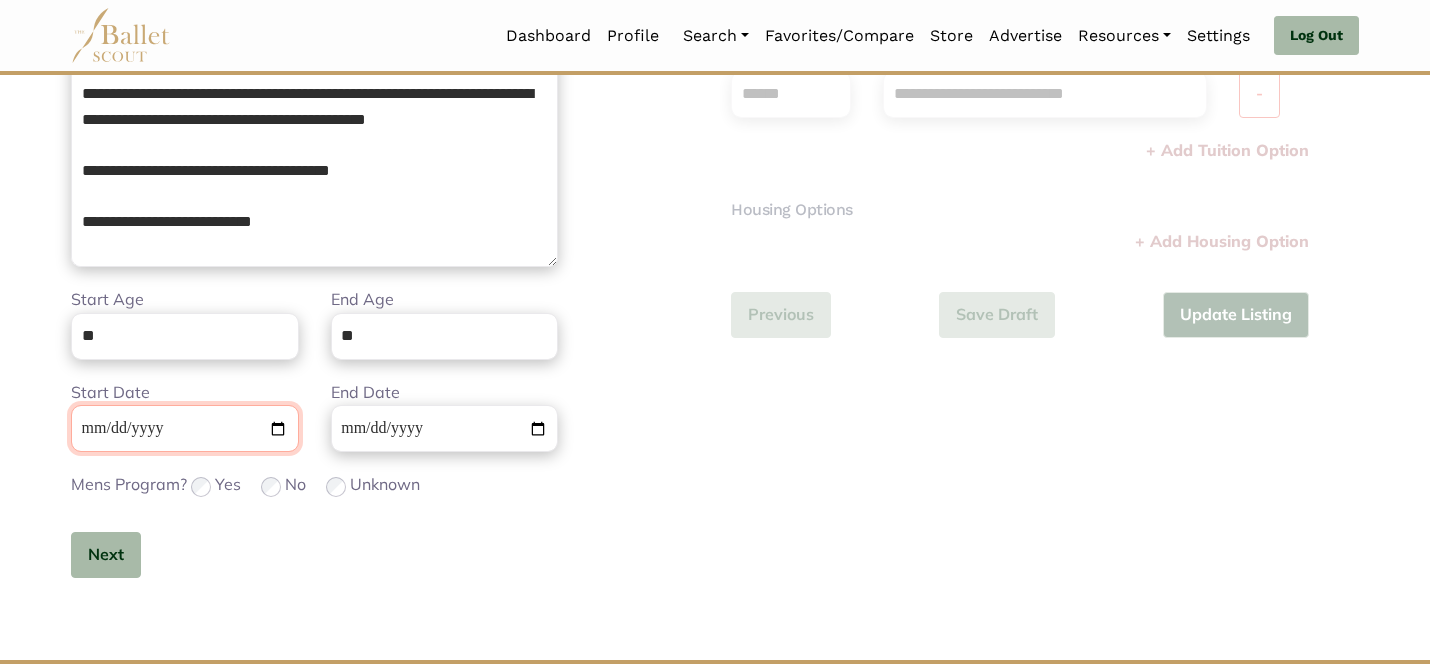 type 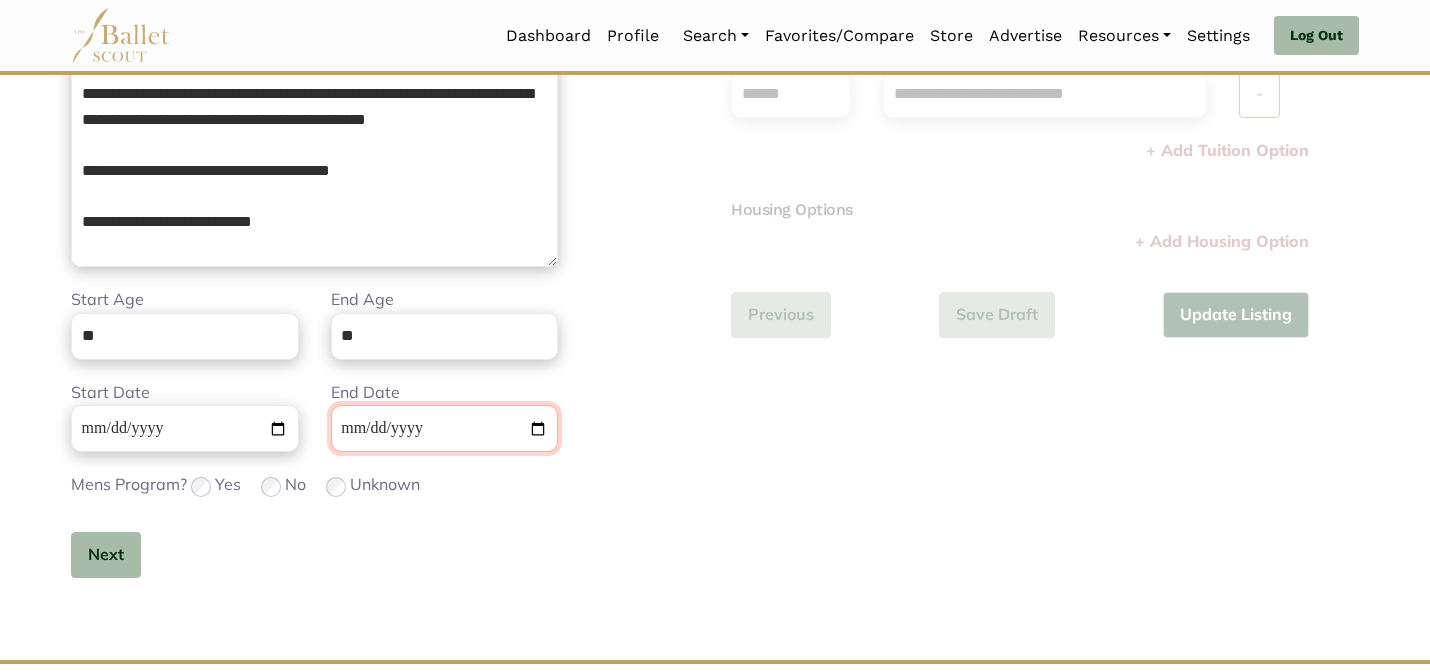 type 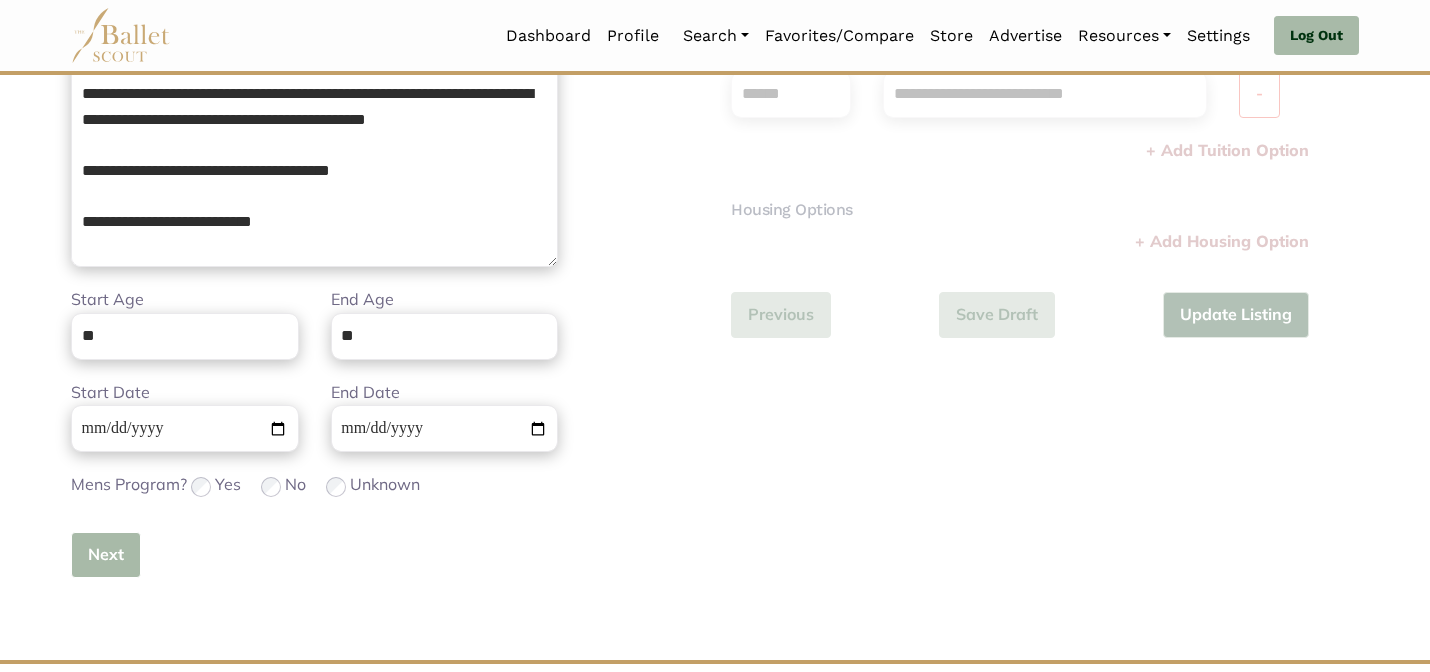 click on "Next" at bounding box center (106, 555) 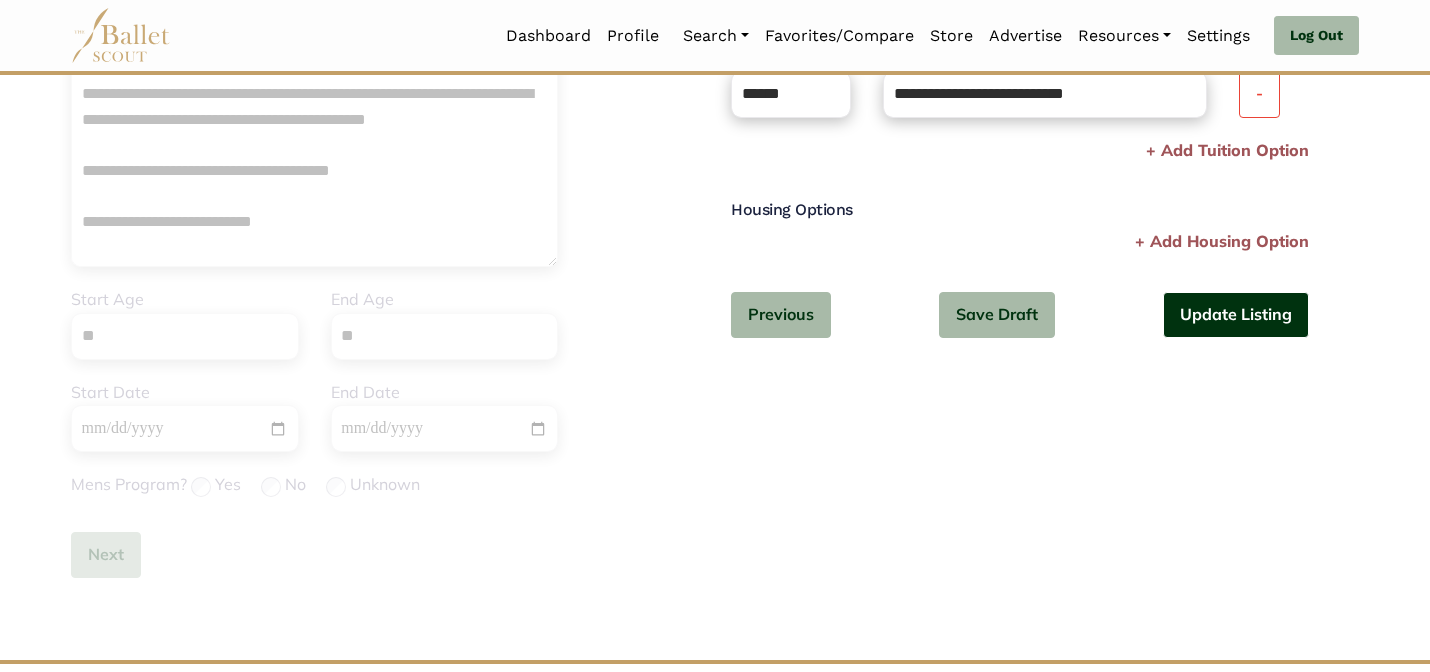 click on "Update Listing" at bounding box center (1236, 315) 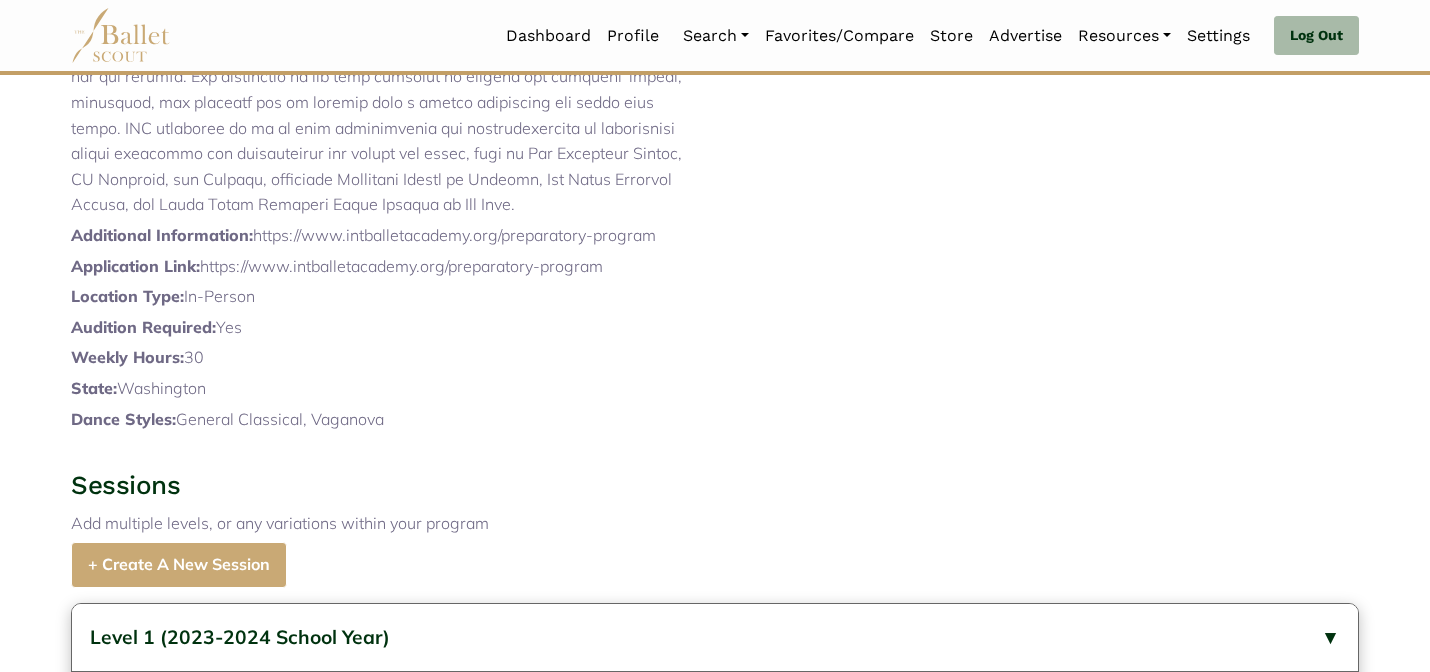 scroll, scrollTop: 1264, scrollLeft: 0, axis: vertical 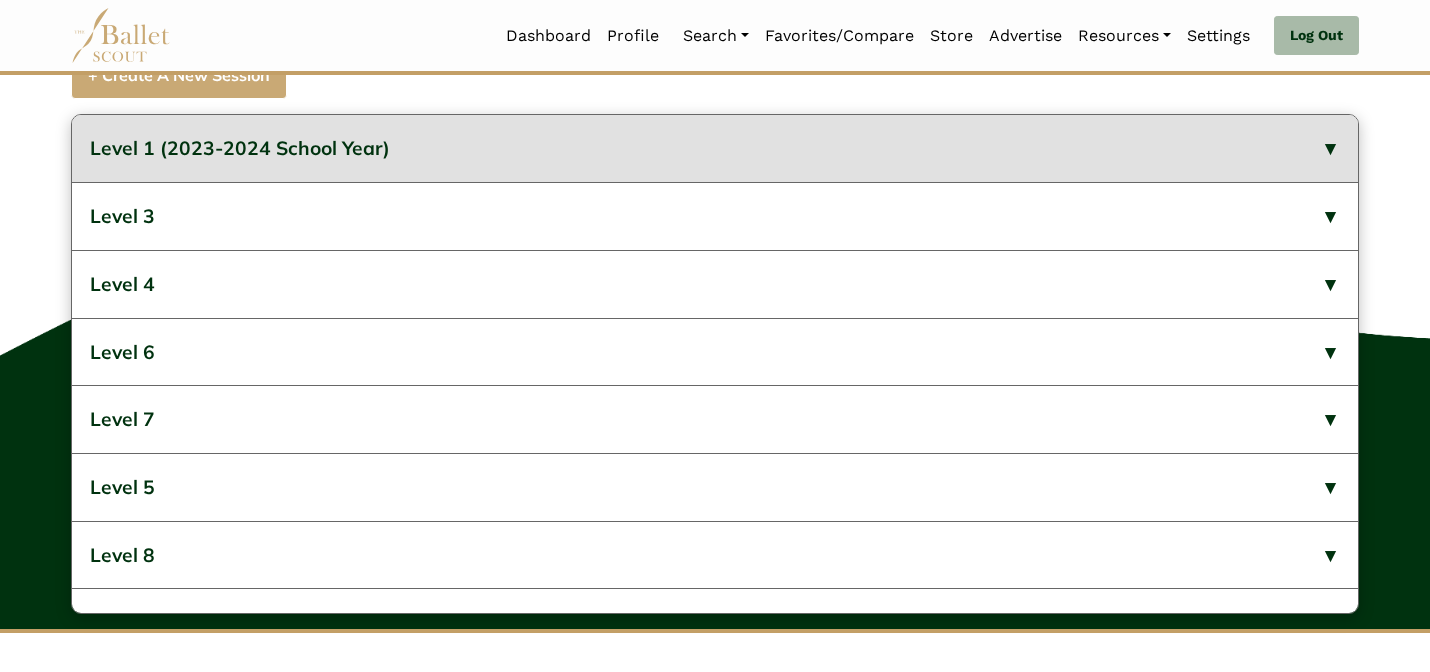 click on "Level 1 (2023-2024 School Year)" at bounding box center (715, 148) 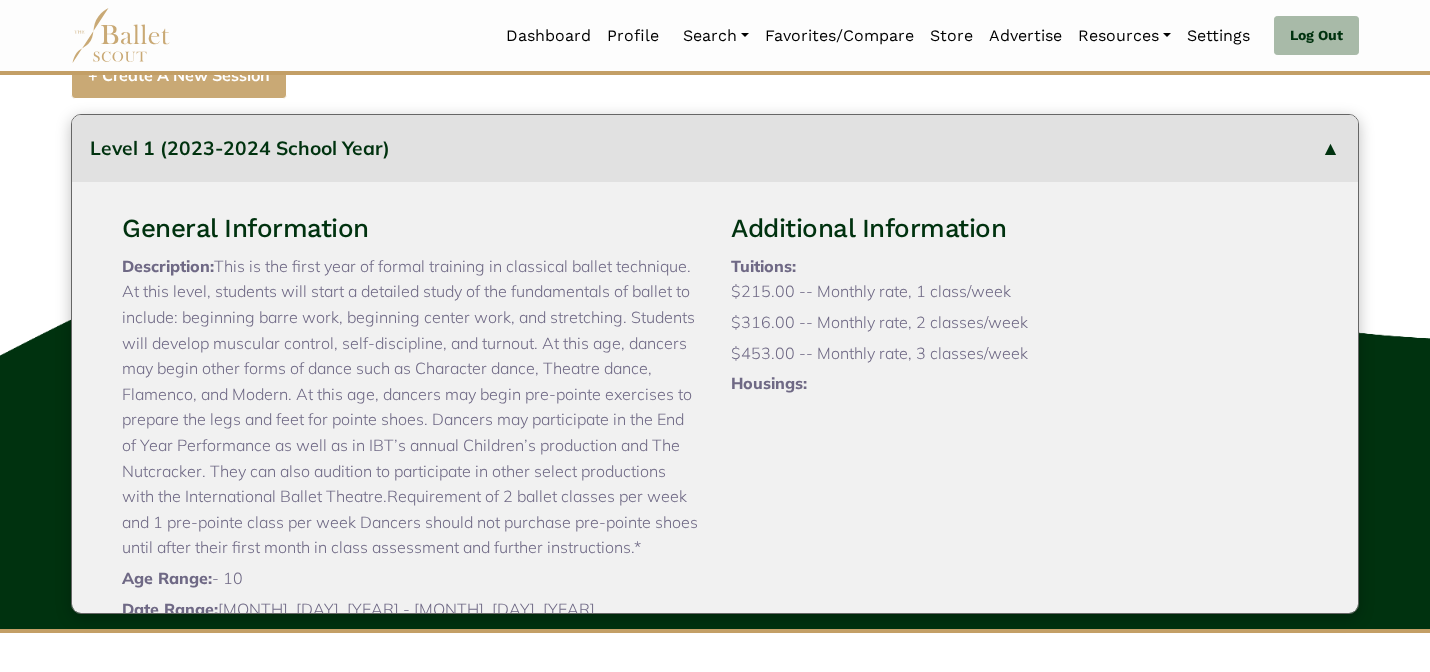 type 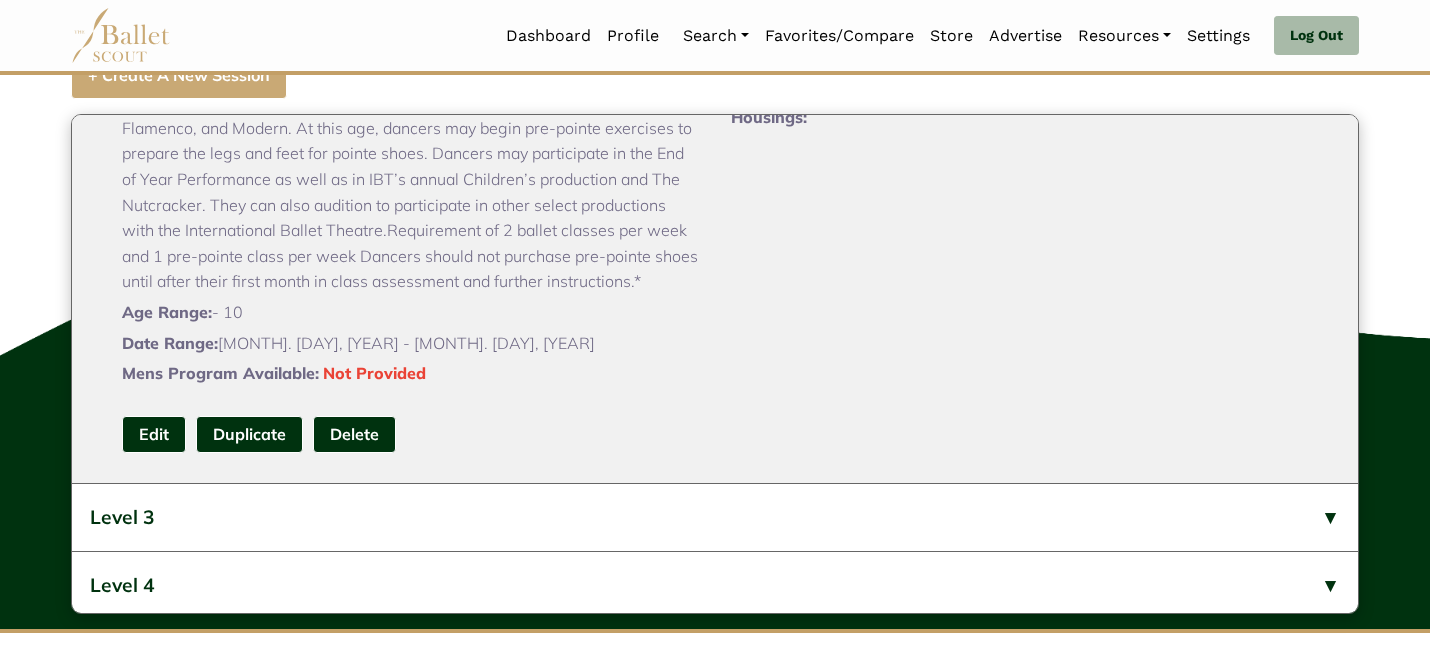 scroll, scrollTop: 280, scrollLeft: 0, axis: vertical 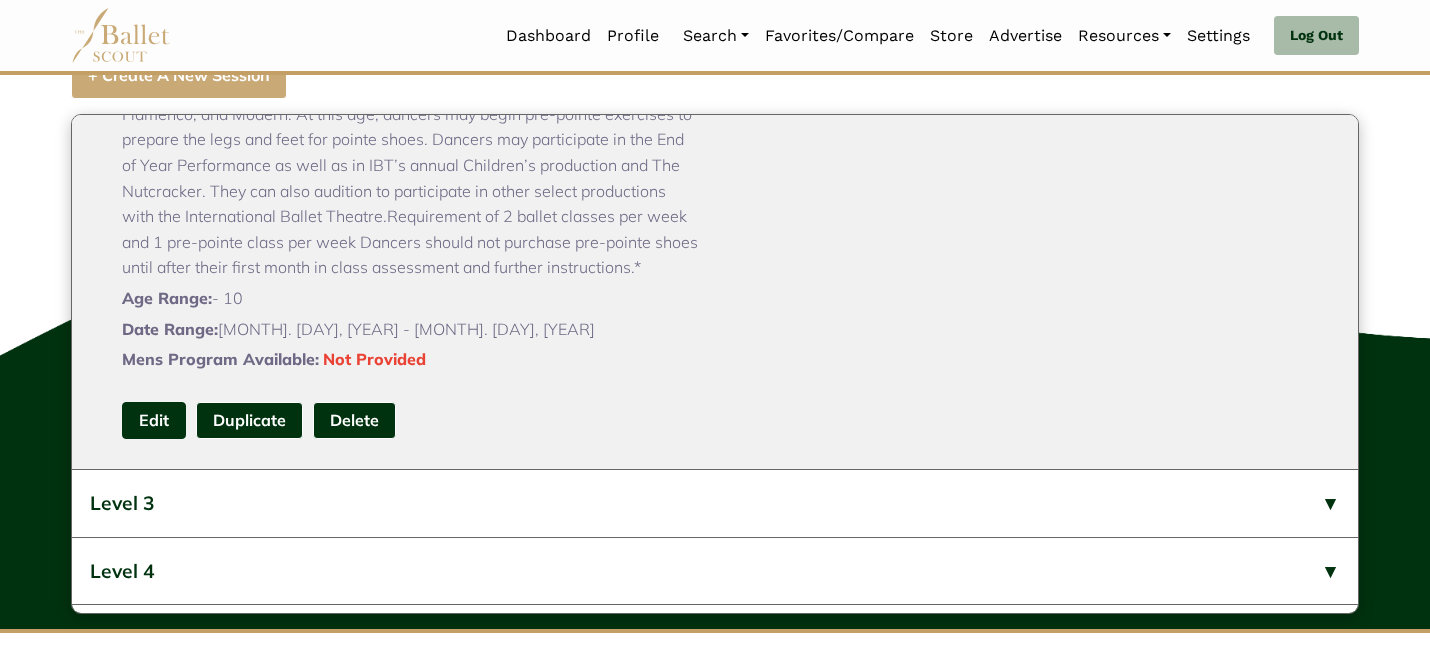click on "Edit" at bounding box center [154, 420] 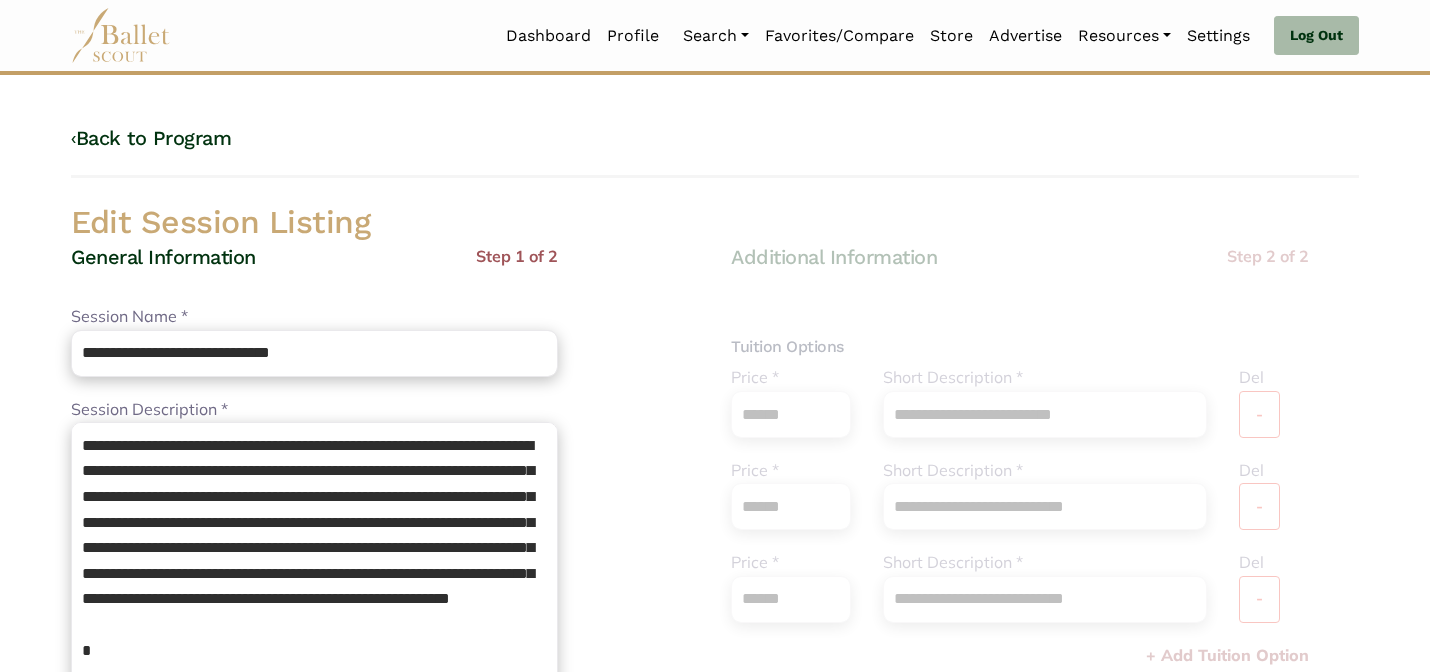 scroll, scrollTop: 0, scrollLeft: 0, axis: both 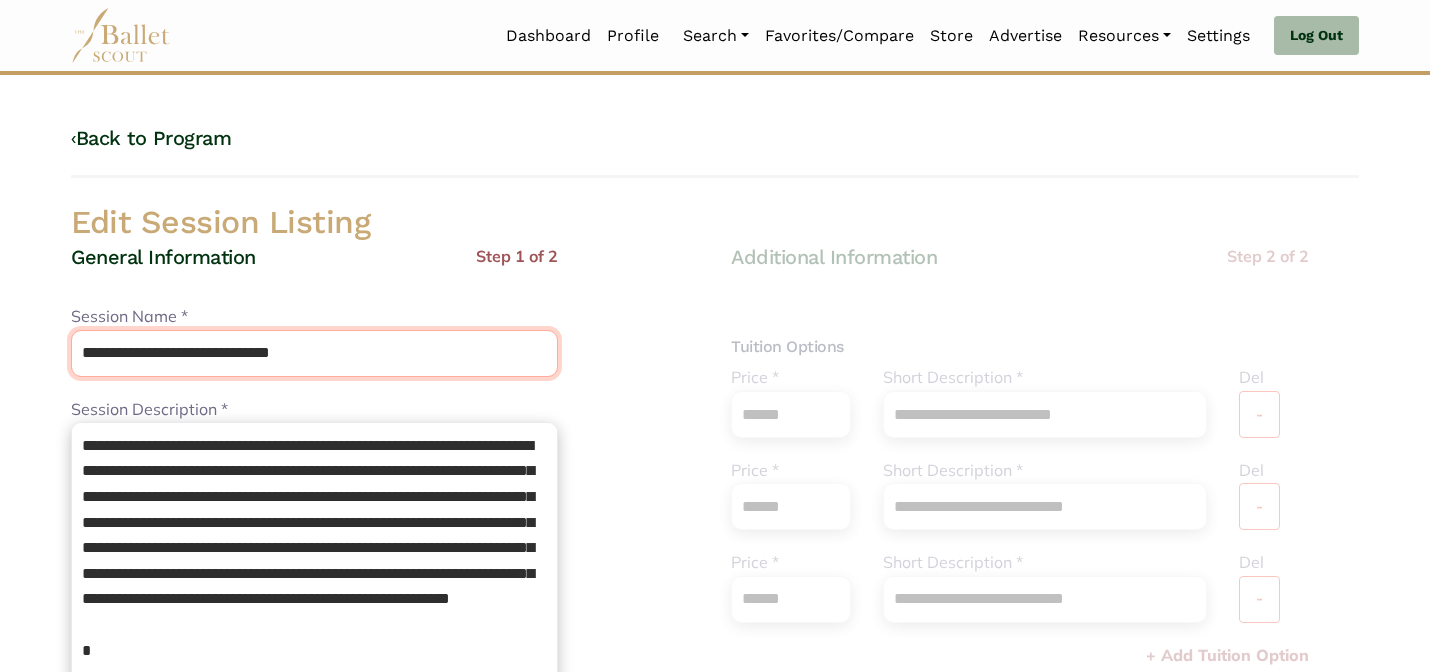 drag, startPoint x: 350, startPoint y: 349, endPoint x: 132, endPoint y: 348, distance: 218.00229 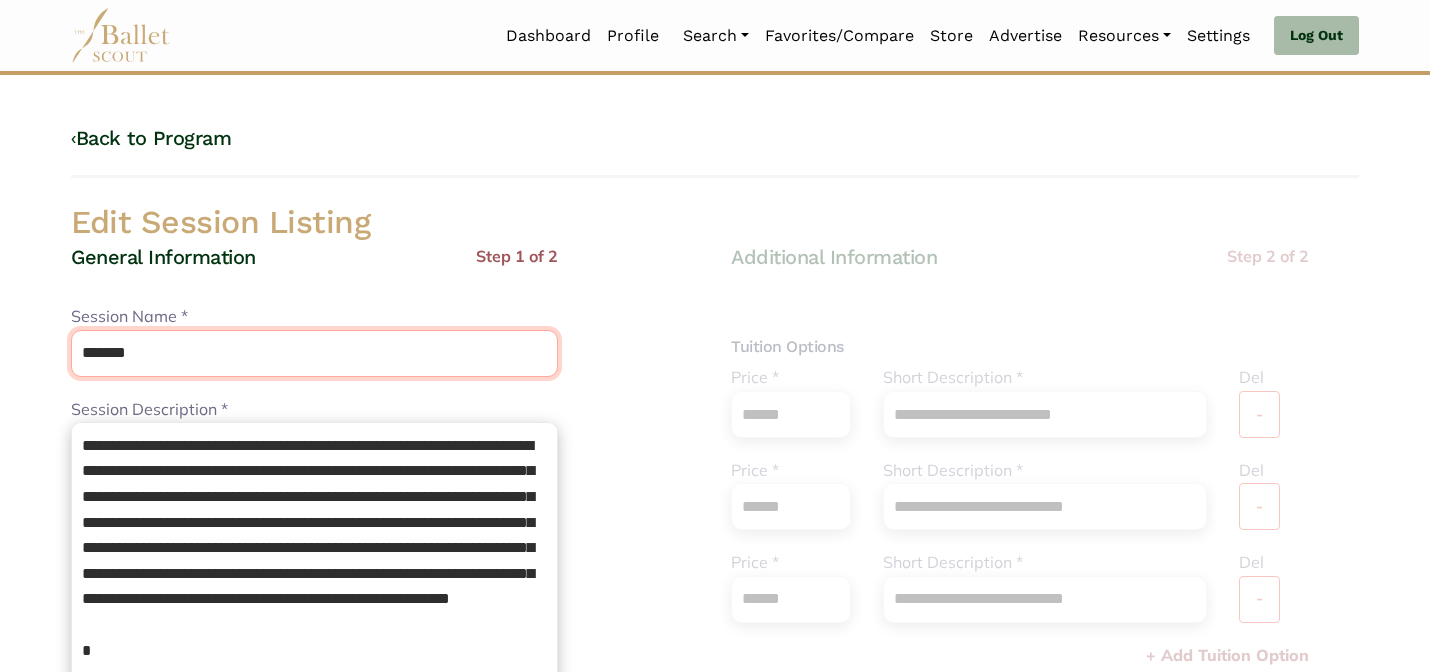 type on "*******" 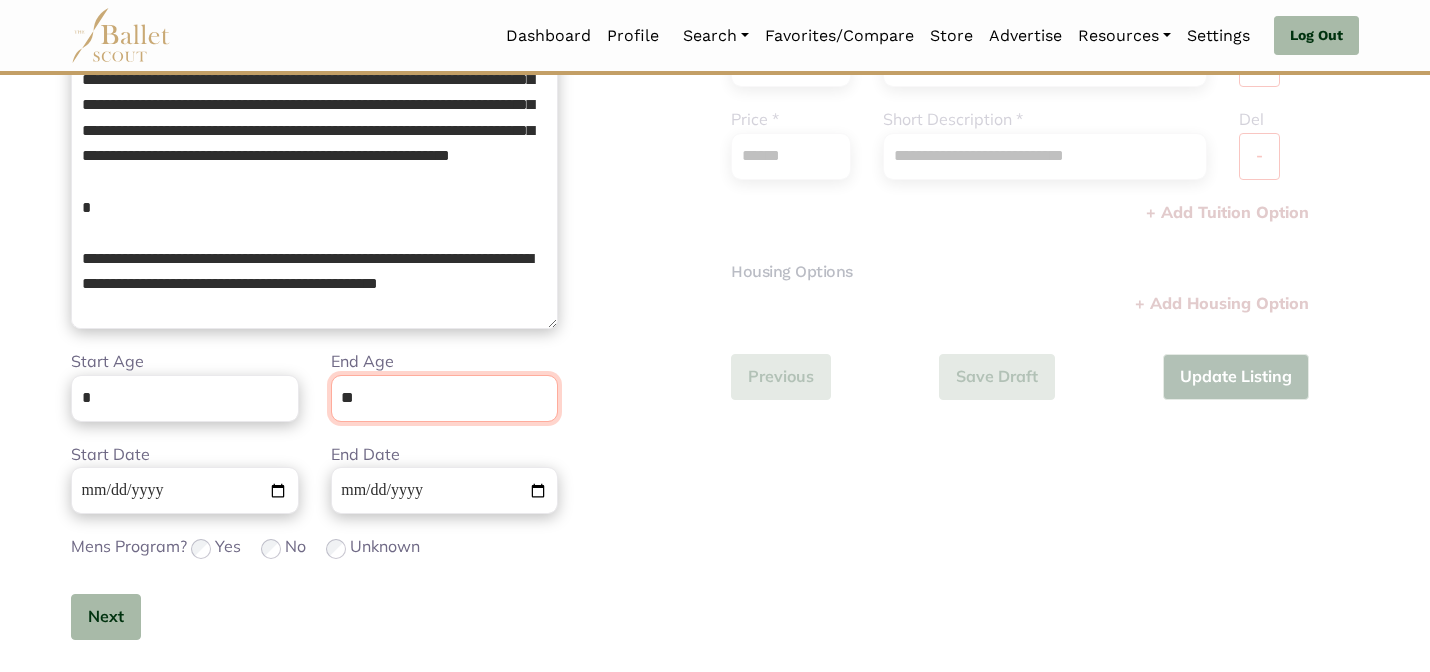 scroll, scrollTop: 505, scrollLeft: 0, axis: vertical 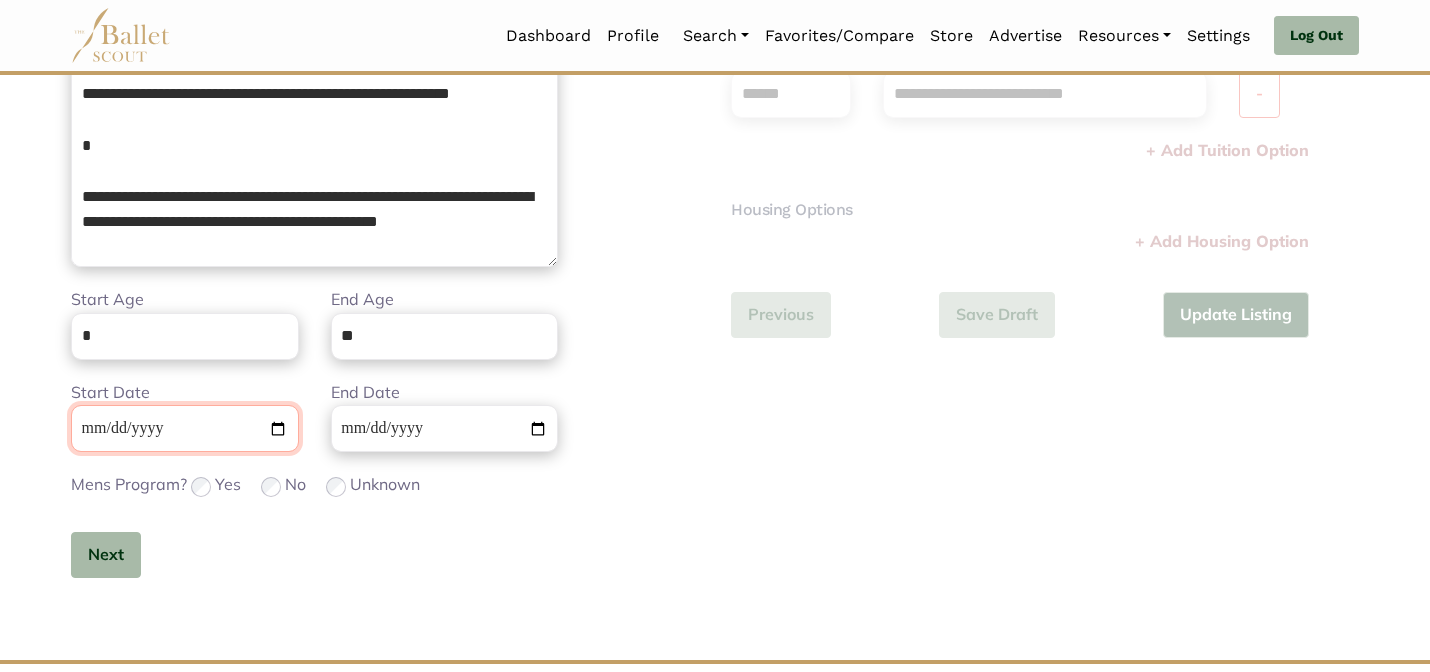 type 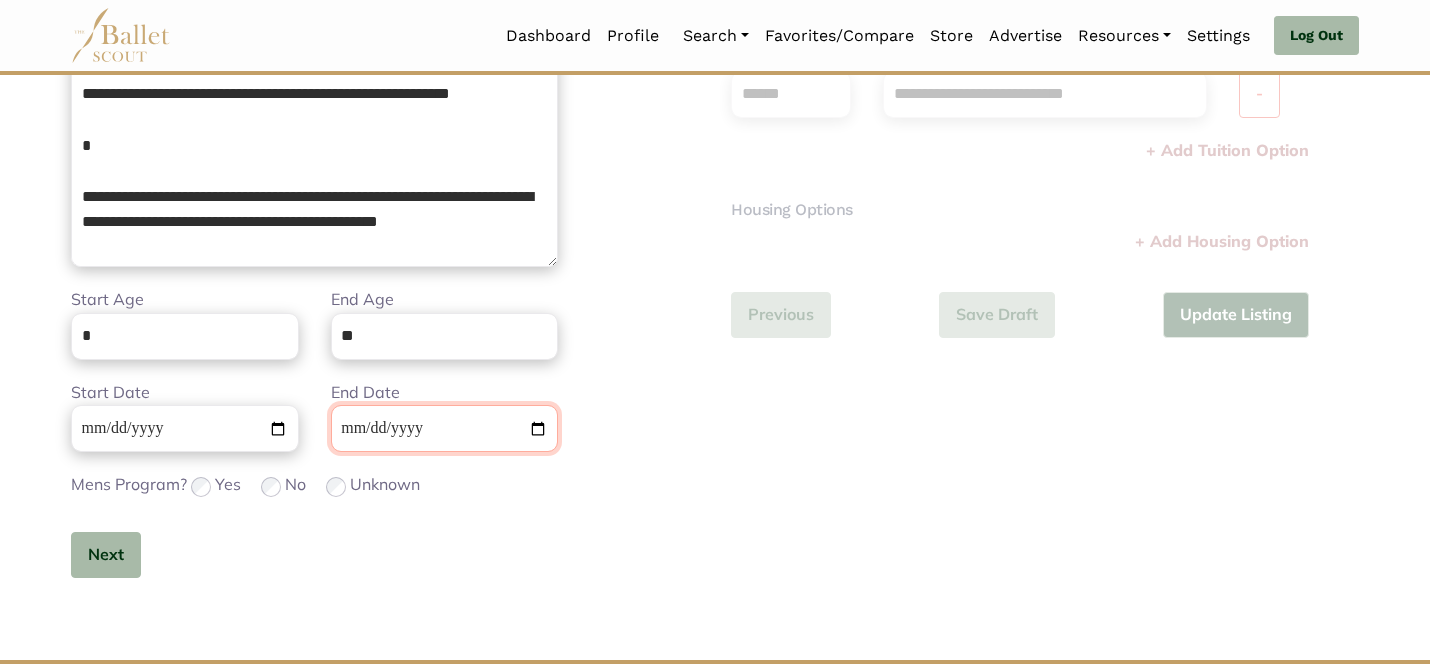 type 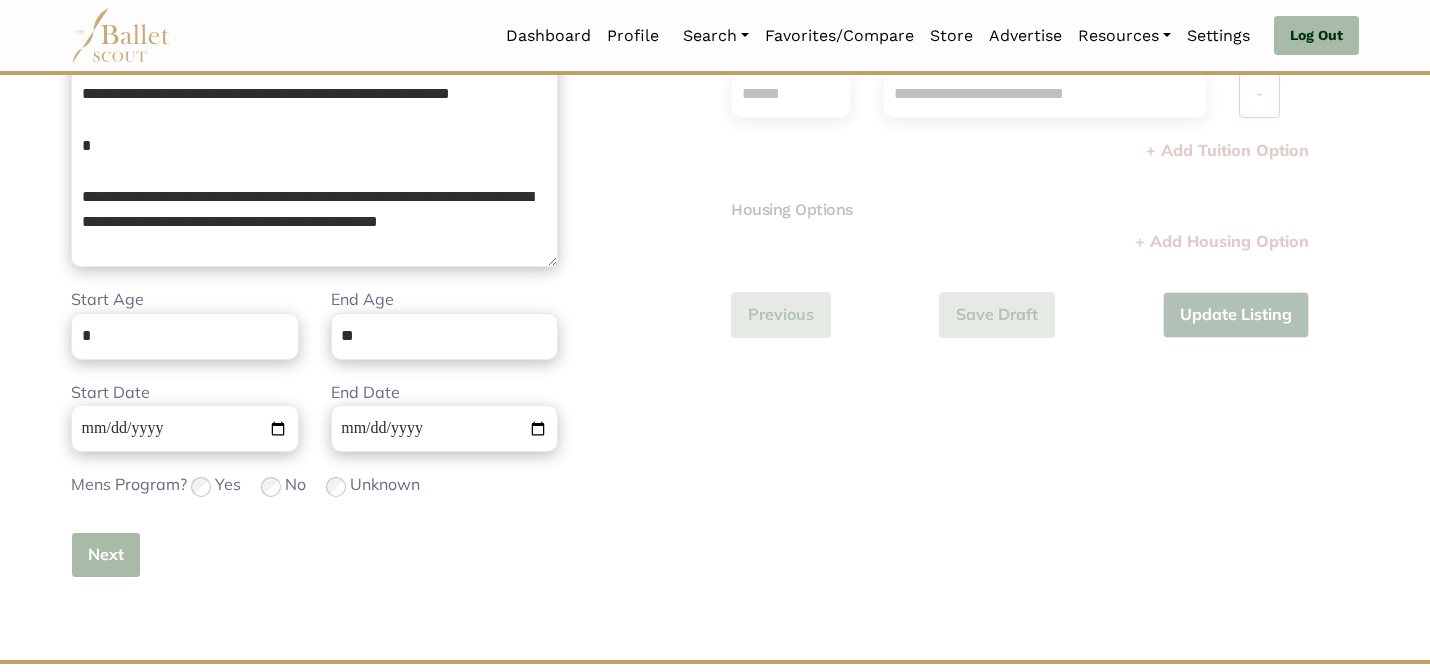 click on "Next" at bounding box center [106, 555] 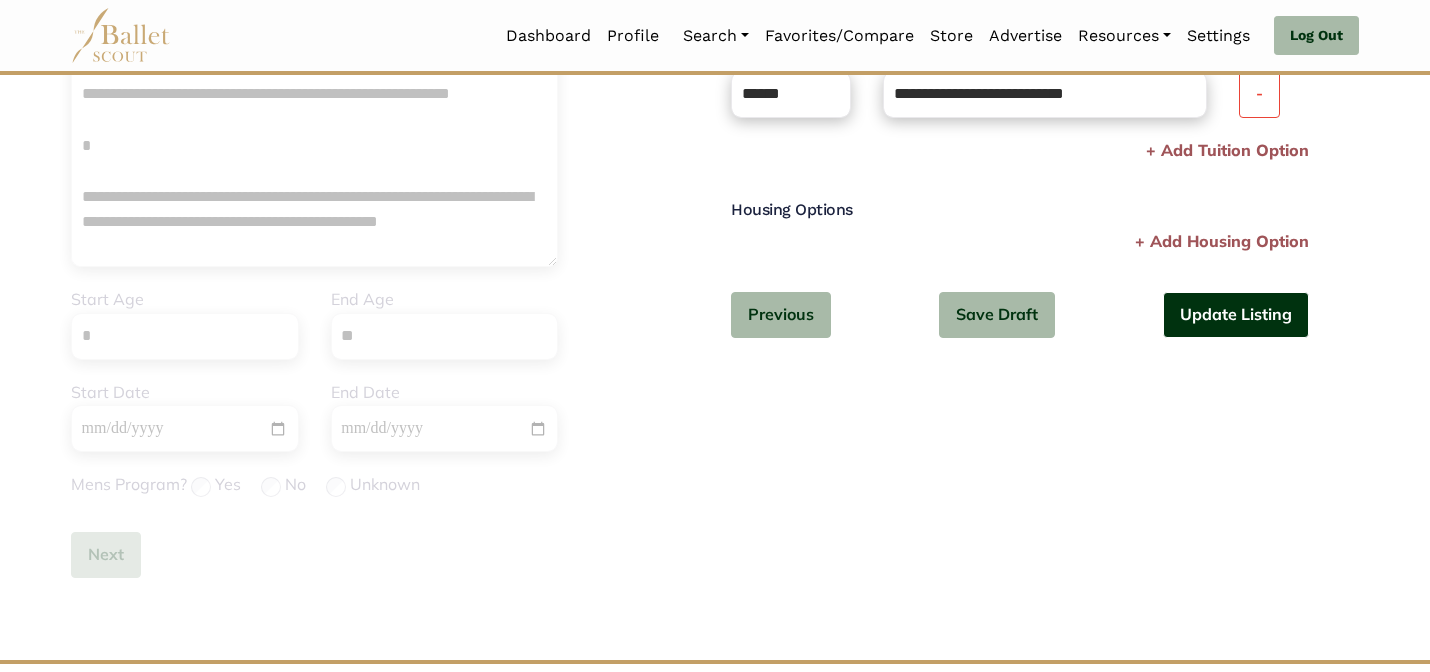 click on "Update Listing" at bounding box center [1236, 315] 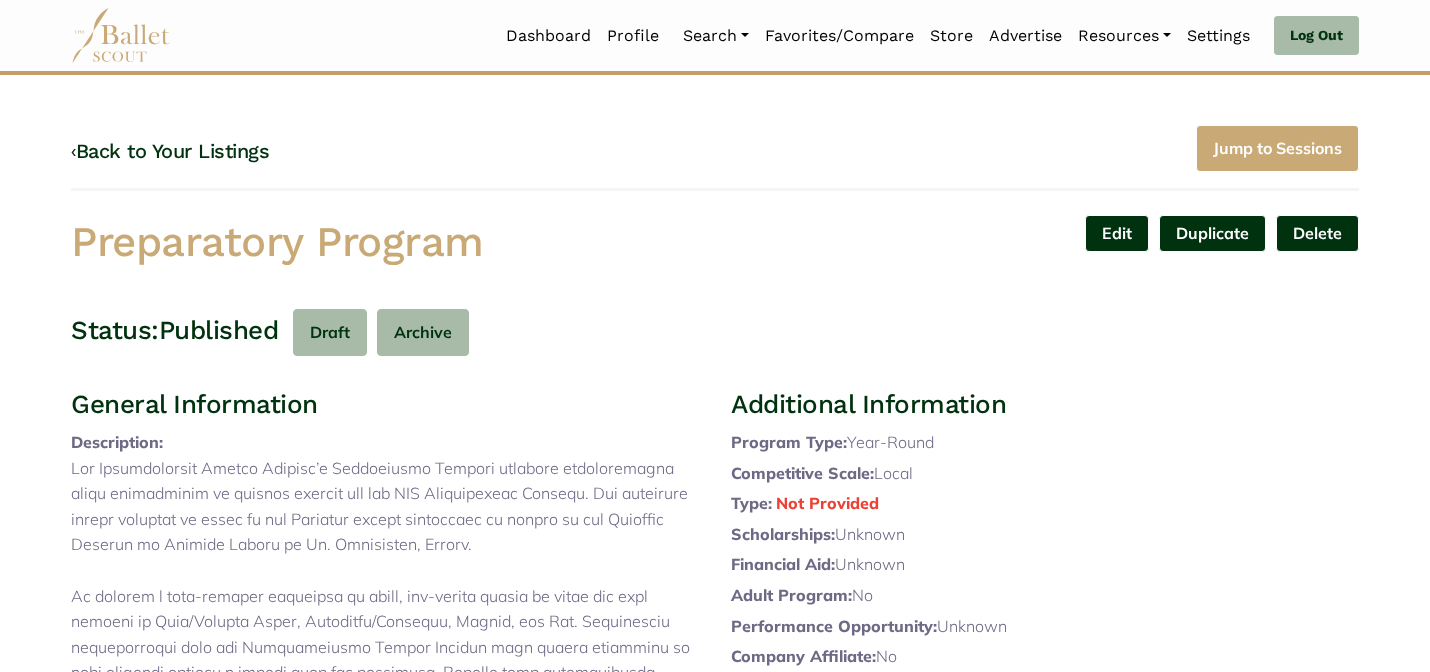 scroll, scrollTop: 0, scrollLeft: 0, axis: both 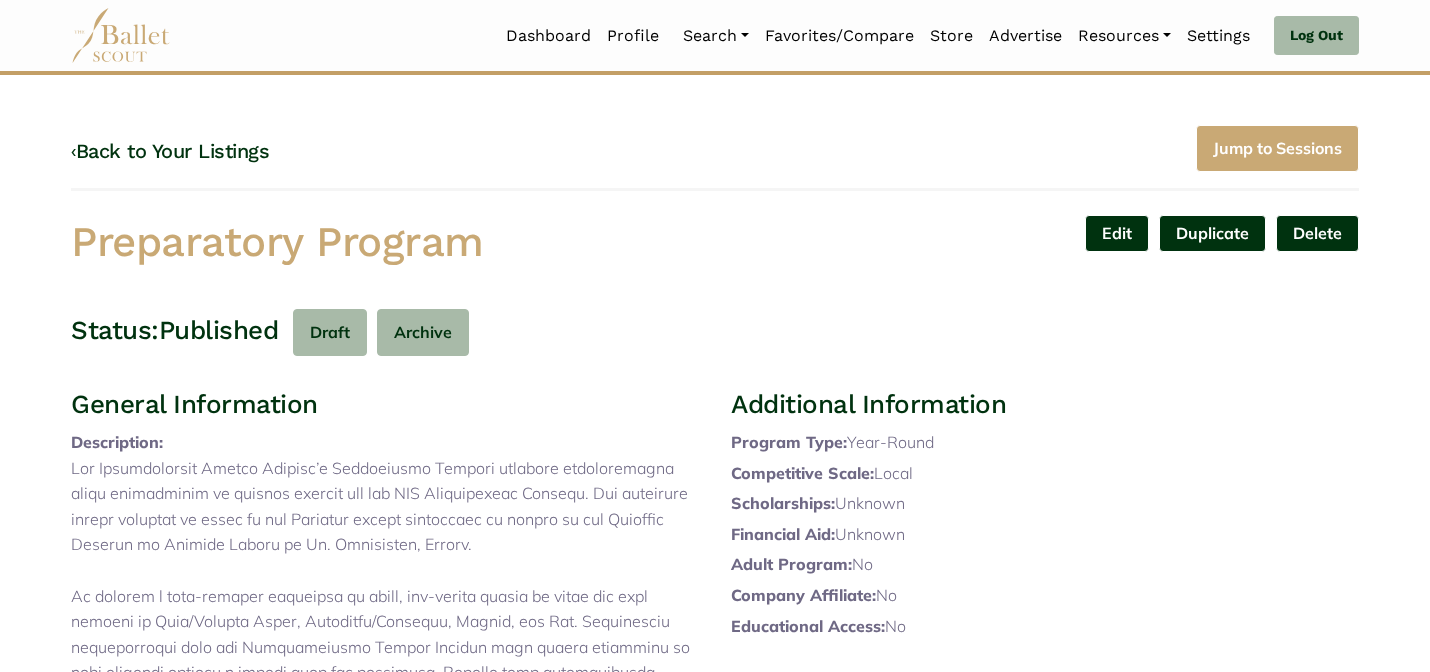 click on "‹  Back to Your Listings
Jump to Sessions" at bounding box center (715, 158) 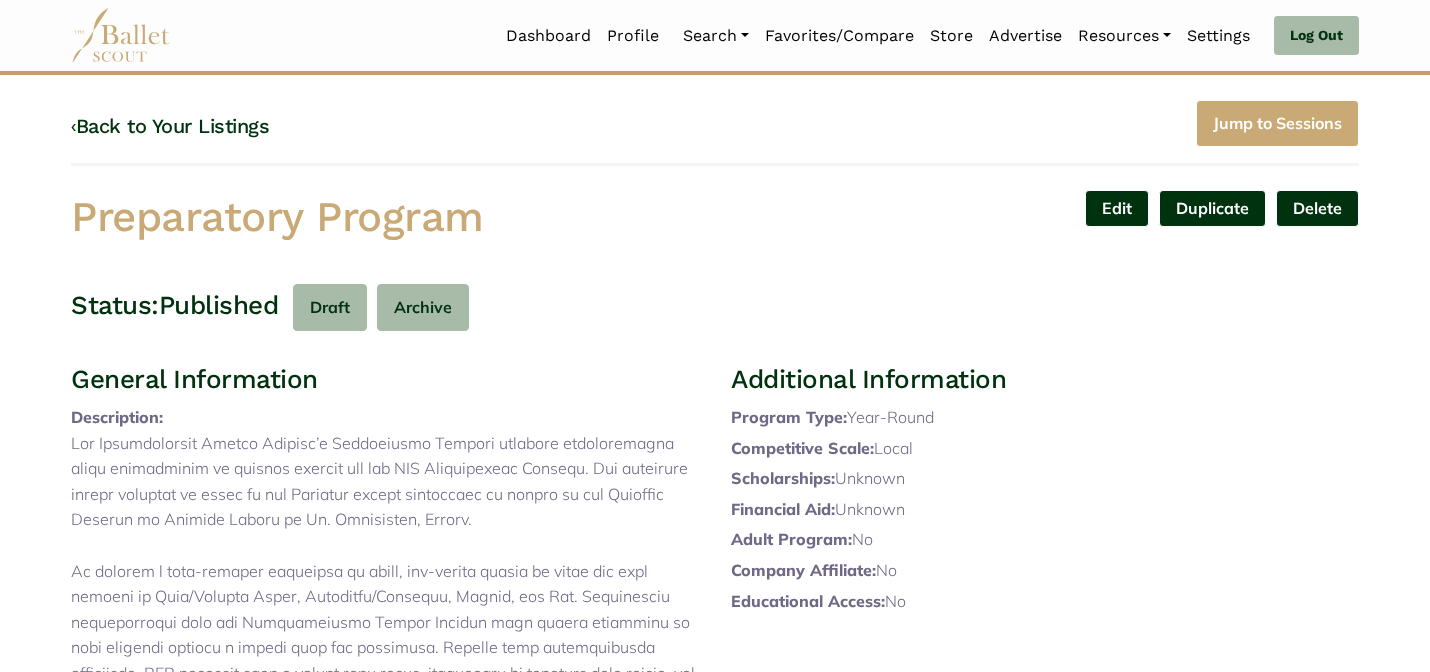 scroll, scrollTop: 0, scrollLeft: 0, axis: both 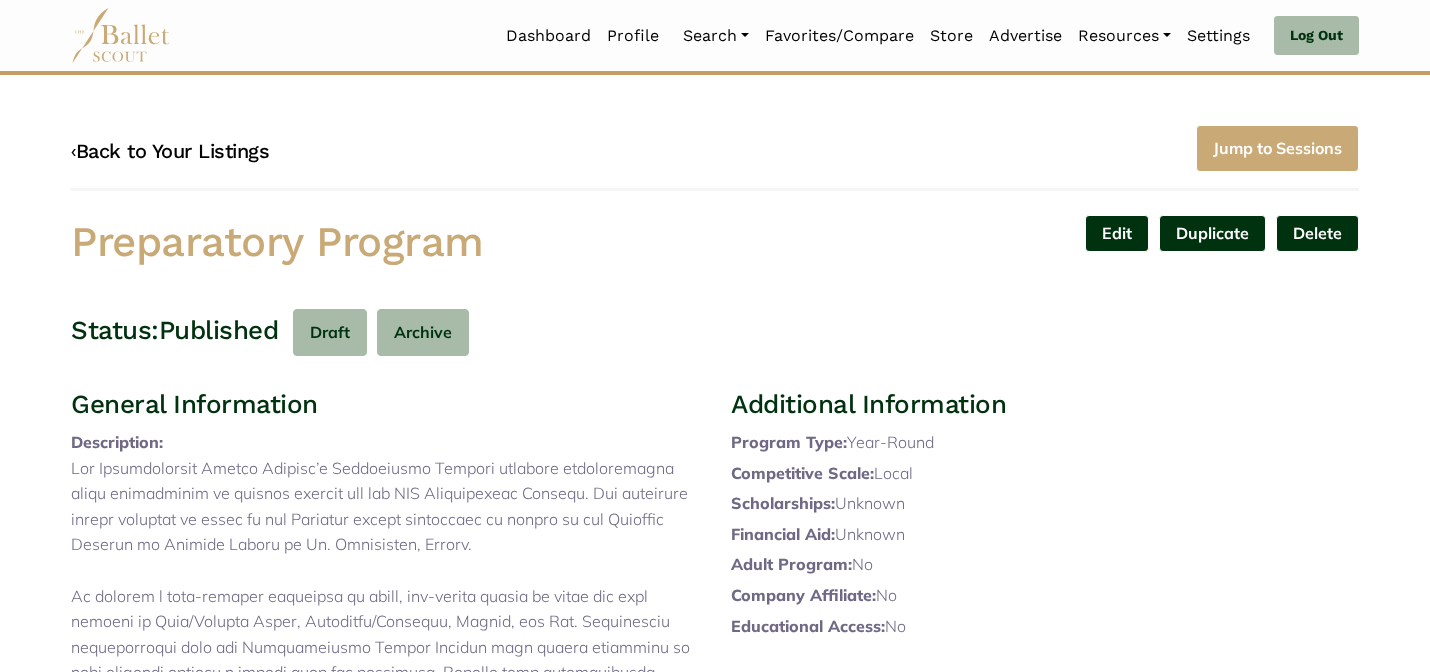 click on "‹  Back to Your Listings" at bounding box center (170, 151) 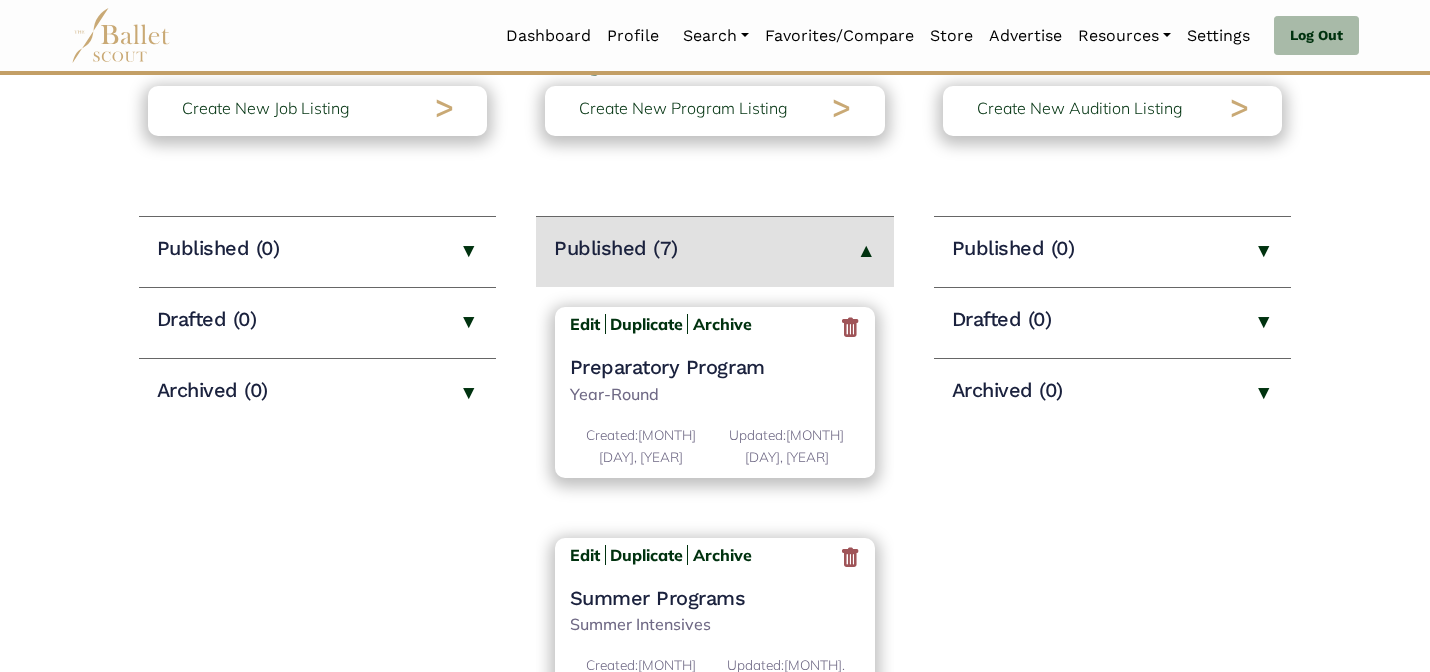 scroll, scrollTop: 200, scrollLeft: 0, axis: vertical 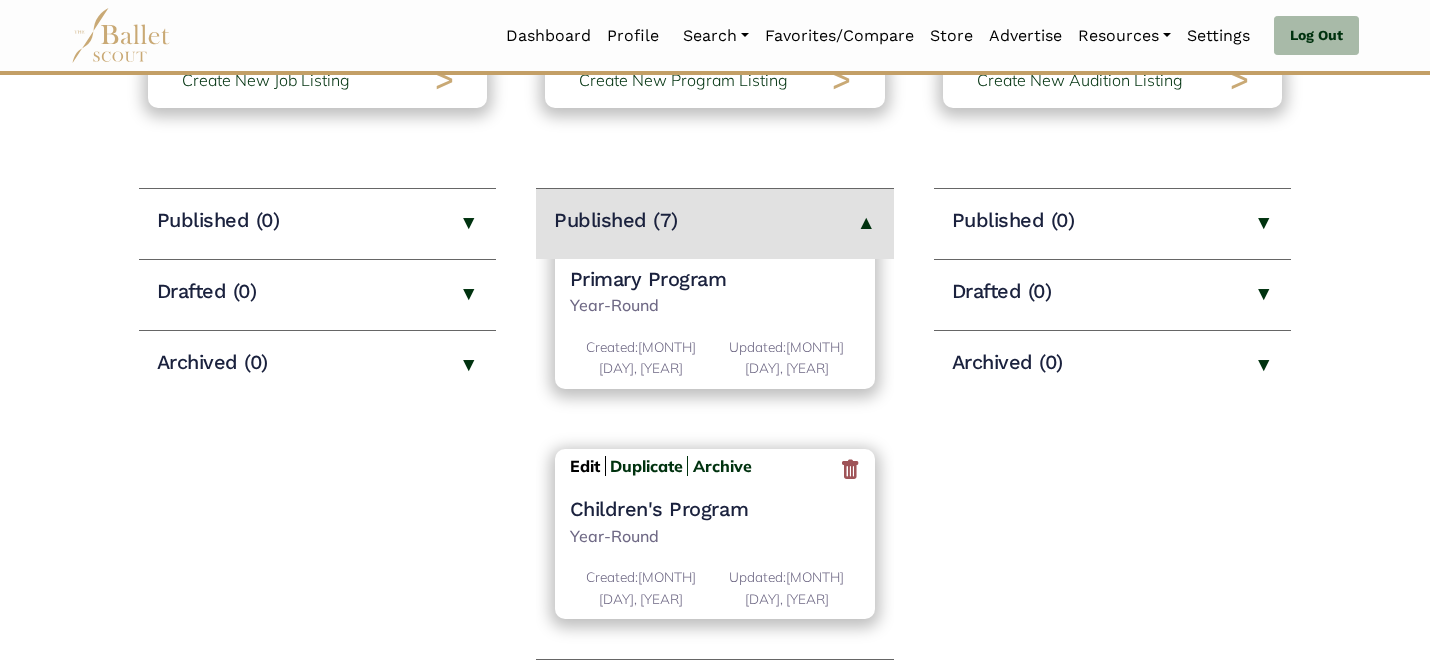 click on "Edit" at bounding box center [585, 466] 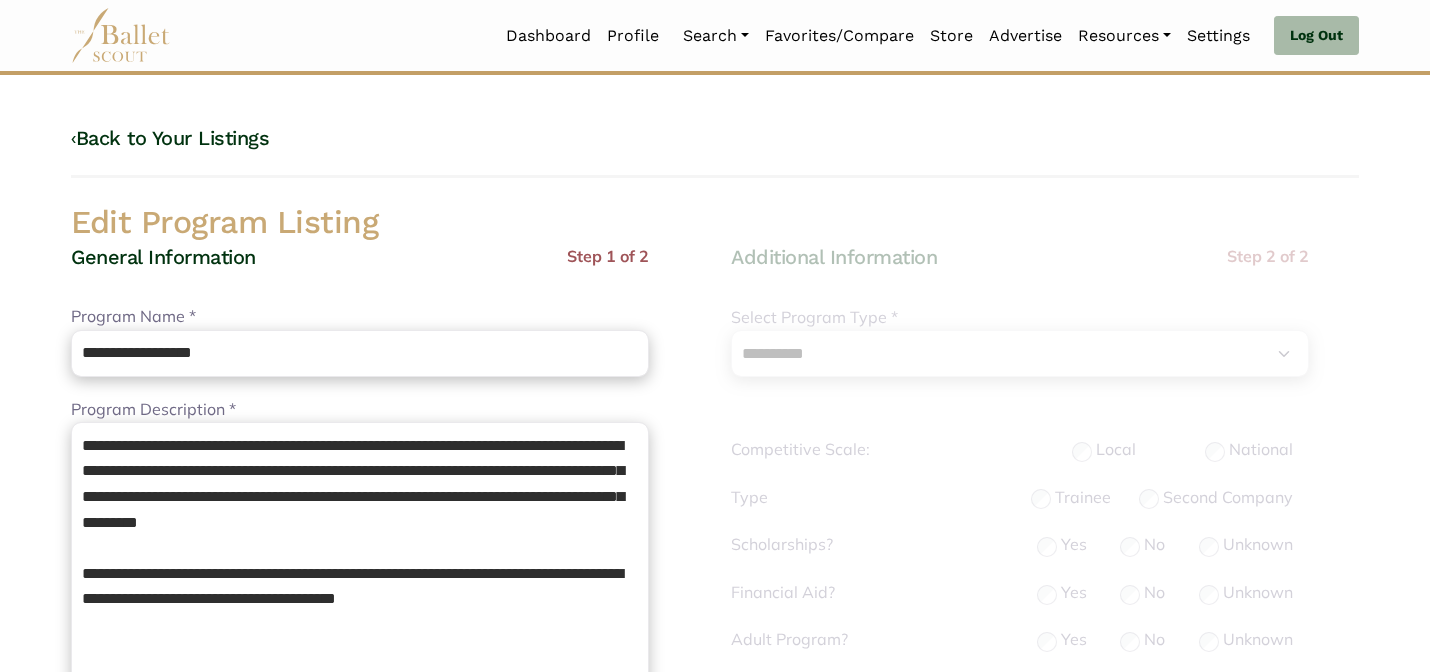 select on "**" 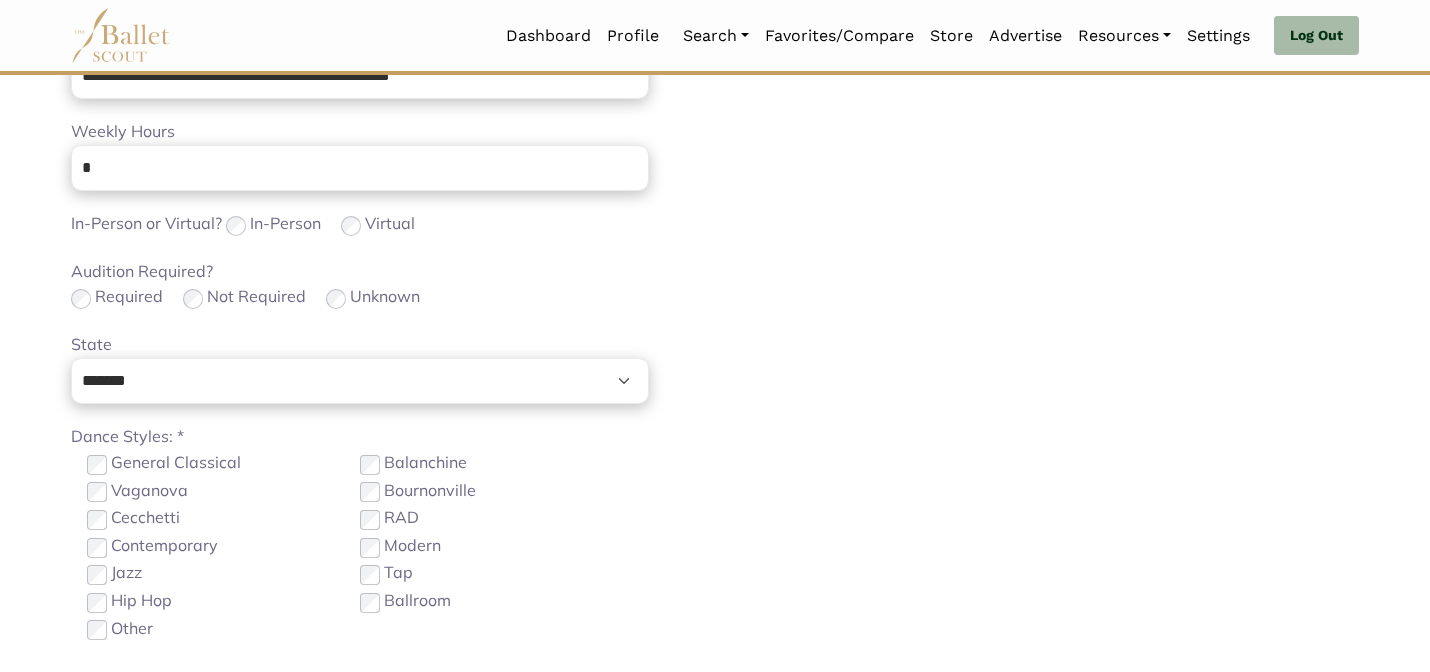 scroll, scrollTop: 872, scrollLeft: 0, axis: vertical 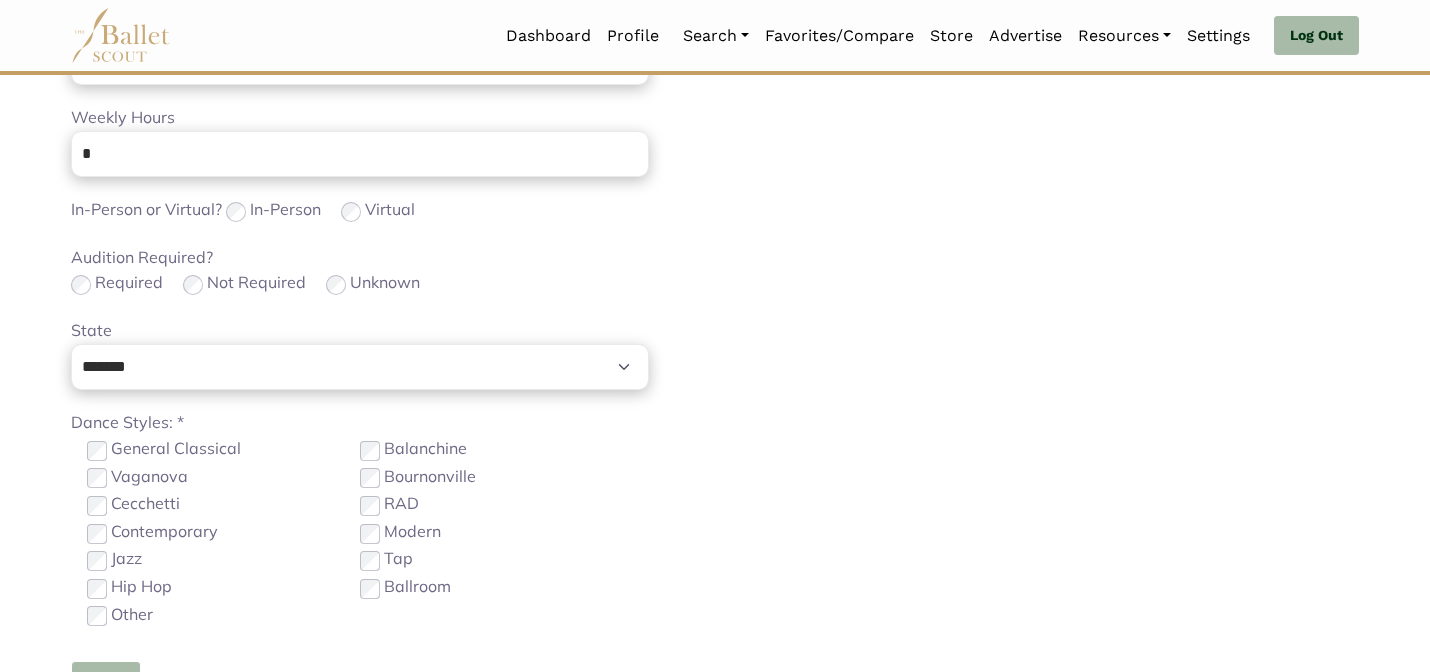 click on "Next" at bounding box center (106, 684) 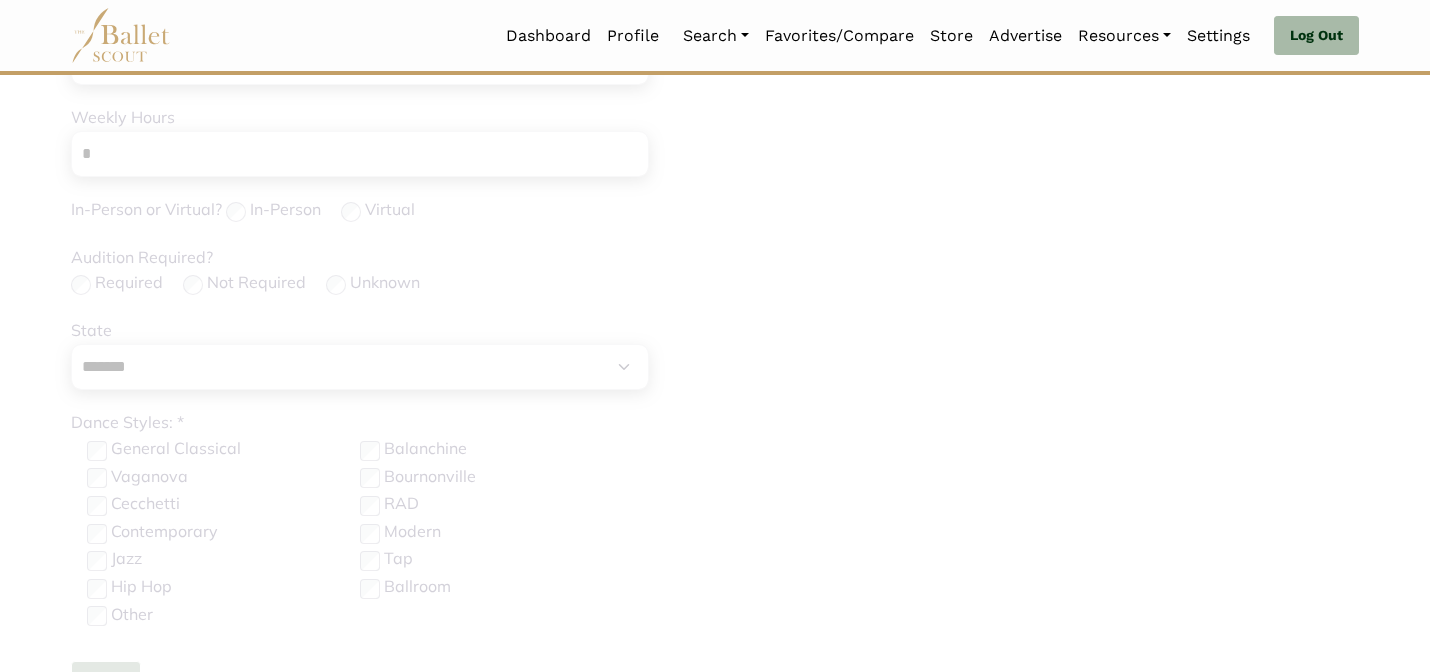 type 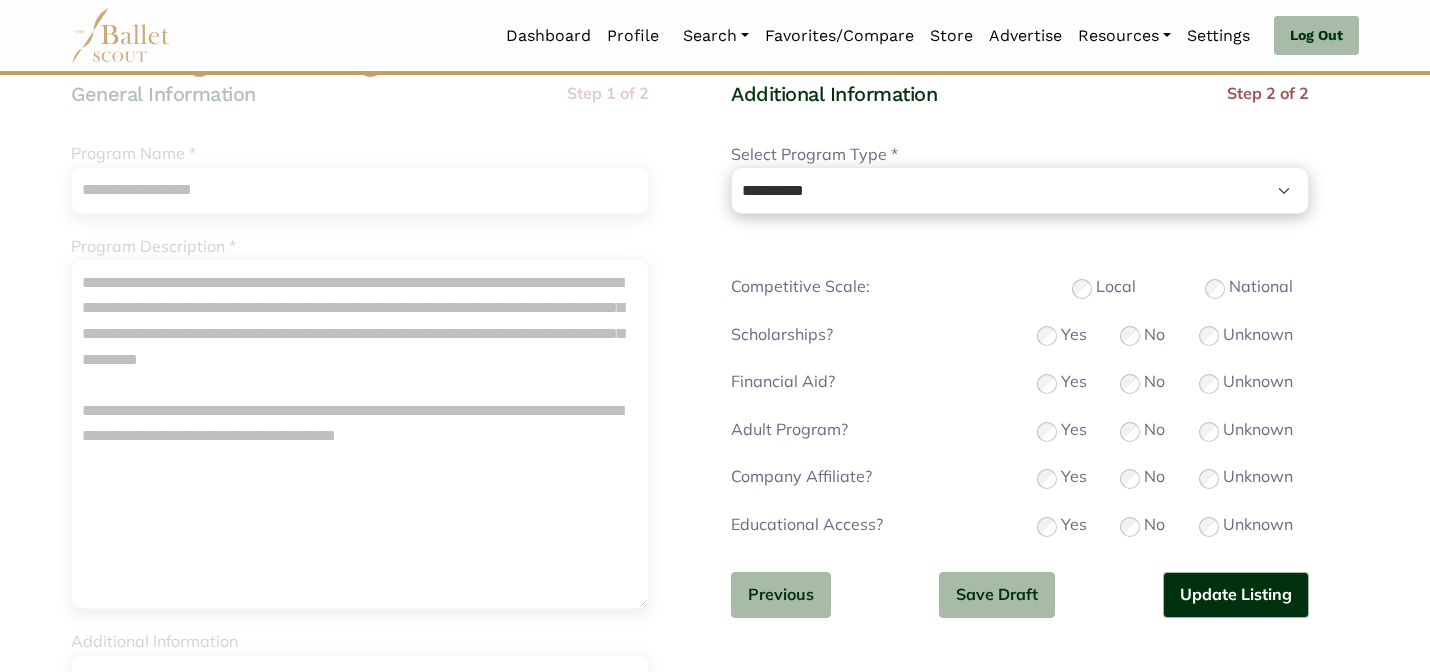 scroll, scrollTop: 160, scrollLeft: 0, axis: vertical 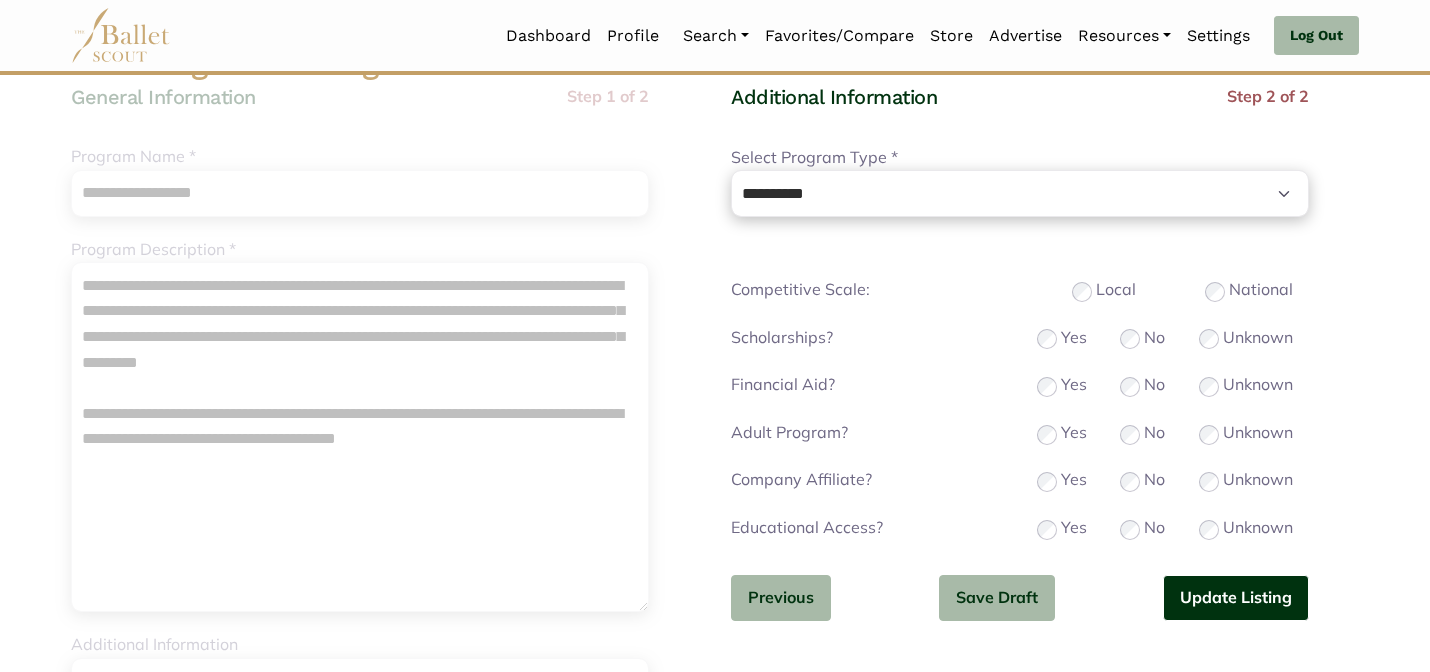 click on "Update Listing" at bounding box center (1236, 598) 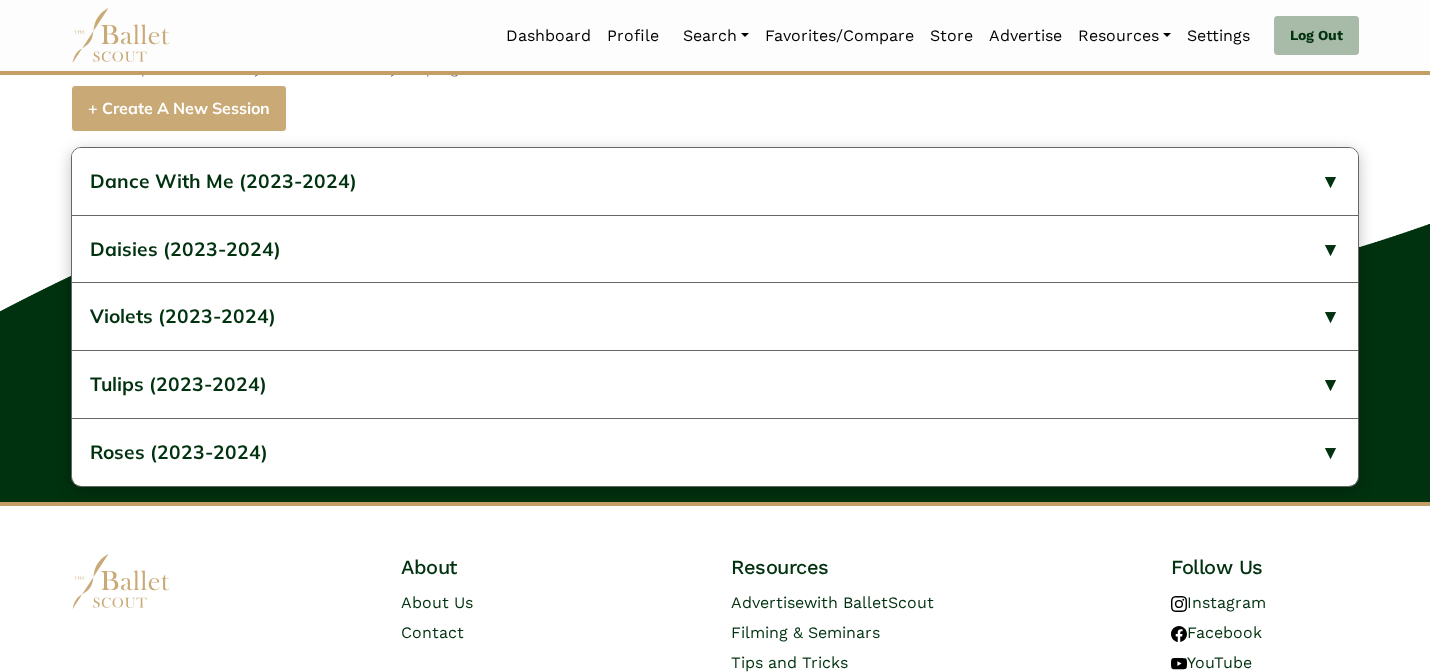 scroll, scrollTop: 843, scrollLeft: 0, axis: vertical 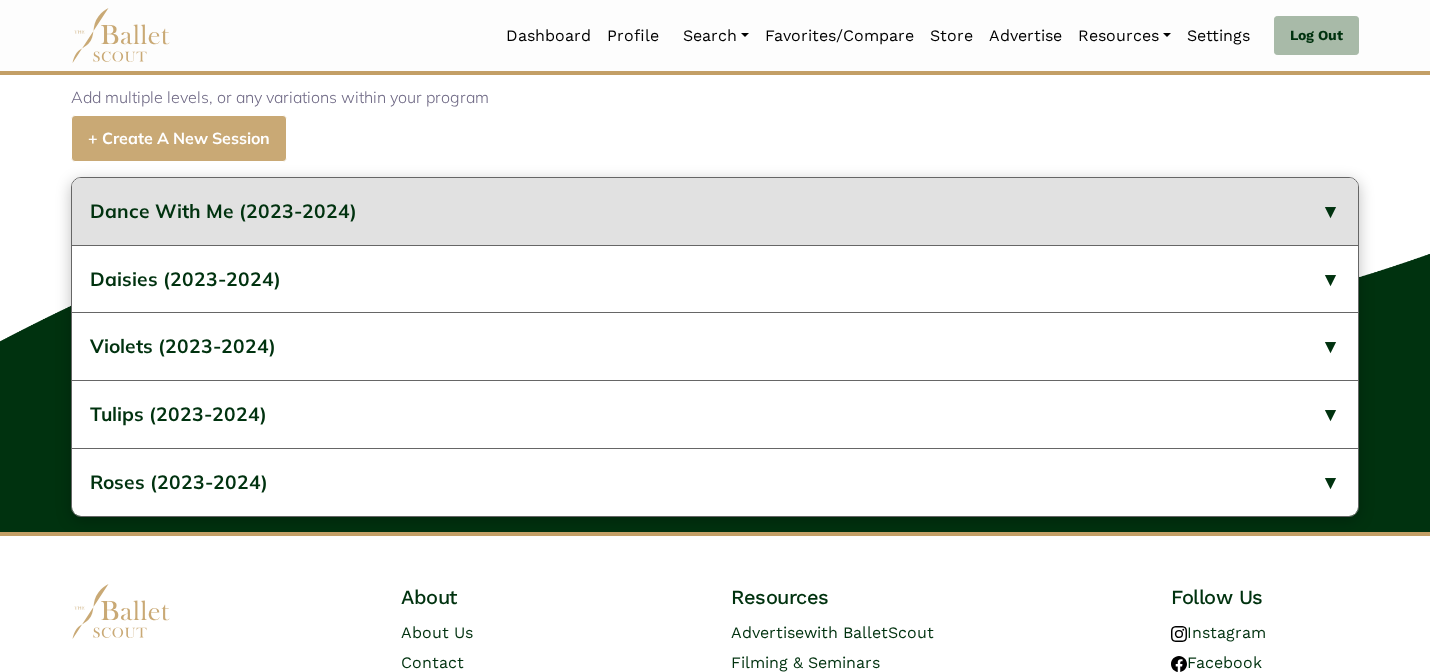 click on "Dance With Me (2023-2024)" at bounding box center [715, 211] 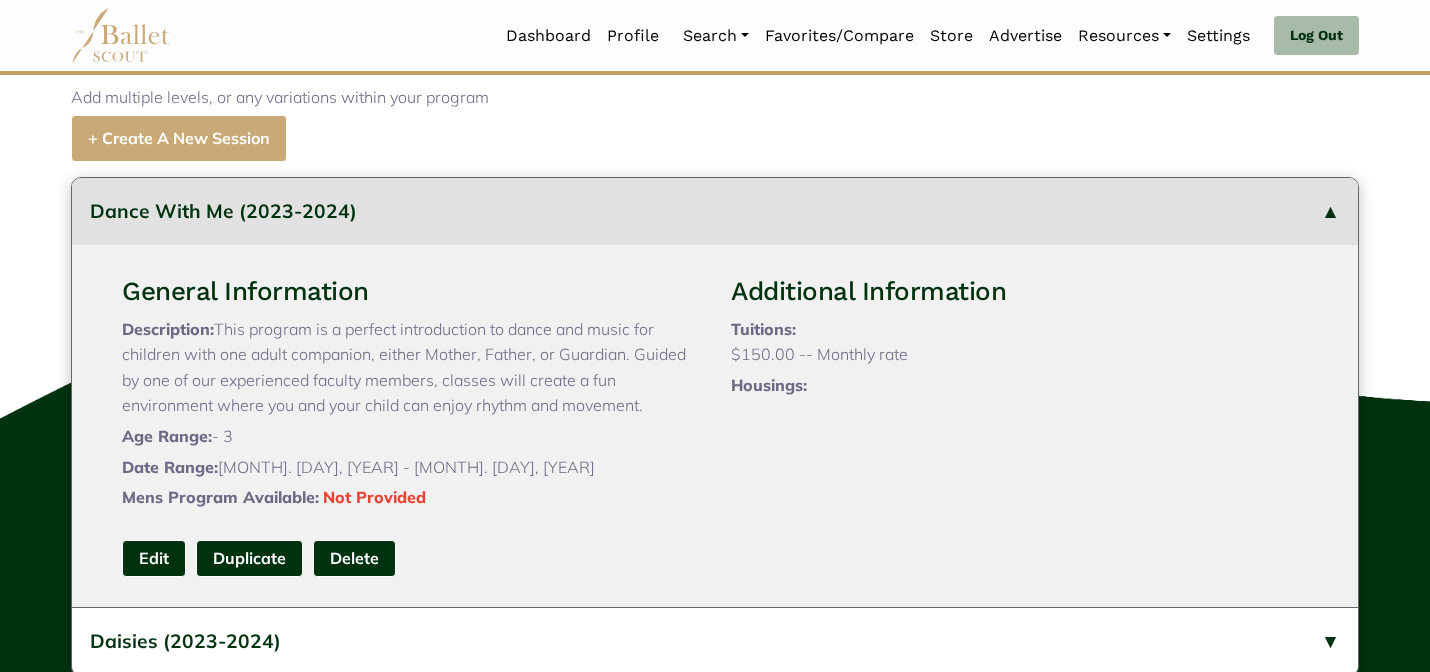 type 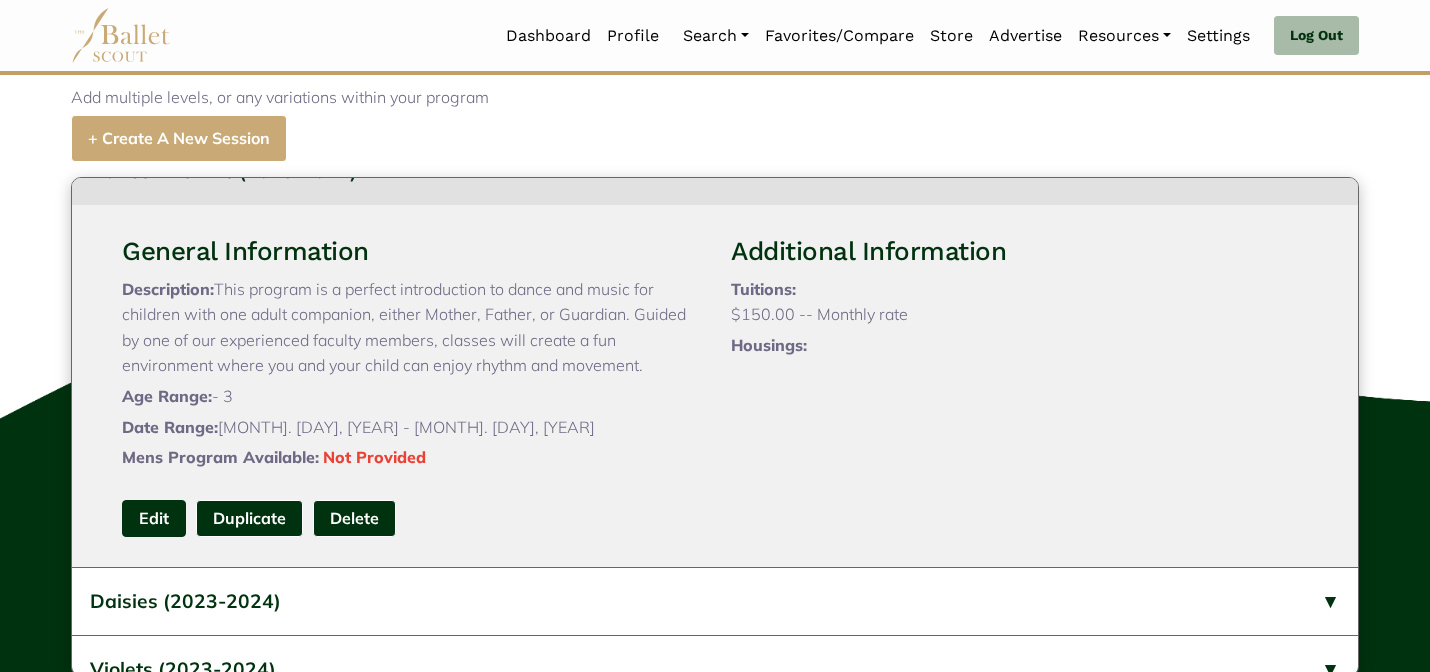 click on "Edit" at bounding box center [154, 518] 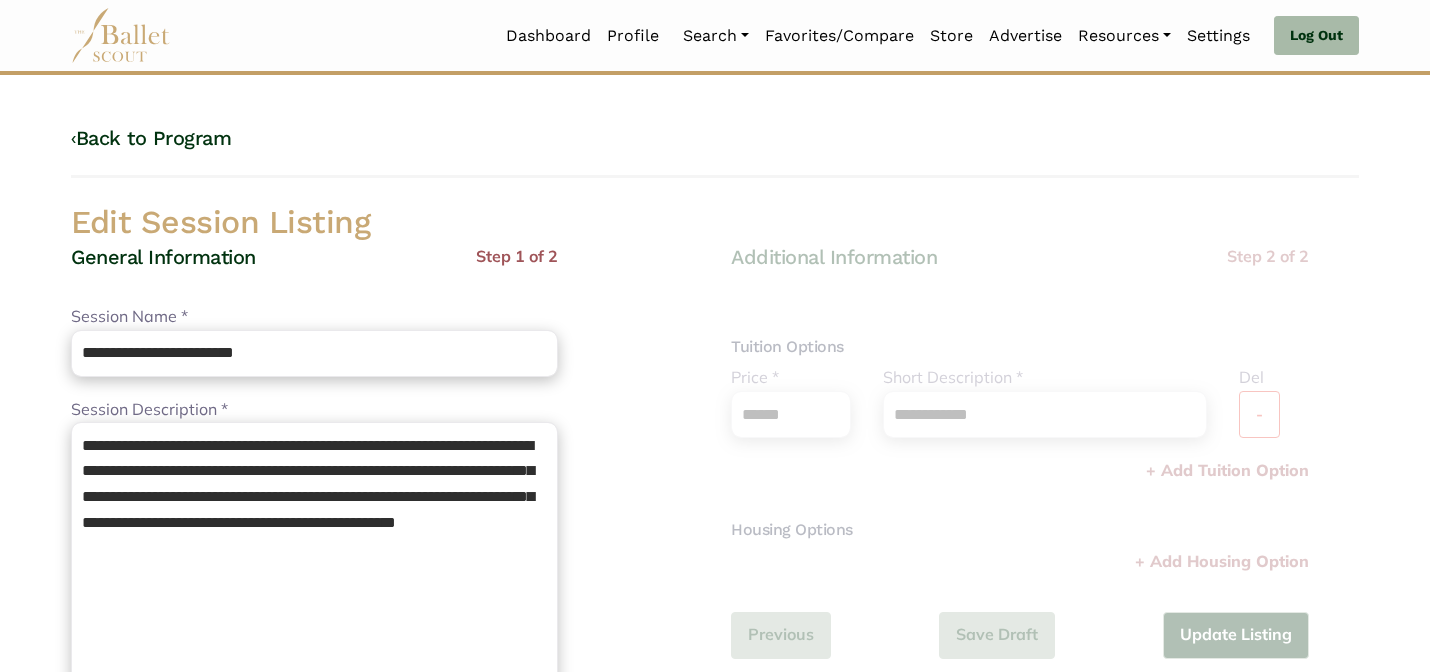 scroll, scrollTop: 0, scrollLeft: 0, axis: both 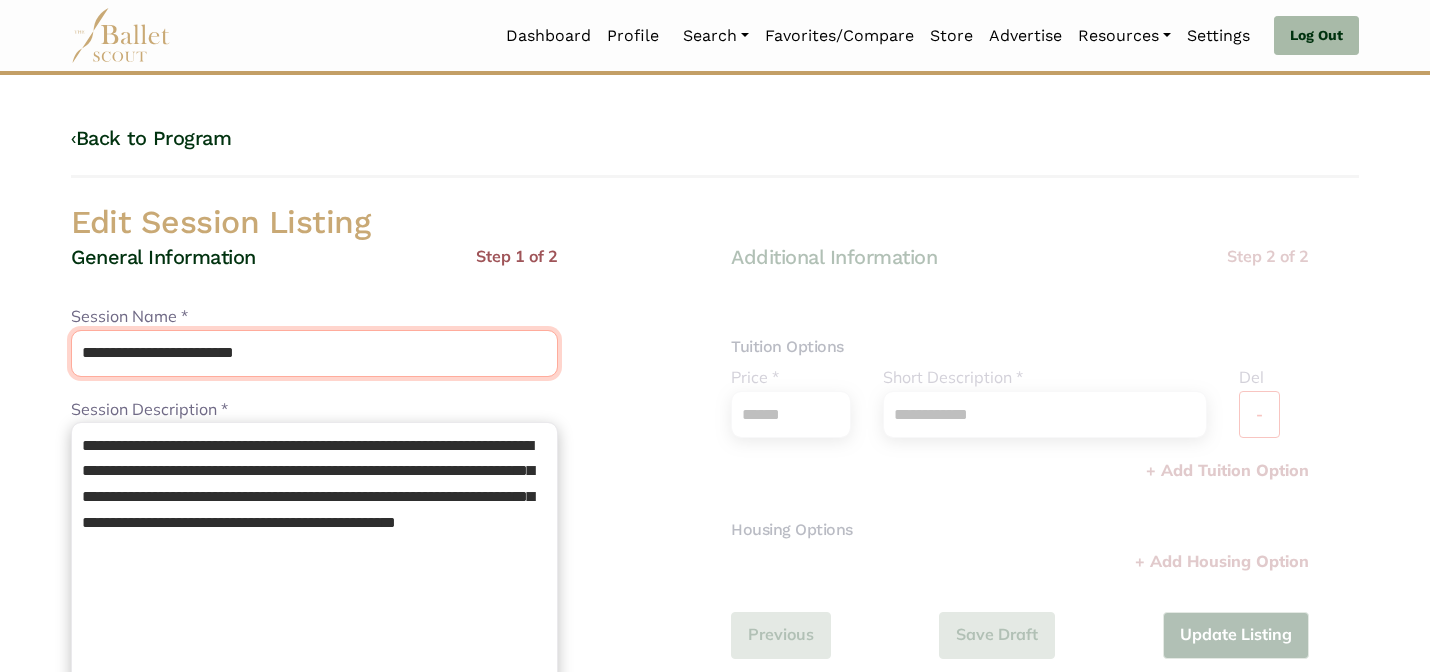 drag, startPoint x: 296, startPoint y: 352, endPoint x: 200, endPoint y: 347, distance: 96.13012 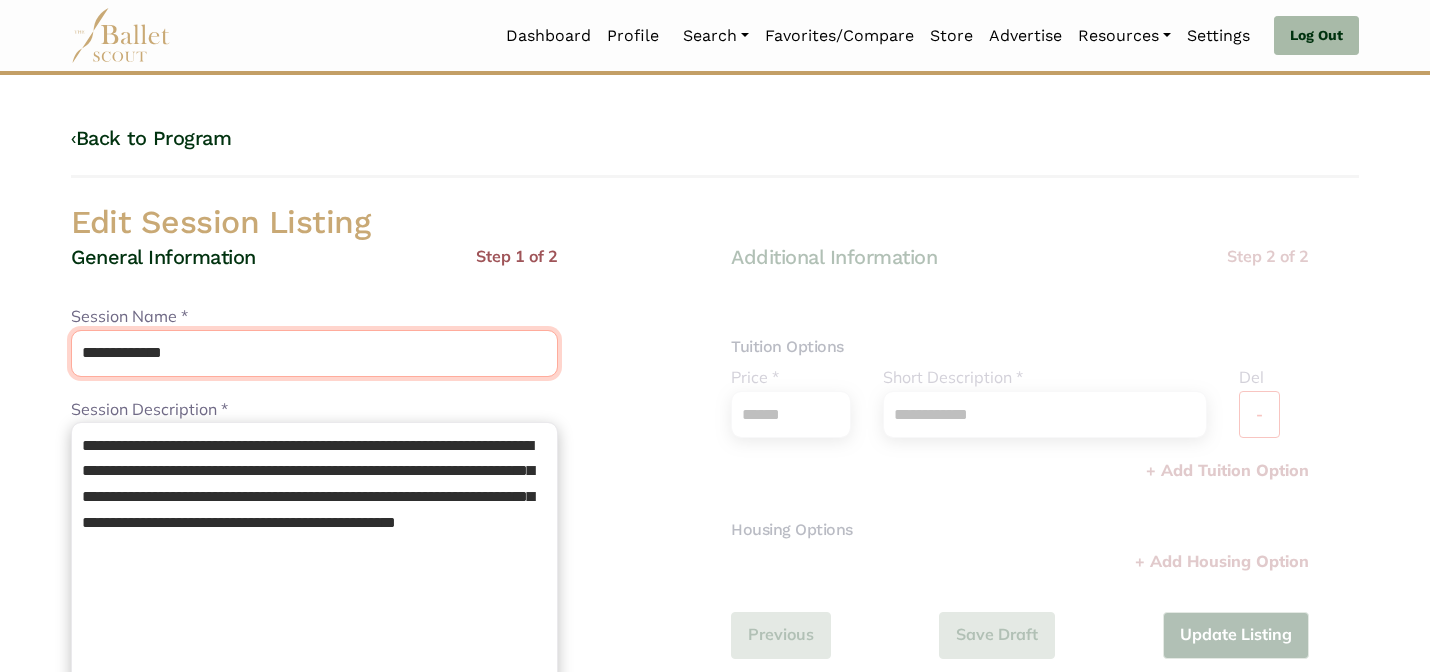 type on "**********" 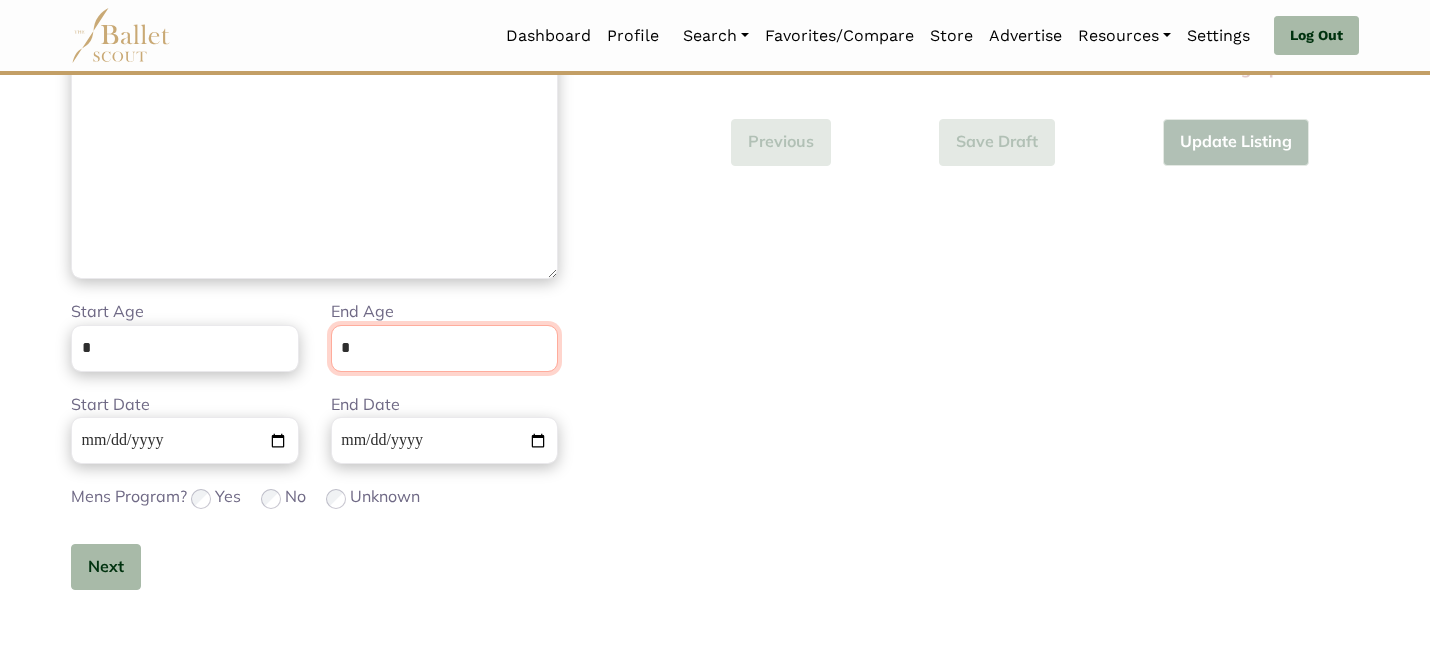 scroll, scrollTop: 505, scrollLeft: 0, axis: vertical 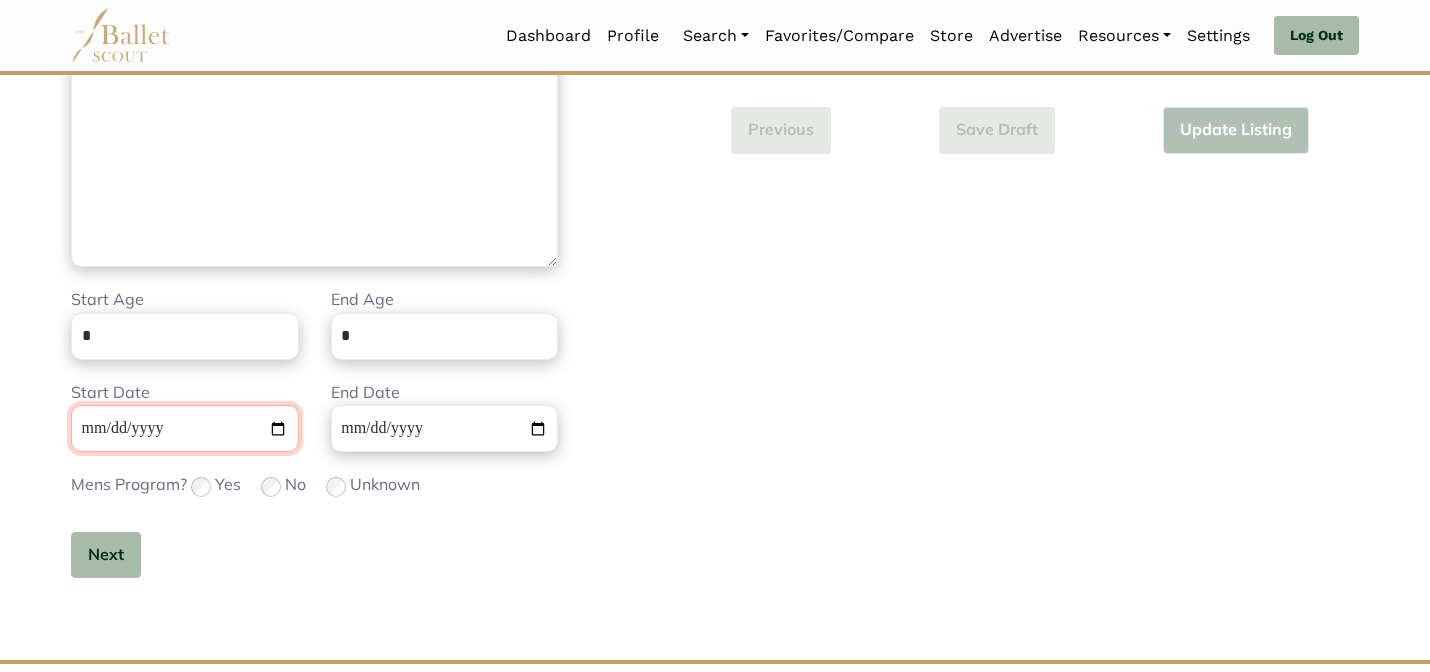 type 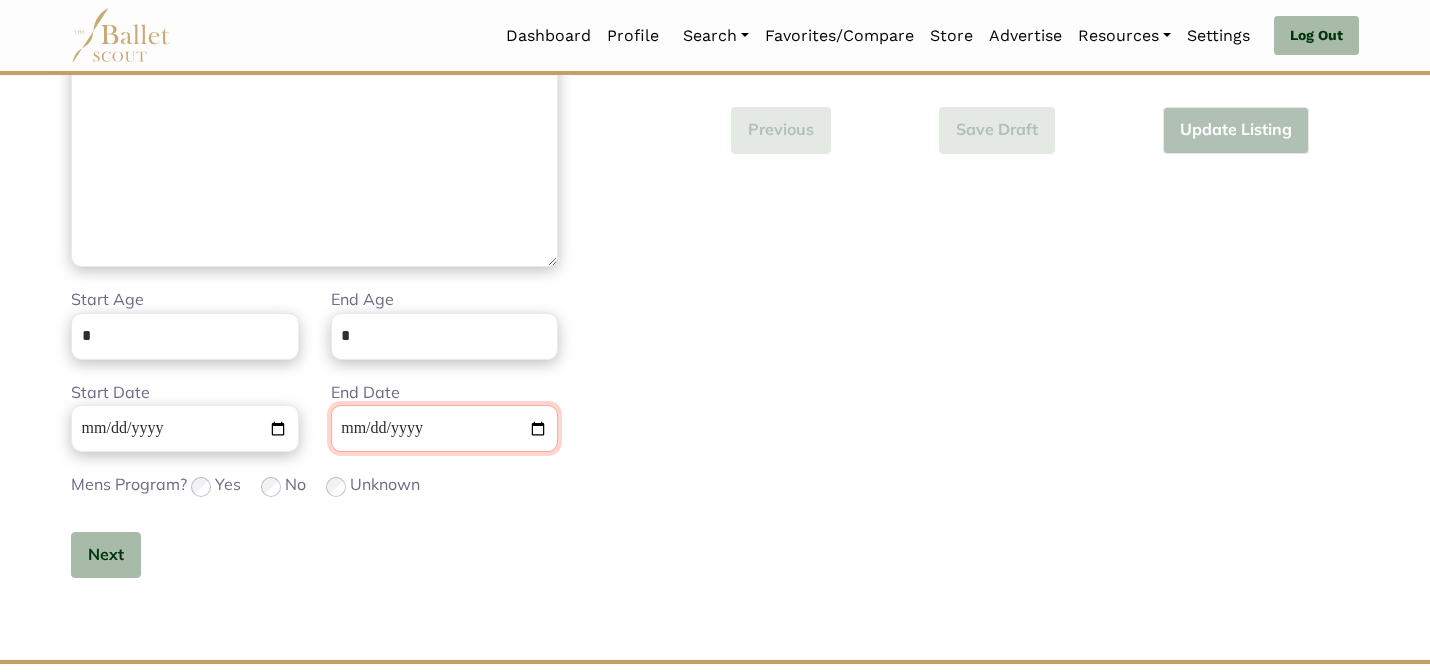 type 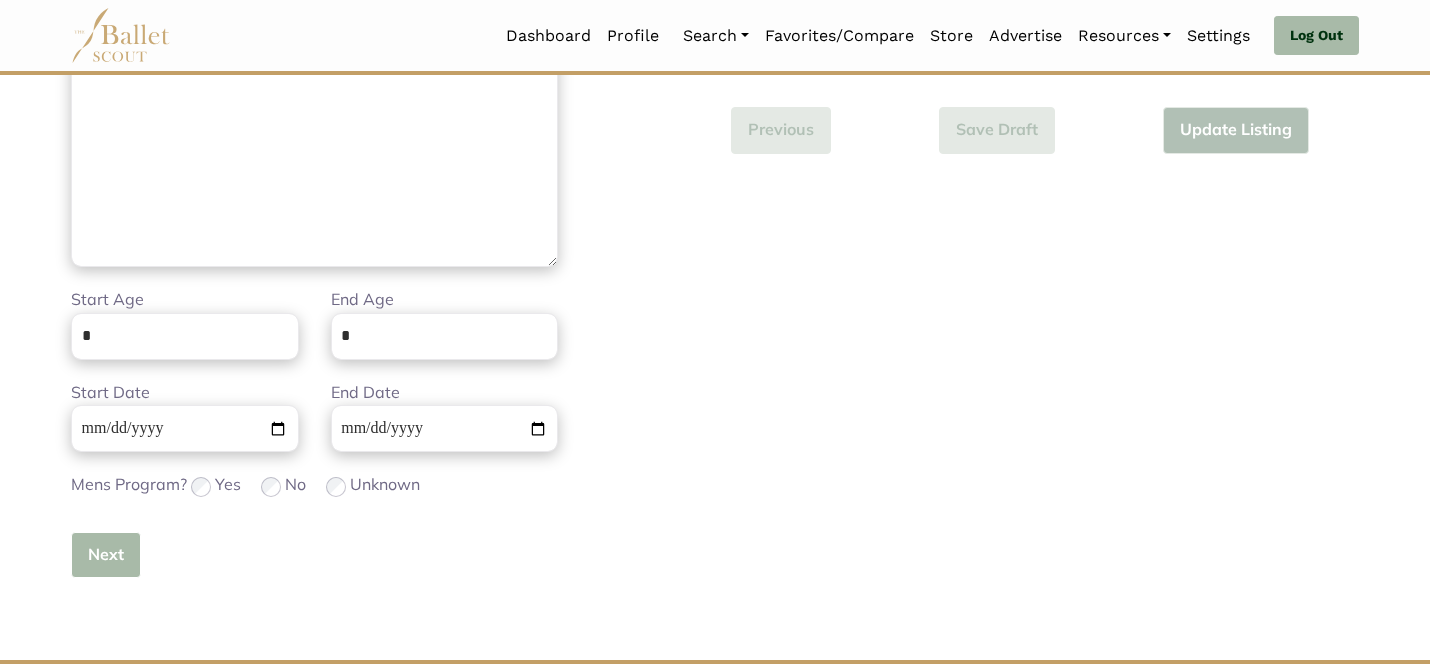 click on "Next" at bounding box center (106, 555) 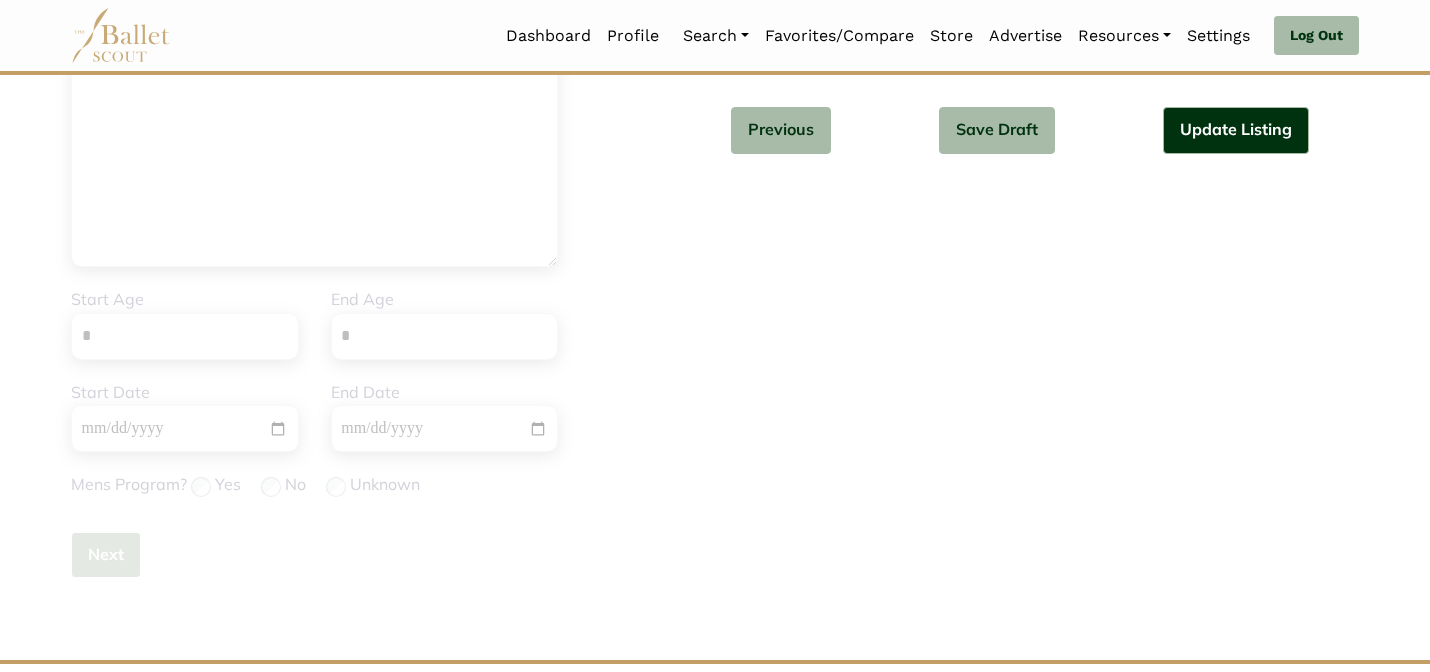 type 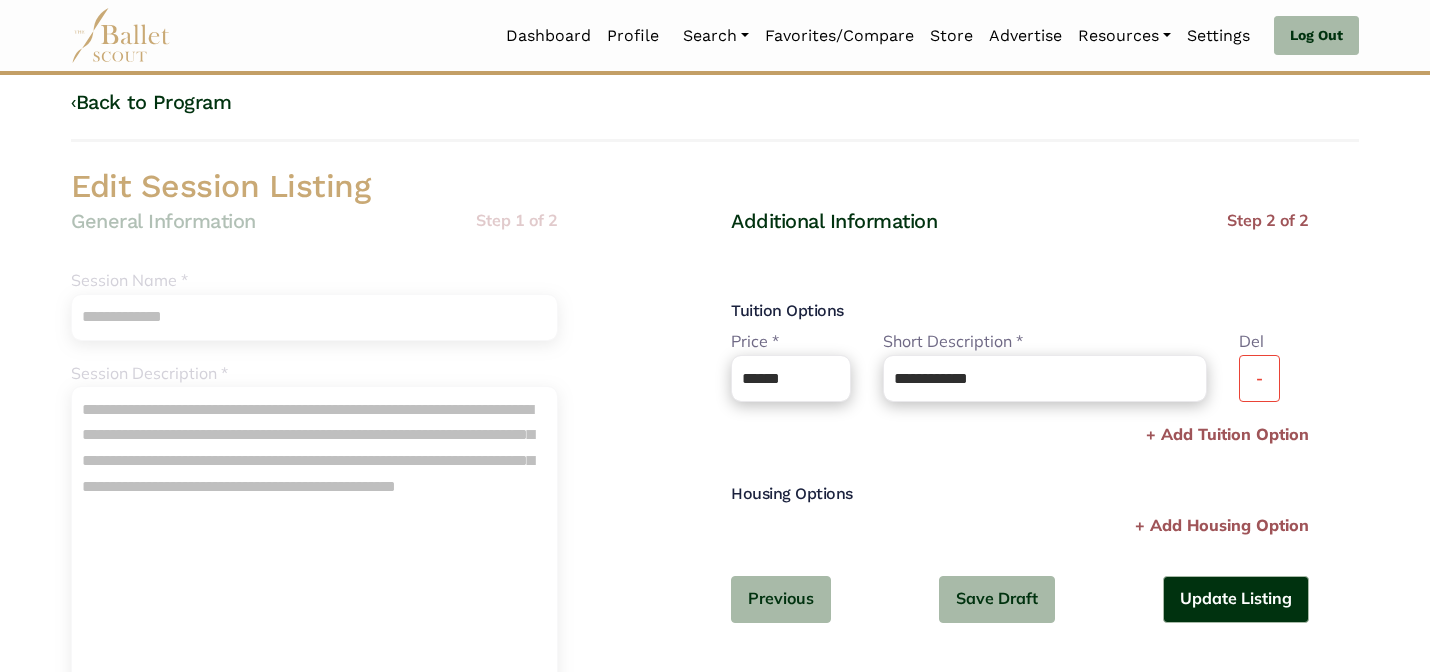 scroll, scrollTop: 40, scrollLeft: 0, axis: vertical 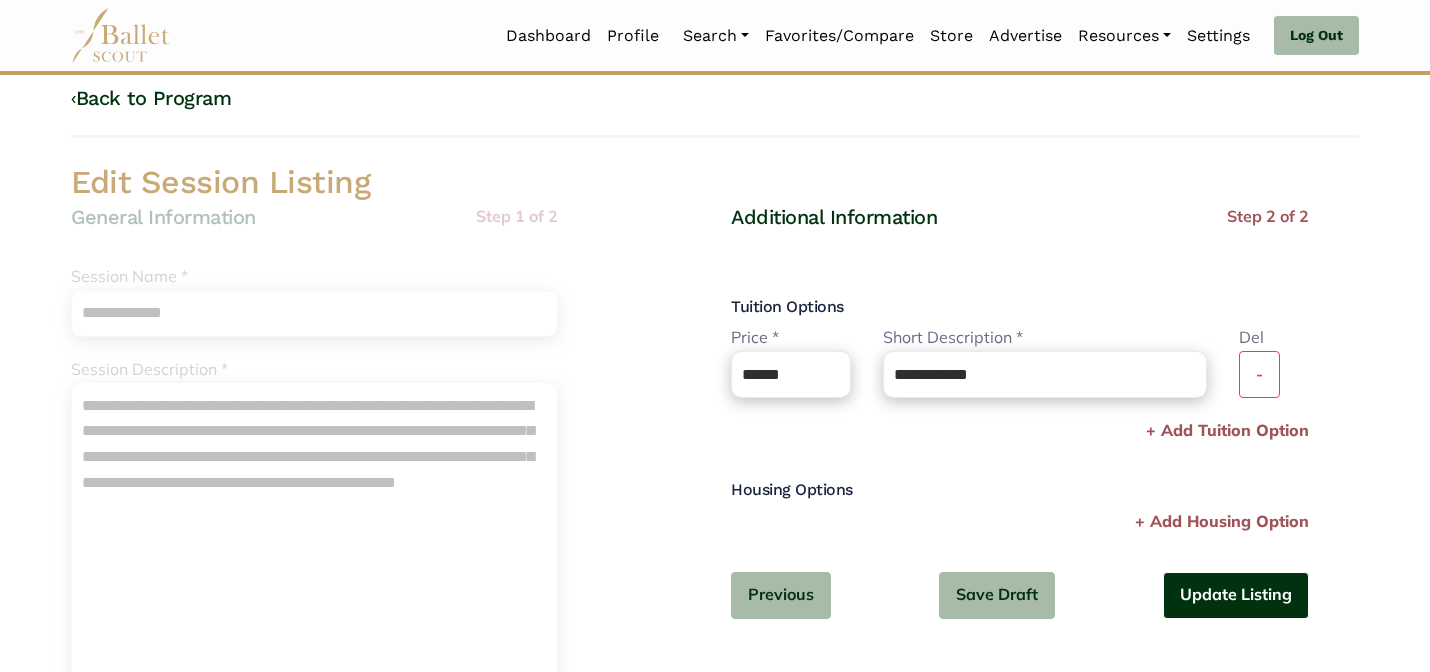 click on "Update Listing" at bounding box center [1236, 595] 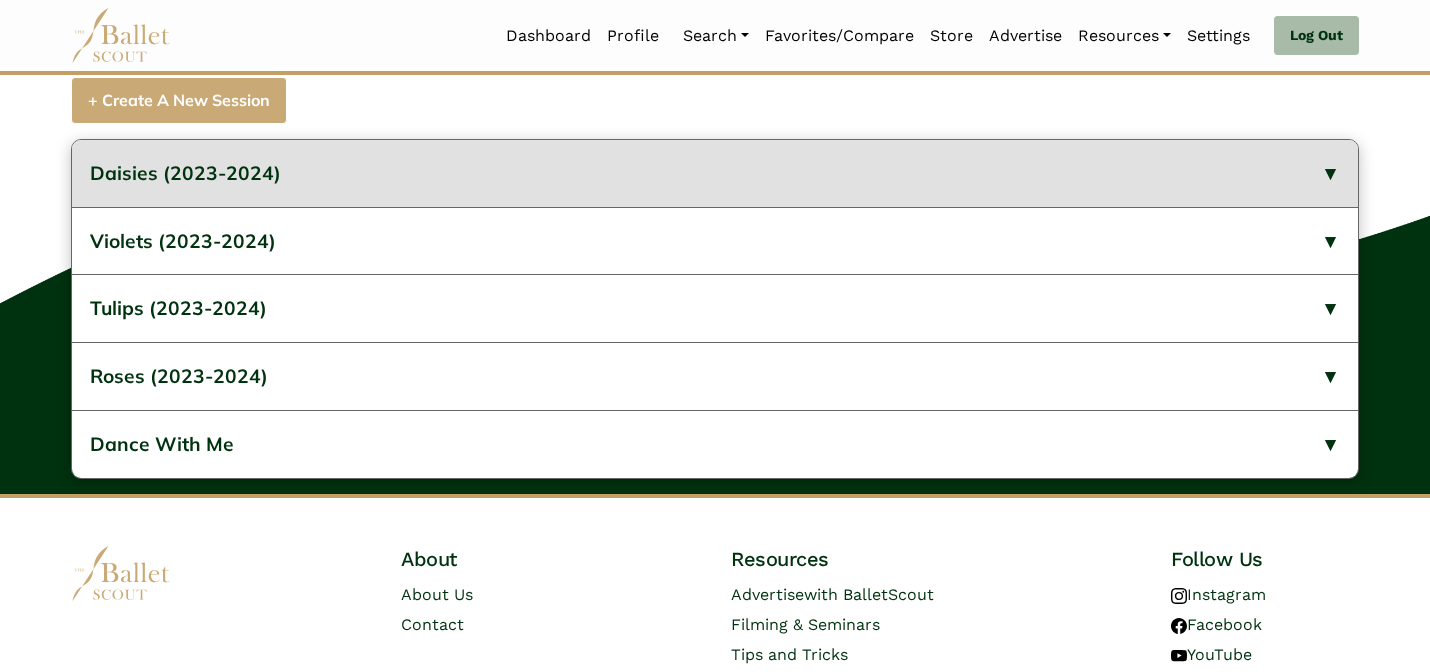 scroll, scrollTop: 912, scrollLeft: 0, axis: vertical 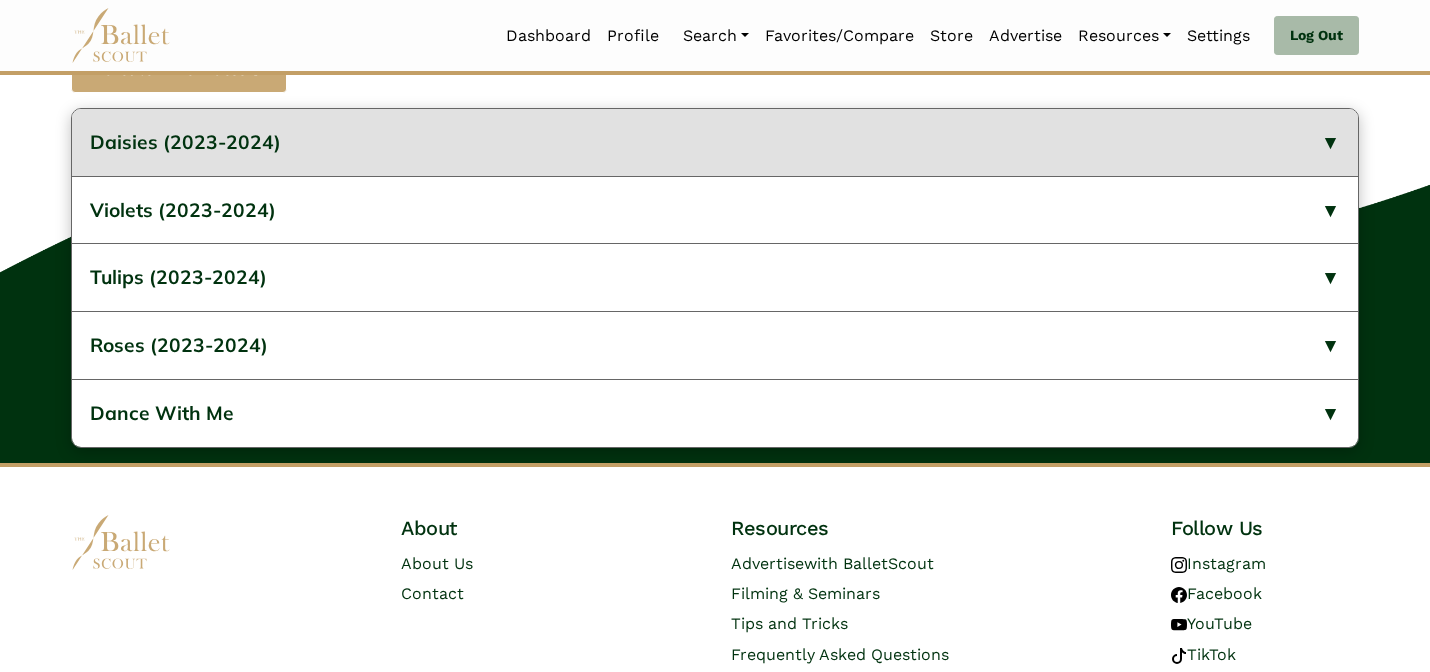 click on "Daisies (2023-2024)" at bounding box center [715, 142] 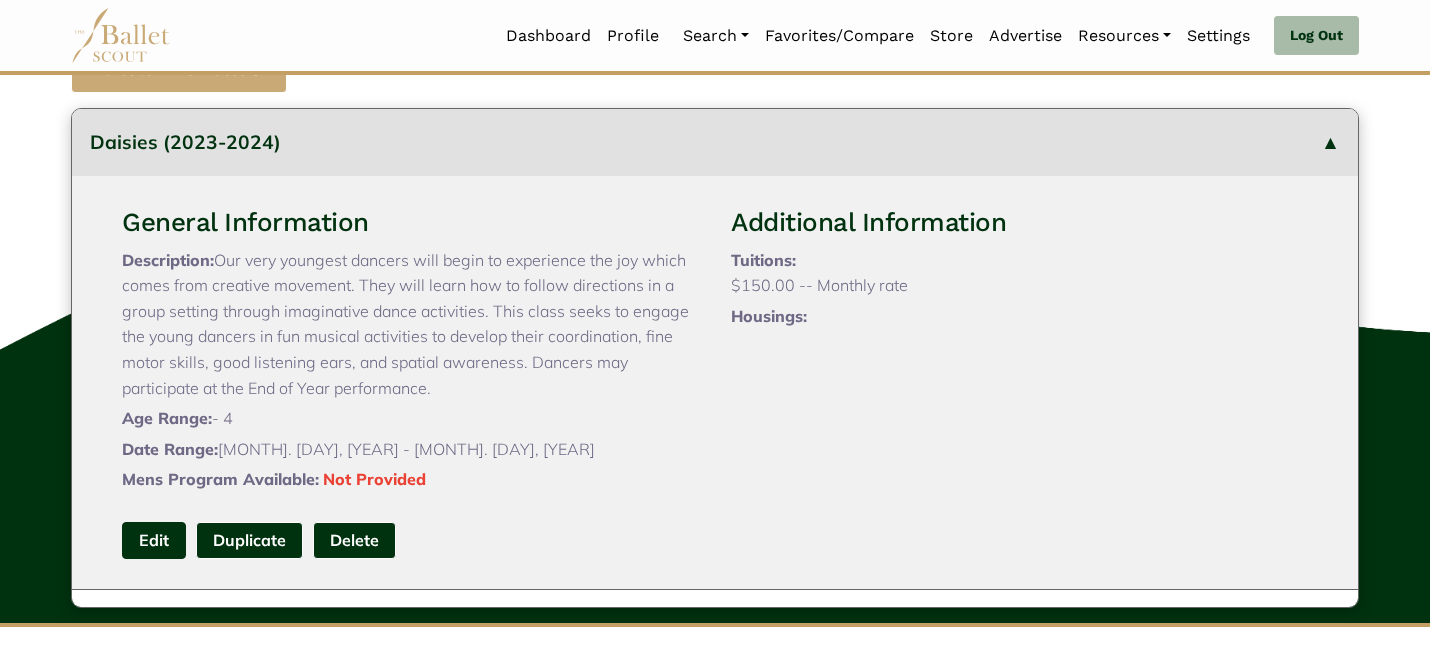click on "Edit" at bounding box center [154, 540] 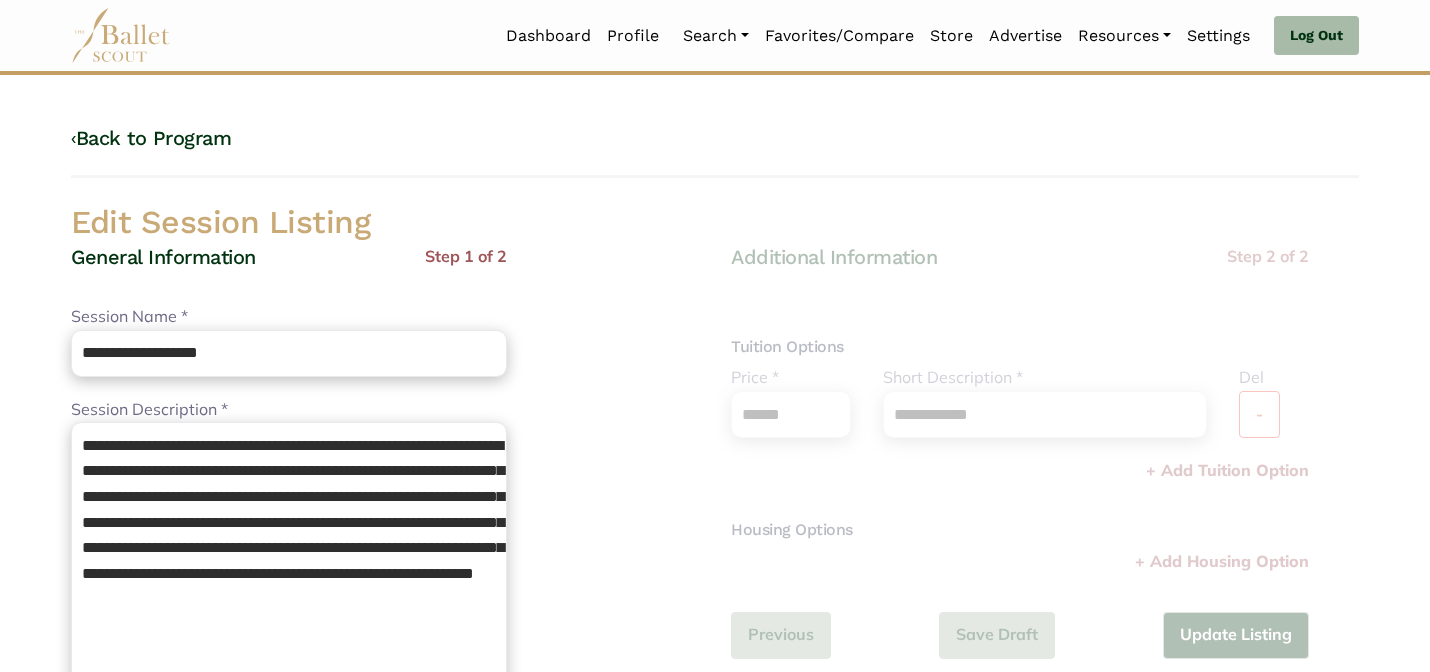 scroll, scrollTop: 0, scrollLeft: 0, axis: both 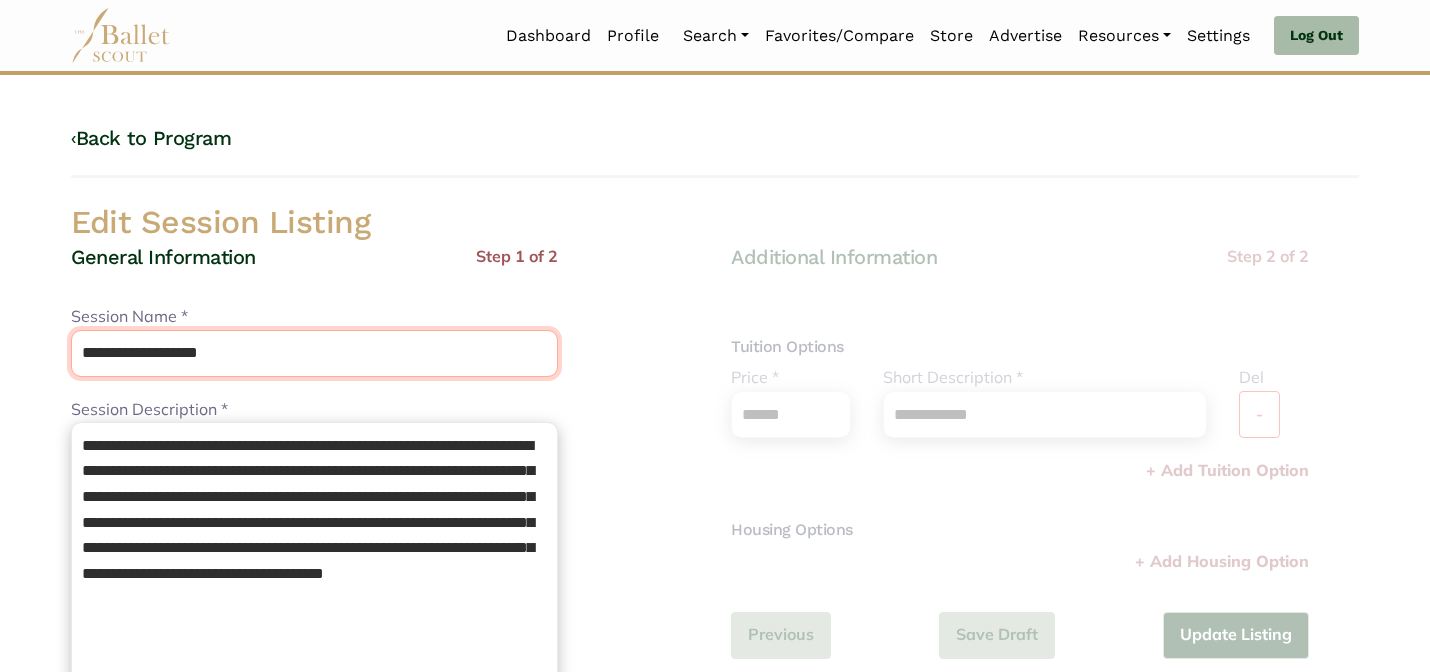 drag, startPoint x: 256, startPoint y: 347, endPoint x: 133, endPoint y: 348, distance: 123.00407 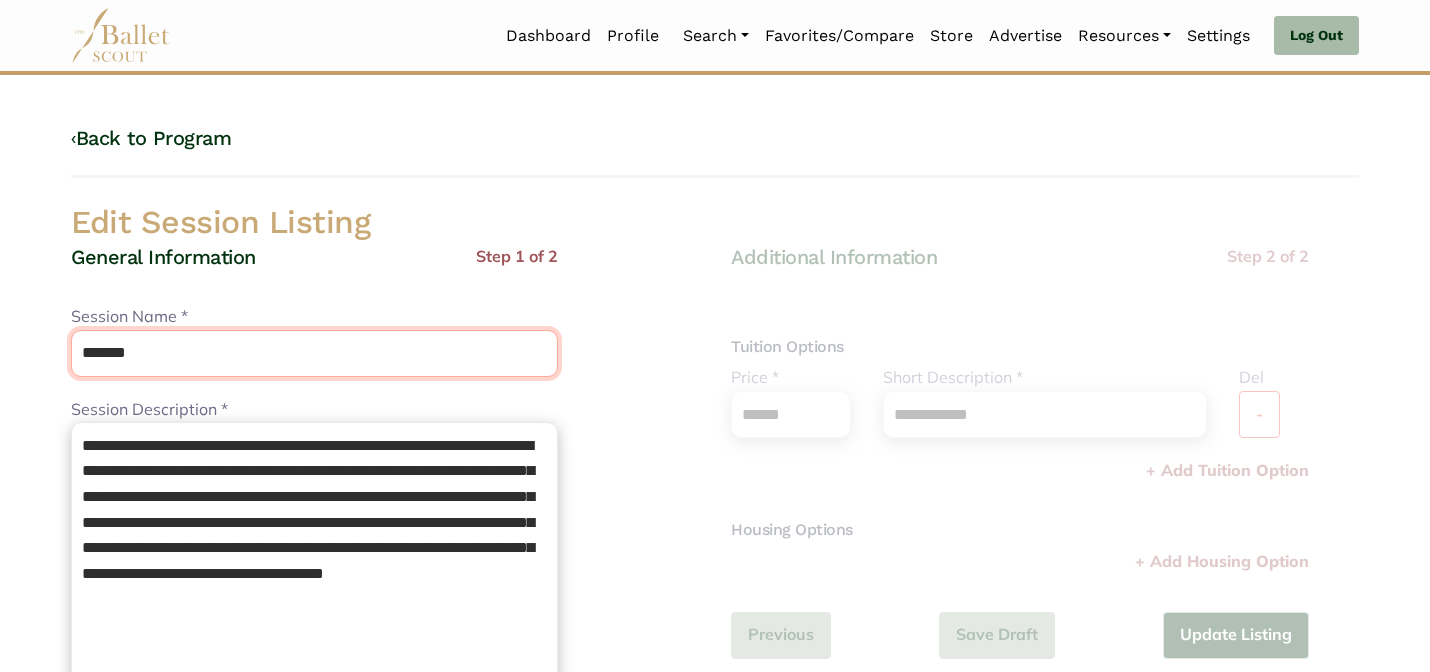 type on "*******" 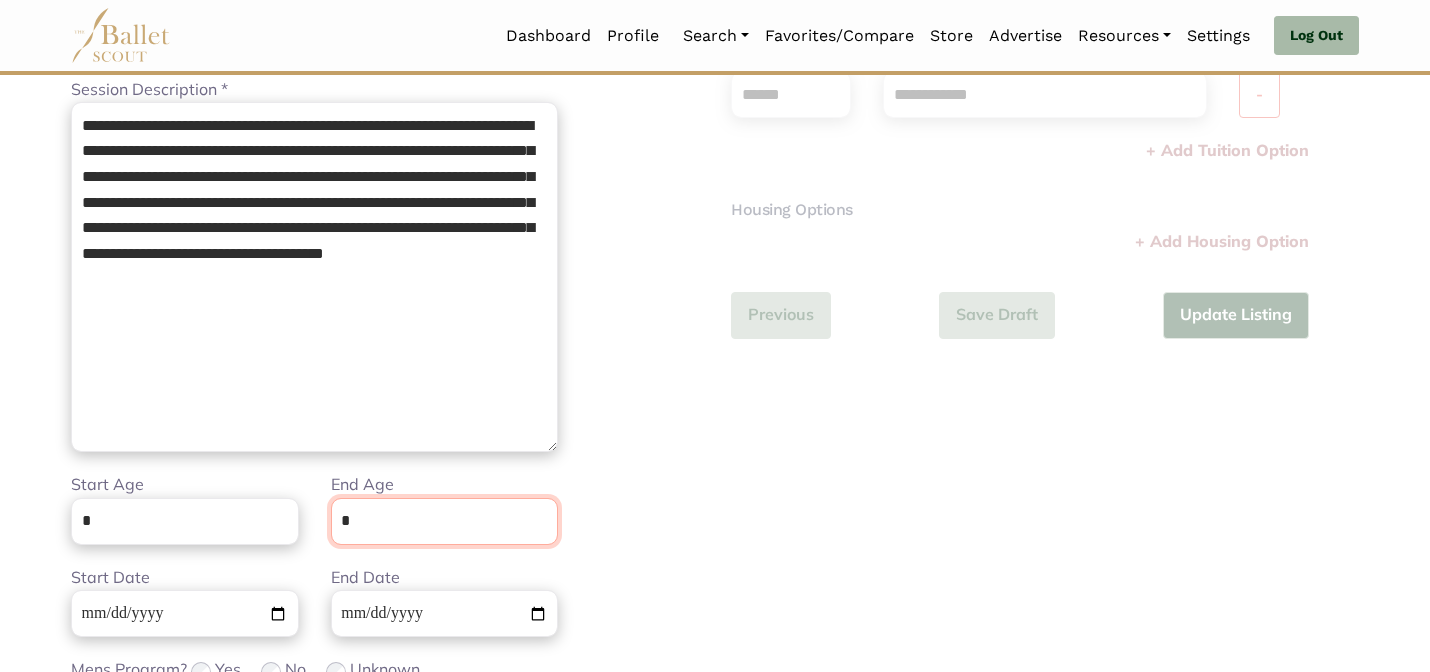 scroll, scrollTop: 505, scrollLeft: 0, axis: vertical 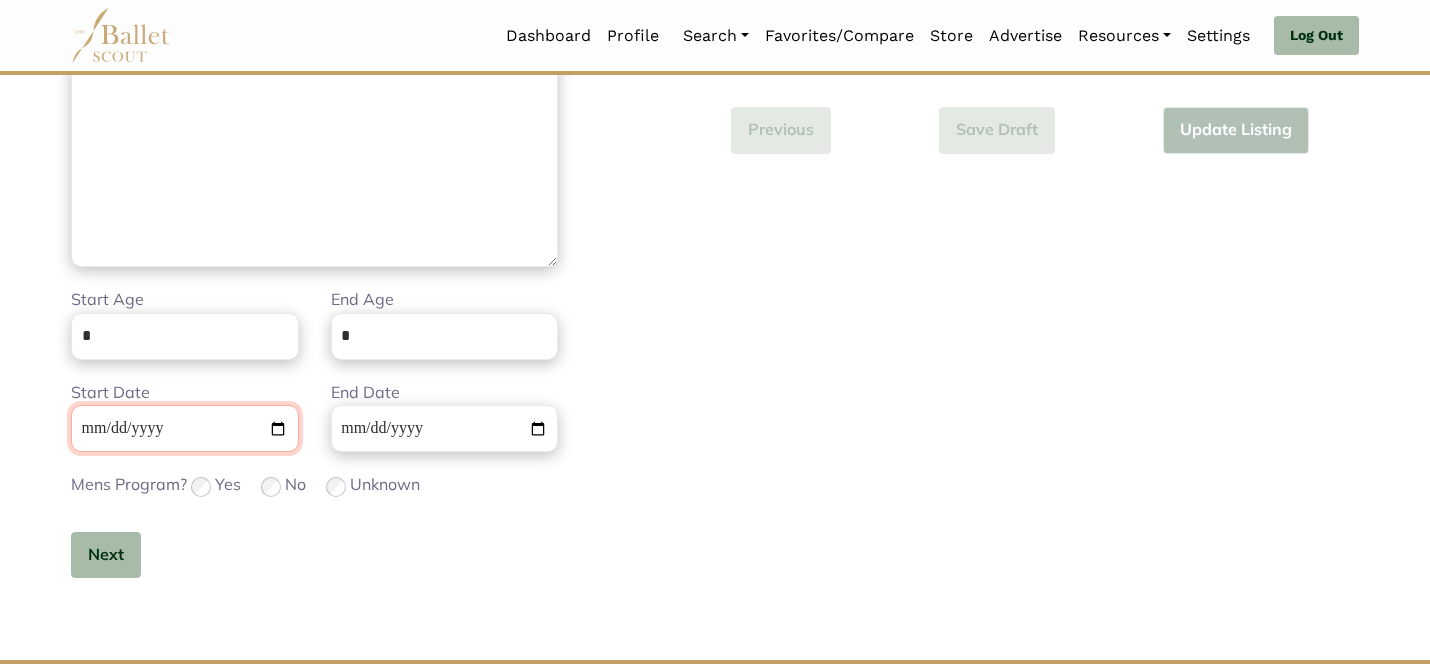type 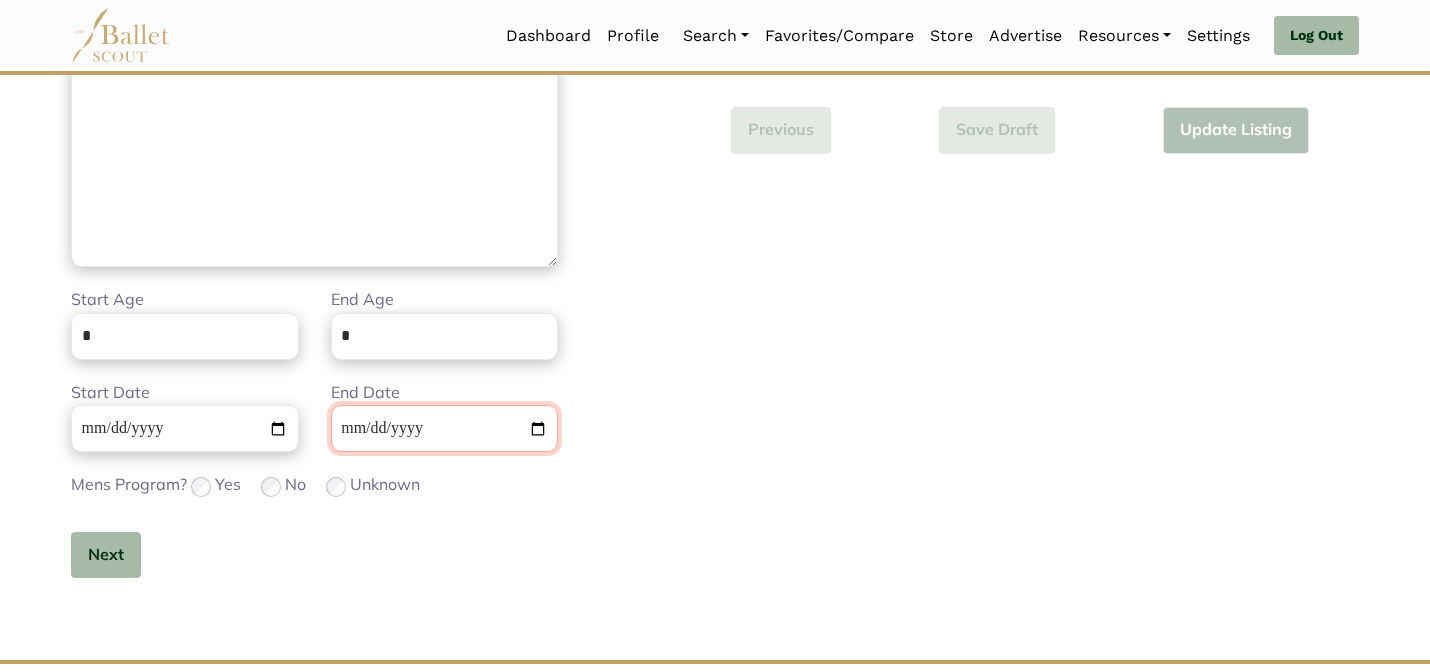 type 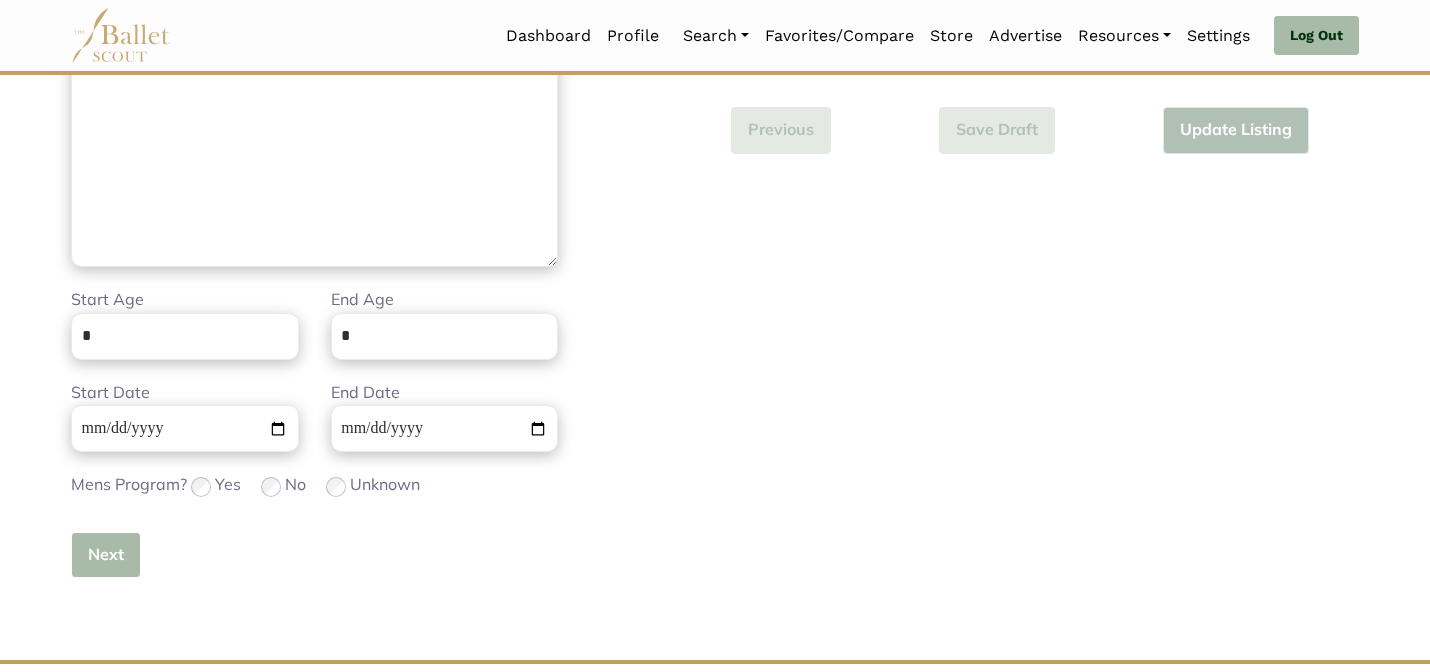 click on "Next" at bounding box center [106, 555] 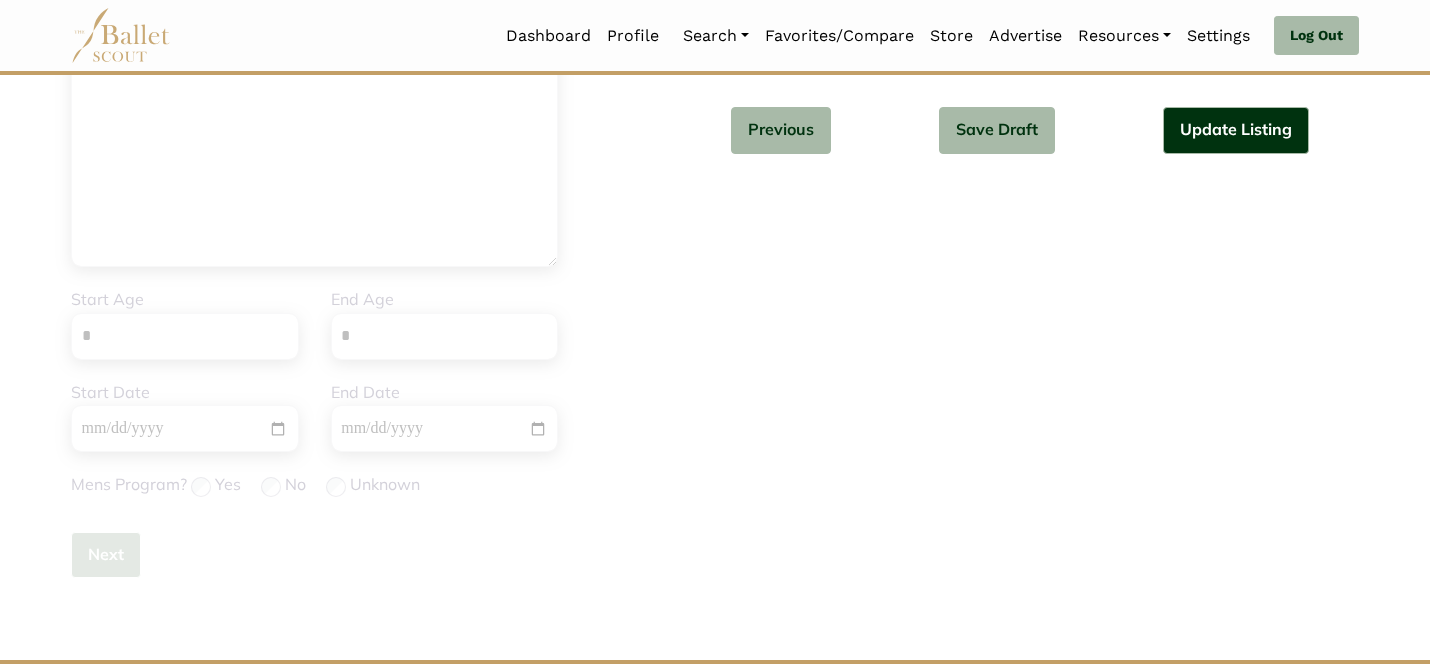 type 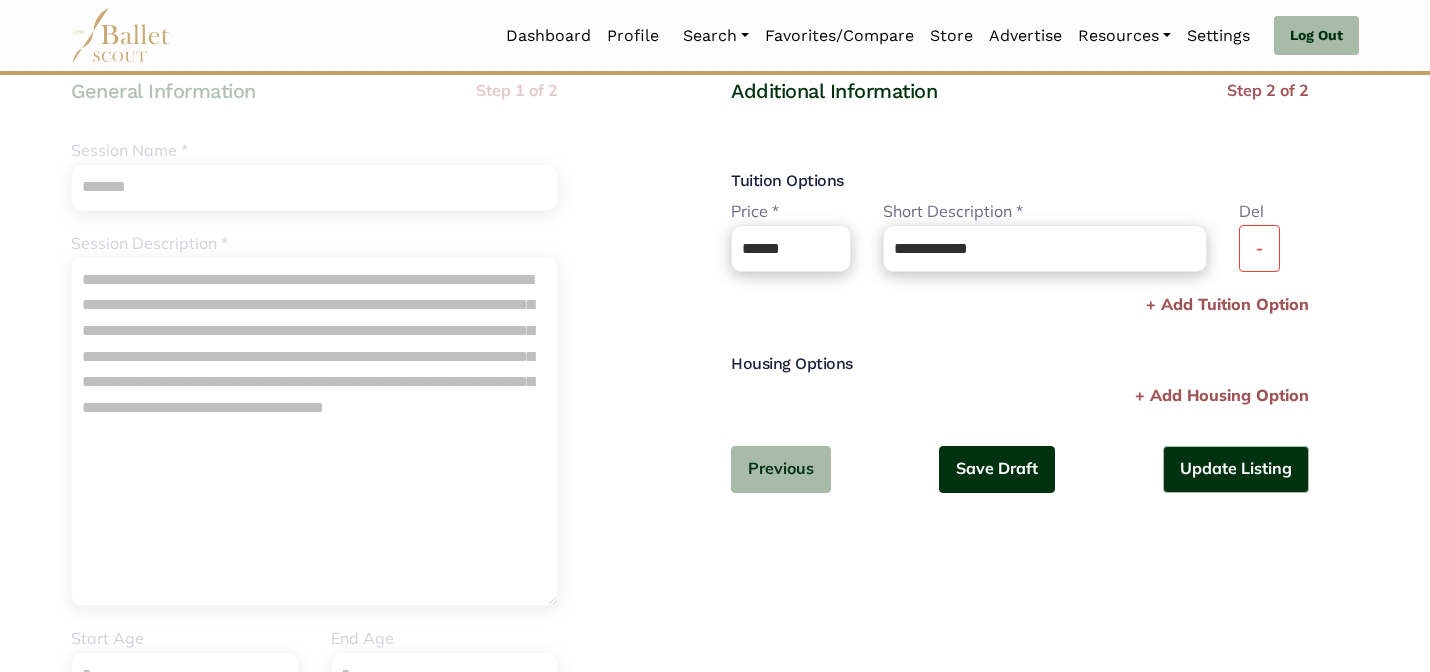 scroll, scrollTop: 145, scrollLeft: 0, axis: vertical 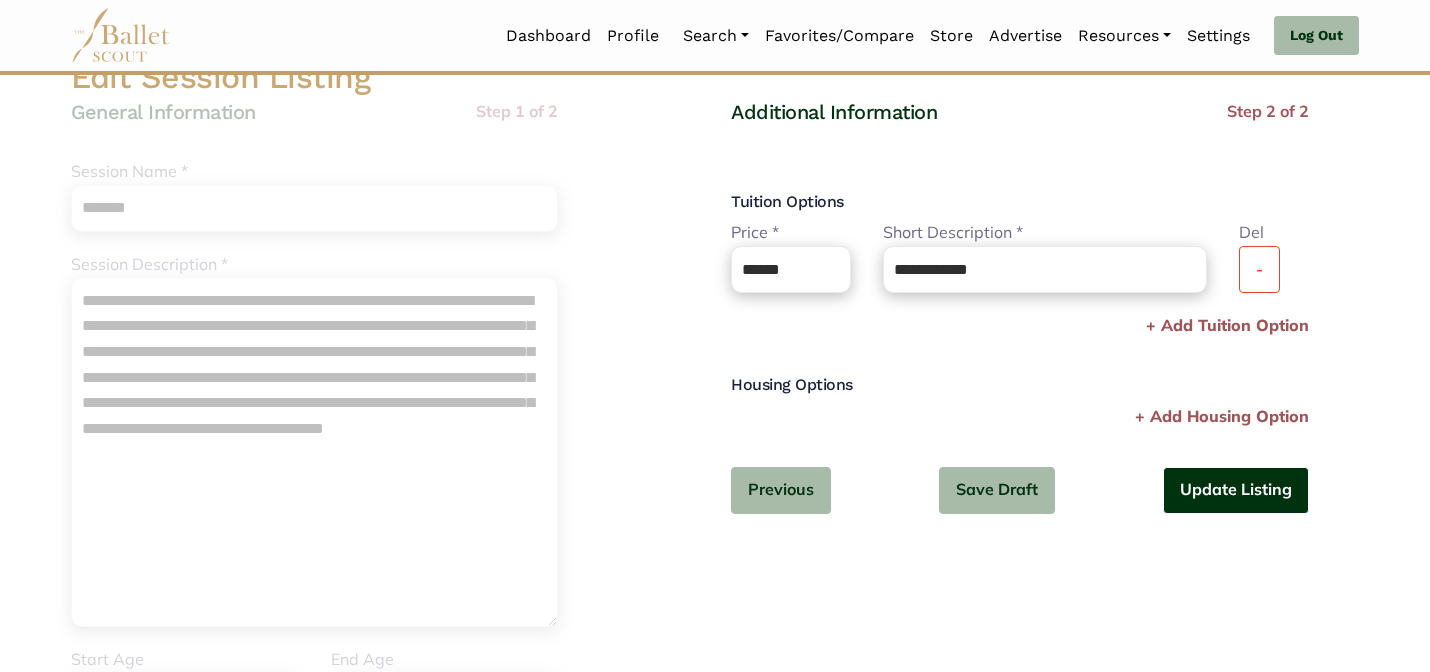 click on "Update Listing" at bounding box center (1236, 490) 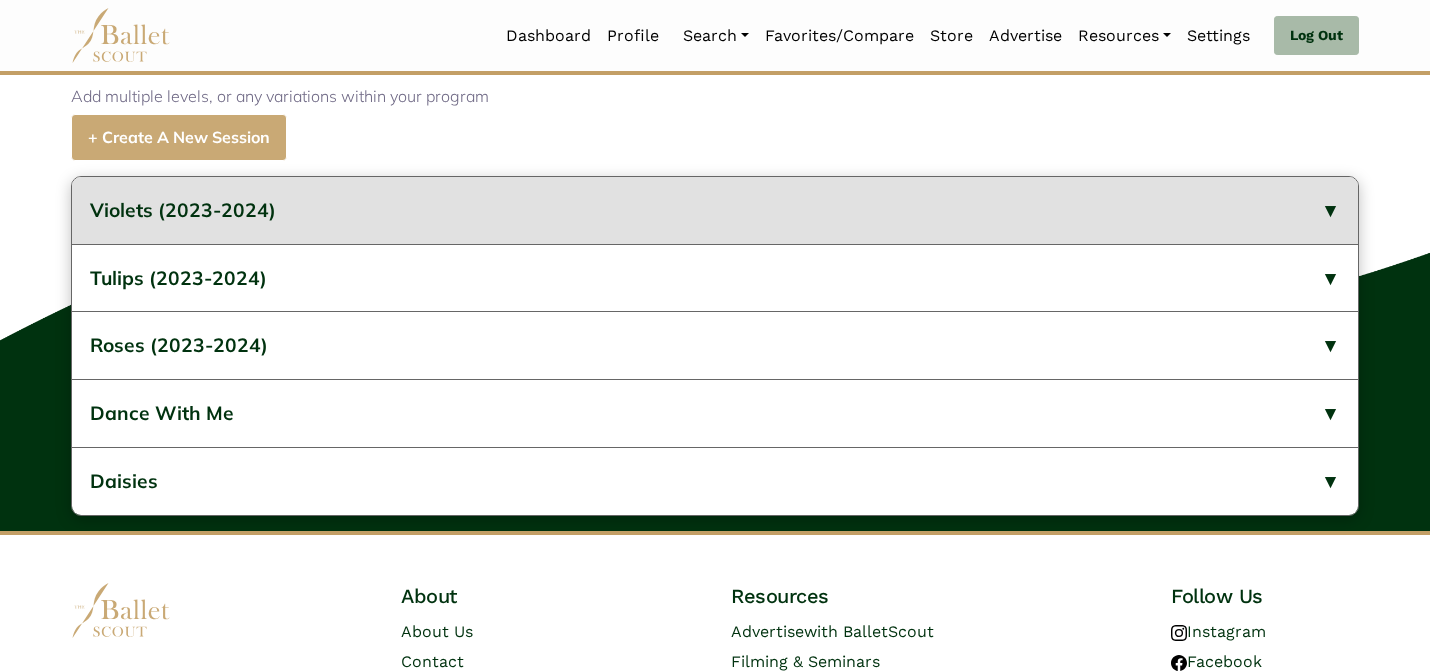 scroll, scrollTop: 843, scrollLeft: 0, axis: vertical 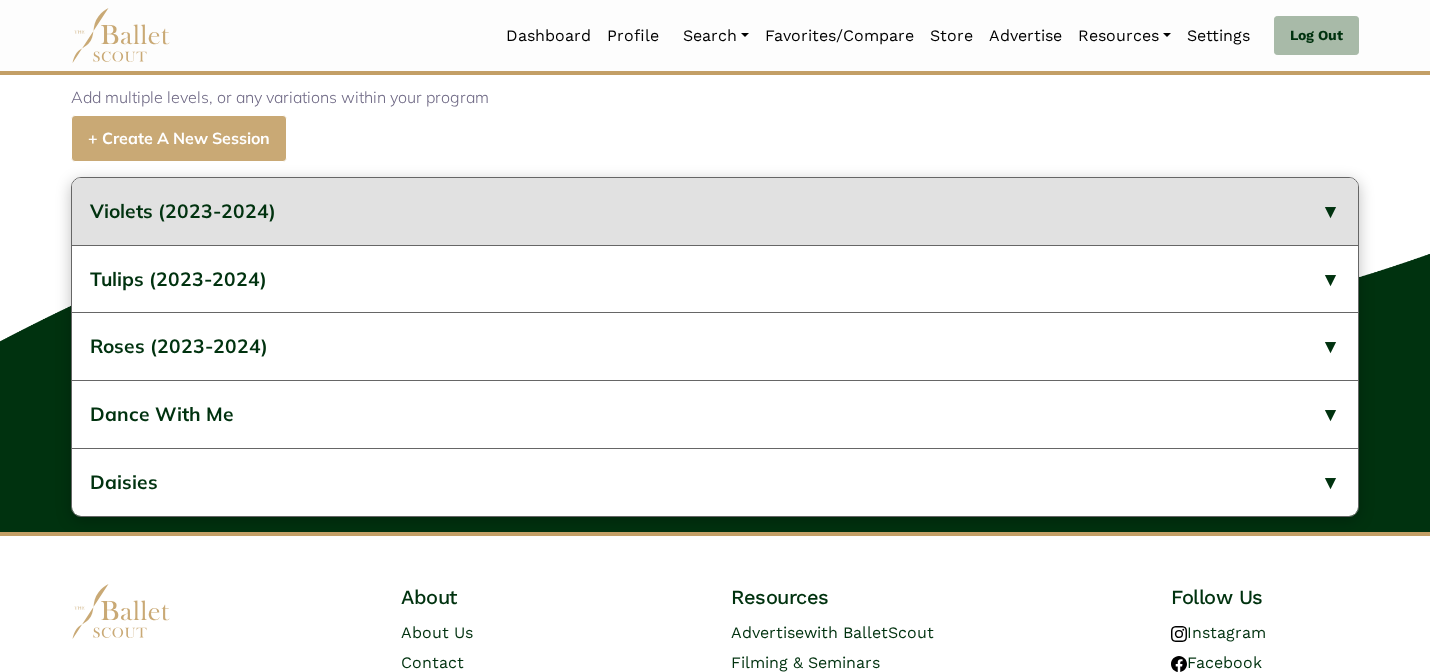 click on "Violets (2023-2024)" at bounding box center (715, 211) 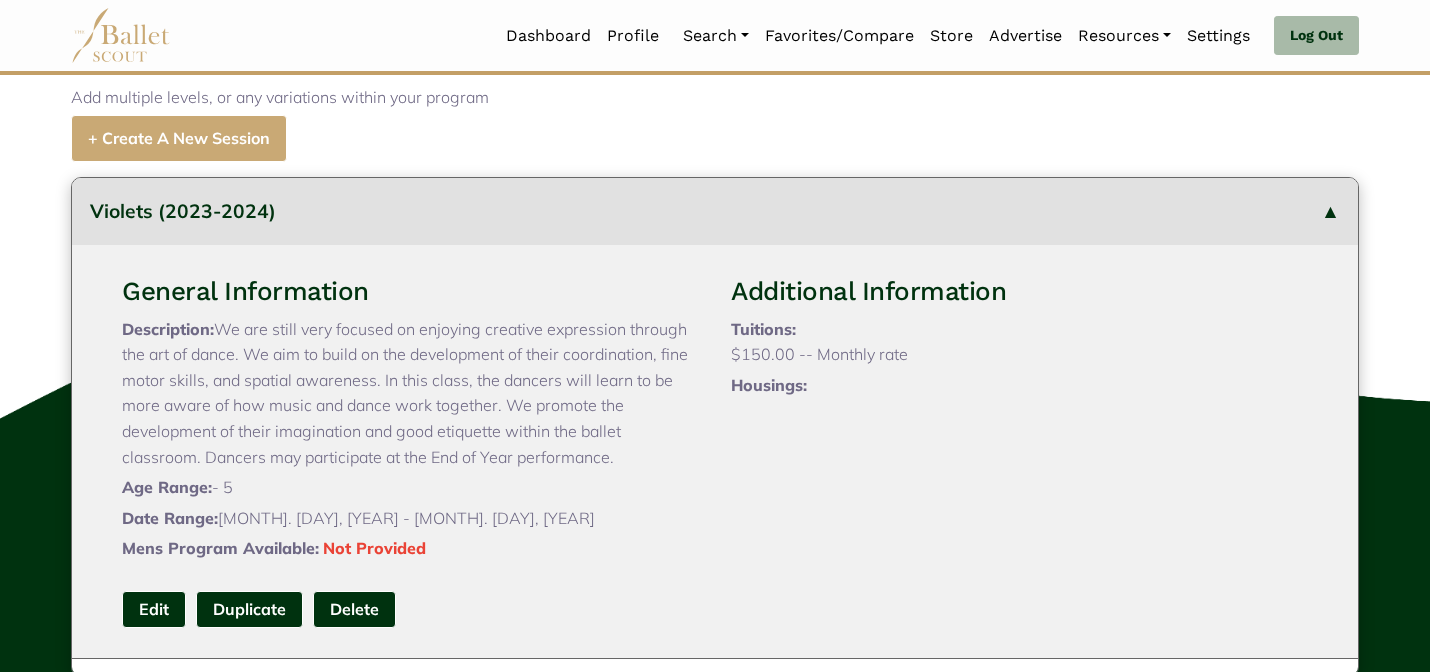 type 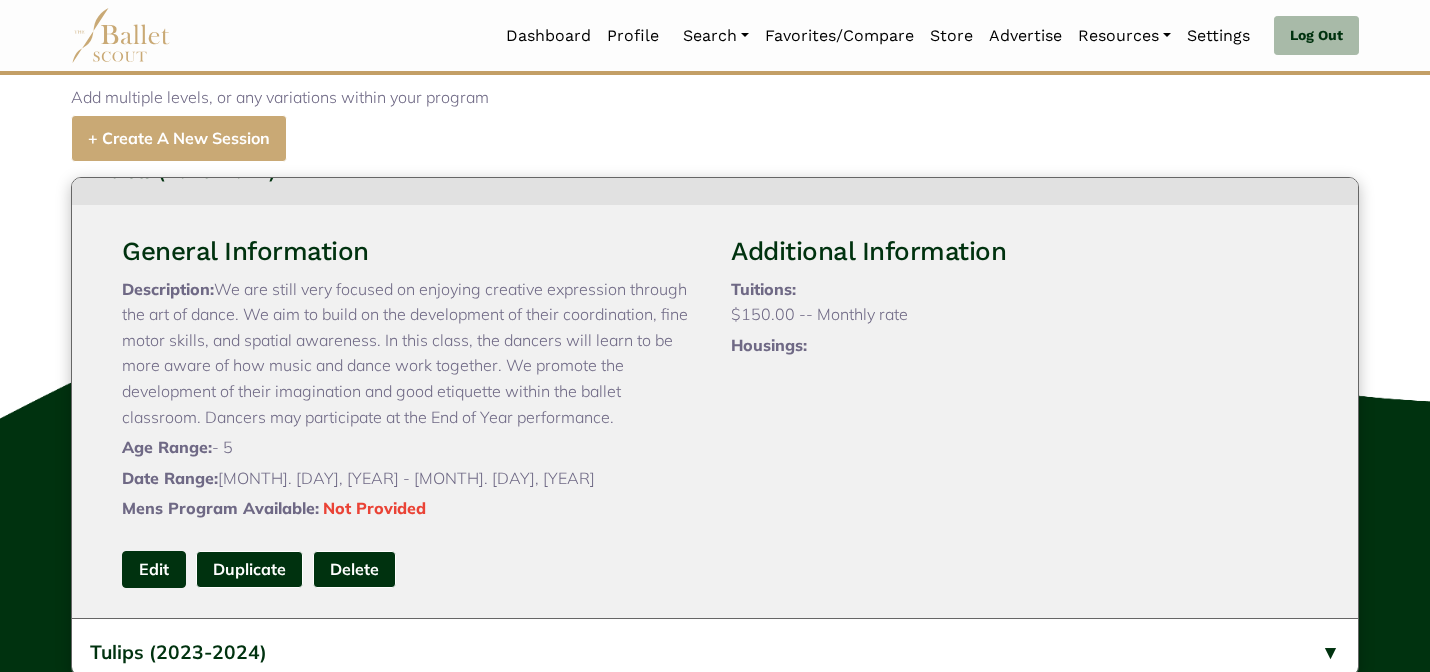 click on "Edit" at bounding box center (154, 569) 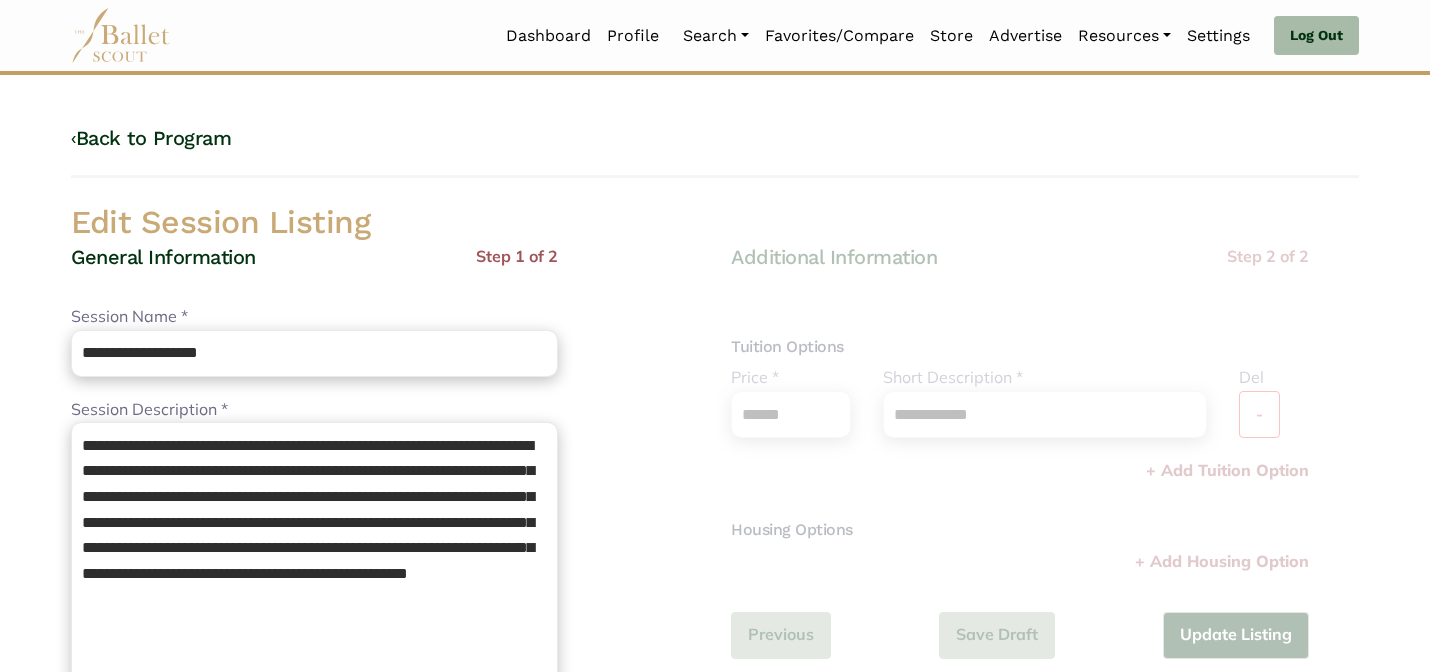 scroll, scrollTop: 0, scrollLeft: 0, axis: both 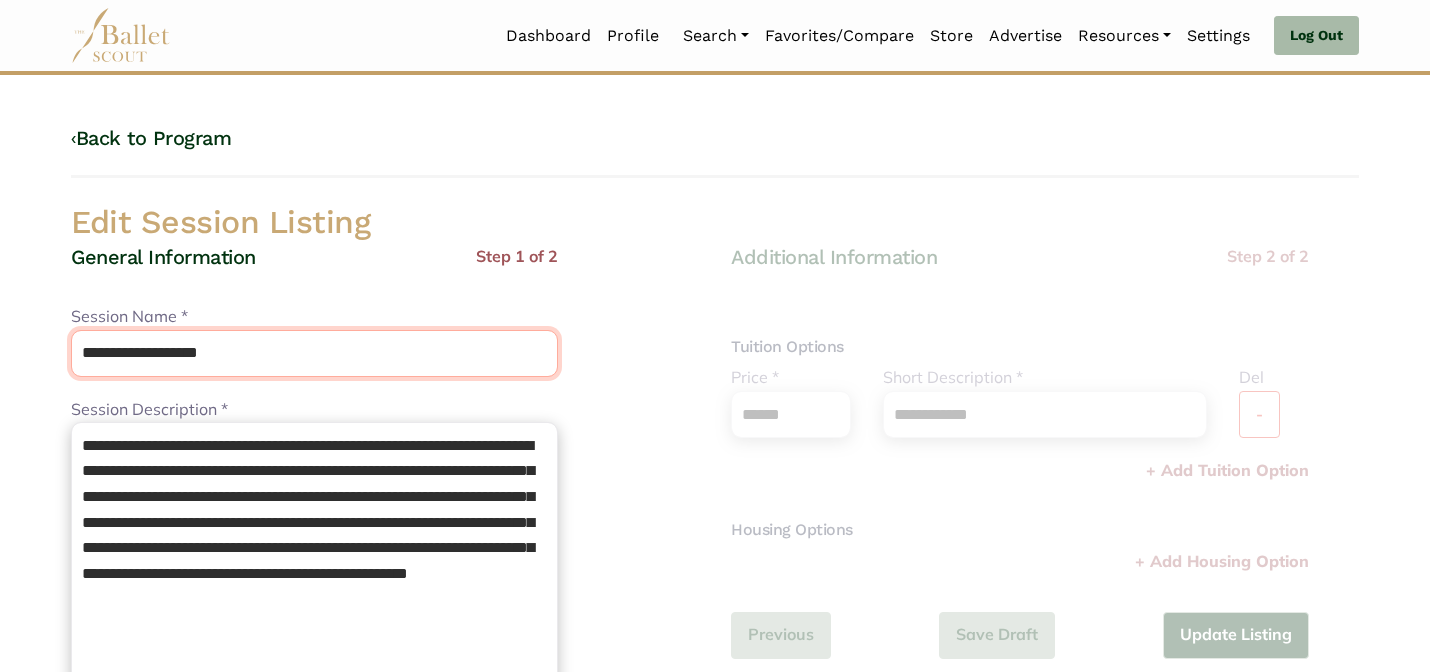 drag, startPoint x: 231, startPoint y: 360, endPoint x: 126, endPoint y: 346, distance: 105.92922 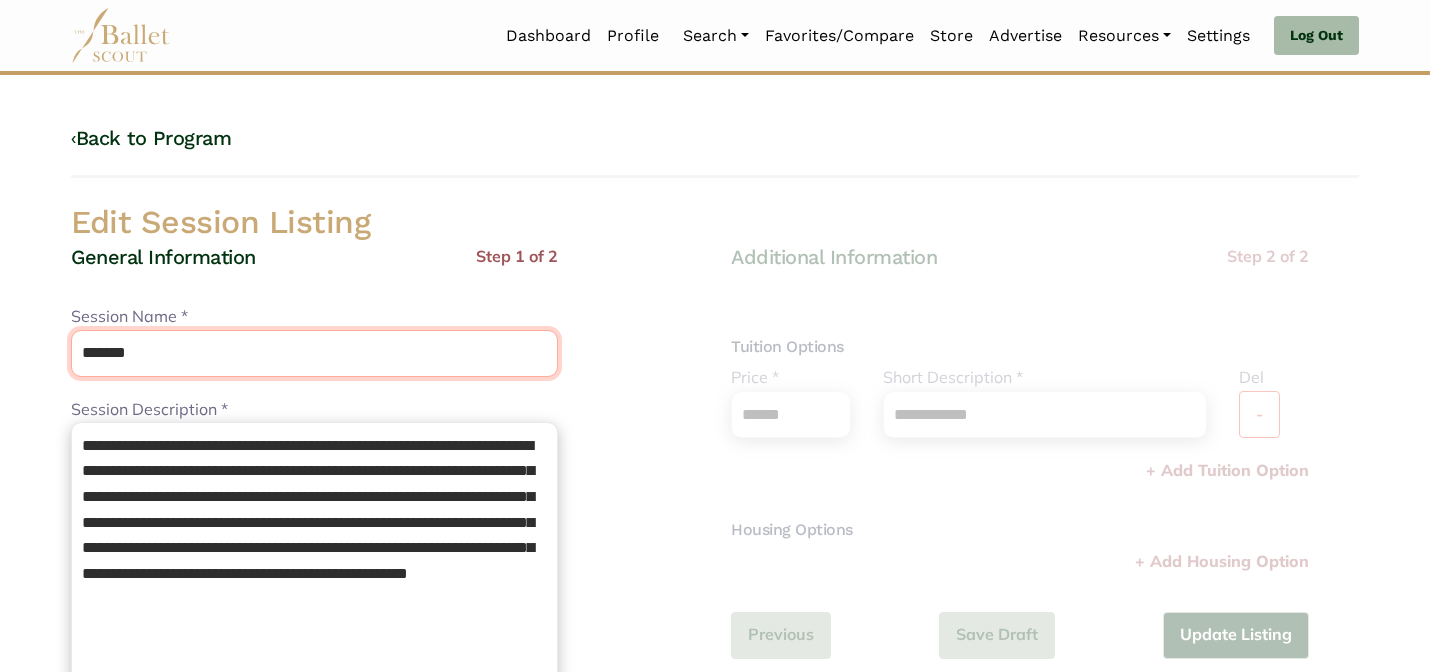 type on "*******" 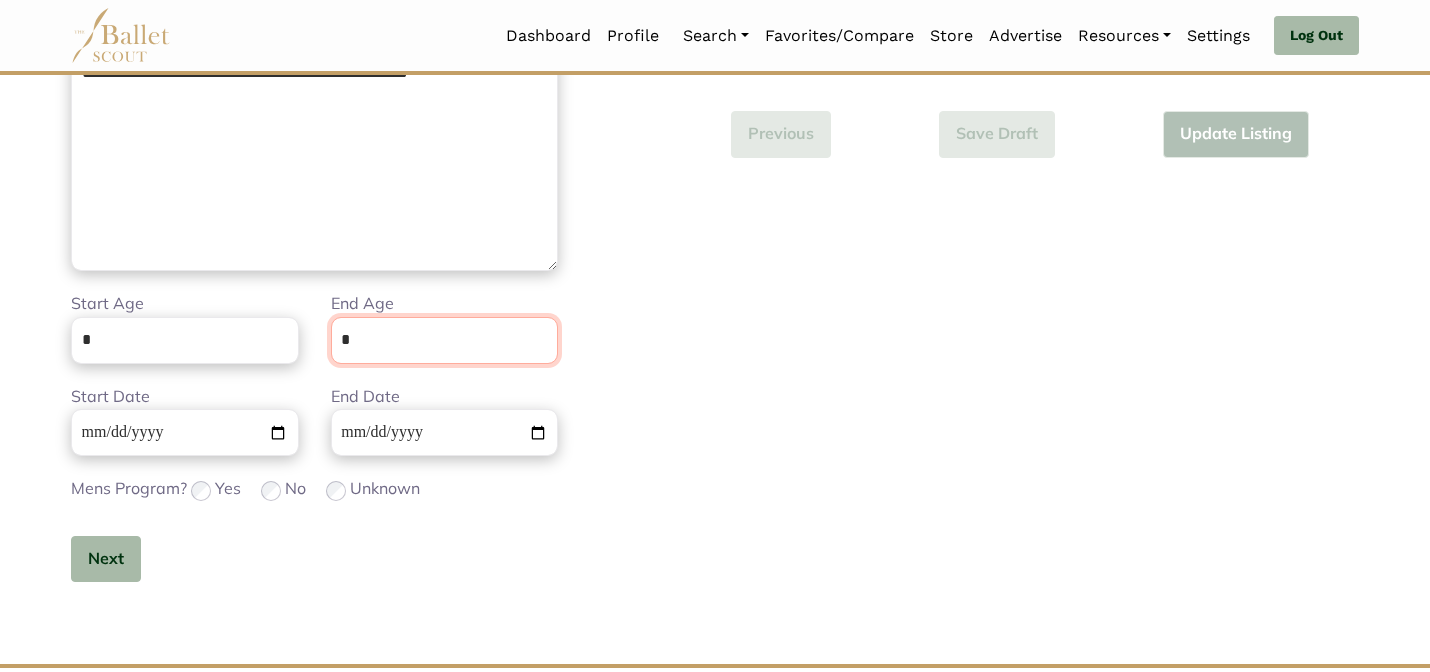 scroll, scrollTop: 505, scrollLeft: 0, axis: vertical 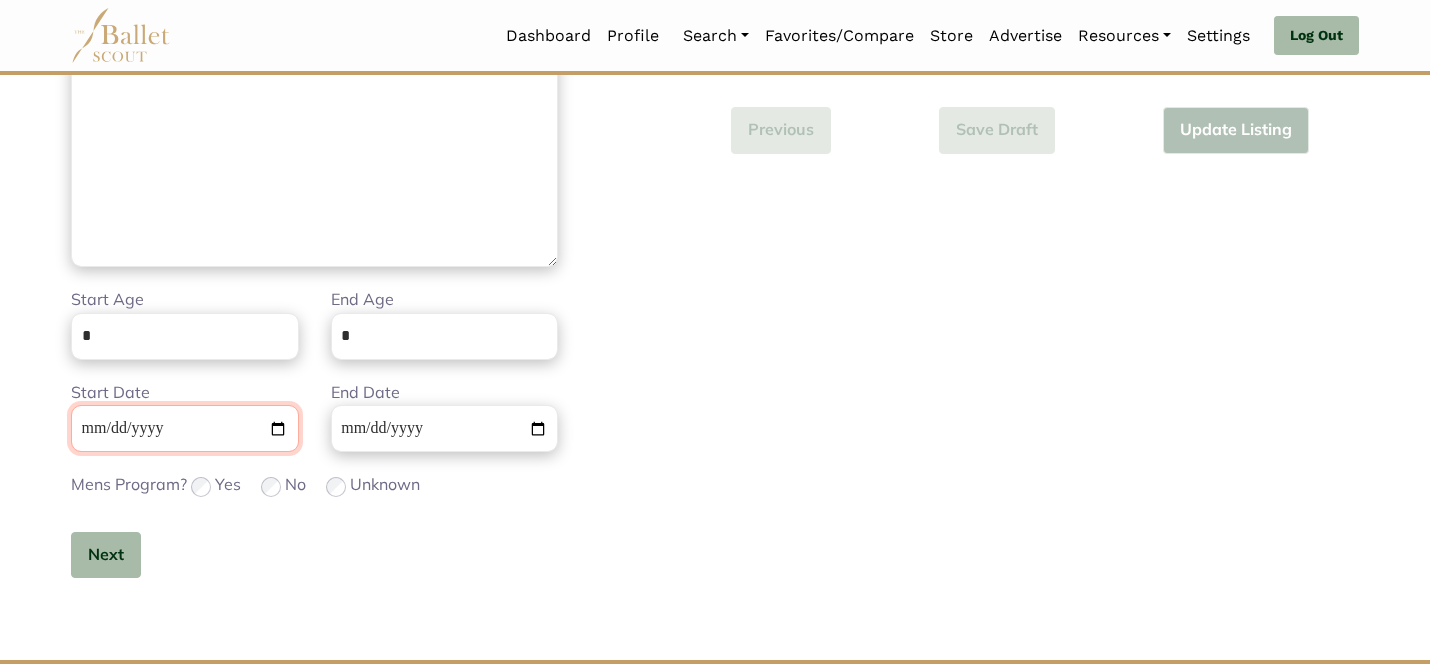 type 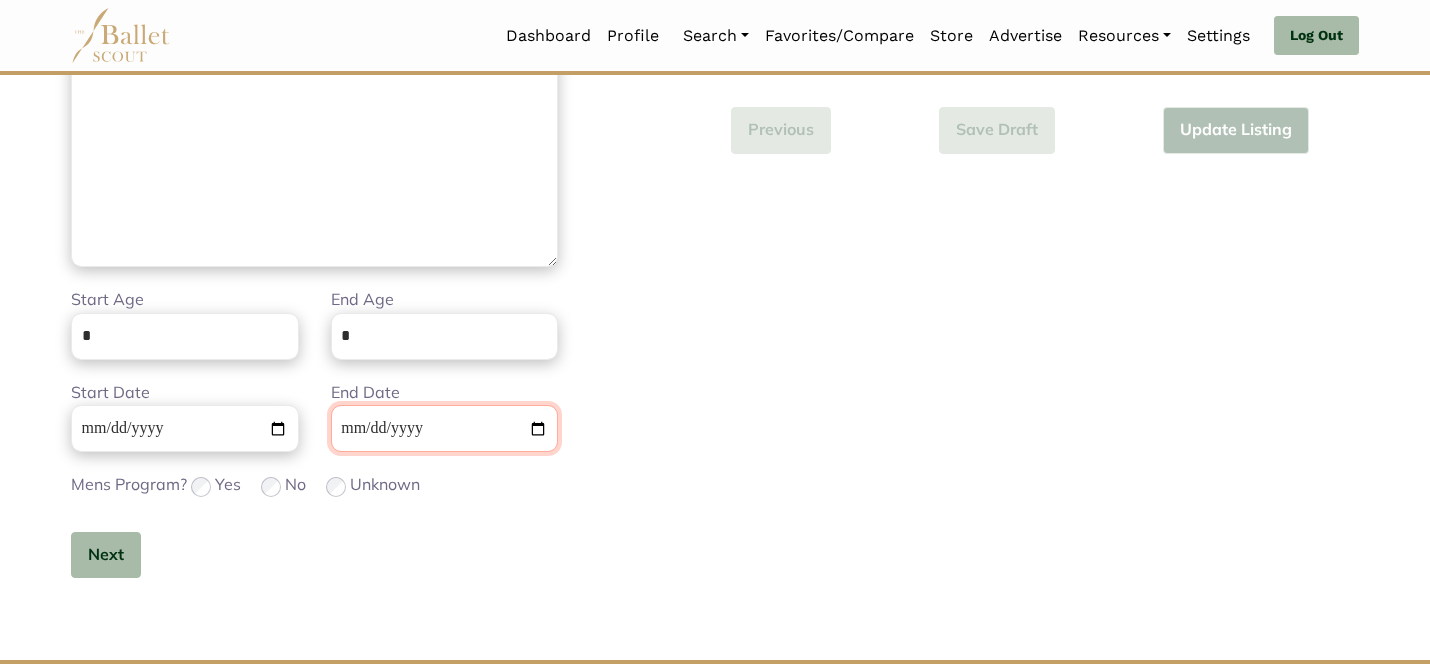 type 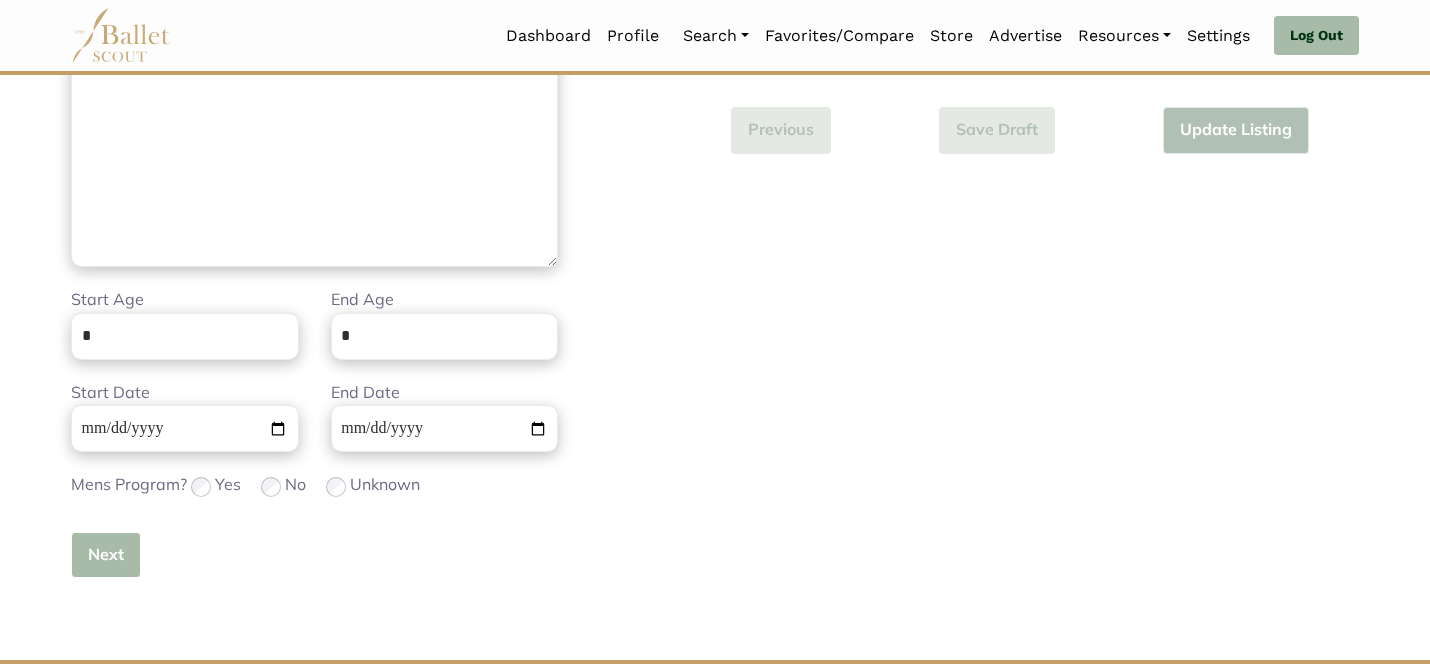 click on "Next" at bounding box center [106, 555] 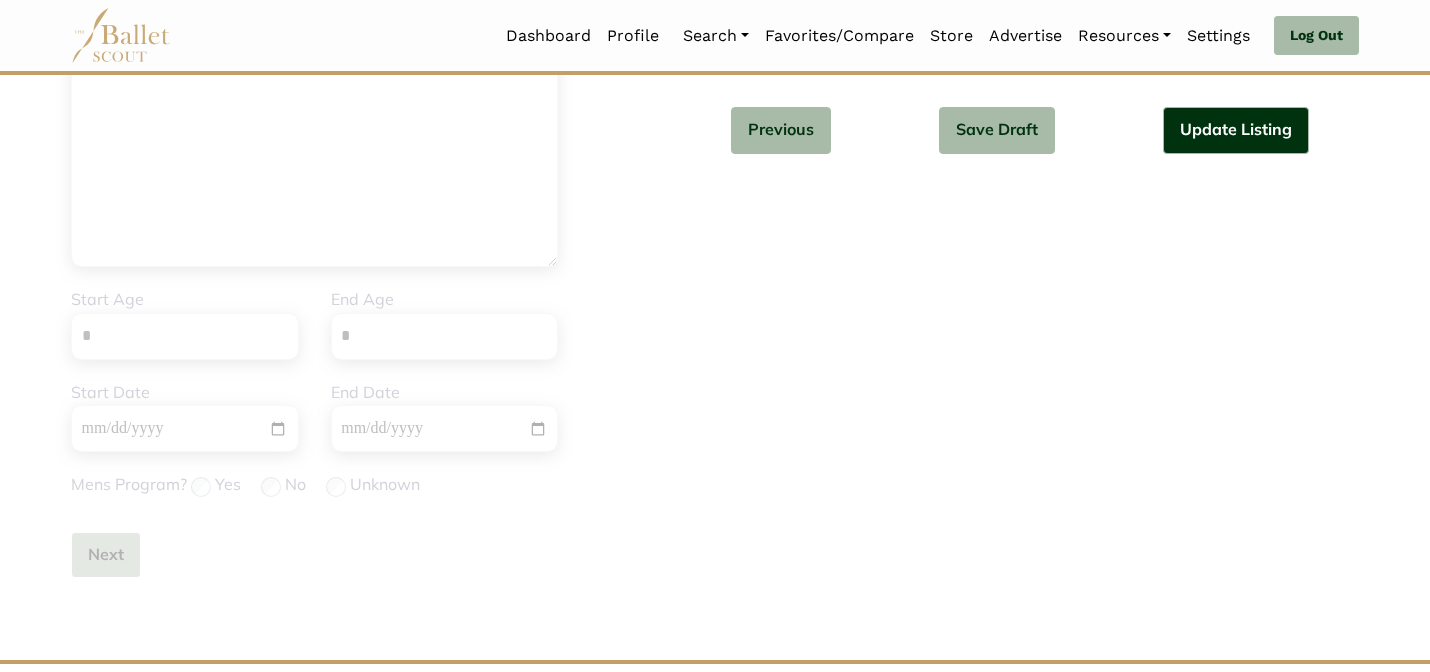 type 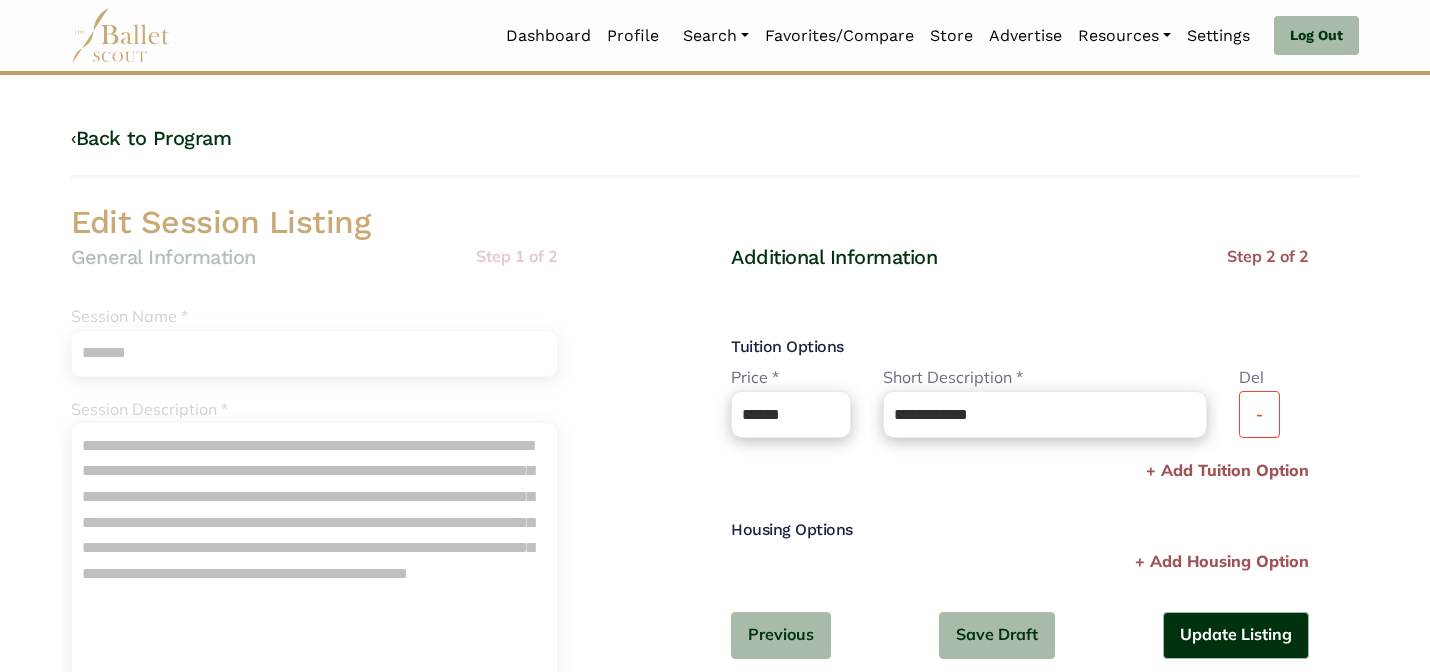 scroll, scrollTop: 40, scrollLeft: 0, axis: vertical 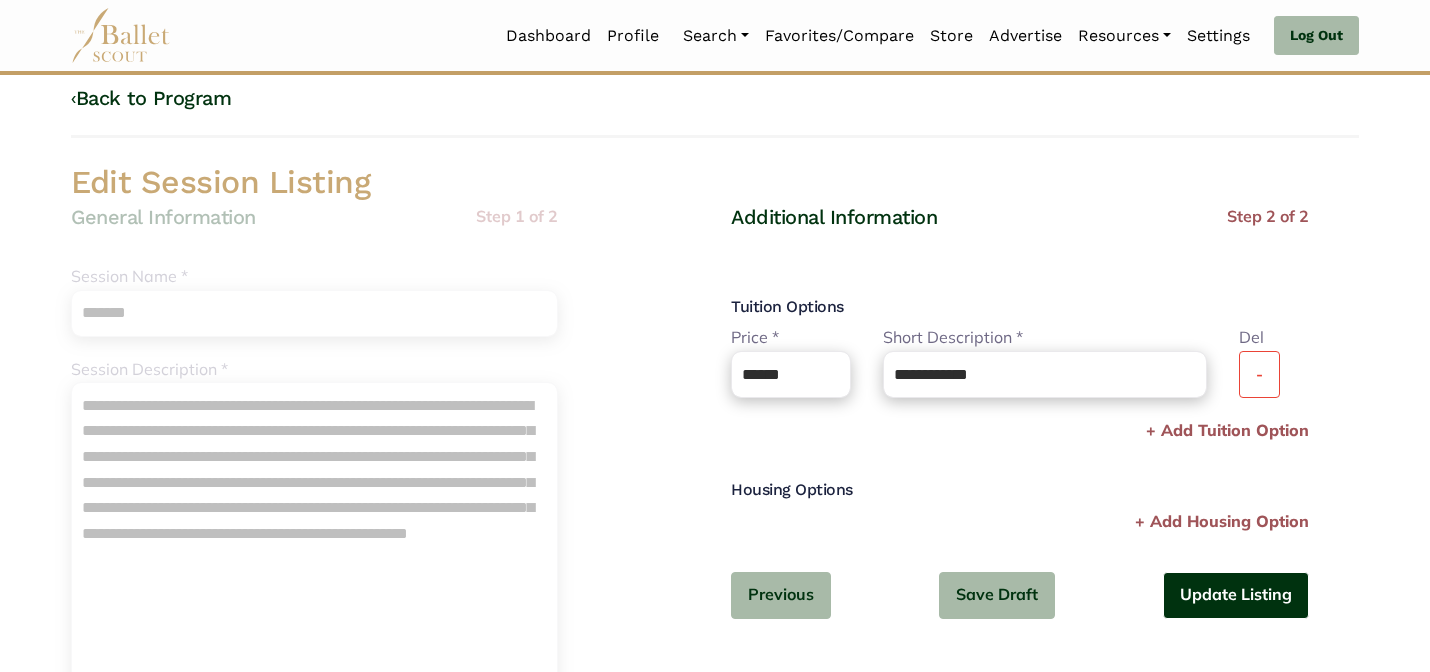 click on "Update Listing" at bounding box center [1236, 595] 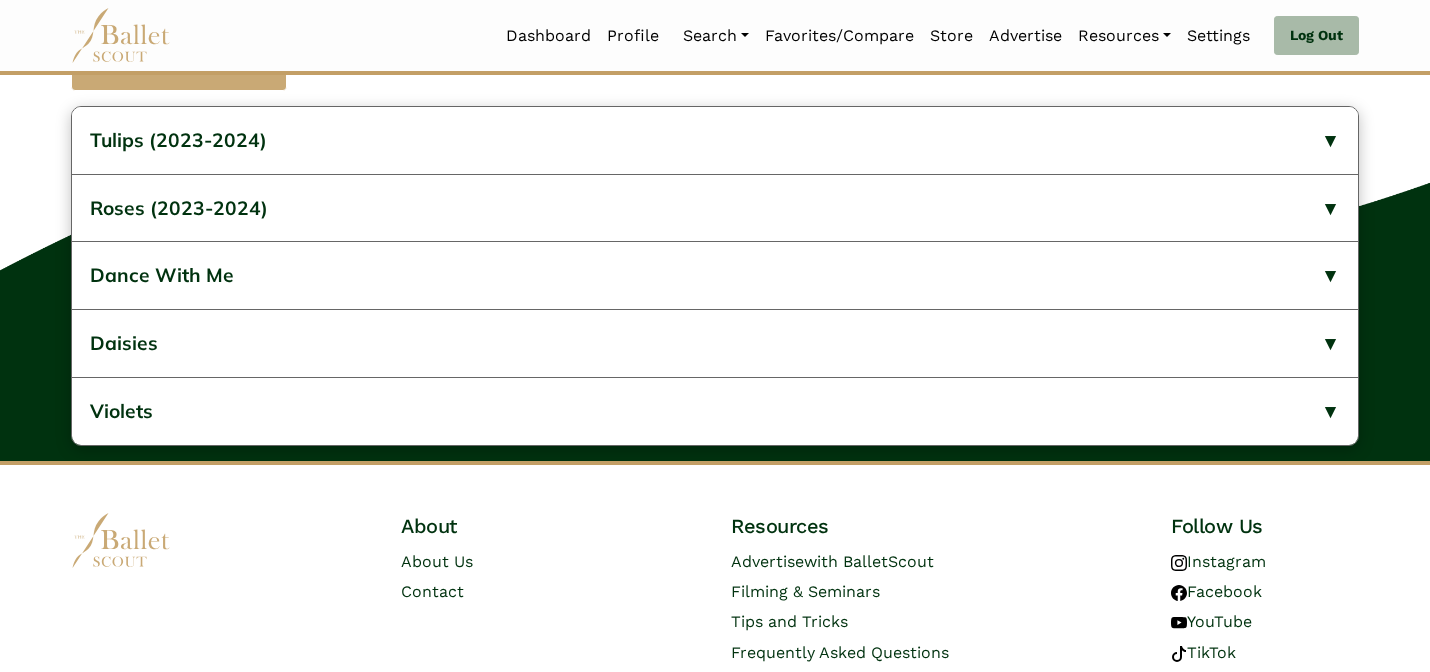scroll, scrollTop: 883, scrollLeft: 0, axis: vertical 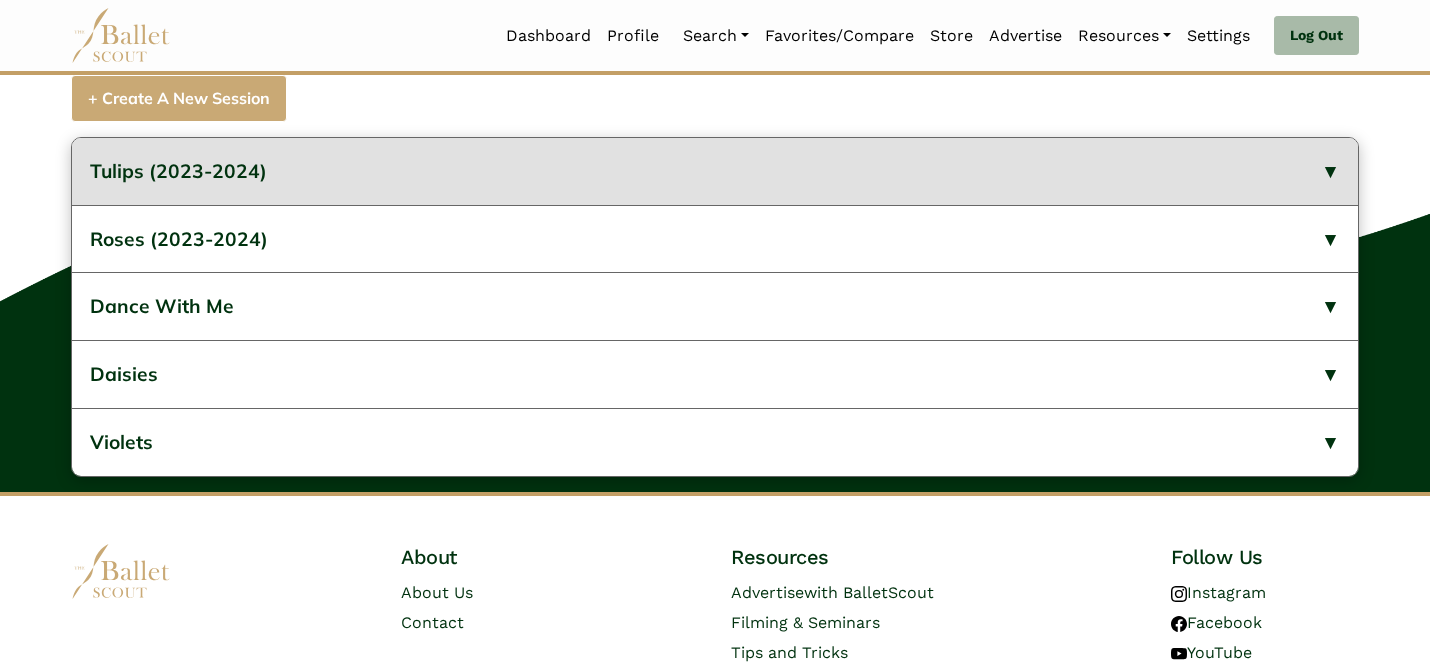 click on "Tulips (2023-2024)" at bounding box center (715, 171) 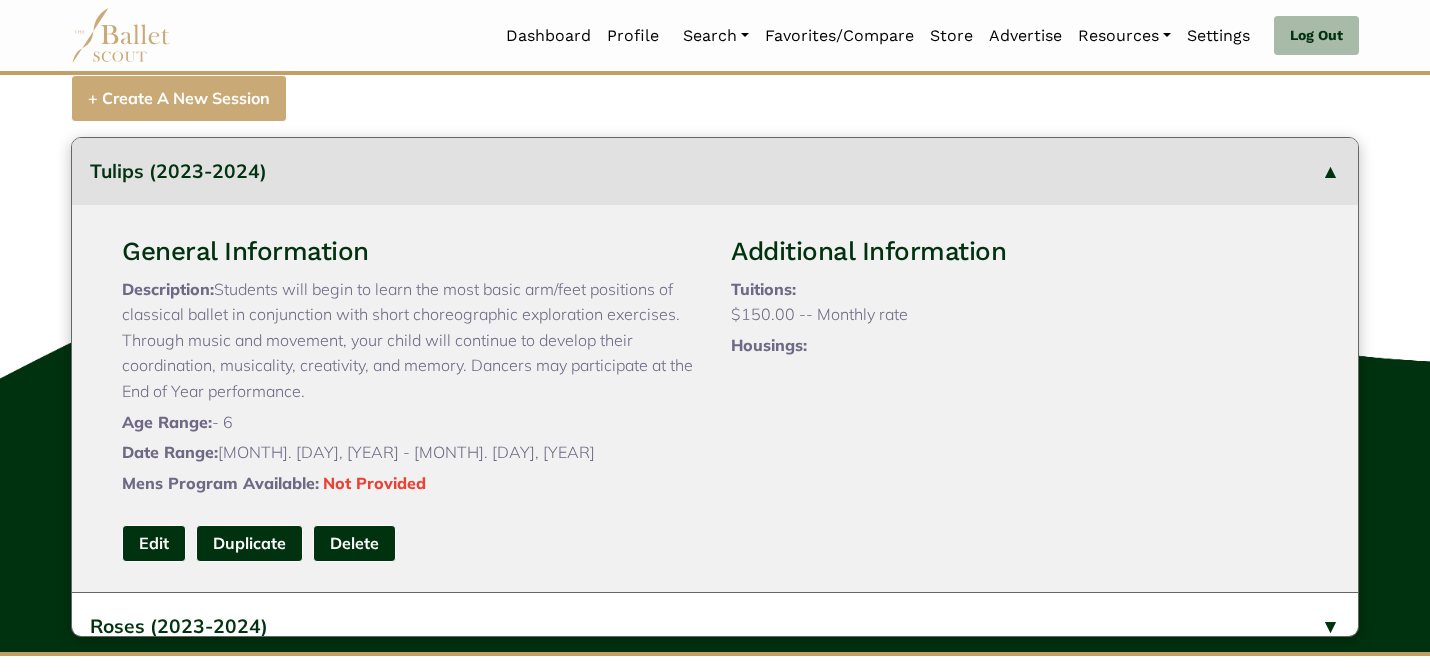 type 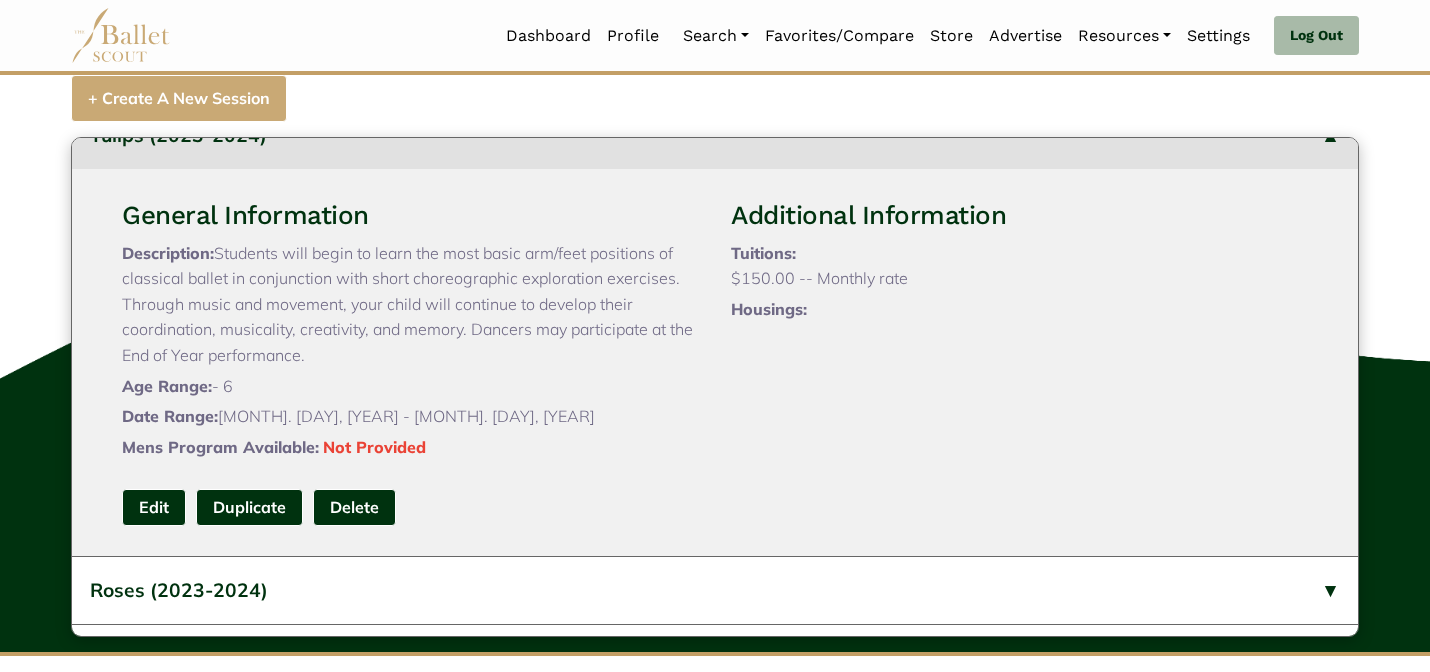 scroll, scrollTop: 40, scrollLeft: 0, axis: vertical 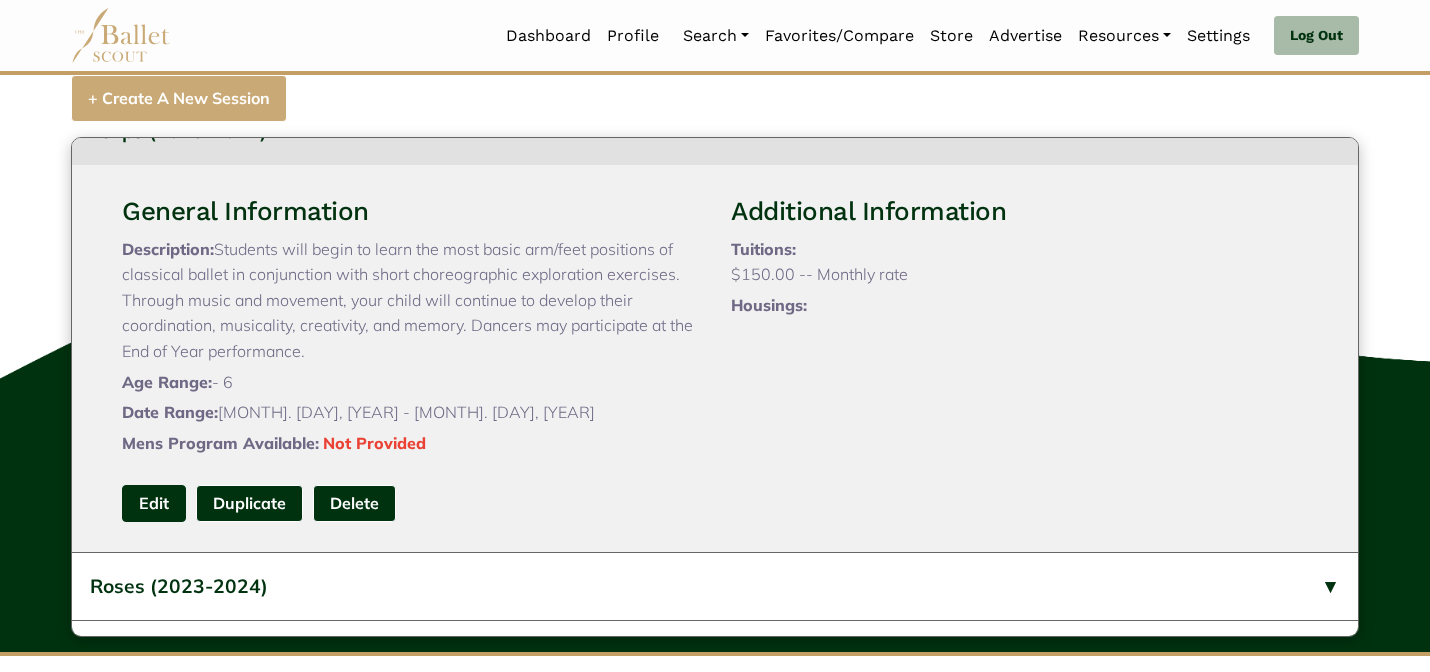 click on "Edit" at bounding box center (154, 503) 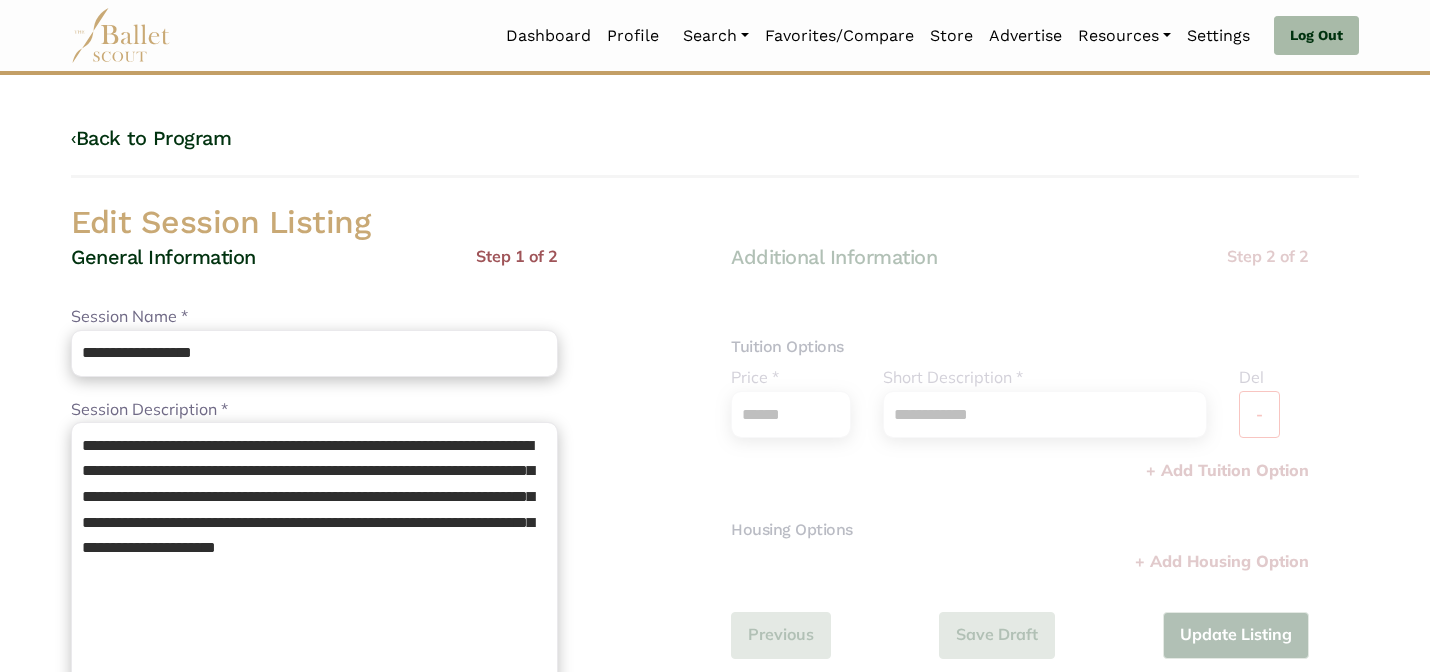 scroll, scrollTop: 0, scrollLeft: 0, axis: both 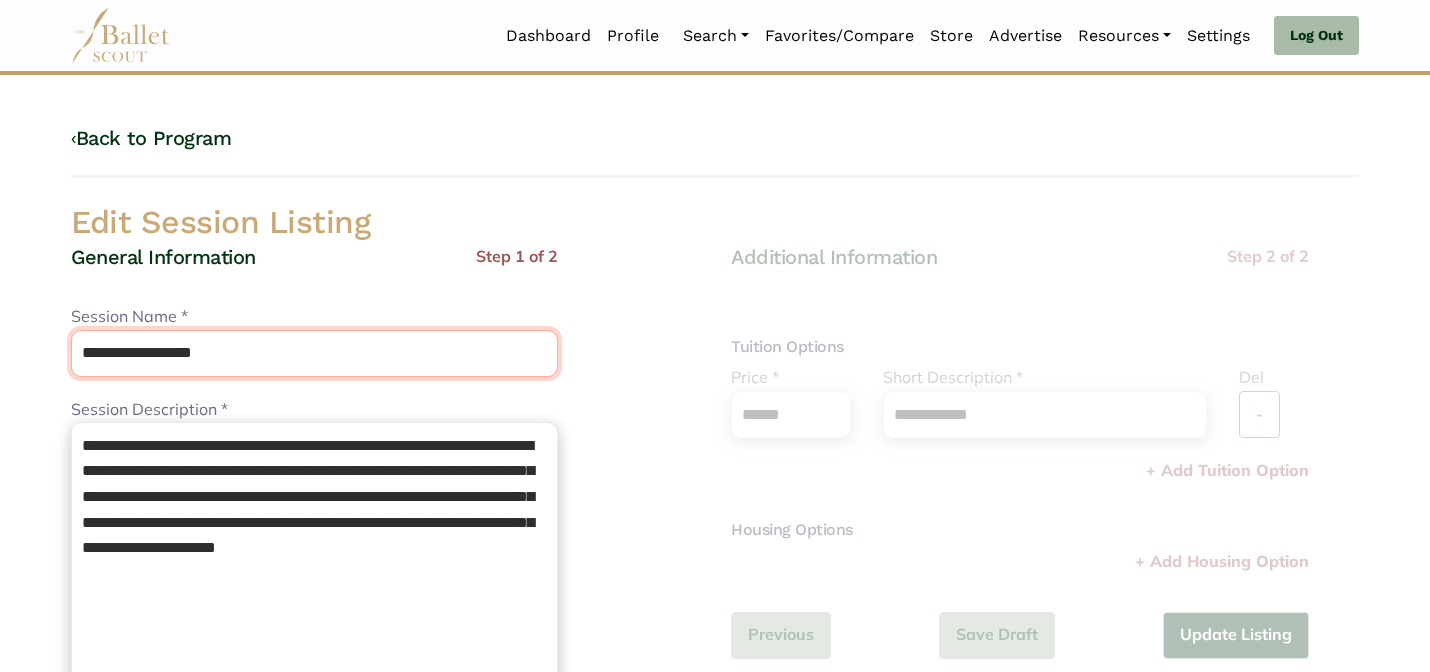 drag, startPoint x: 239, startPoint y: 366, endPoint x: 120, endPoint y: 357, distance: 119.33985 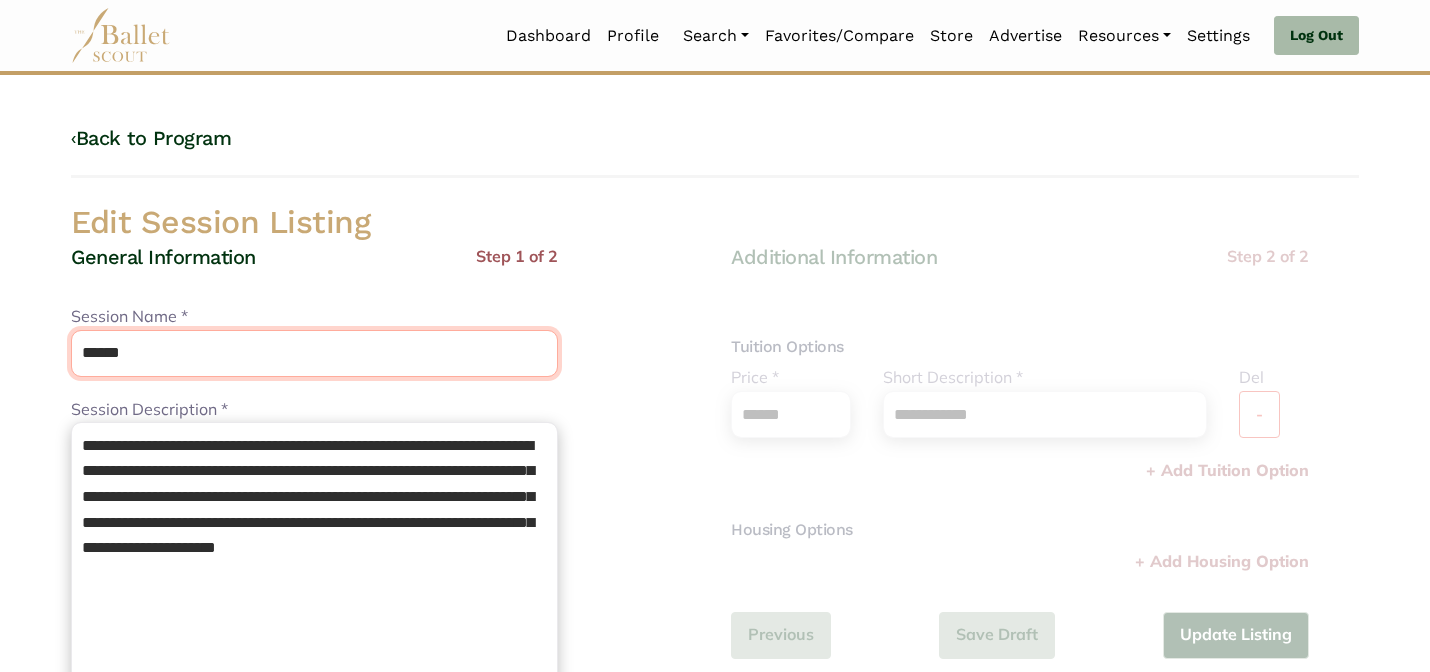 type on "******" 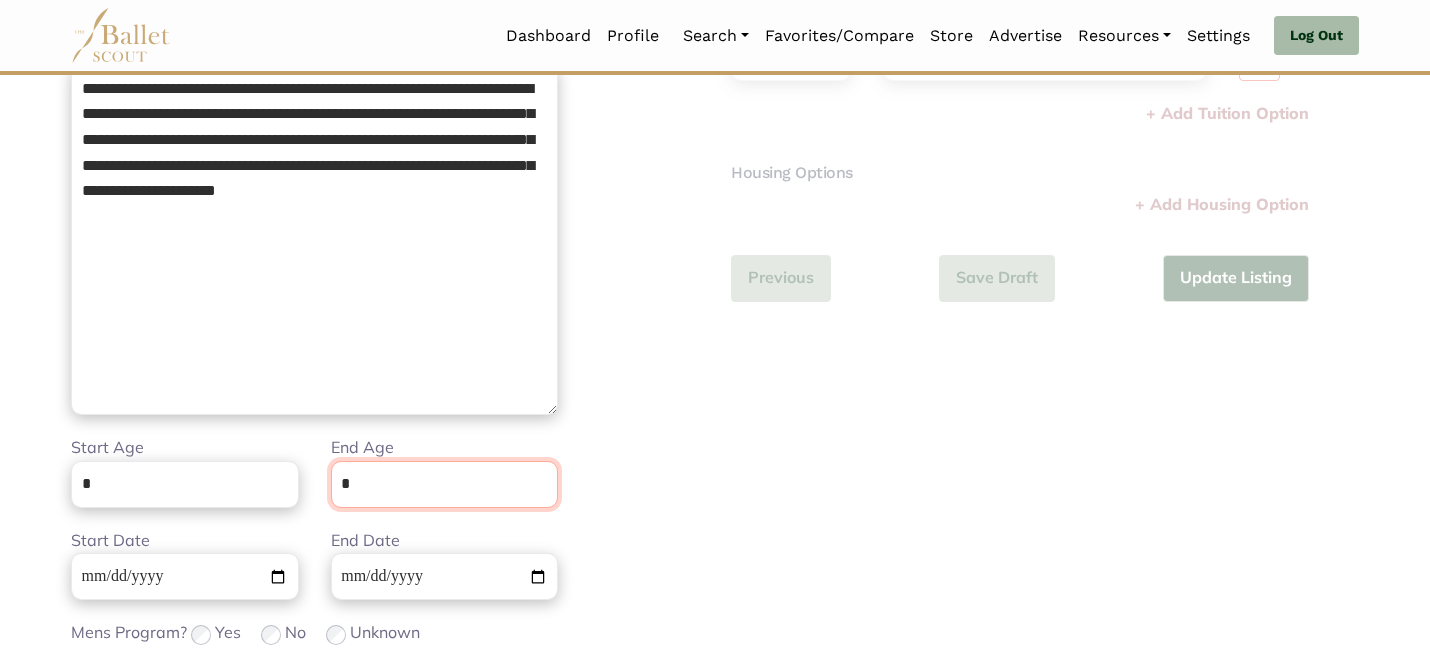 scroll, scrollTop: 505, scrollLeft: 0, axis: vertical 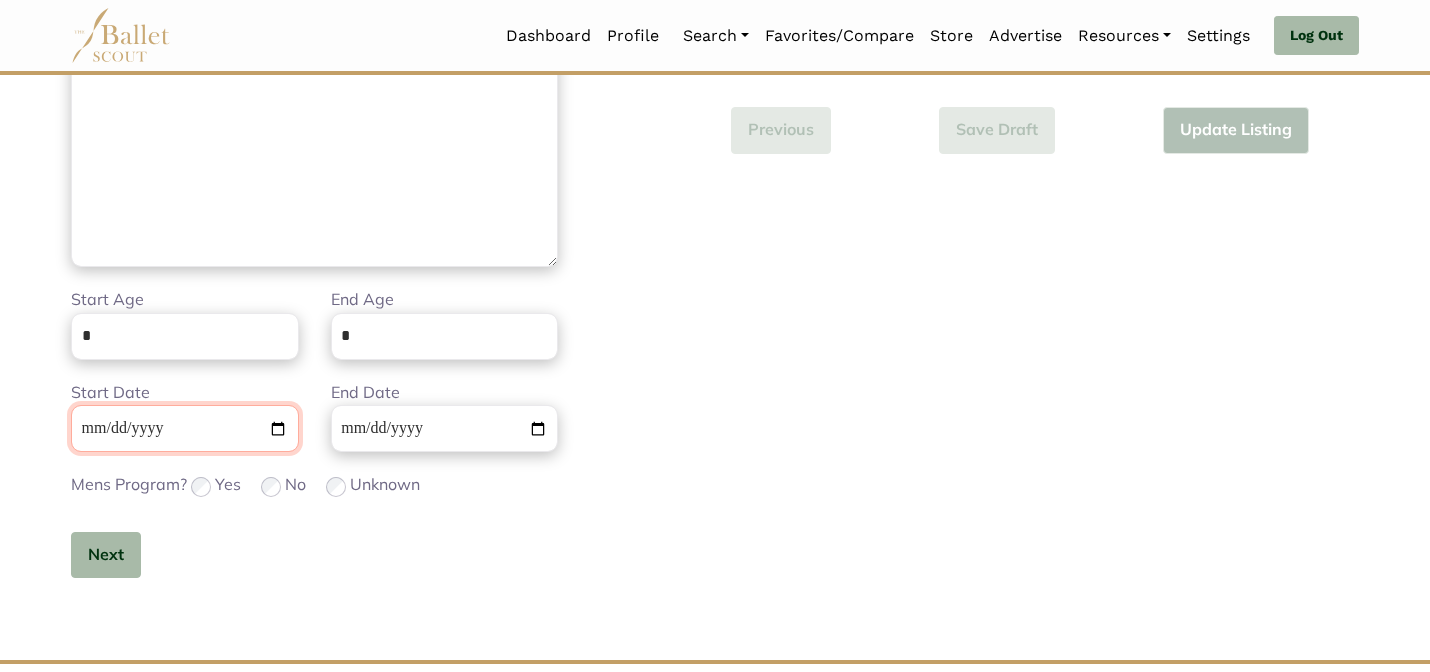 type 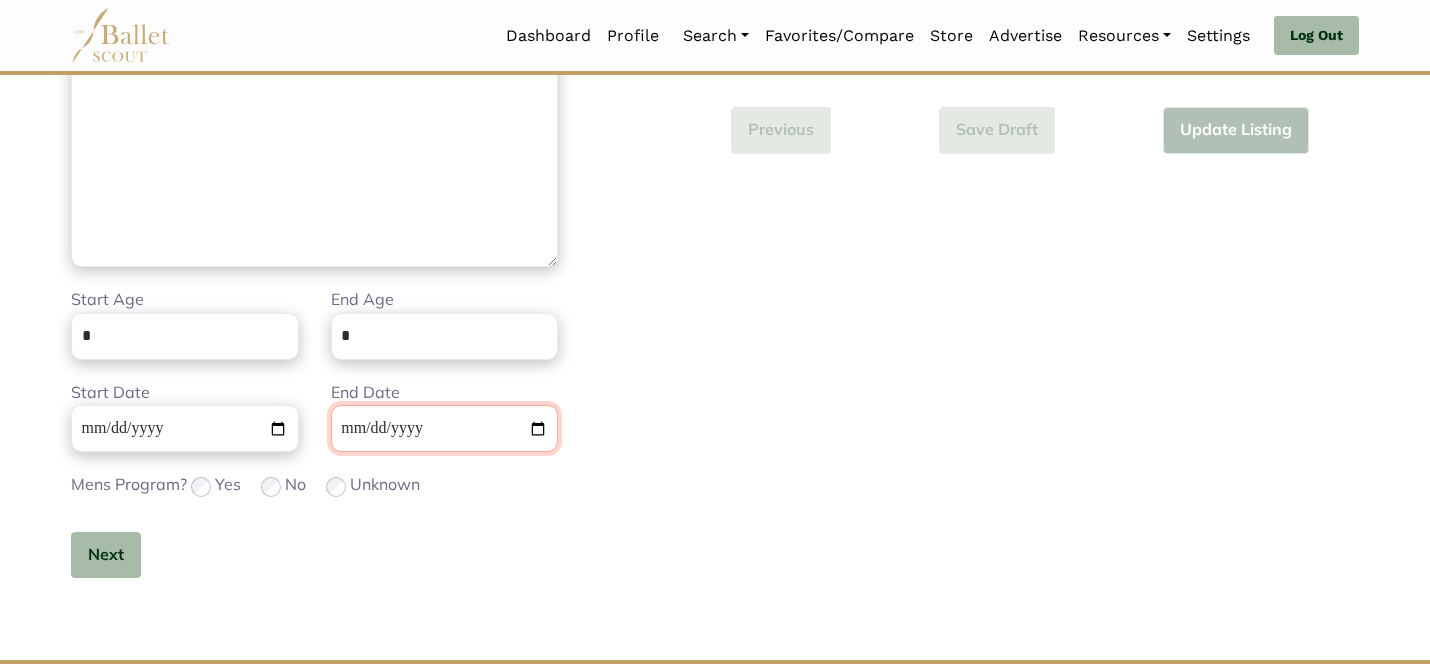 type 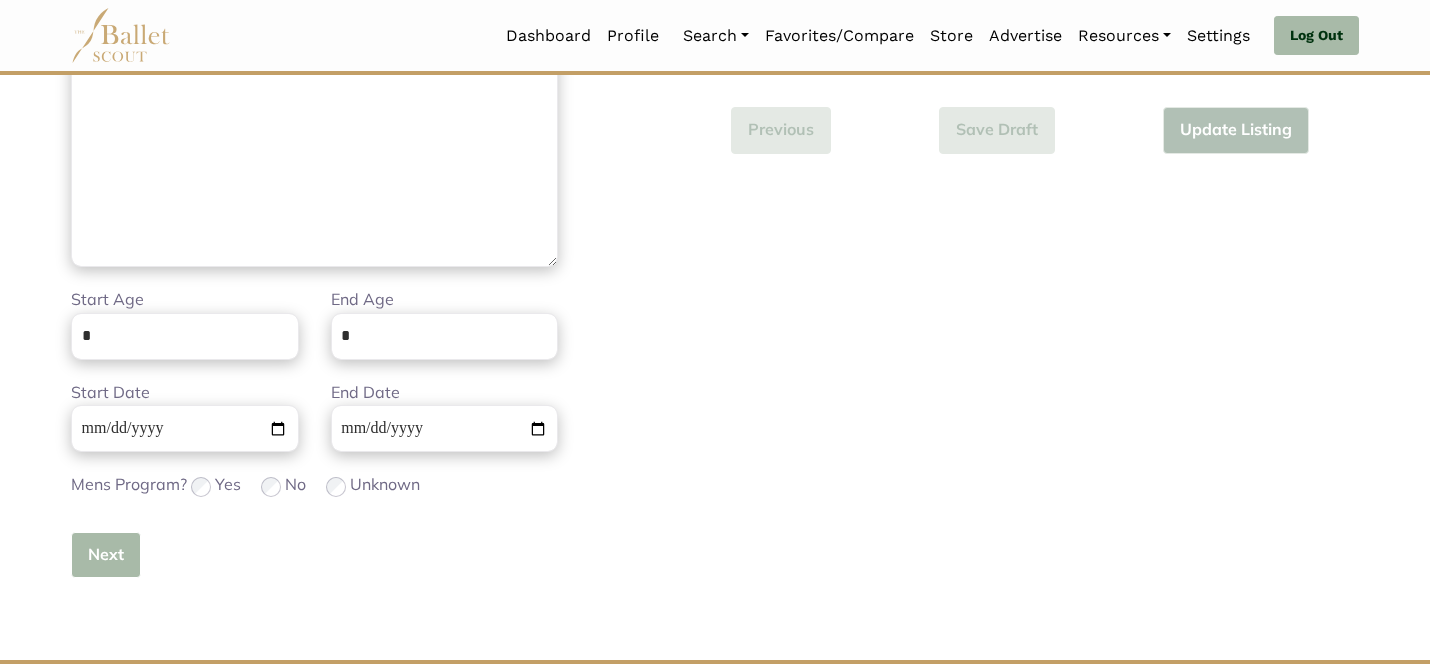 click on "Next" at bounding box center (106, 555) 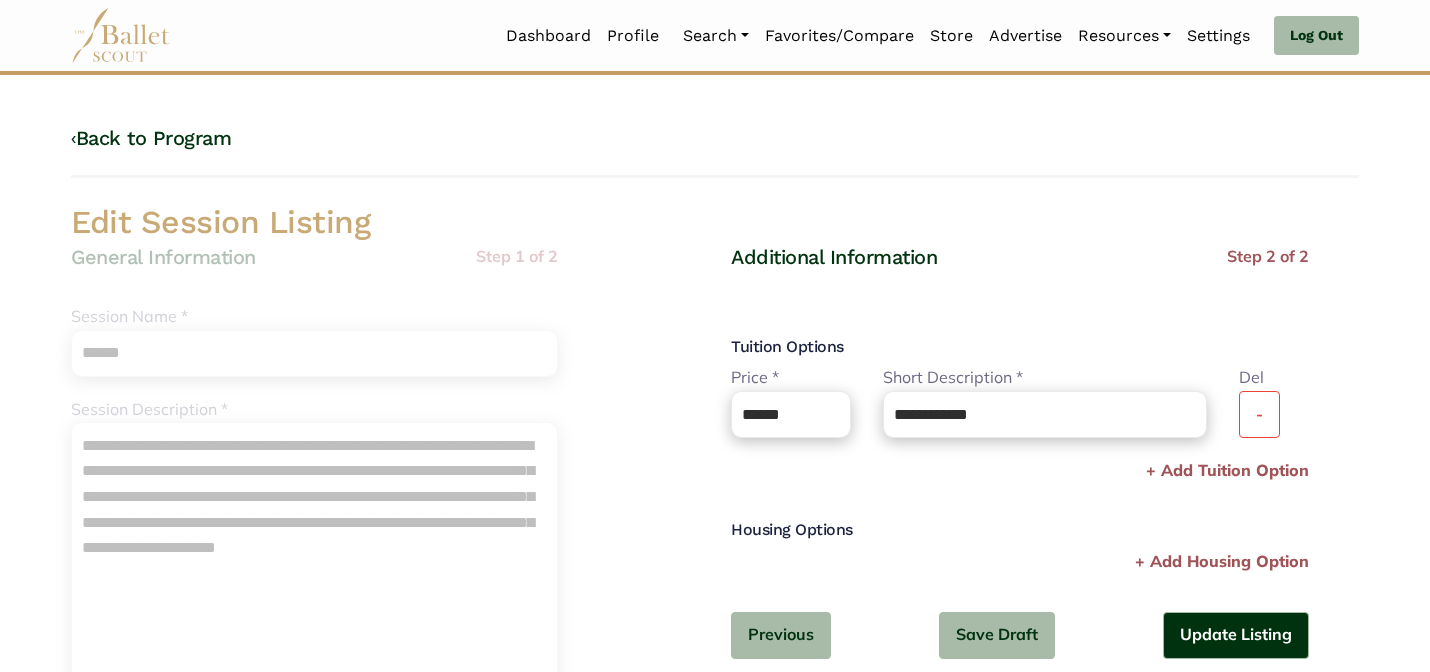 scroll, scrollTop: 40, scrollLeft: 0, axis: vertical 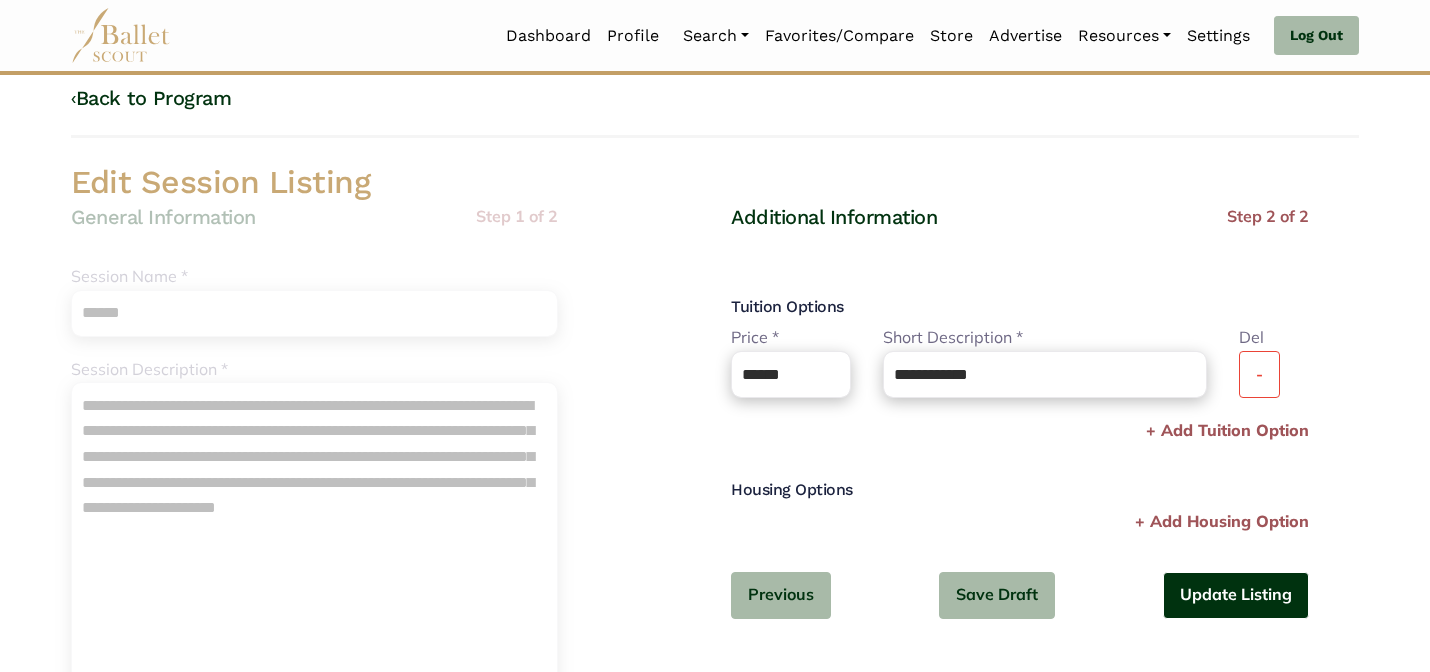 click on "Update Listing" at bounding box center (1236, 595) 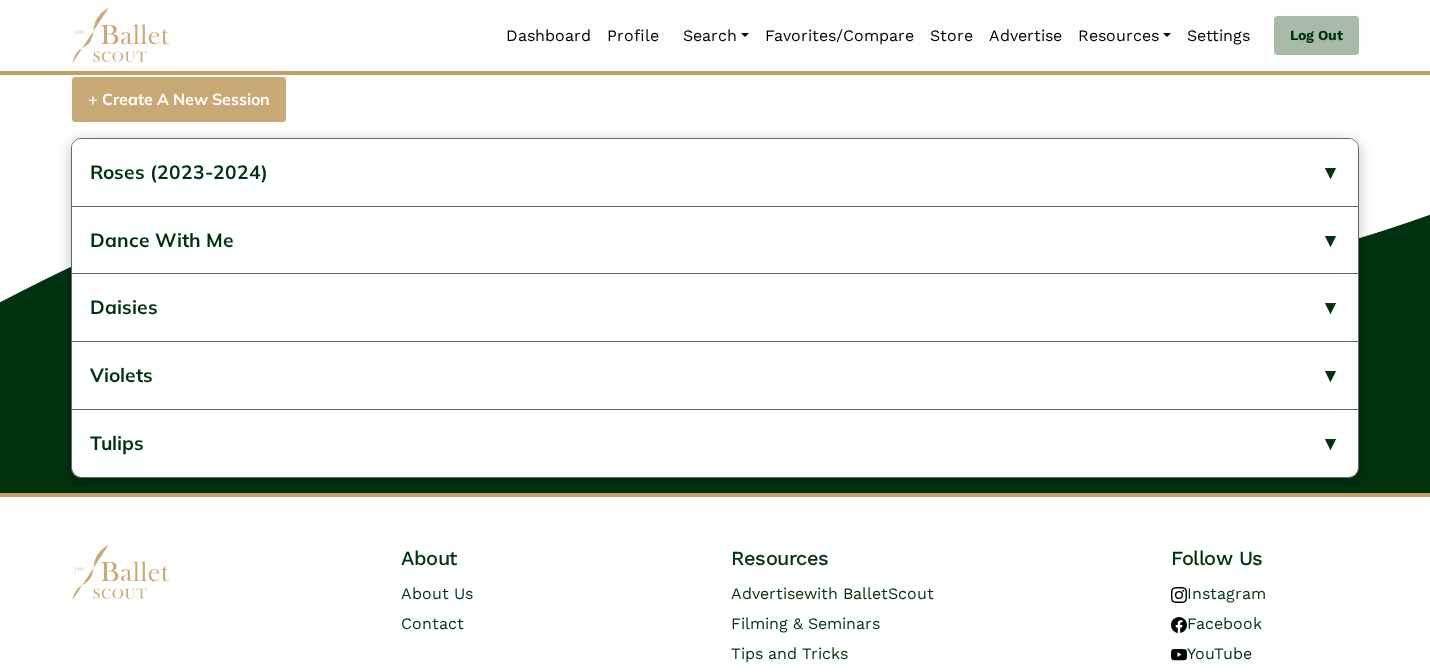 scroll, scrollTop: 912, scrollLeft: 0, axis: vertical 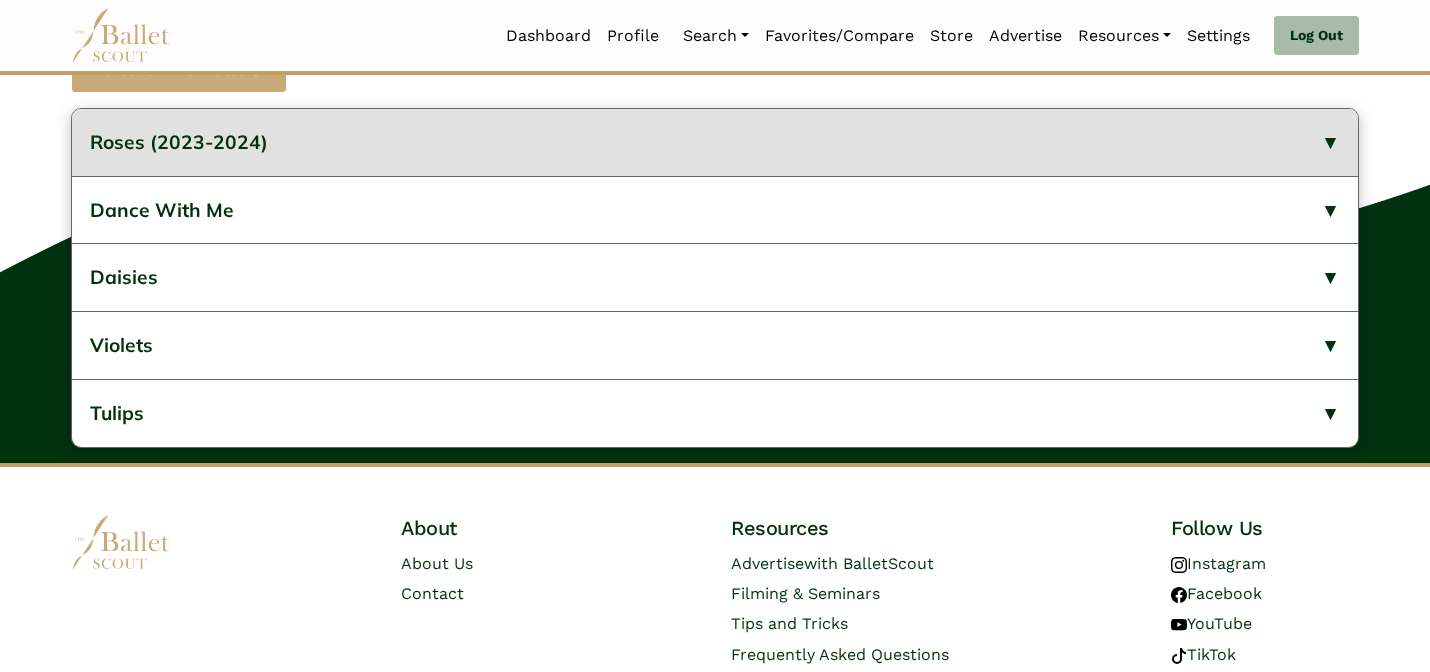 click on "Roses (2023-2024)" at bounding box center (715, 142) 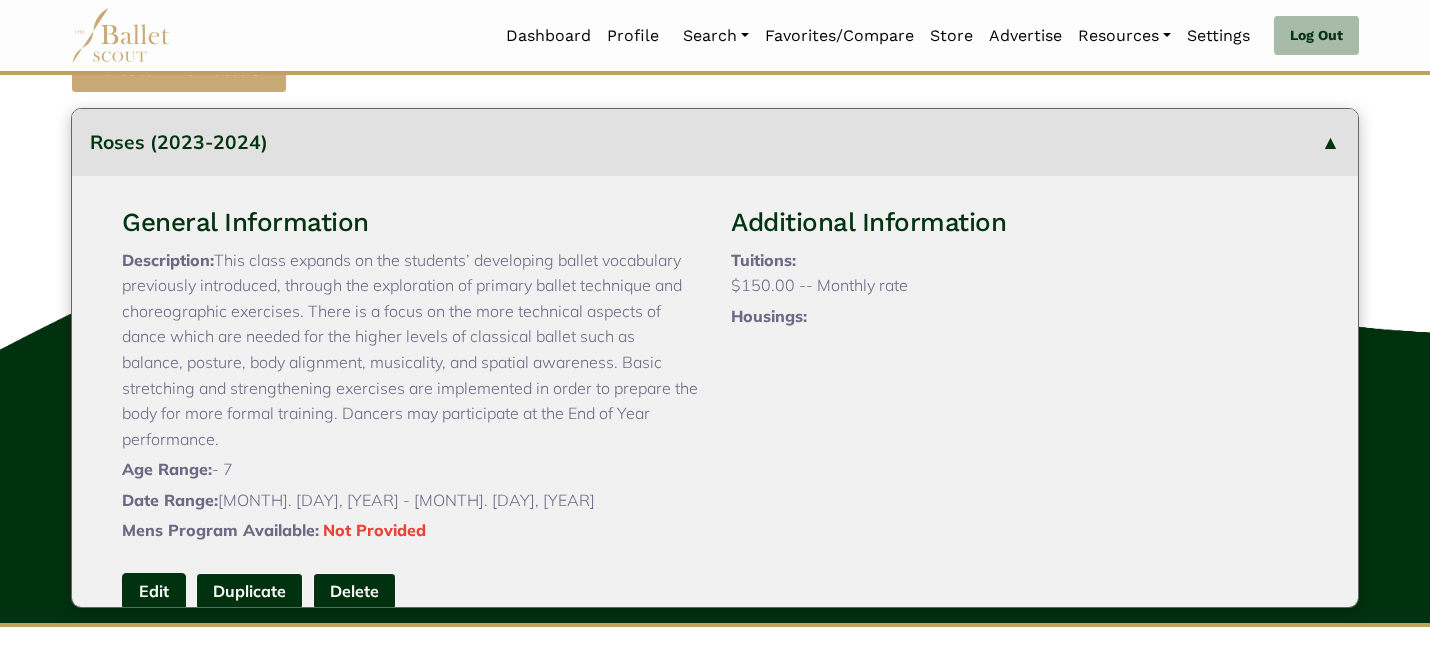 click on "Edit" at bounding box center (154, 591) 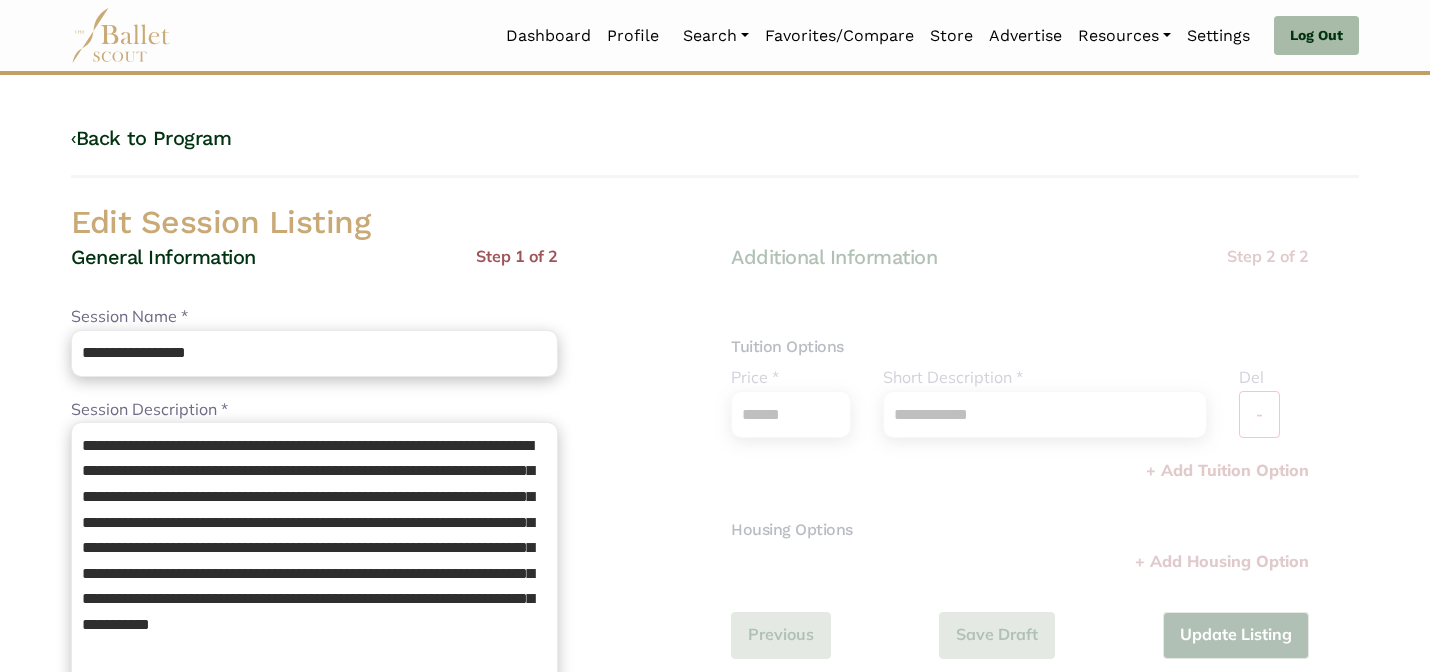 scroll, scrollTop: 0, scrollLeft: 0, axis: both 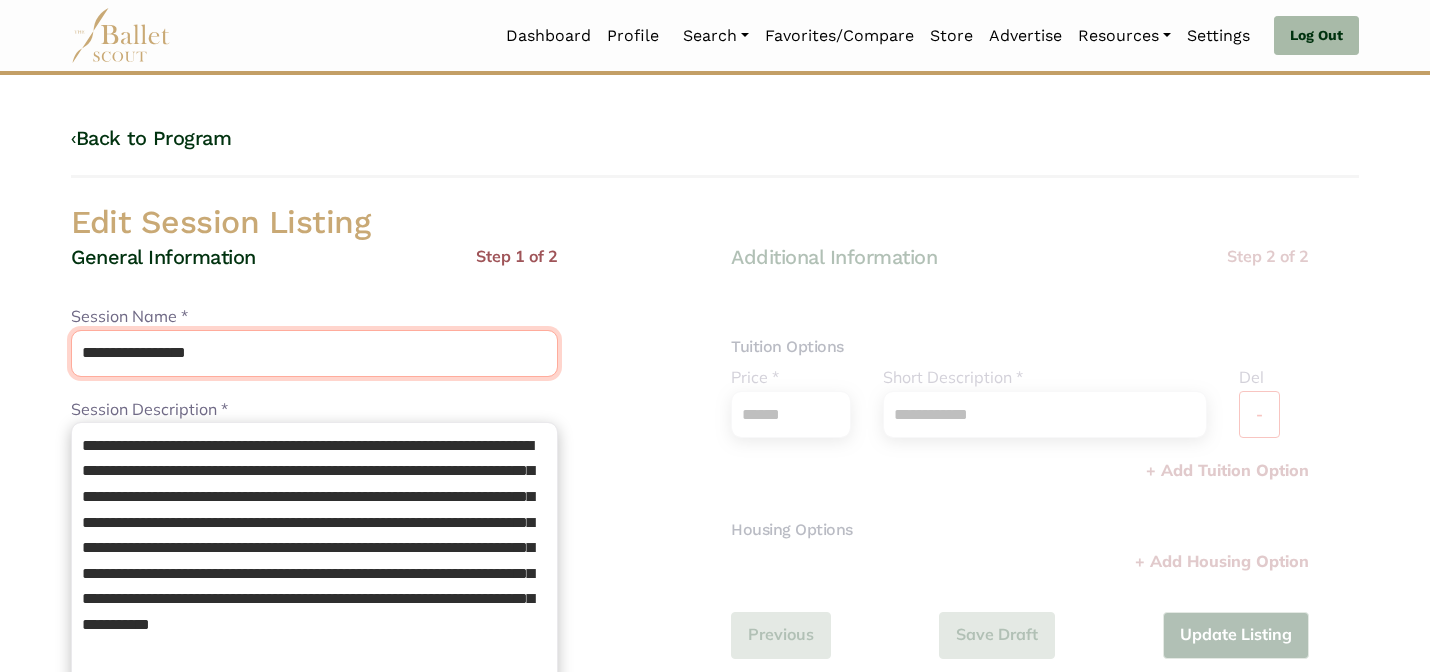 drag, startPoint x: 213, startPoint y: 355, endPoint x: 124, endPoint y: 357, distance: 89.02247 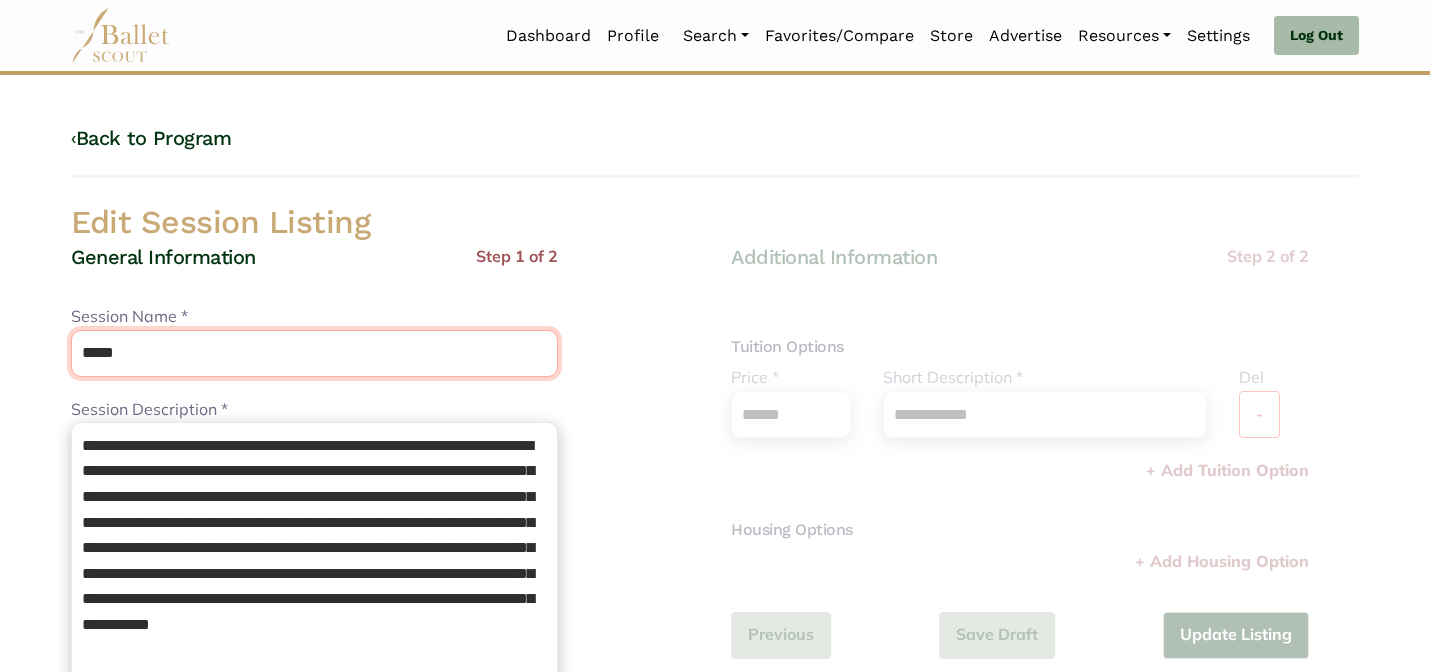 type on "*****" 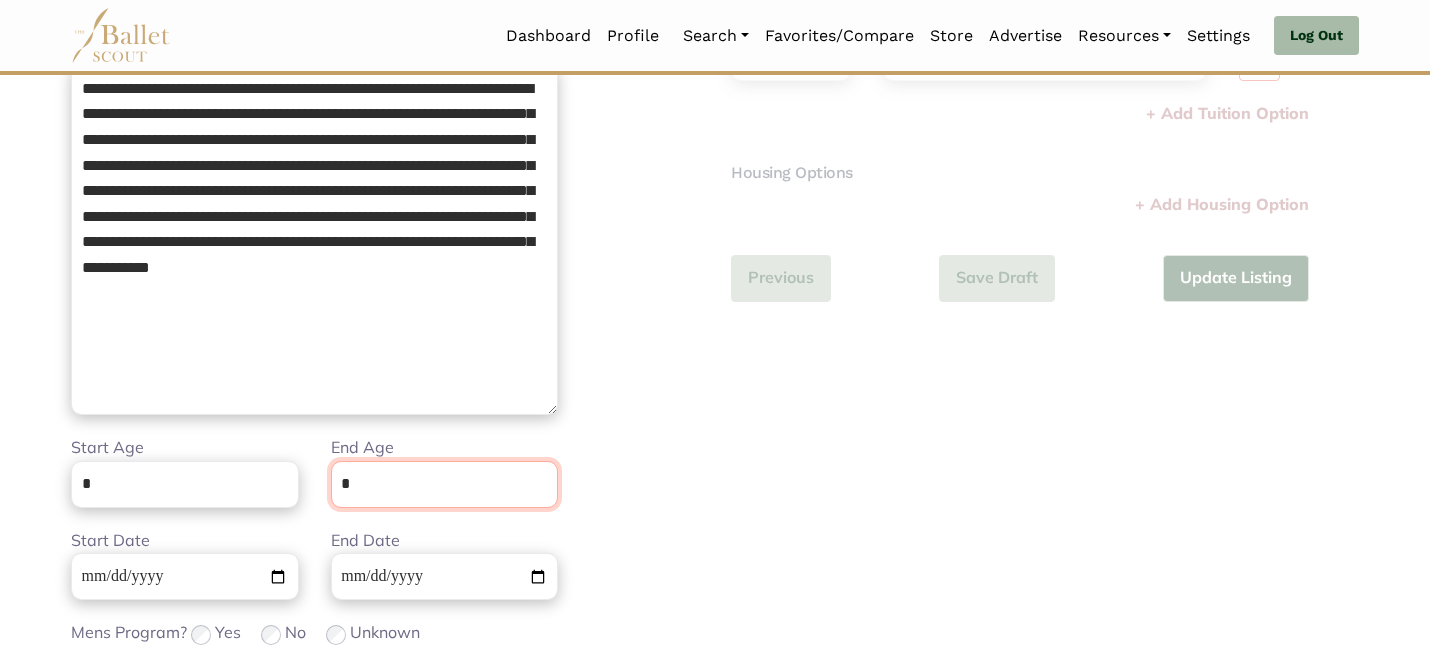 scroll, scrollTop: 505, scrollLeft: 0, axis: vertical 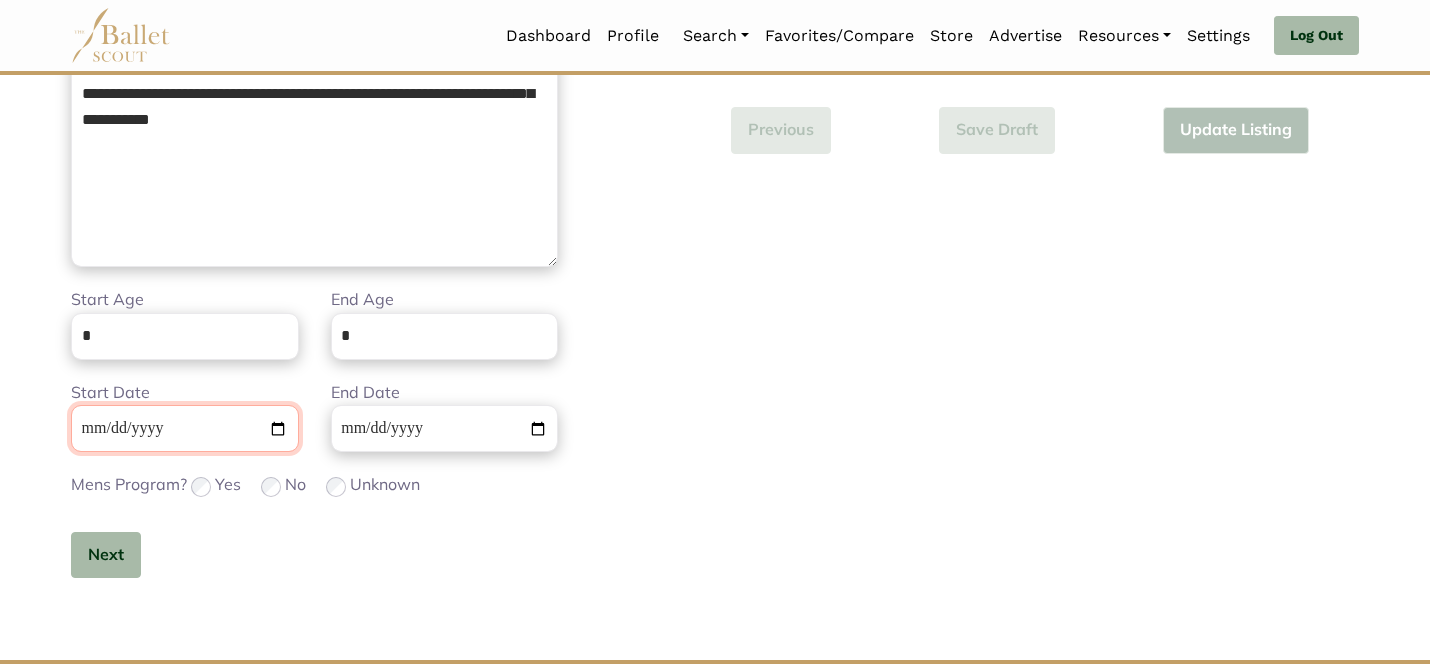 type 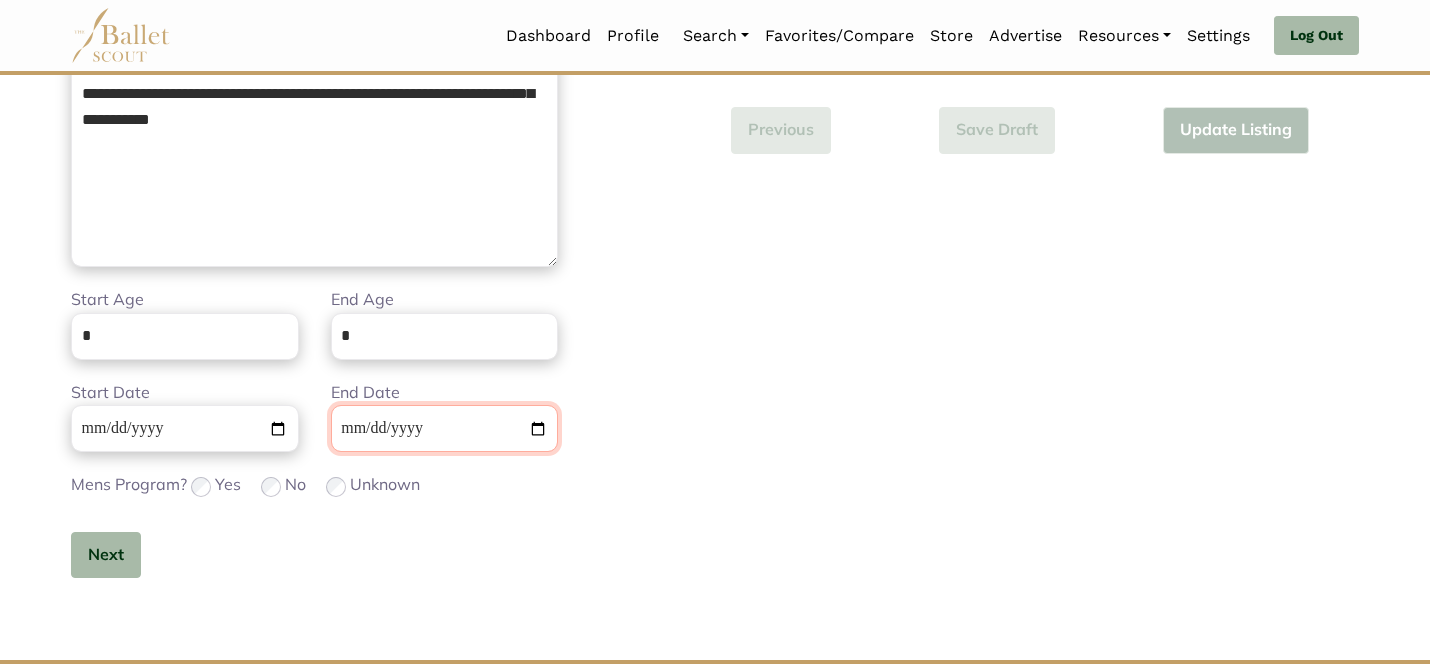 type 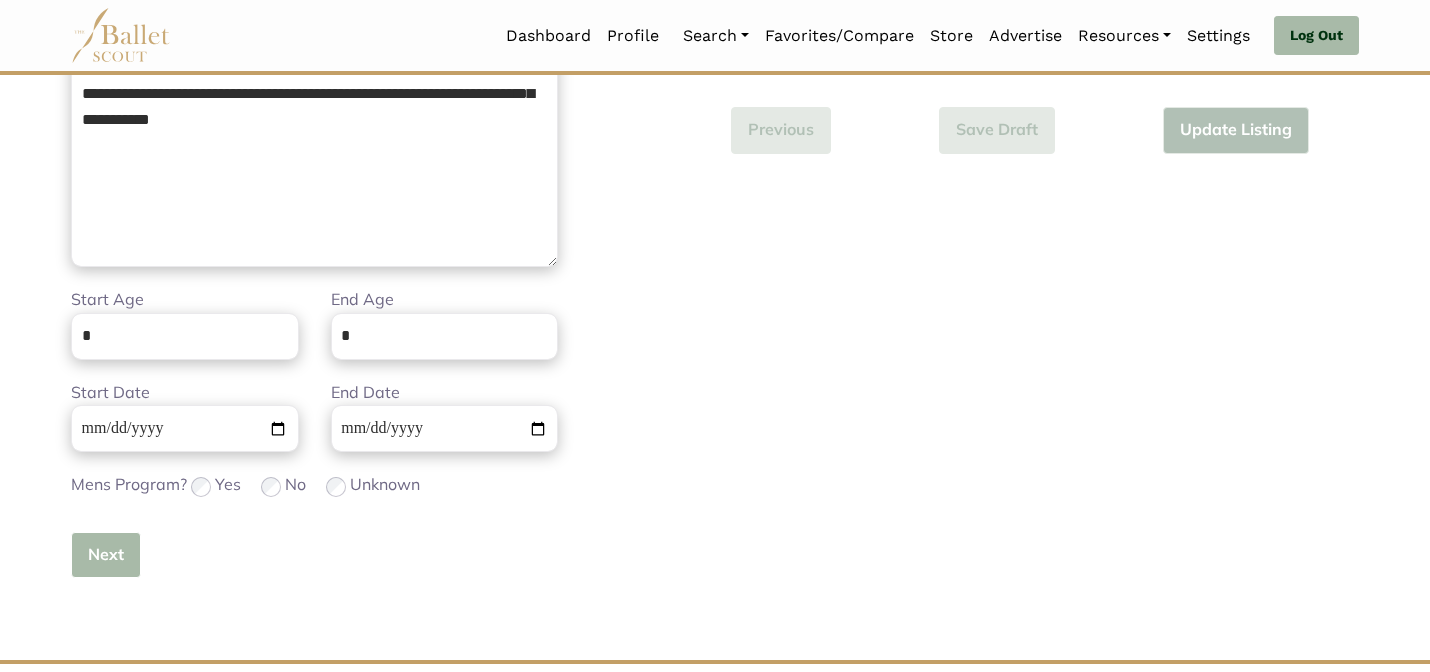 click on "Next" at bounding box center [106, 555] 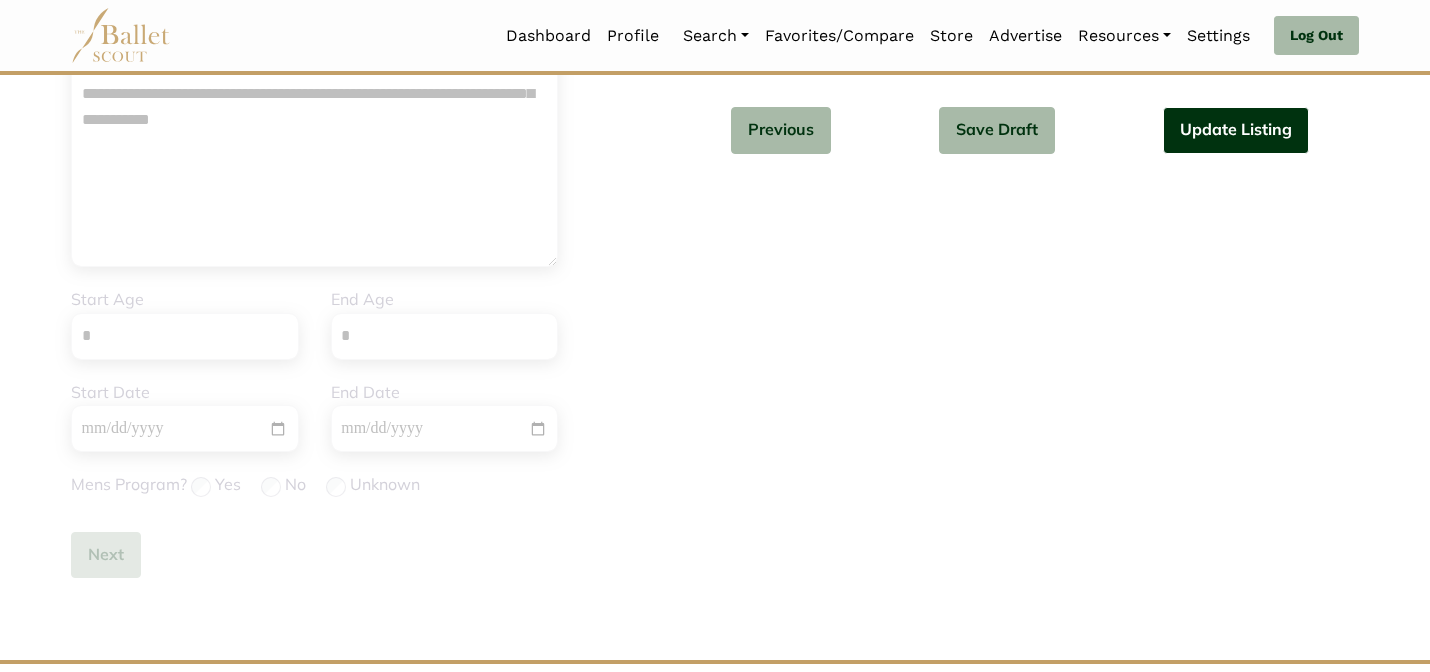 click on "Update Listing" at bounding box center (1236, 130) 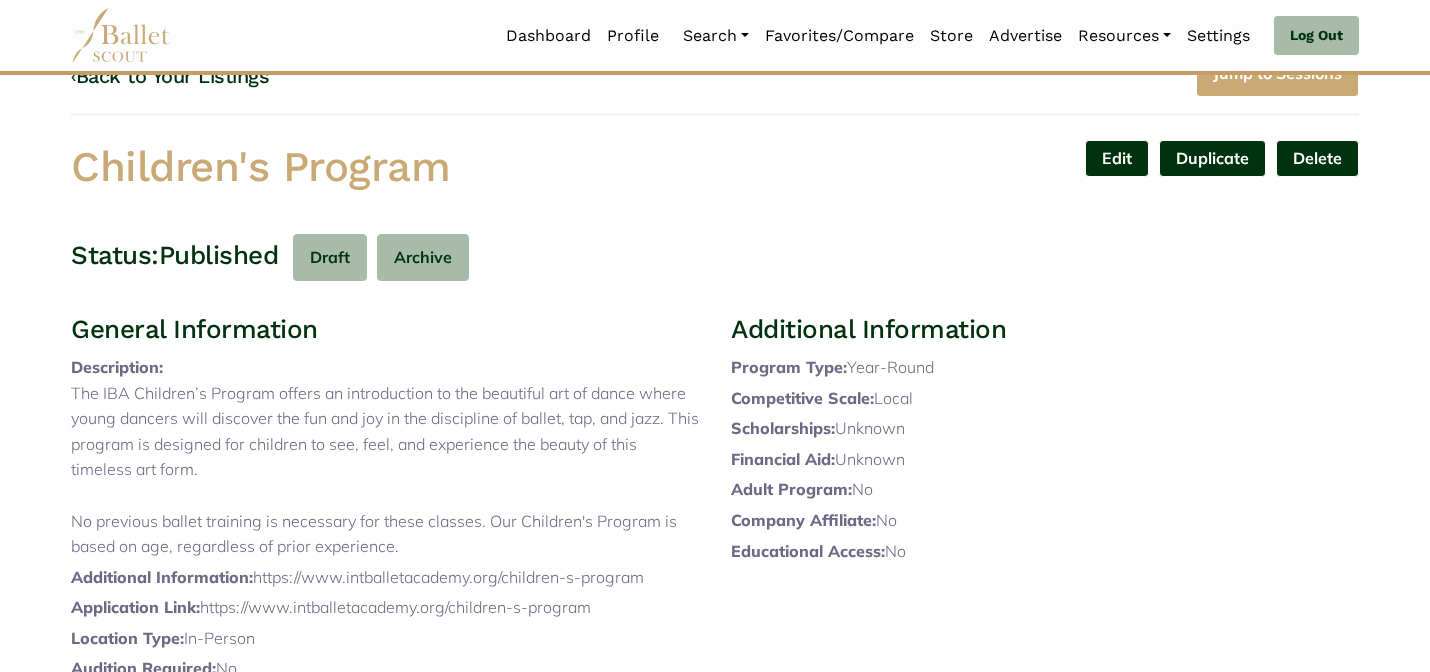 scroll, scrollTop: 0, scrollLeft: 0, axis: both 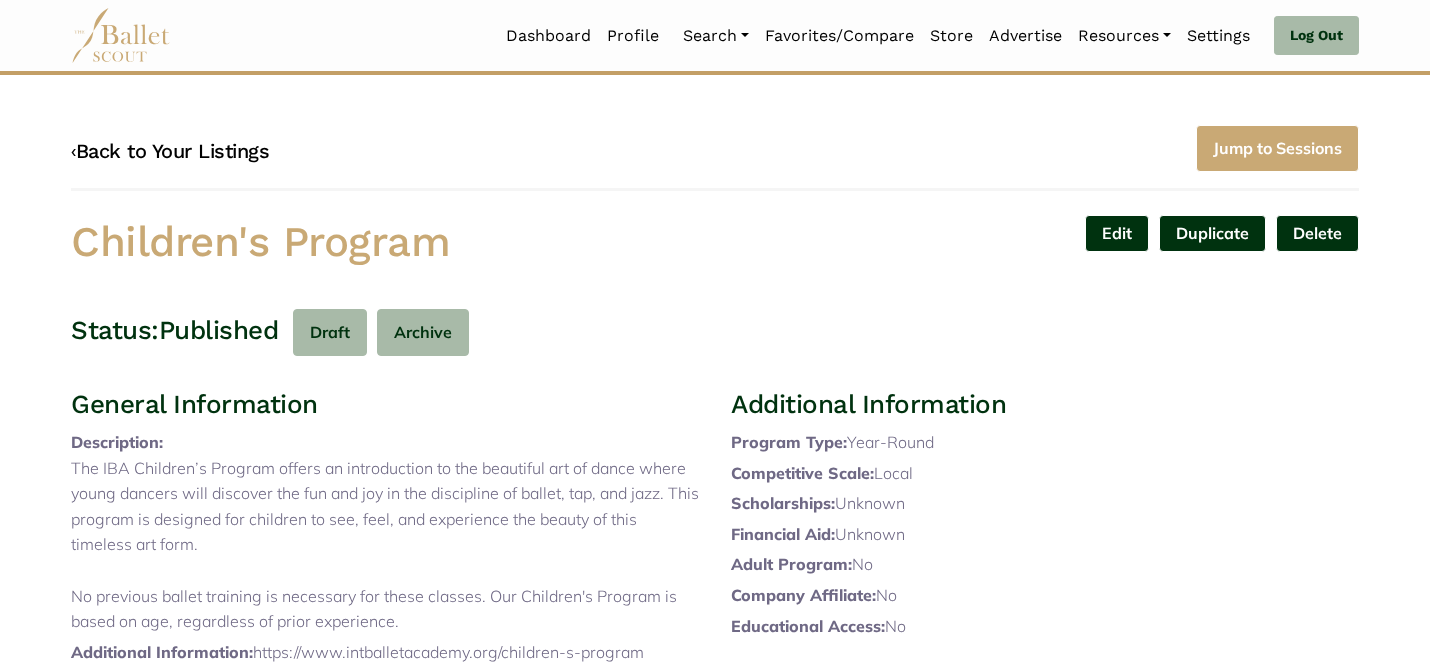 click on "‹  Back to Your Listings" at bounding box center (170, 151) 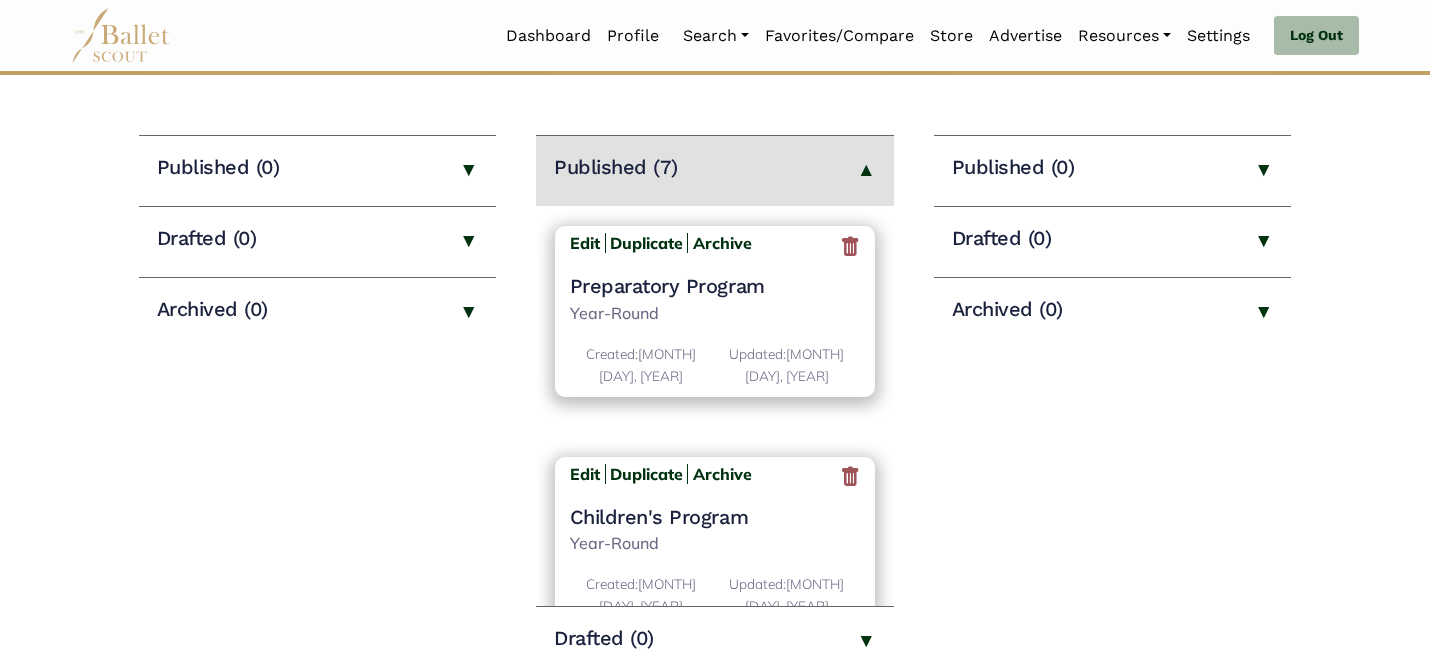 scroll, scrollTop: 280, scrollLeft: 0, axis: vertical 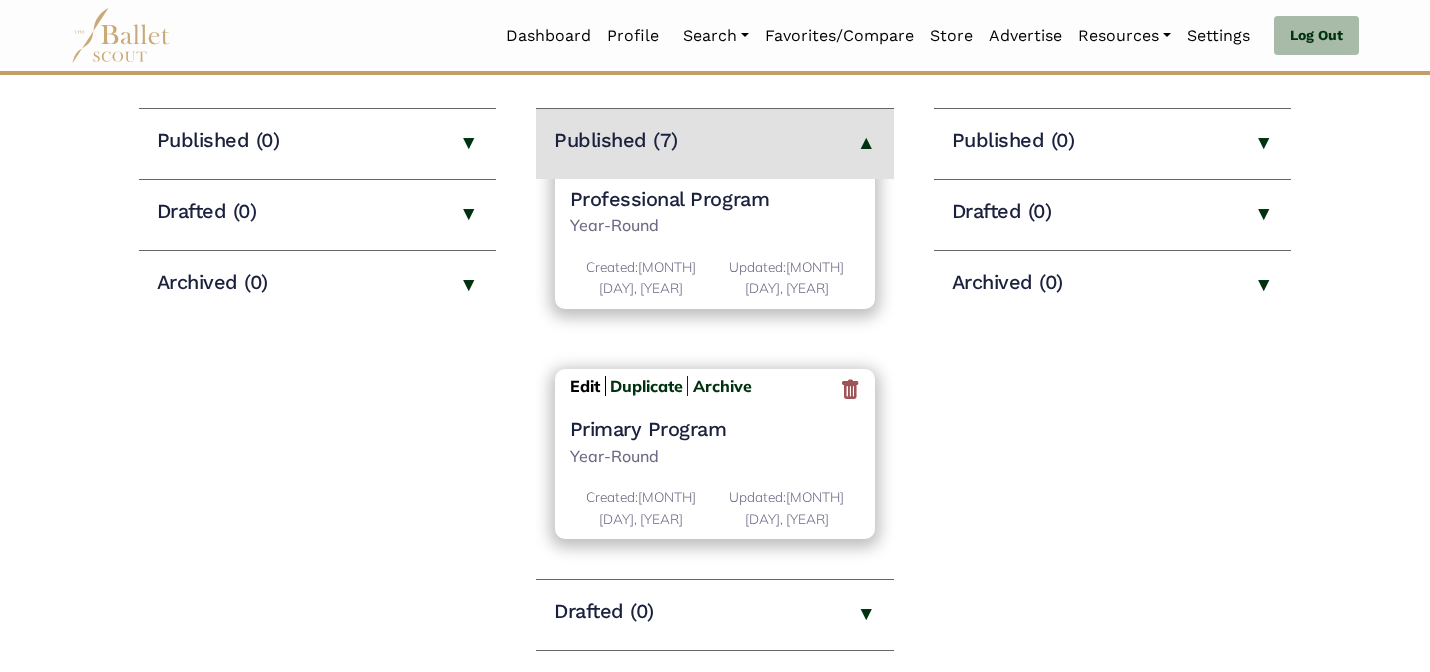 click on "Edit" at bounding box center (585, 386) 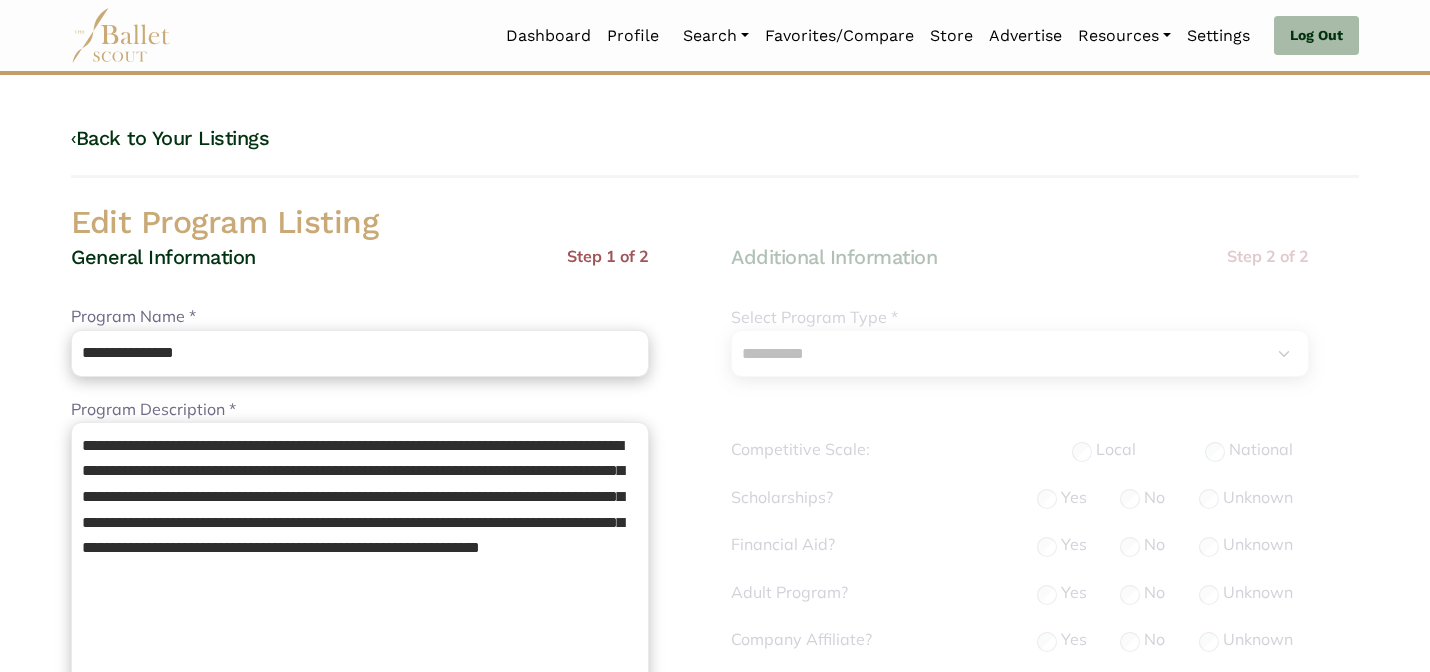 select on "**" 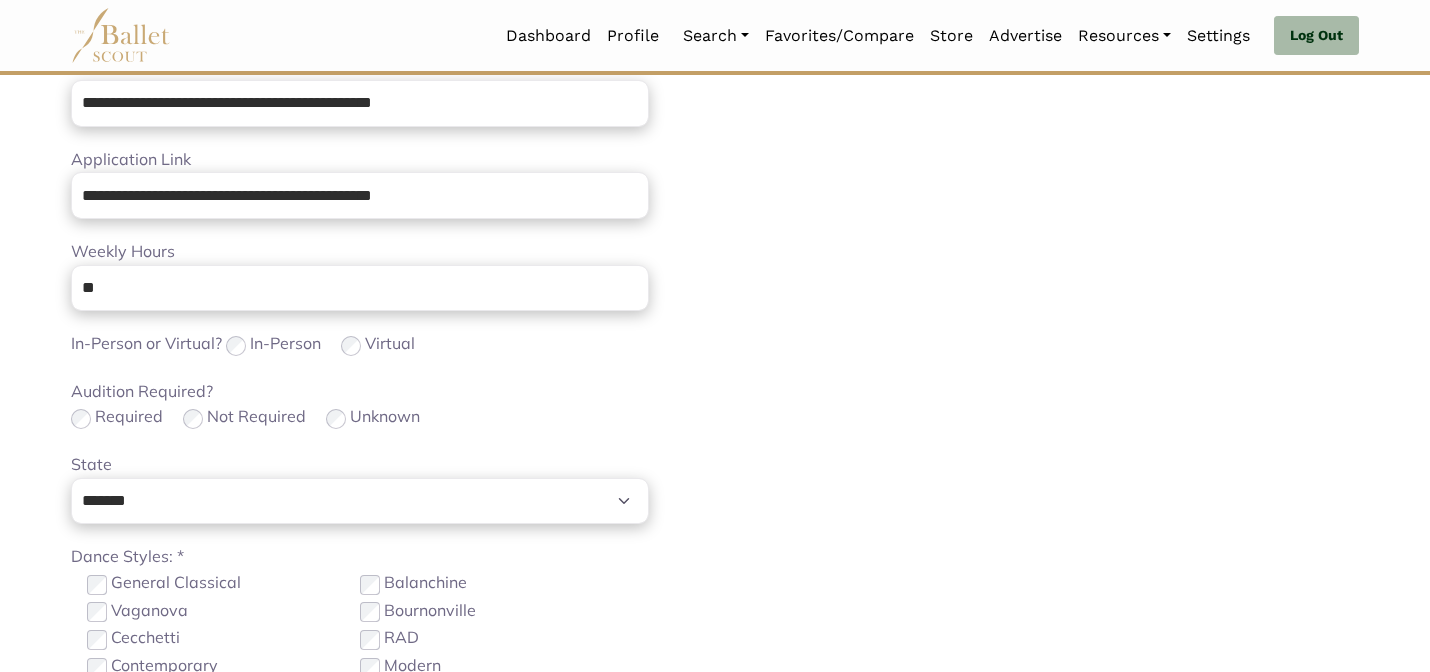 scroll, scrollTop: 632, scrollLeft: 0, axis: vertical 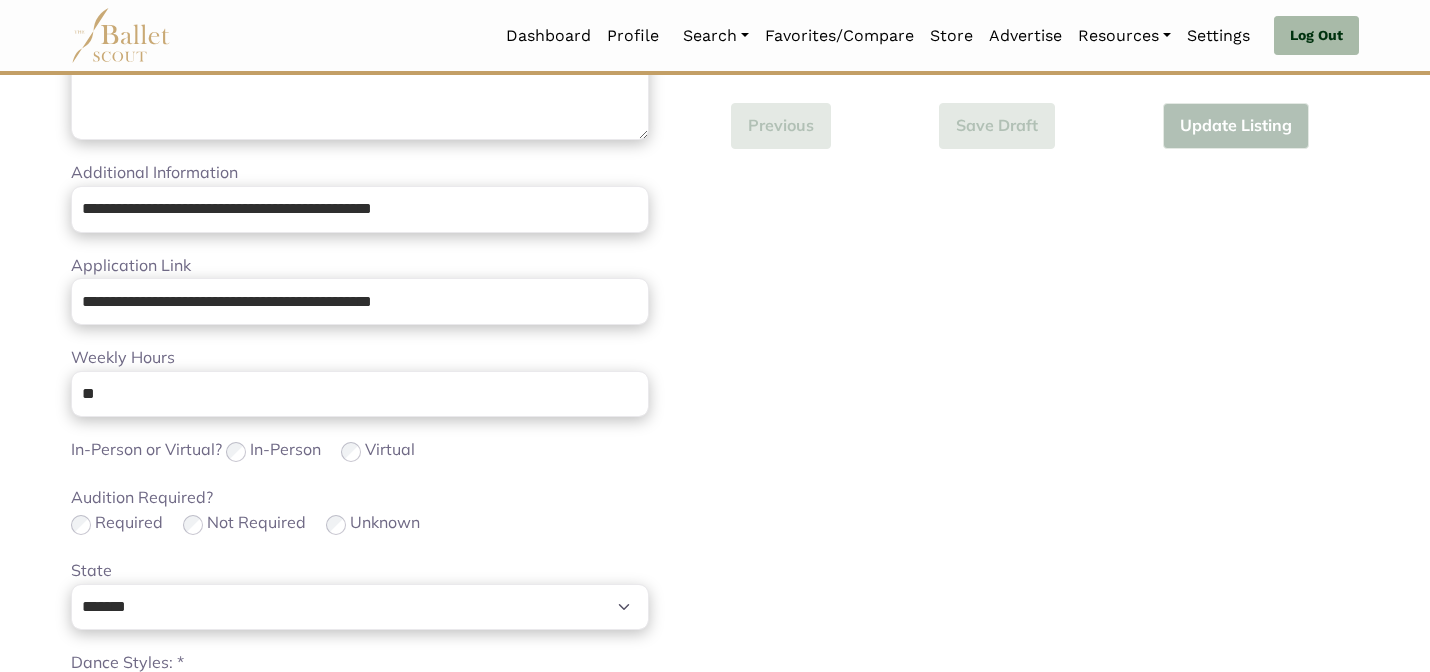 click on "Audition Required?
Required
Not Required
Unknown" at bounding box center [360, 511] 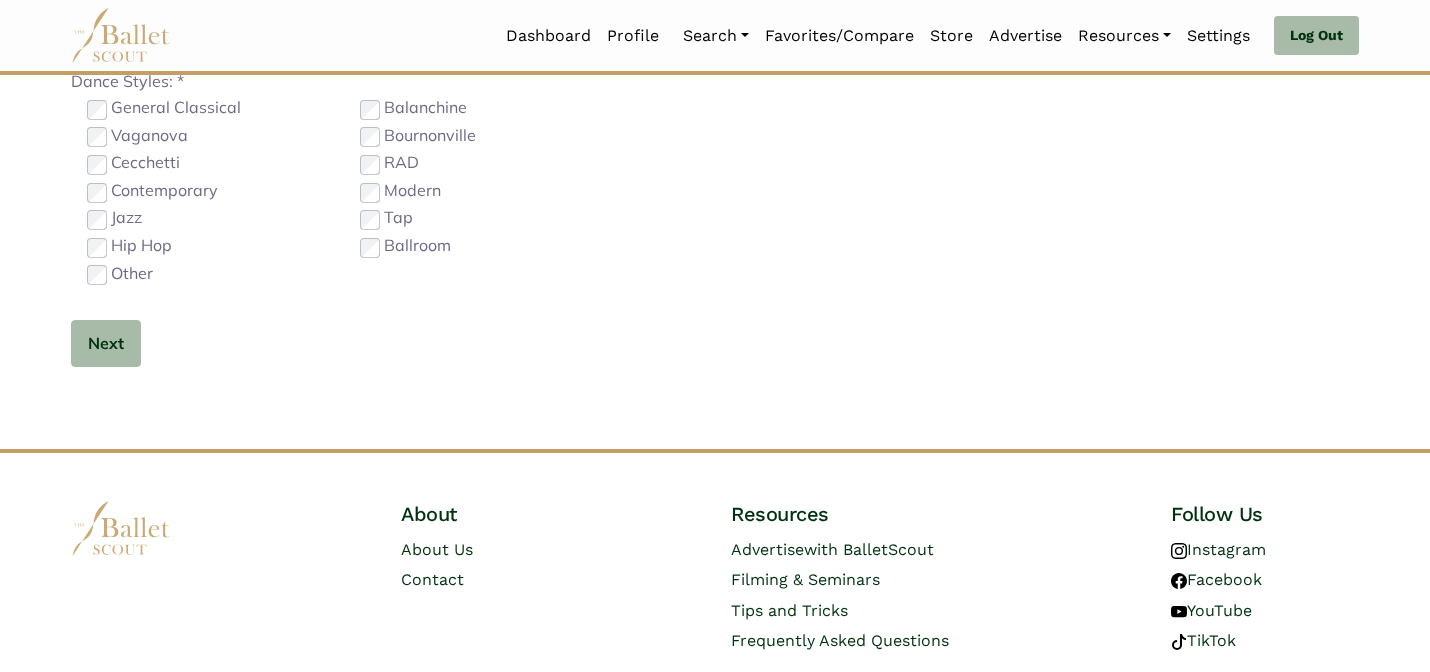 scroll, scrollTop: 1264, scrollLeft: 0, axis: vertical 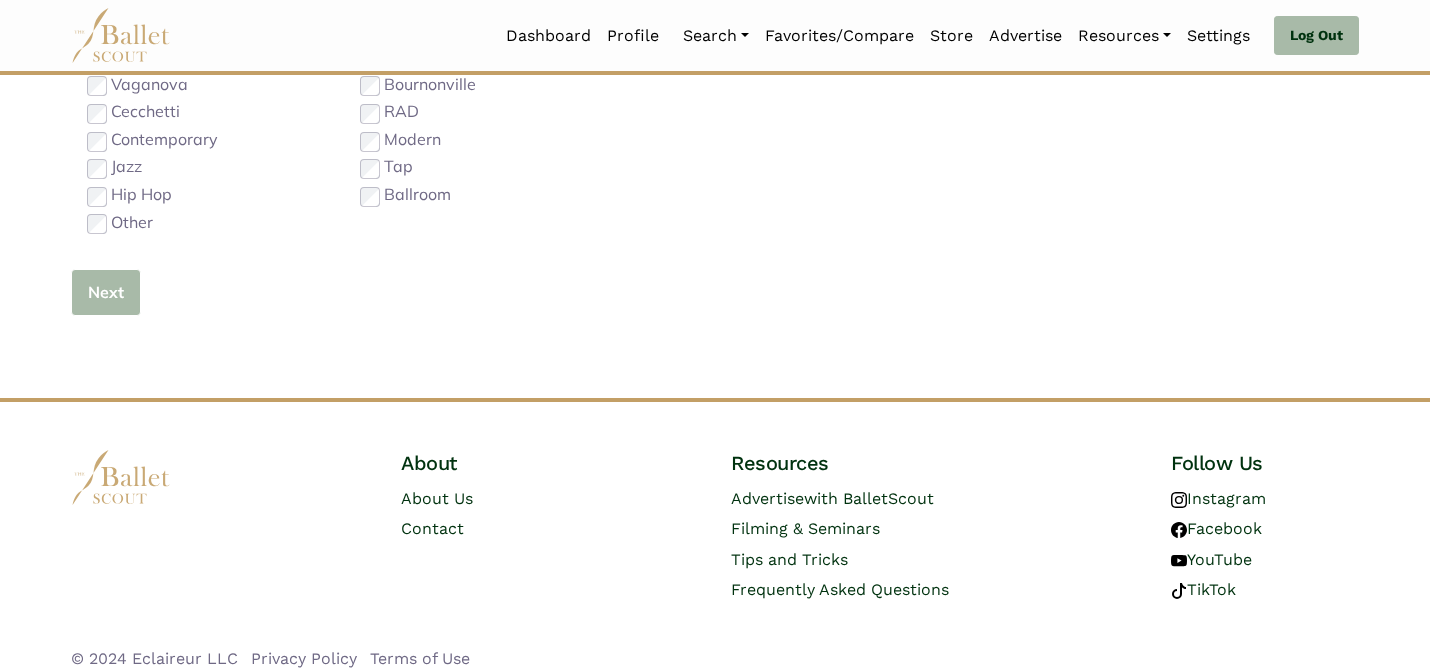 click on "Next" at bounding box center [106, 292] 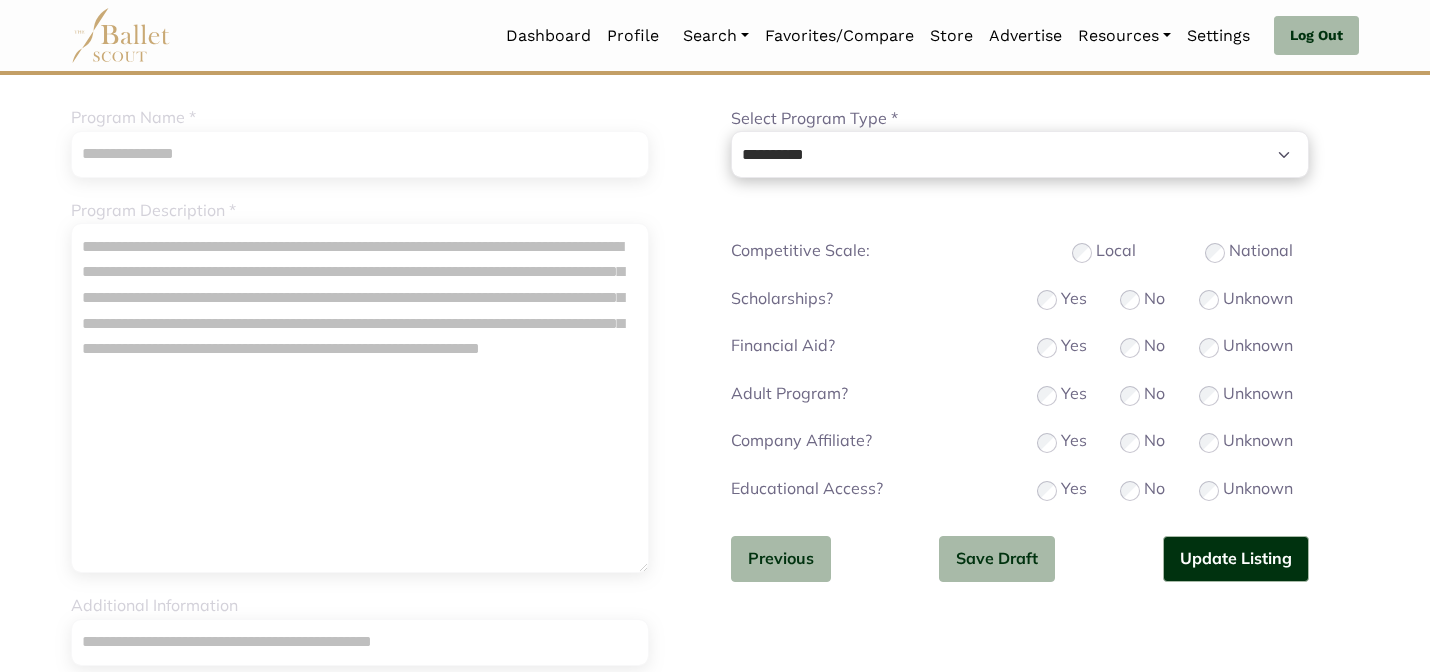 scroll, scrollTop: 200, scrollLeft: 0, axis: vertical 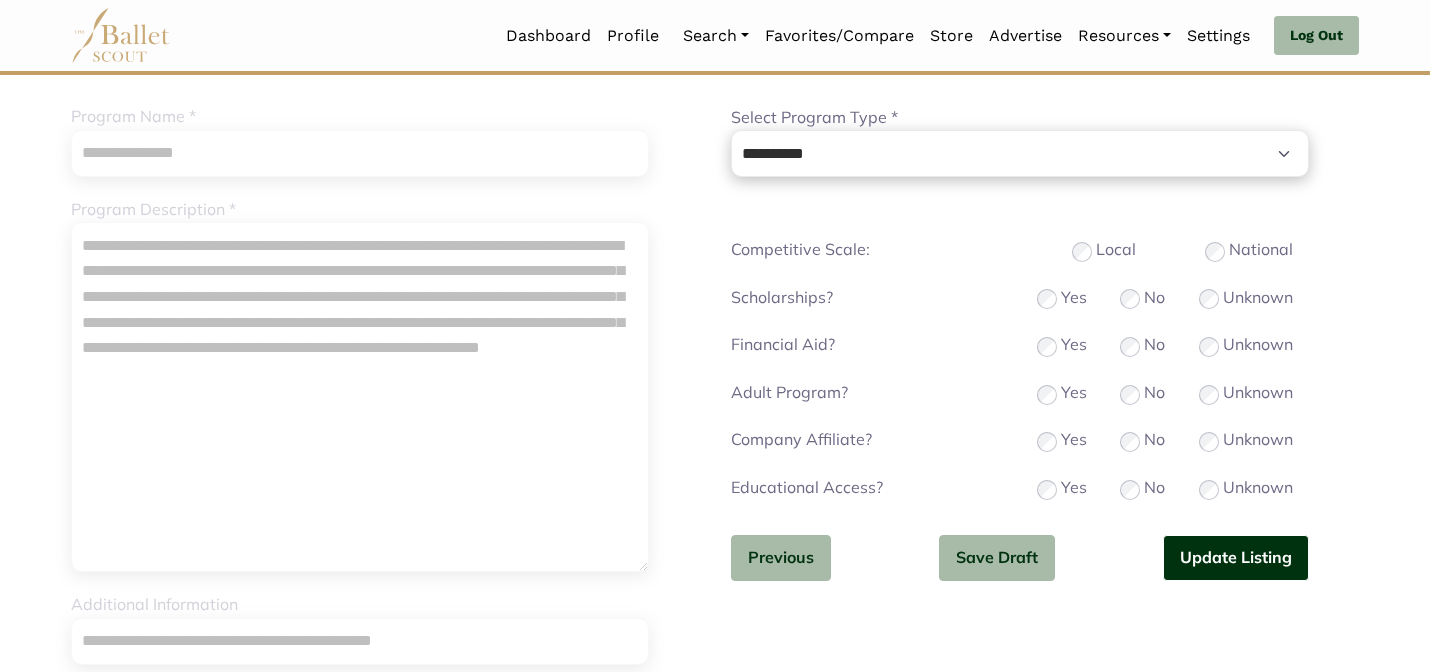 click on "Update Listing" at bounding box center [1236, 558] 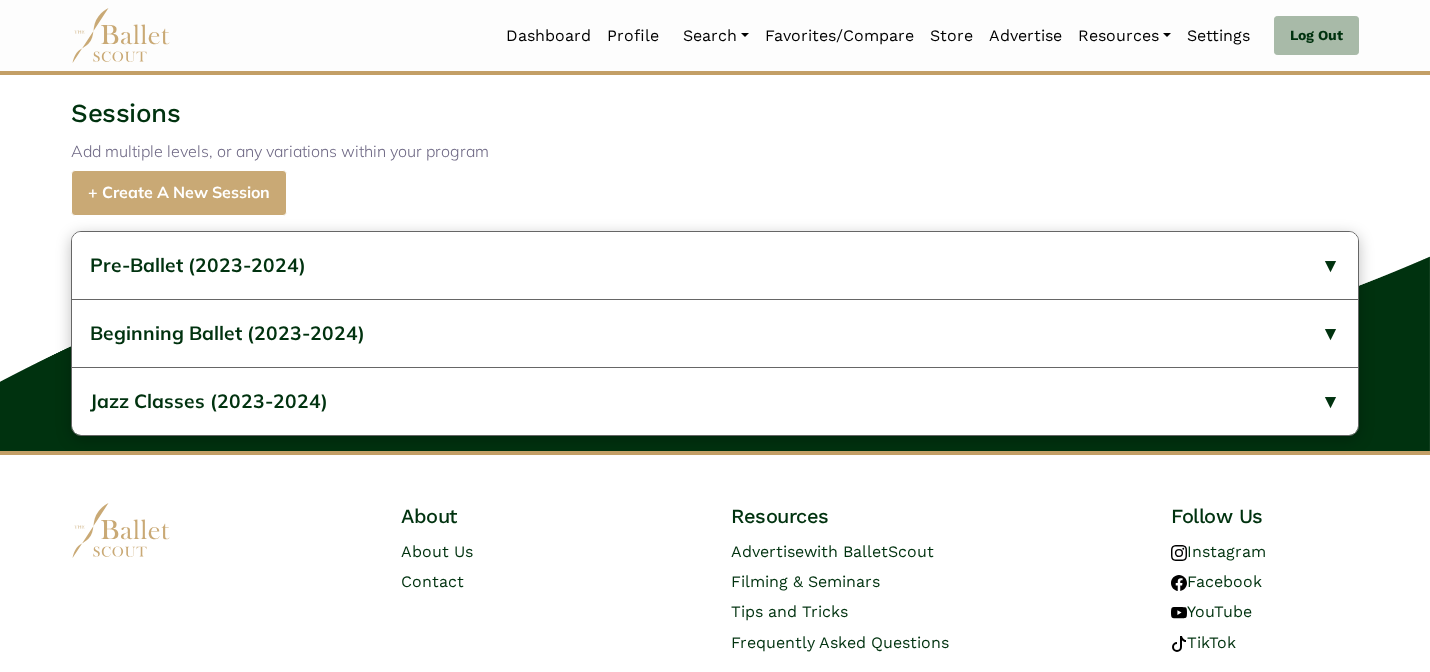 scroll, scrollTop: 882, scrollLeft: 0, axis: vertical 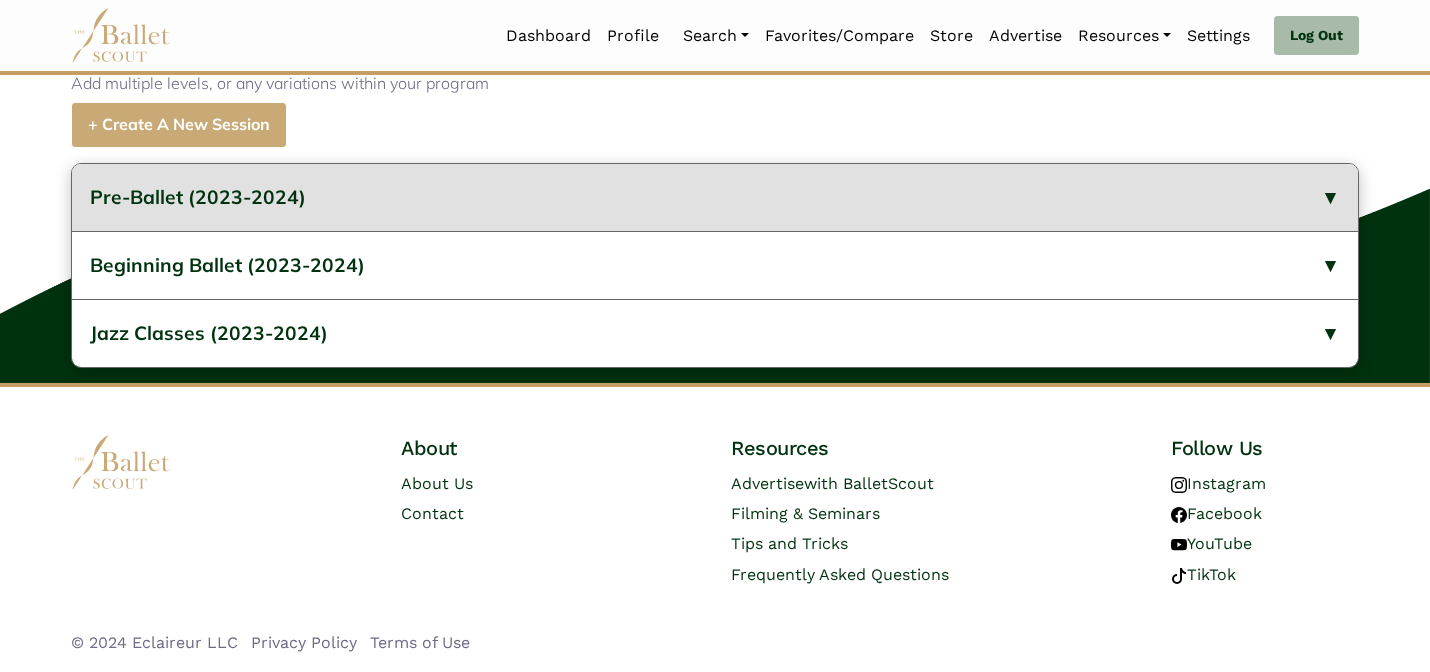 click on "Pre-Ballet (2023-2024)" at bounding box center (715, 197) 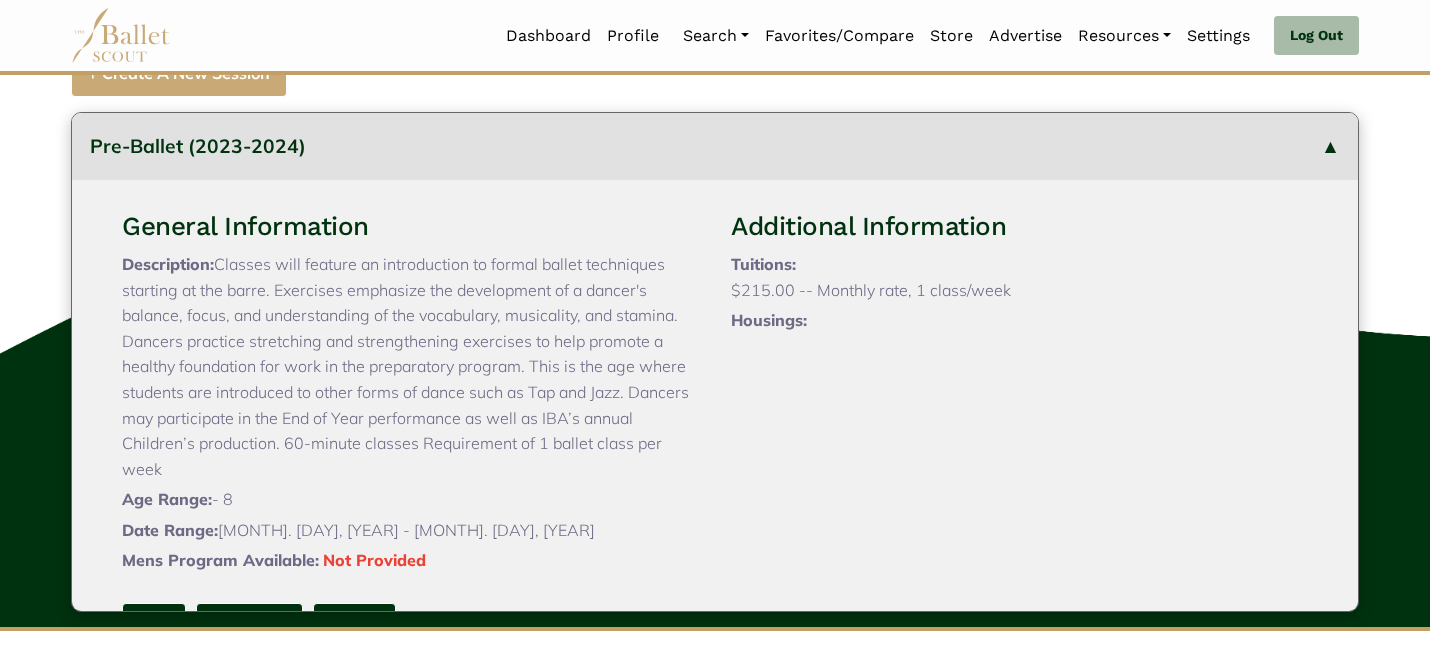 type 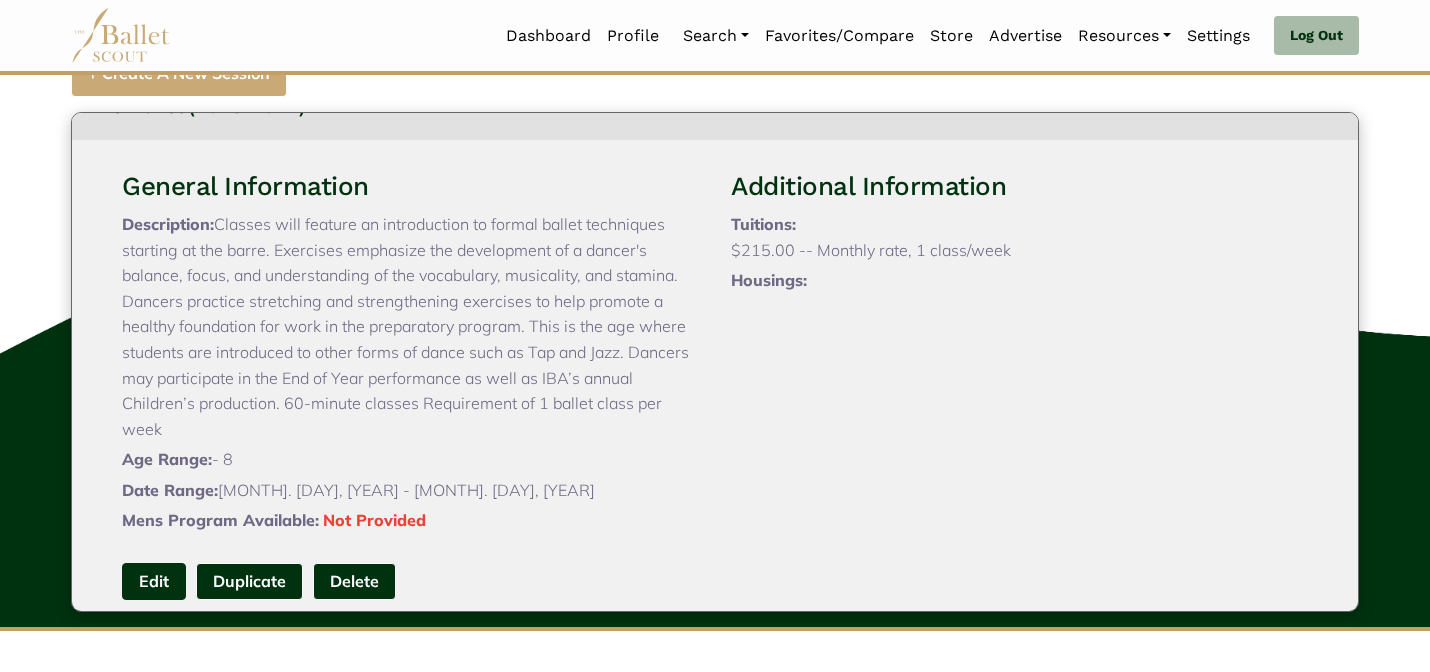 click on "Edit" at bounding box center [154, 581] 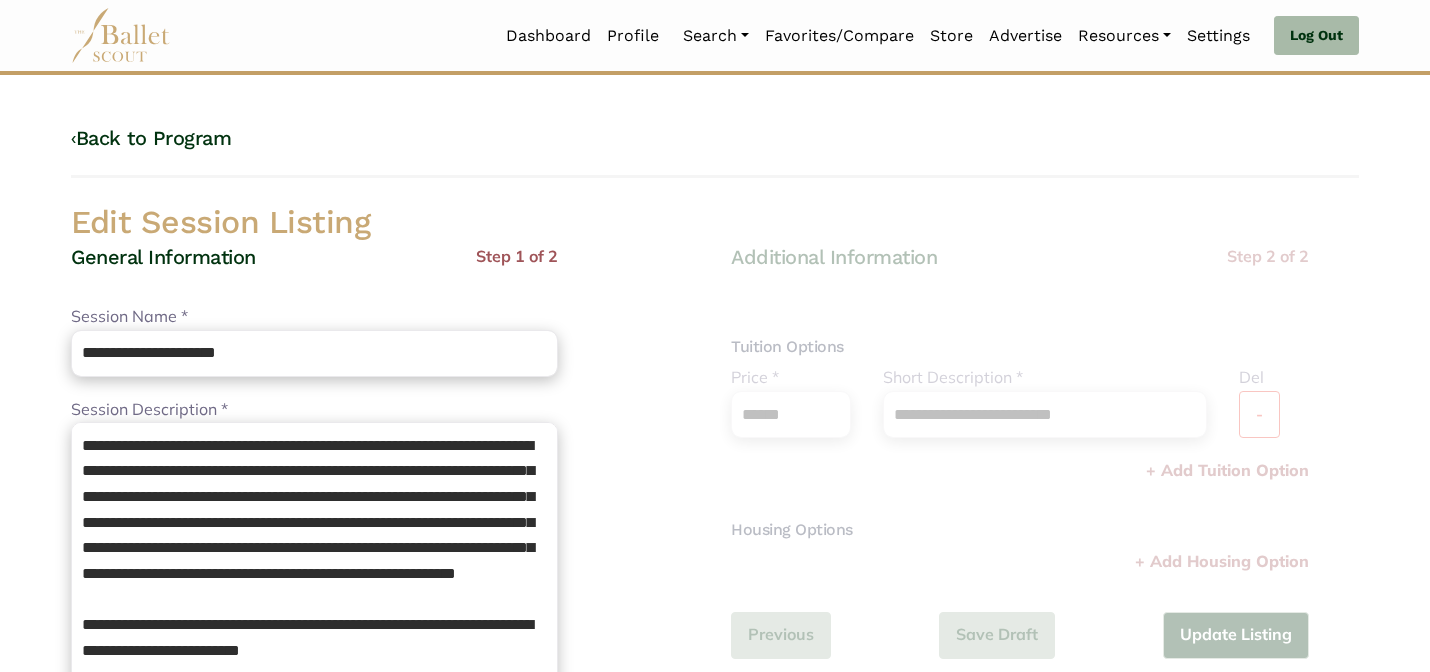 scroll, scrollTop: 0, scrollLeft: 0, axis: both 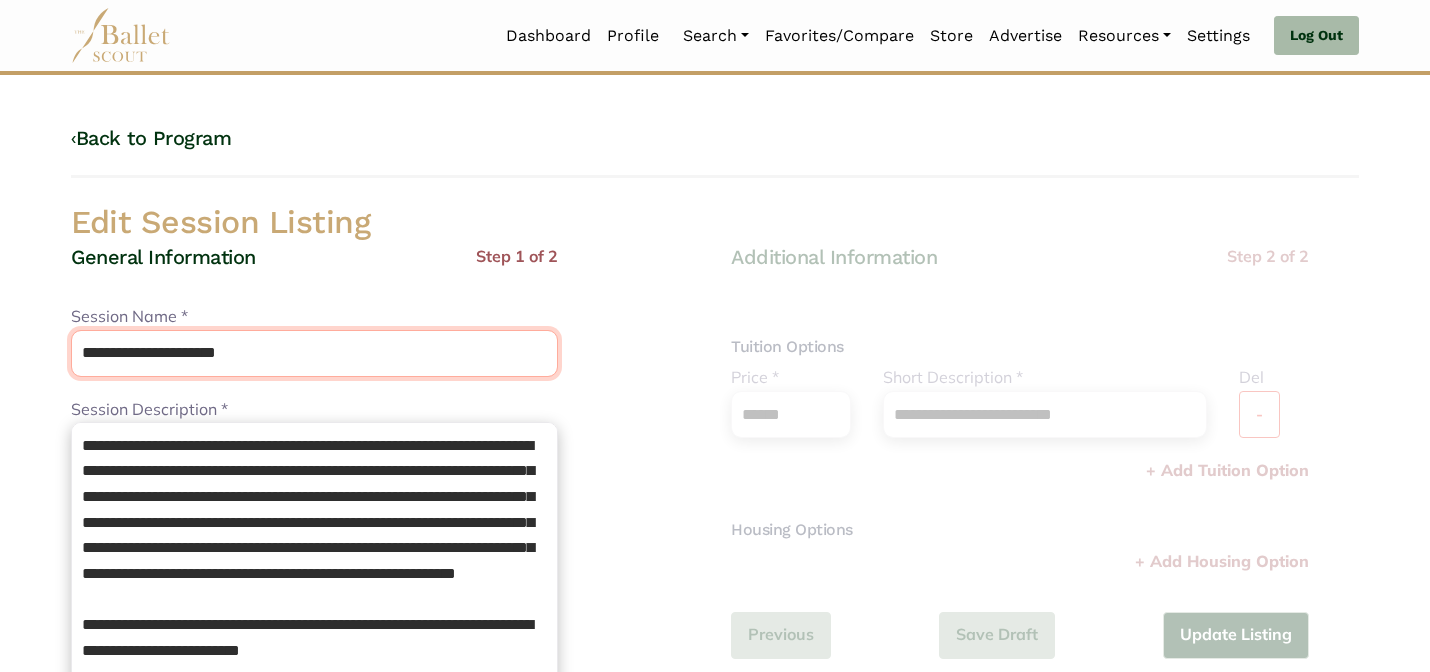 drag, startPoint x: 309, startPoint y: 357, endPoint x: 158, endPoint y: 348, distance: 151.26797 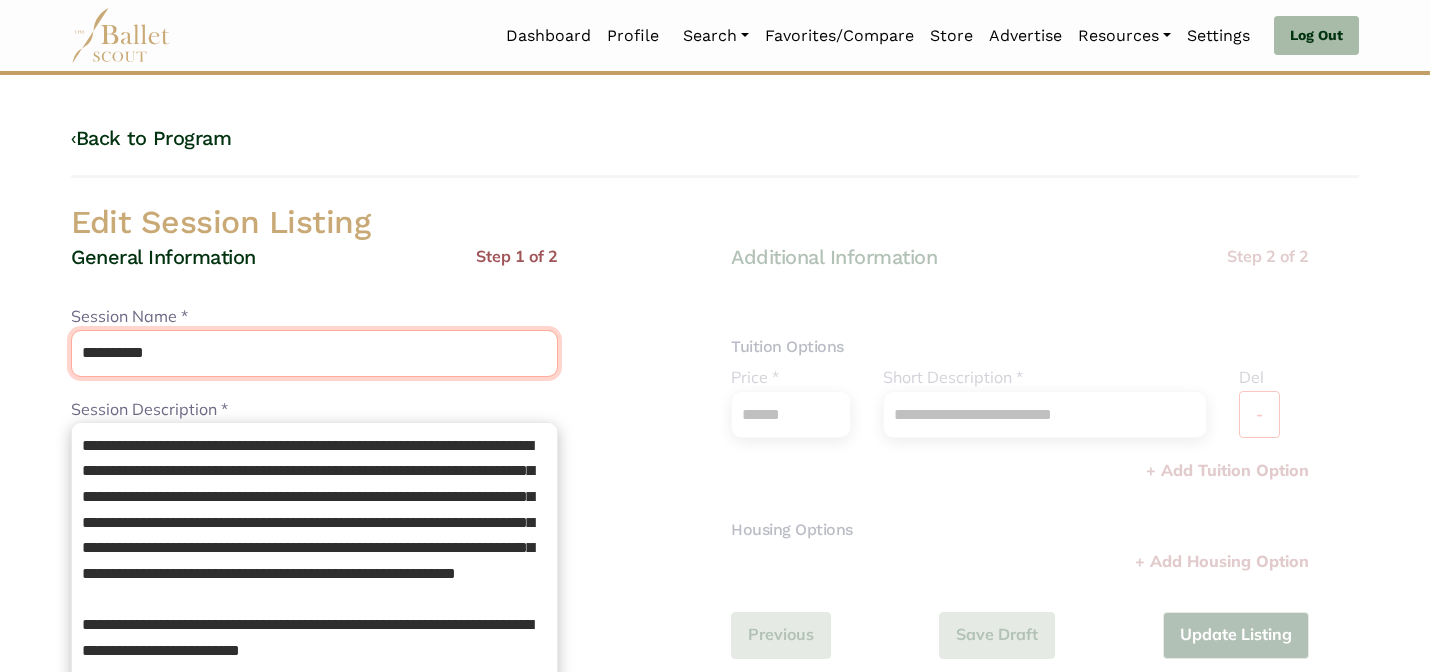 type on "**********" 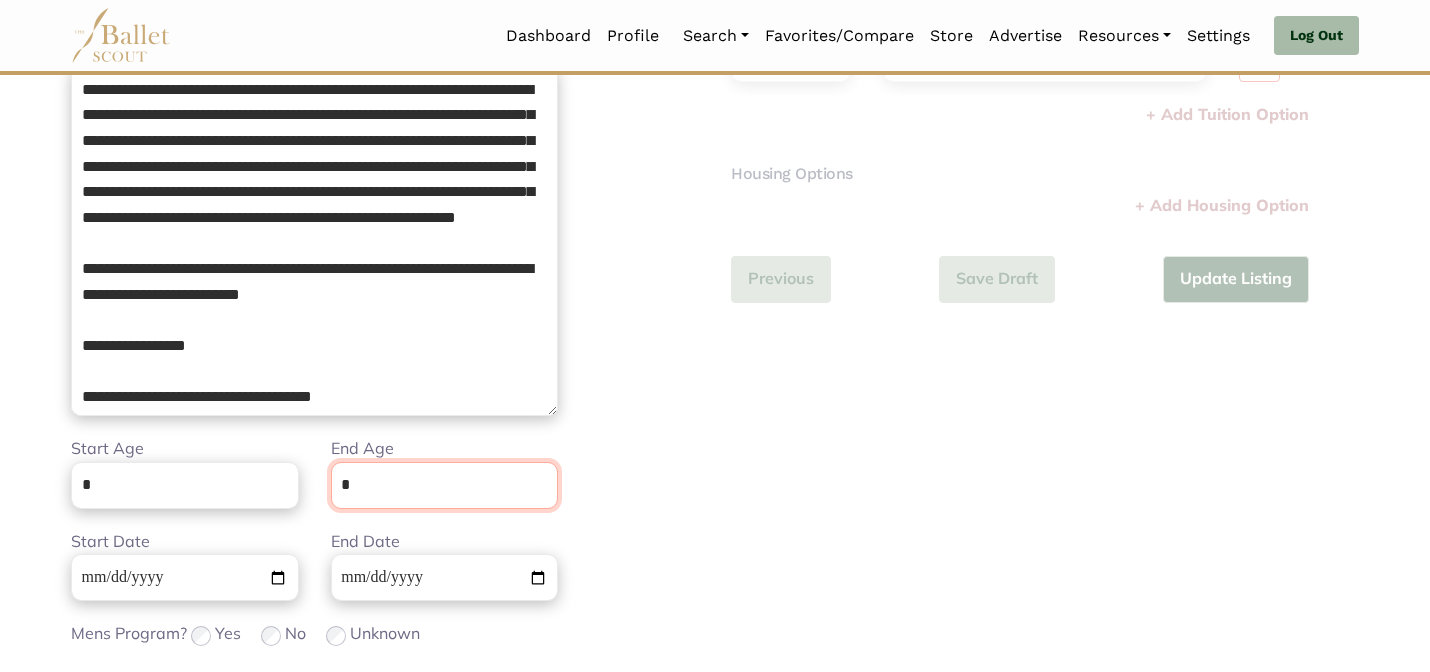 scroll, scrollTop: 505, scrollLeft: 0, axis: vertical 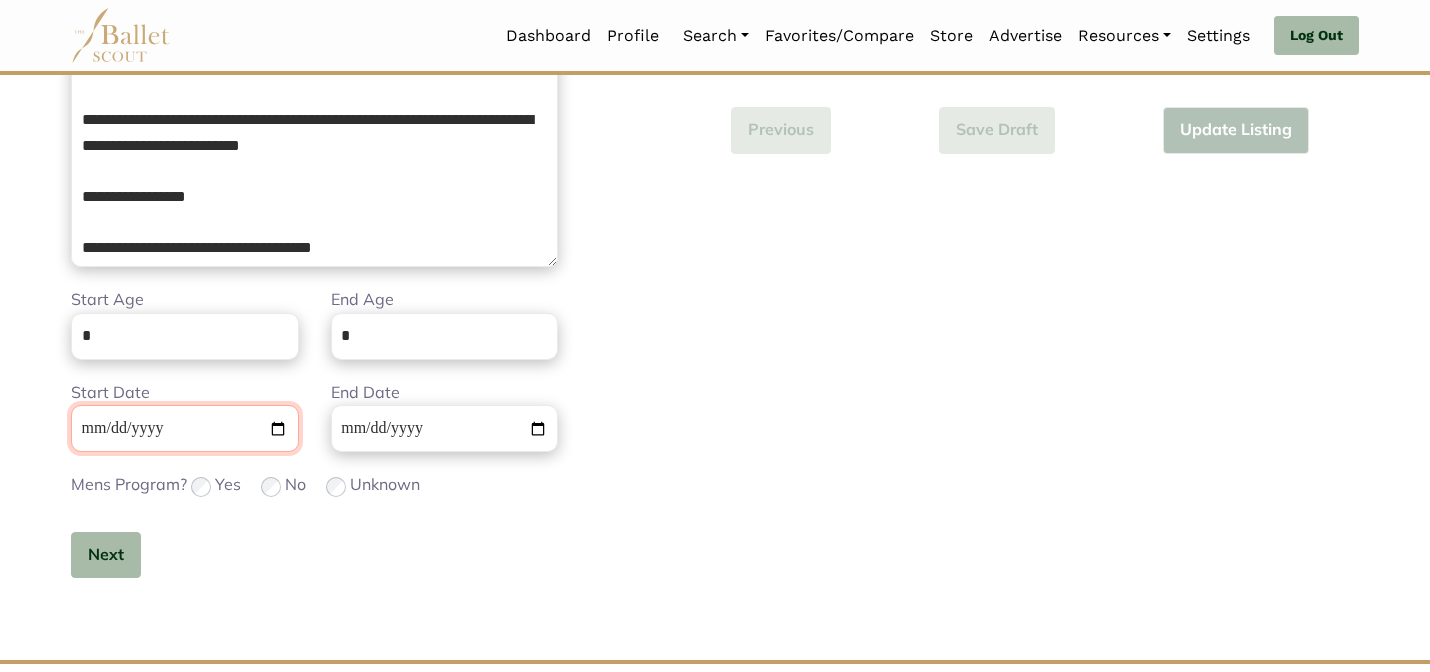 type 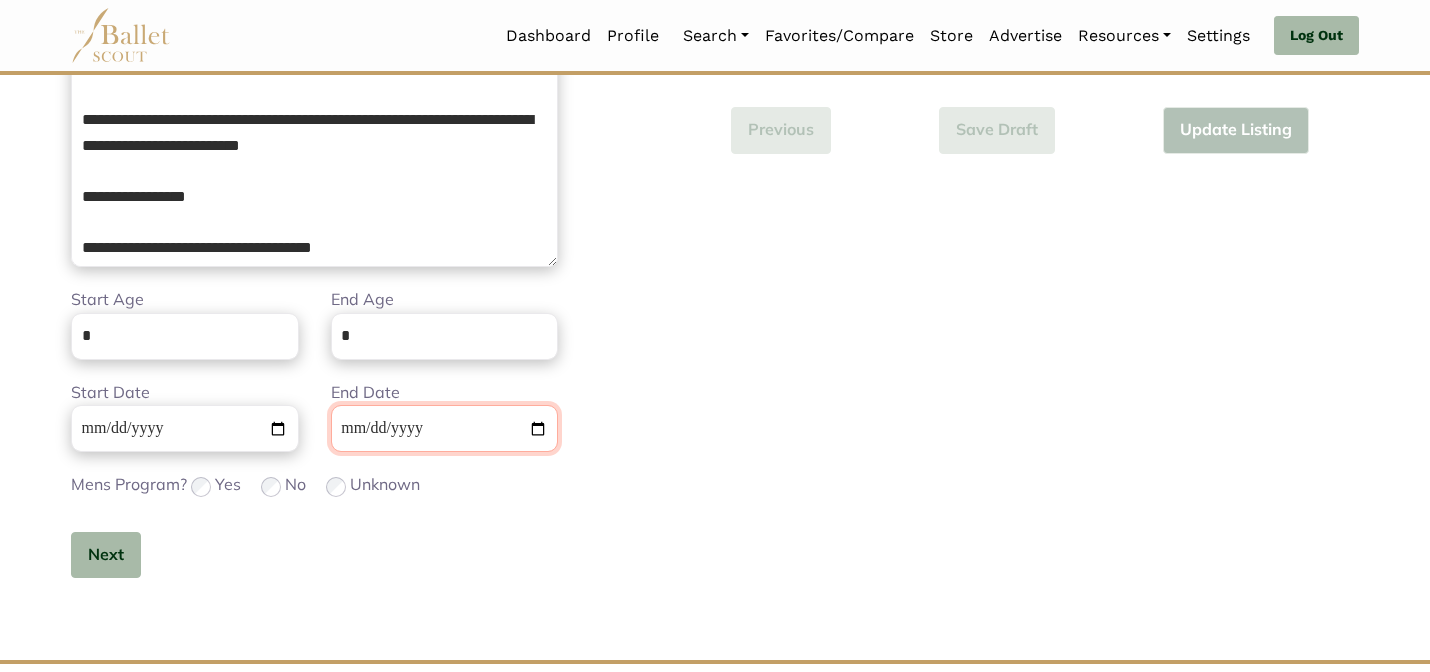 type 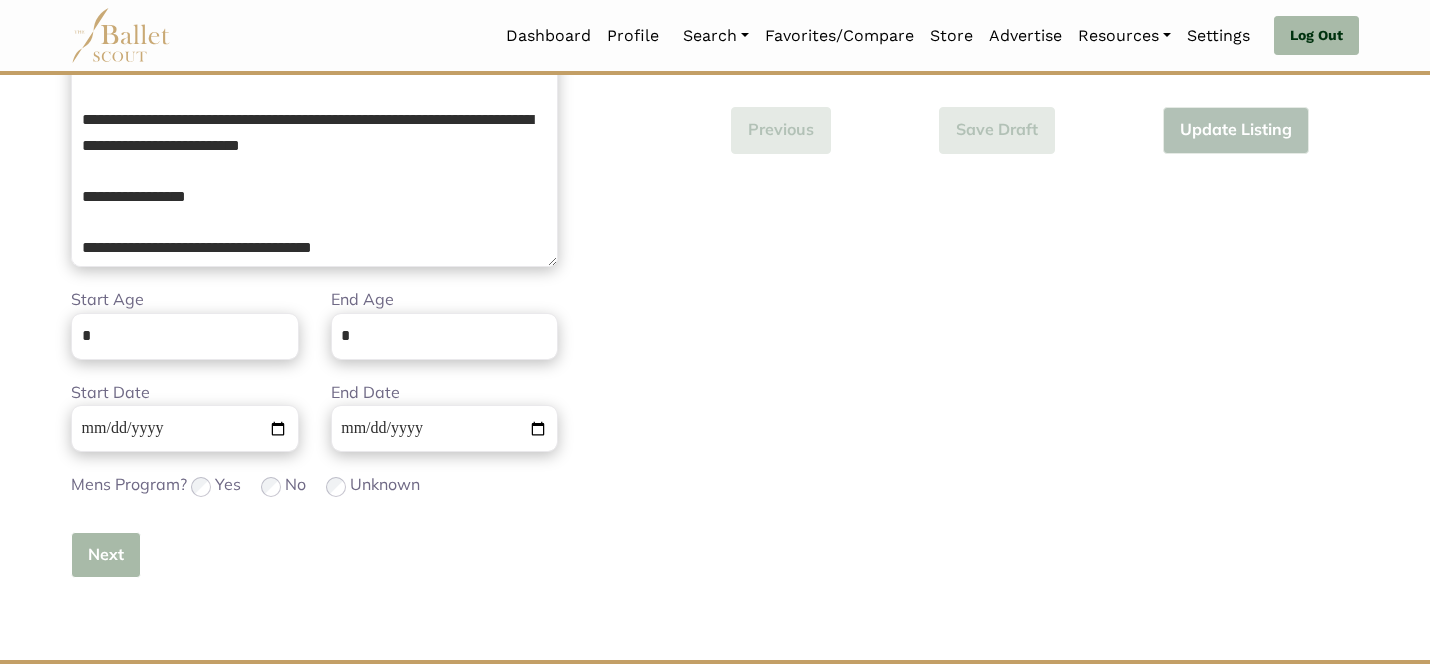 click on "Next" at bounding box center [106, 555] 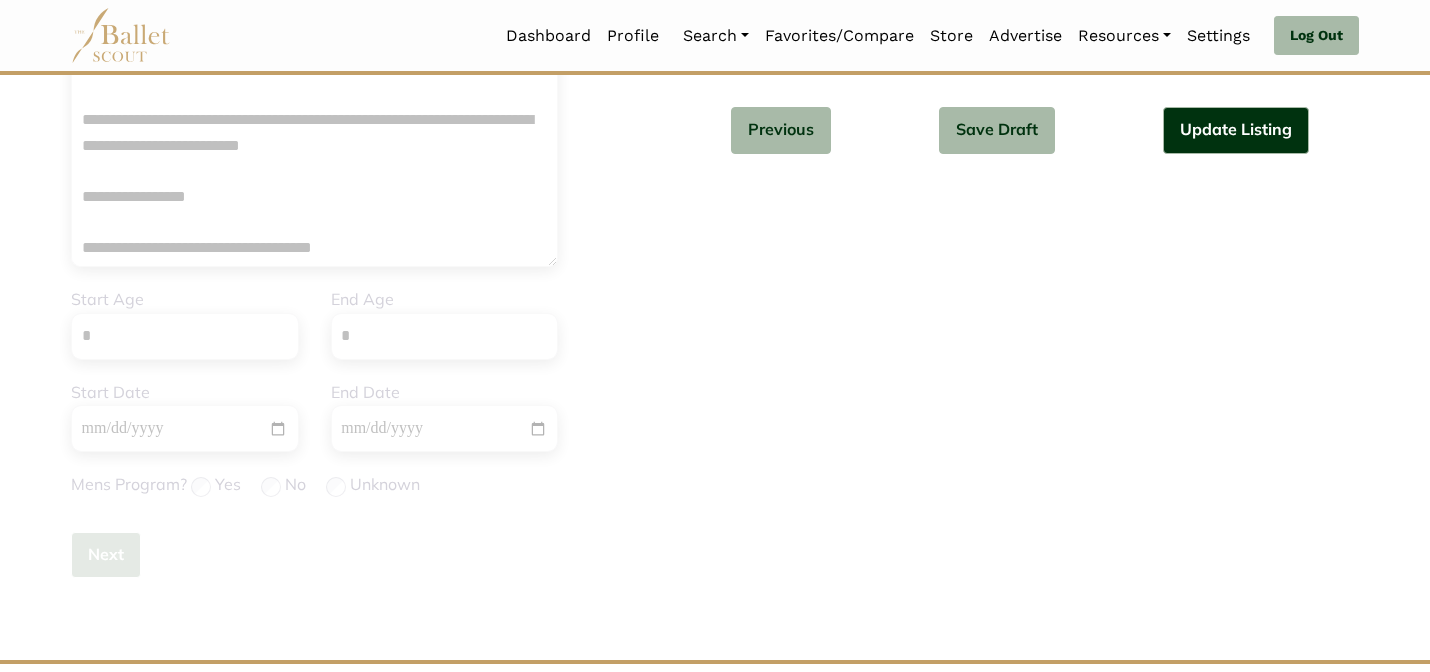 type 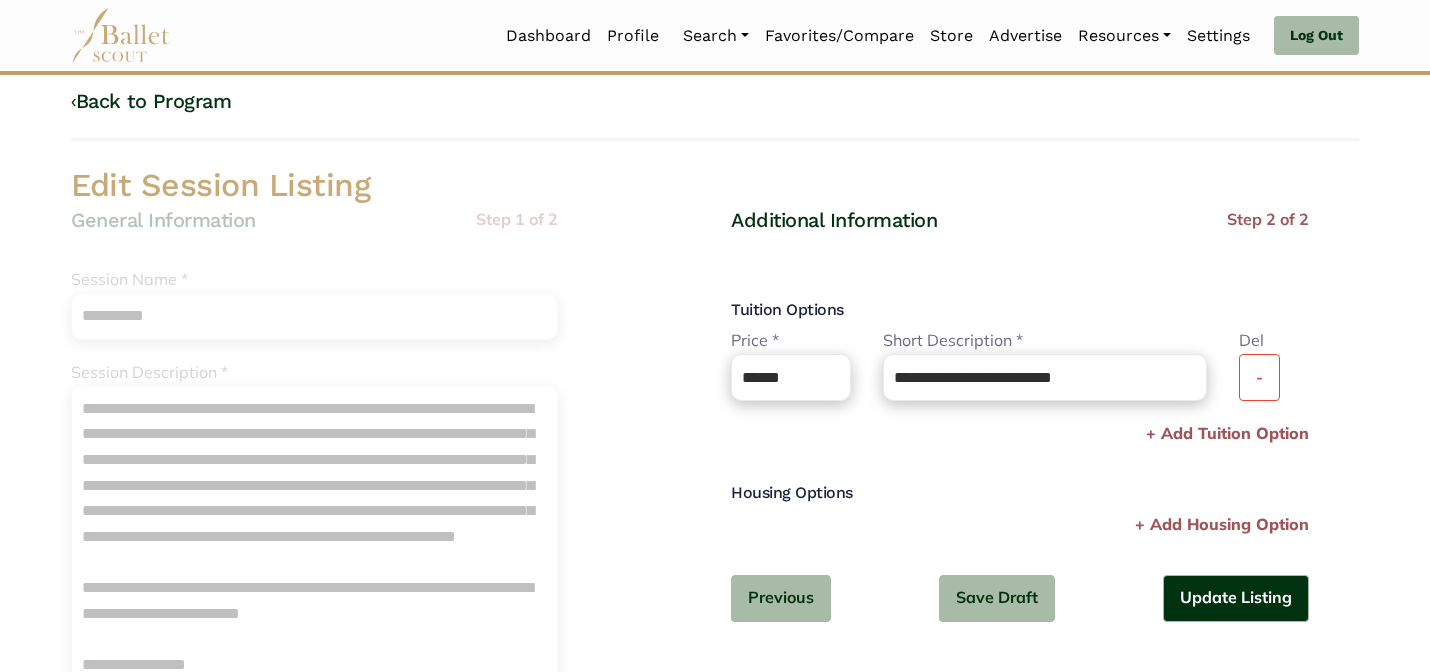 scroll, scrollTop: 40, scrollLeft: 0, axis: vertical 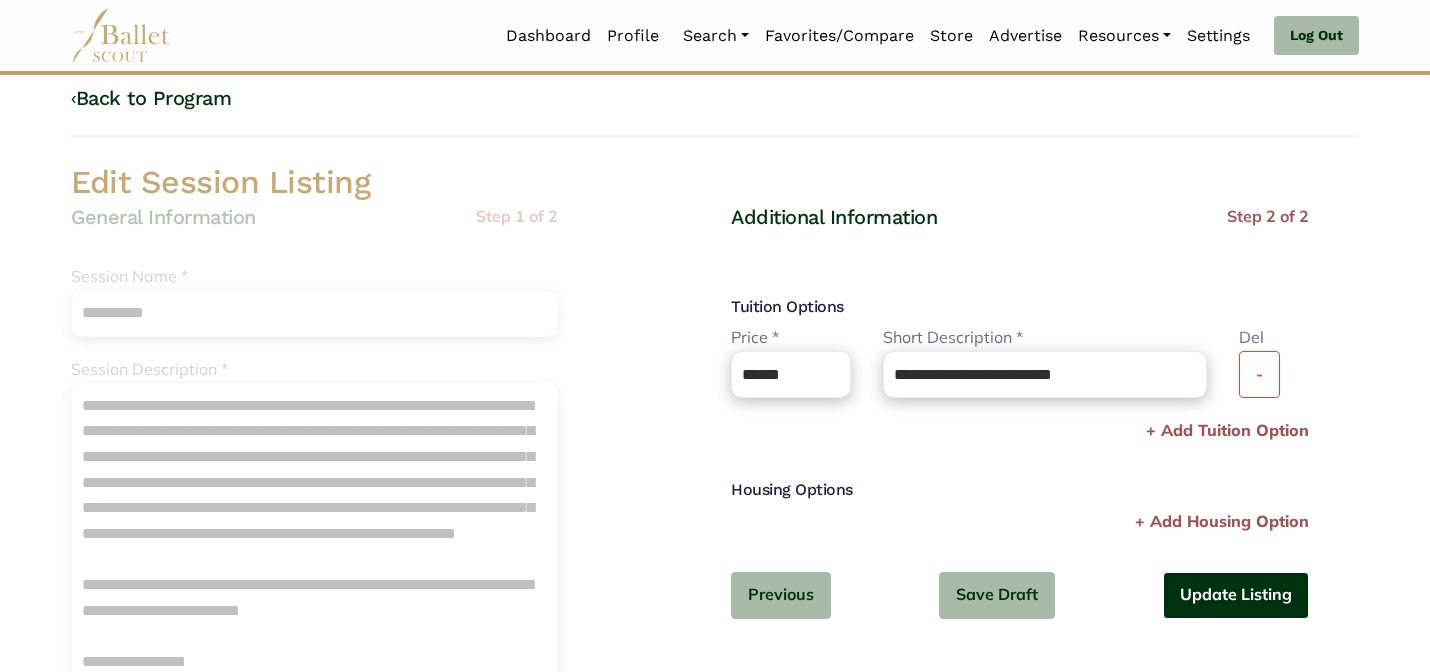 click on "Update Listing" at bounding box center [1236, 595] 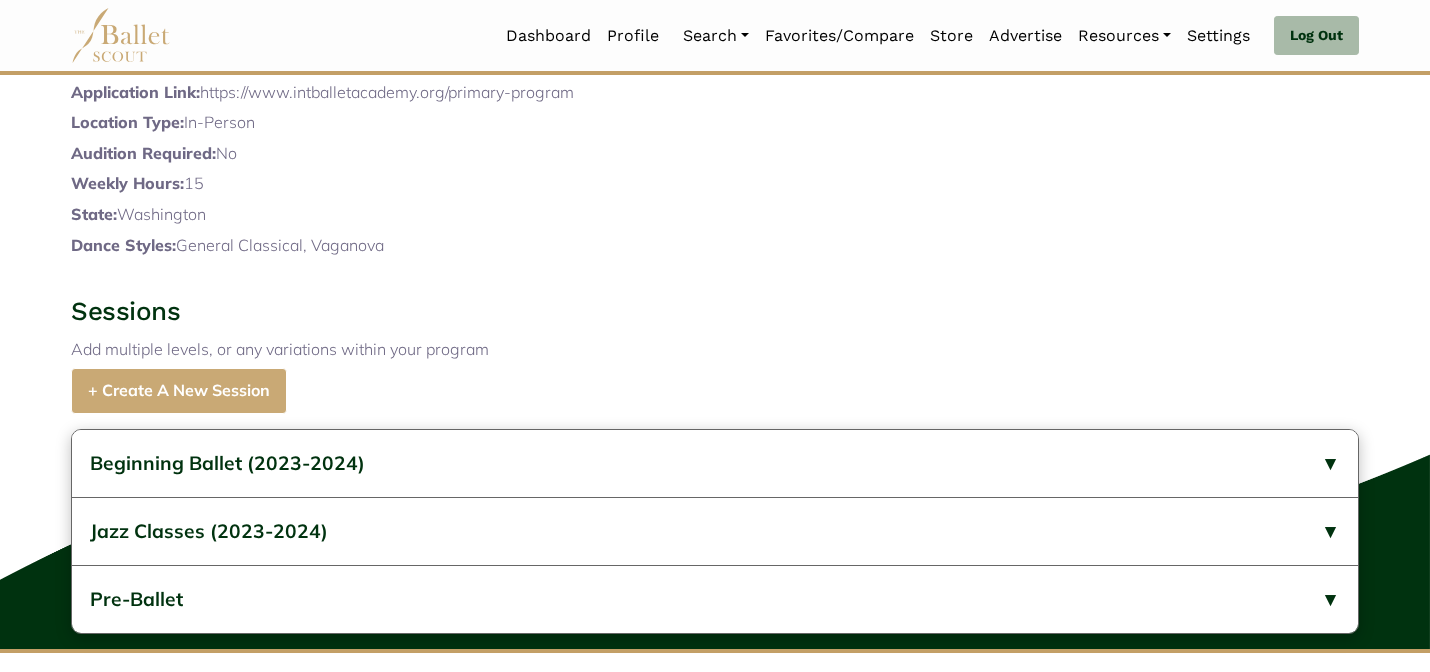 scroll, scrollTop: 882, scrollLeft: 0, axis: vertical 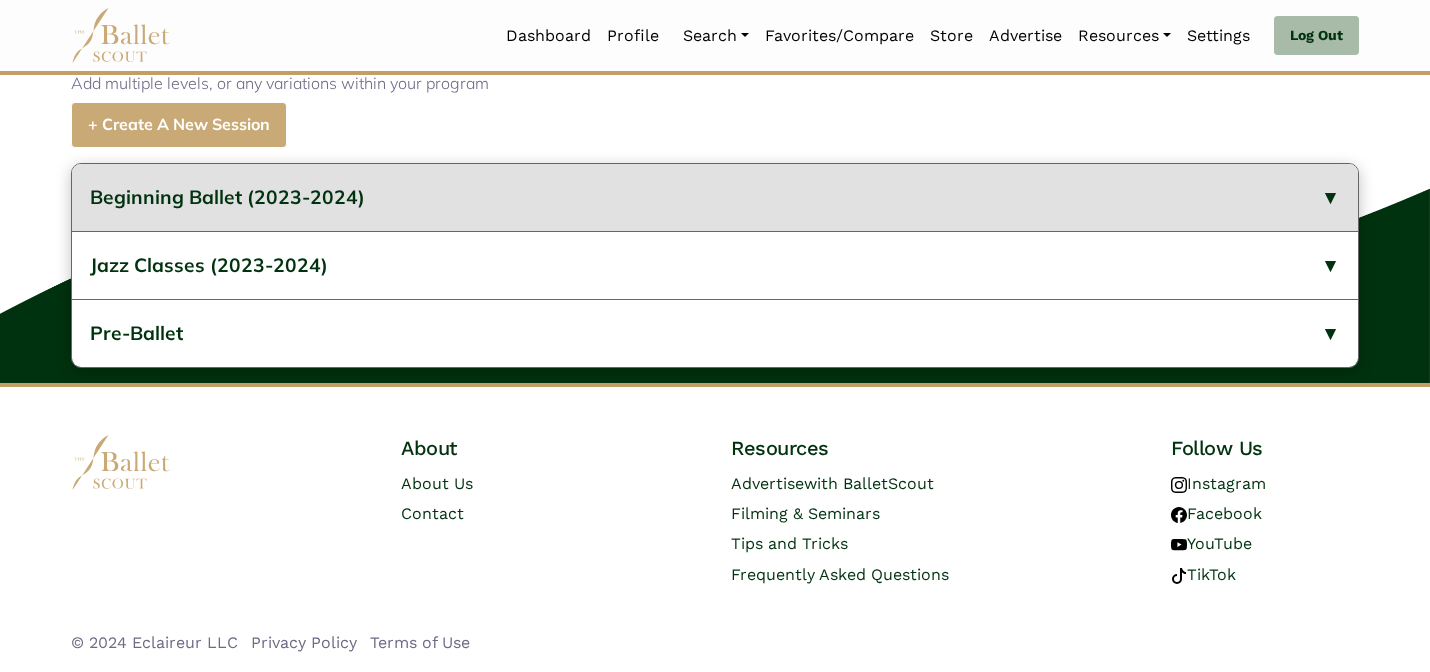 click on "Beginning Ballet (2023-2024)" at bounding box center [715, 197] 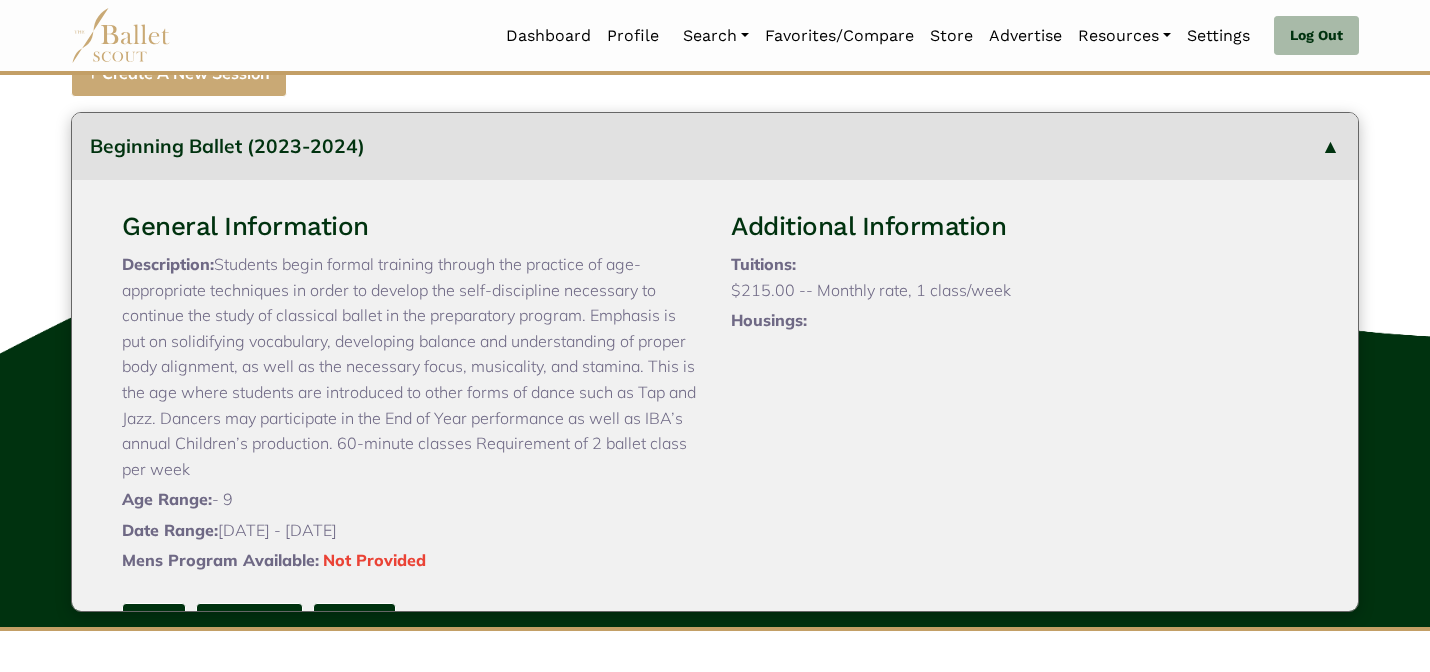 type 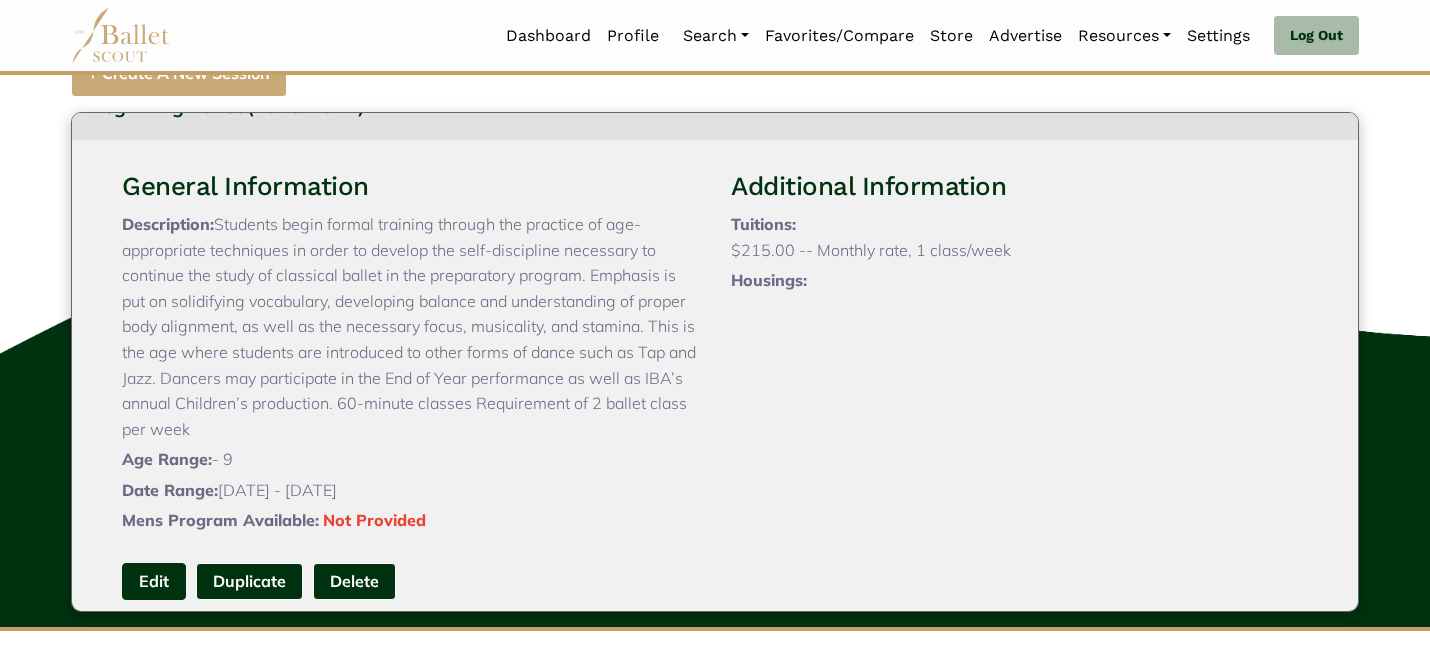 click on "Edit" at bounding box center [154, 581] 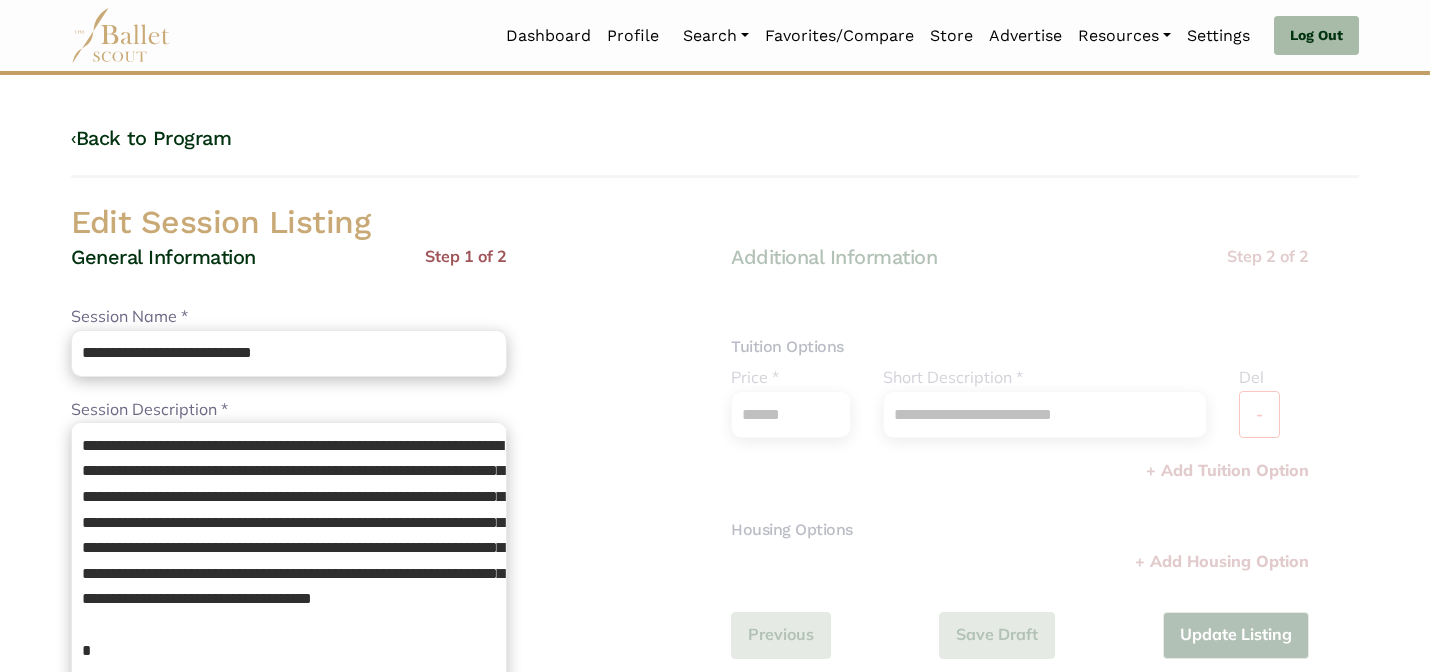 scroll, scrollTop: 0, scrollLeft: 0, axis: both 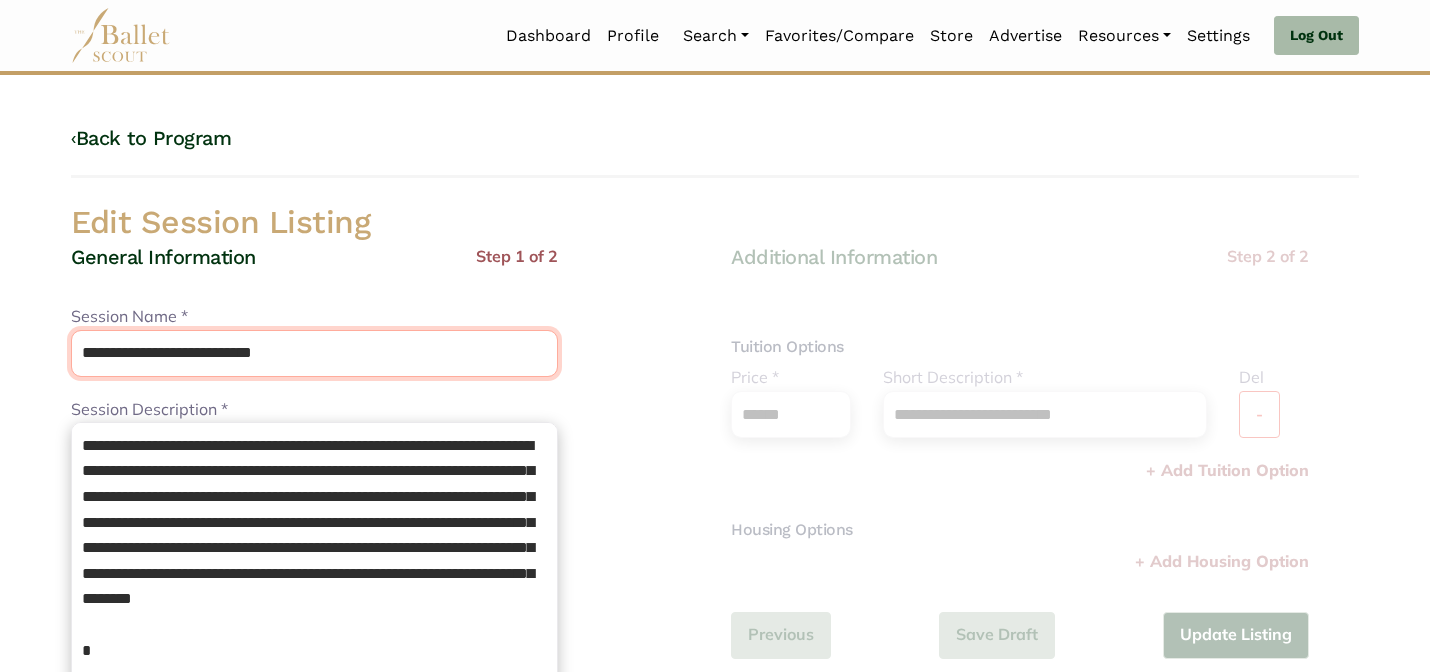 drag, startPoint x: 310, startPoint y: 348, endPoint x: 200, endPoint y: 342, distance: 110.16351 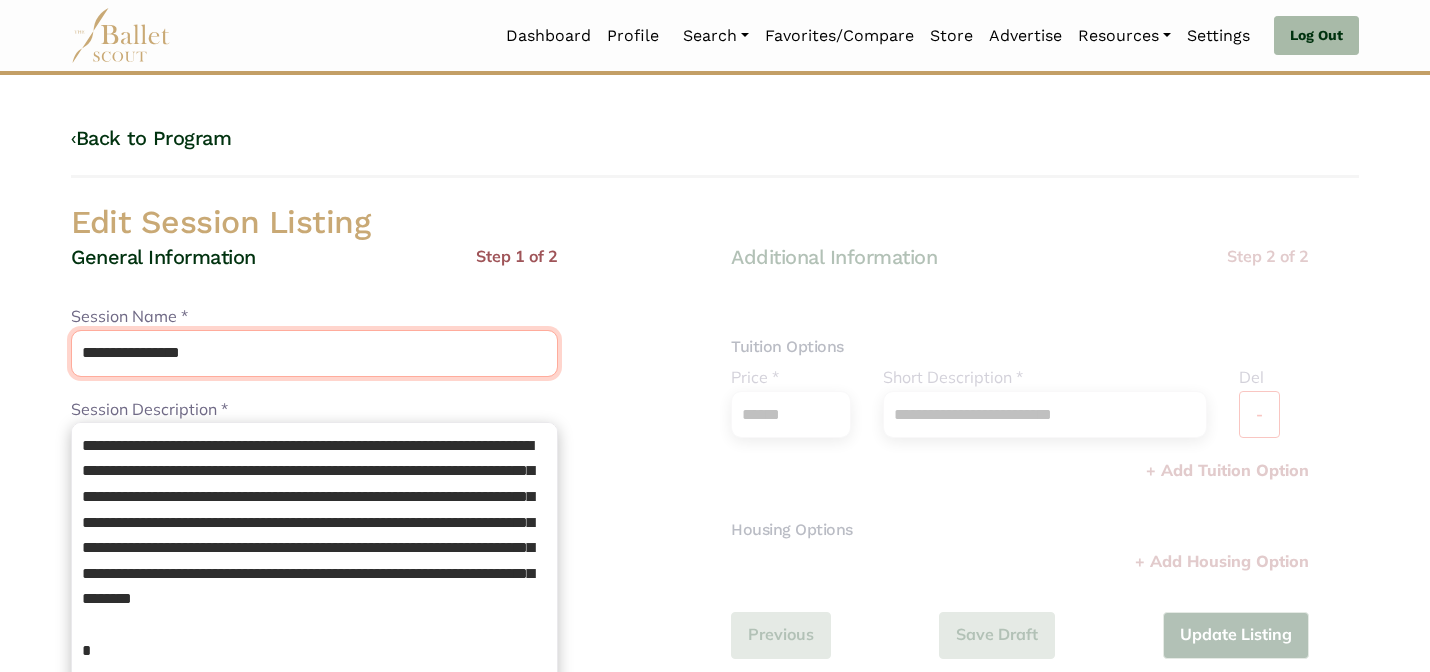 type on "**********" 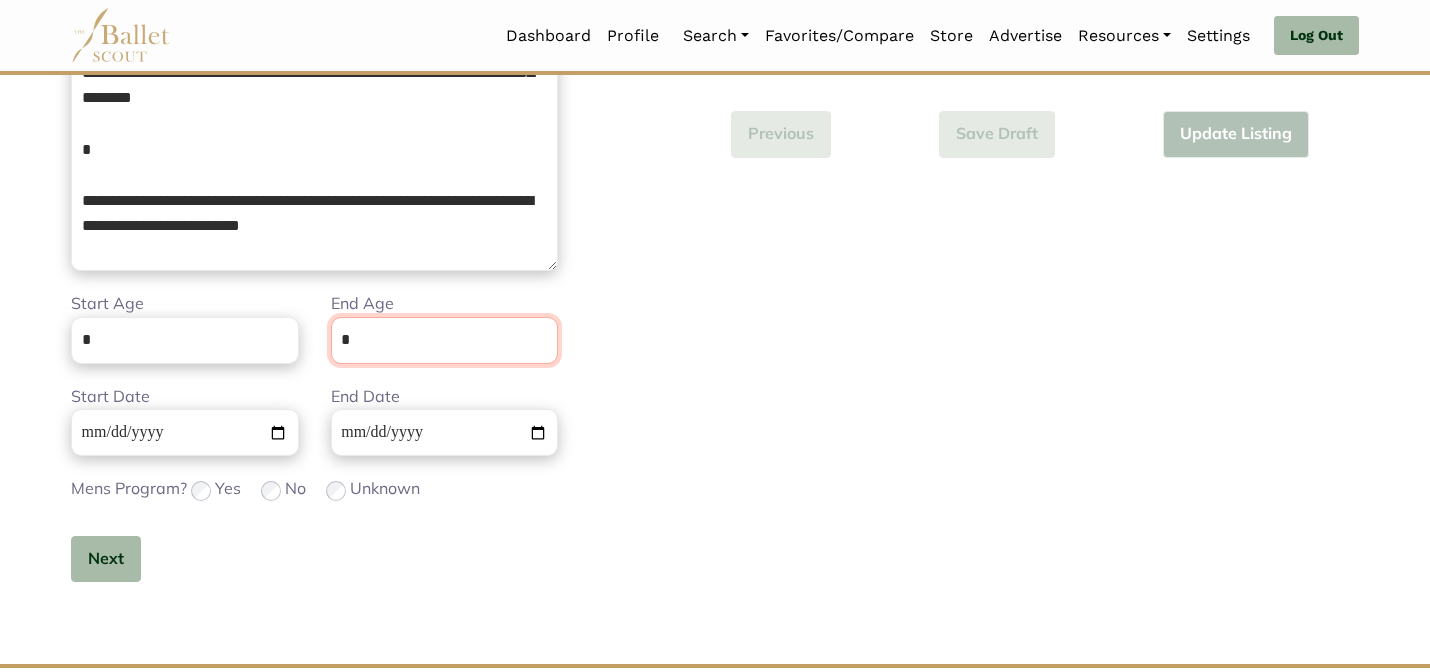 scroll, scrollTop: 505, scrollLeft: 0, axis: vertical 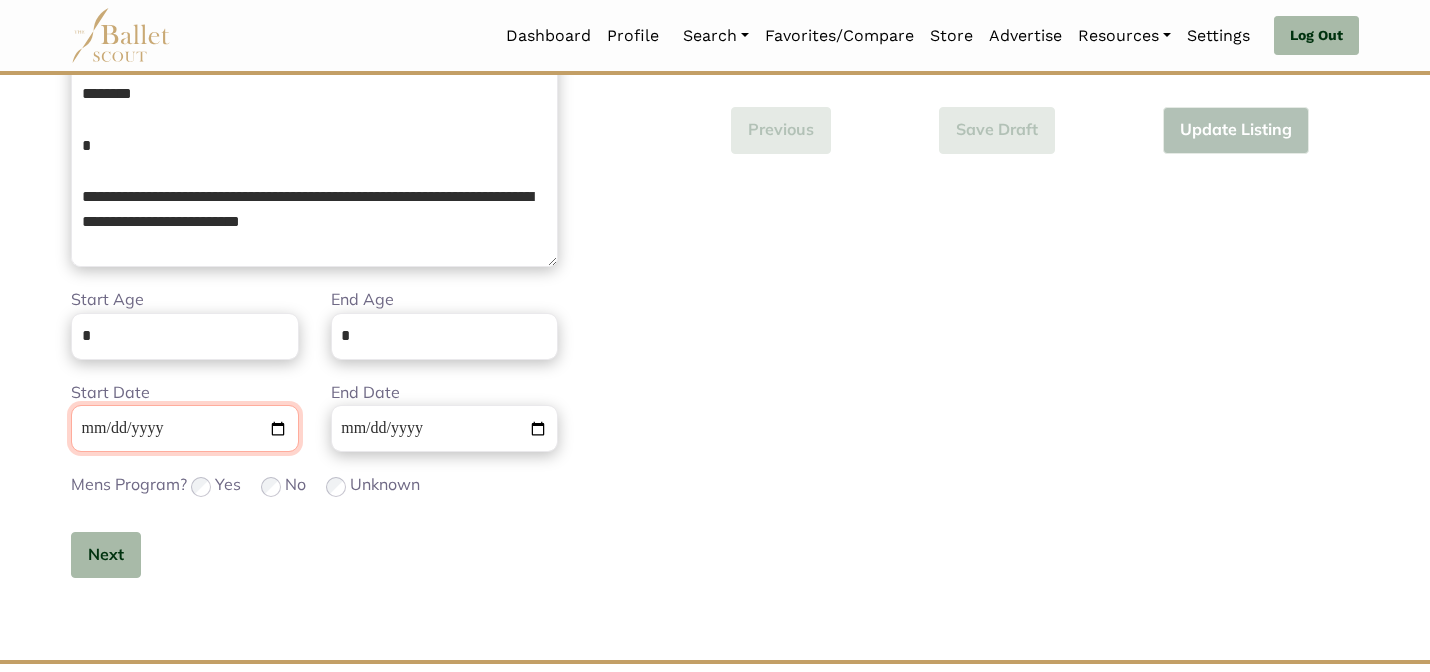 type 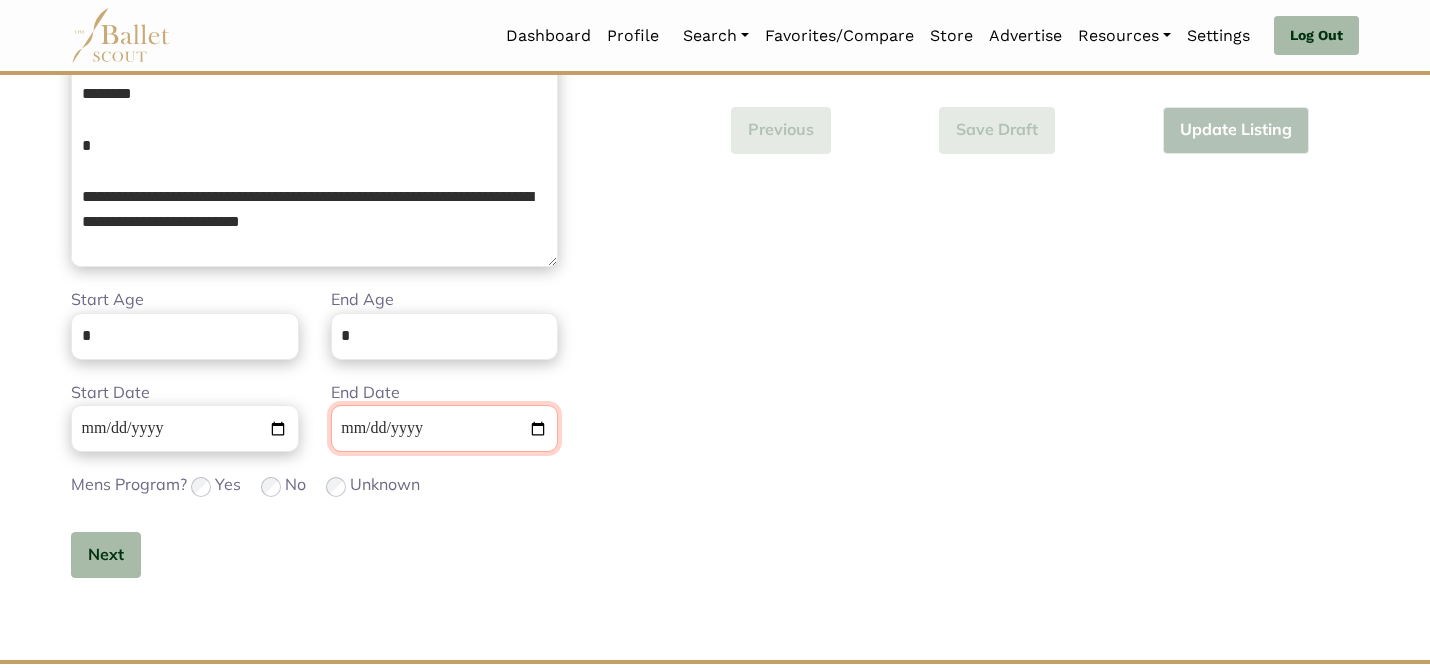 type 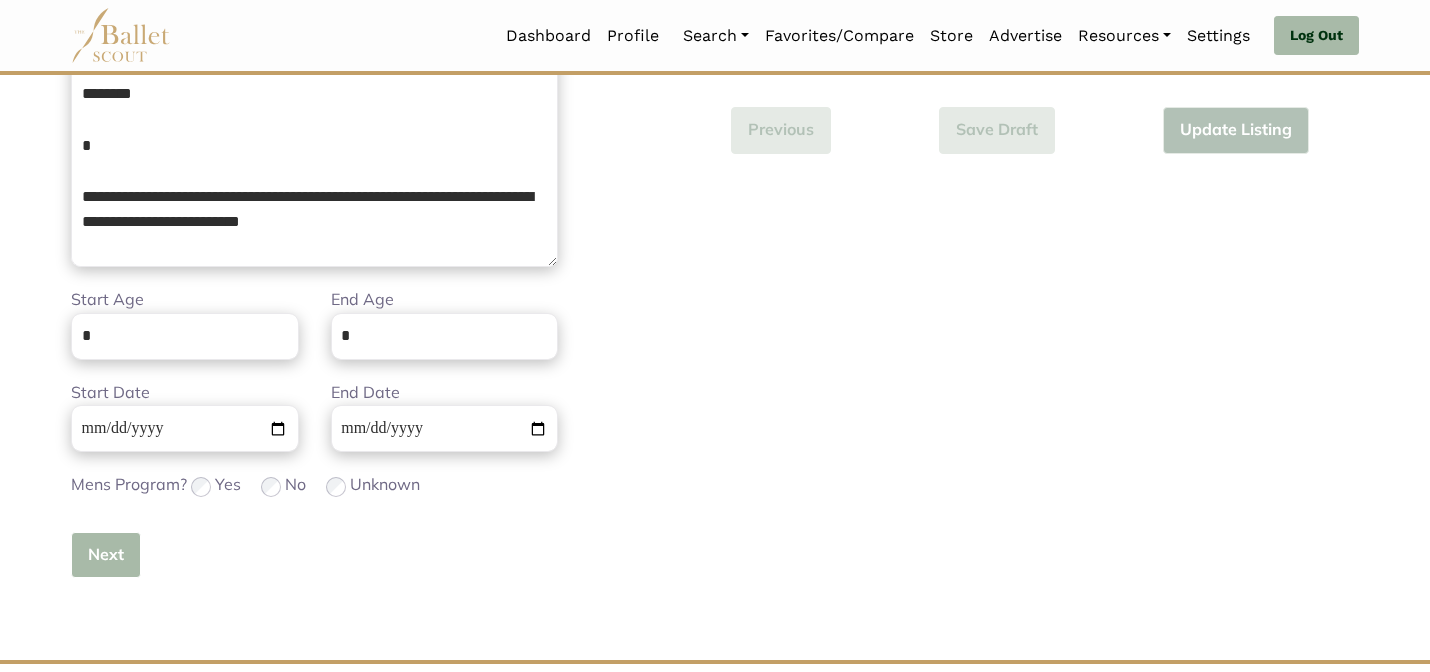 click on "Next" at bounding box center (106, 555) 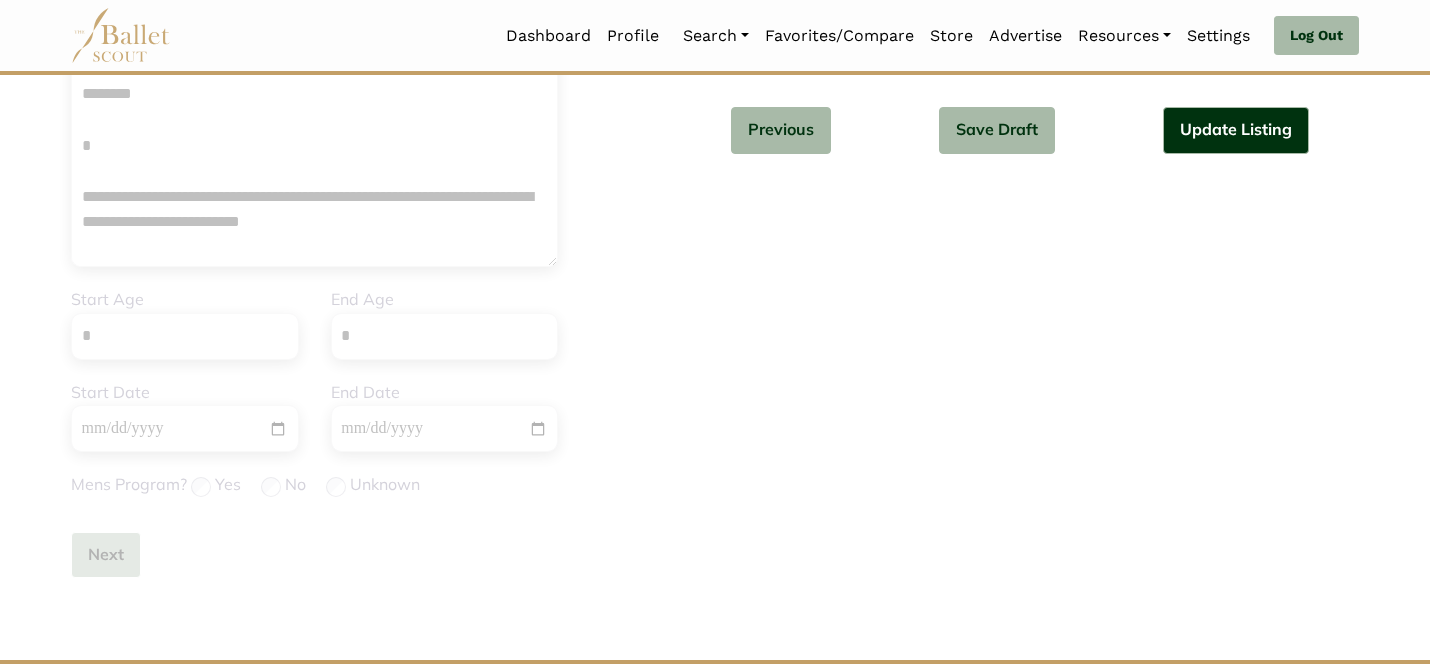 type 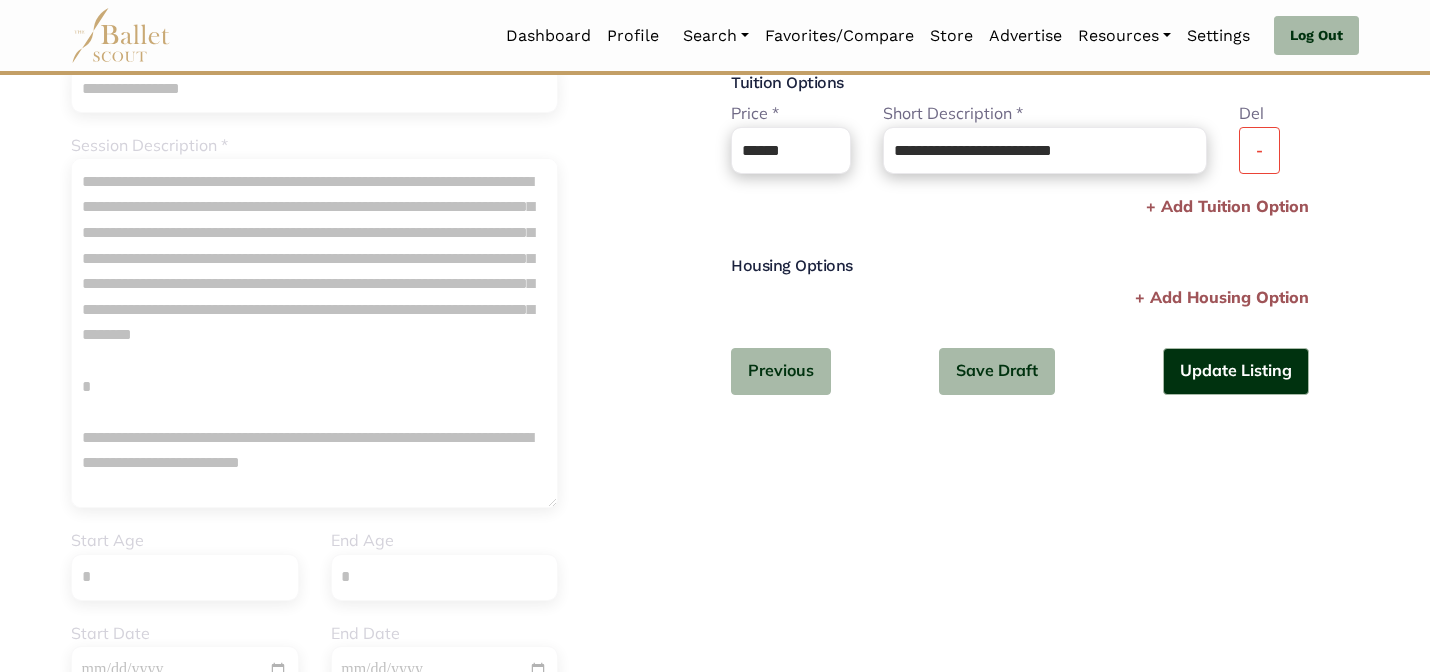 scroll, scrollTop: 225, scrollLeft: 0, axis: vertical 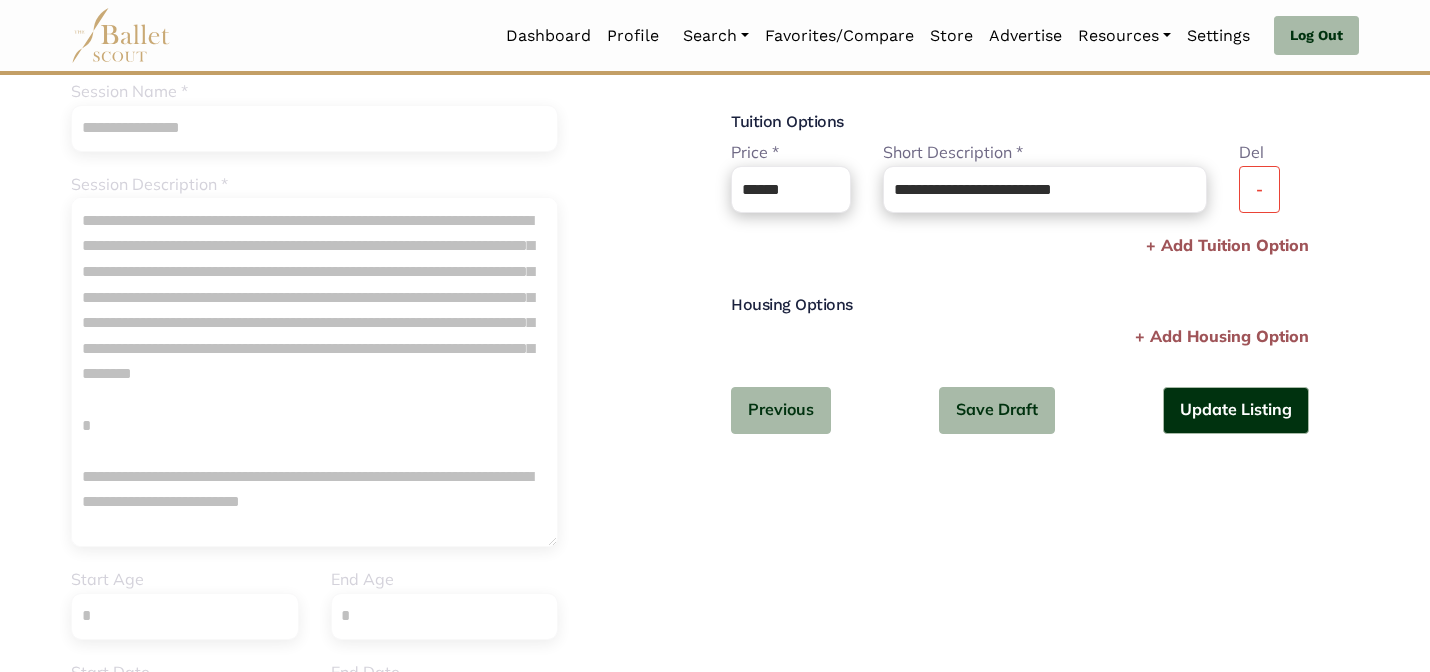 click on "**********" at bounding box center [1020, 242] 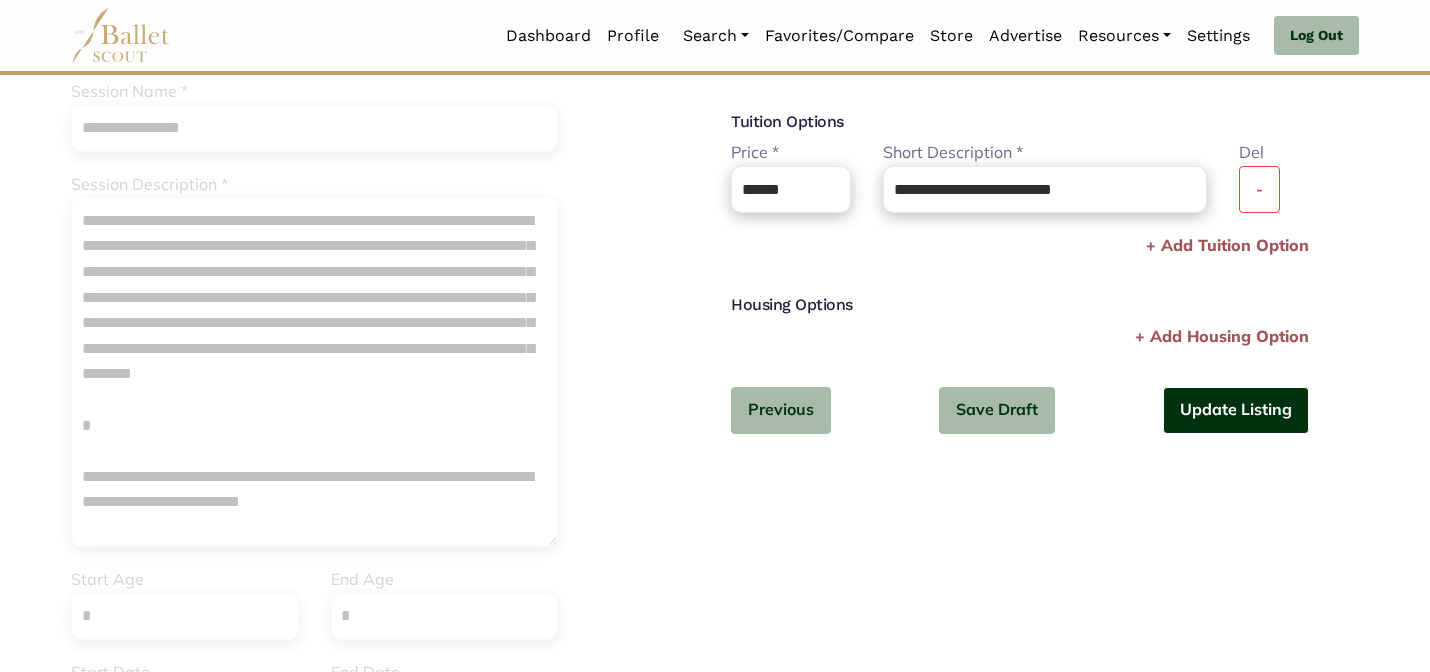 click on "Update Listing" at bounding box center (1236, 410) 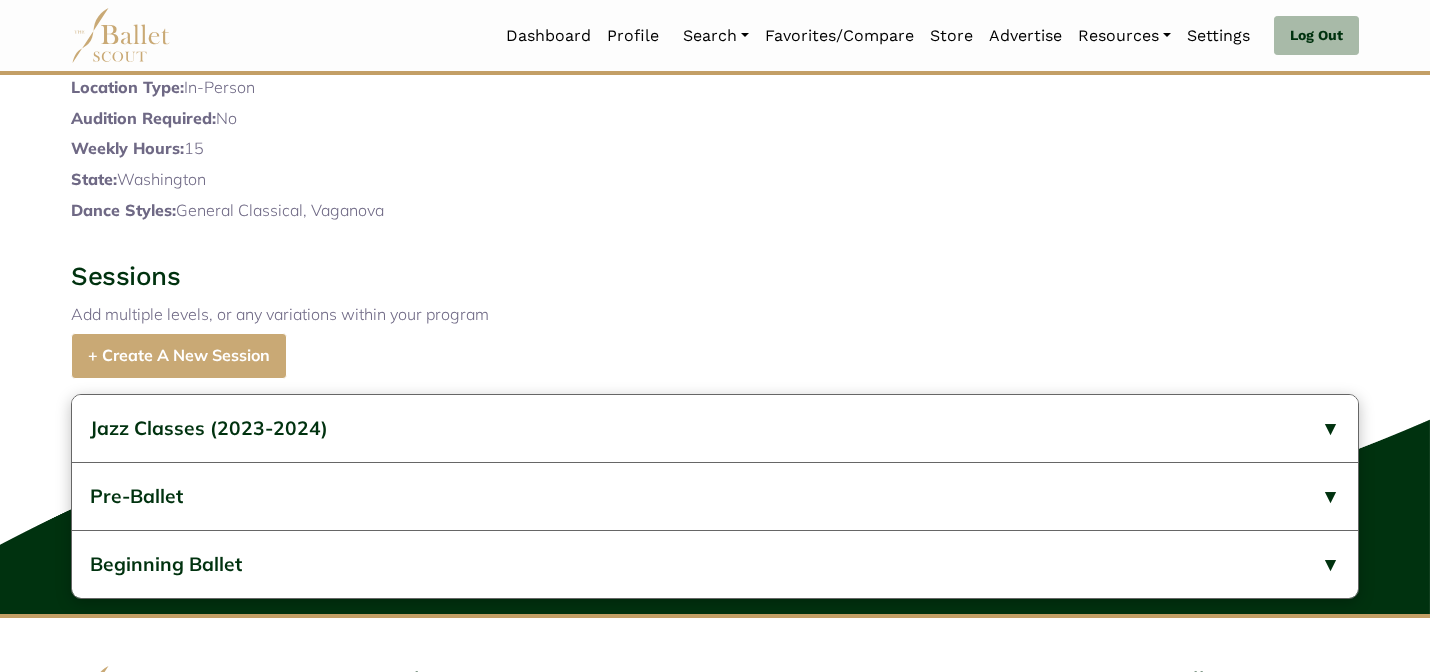 scroll, scrollTop: 882, scrollLeft: 0, axis: vertical 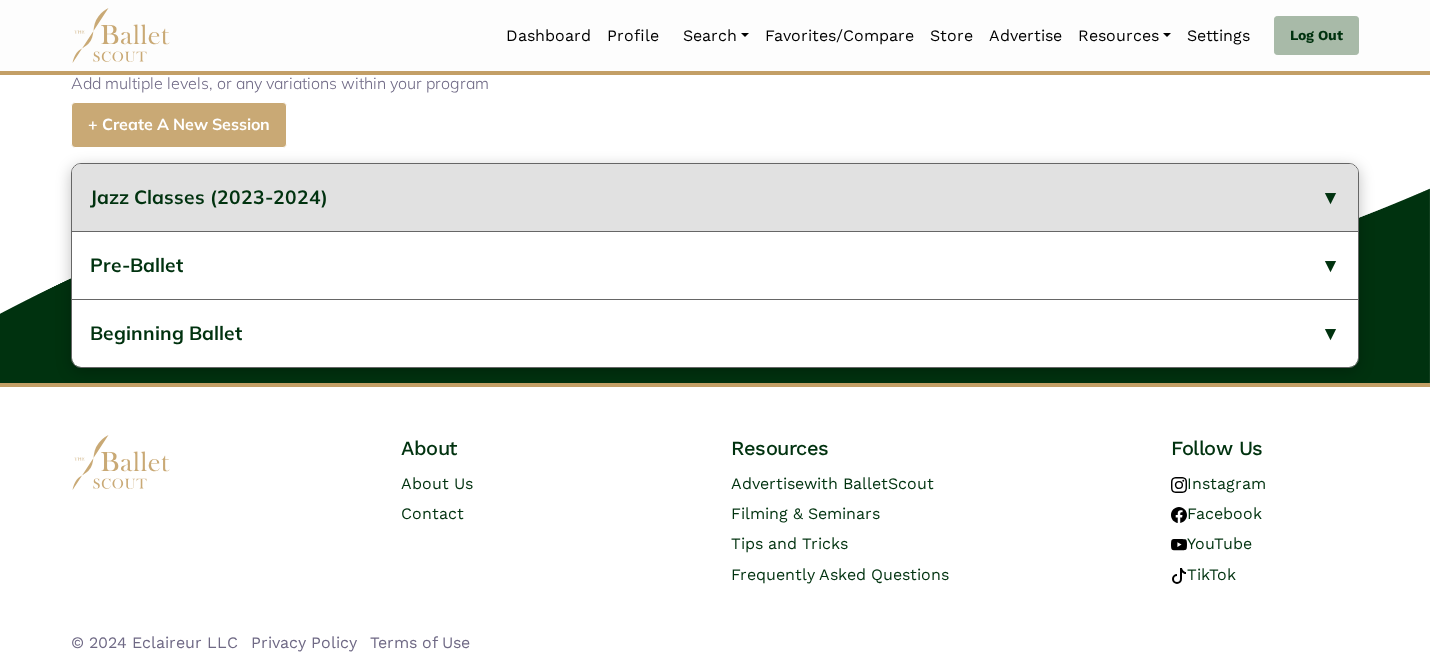 click on "Jazz Classes (2023-2024)" at bounding box center [715, 197] 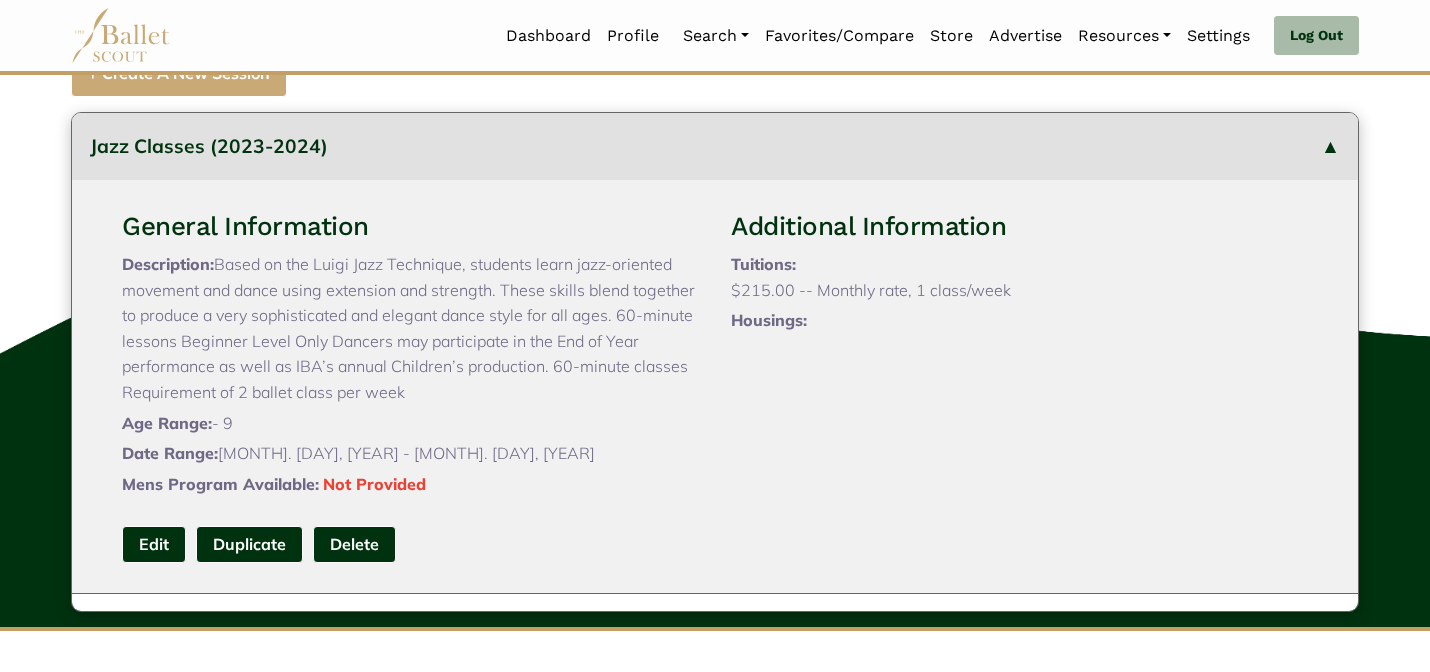 type 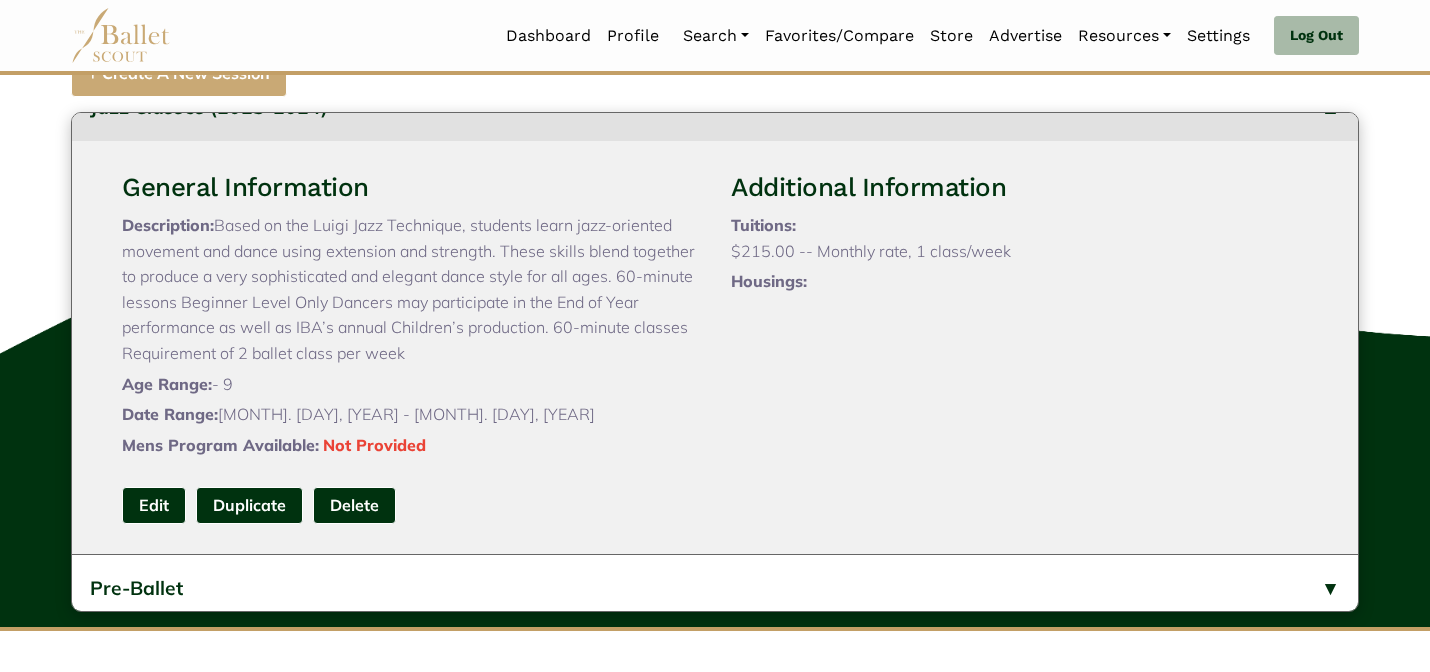 scroll, scrollTop: 40, scrollLeft: 0, axis: vertical 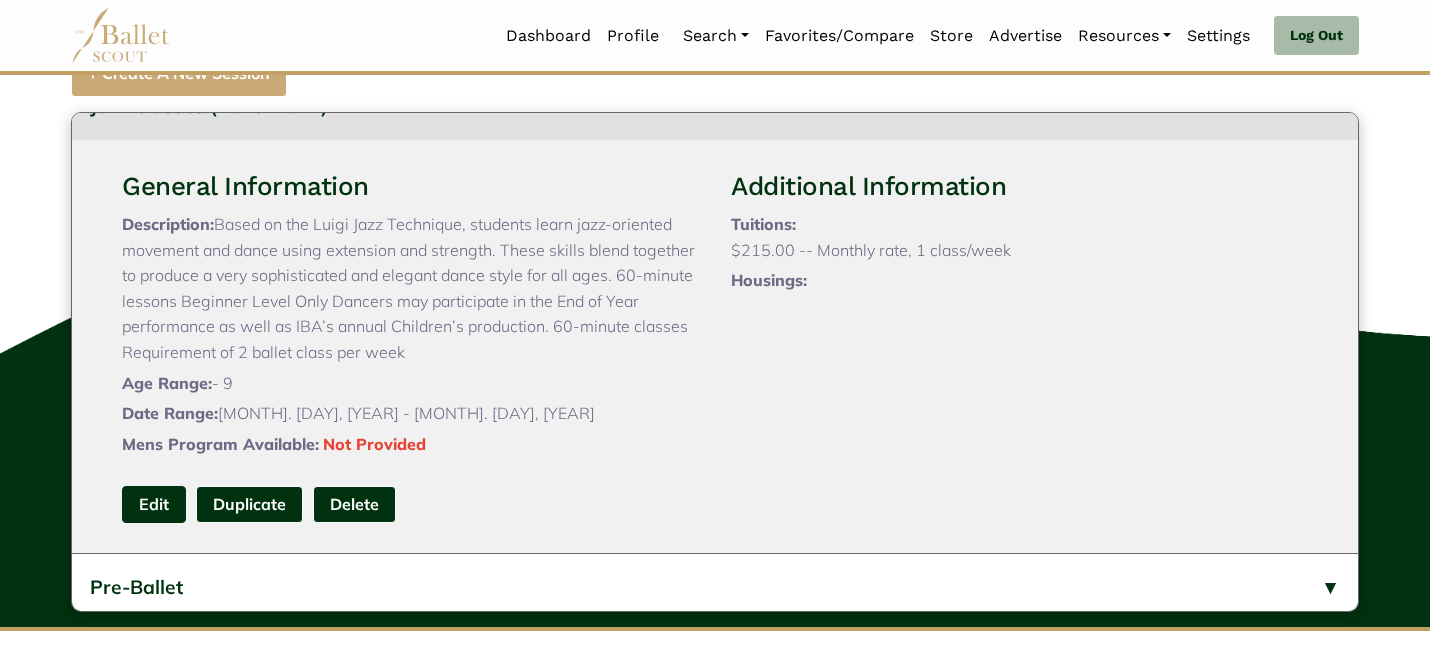 click on "Edit" at bounding box center [154, 504] 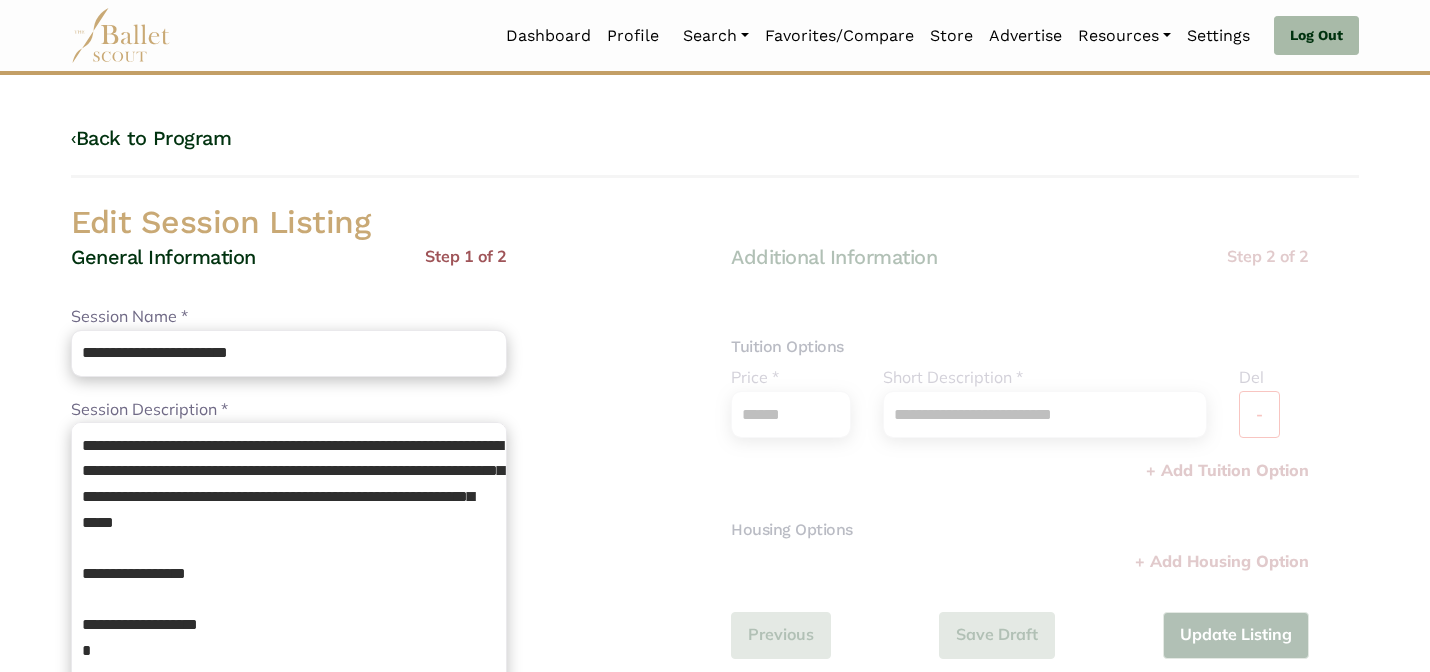 scroll, scrollTop: 0, scrollLeft: 0, axis: both 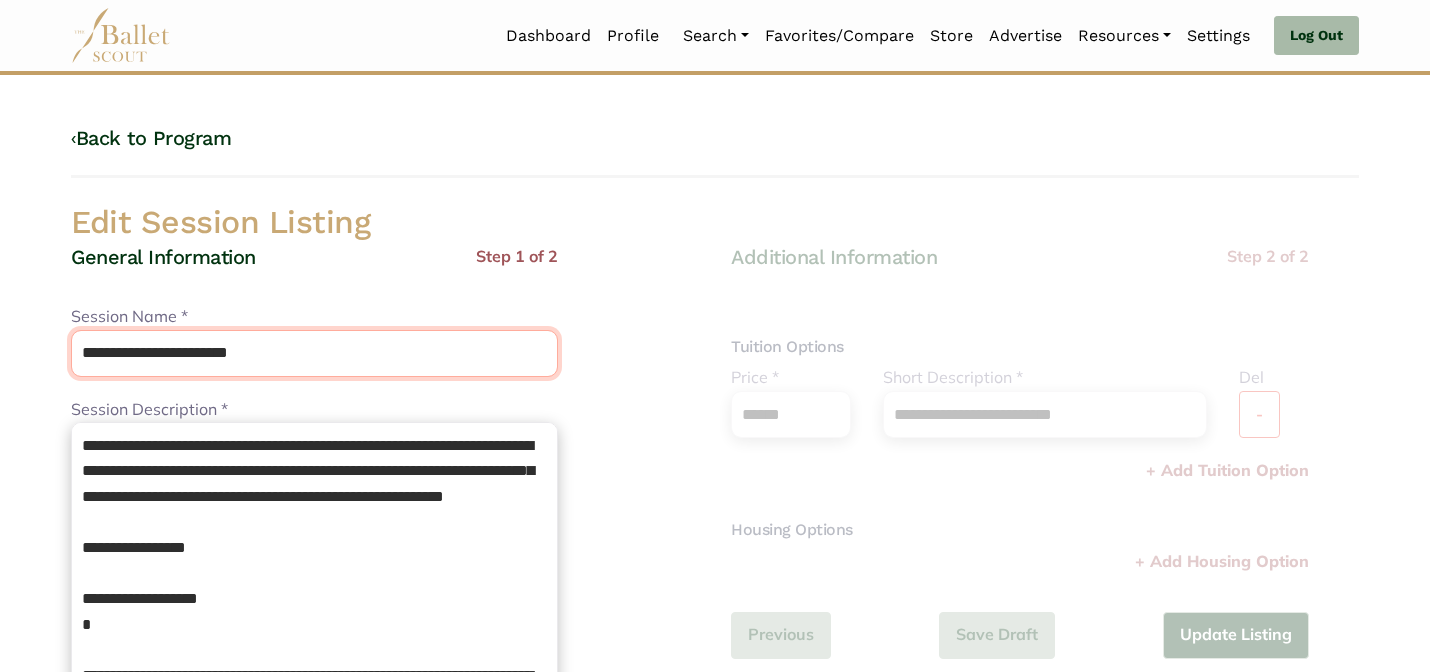 drag, startPoint x: 292, startPoint y: 359, endPoint x: 170, endPoint y: 353, distance: 122.14745 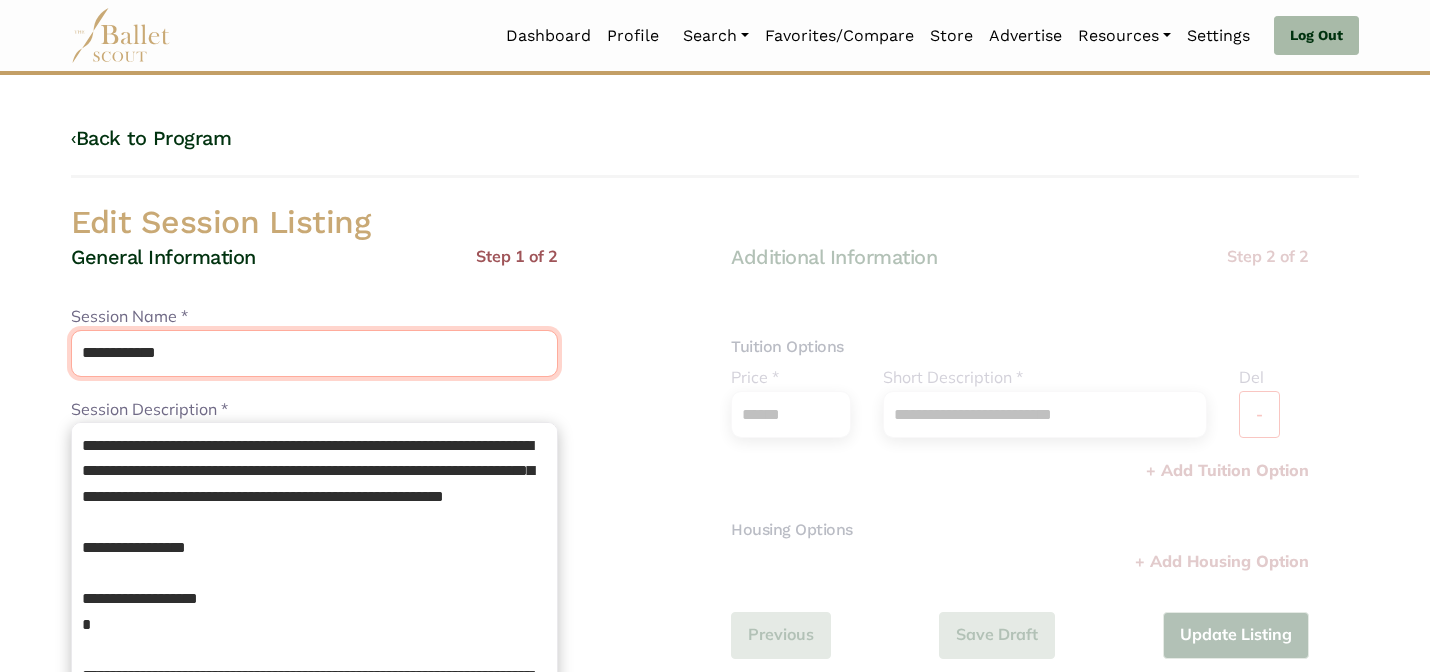 type on "**********" 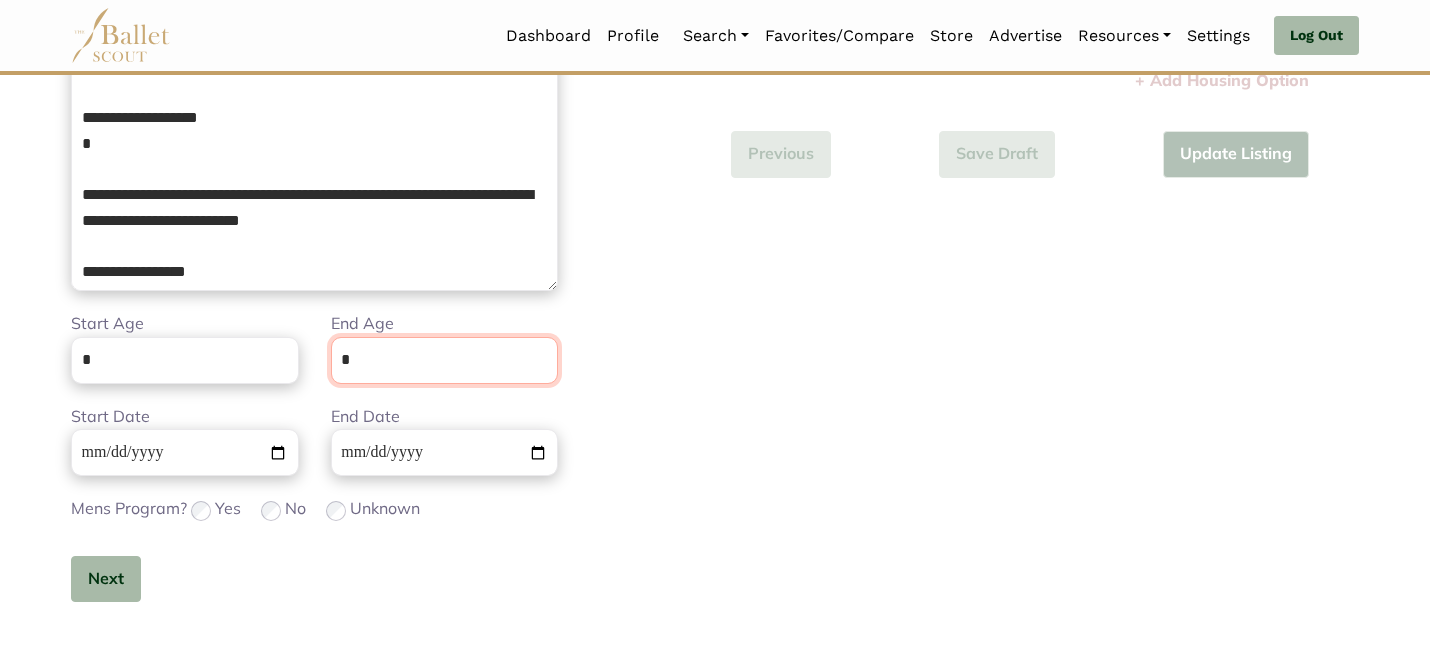 scroll, scrollTop: 505, scrollLeft: 0, axis: vertical 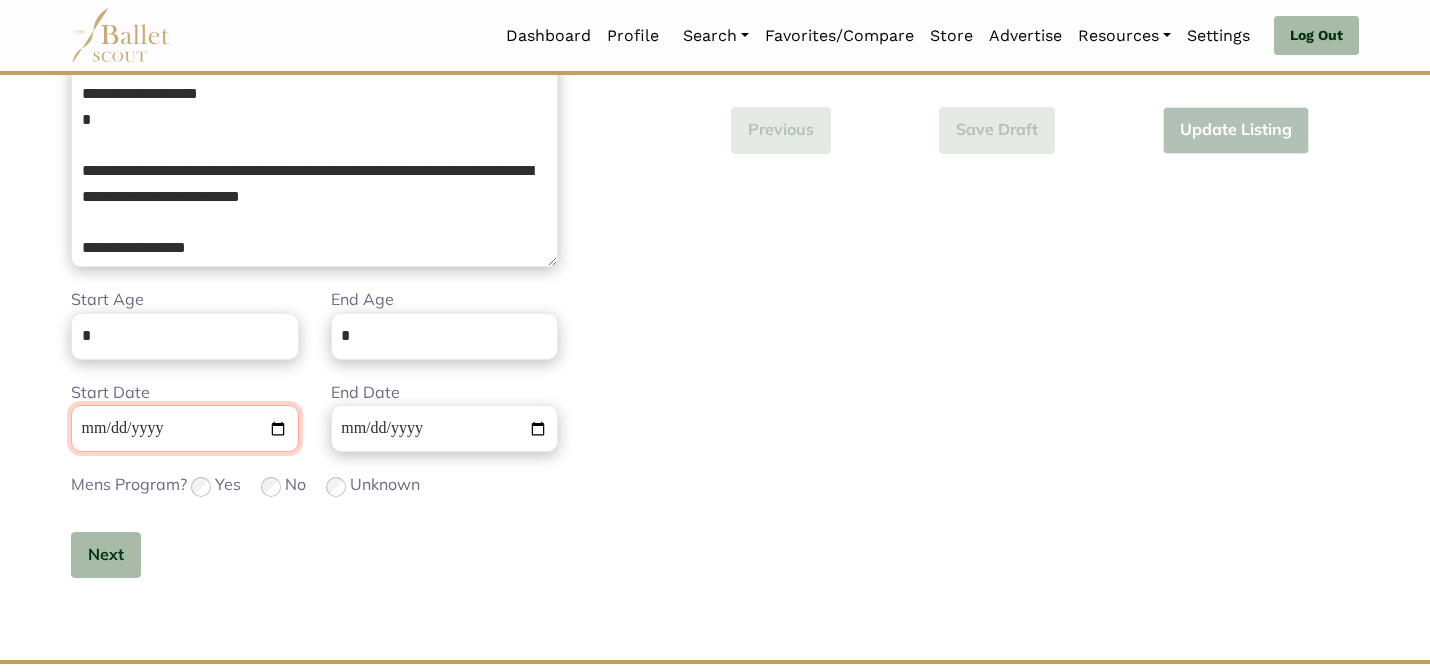 type 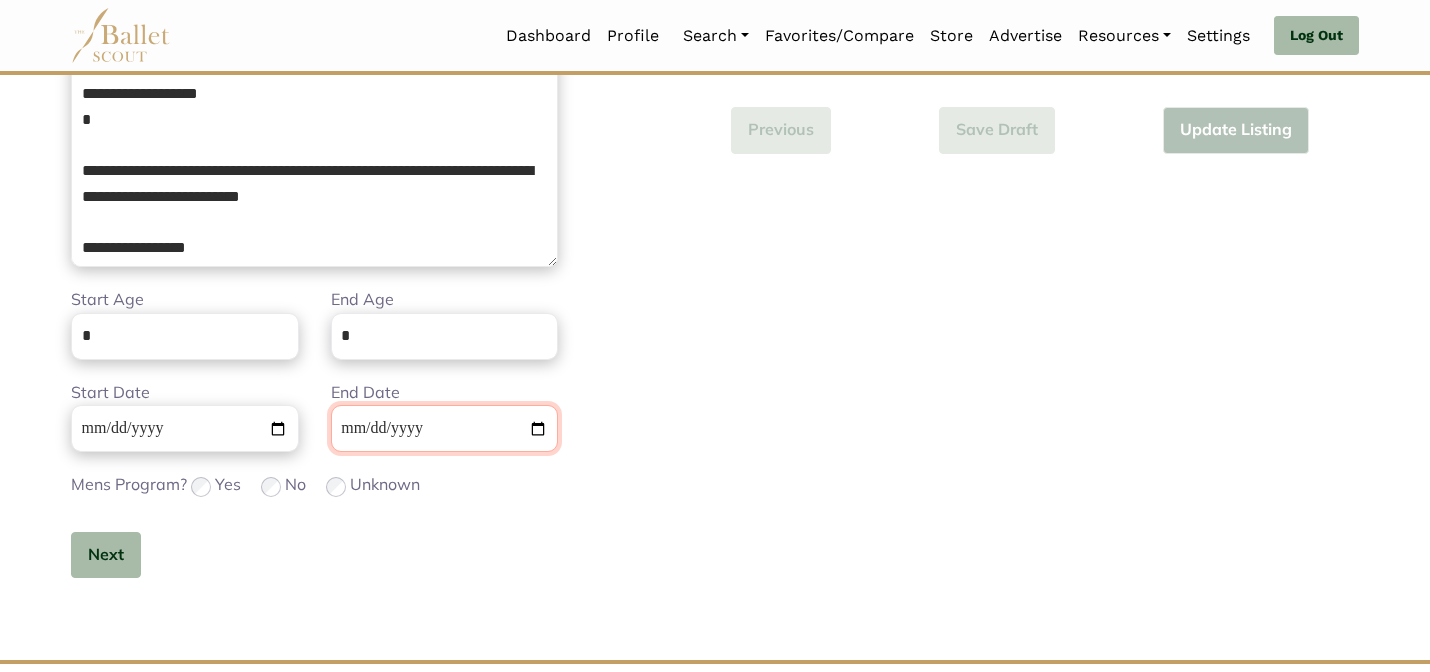 type 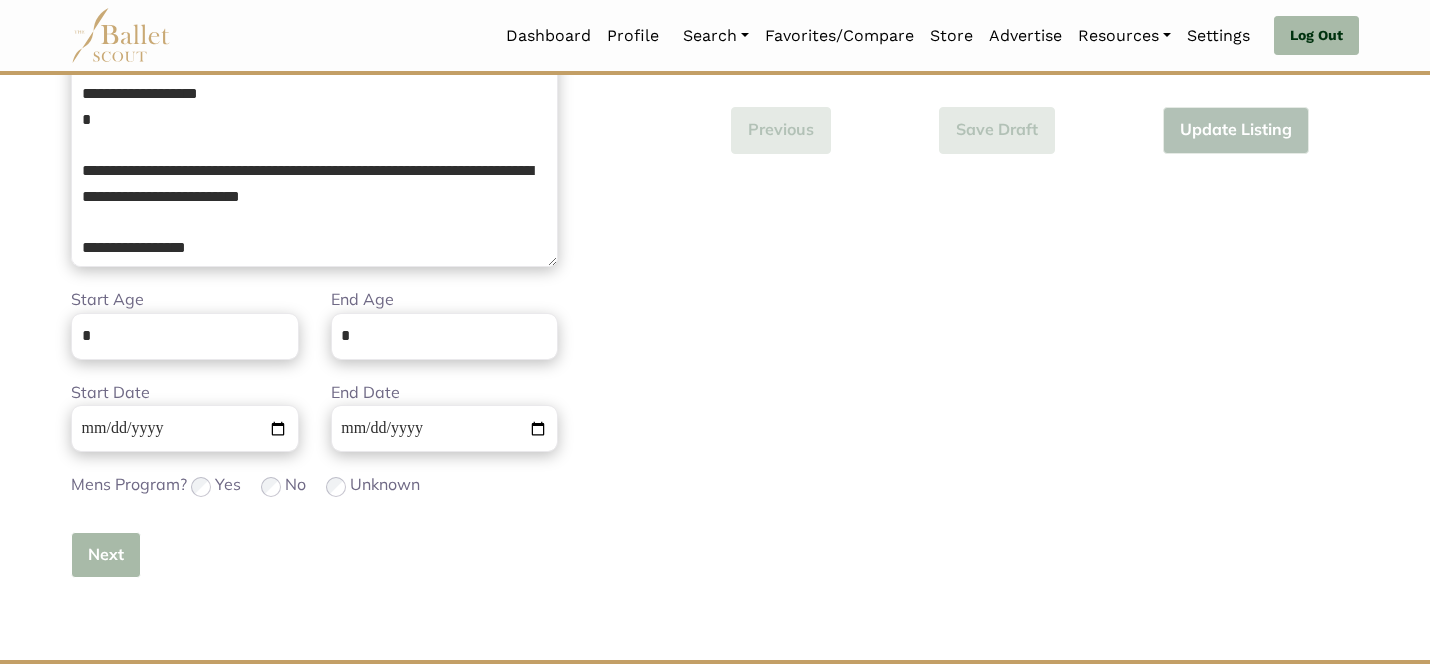 click on "Next" at bounding box center (106, 555) 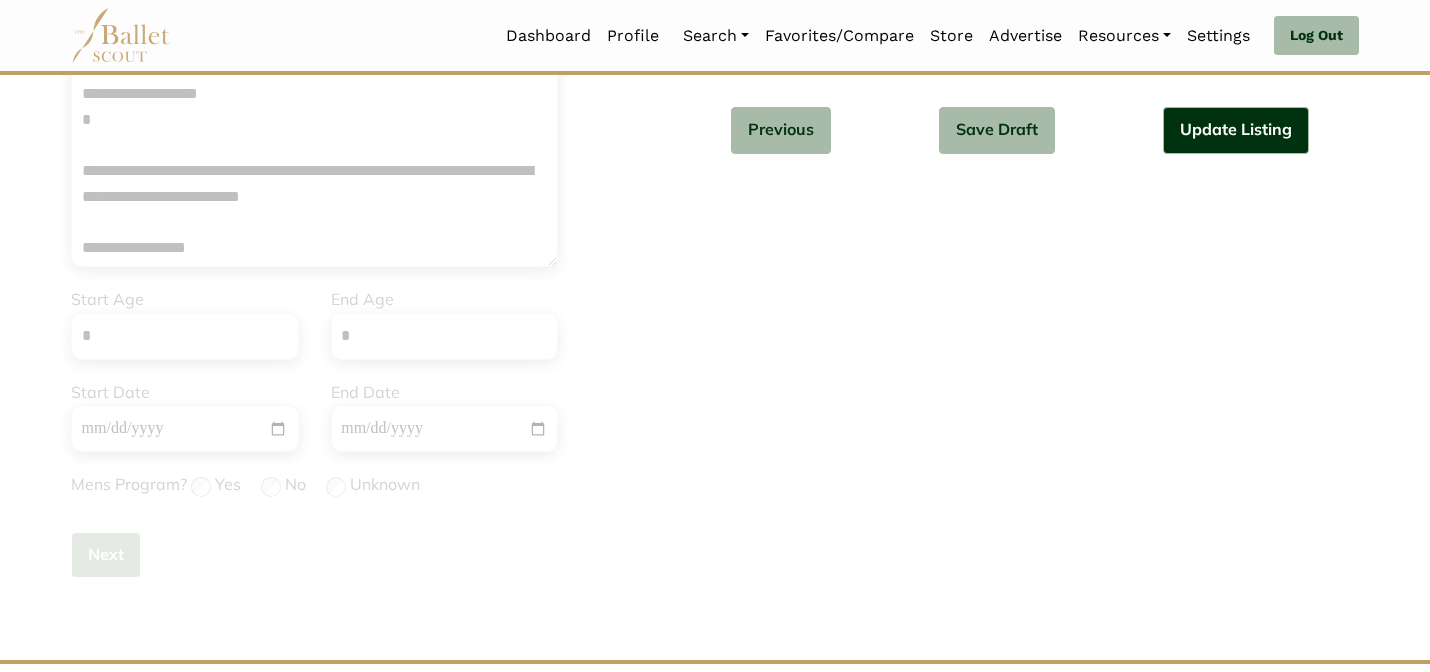 type 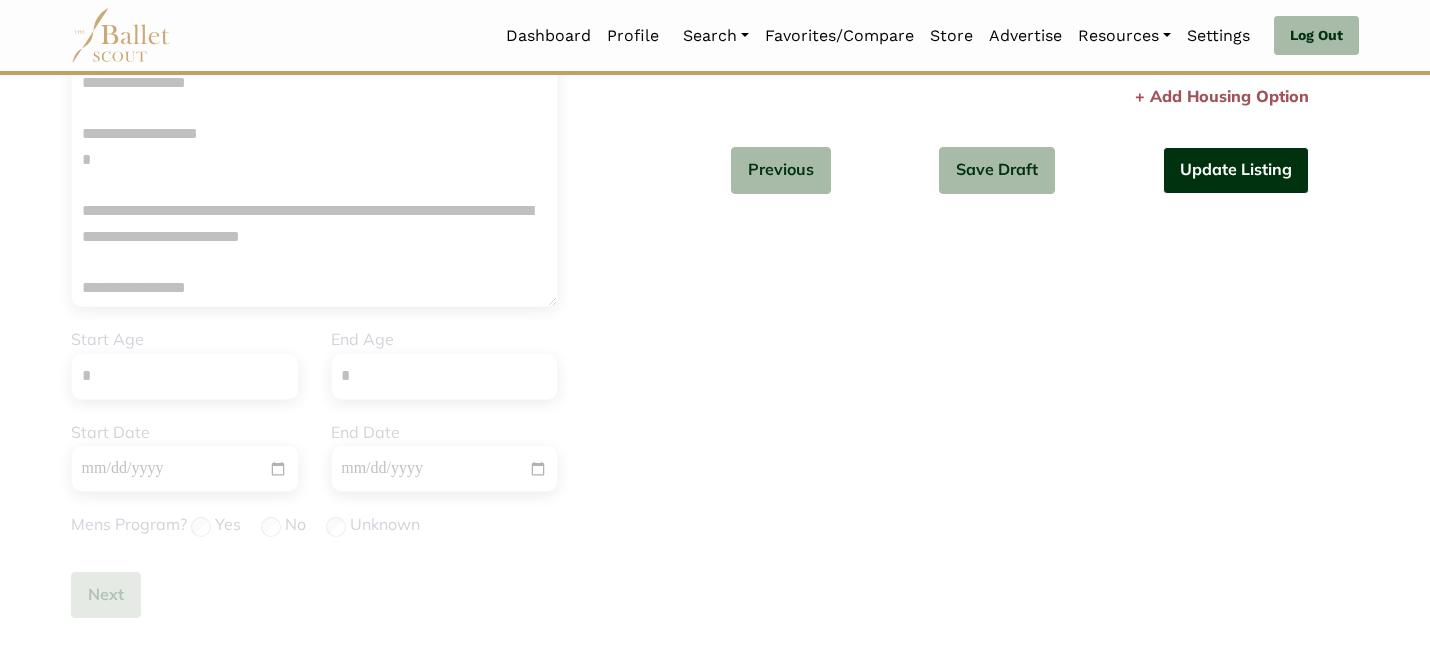 click on "Update Listing" at bounding box center [1236, 170] 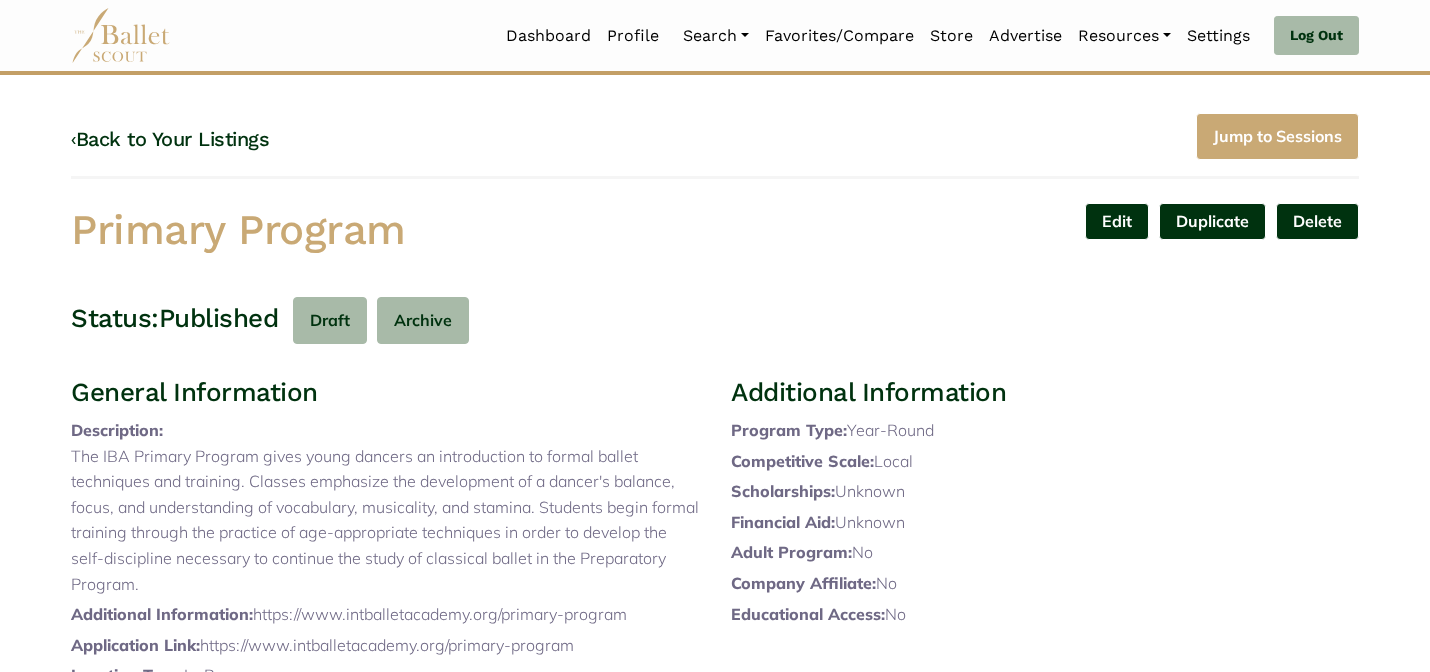 scroll, scrollTop: 0, scrollLeft: 0, axis: both 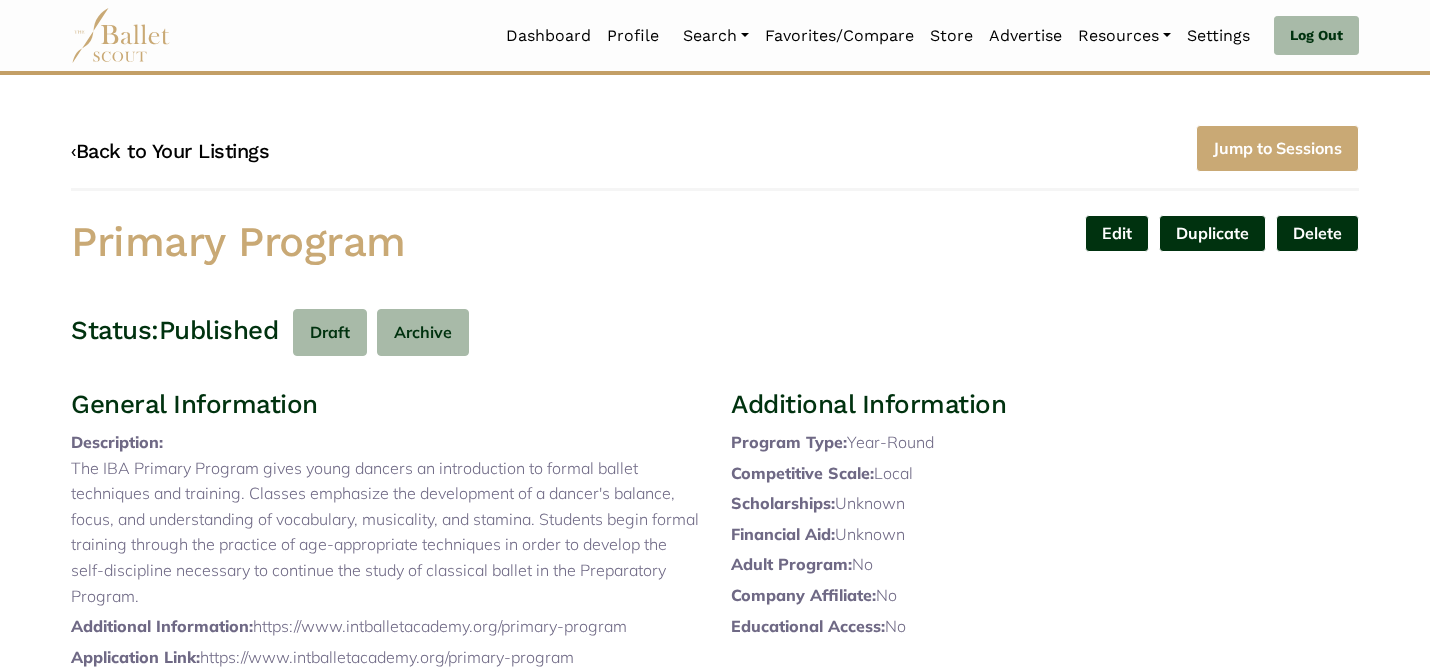 click on "‹  Back to Your Listings" at bounding box center (170, 151) 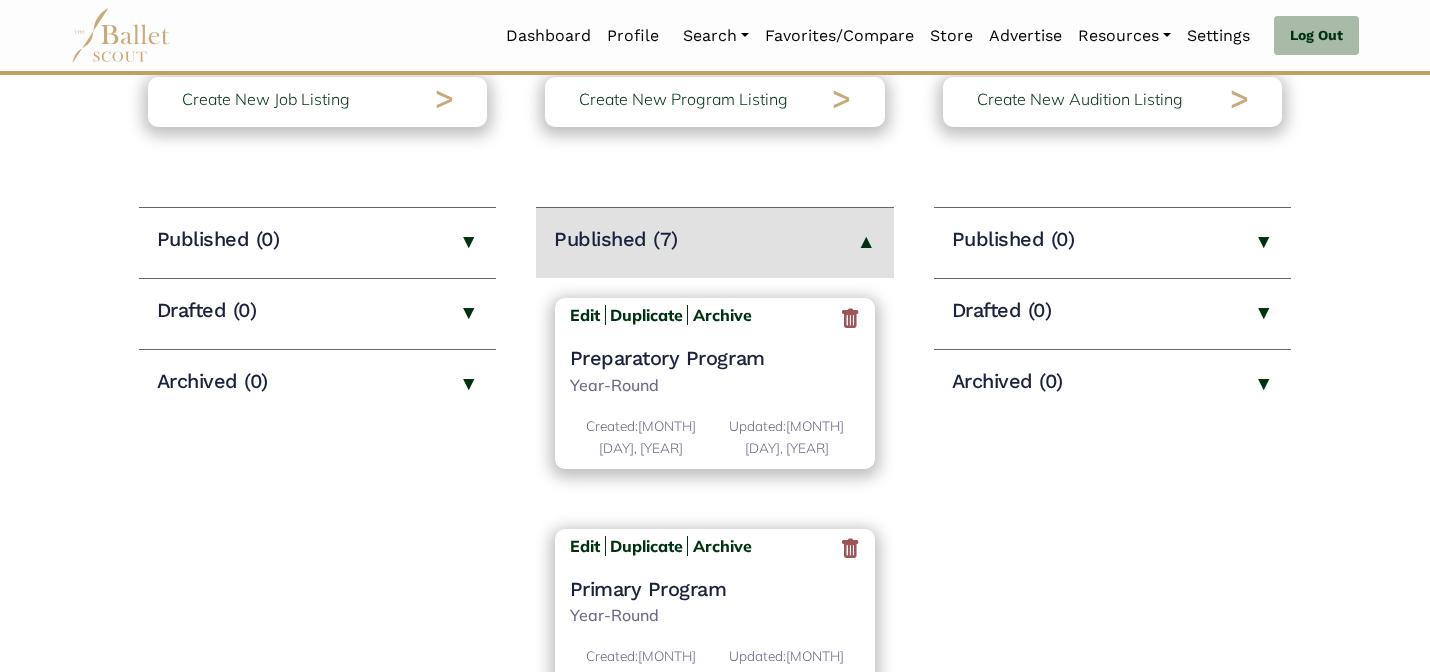 scroll, scrollTop: 243, scrollLeft: 0, axis: vertical 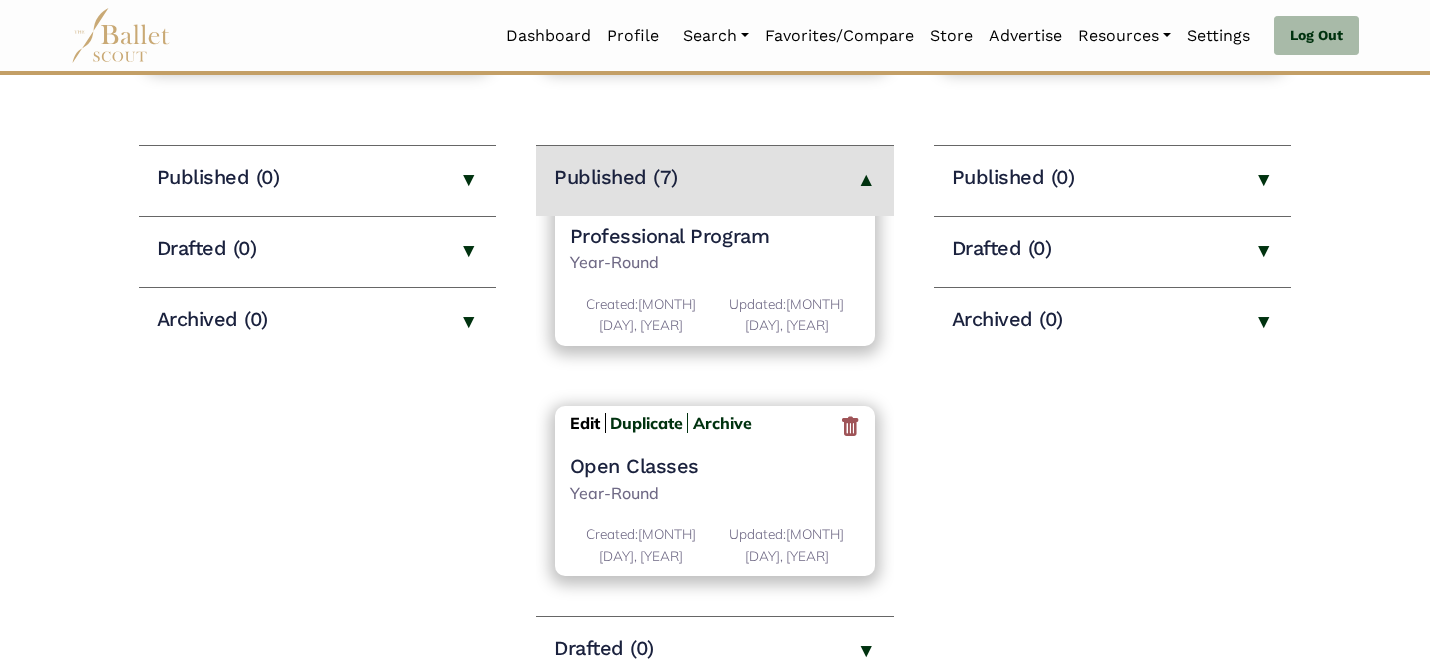 click on "Edit" at bounding box center [585, 423] 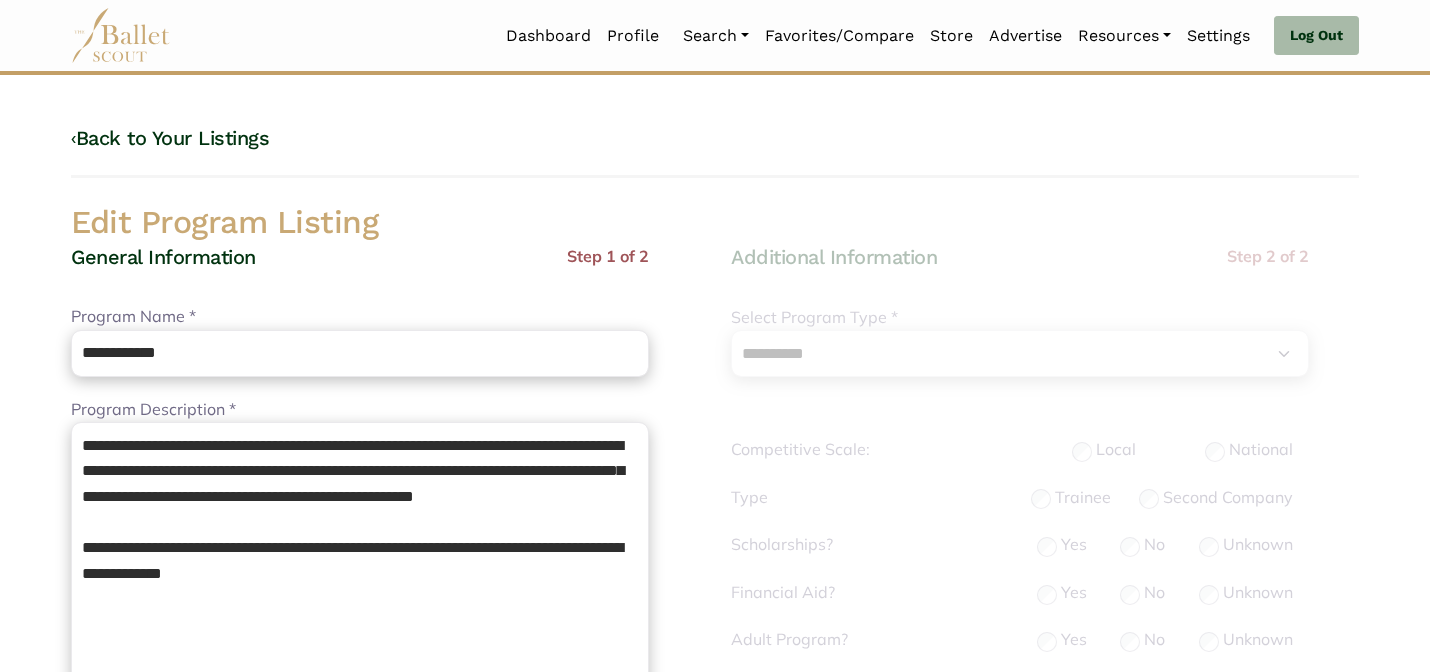 select on "**" 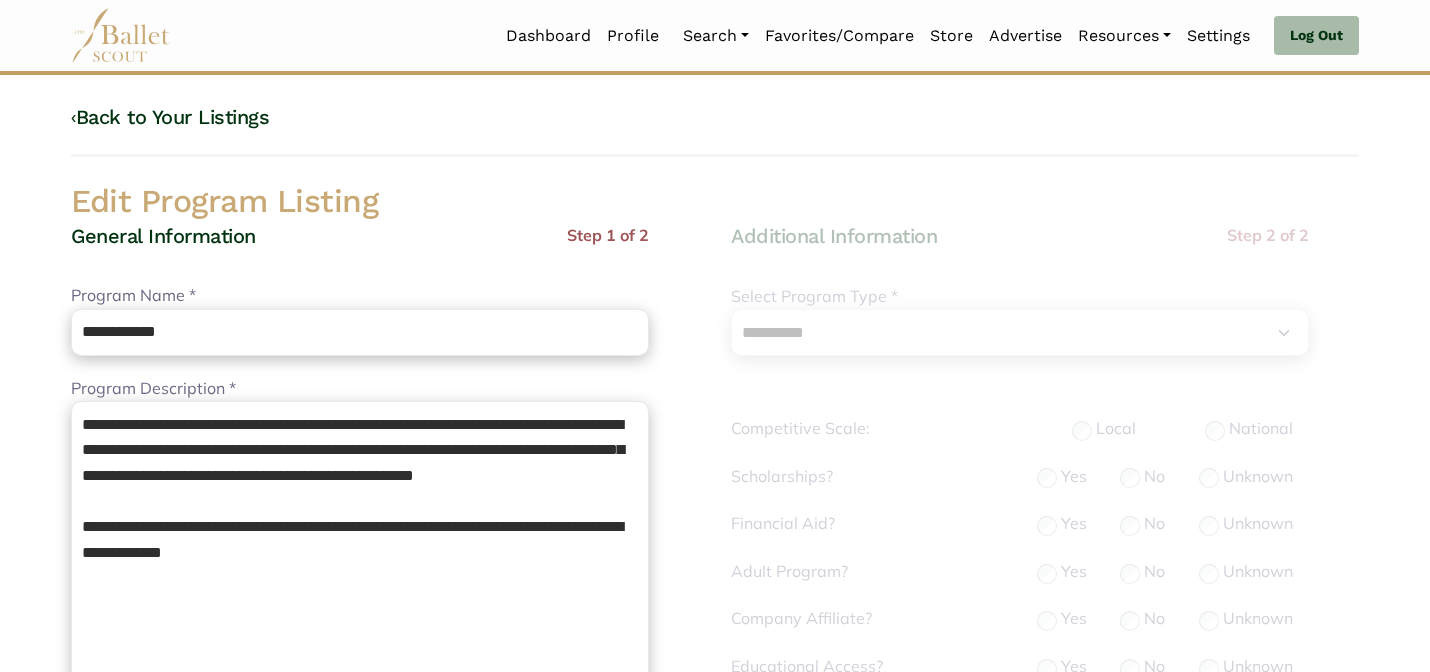 scroll, scrollTop: 632, scrollLeft: 0, axis: vertical 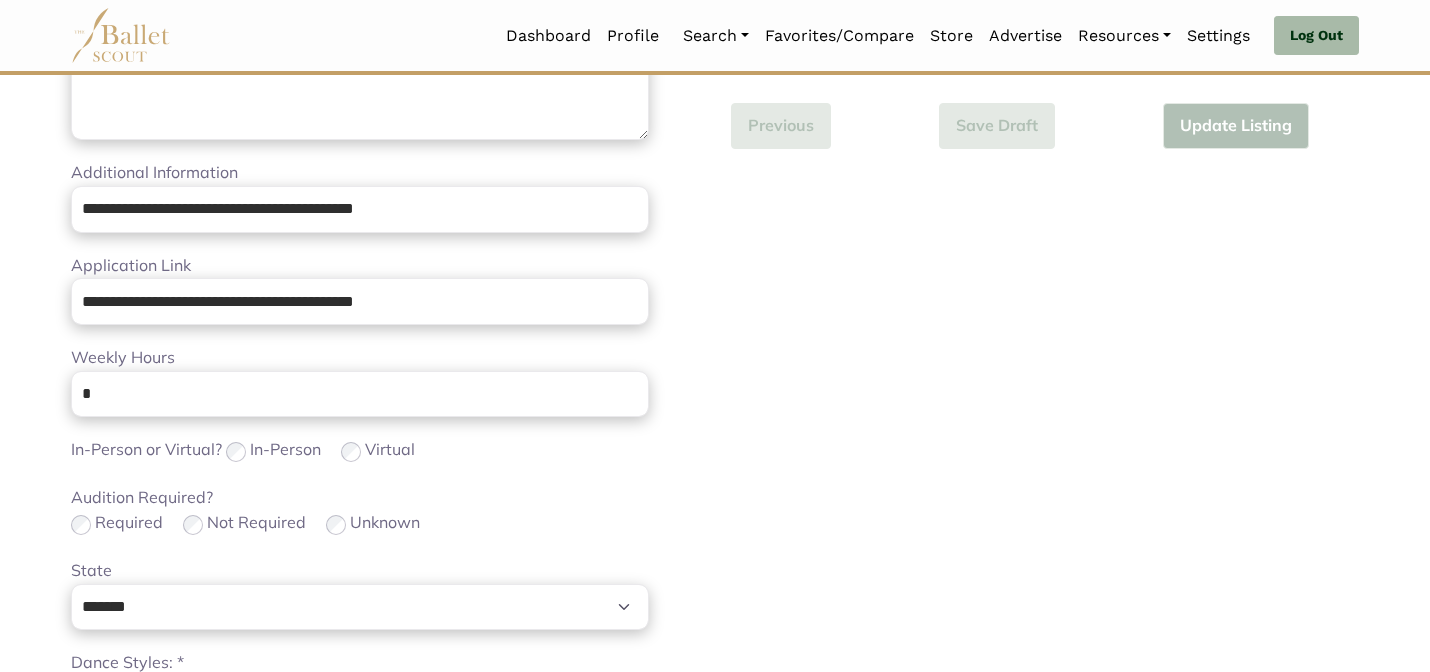 click on "Audition Required?
Required
Not Required
Unknown" at bounding box center (360, 511) 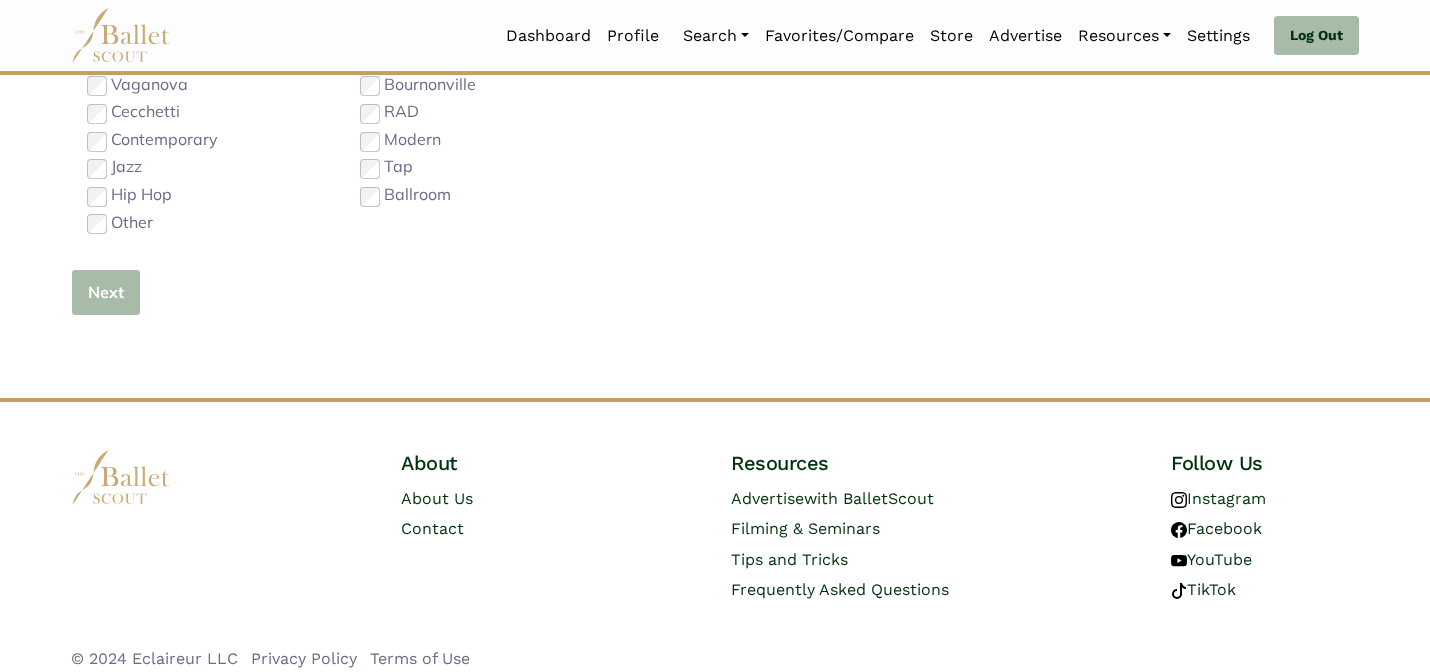 click on "Next" at bounding box center [106, 292] 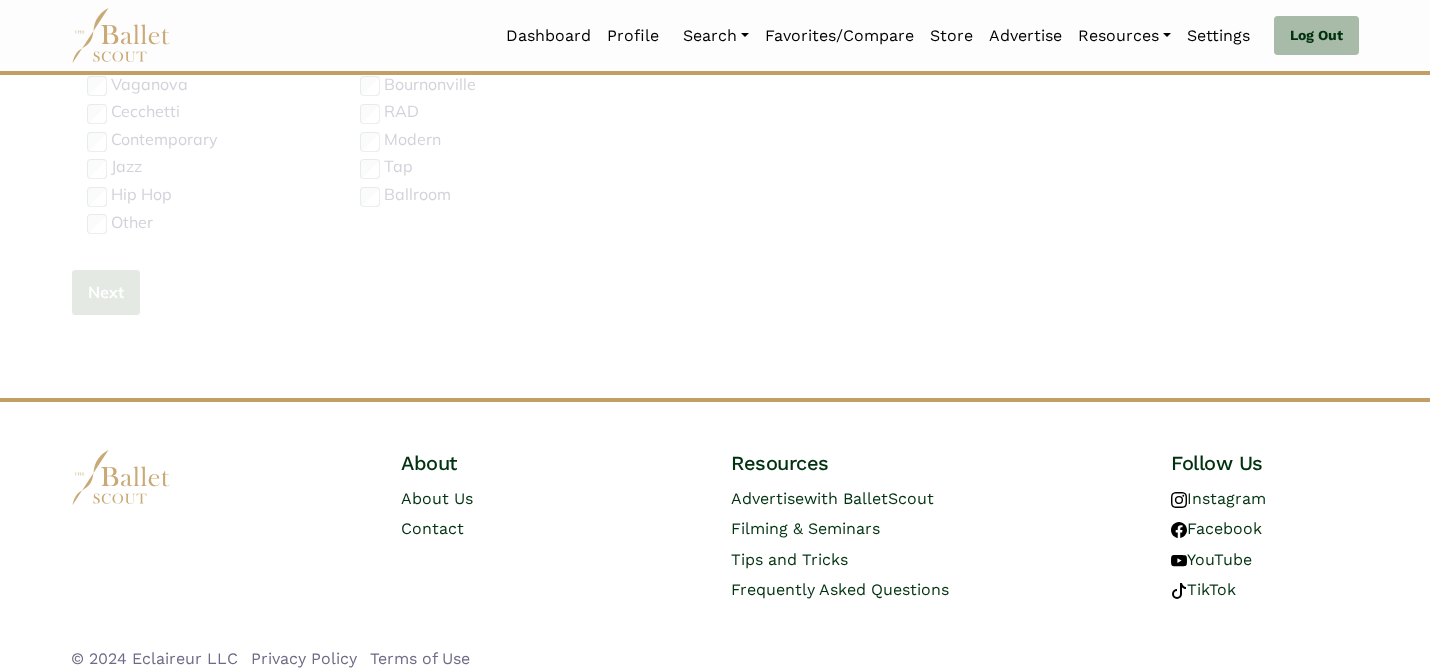 type 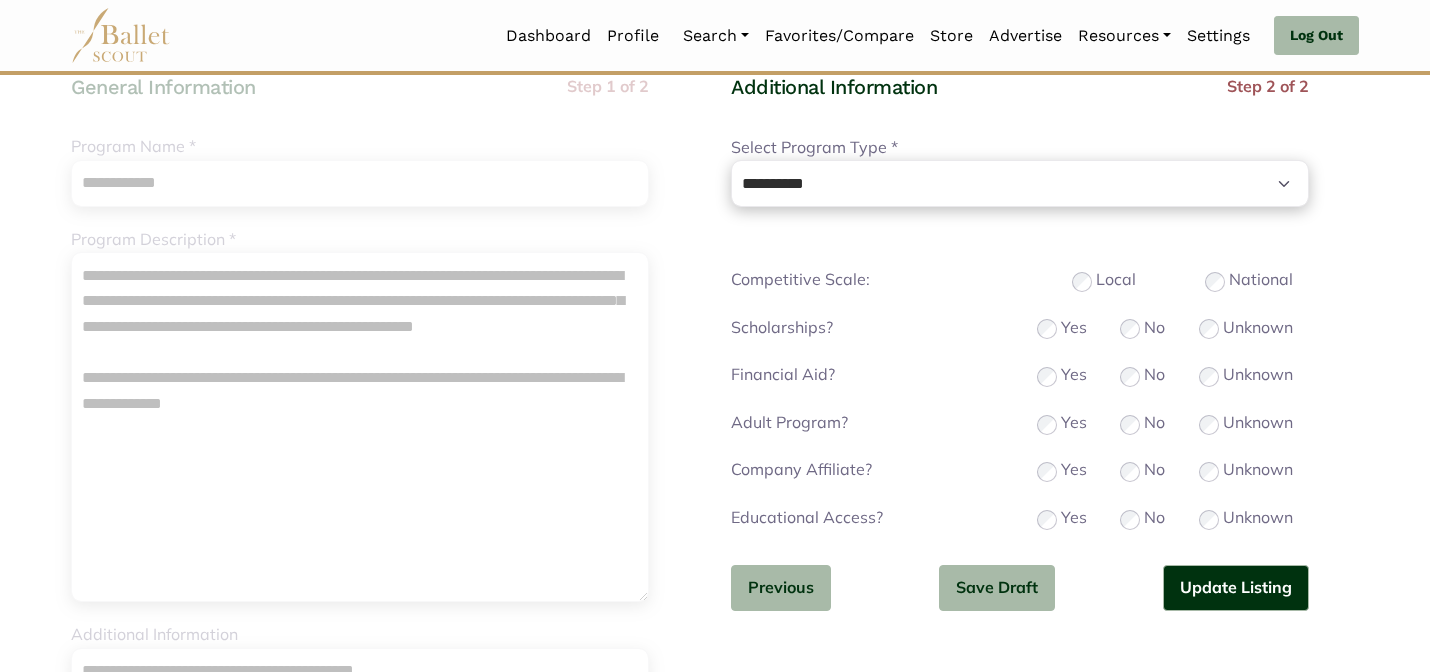 scroll, scrollTop: 200, scrollLeft: 0, axis: vertical 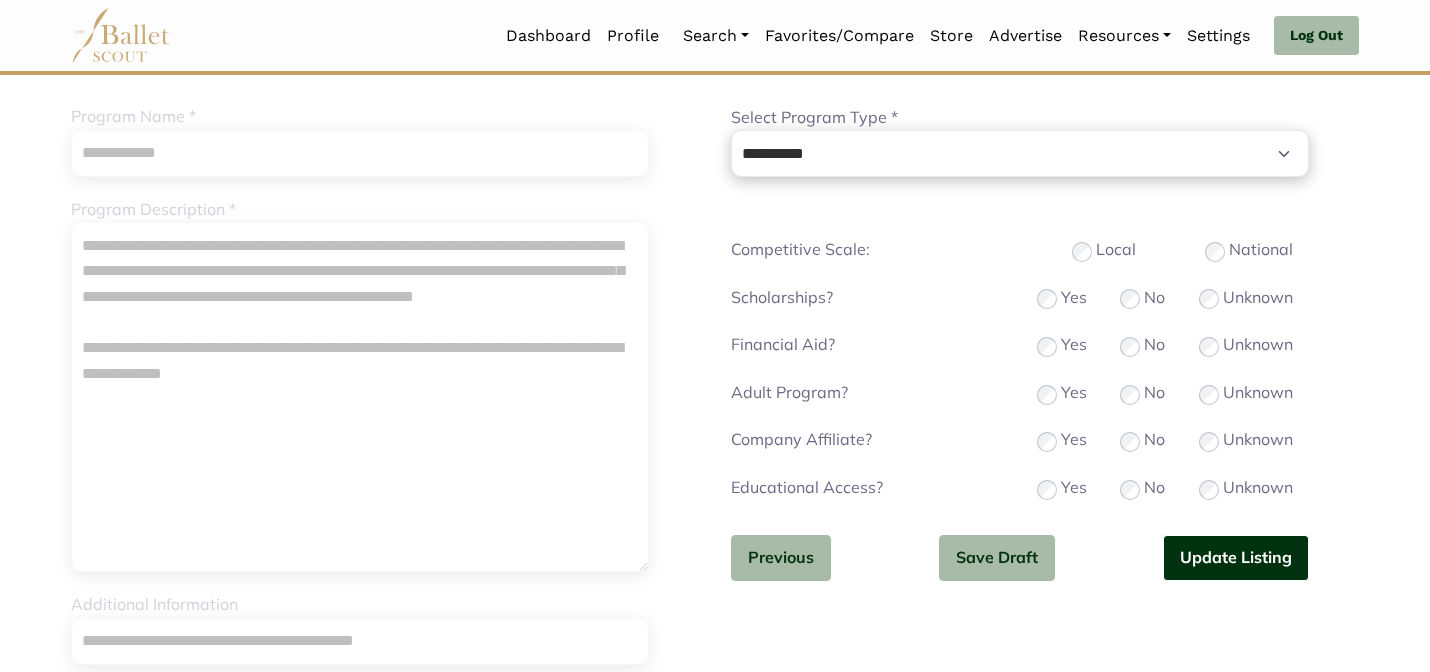 click on "Update Listing" at bounding box center [1236, 558] 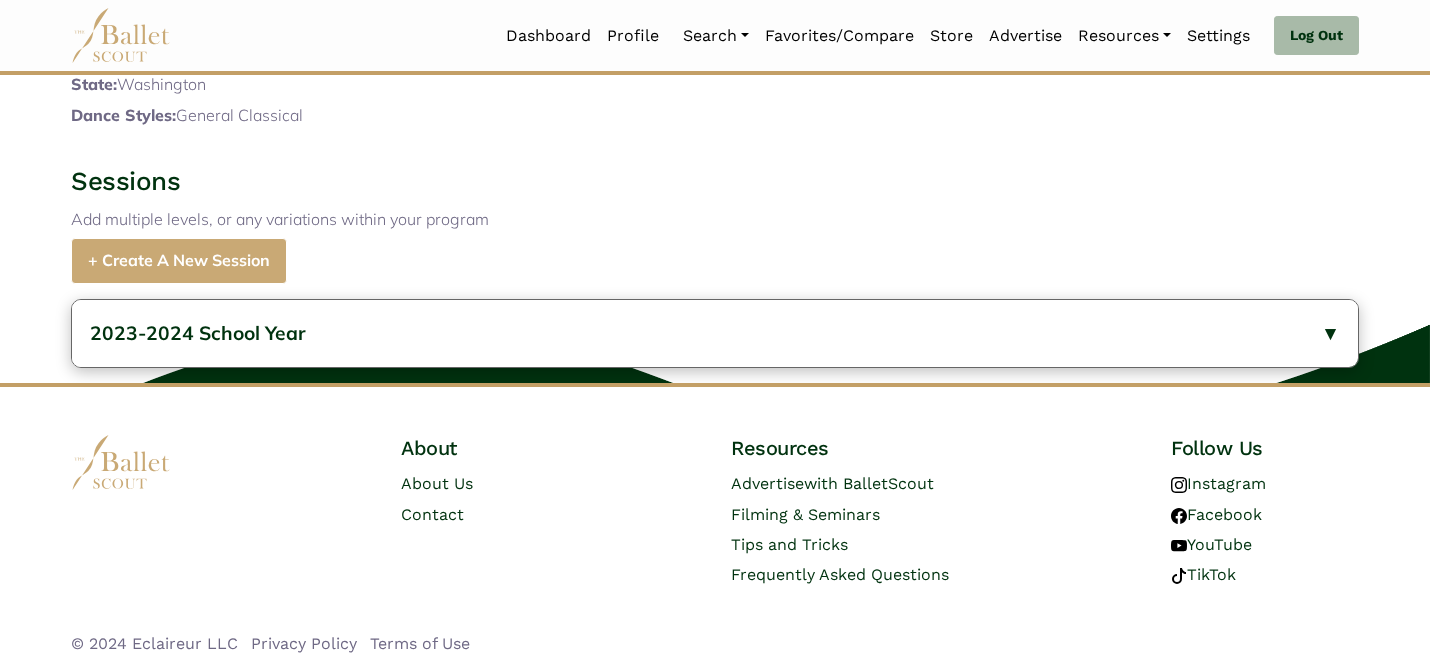 scroll, scrollTop: 747, scrollLeft: 0, axis: vertical 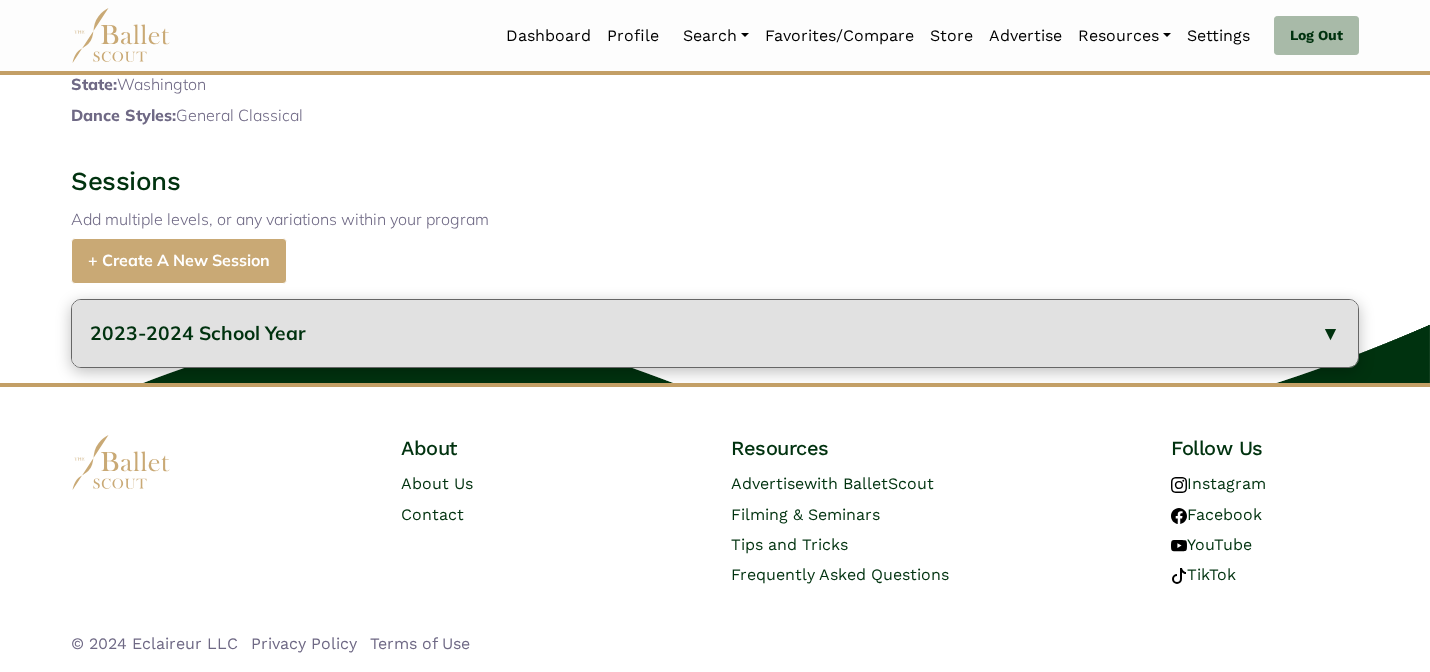 click on "2023-2024 School Year" at bounding box center [715, 333] 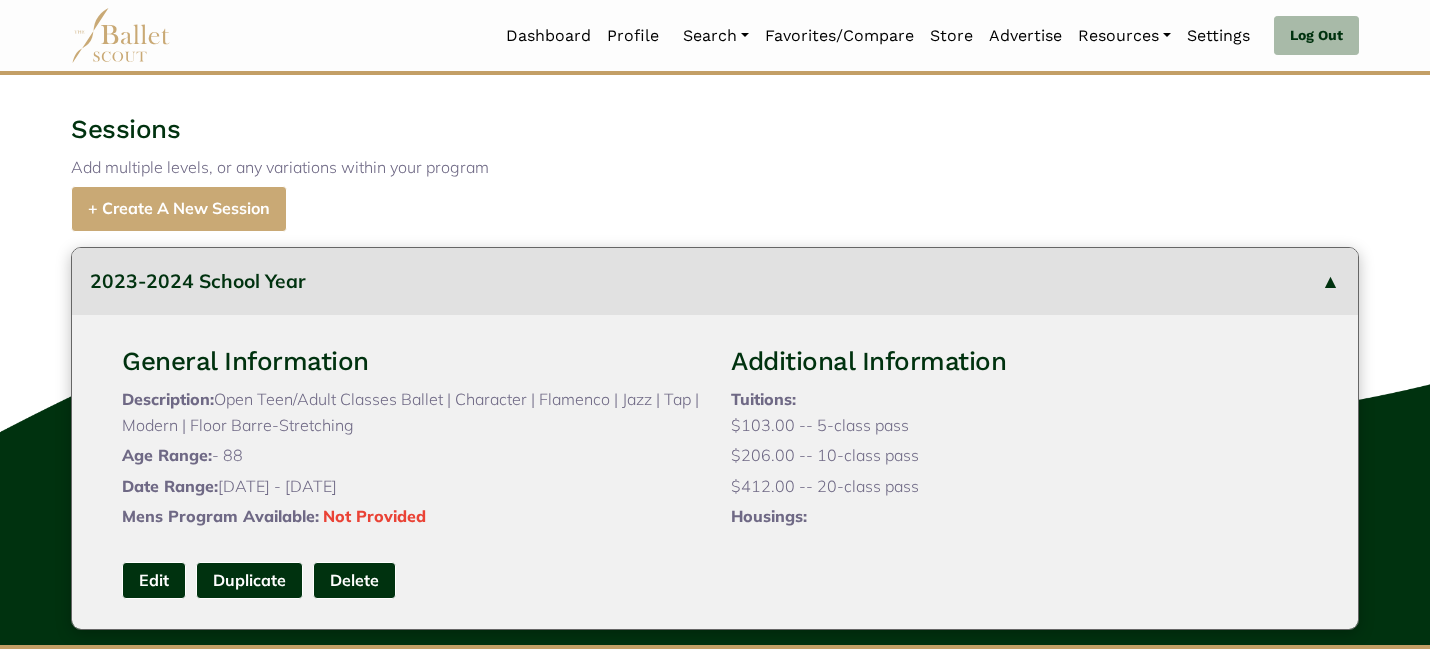type 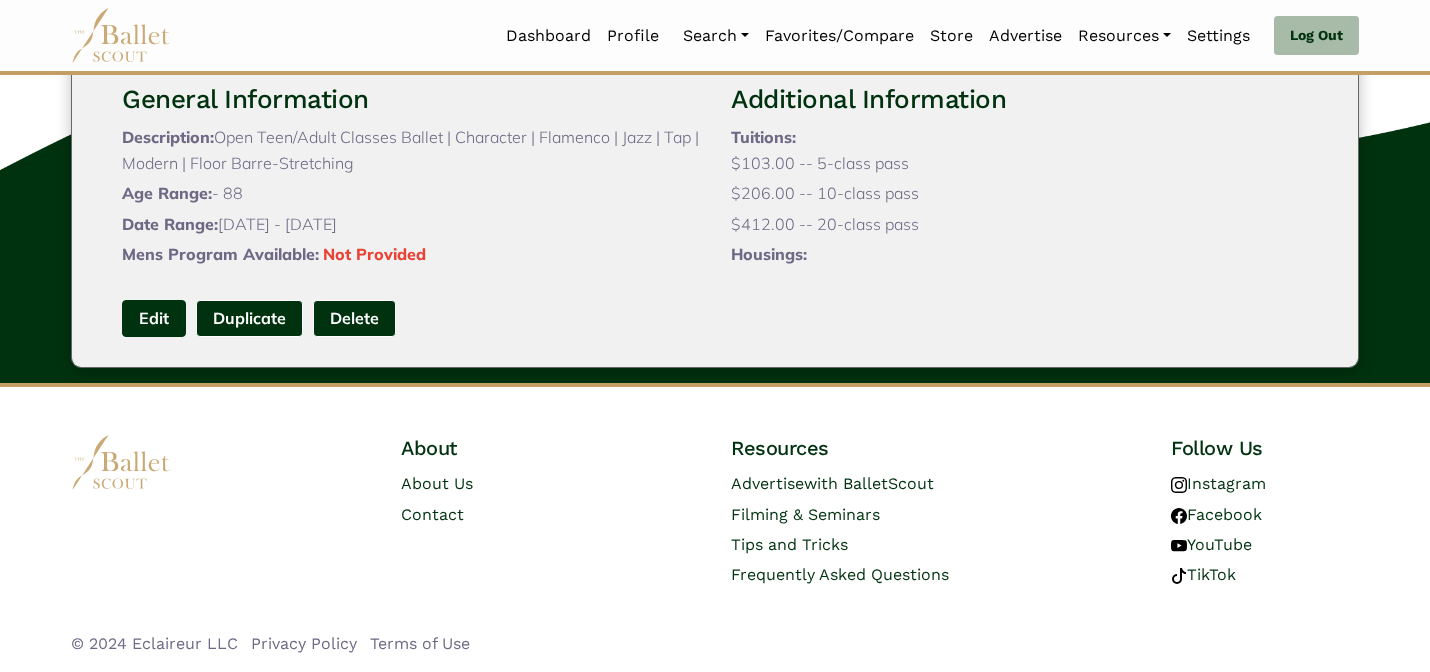 click on "Edit" at bounding box center (154, 318) 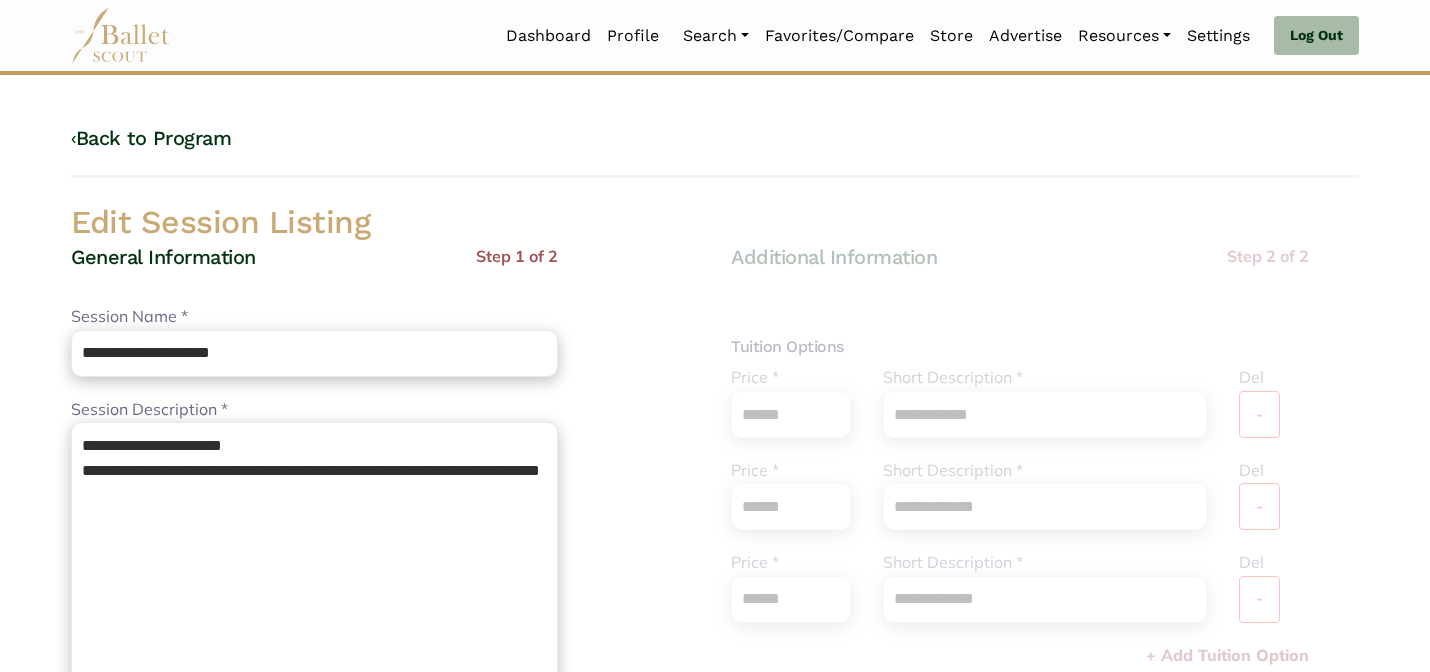 scroll, scrollTop: 0, scrollLeft: 0, axis: both 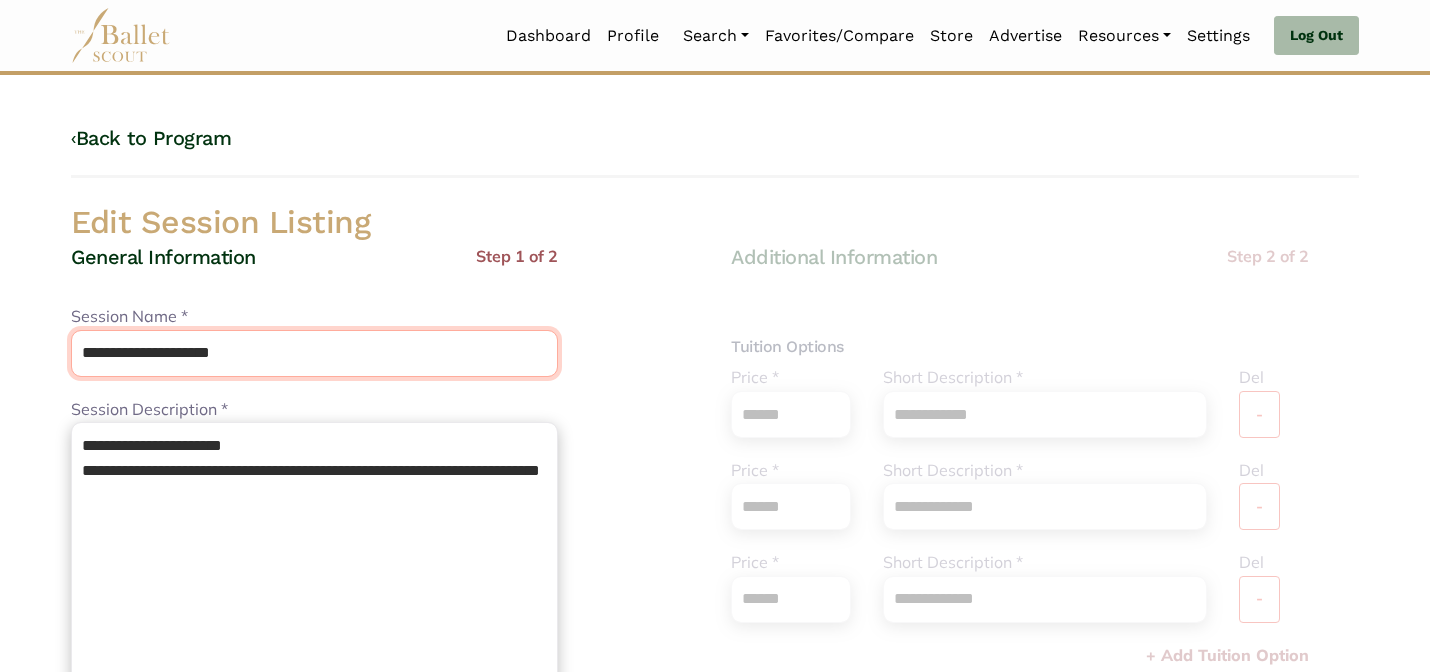 drag, startPoint x: 349, startPoint y: 340, endPoint x: 291, endPoint y: 253, distance: 104.56099 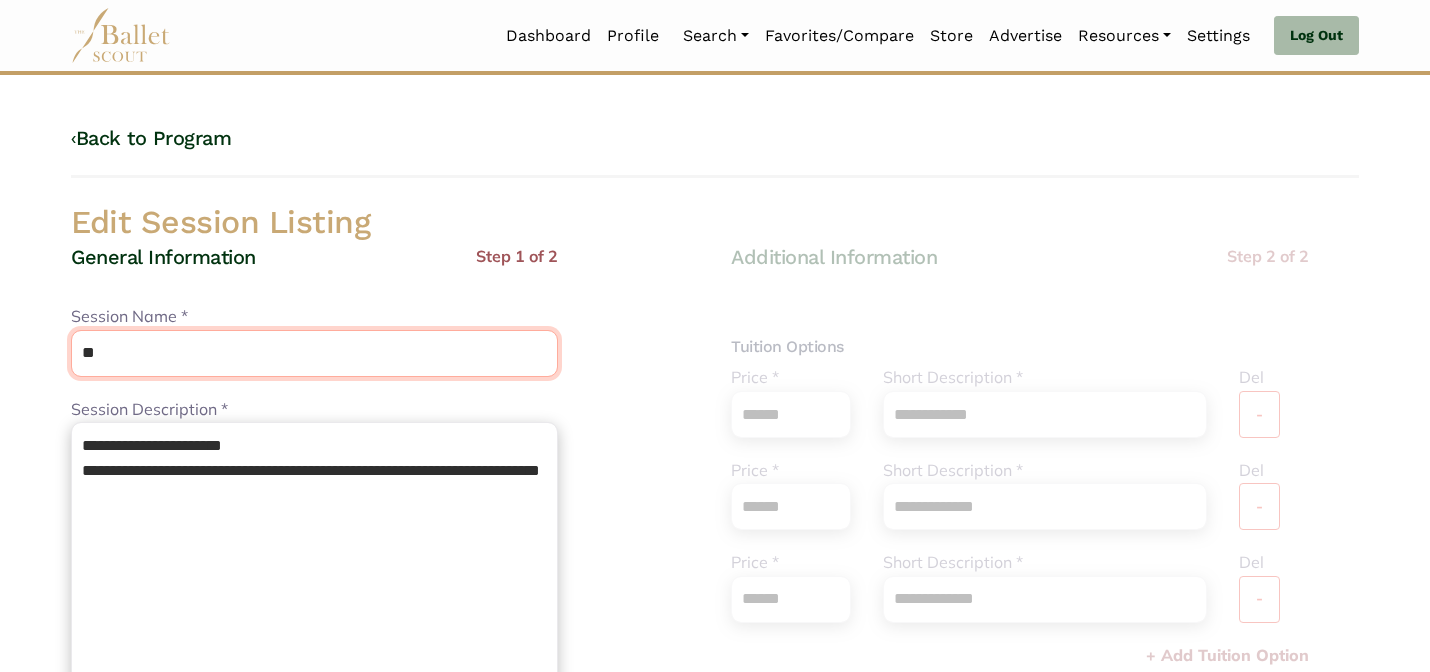 type on "*" 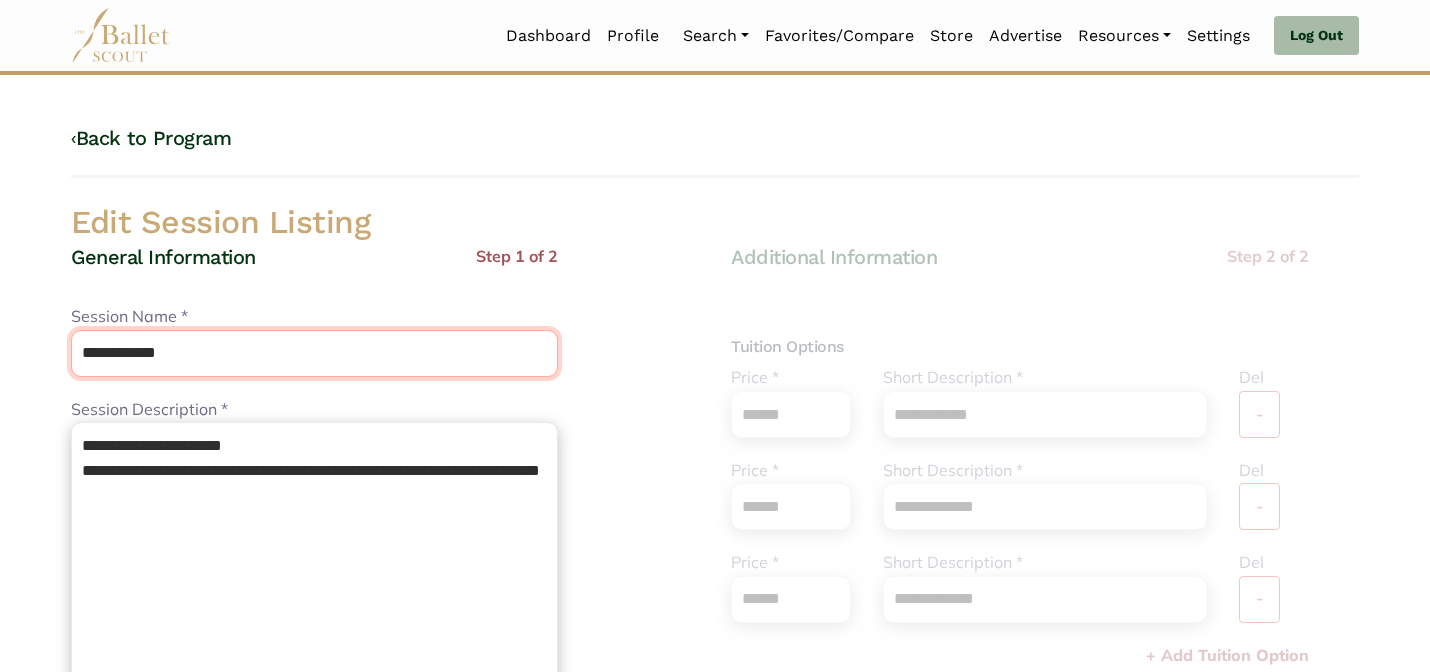 type on "**********" 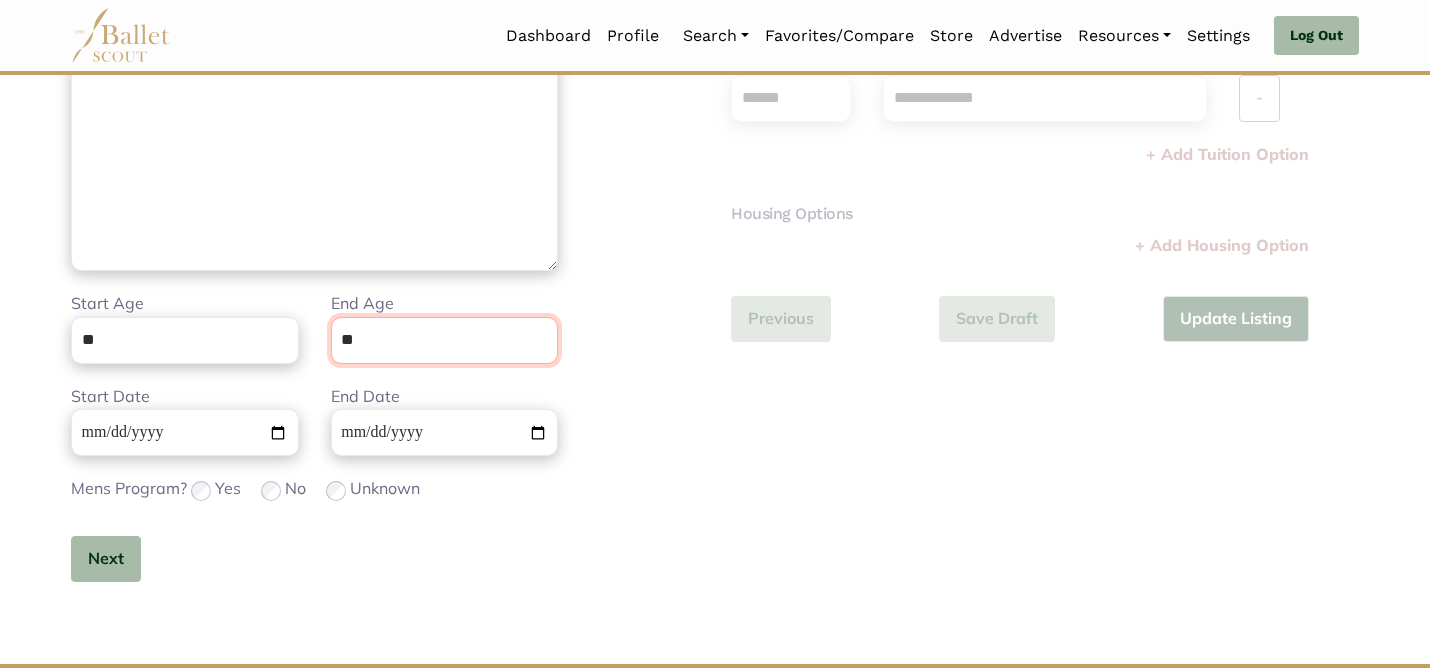 scroll, scrollTop: 505, scrollLeft: 0, axis: vertical 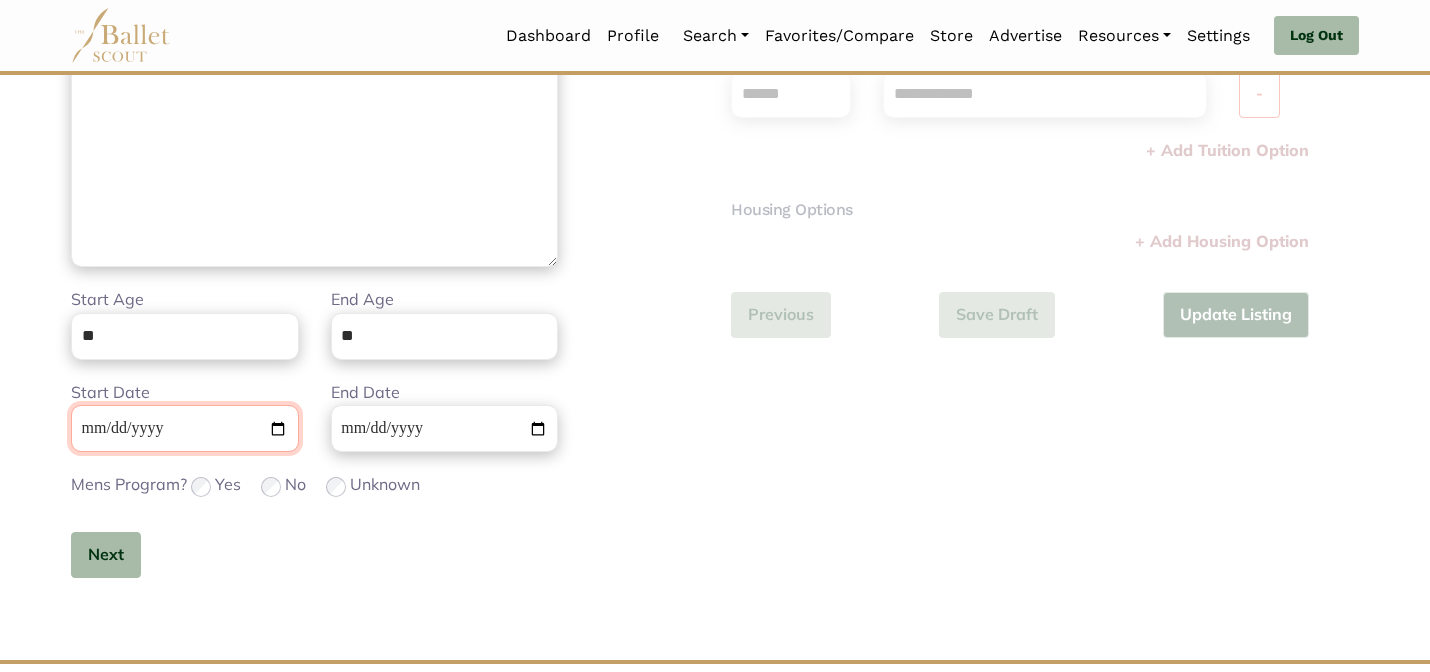 type 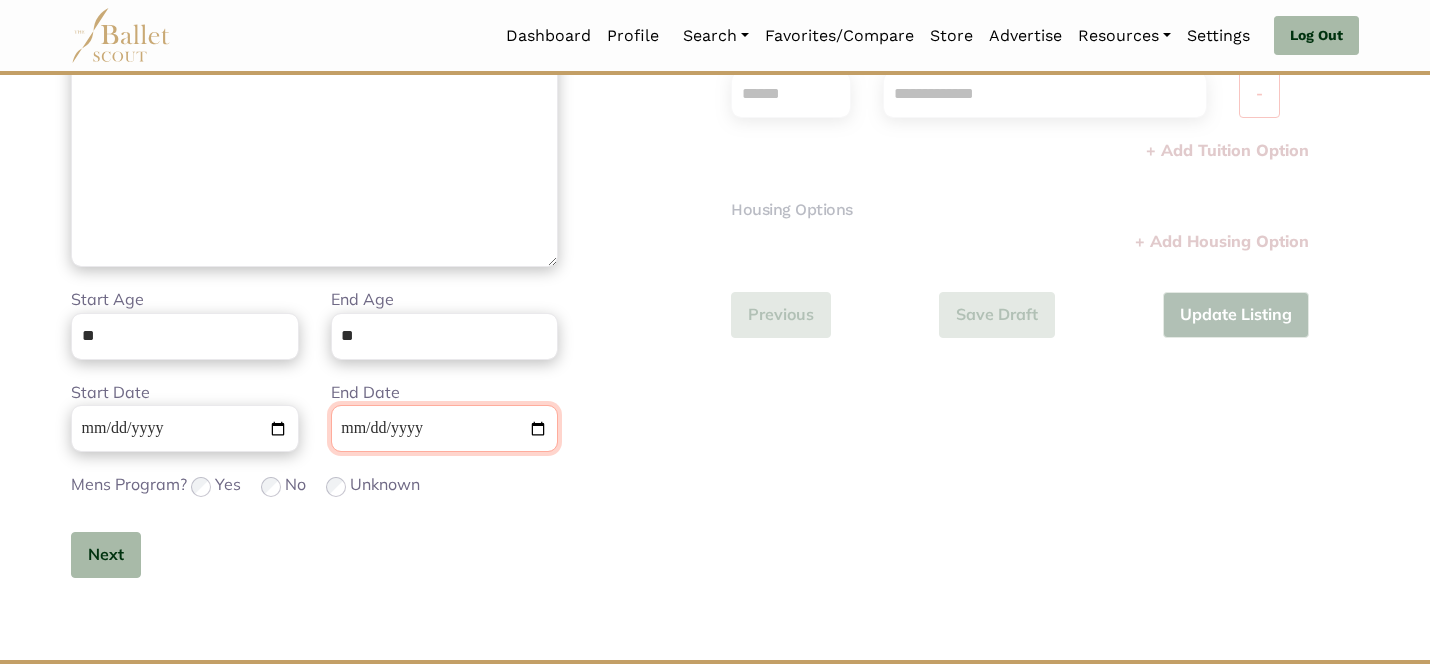 type 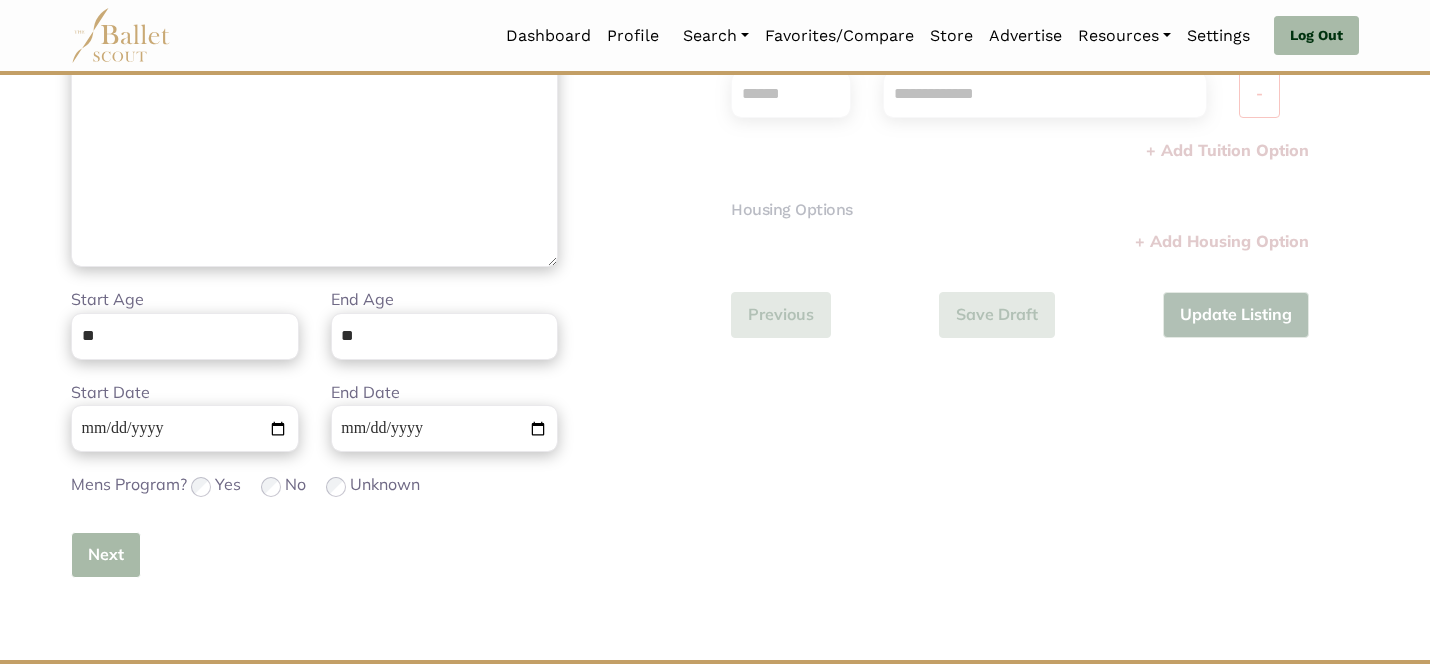 click on "Next" at bounding box center (106, 555) 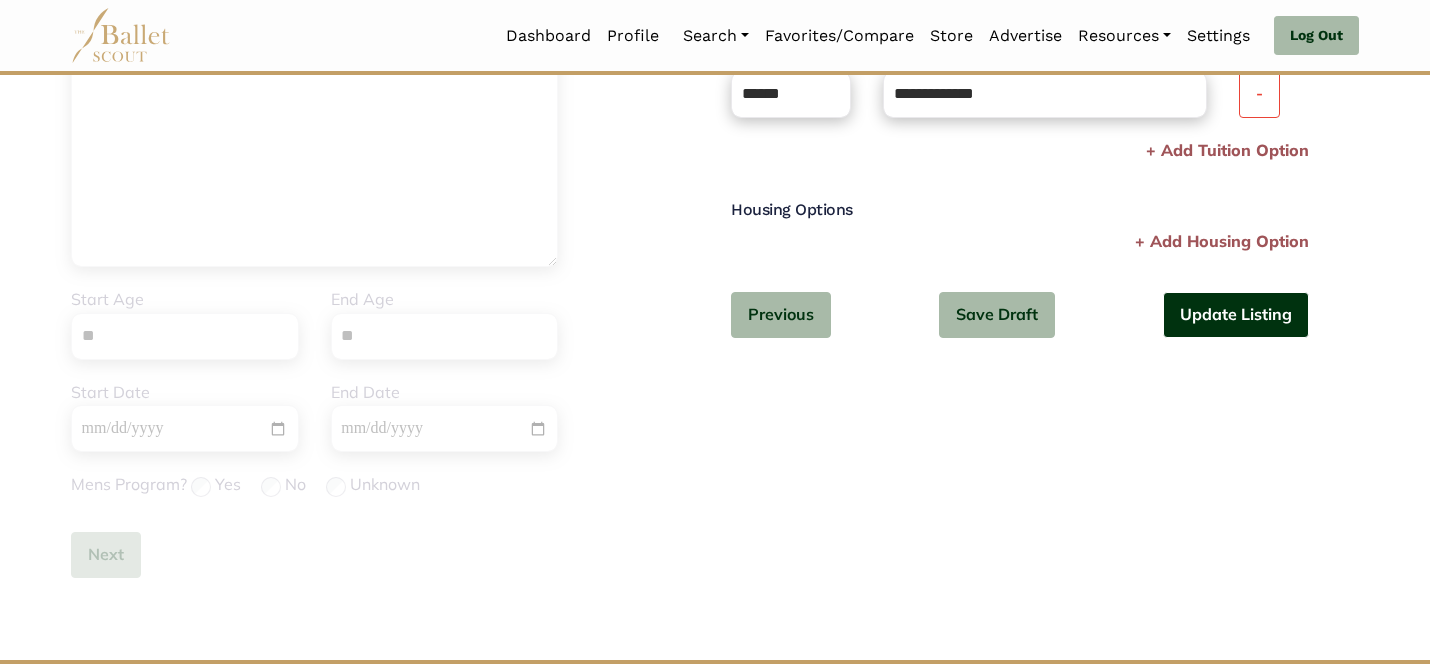 click on "Update Listing" at bounding box center (1236, 315) 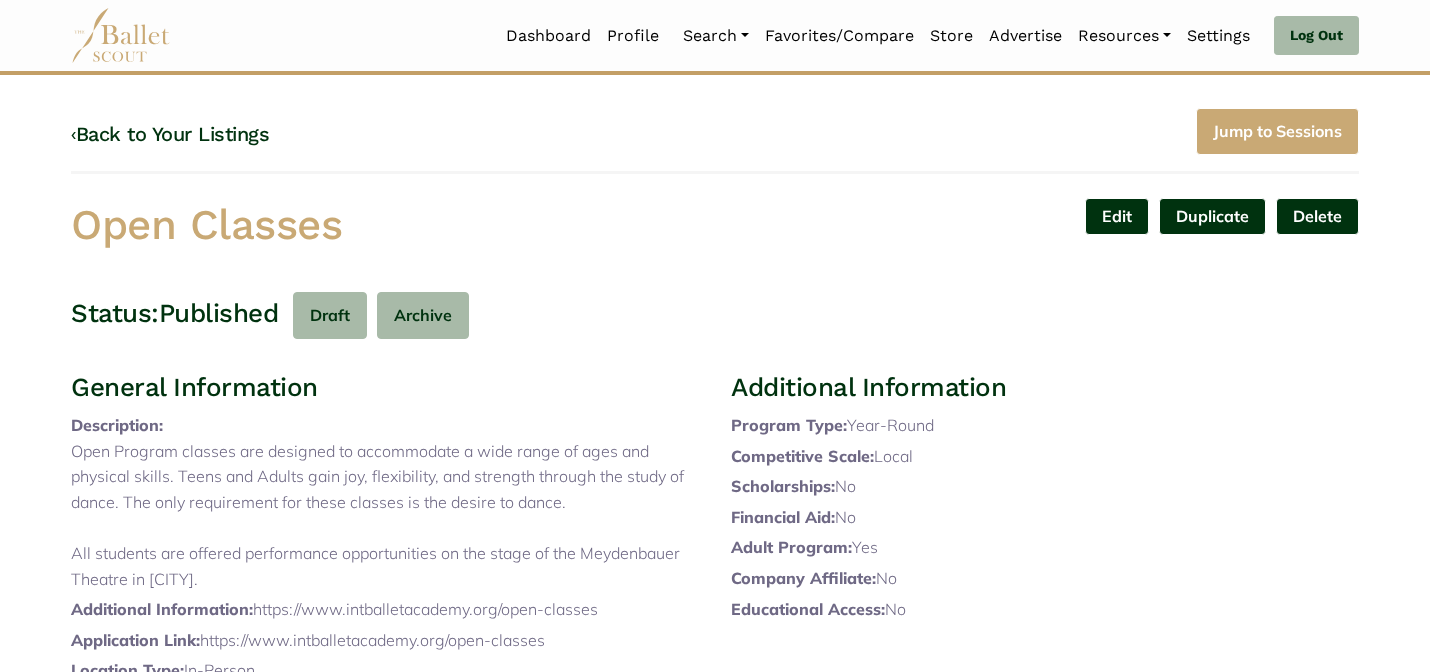 scroll, scrollTop: 0, scrollLeft: 0, axis: both 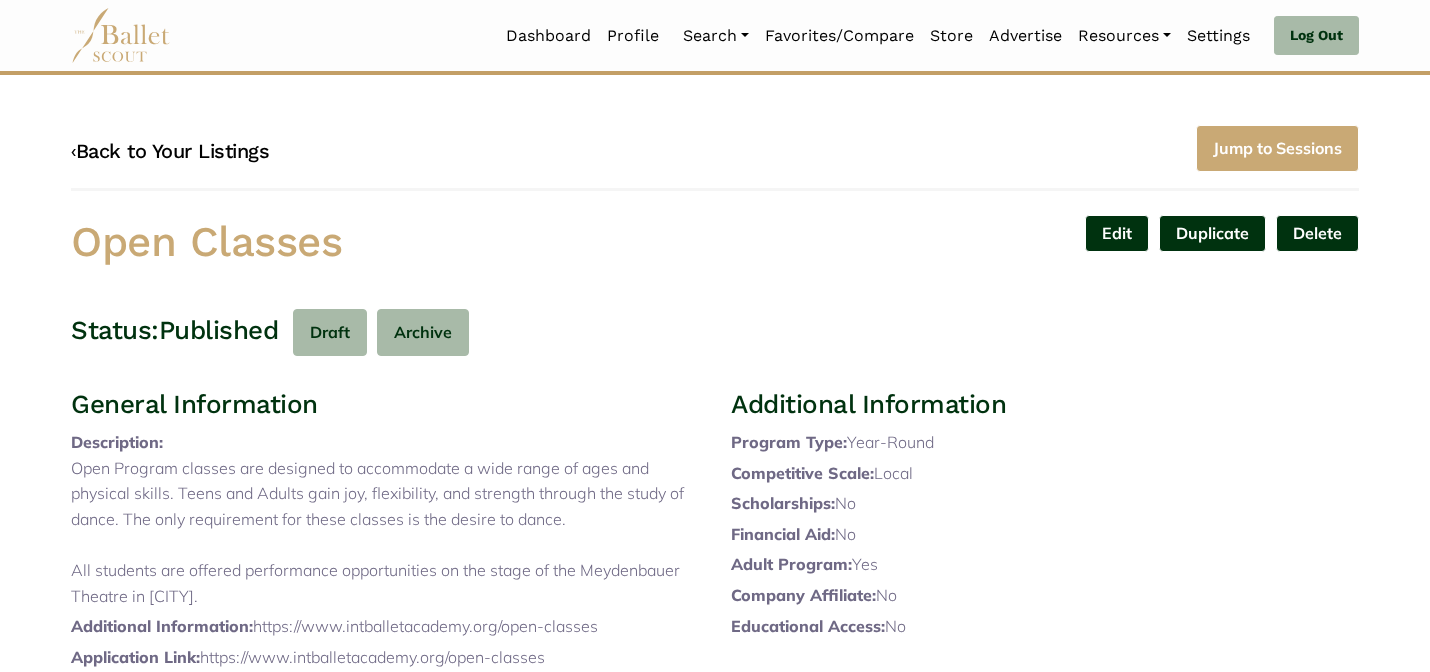 click on "‹  Back to Your Listings" at bounding box center [170, 151] 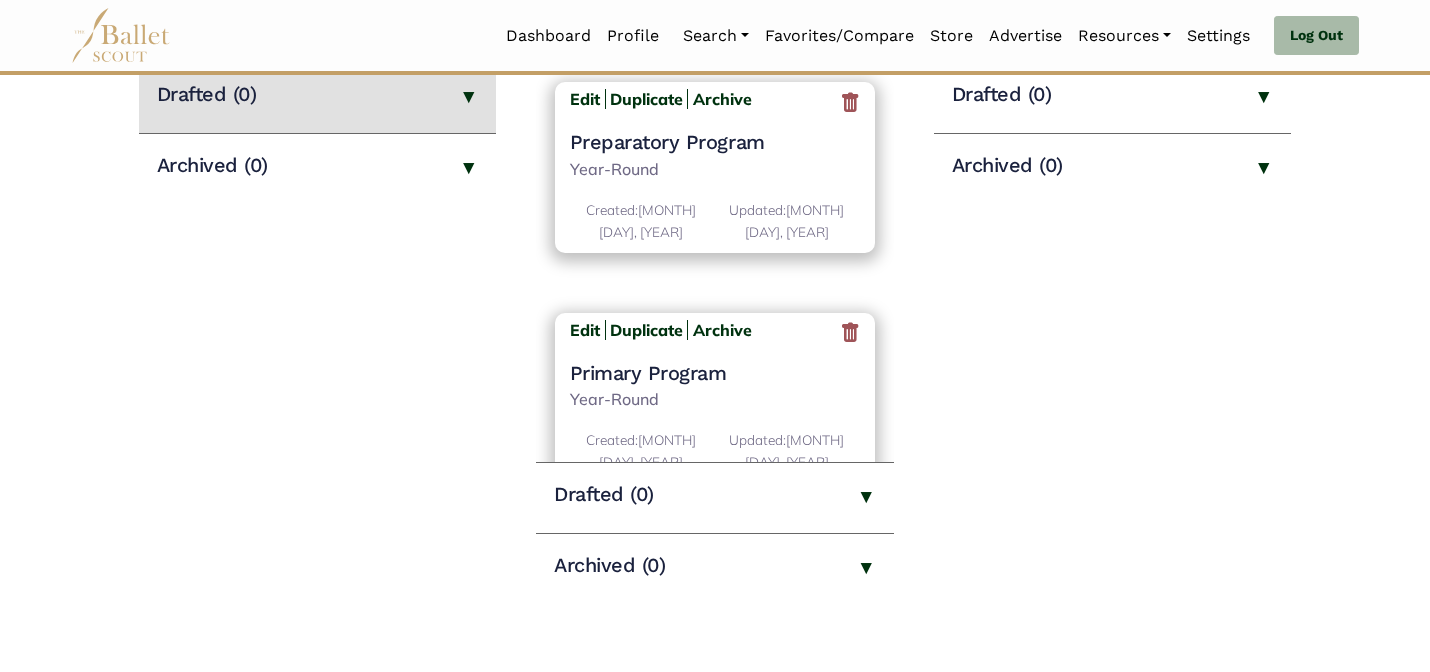 scroll, scrollTop: 400, scrollLeft: 0, axis: vertical 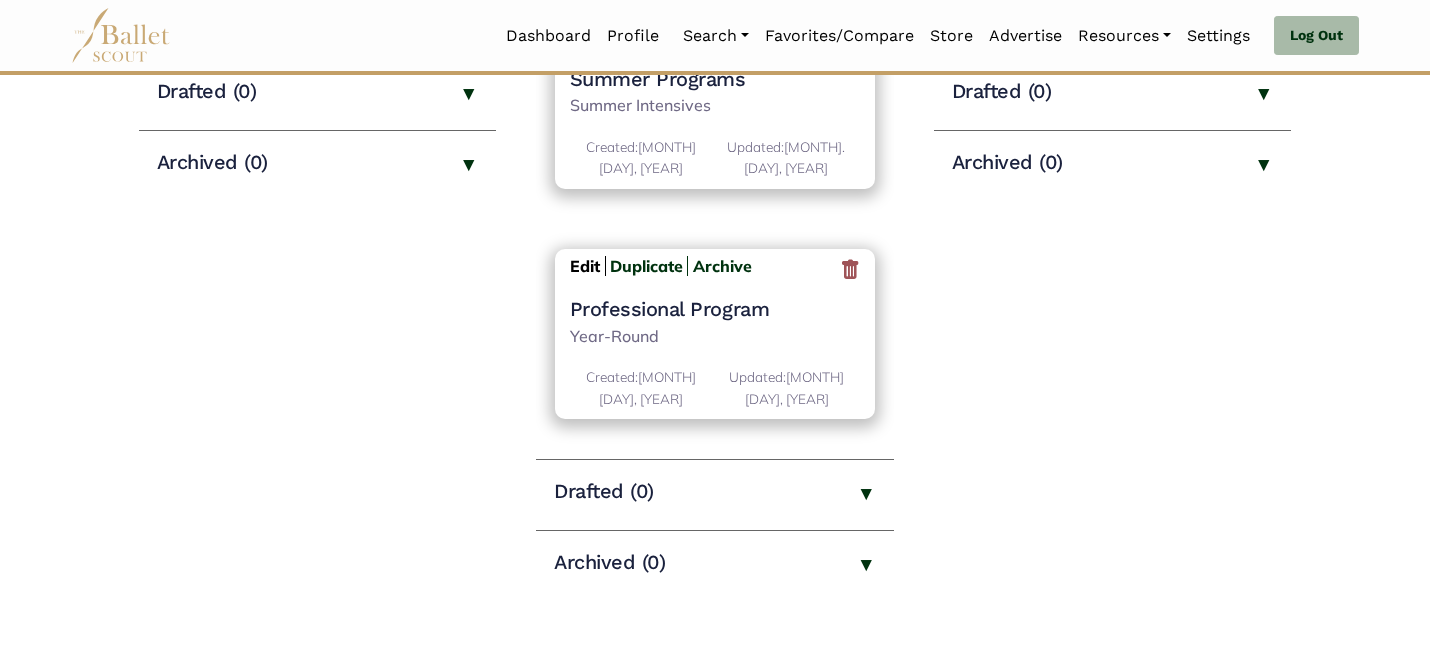 click on "Edit" at bounding box center (585, 266) 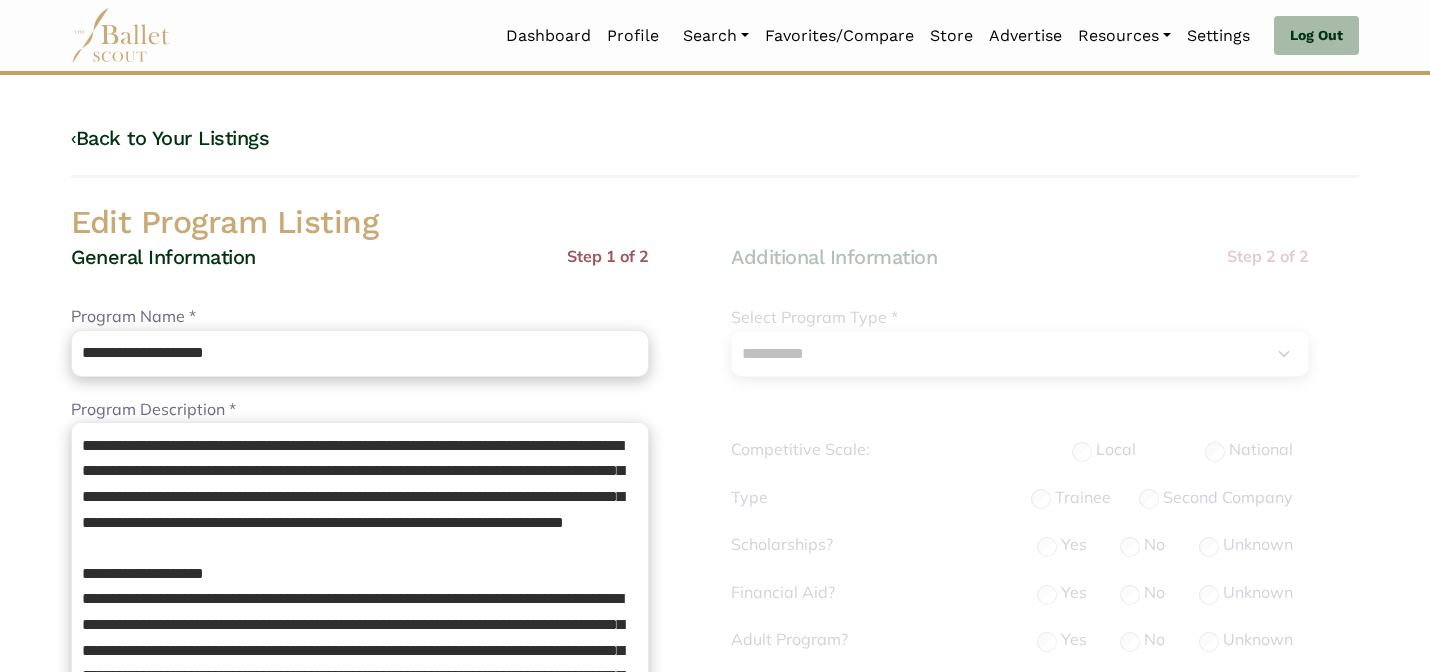 select on "**" 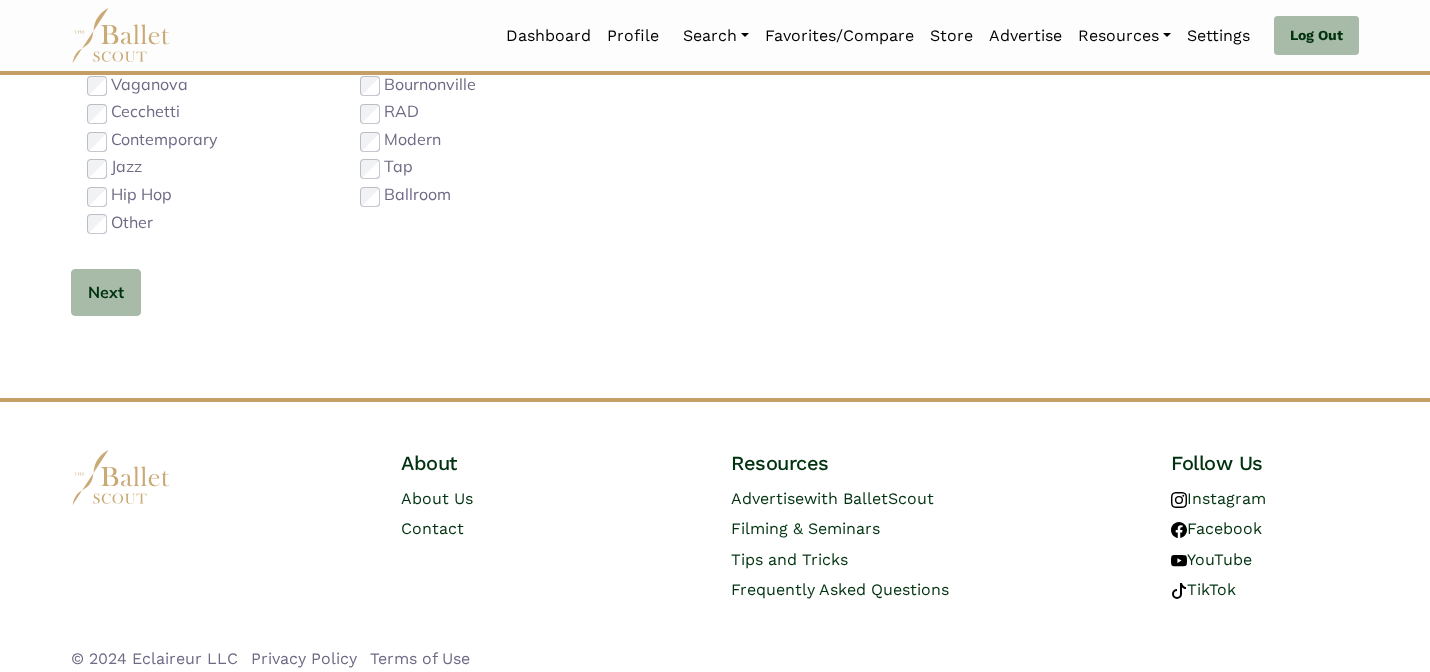 scroll, scrollTop: 632, scrollLeft: 0, axis: vertical 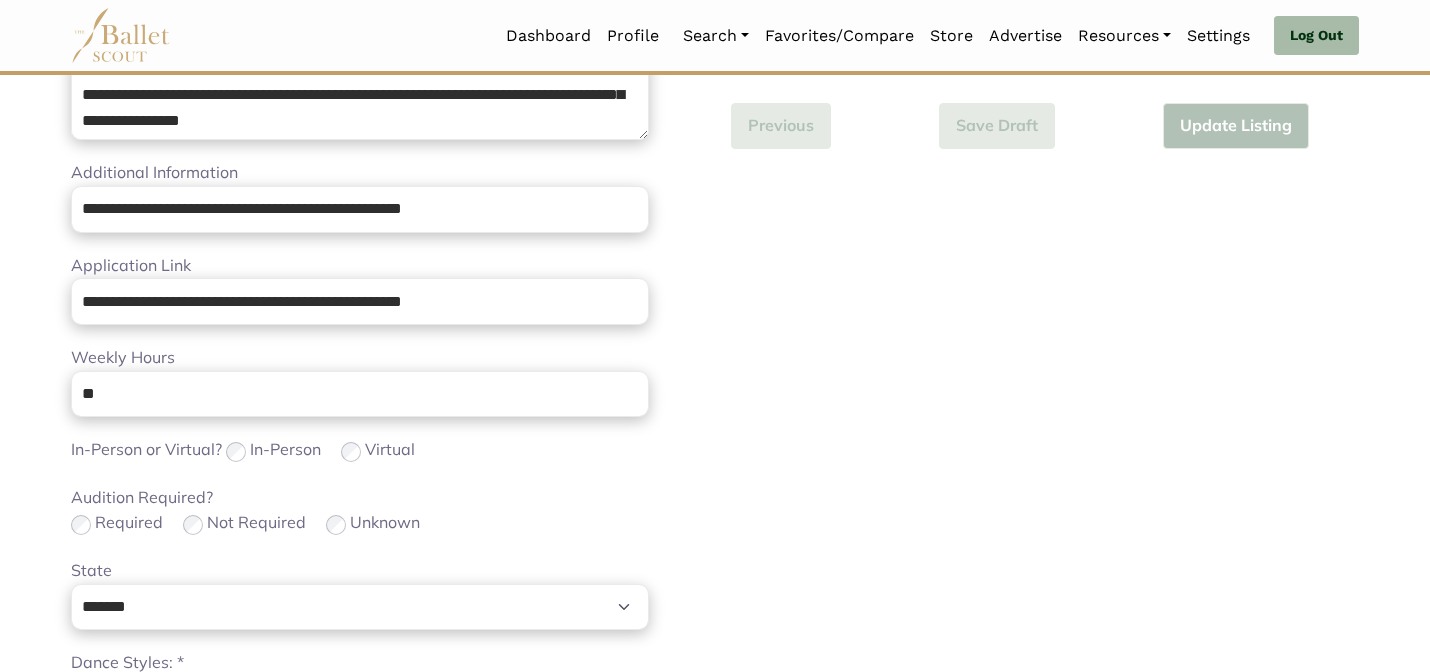 click on "**********" at bounding box center [1045, 321] 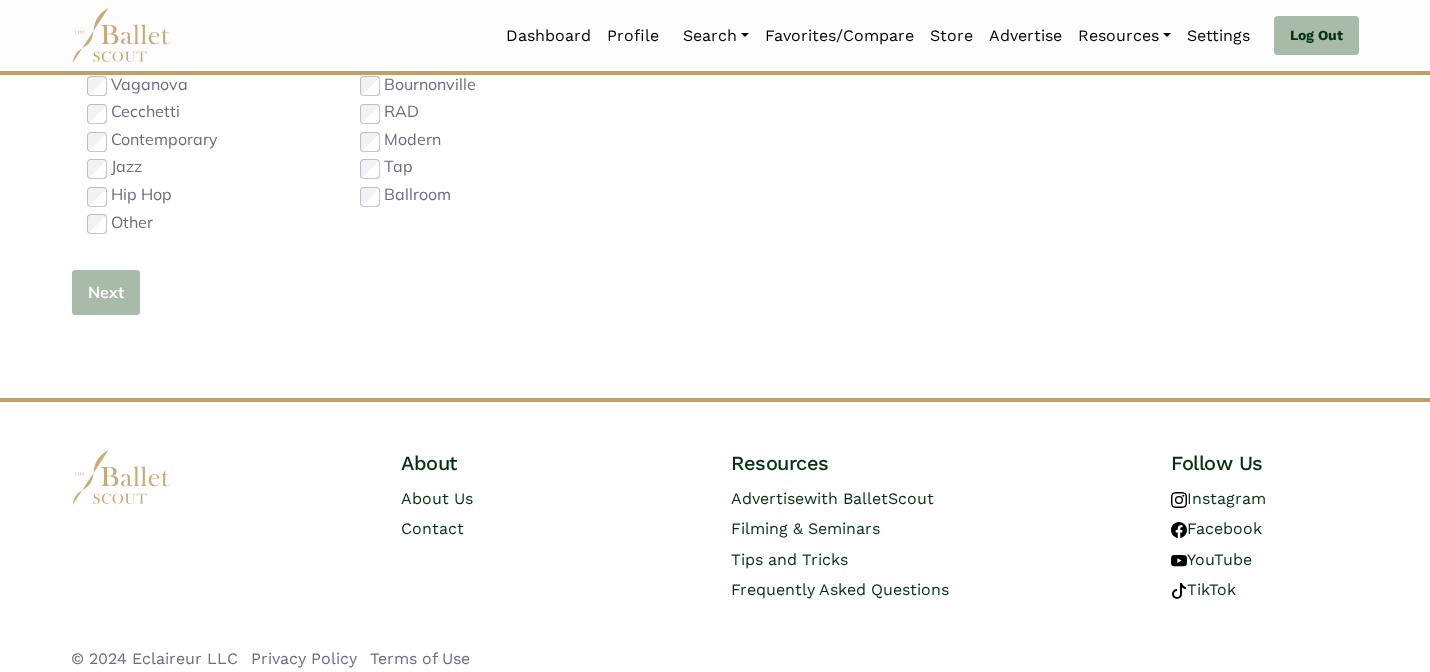 click on "Next" at bounding box center [106, 292] 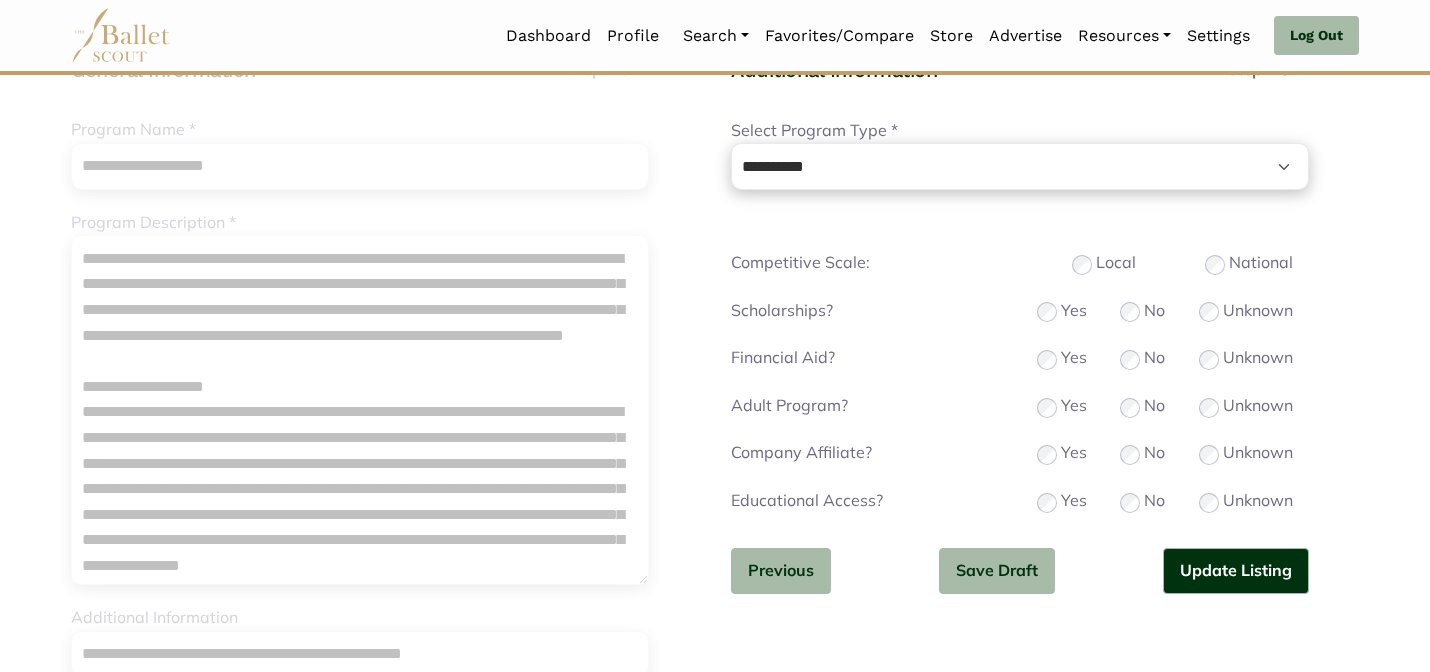 scroll, scrollTop: 200, scrollLeft: 0, axis: vertical 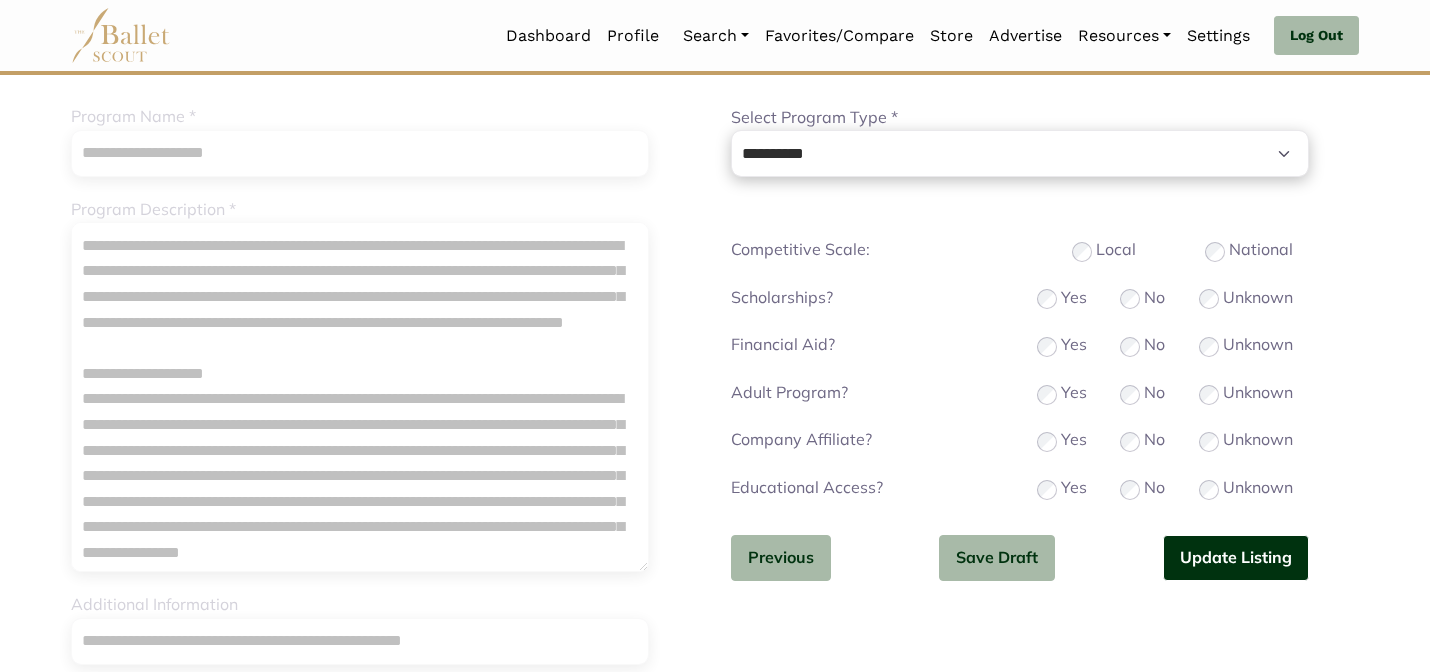 click on "Update Listing" at bounding box center (1236, 558) 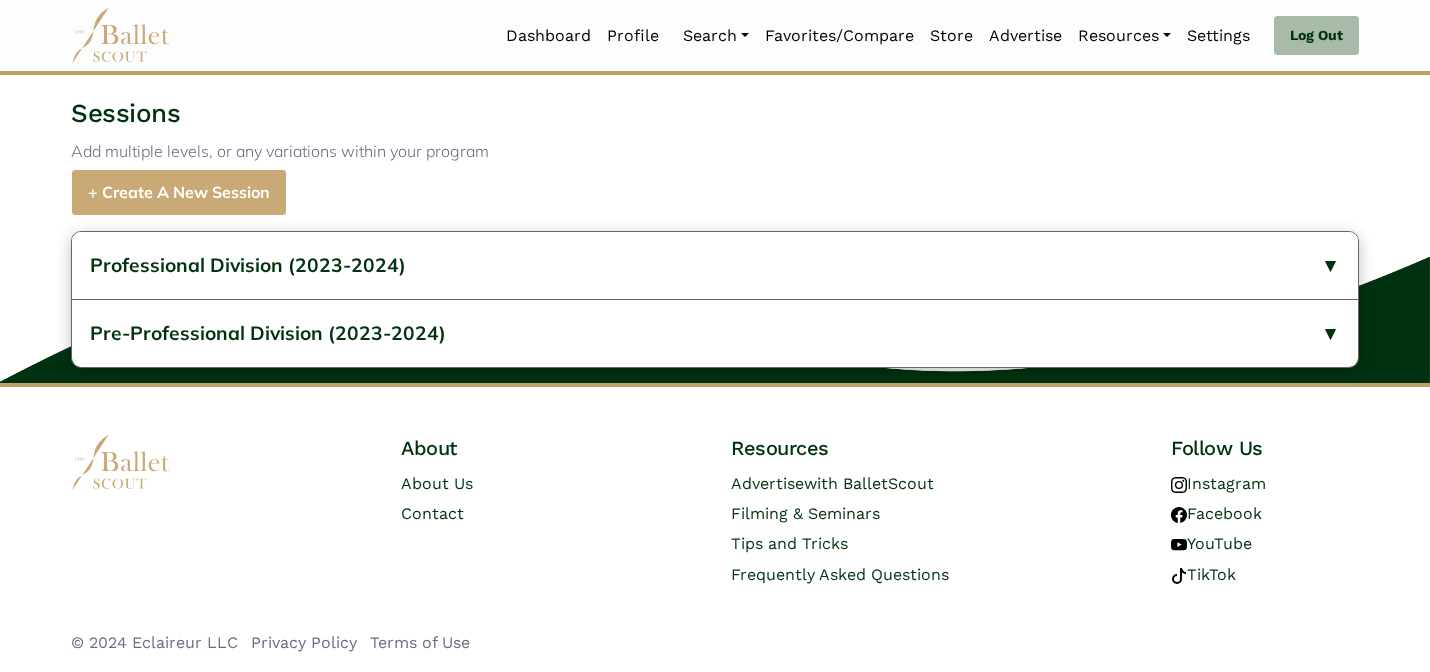scroll, scrollTop: 1019, scrollLeft: 0, axis: vertical 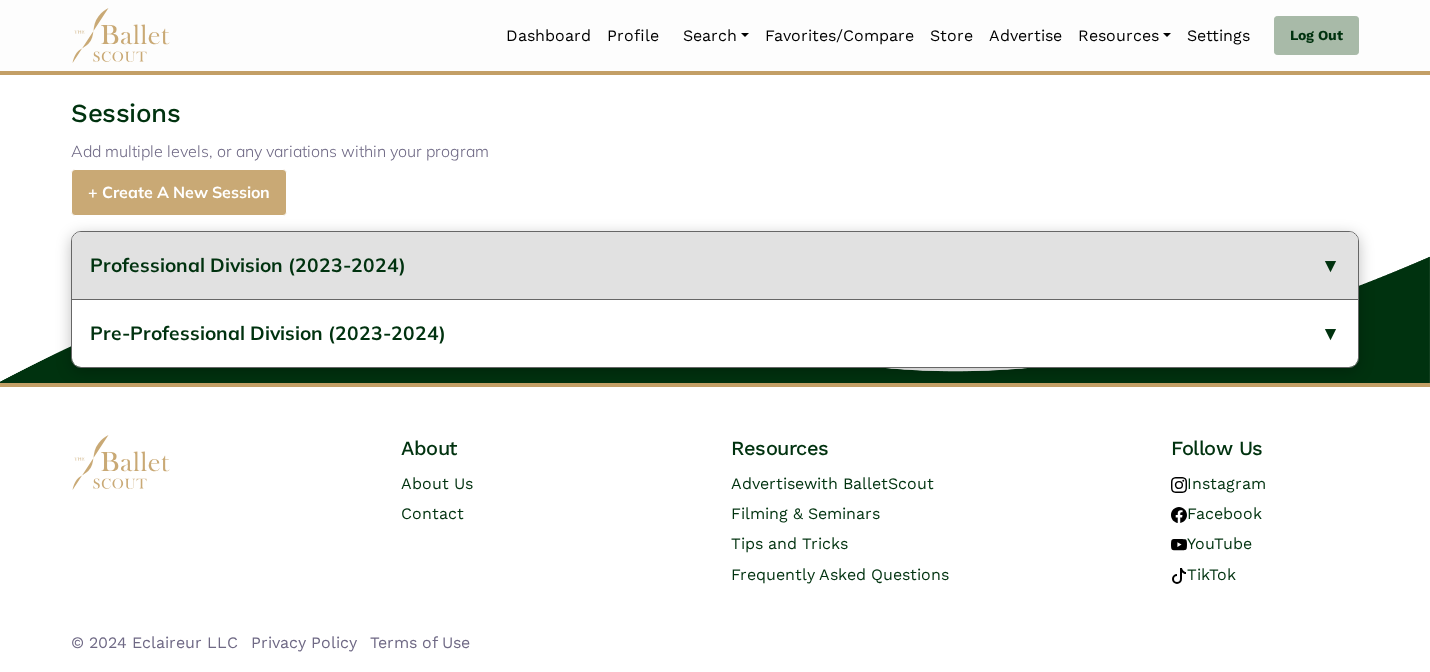 click on "Professional Division (2023-2024)" at bounding box center [715, 265] 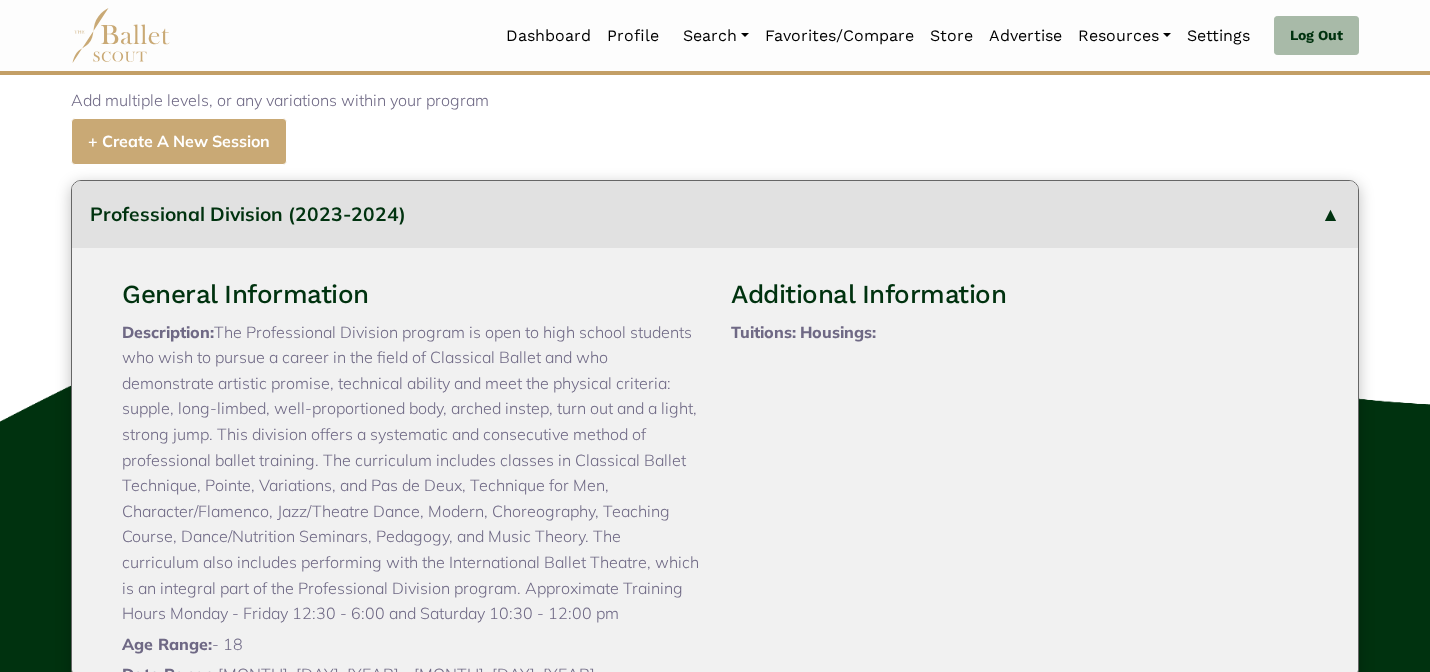 type 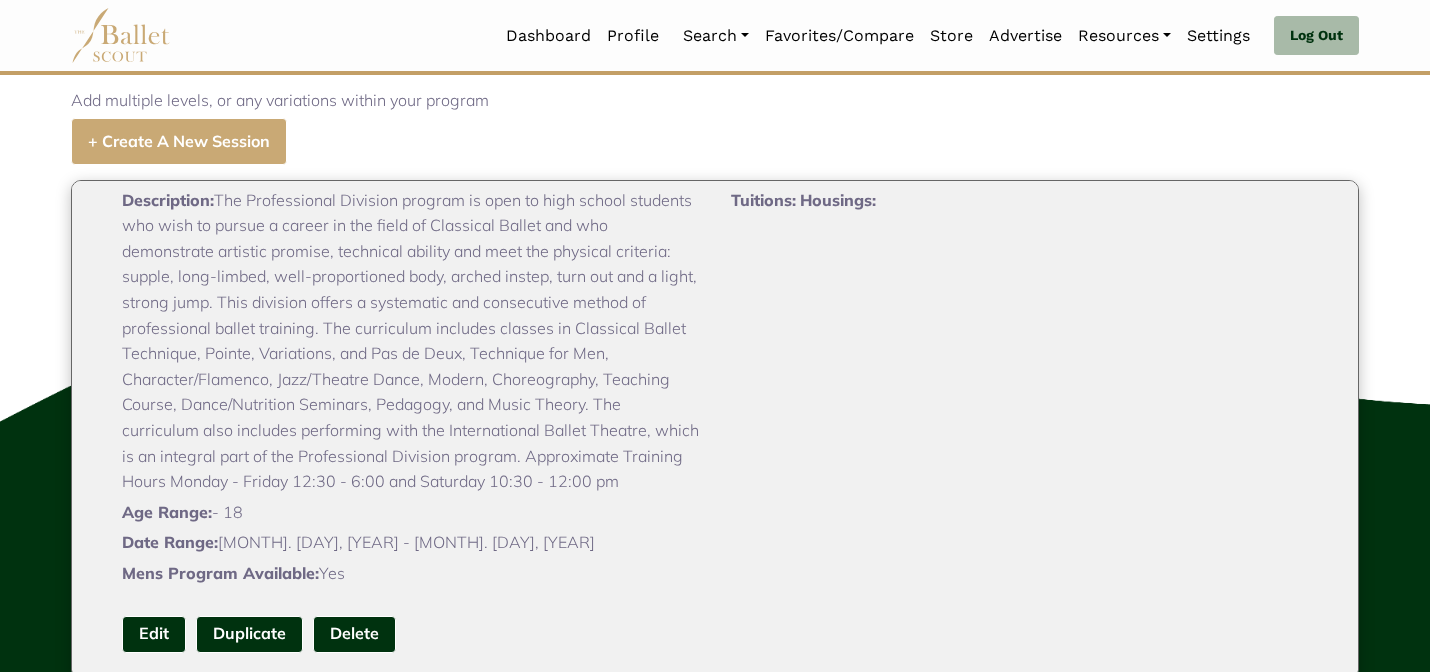 scroll, scrollTop: 160, scrollLeft: 0, axis: vertical 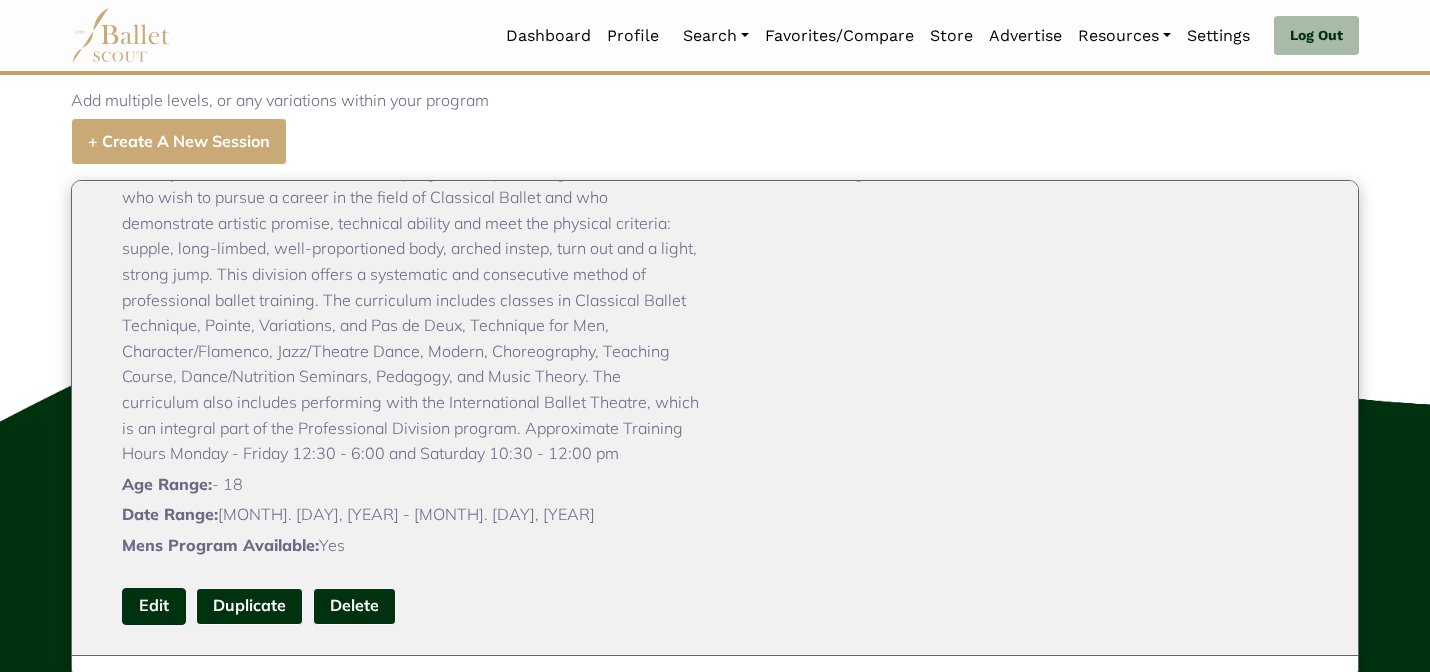click on "Edit" at bounding box center [154, 606] 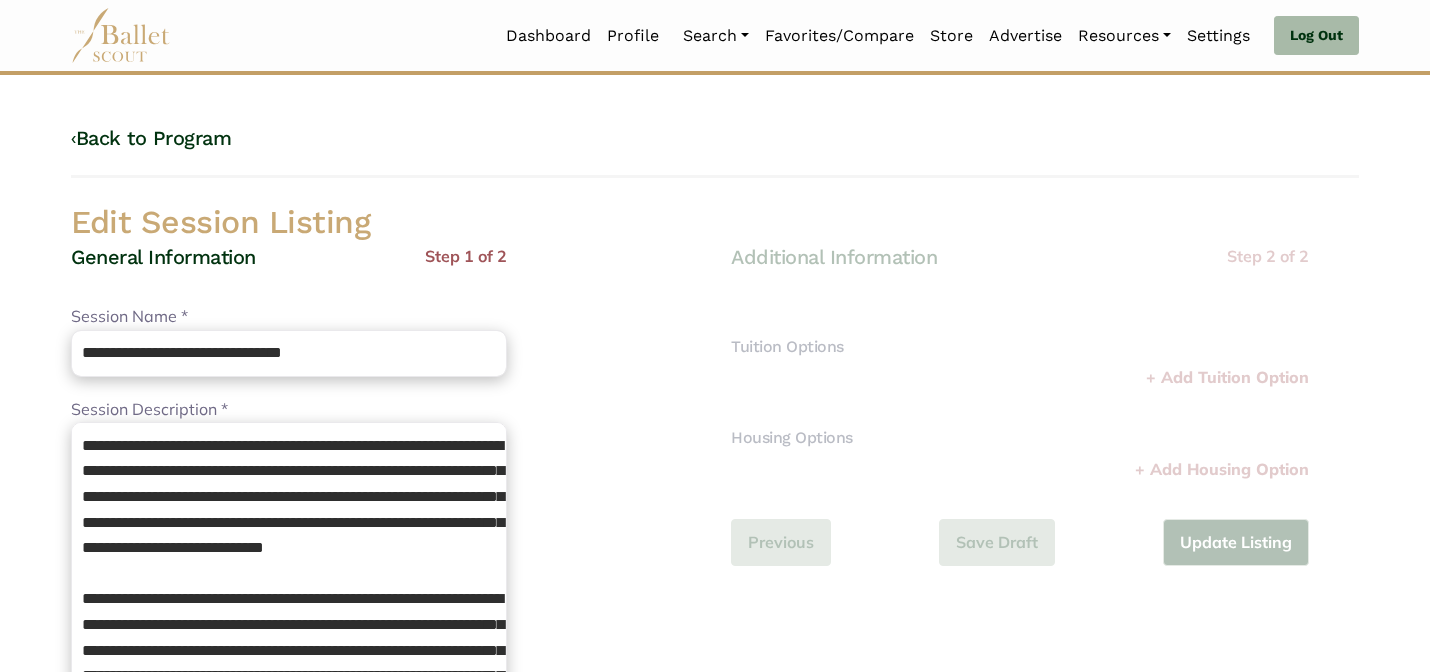 scroll, scrollTop: 0, scrollLeft: 0, axis: both 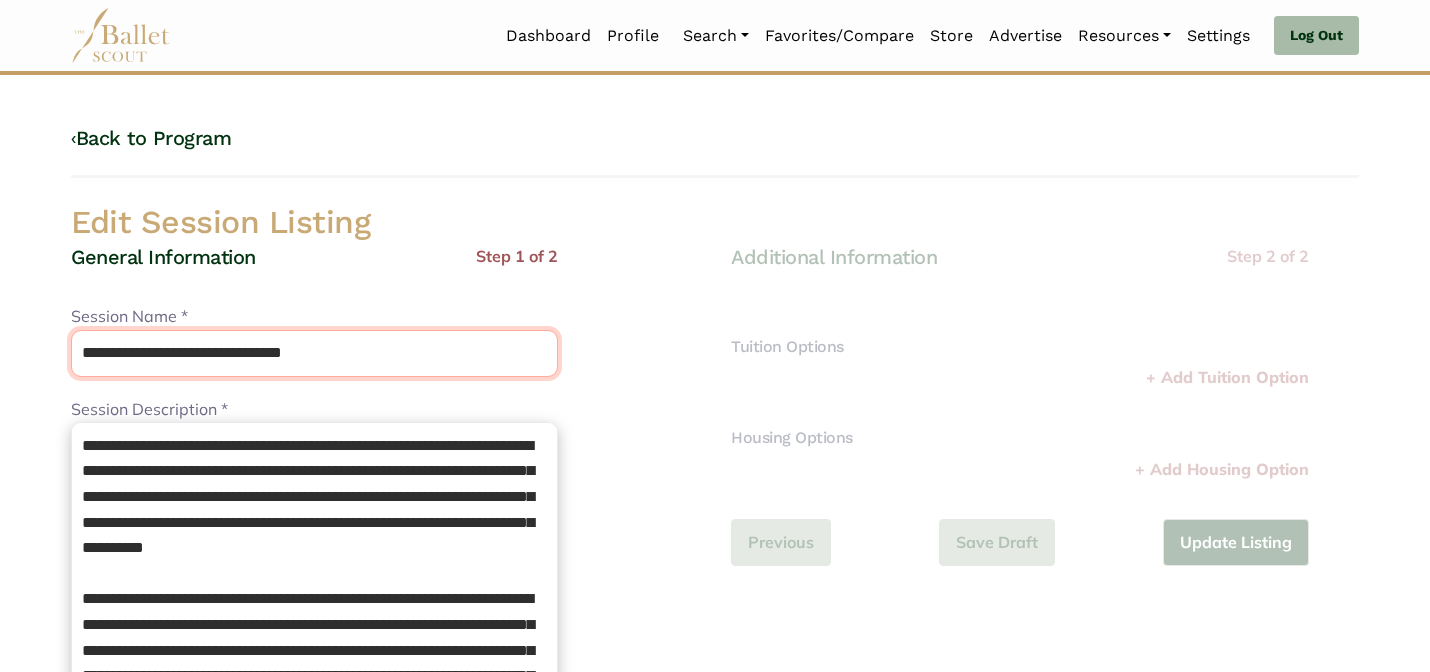 drag, startPoint x: 352, startPoint y: 365, endPoint x: 234, endPoint y: 351, distance: 118.82761 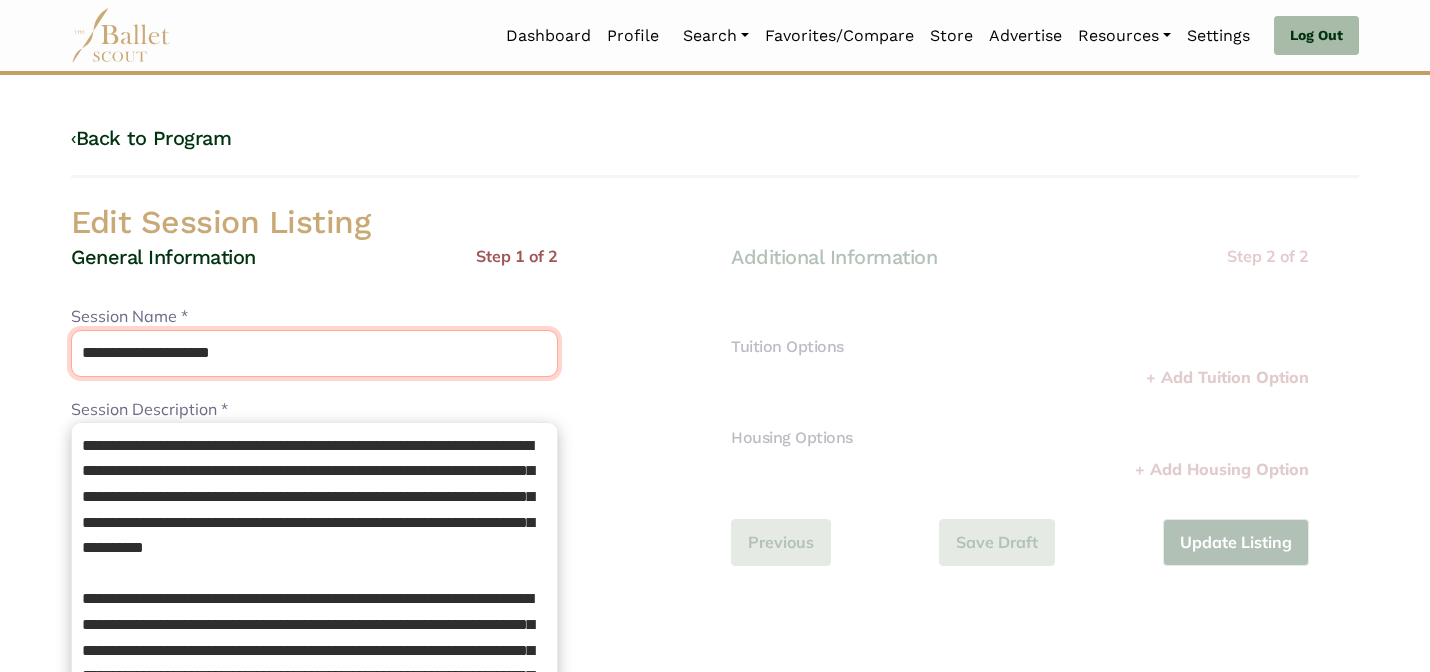 type on "**********" 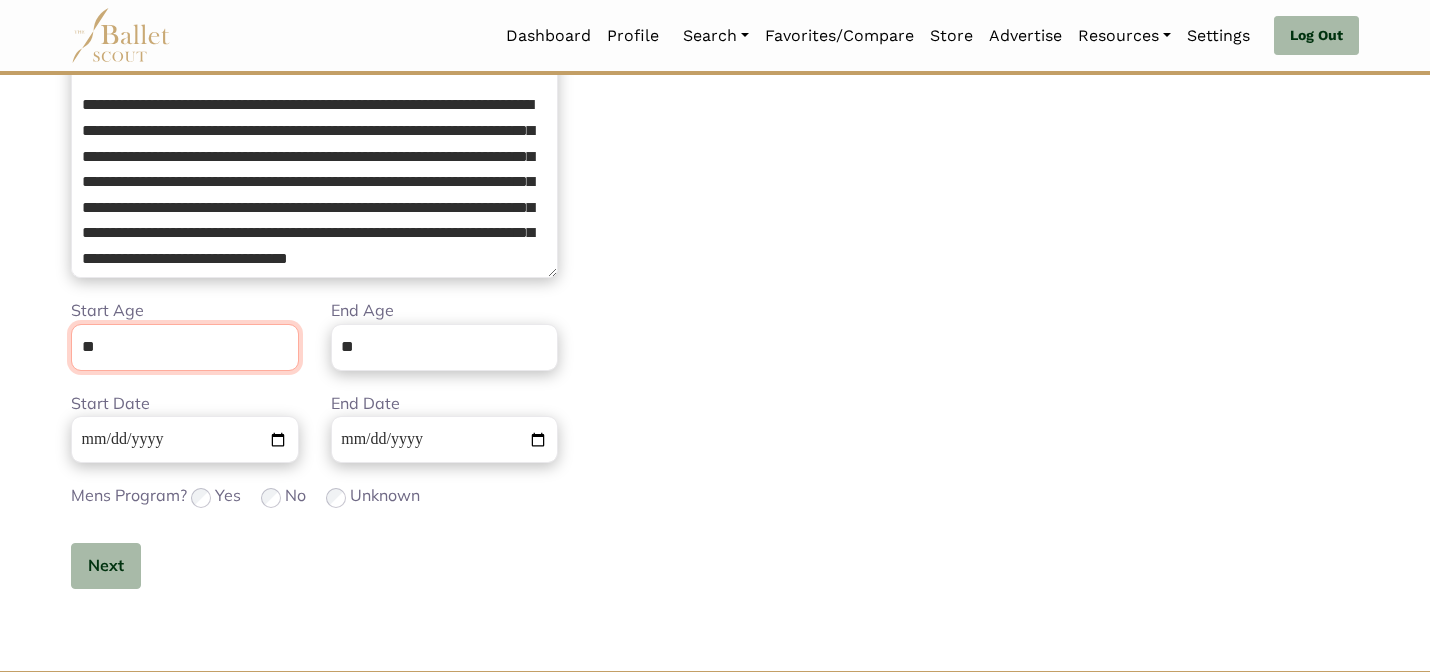 scroll, scrollTop: 505, scrollLeft: 0, axis: vertical 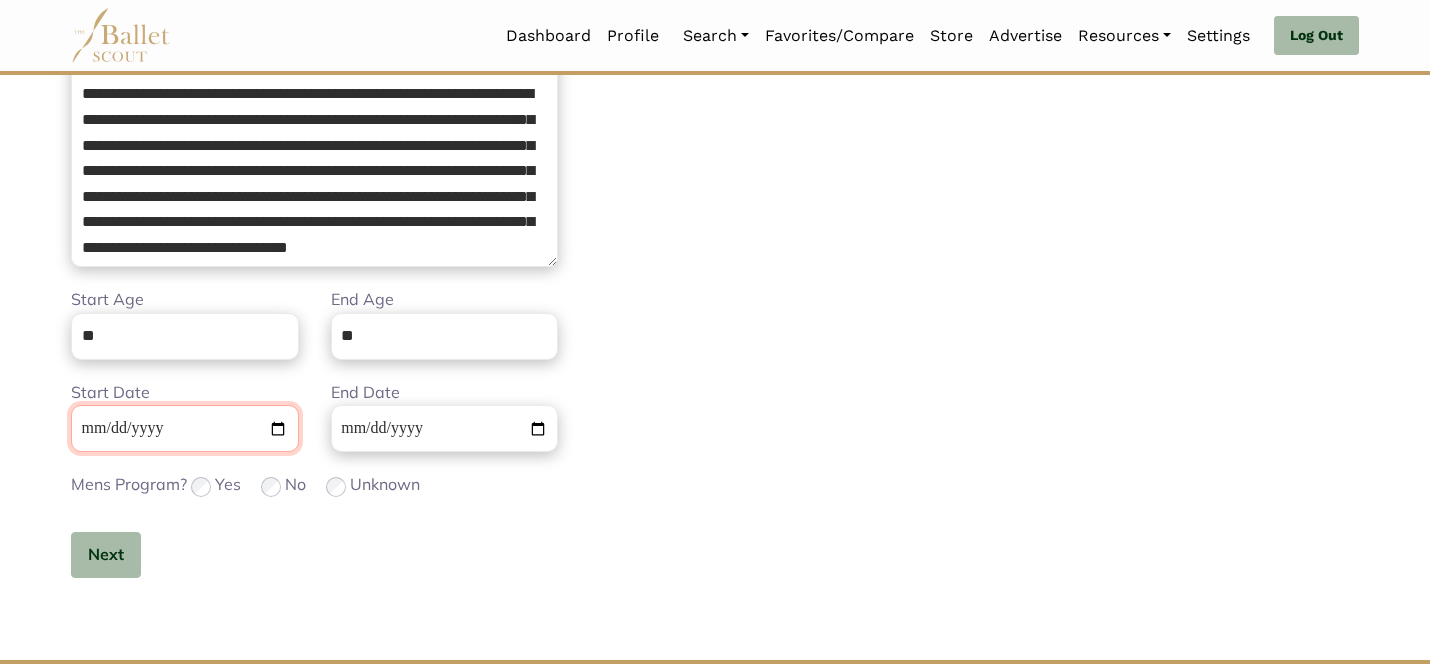 type 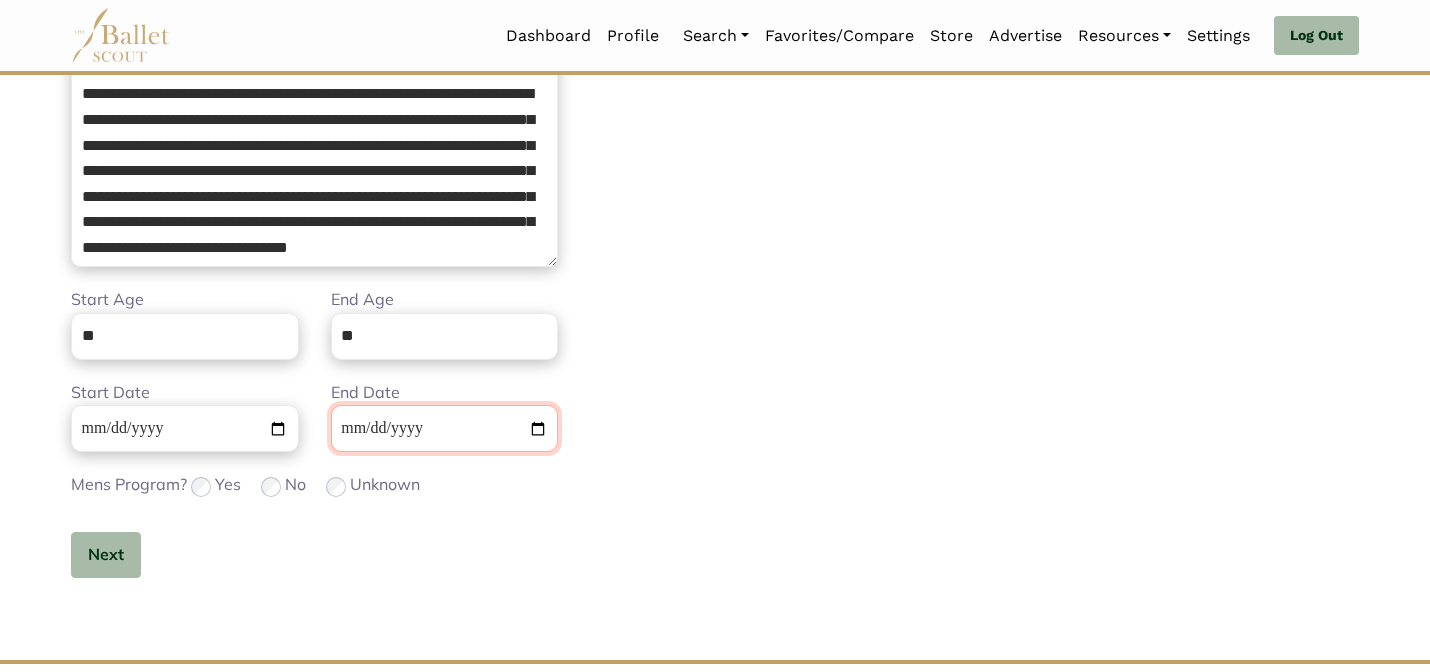 type 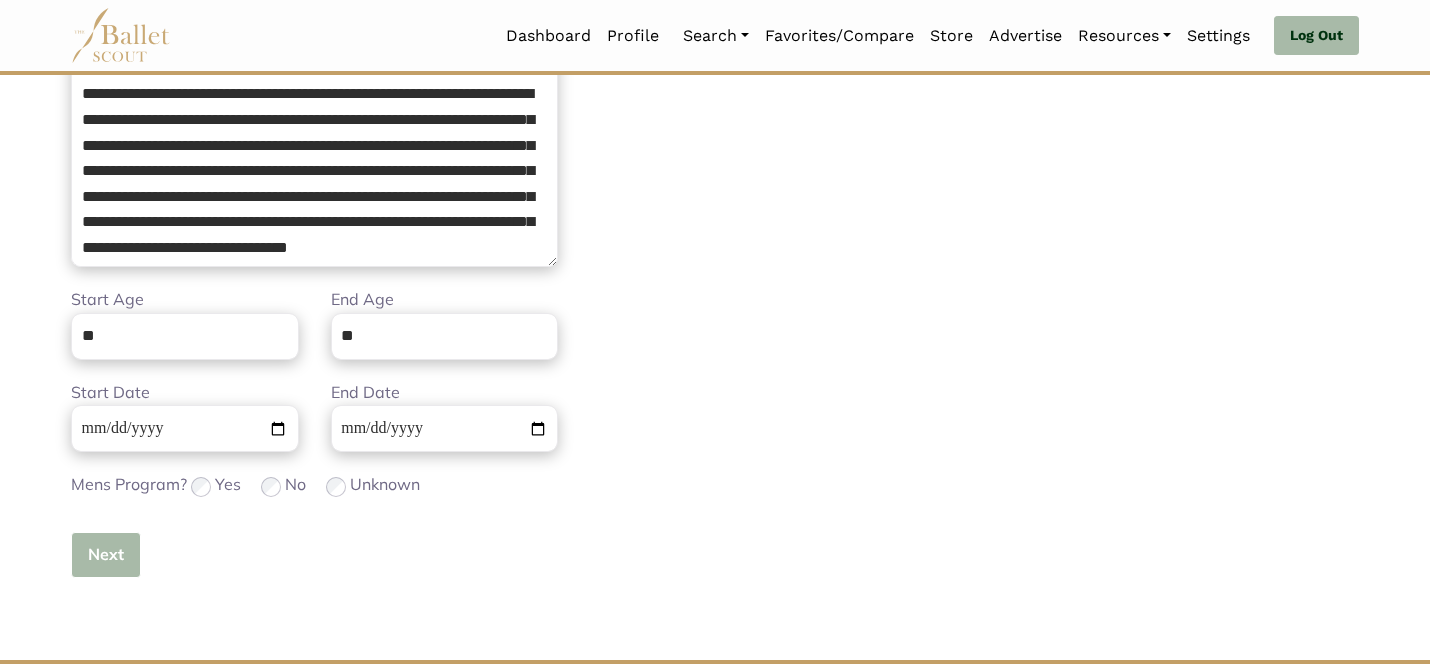 click on "Next" at bounding box center (106, 555) 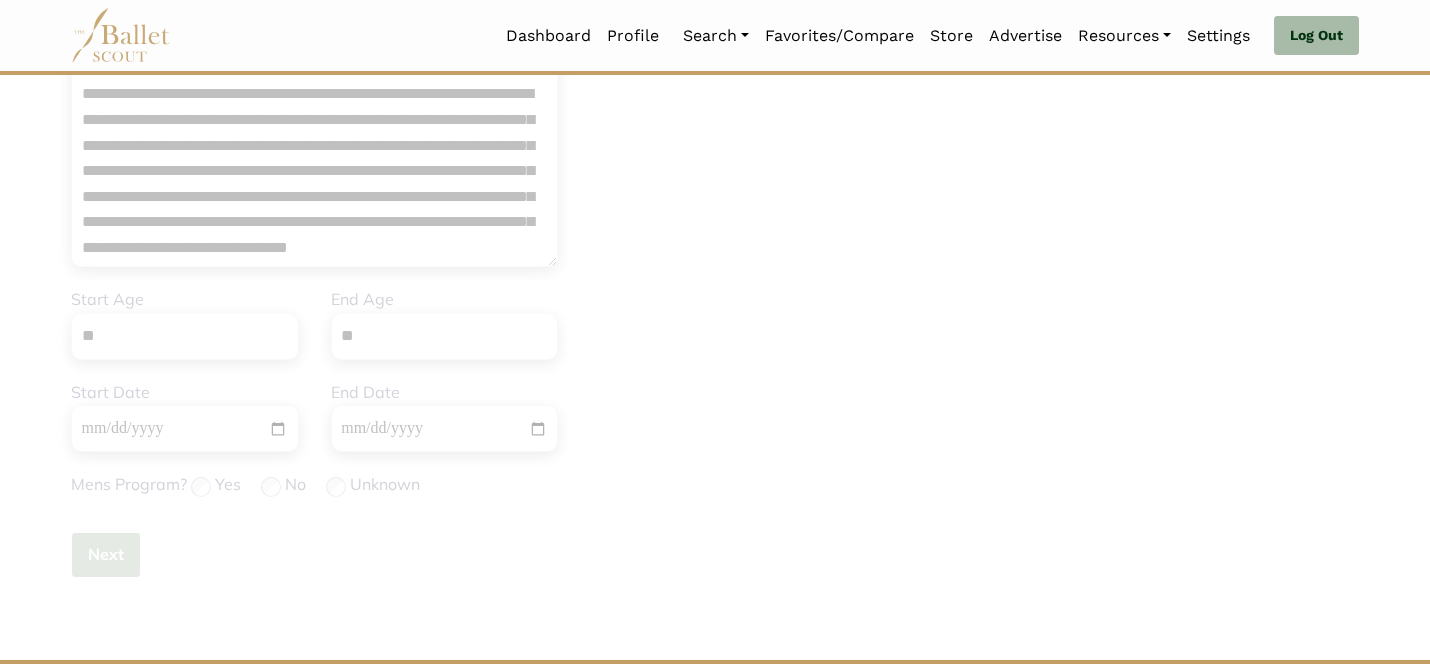type 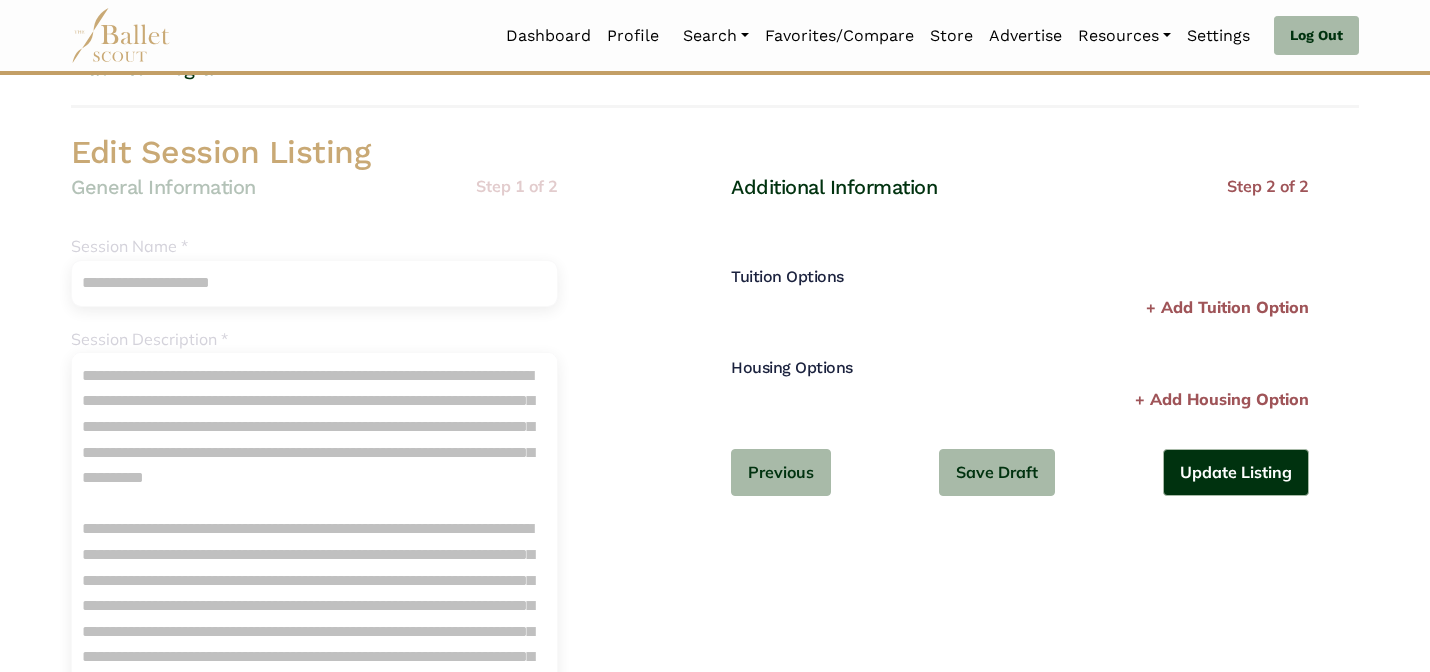 scroll, scrollTop: 0, scrollLeft: 0, axis: both 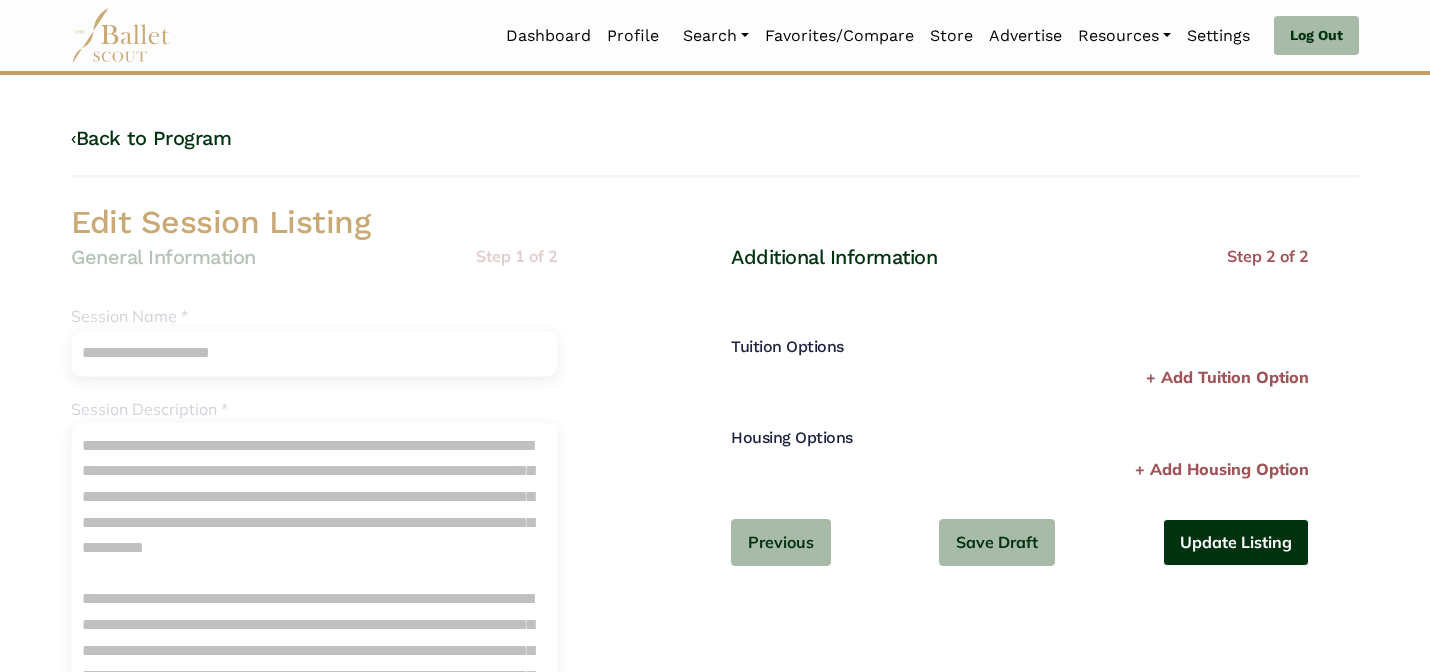 click on "Update Listing" at bounding box center (1236, 542) 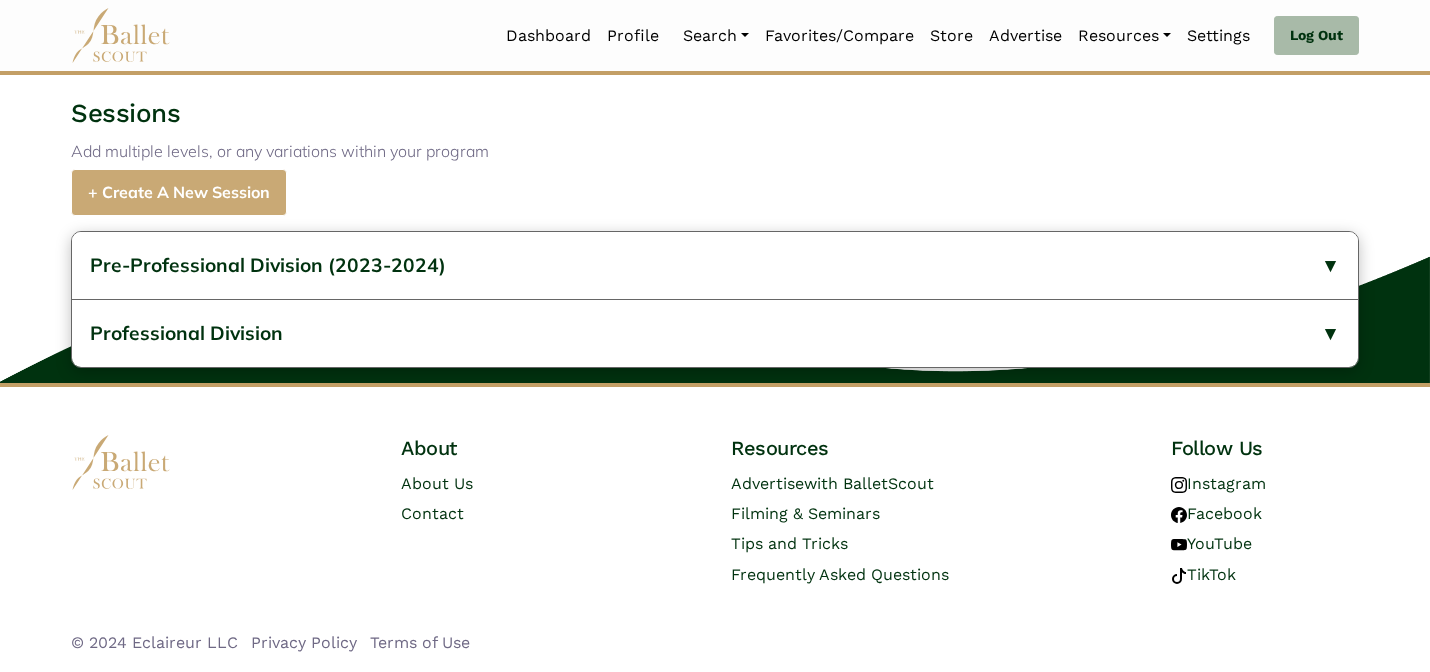 scroll, scrollTop: 1019, scrollLeft: 0, axis: vertical 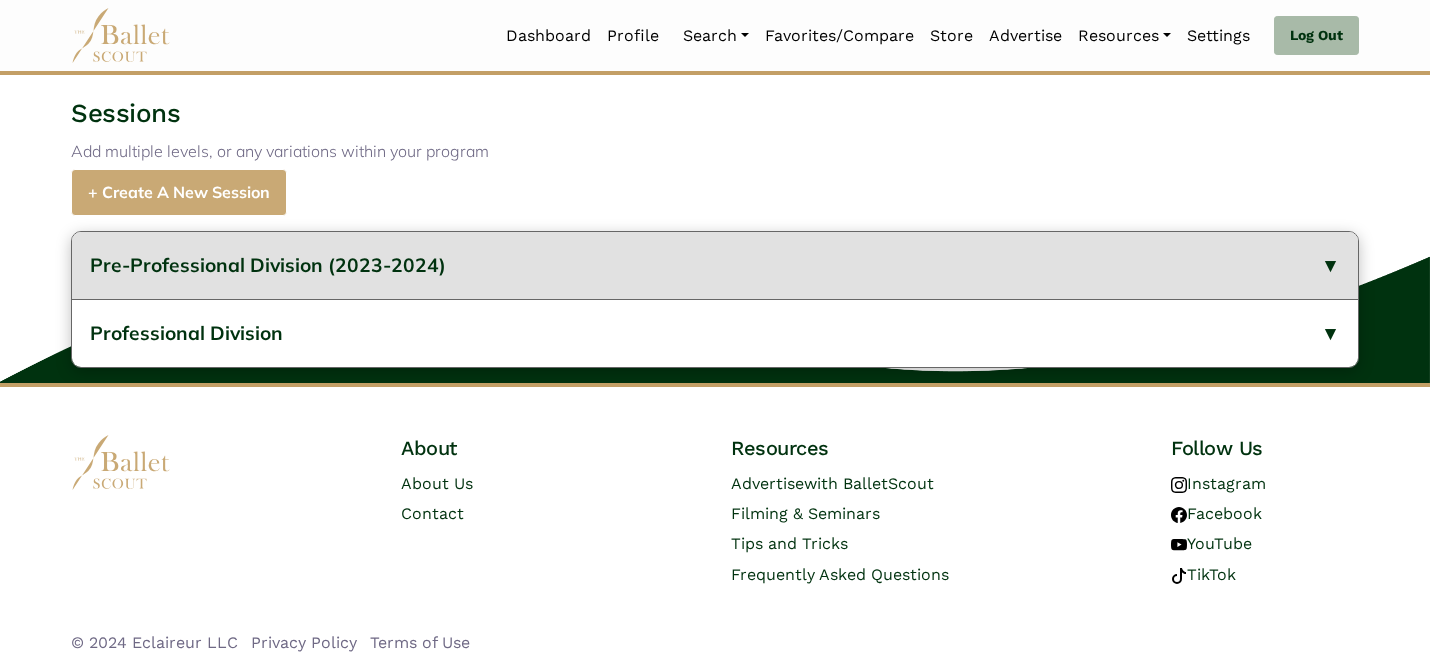 click on "Pre-Professional Division (2023-2024)" at bounding box center (715, 265) 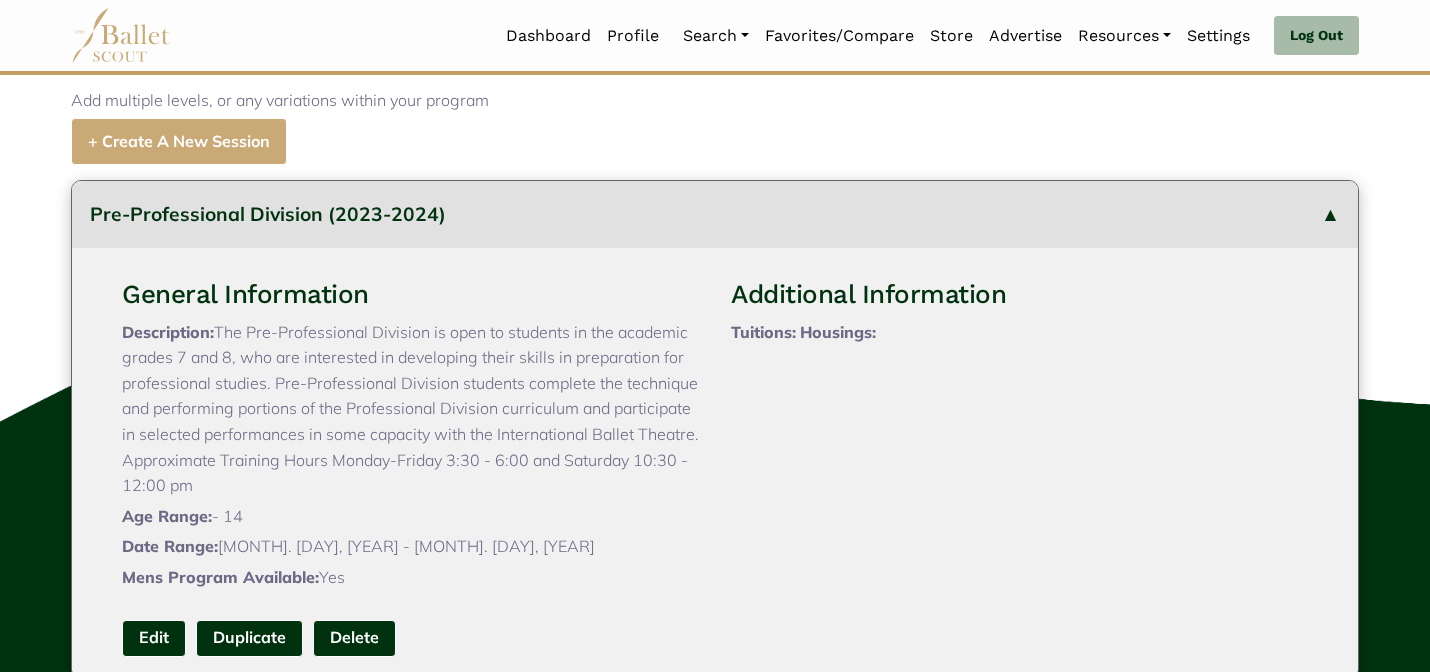 type 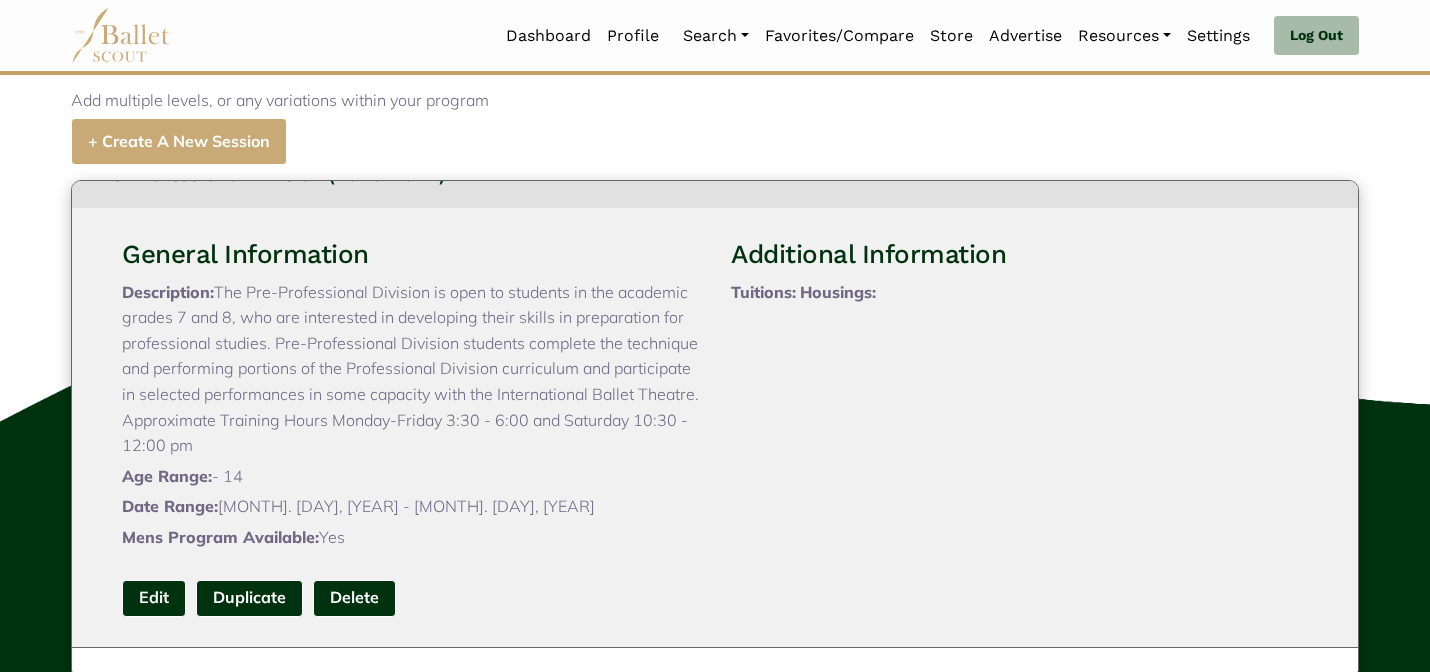 scroll, scrollTop: 75, scrollLeft: 0, axis: vertical 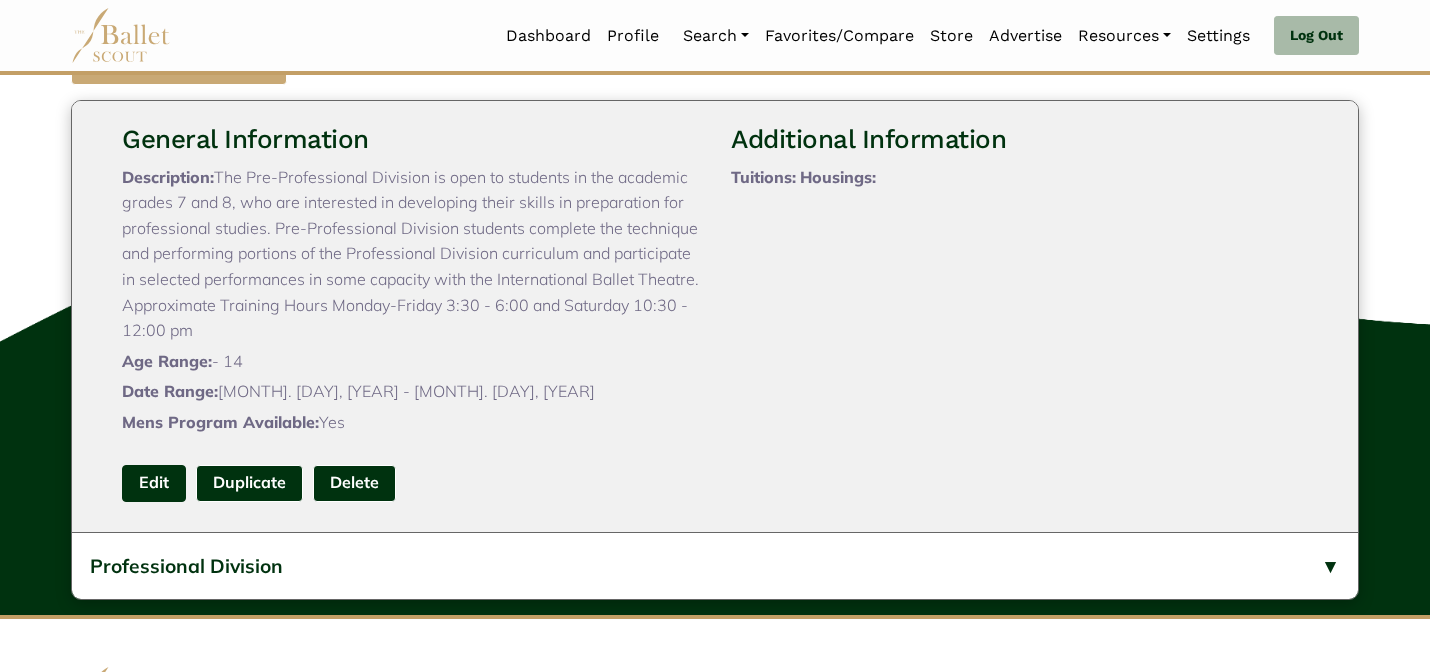 click on "Edit" at bounding box center (154, 483) 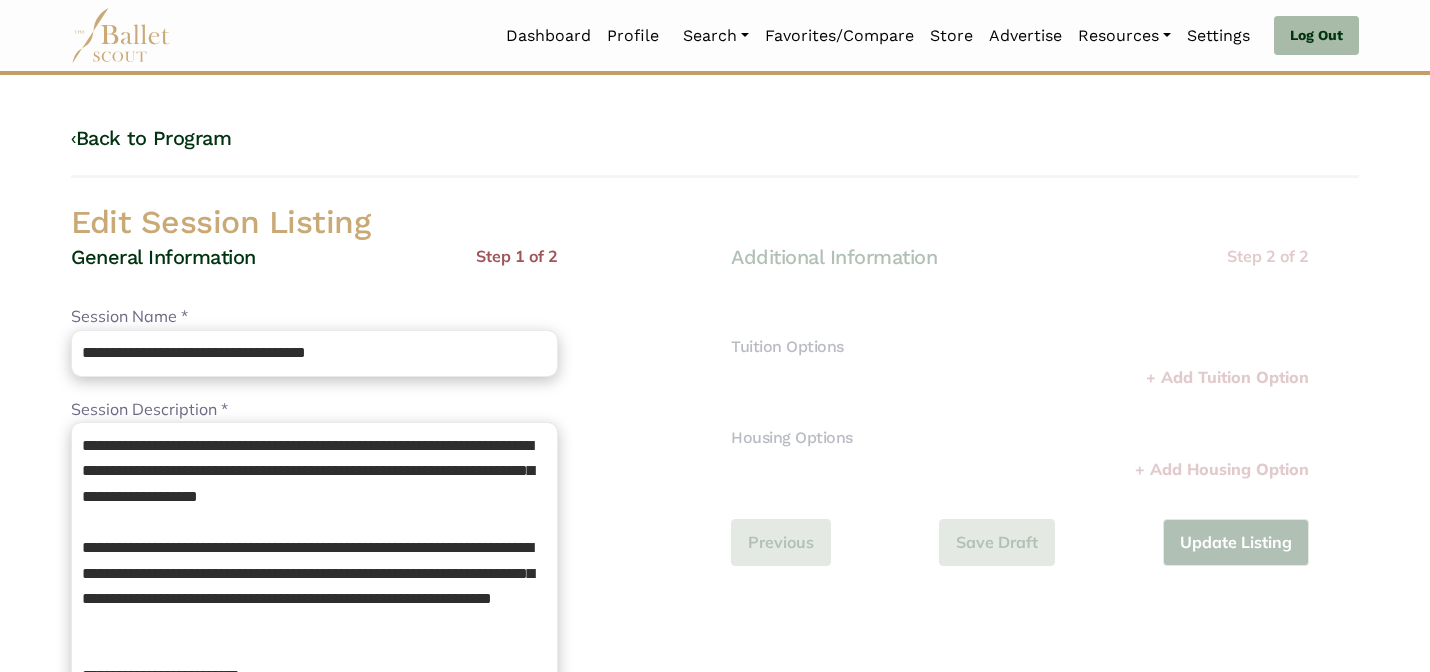 scroll, scrollTop: 0, scrollLeft: 0, axis: both 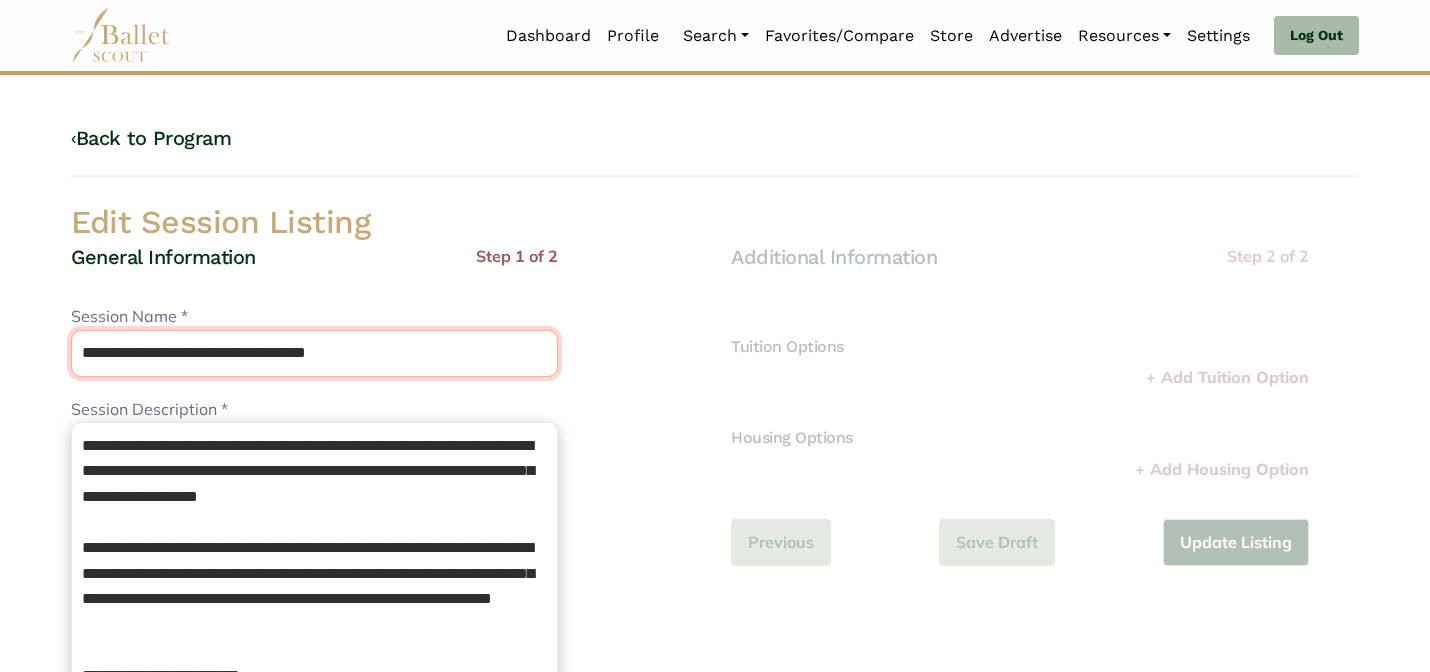 drag, startPoint x: 421, startPoint y: 358, endPoint x: 264, endPoint y: 346, distance: 157.45793 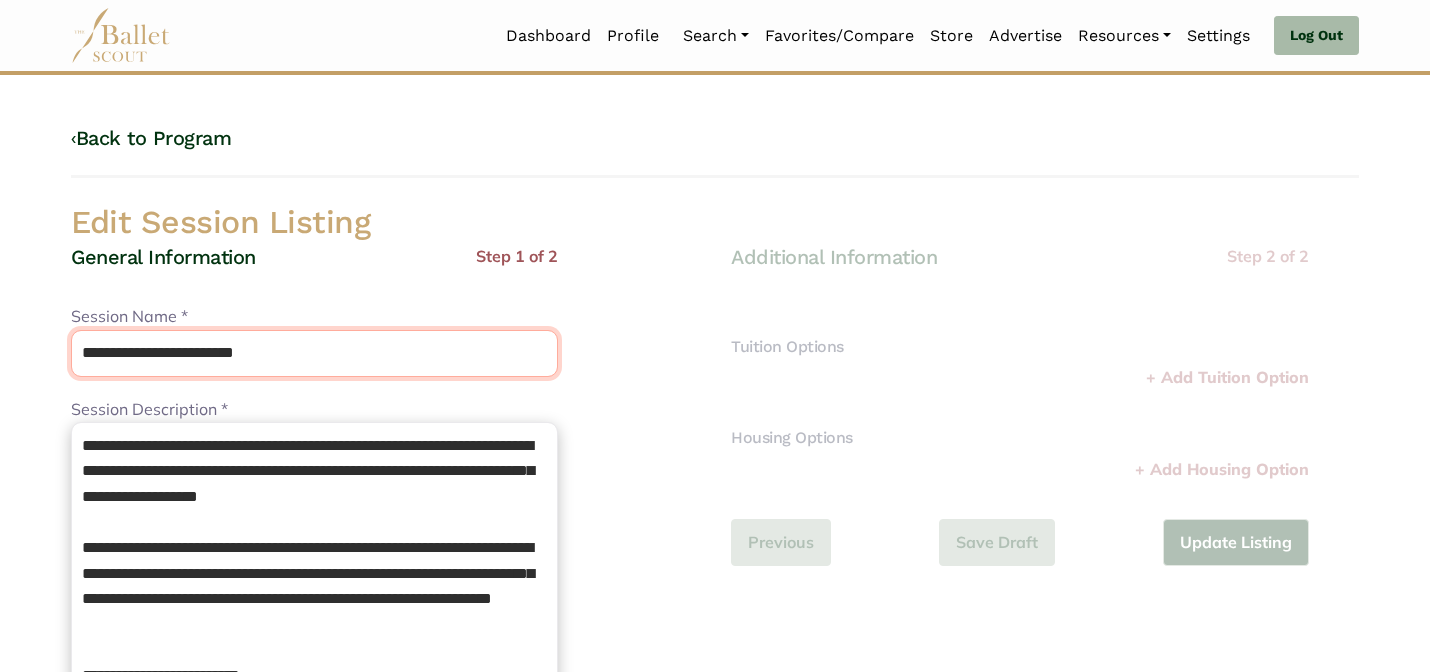 type on "**********" 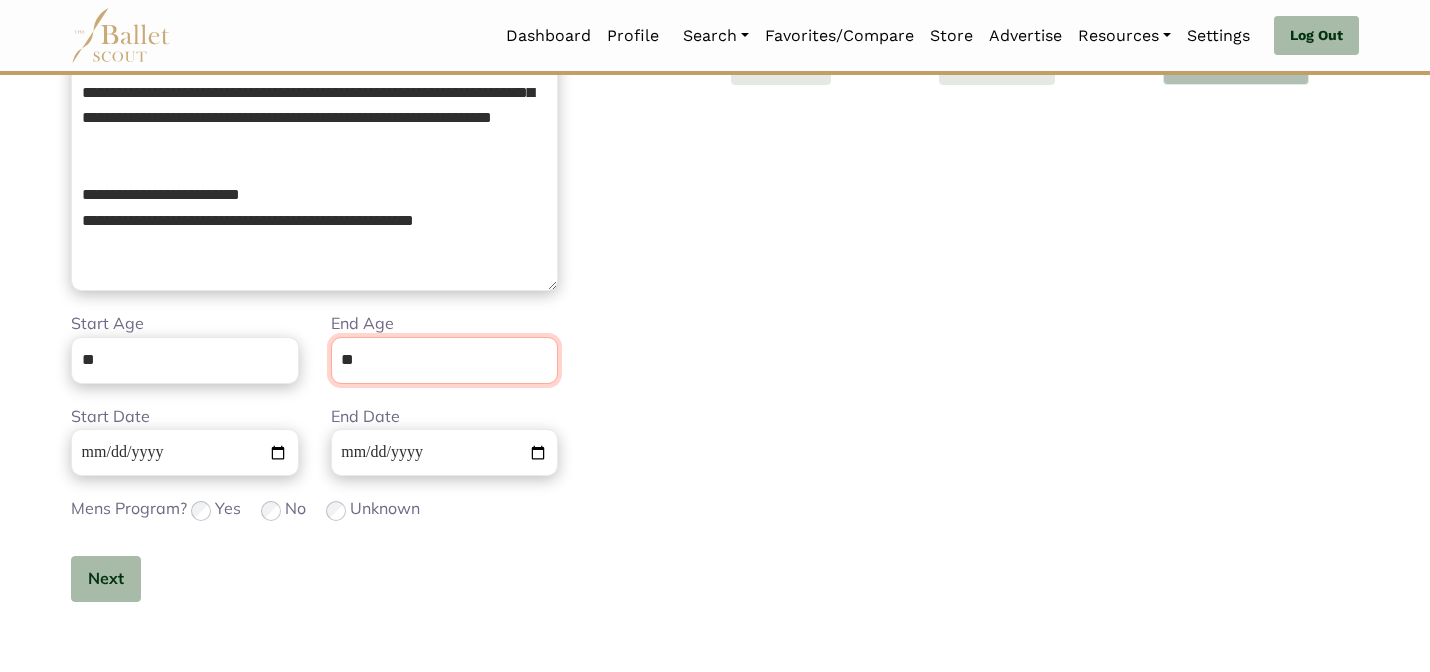 scroll, scrollTop: 505, scrollLeft: 0, axis: vertical 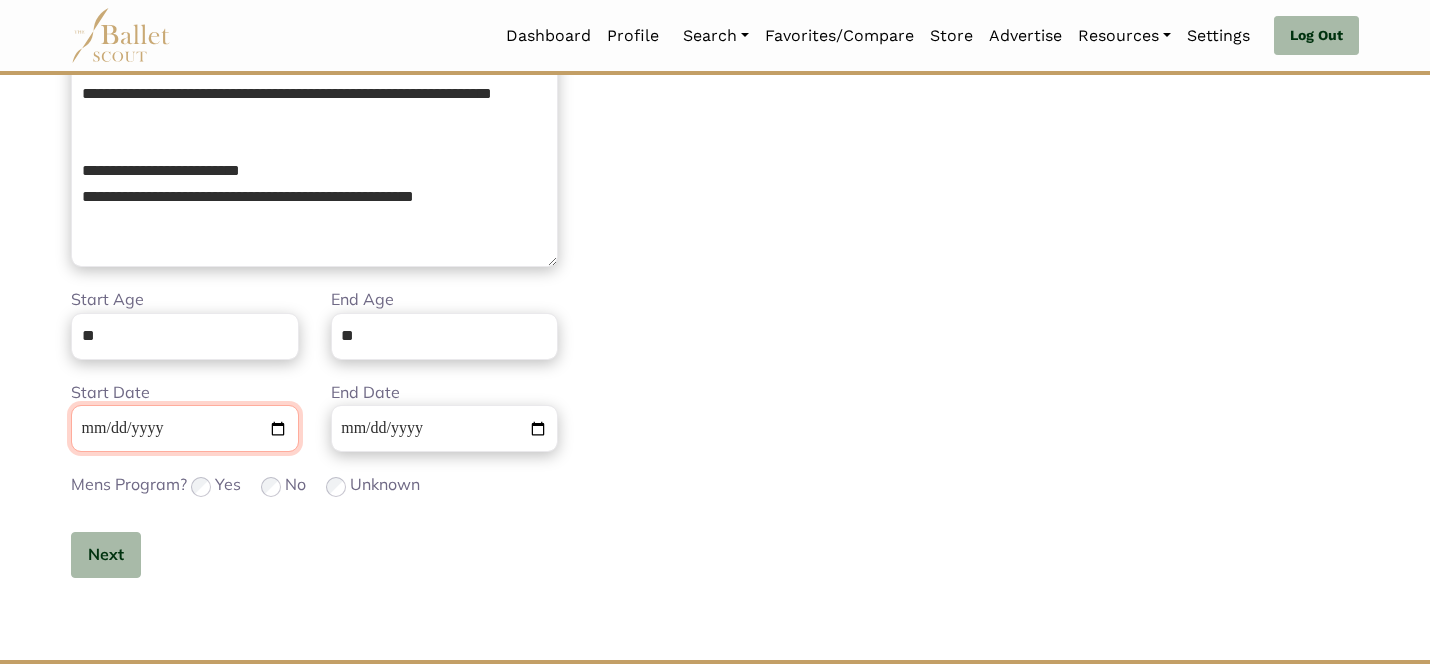 type 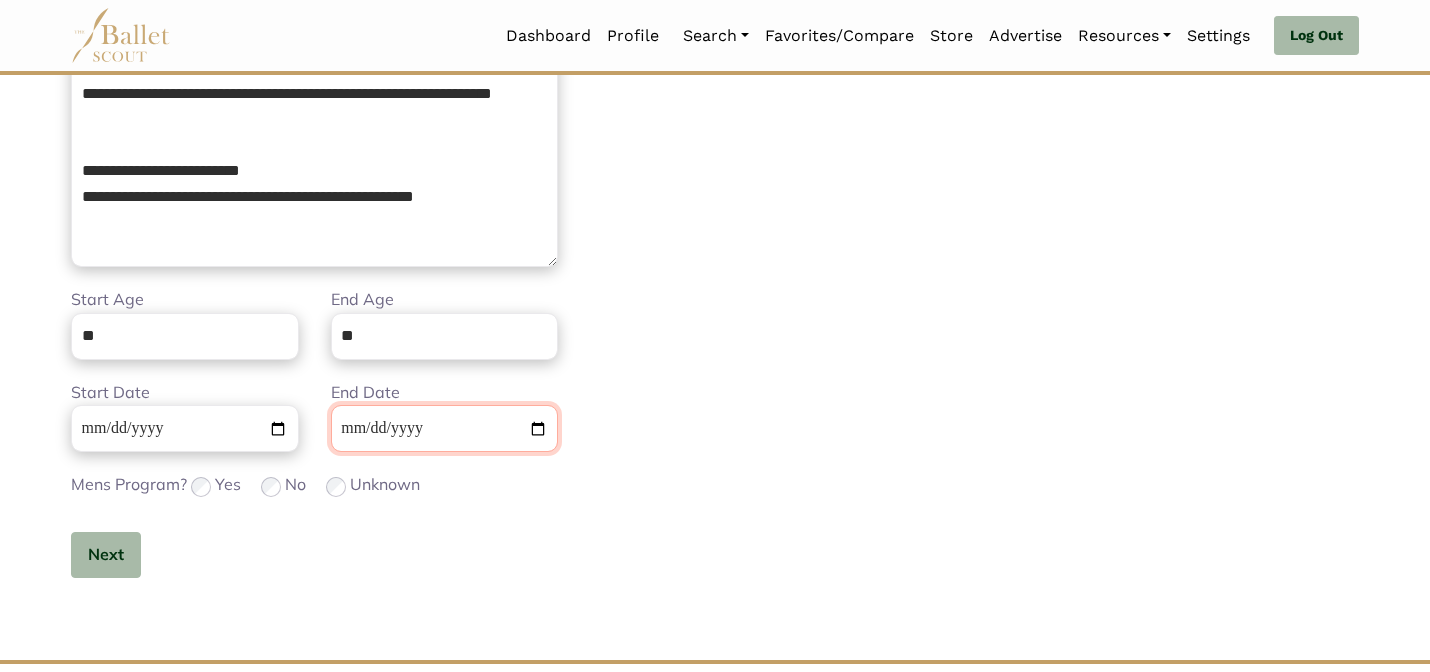 type 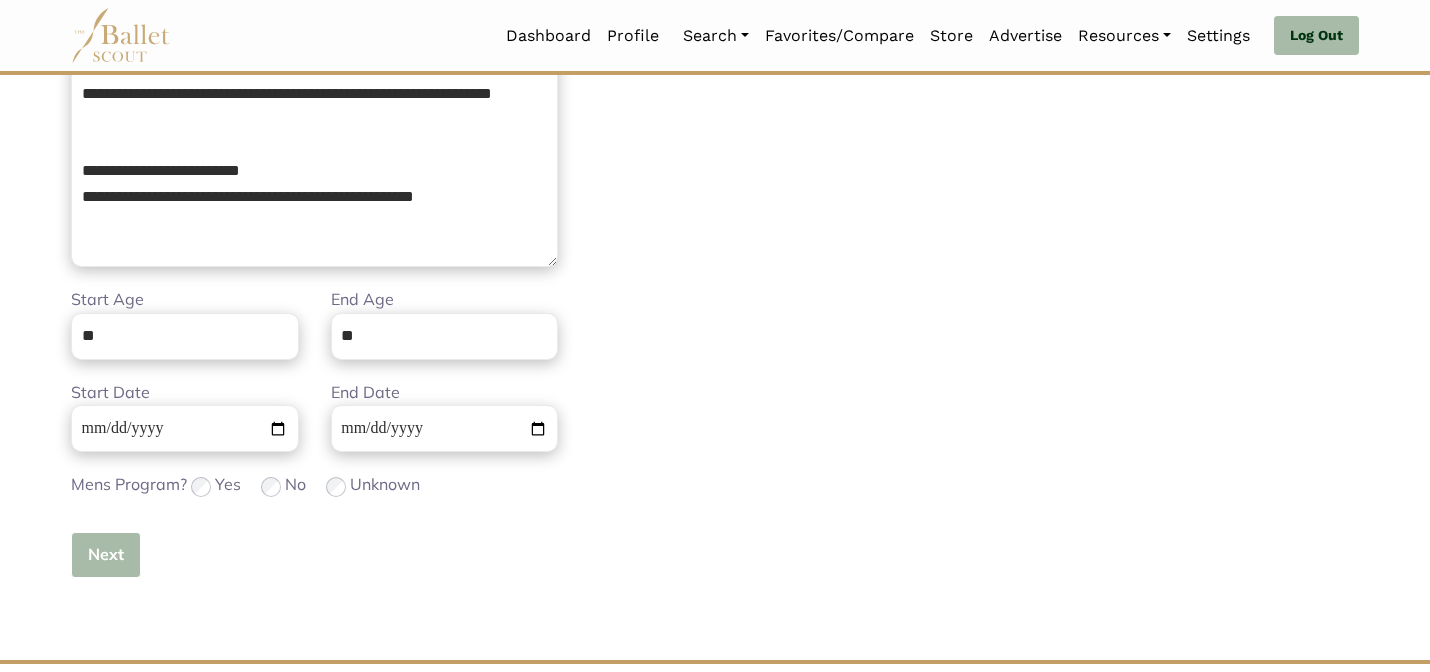 click on "Next" at bounding box center [106, 555] 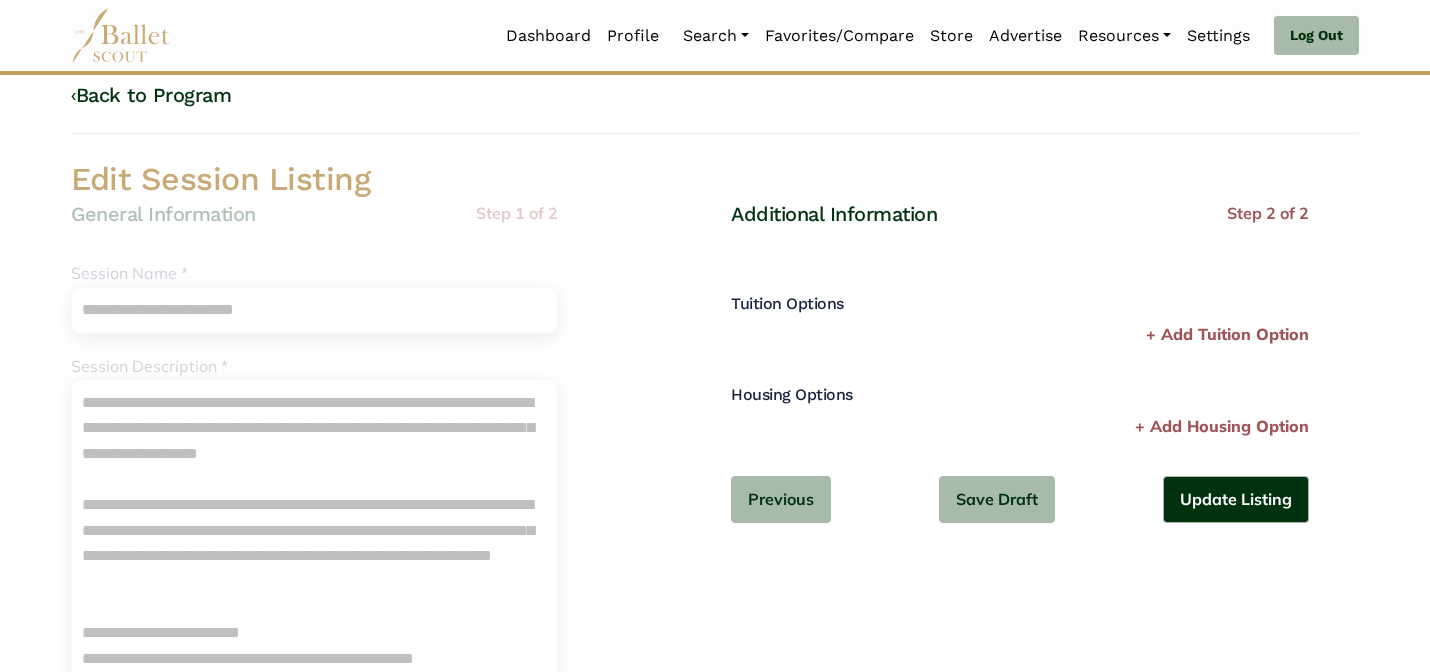 scroll, scrollTop: 0, scrollLeft: 0, axis: both 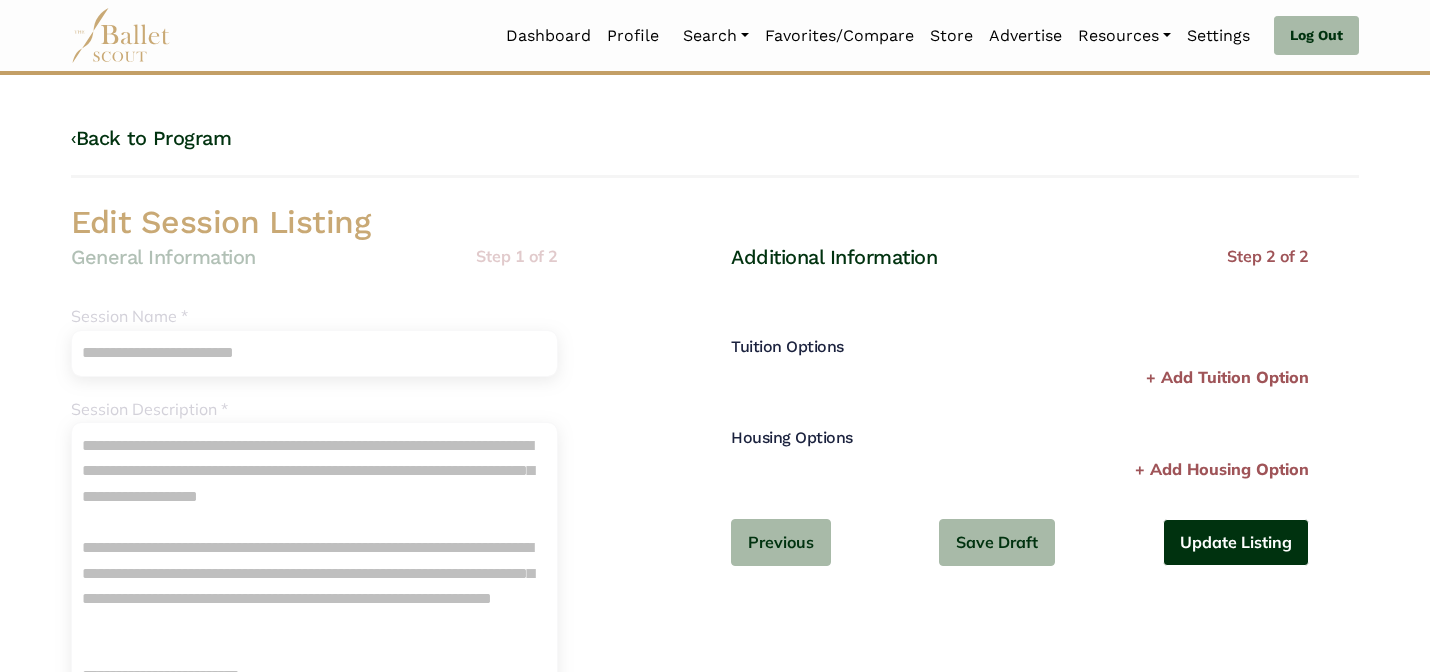 click on "Update Listing" at bounding box center (1236, 542) 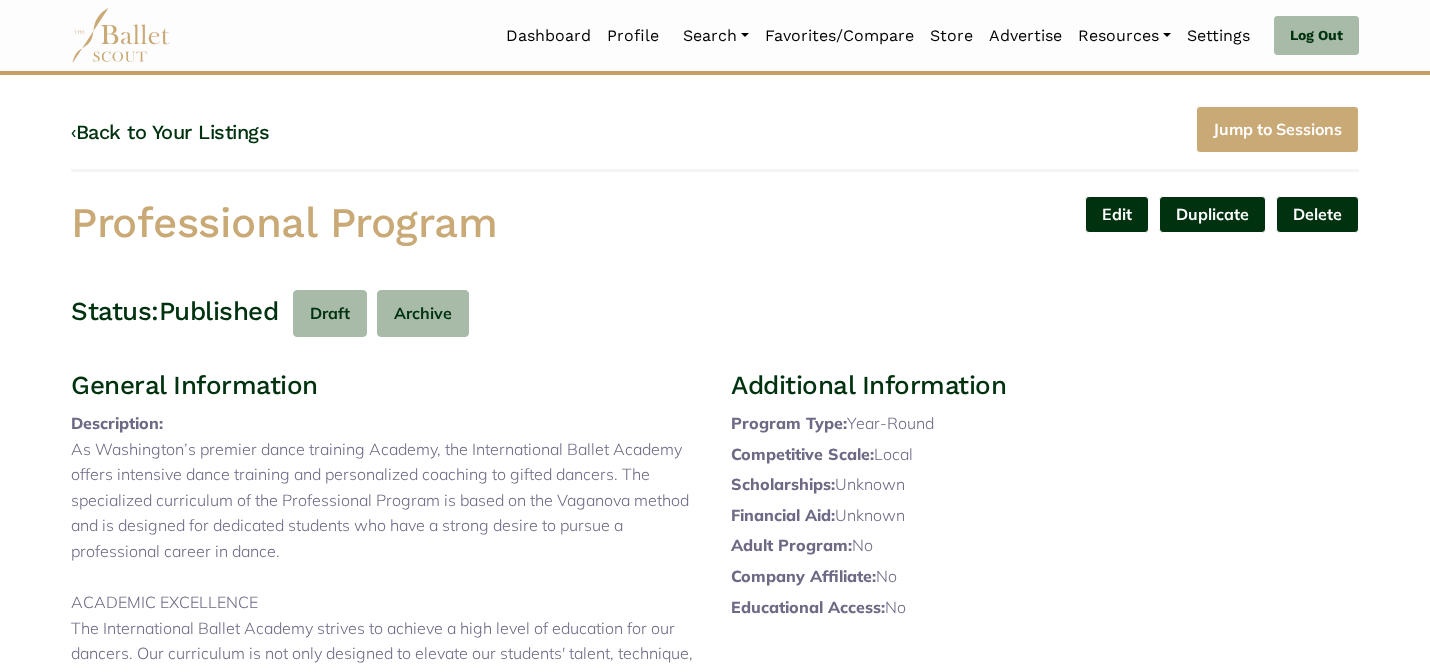 scroll, scrollTop: 0, scrollLeft: 0, axis: both 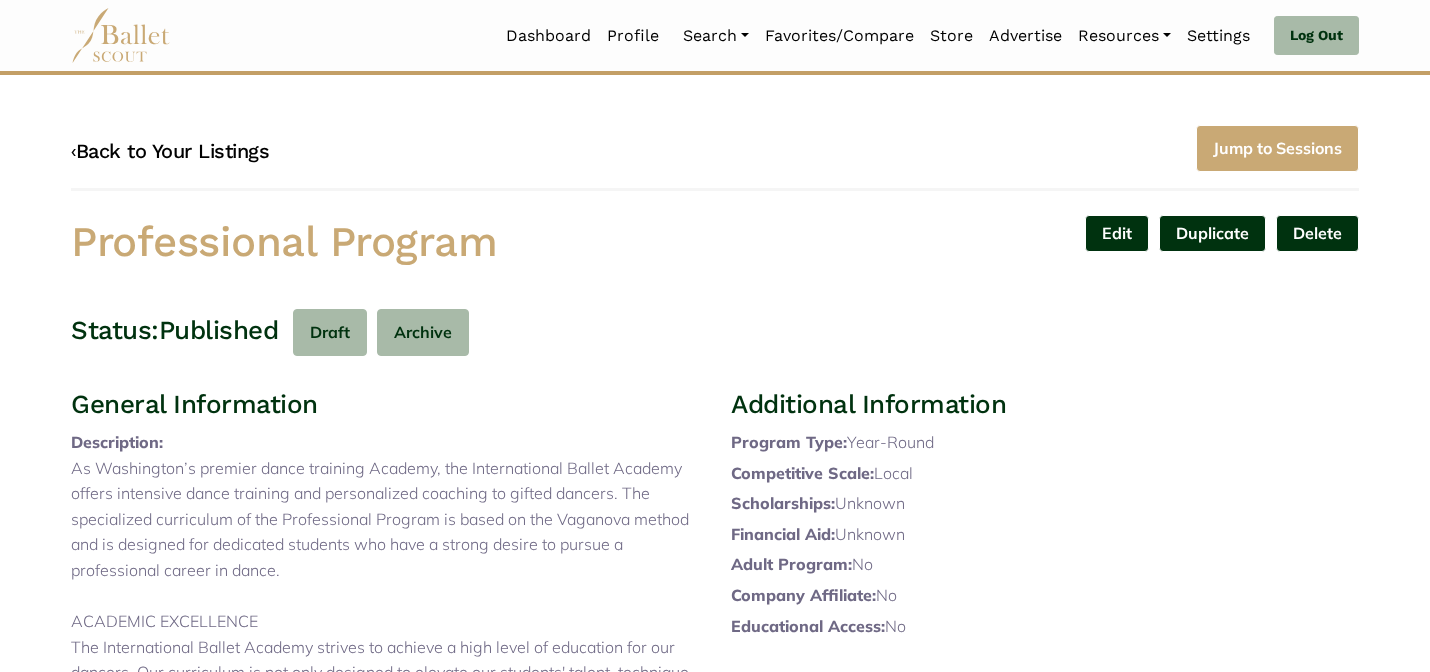 click on "‹  Back to Your Listings" at bounding box center (170, 151) 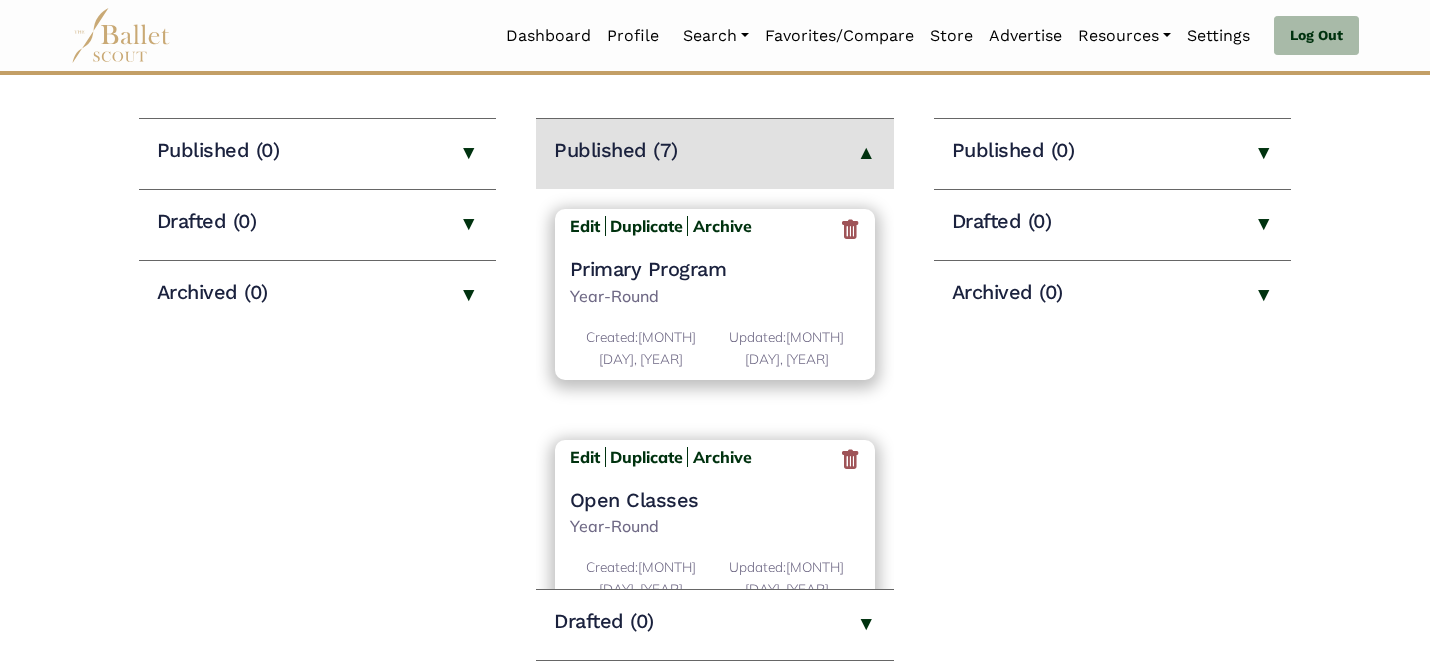 scroll, scrollTop: 280, scrollLeft: 0, axis: vertical 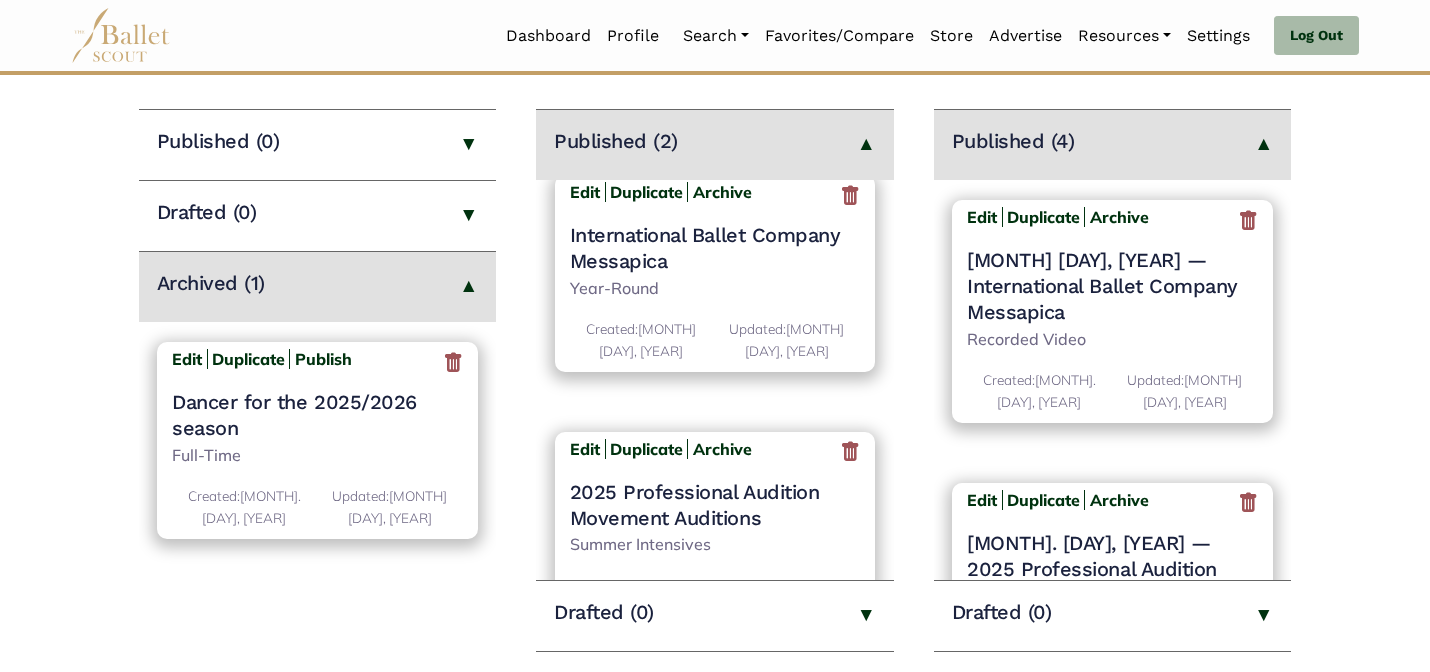 click on "International Ballet Company Messapica" at bounding box center (715, 248) 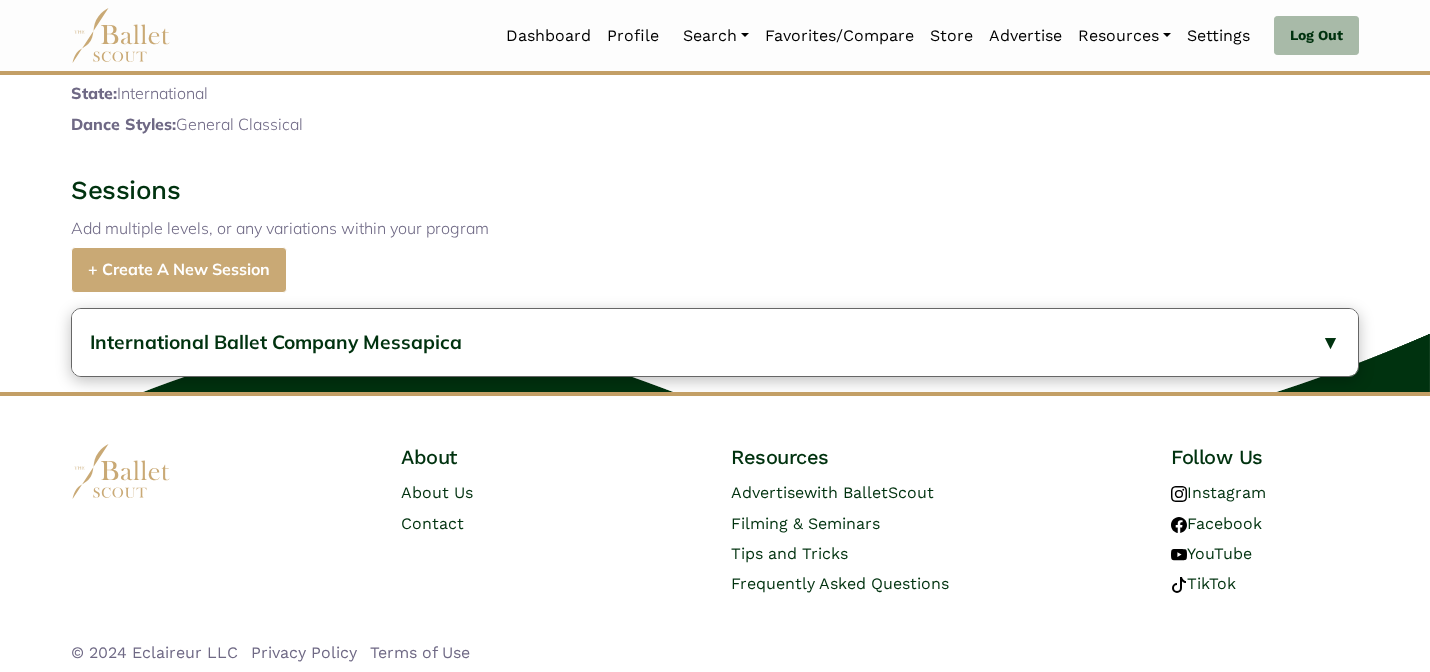 scroll, scrollTop: 878, scrollLeft: 0, axis: vertical 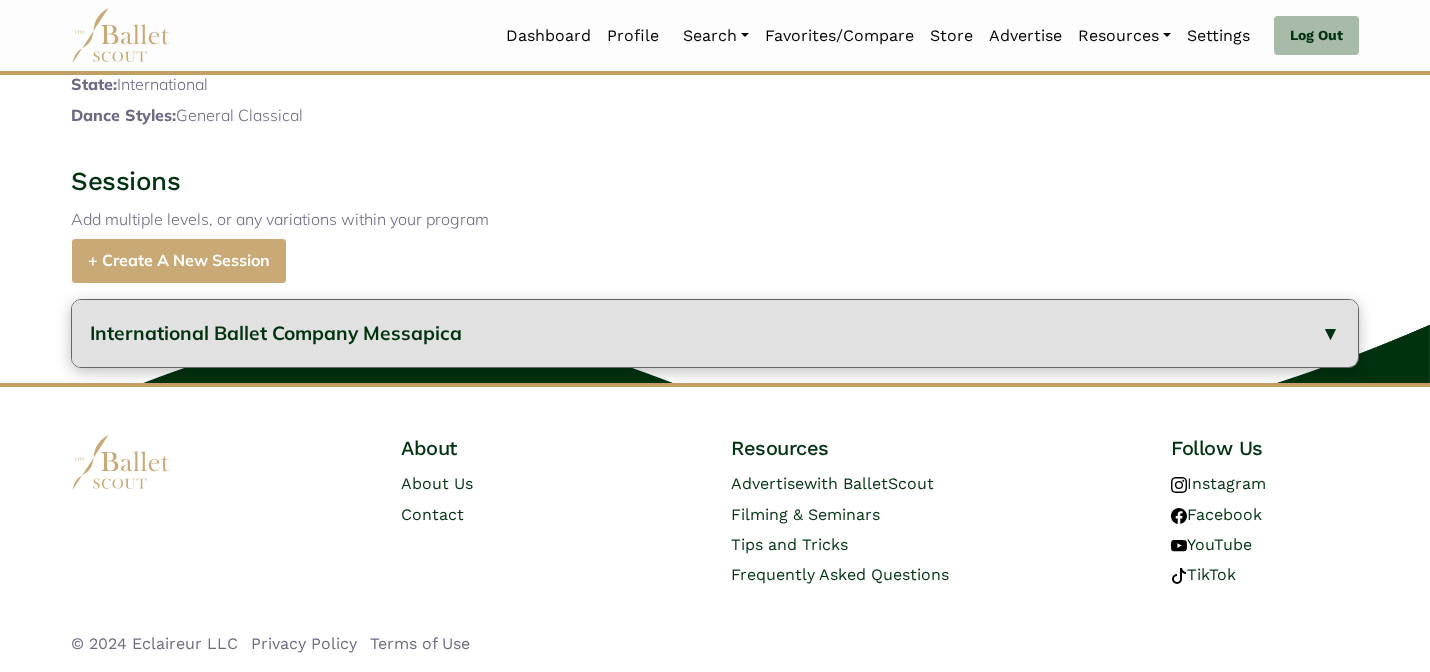 click on "International Ballet Company Messapica" at bounding box center (715, 333) 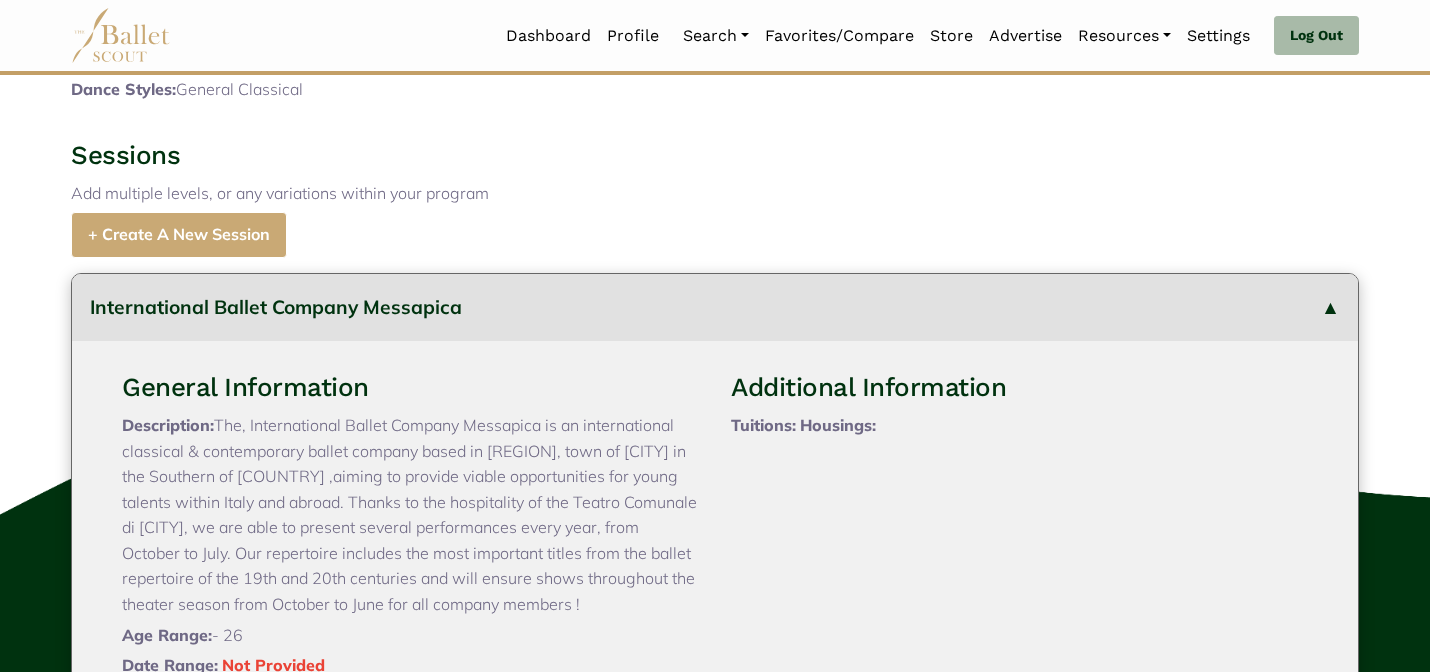 click on "Sessions" at bounding box center [715, 156] 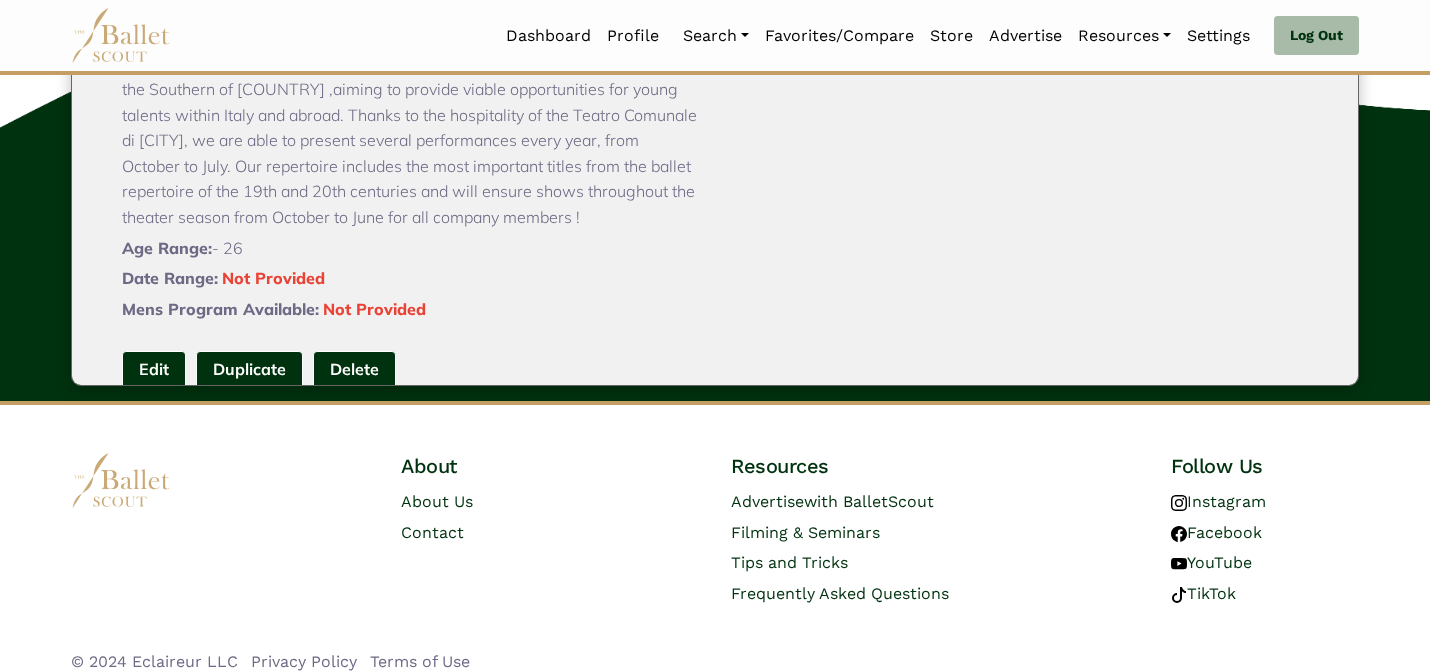 scroll, scrollTop: 1309, scrollLeft: 0, axis: vertical 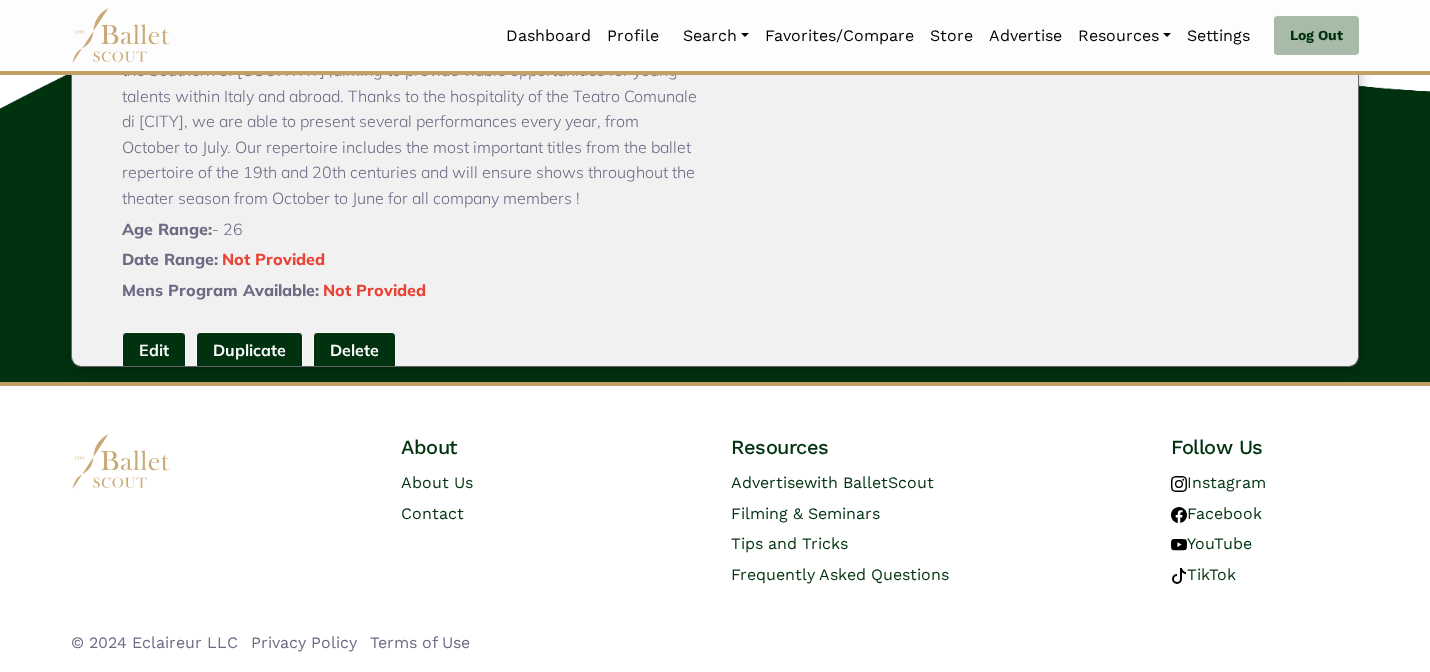 click on "Description:
The, International Ballet Company Messapica is an international classical & contemporary ballet company based in [REGION], town of [CITY] in the Southern of [COUNTRY] ,aiming to provide viable opportunities for young talents within Italy and abroad.
Thanks to the hospitality of the Teatro Comunale di [CITY], we are able to present several performances every year, from October to July.
Our repertoire includes the most important titles from the ballet repertoire of the 19th and 20th centuries and will ensure shows throughout the theater season from October to June for all company members !" at bounding box center (410, 109) 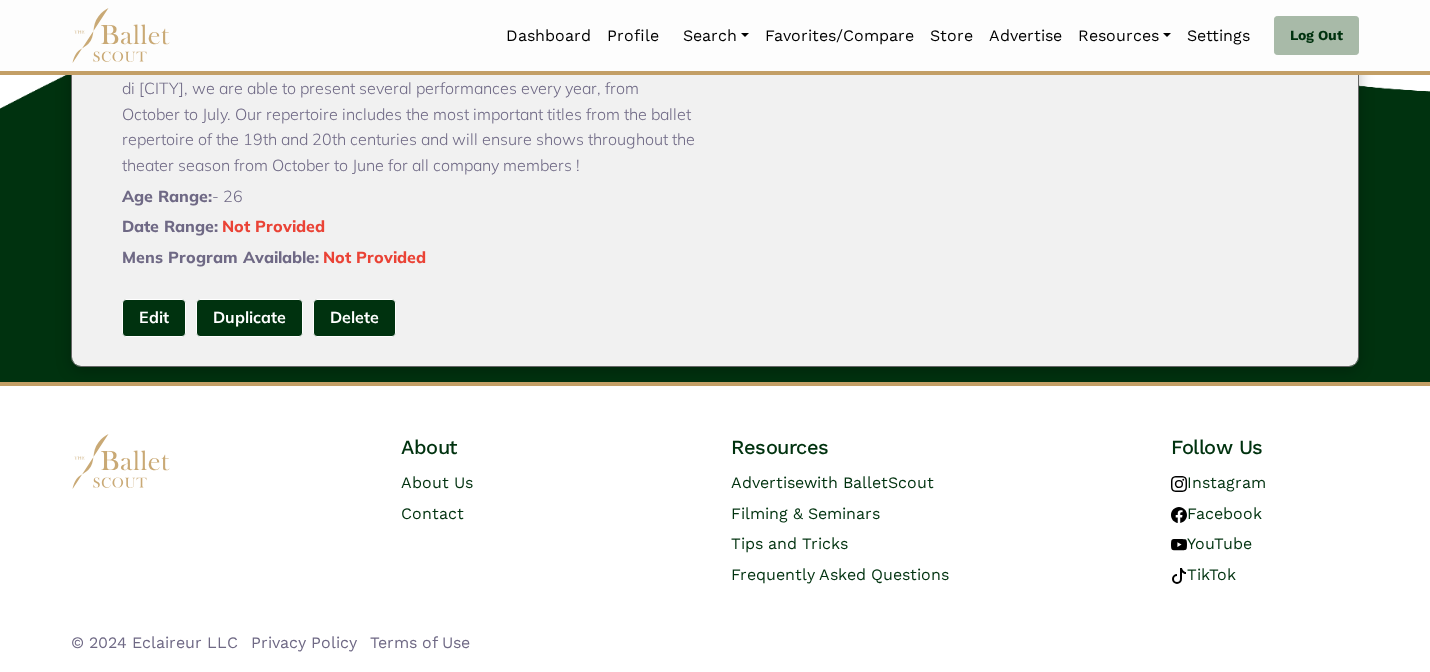 scroll, scrollTop: 0, scrollLeft: 0, axis: both 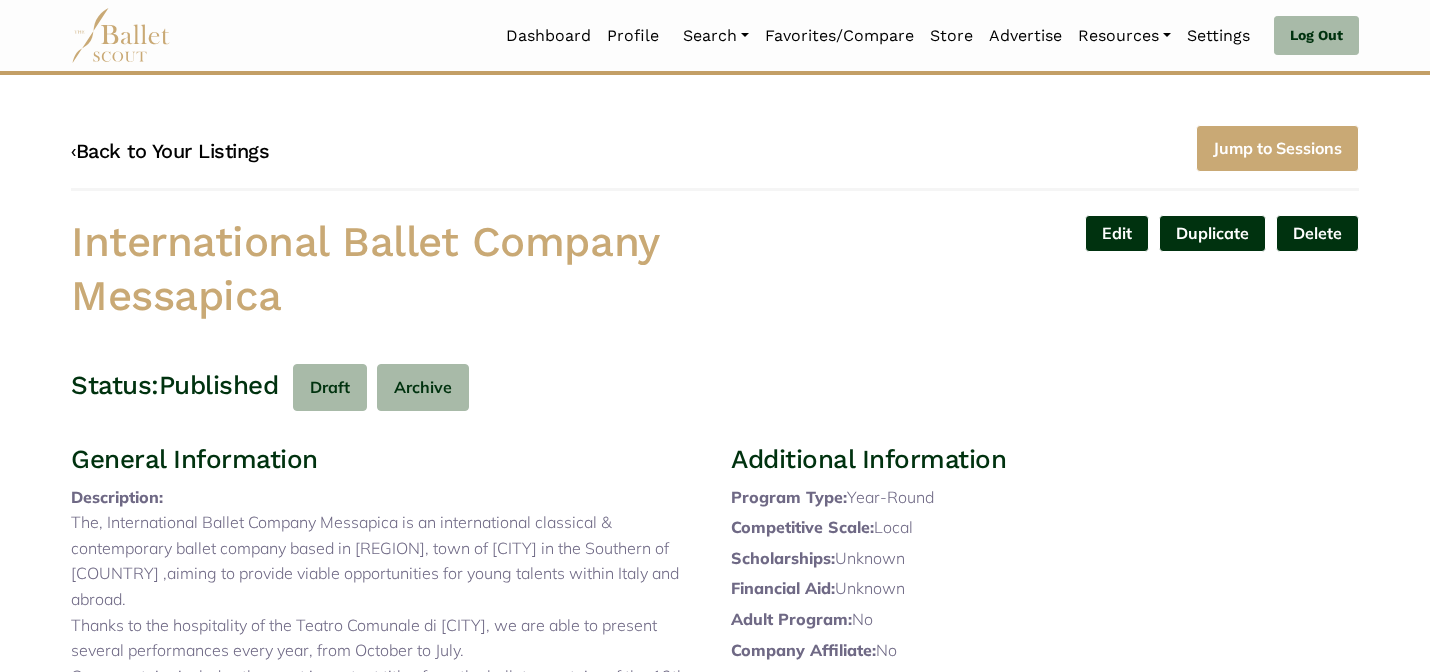 click on "‹  Back to Your Listings" at bounding box center (170, 151) 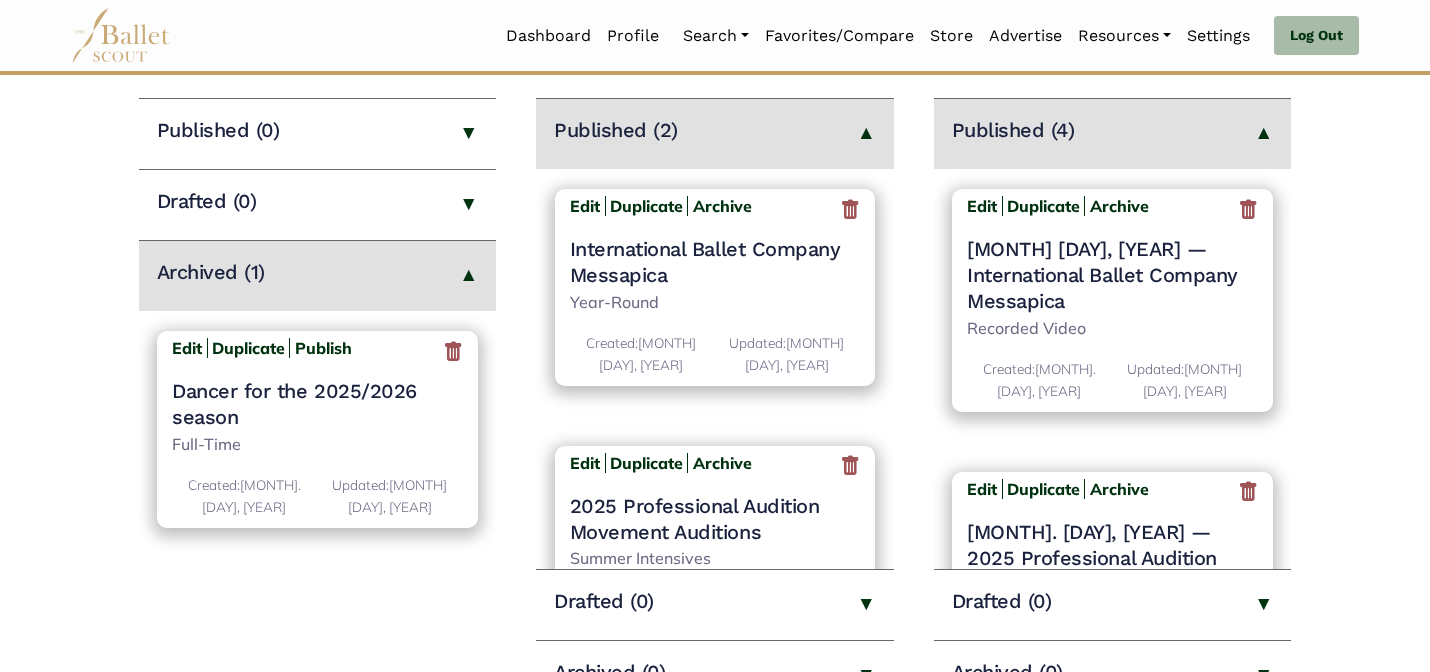 scroll, scrollTop: 320, scrollLeft: 0, axis: vertical 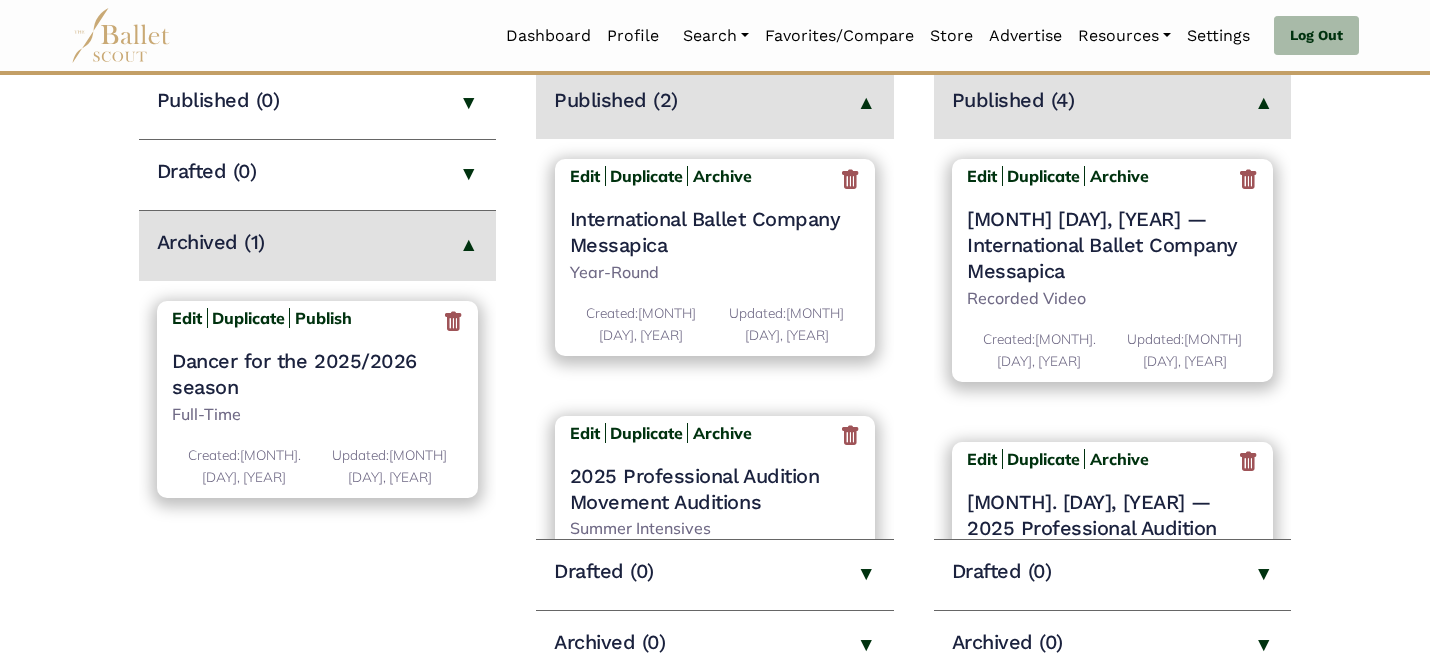 click on "International Ballet Company Messapica" at bounding box center [715, 232] 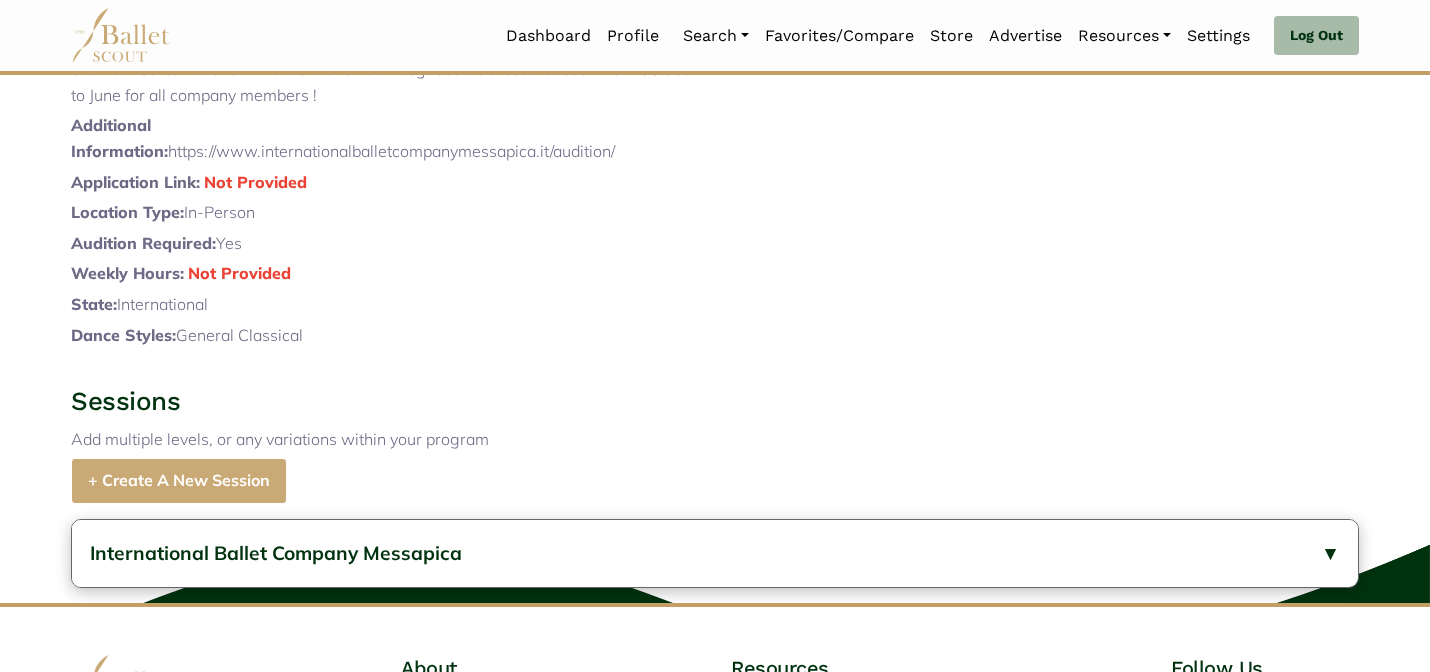 scroll, scrollTop: 878, scrollLeft: 0, axis: vertical 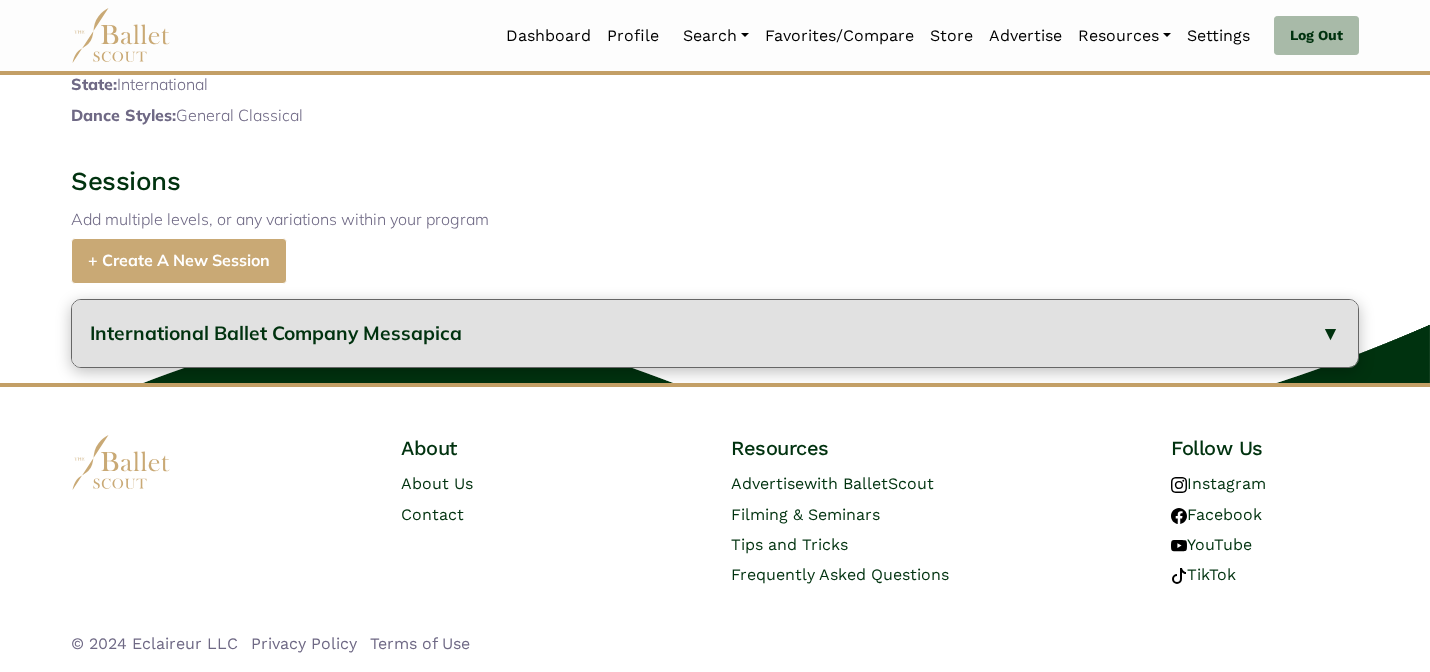 click on "International Ballet Company Messapica" at bounding box center [715, 333] 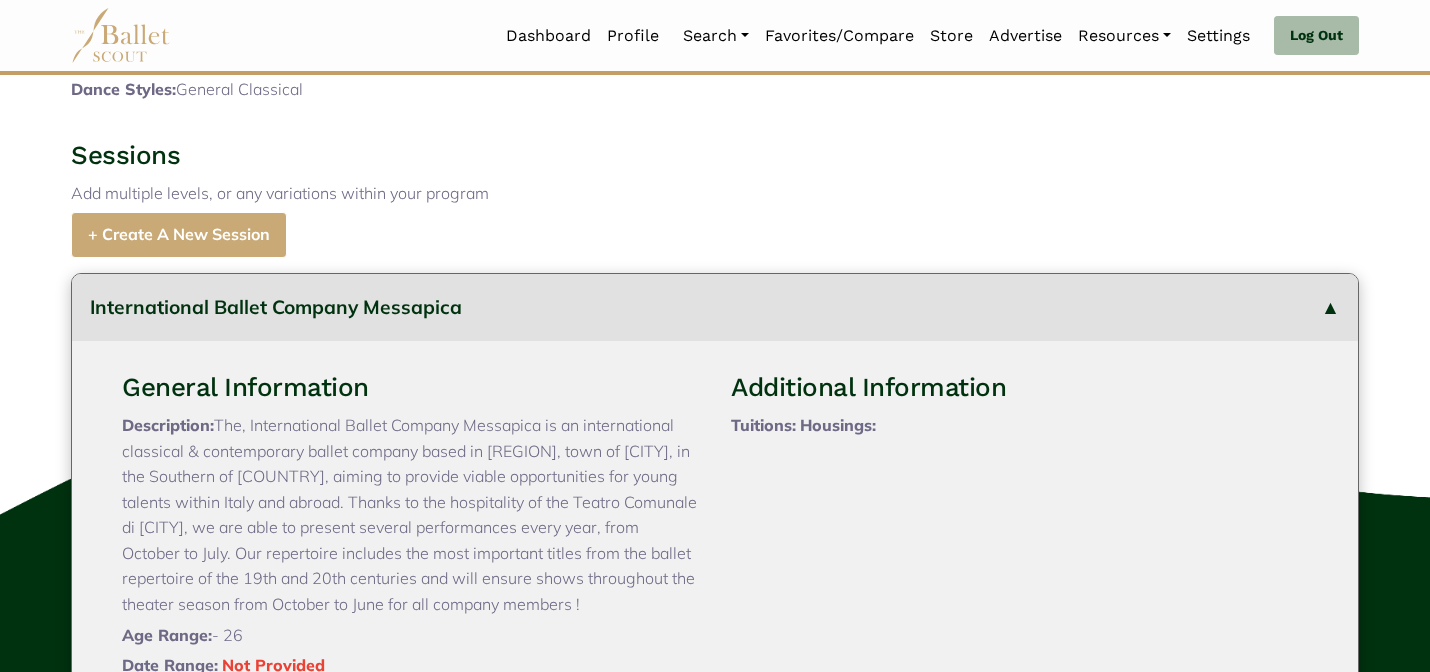 type 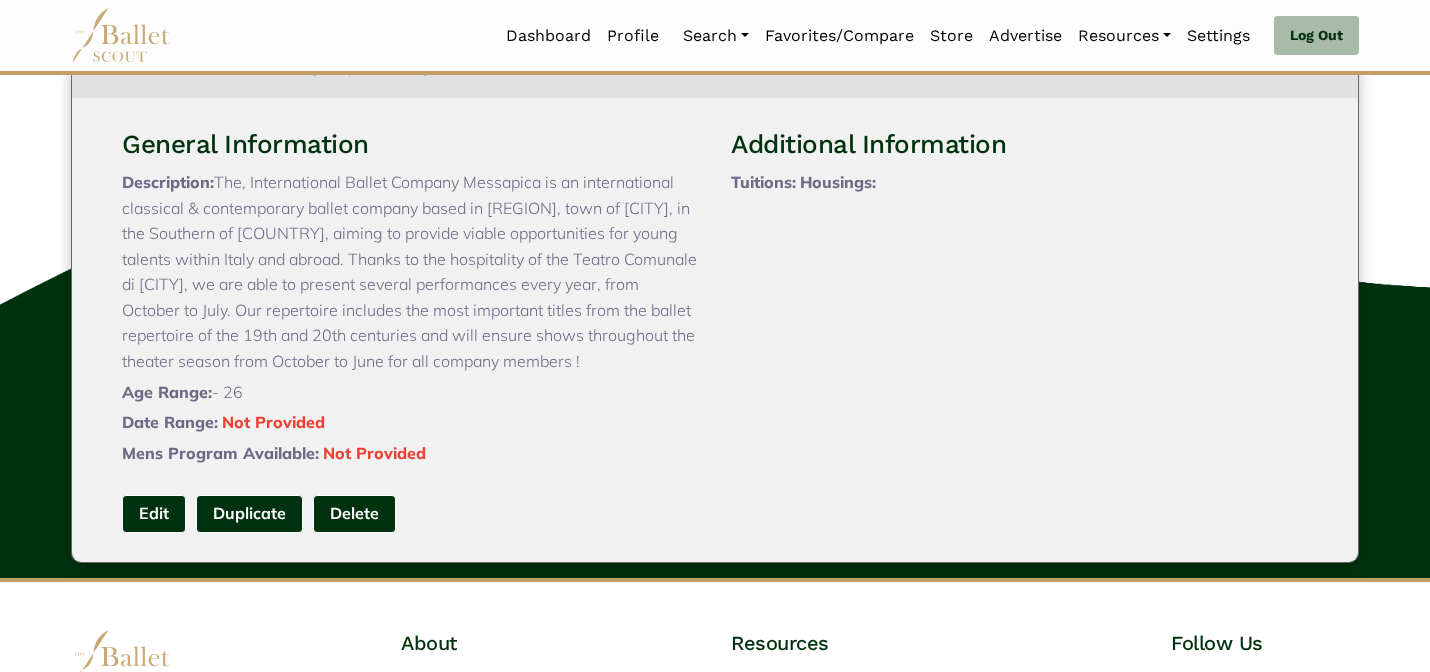 scroll, scrollTop: 1118, scrollLeft: 0, axis: vertical 